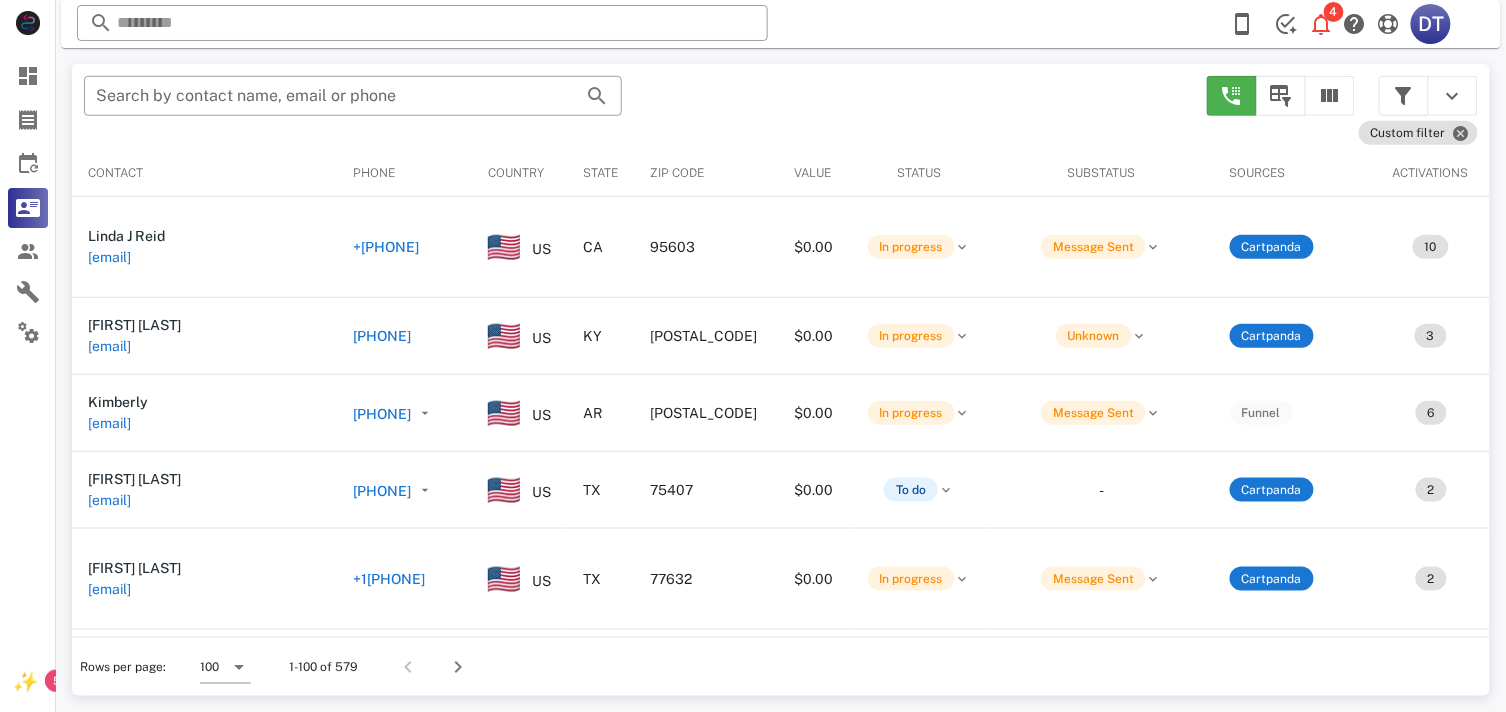 scroll, scrollTop: 380, scrollLeft: 0, axis: vertical 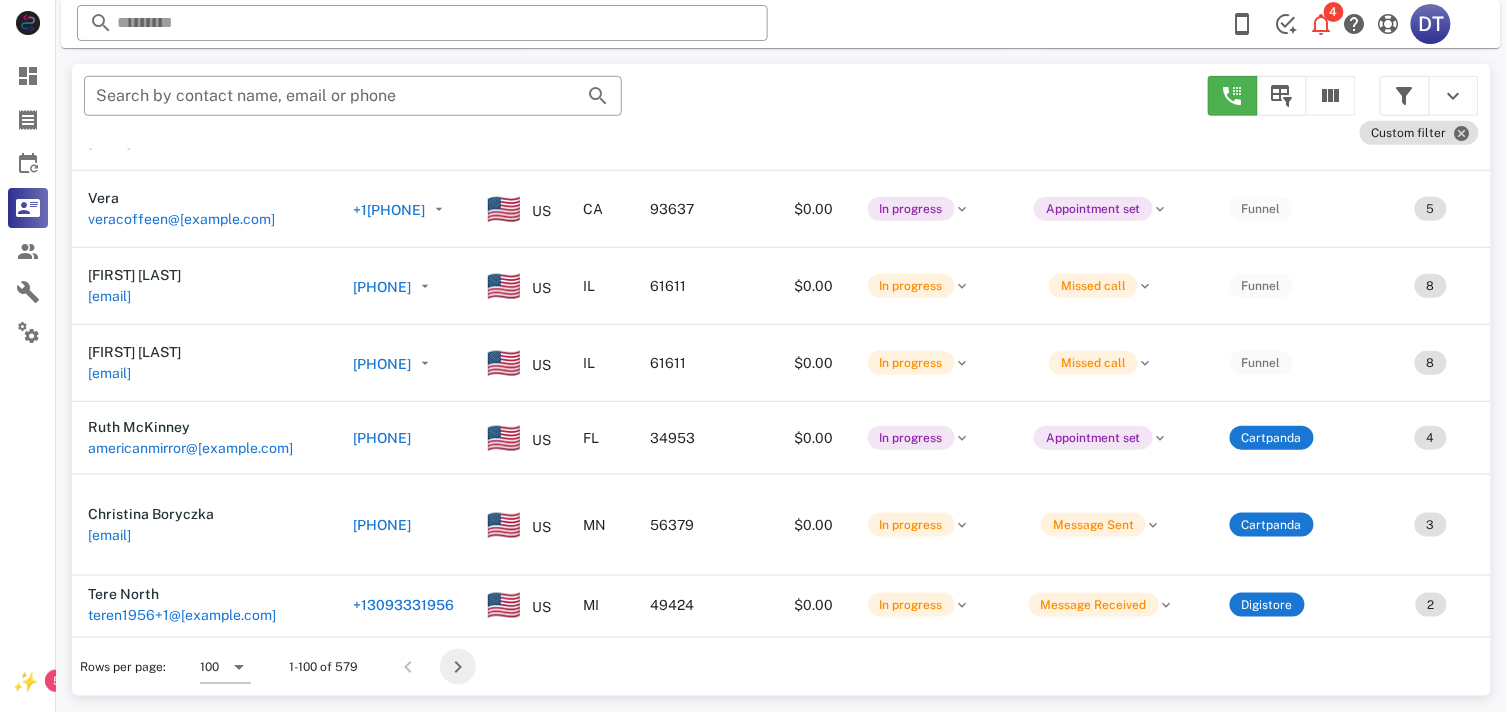 click at bounding box center [458, 667] 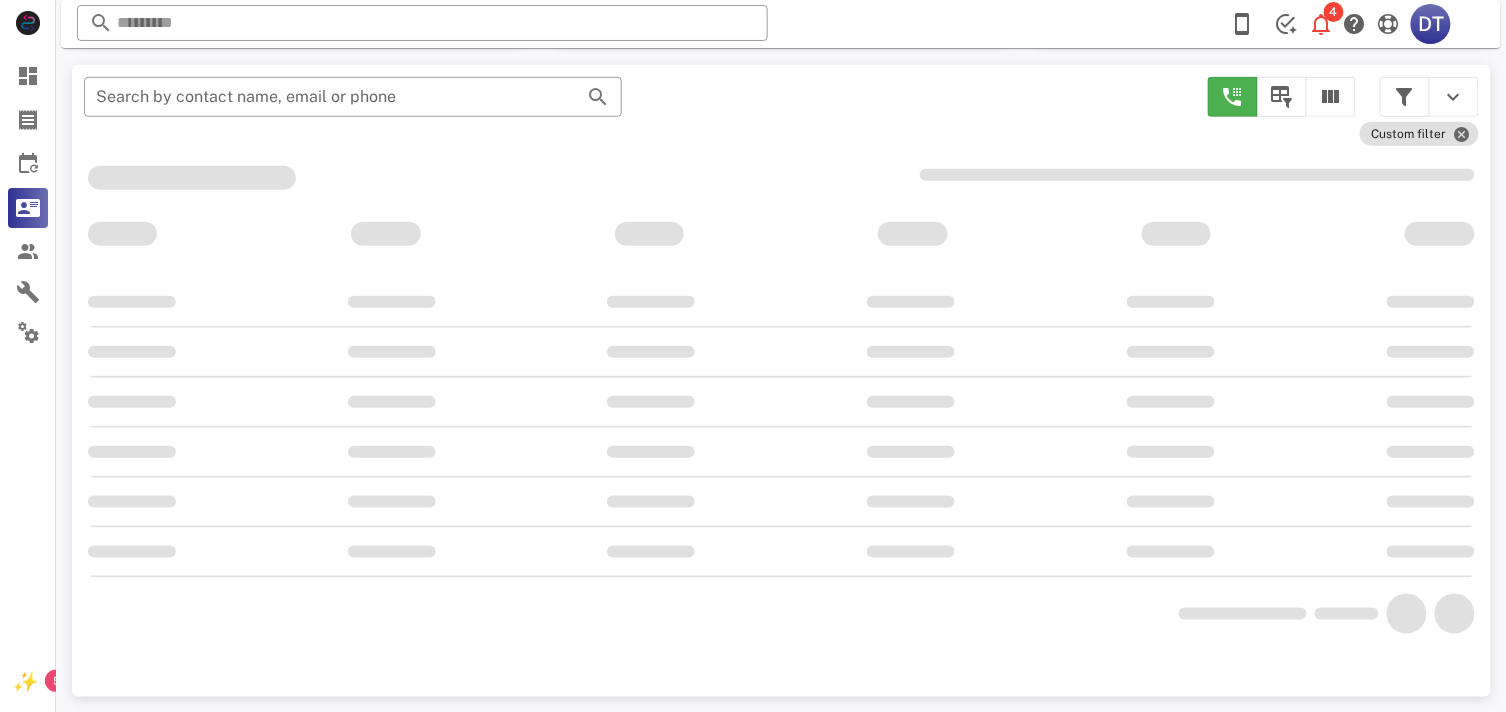 scroll, scrollTop: 380, scrollLeft: 0, axis: vertical 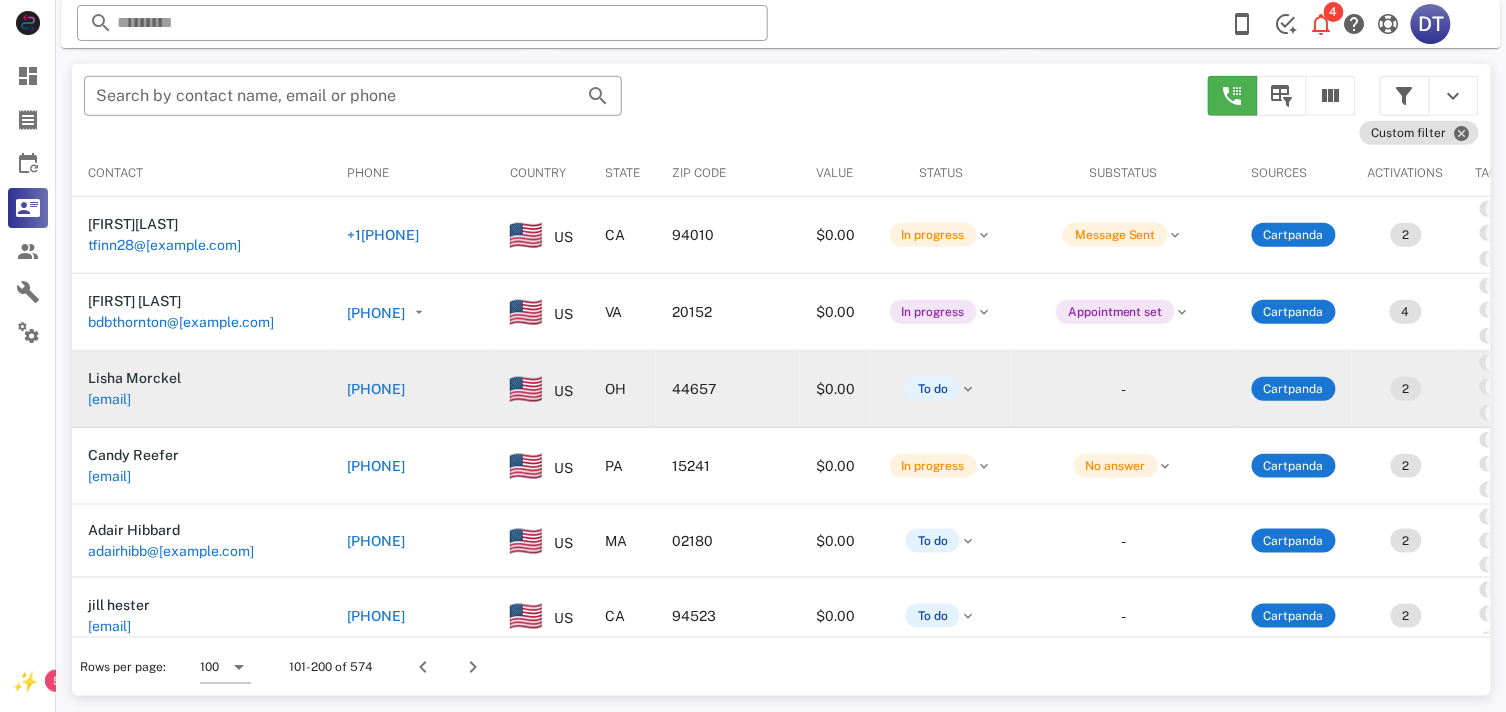 click on "[PHONE]" at bounding box center [376, 389] 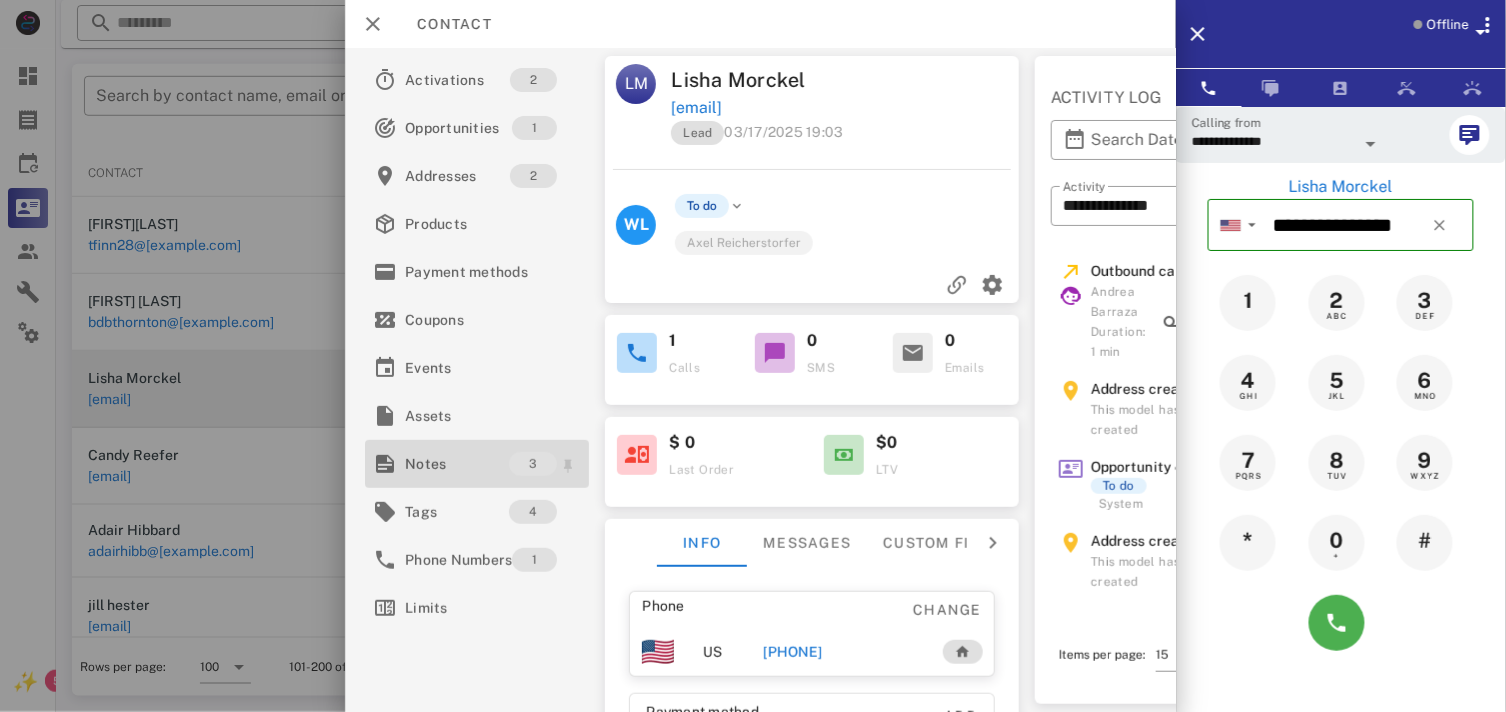 click on "Notes" at bounding box center (457, 464) 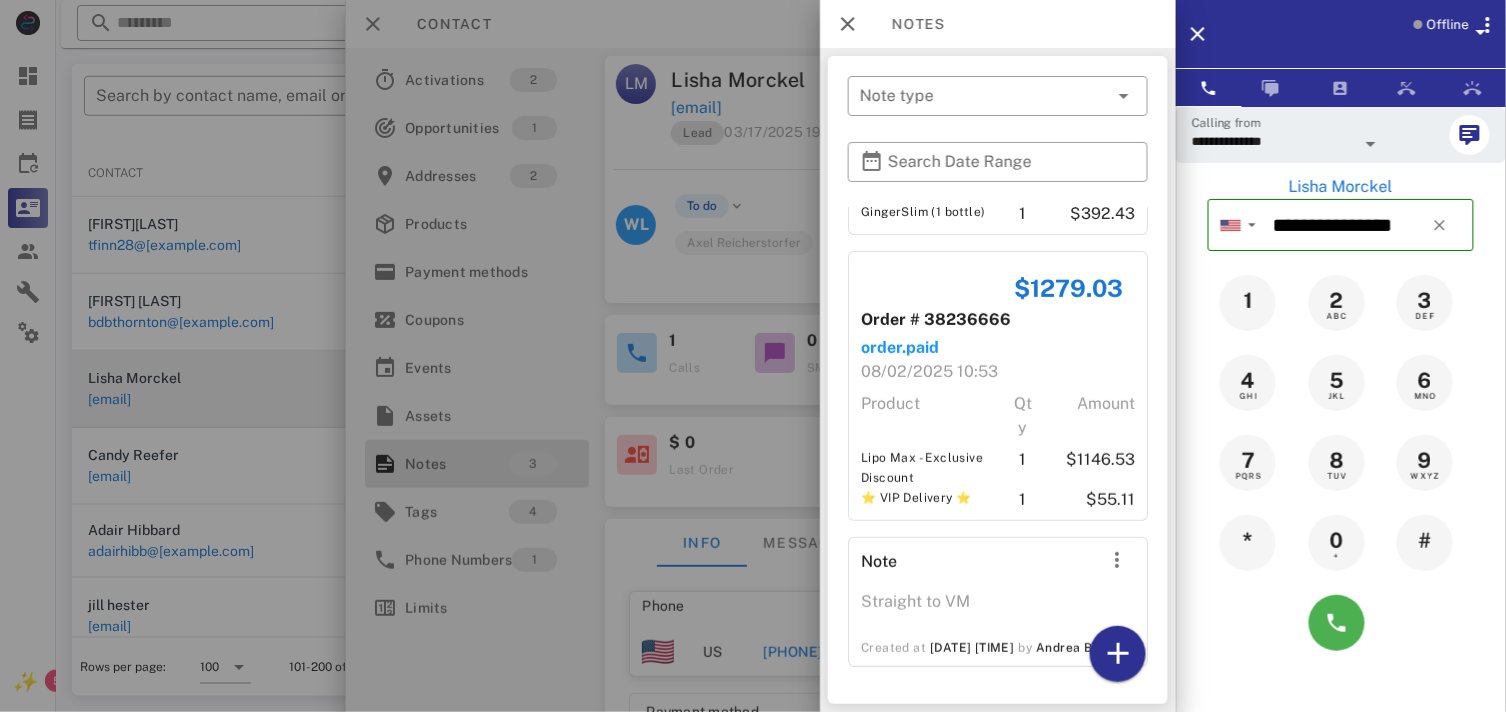 scroll, scrollTop: 238, scrollLeft: 0, axis: vertical 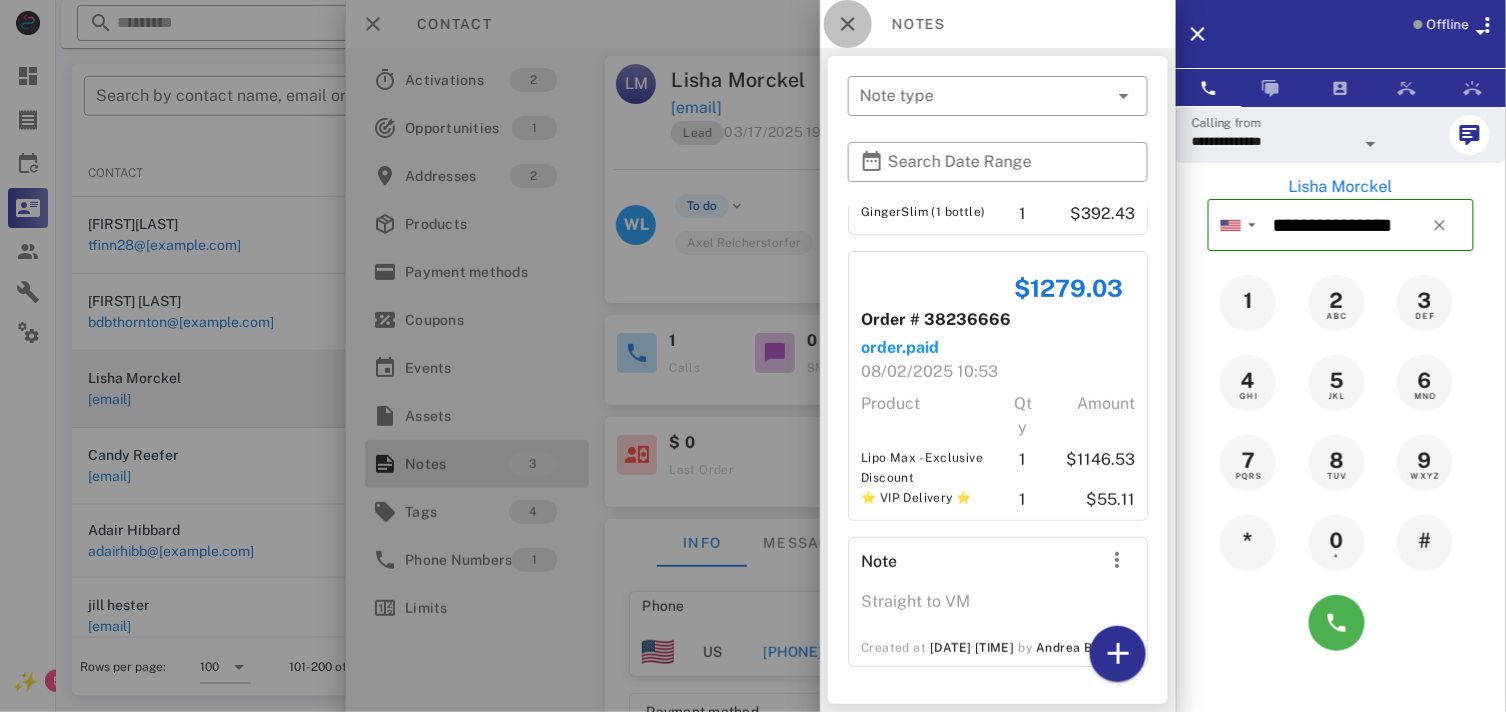click at bounding box center (848, 24) 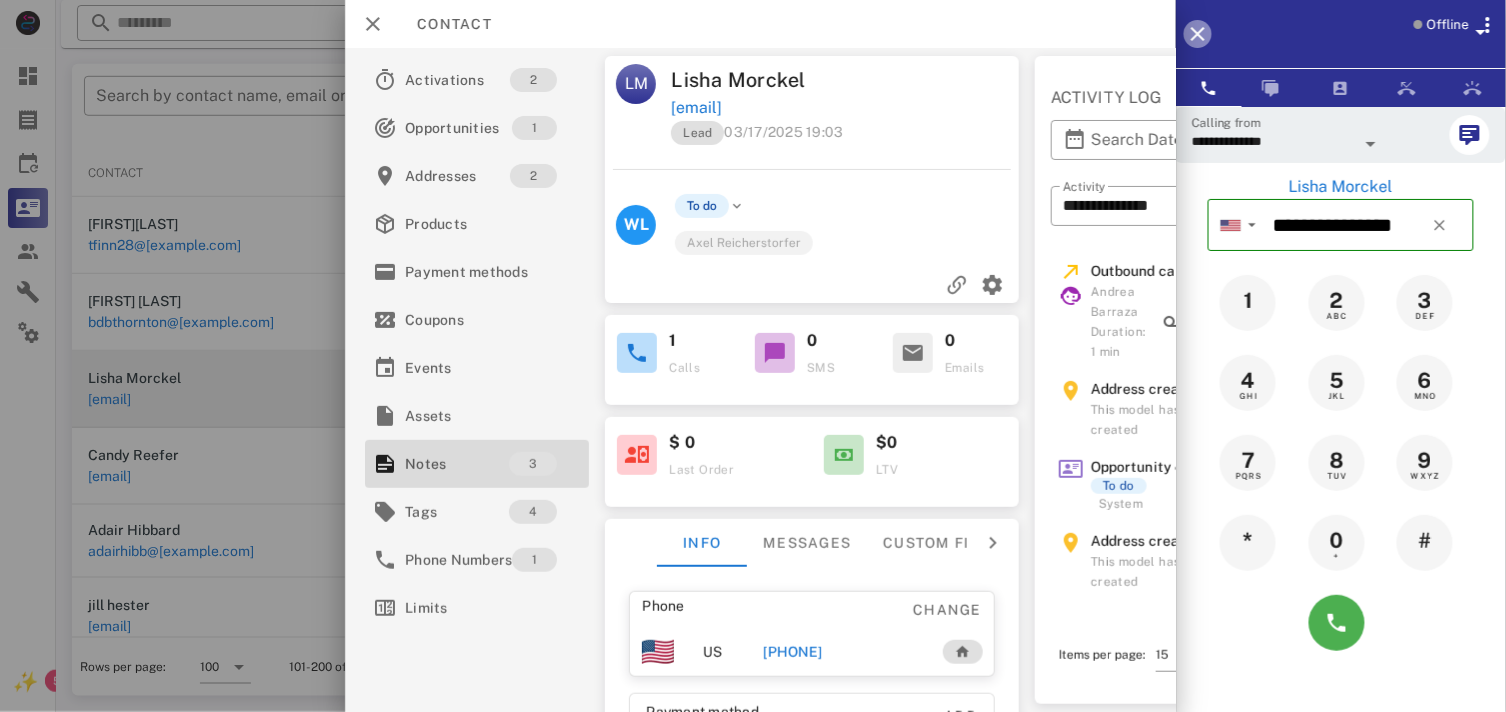 click at bounding box center (1198, 34) 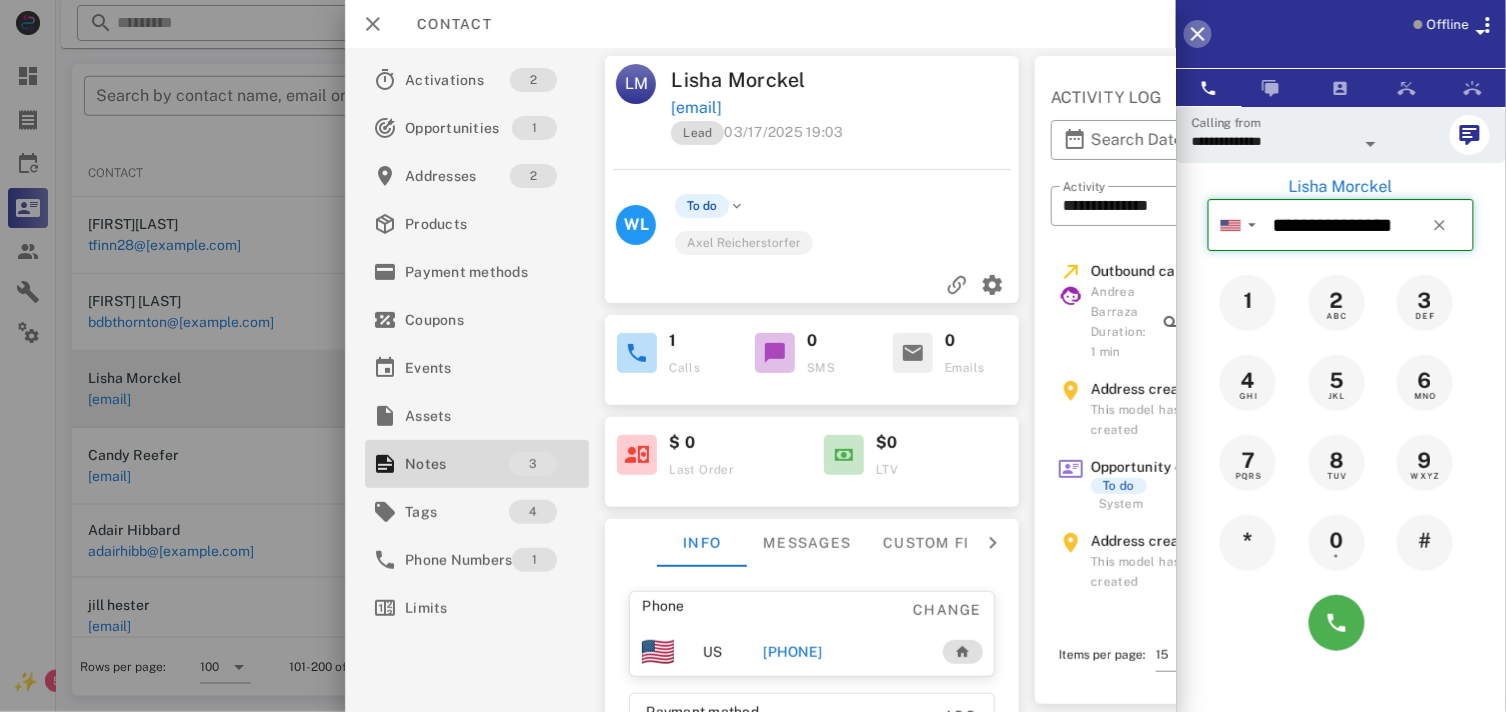 type 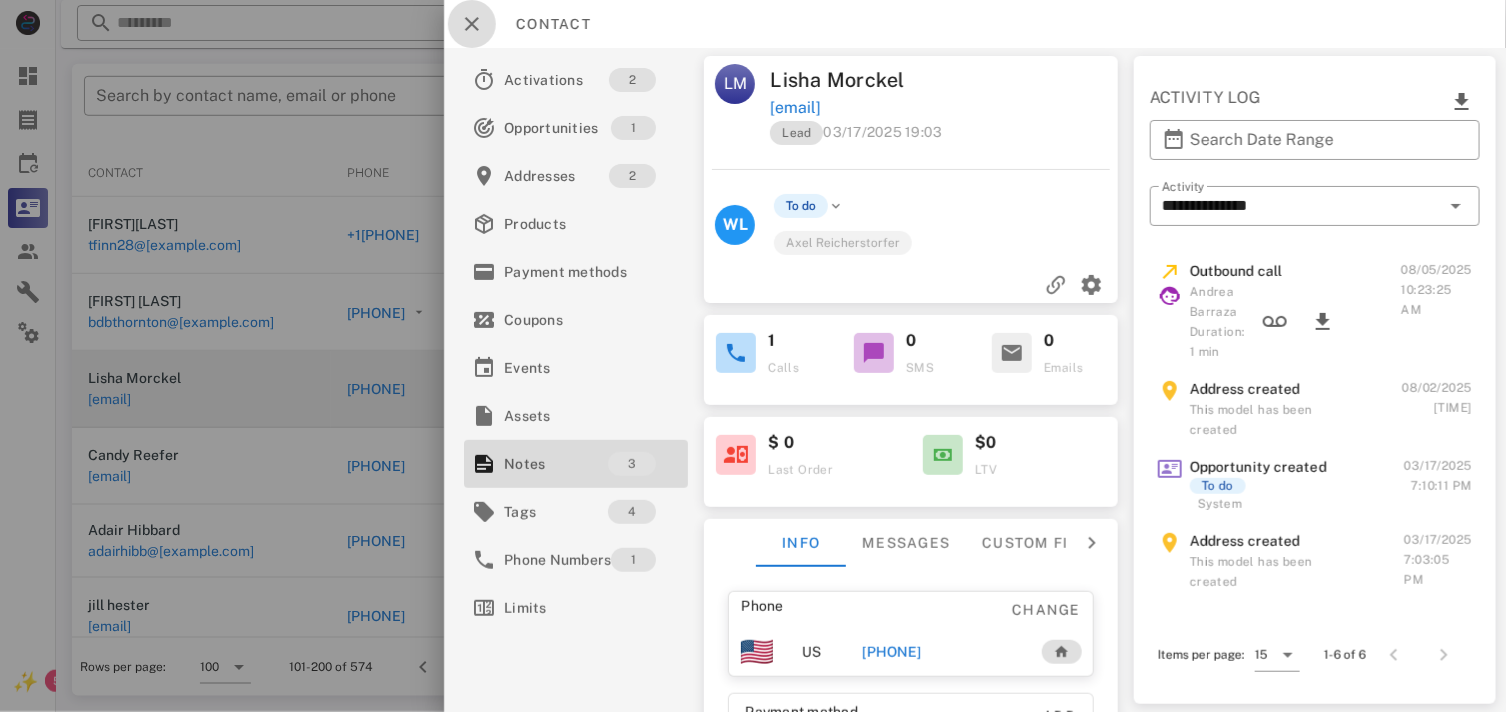click at bounding box center (472, 24) 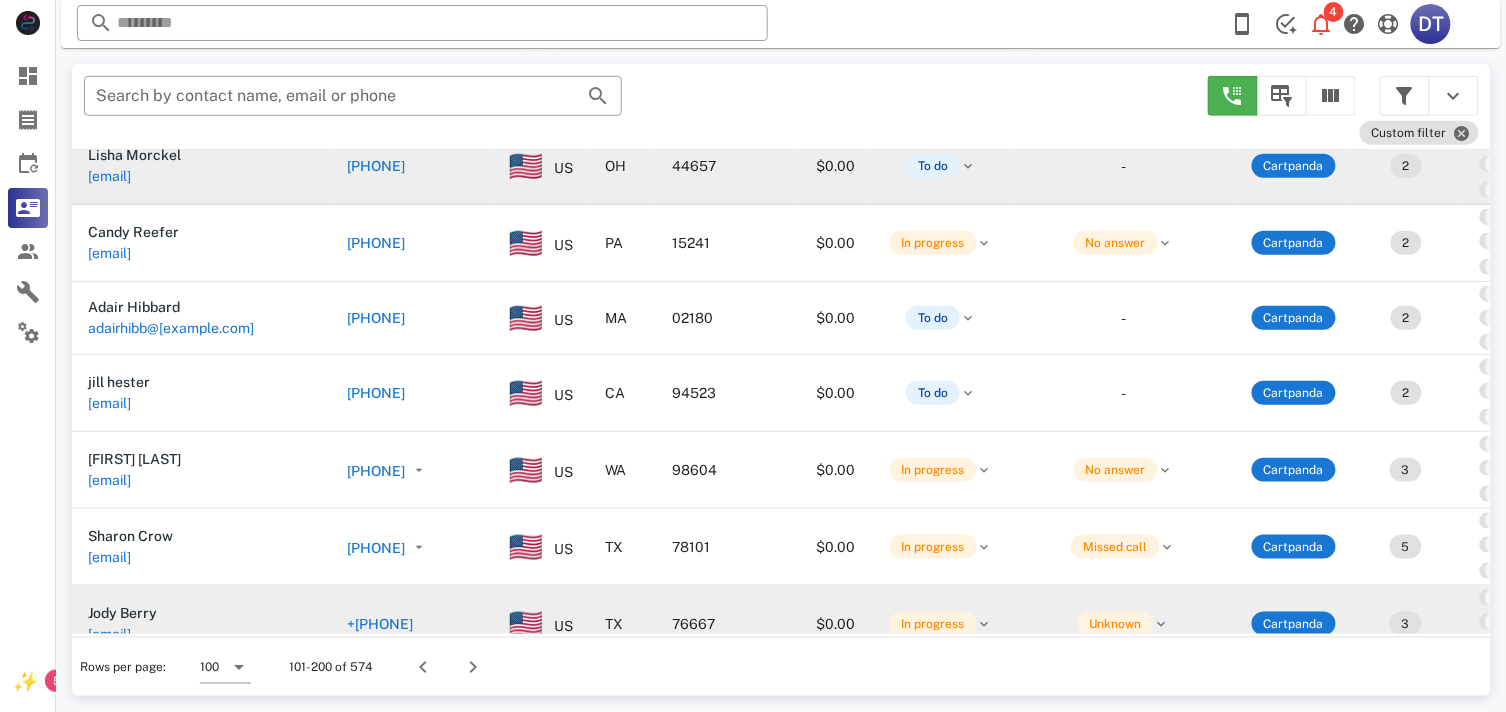 scroll, scrollTop: 333, scrollLeft: 0, axis: vertical 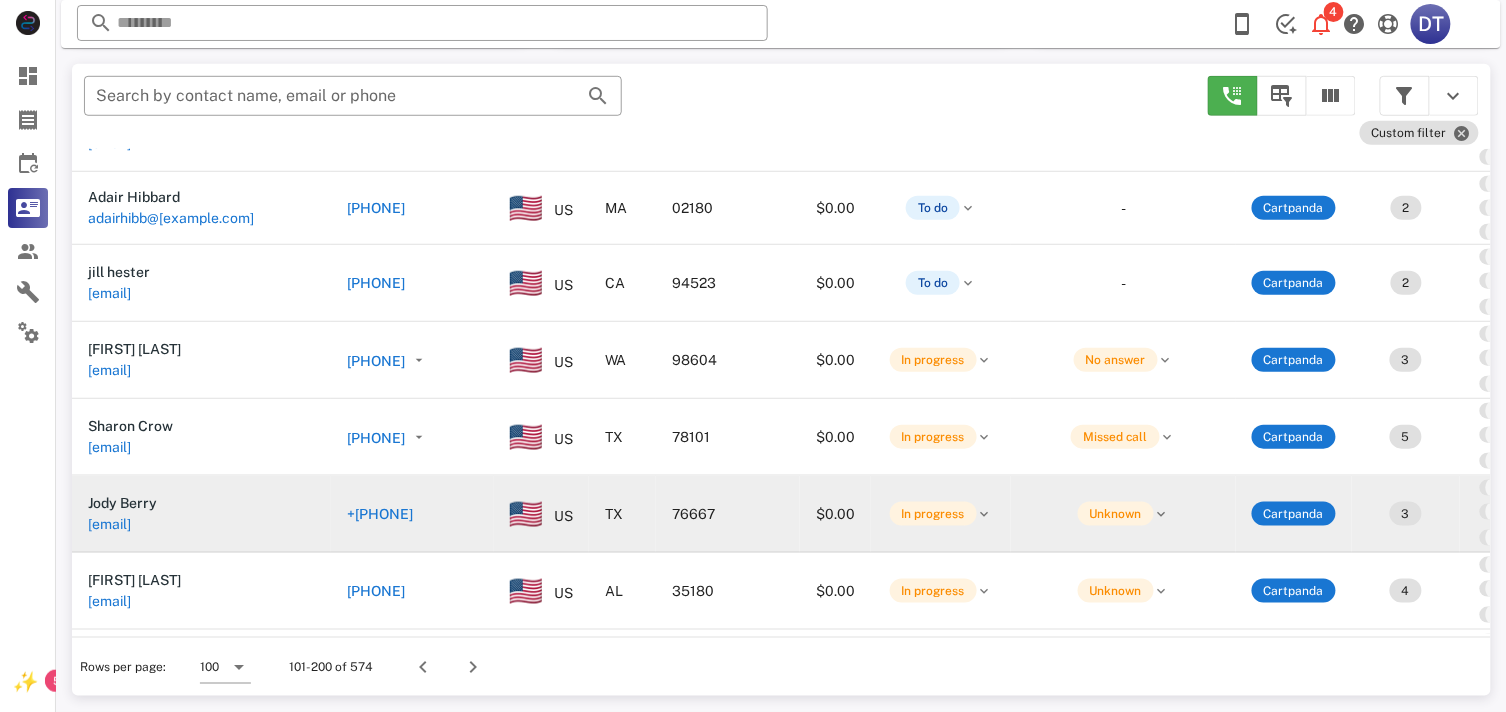 click on "+[PHONE]" at bounding box center (380, 514) 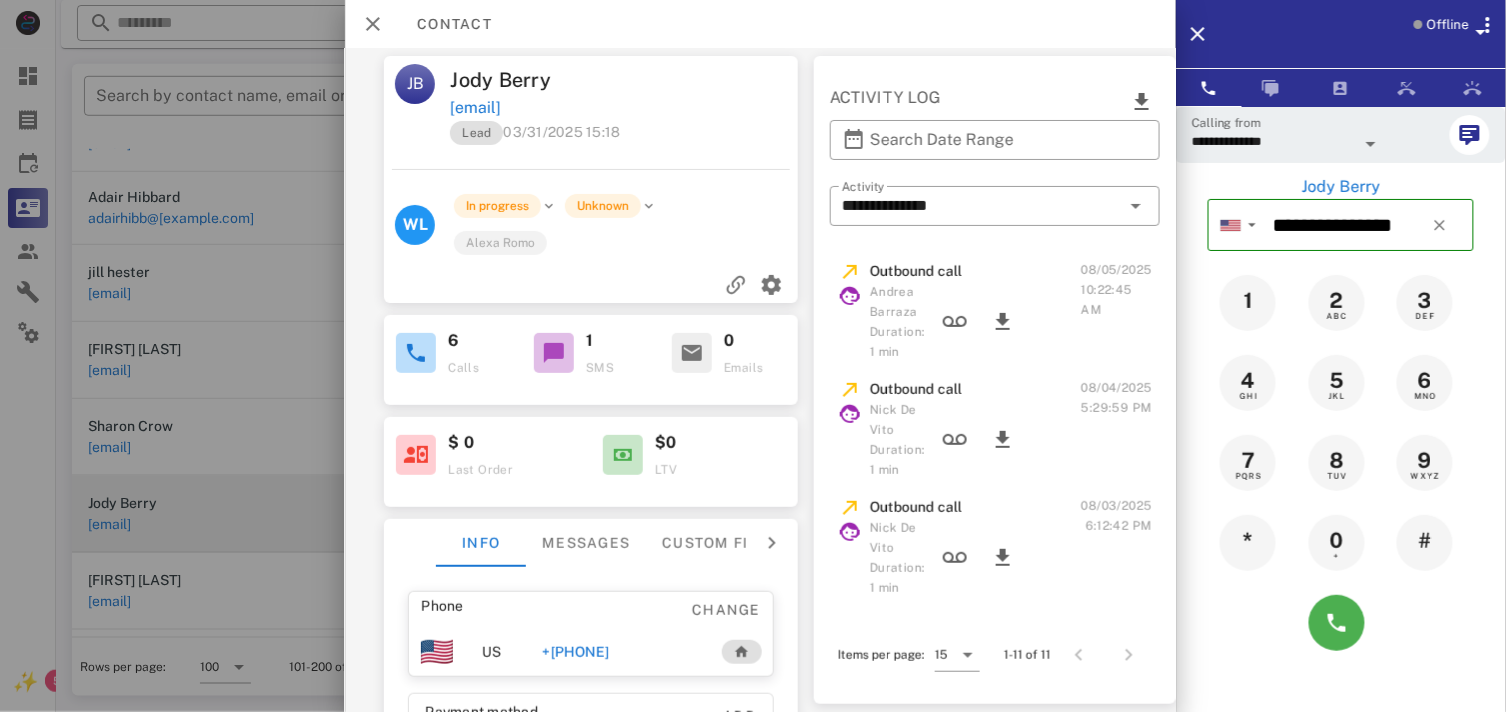 scroll, scrollTop: 0, scrollLeft: 235, axis: horizontal 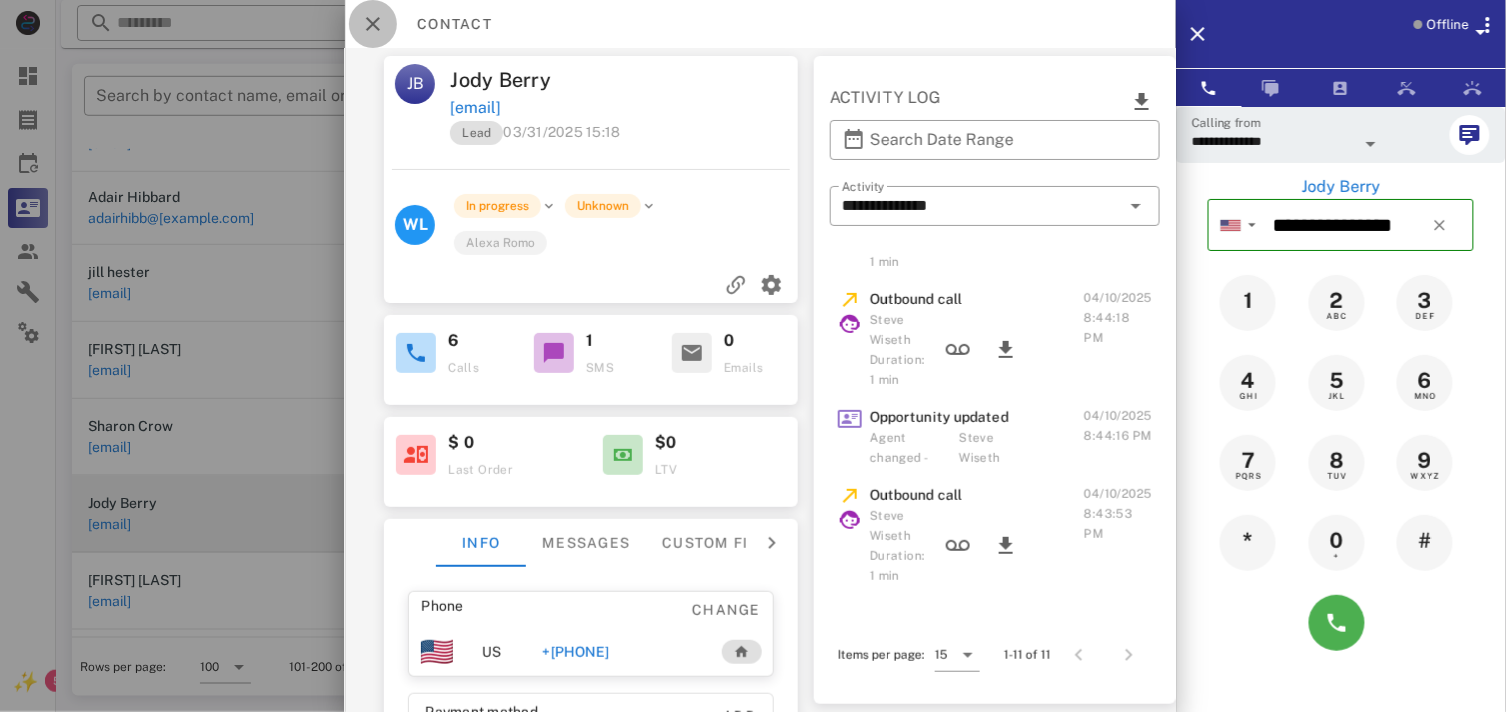 click at bounding box center [373, 24] 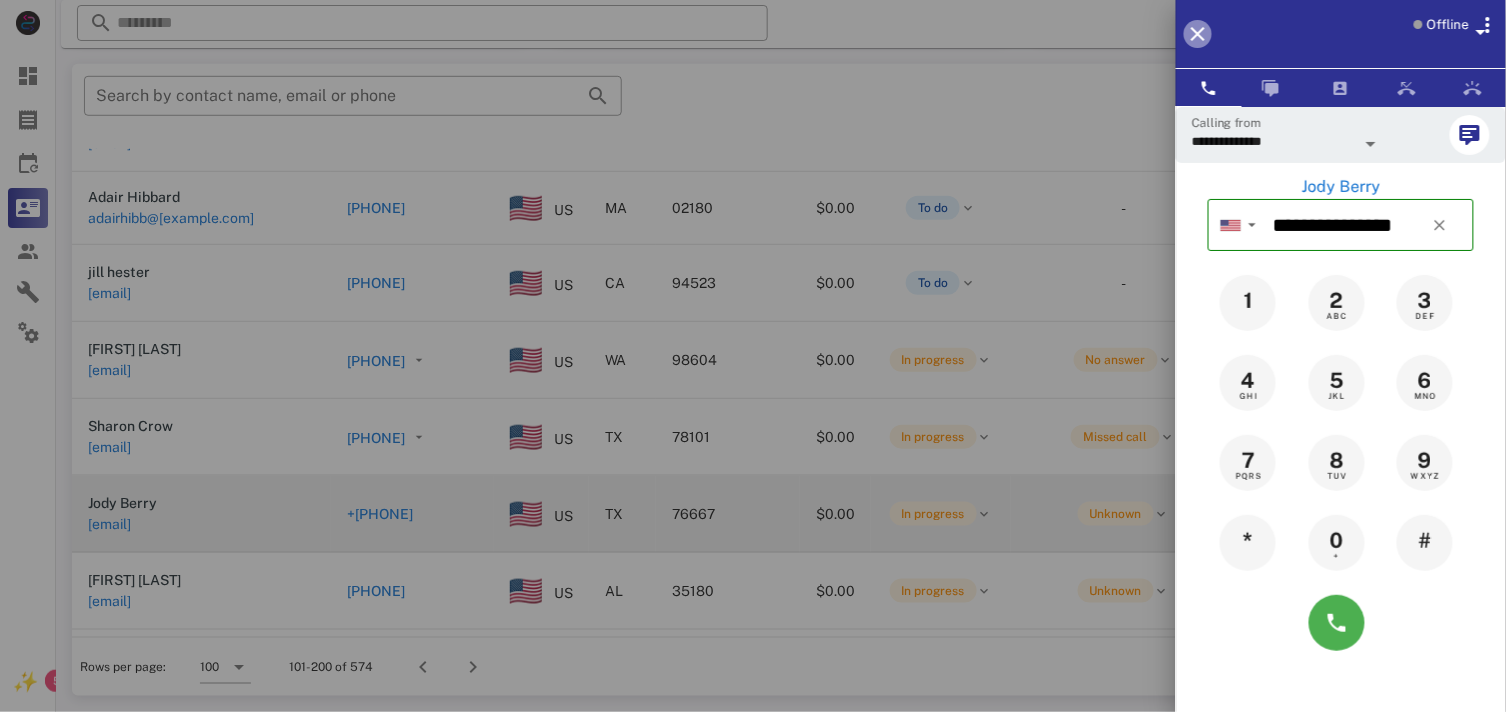 click at bounding box center (1198, 34) 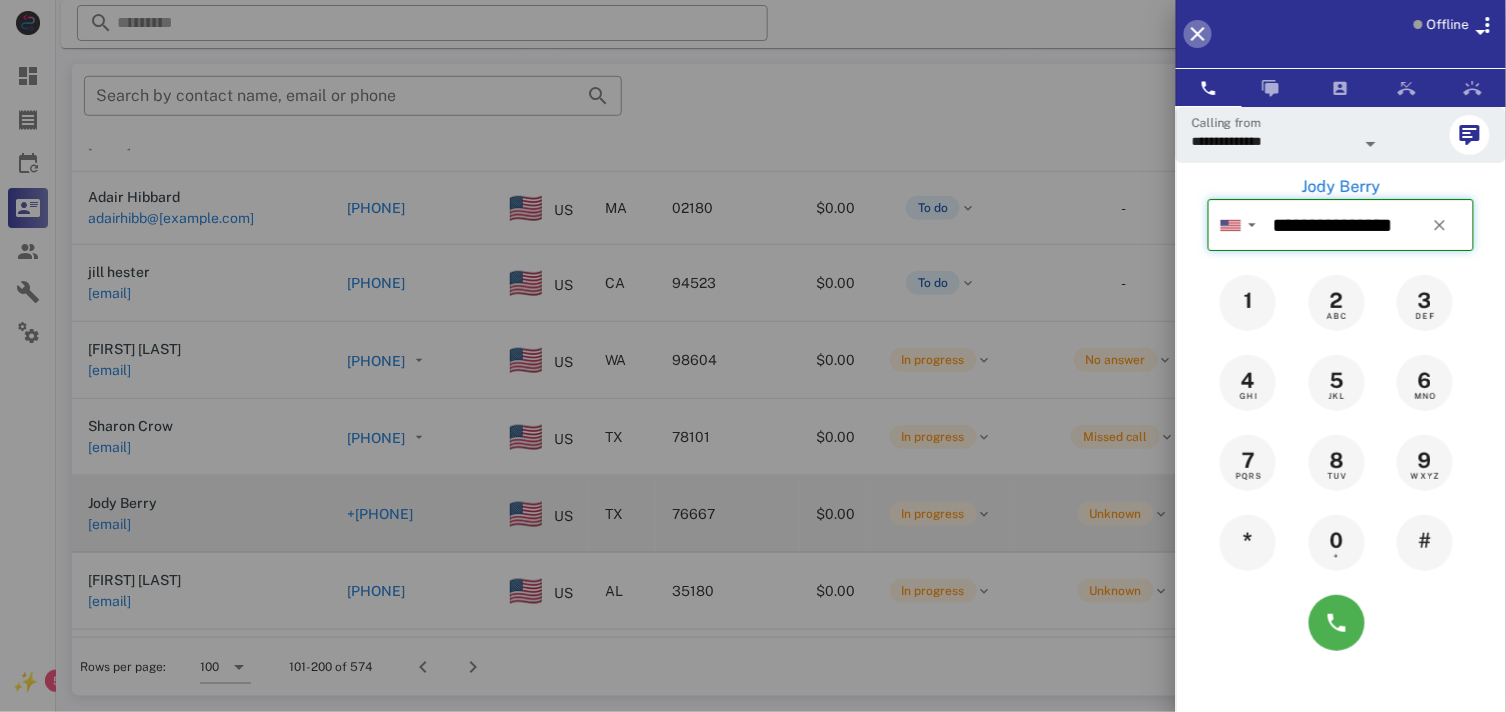 type 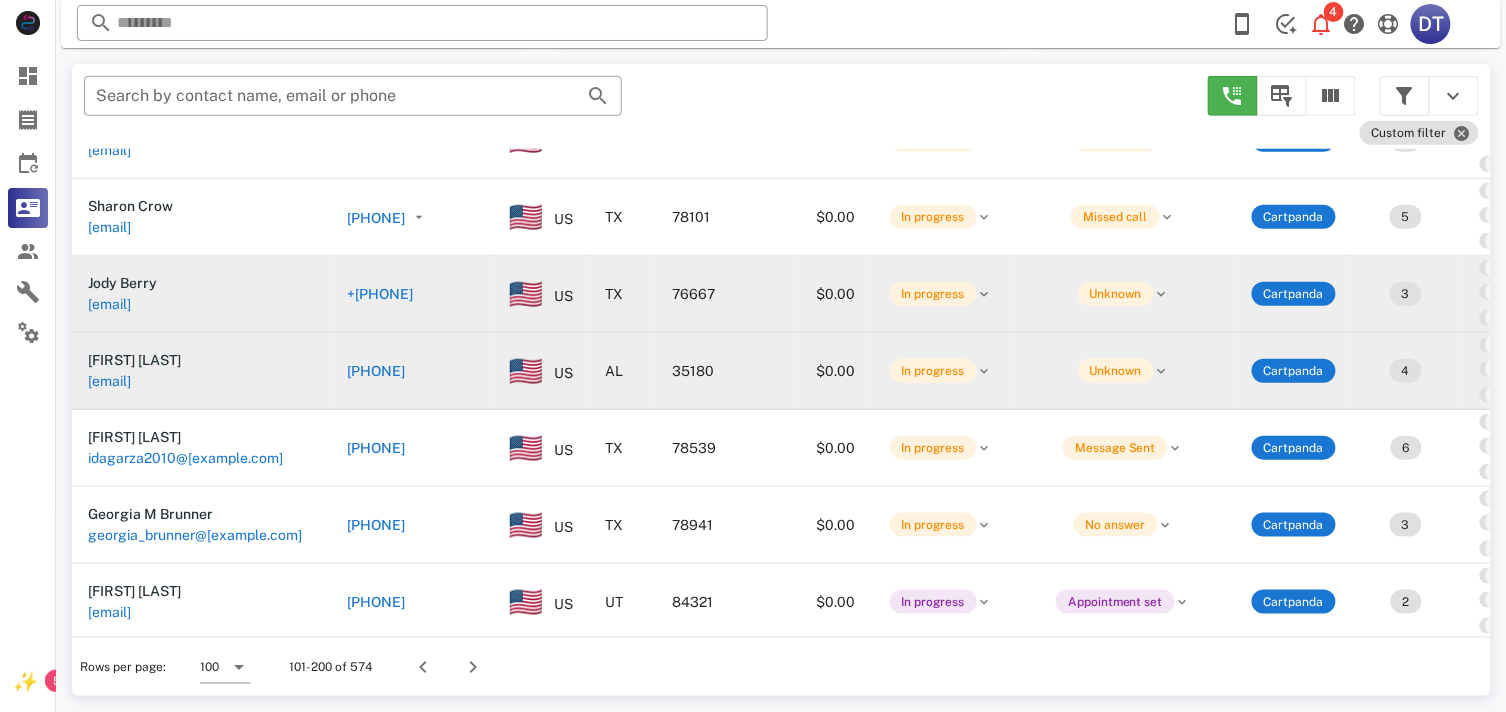 scroll, scrollTop: 555, scrollLeft: 0, axis: vertical 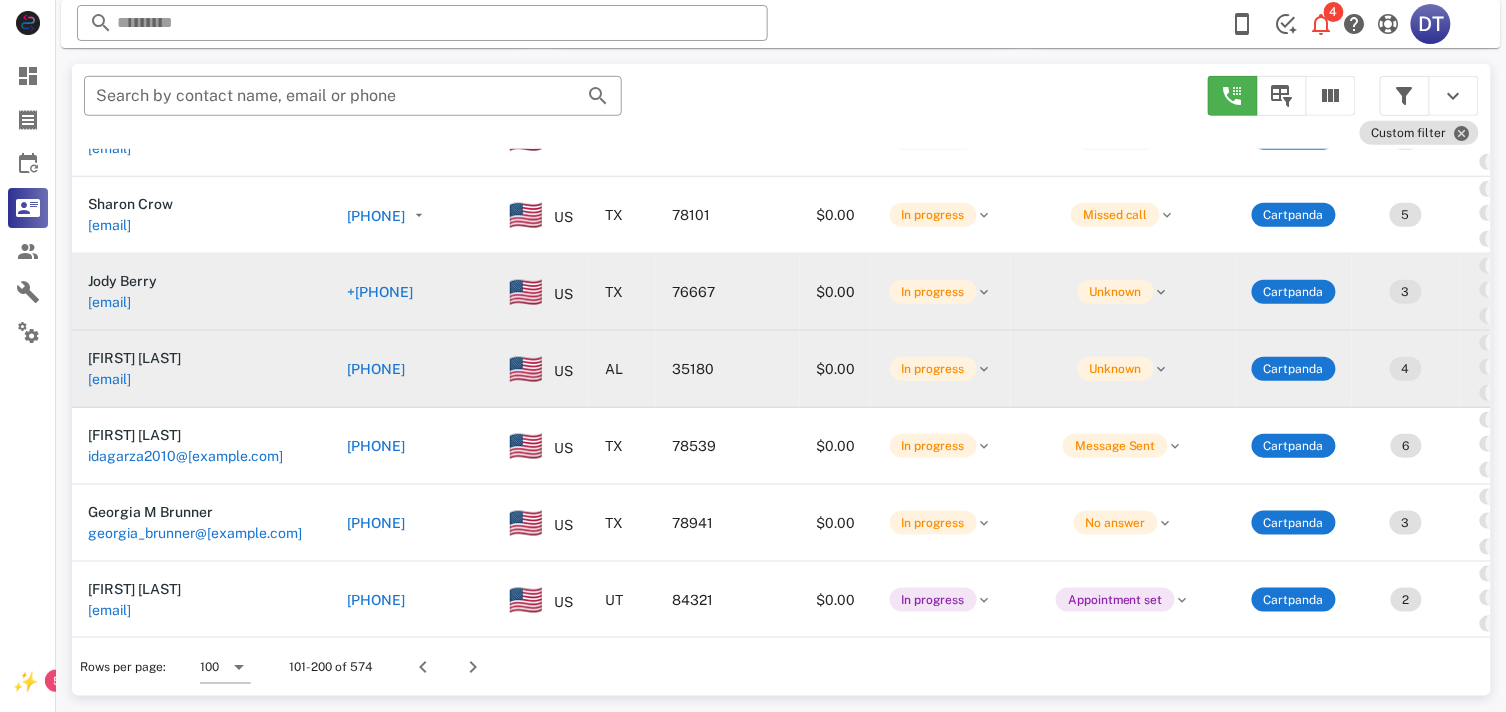 click on "[PHONE]" at bounding box center [376, 369] 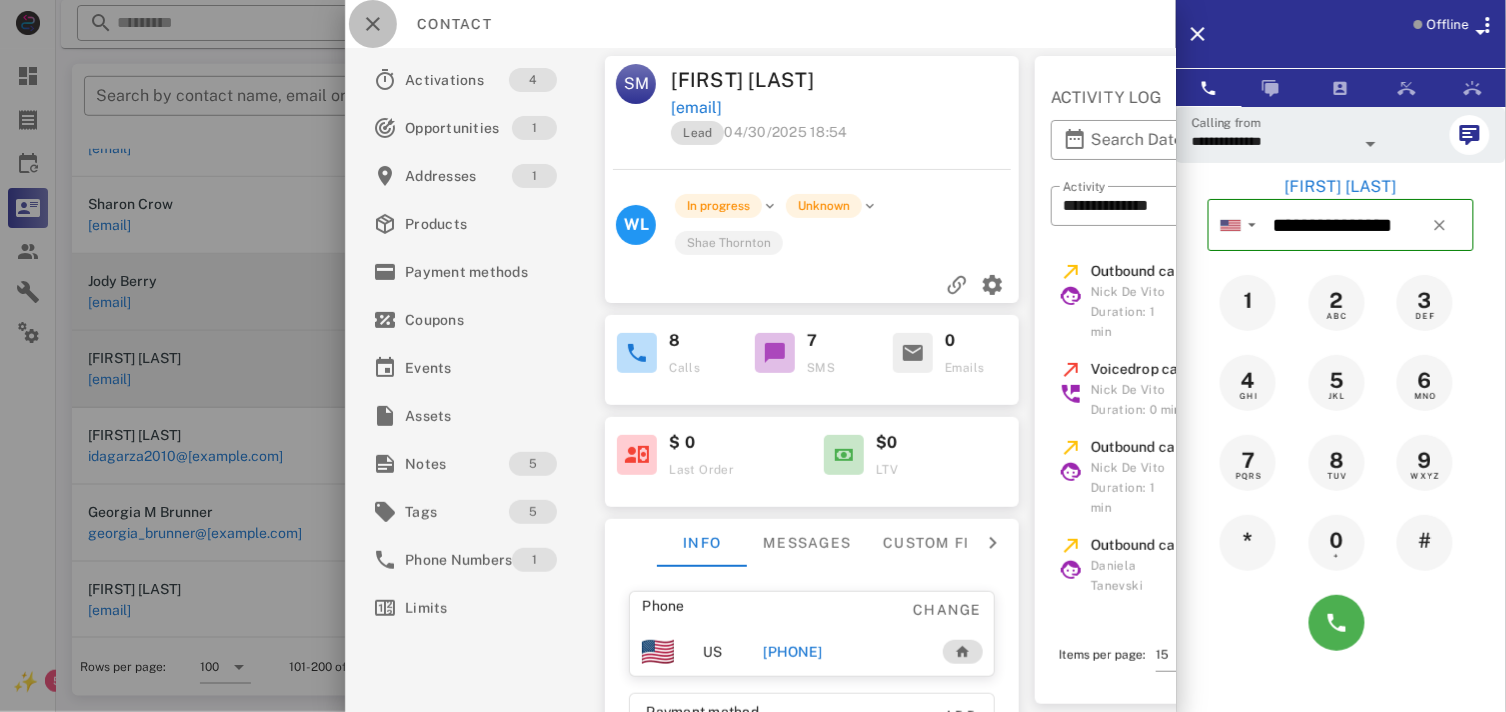 click at bounding box center (373, 24) 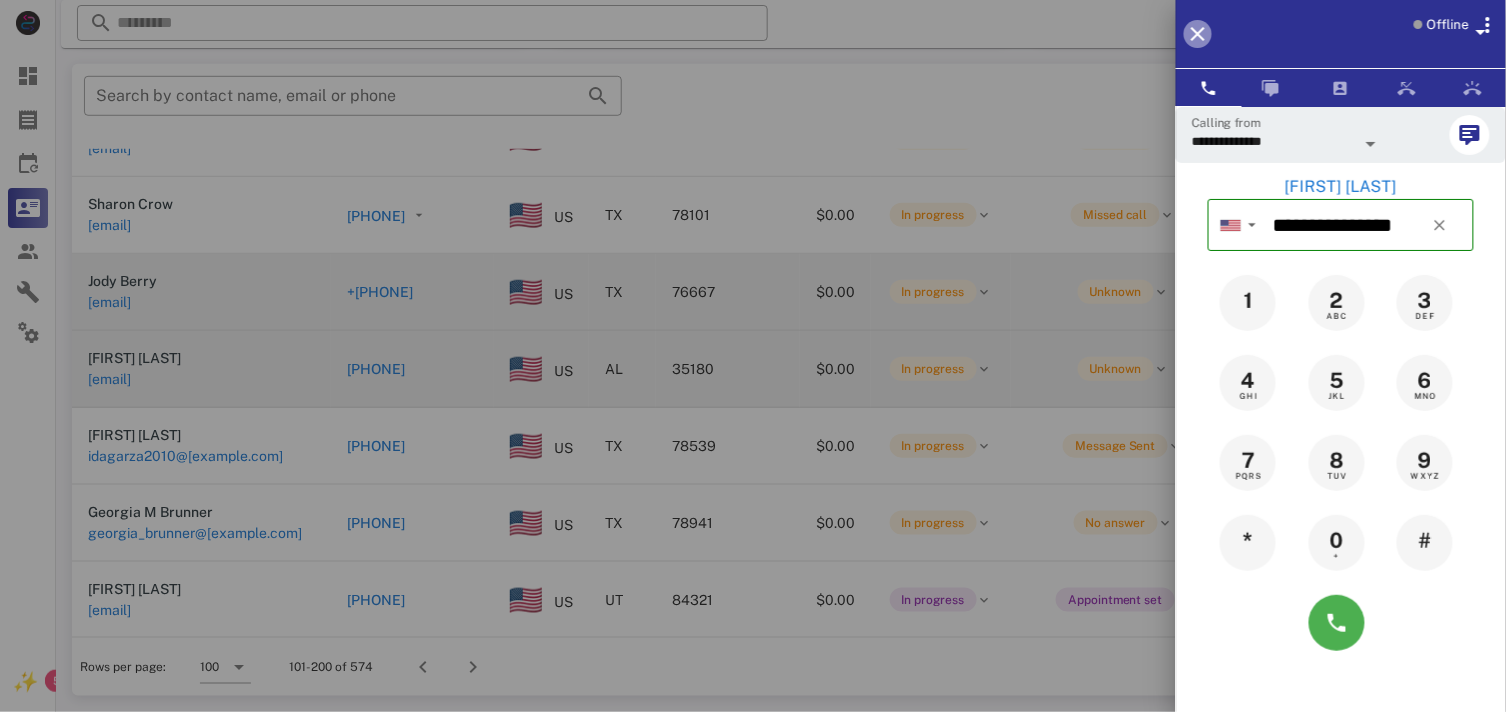 click at bounding box center (1198, 34) 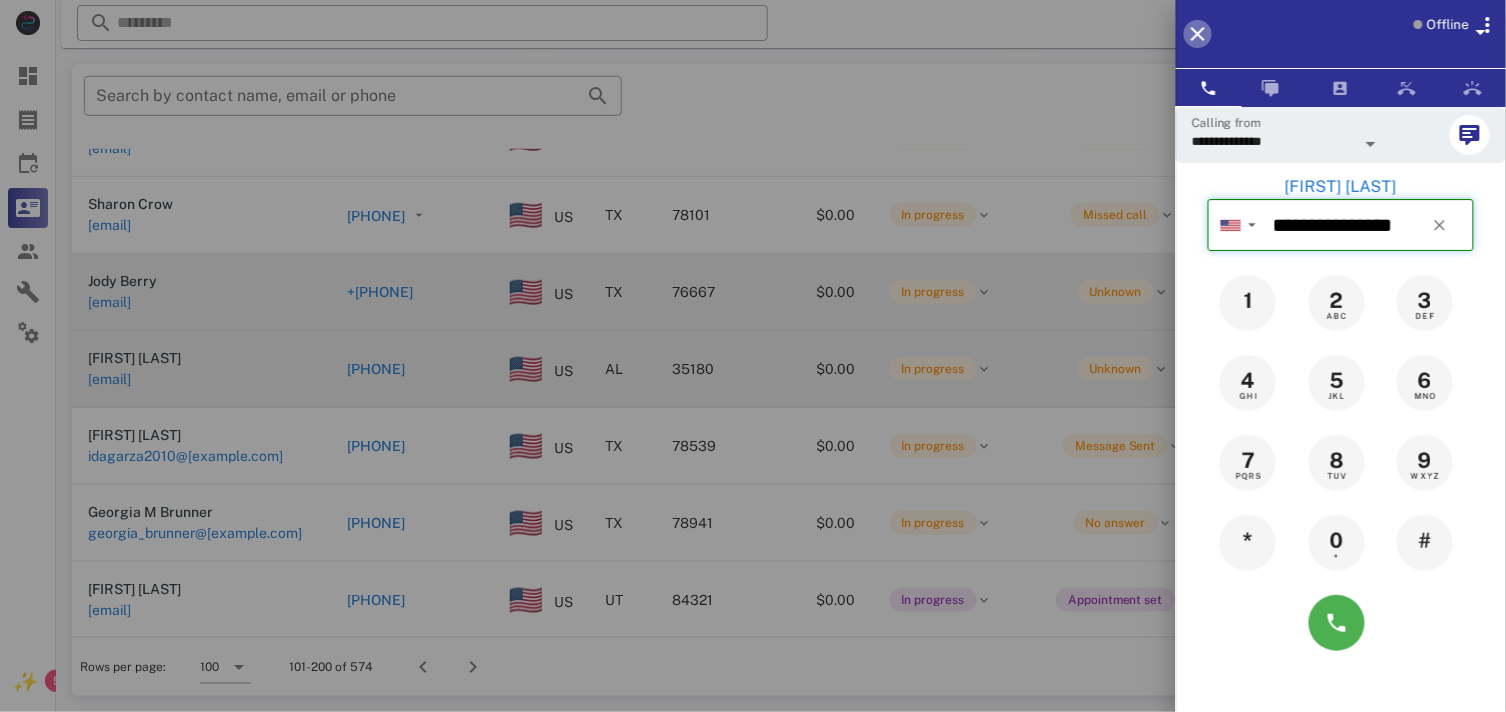 type 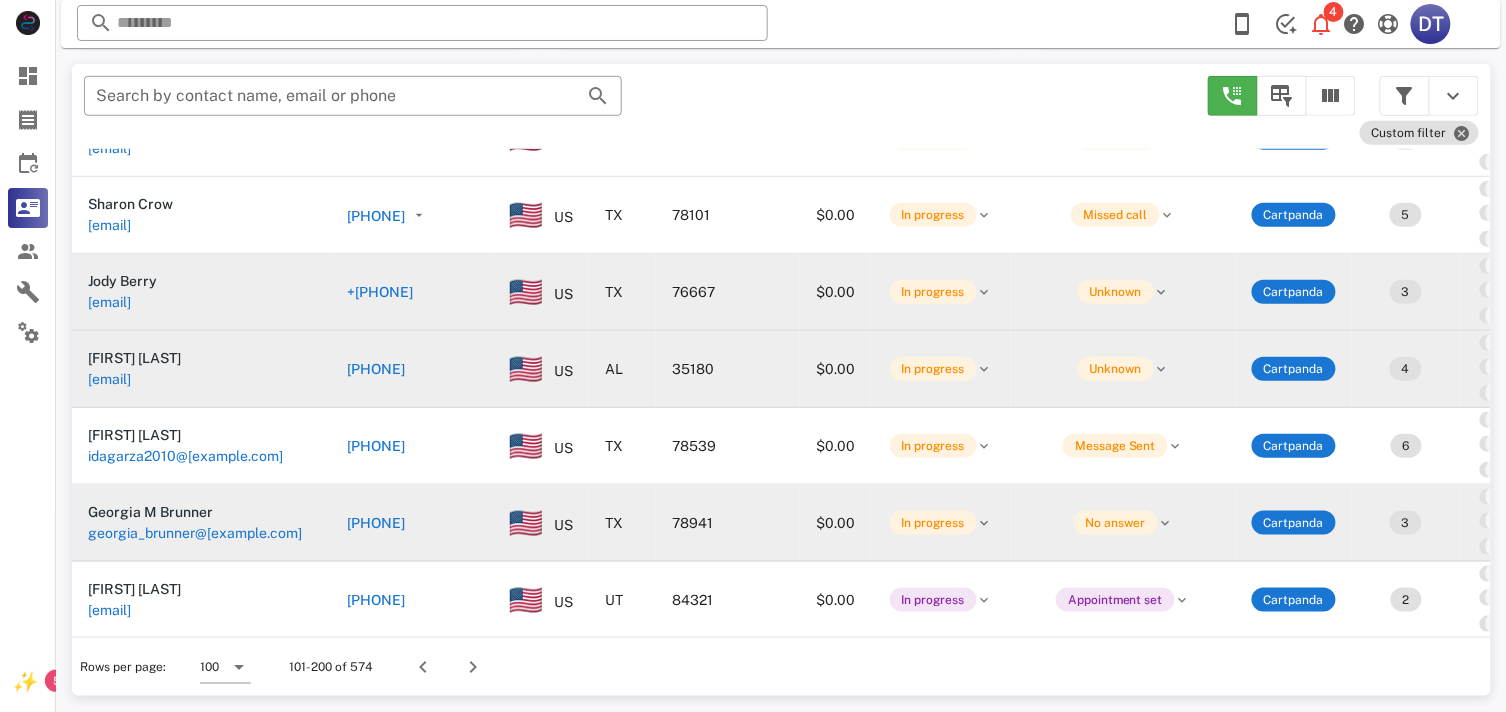 scroll, scrollTop: 888, scrollLeft: 0, axis: vertical 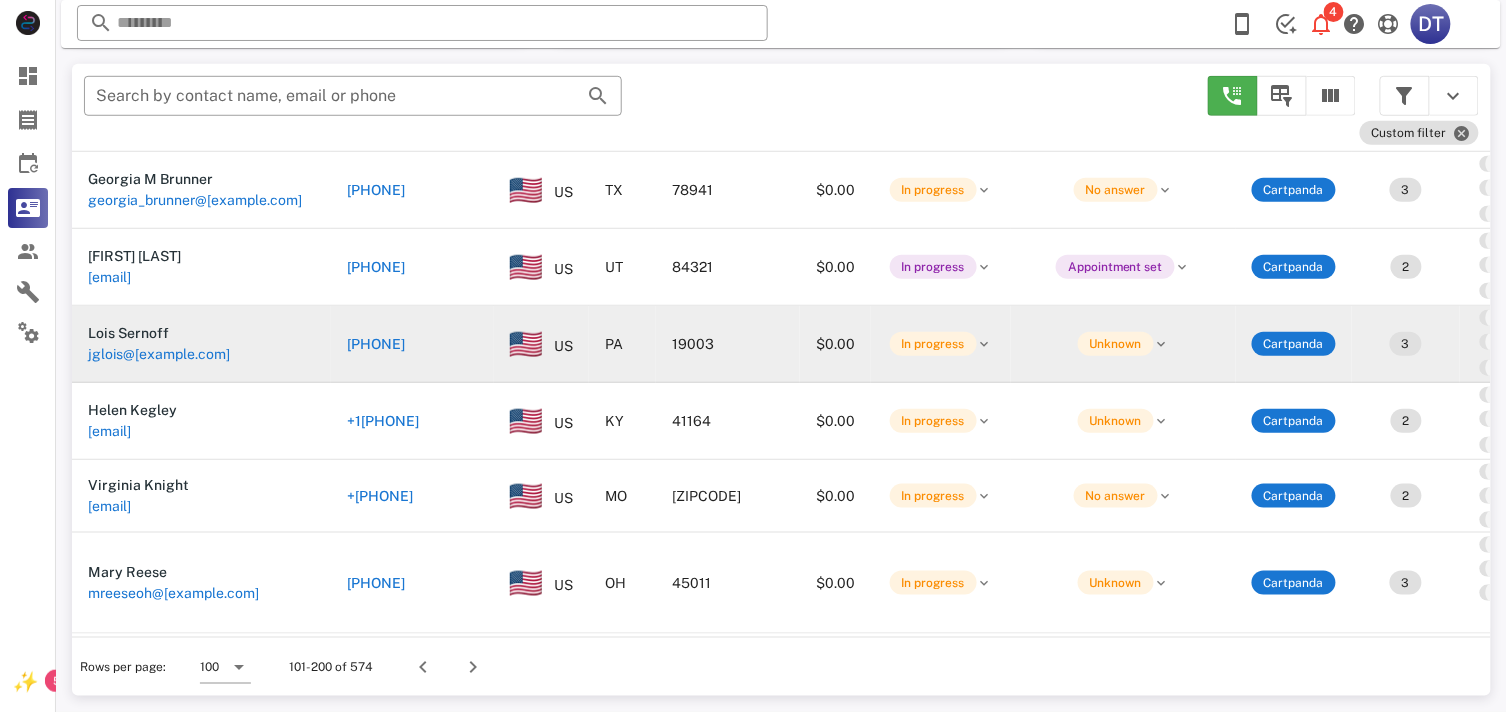 click on "[PHONE]" at bounding box center [376, 344] 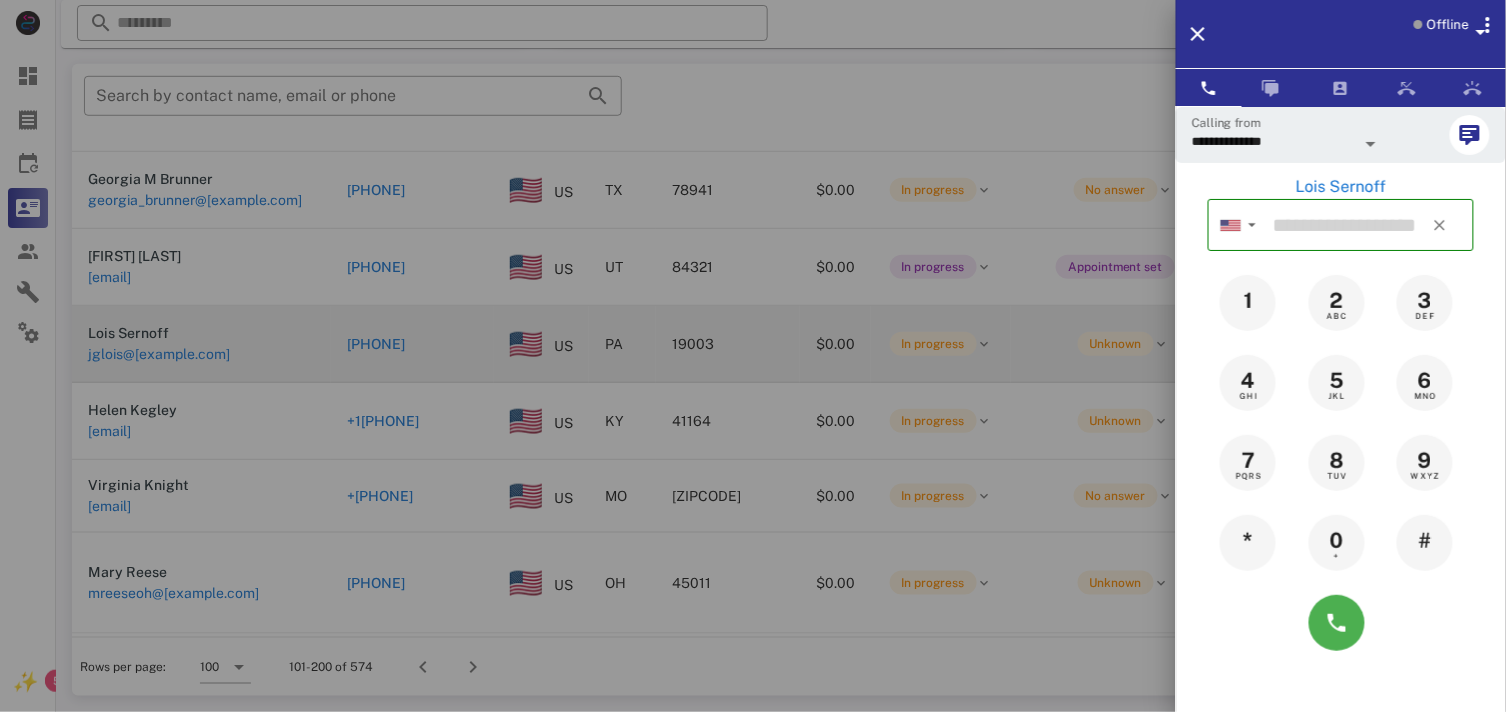 type on "**********" 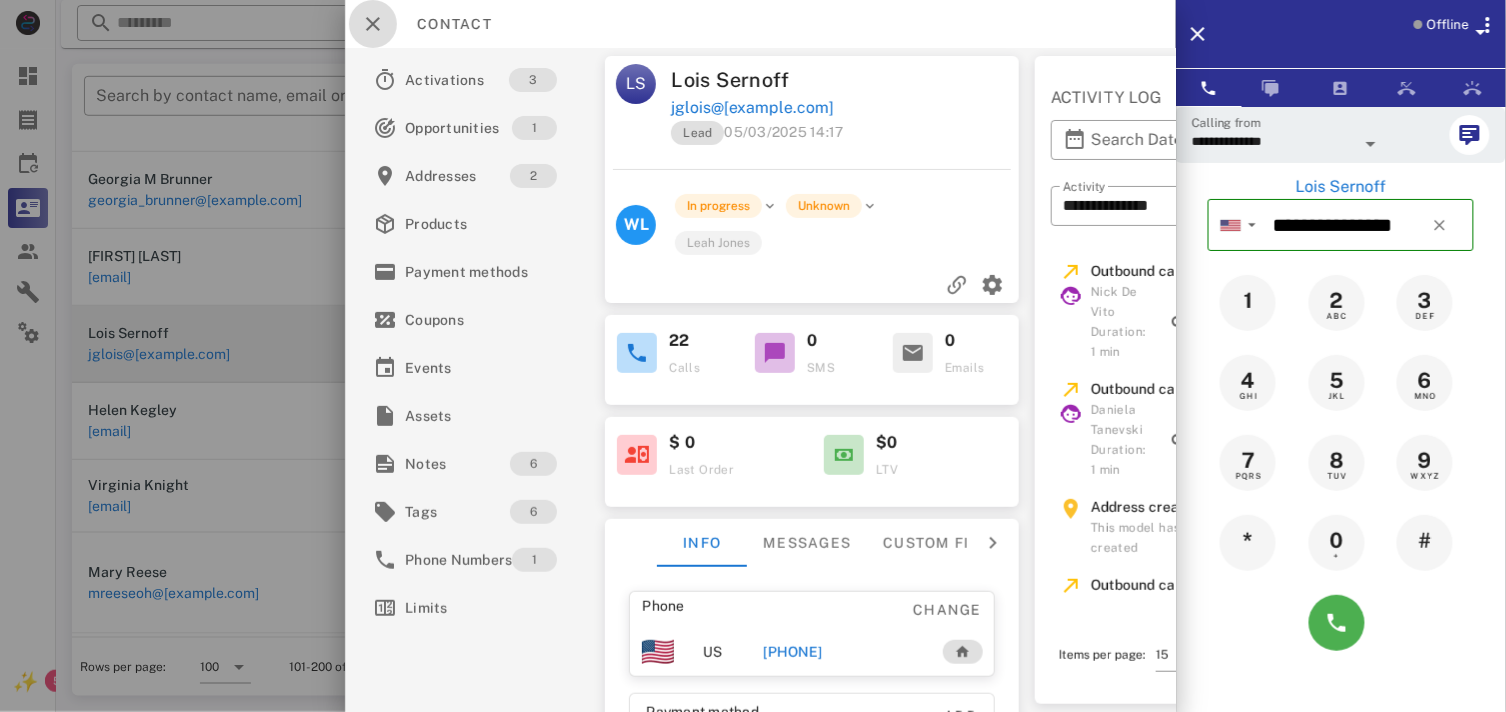 click at bounding box center (373, 24) 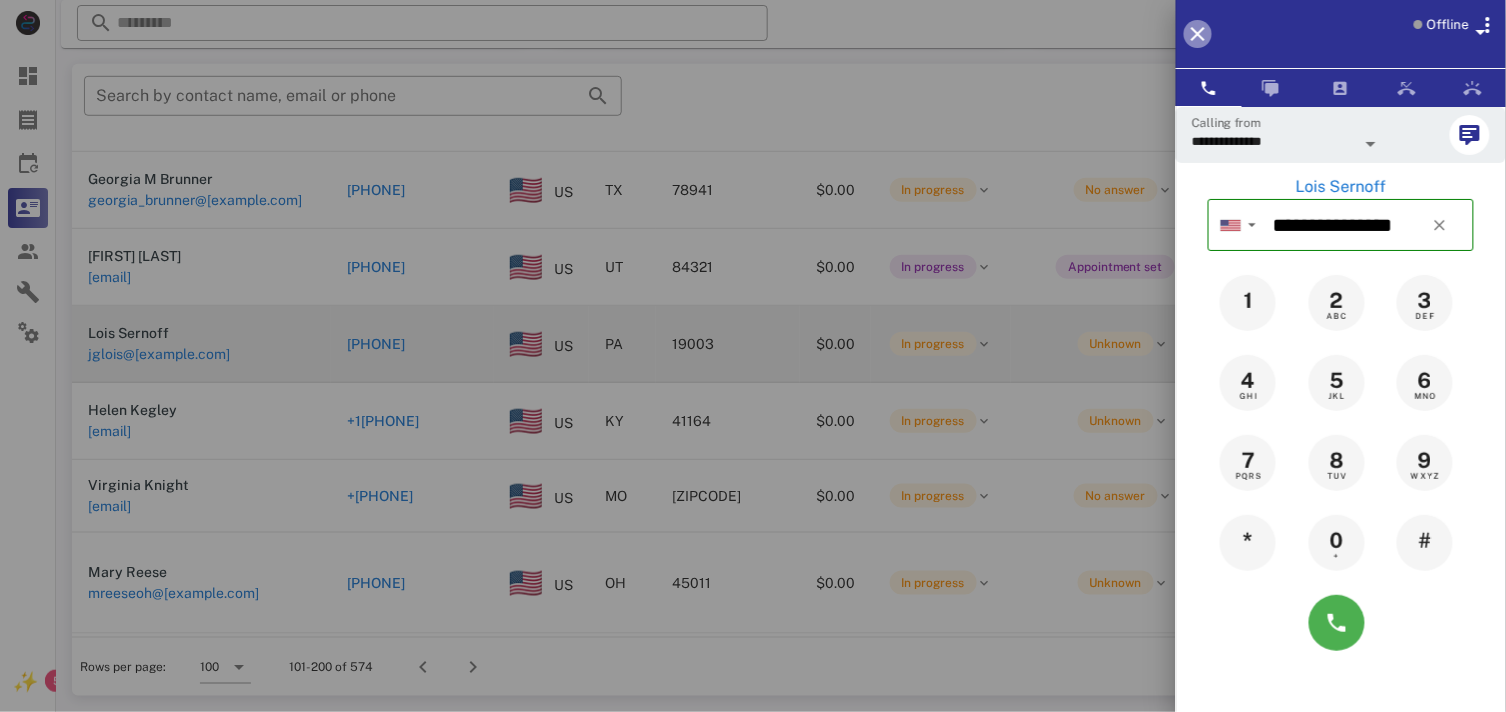 click at bounding box center [1198, 34] 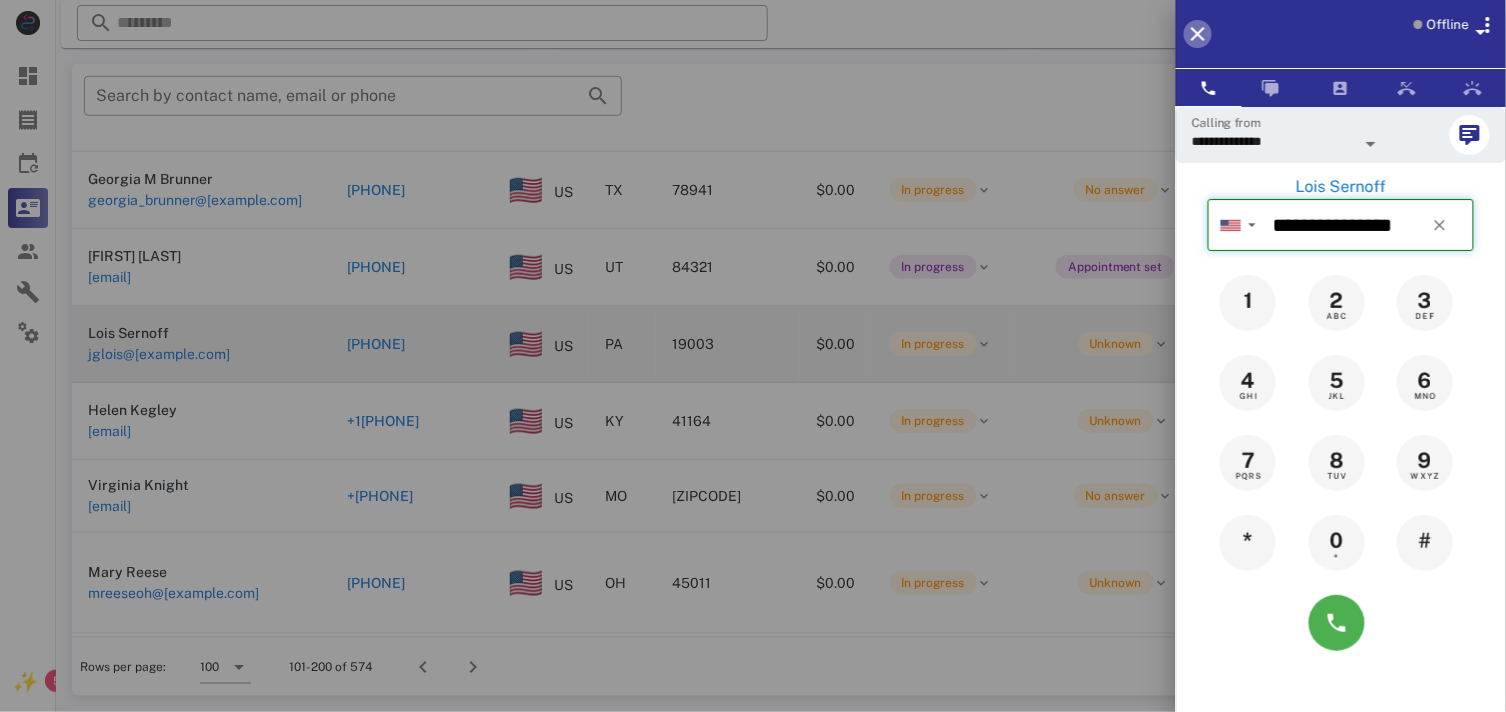 type 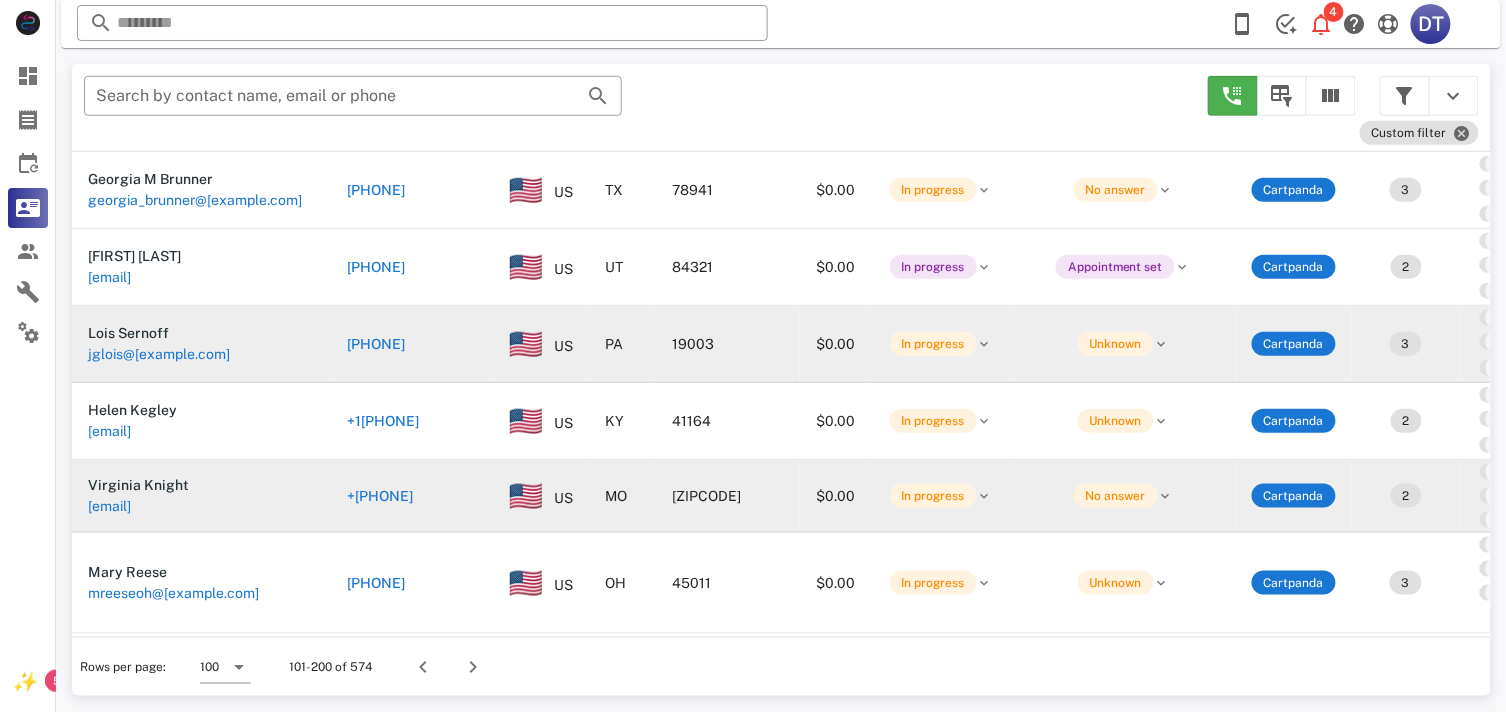 click on "+[PHONE]" at bounding box center (380, 496) 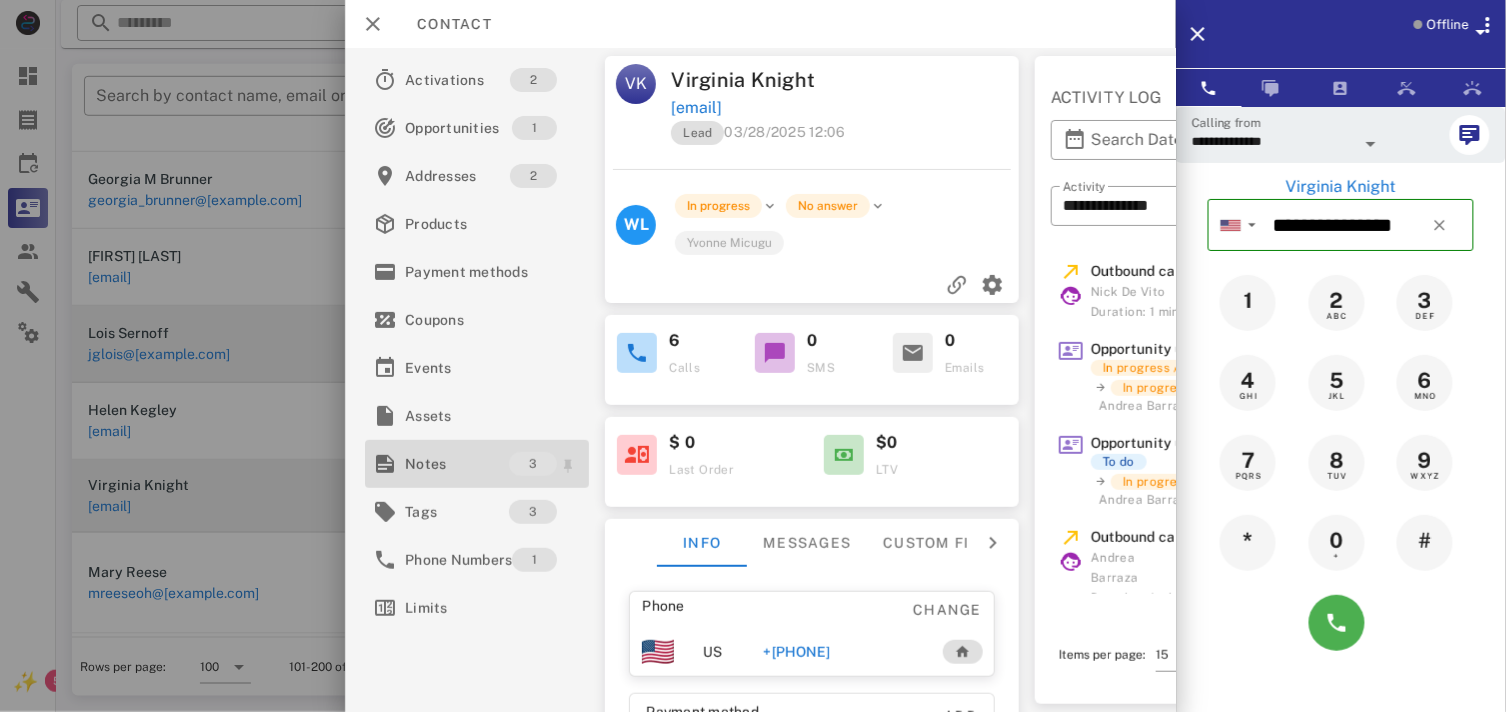 click on "Notes" at bounding box center [457, 464] 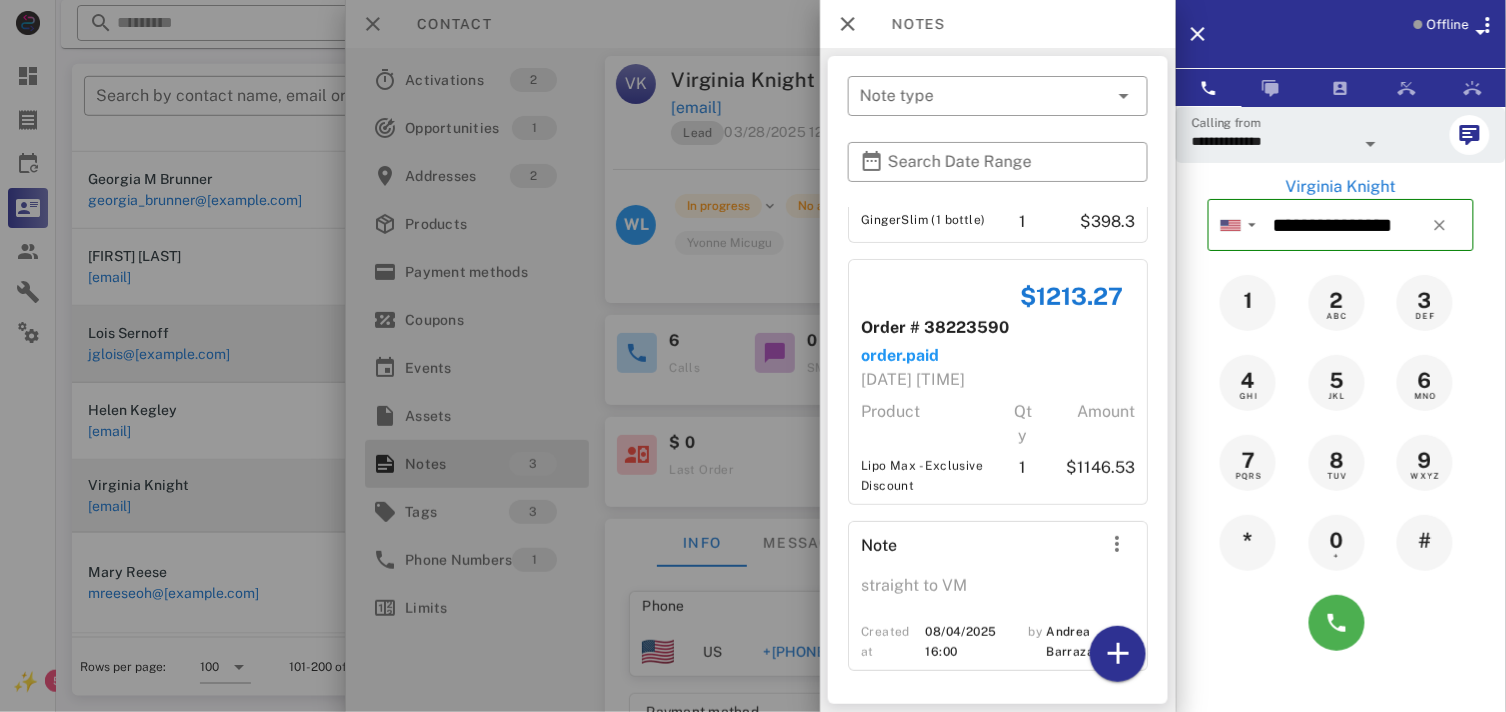 scroll, scrollTop: 214, scrollLeft: 0, axis: vertical 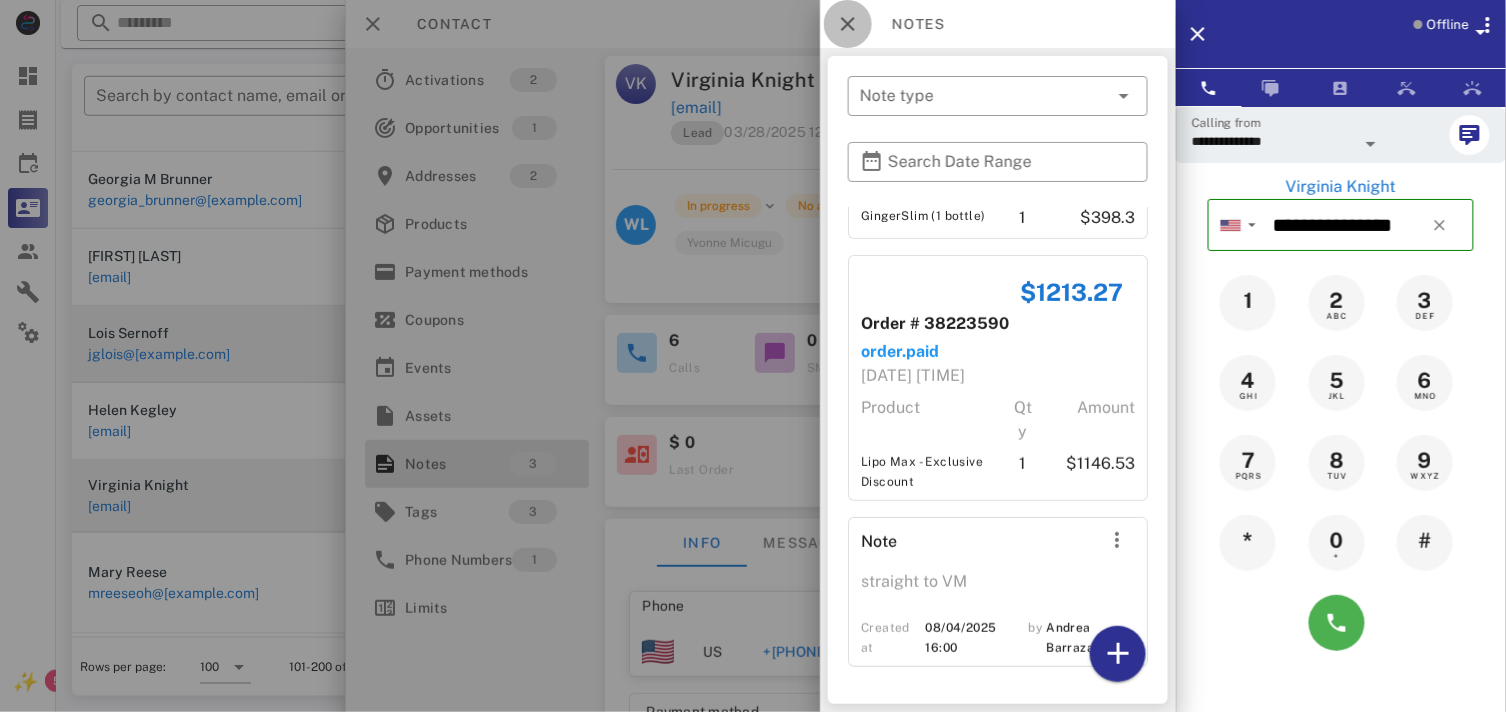 click at bounding box center (848, 24) 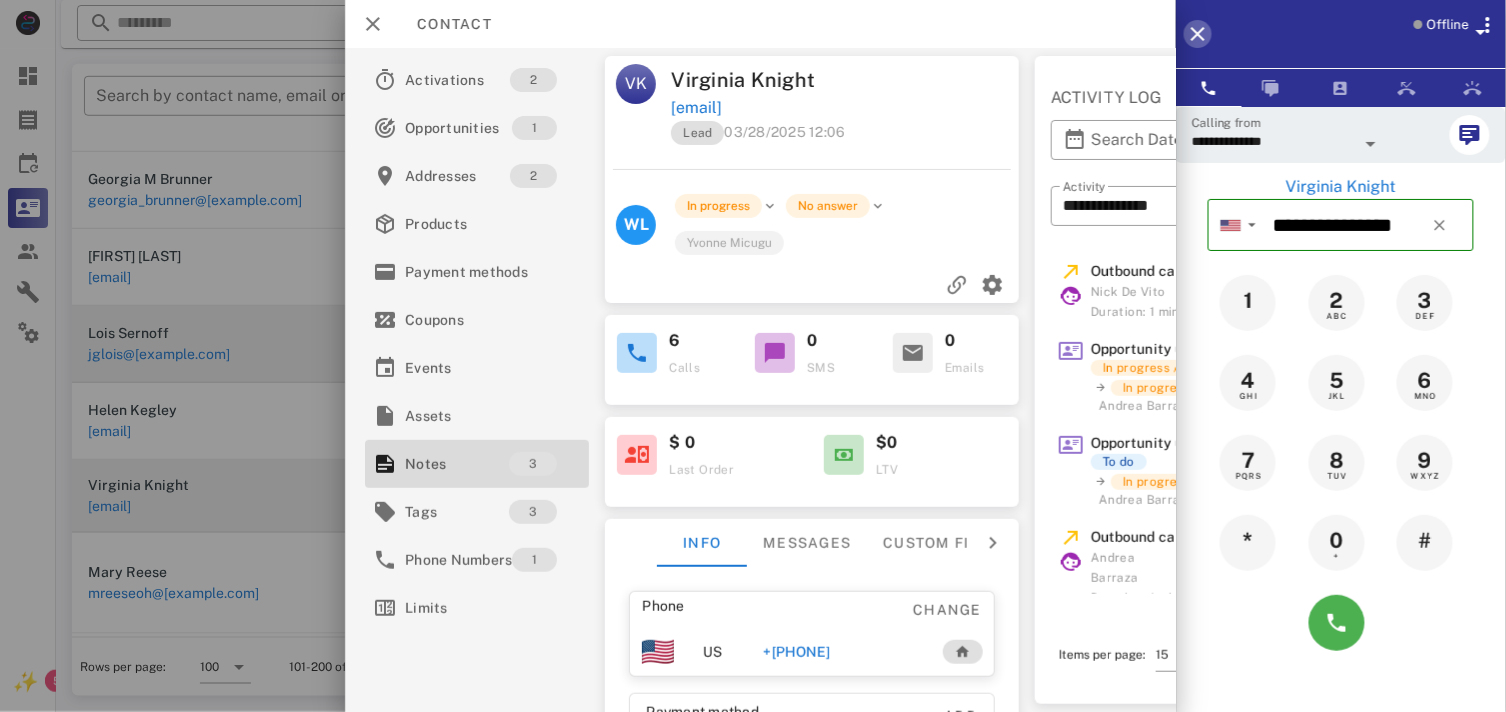 click at bounding box center (1198, 34) 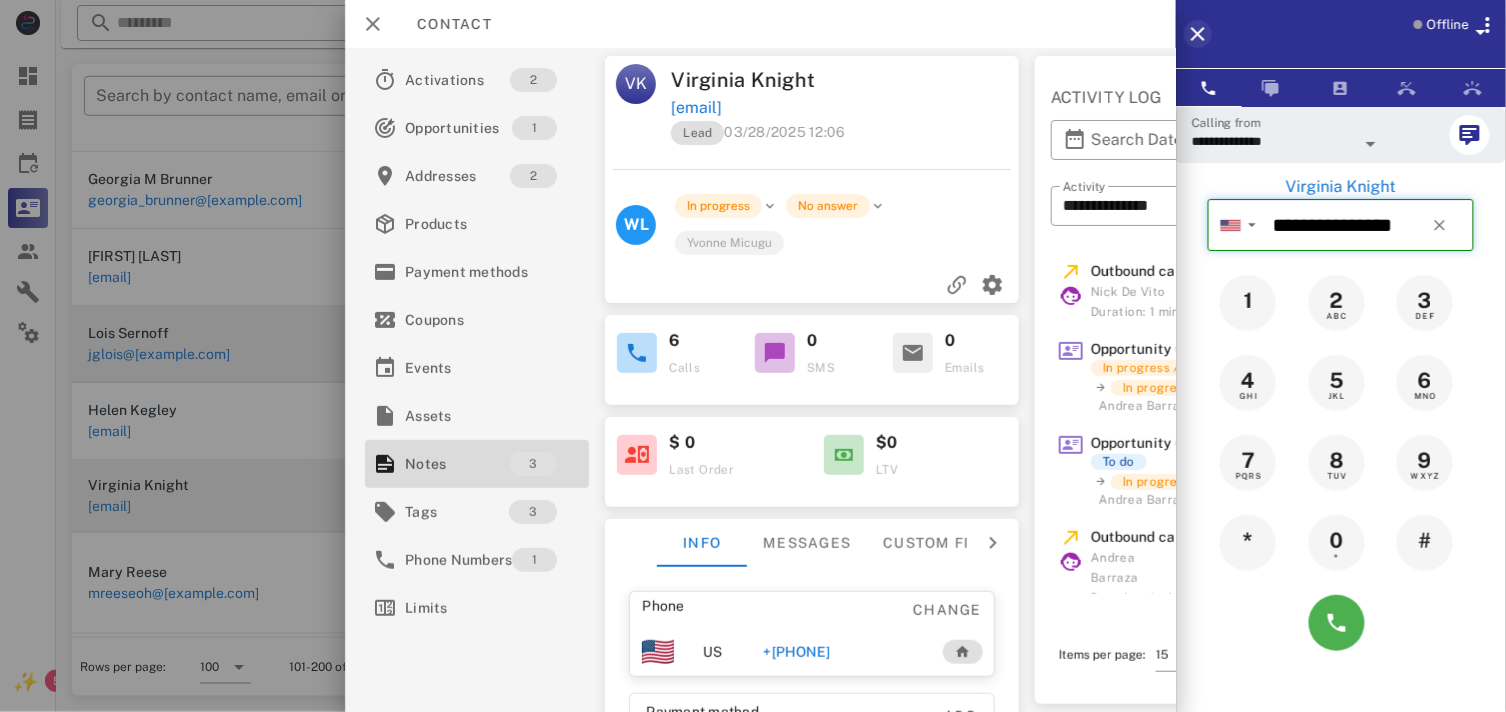 type 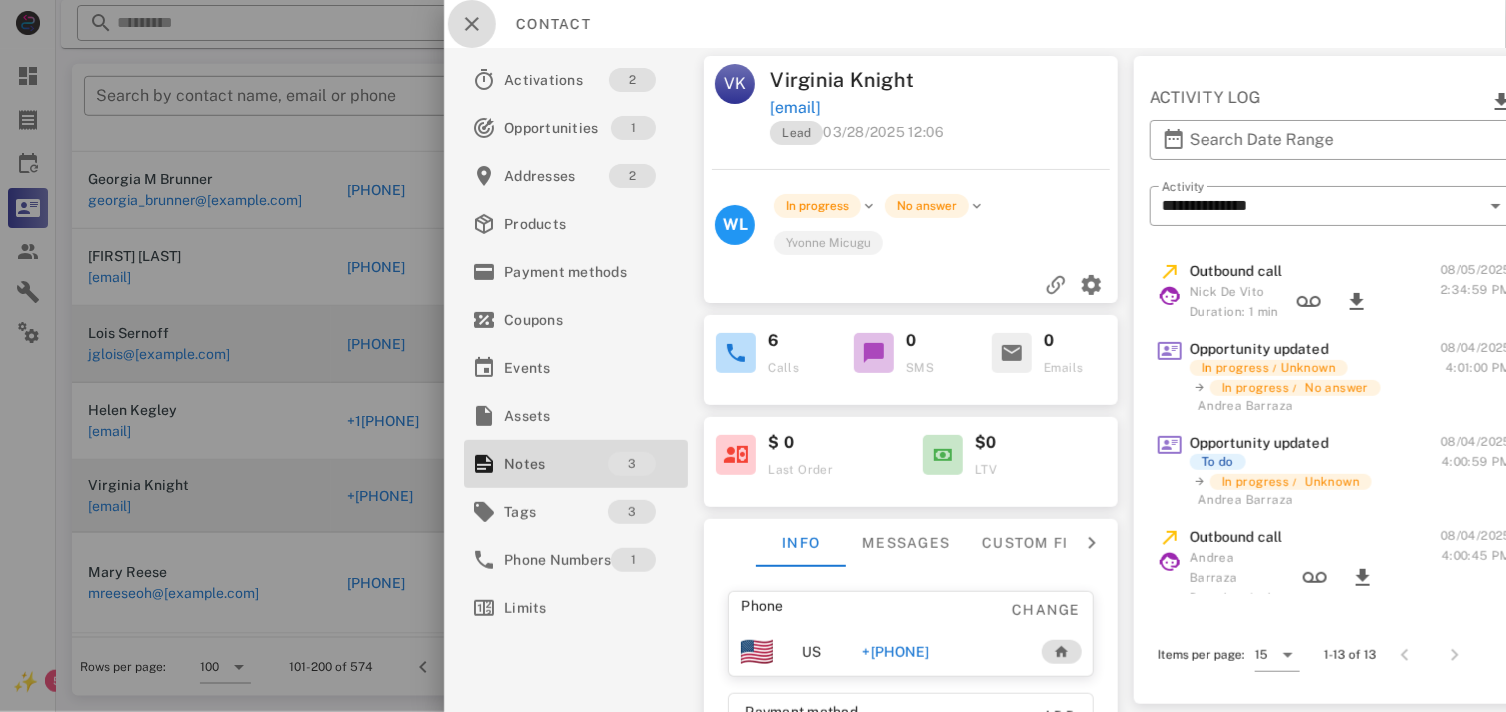 click at bounding box center (472, 24) 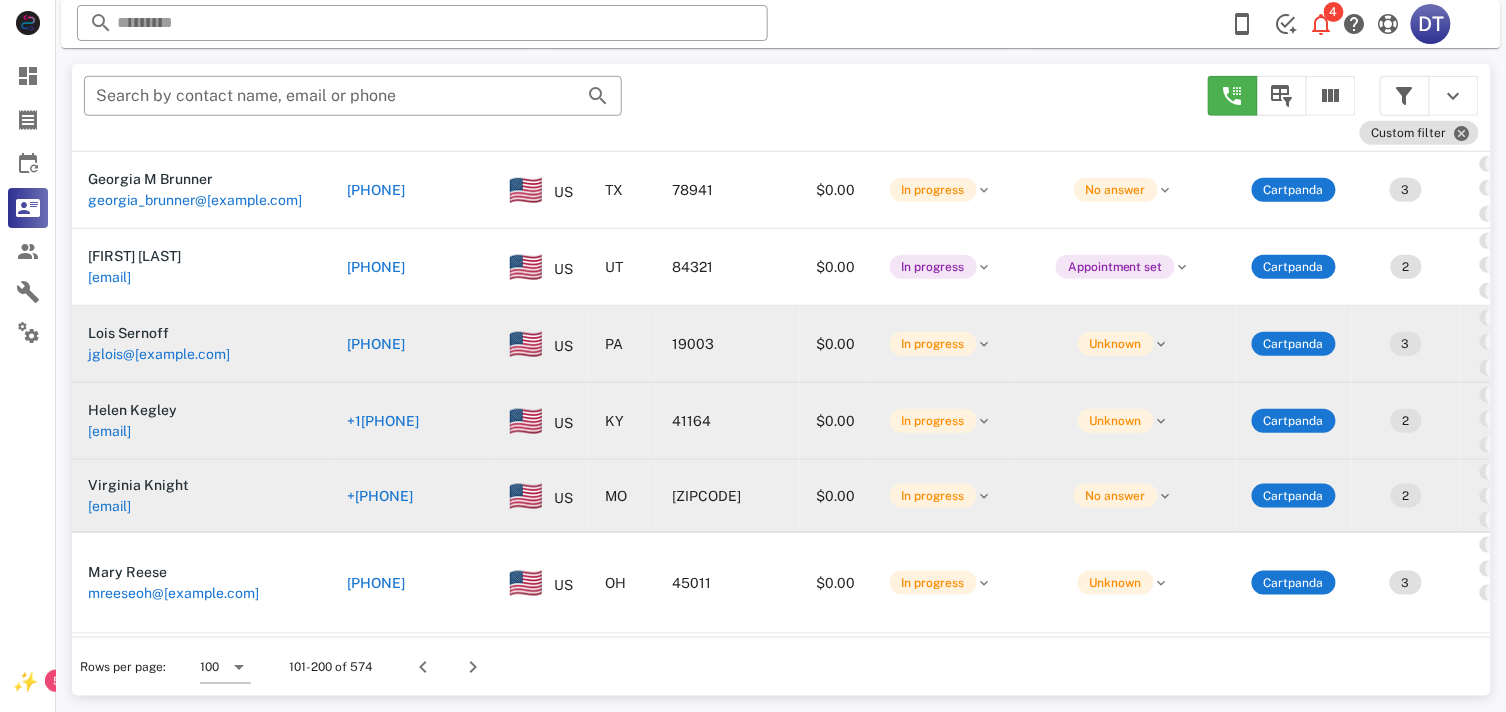 click on "+1[PHONE]" at bounding box center [383, 421] 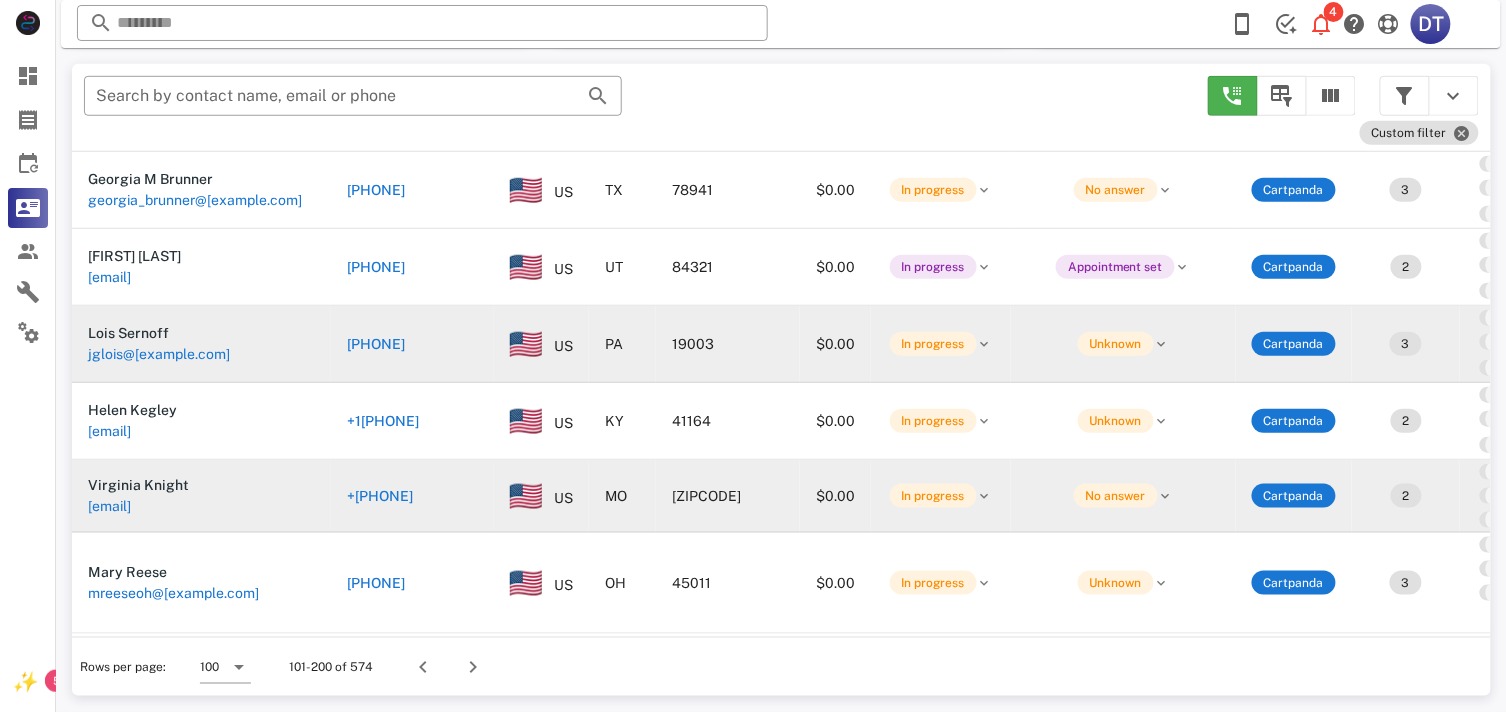 type on "**********" 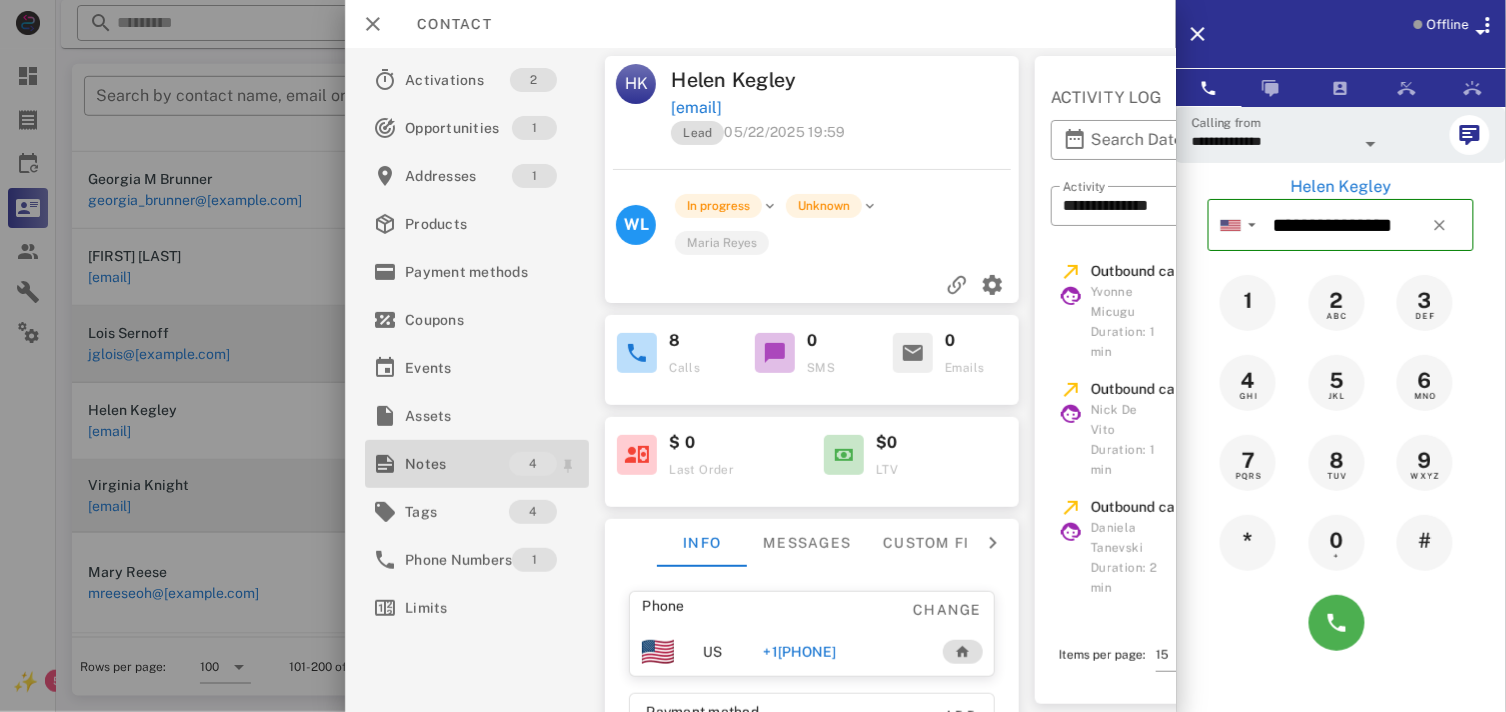 click on "Notes" at bounding box center [457, 464] 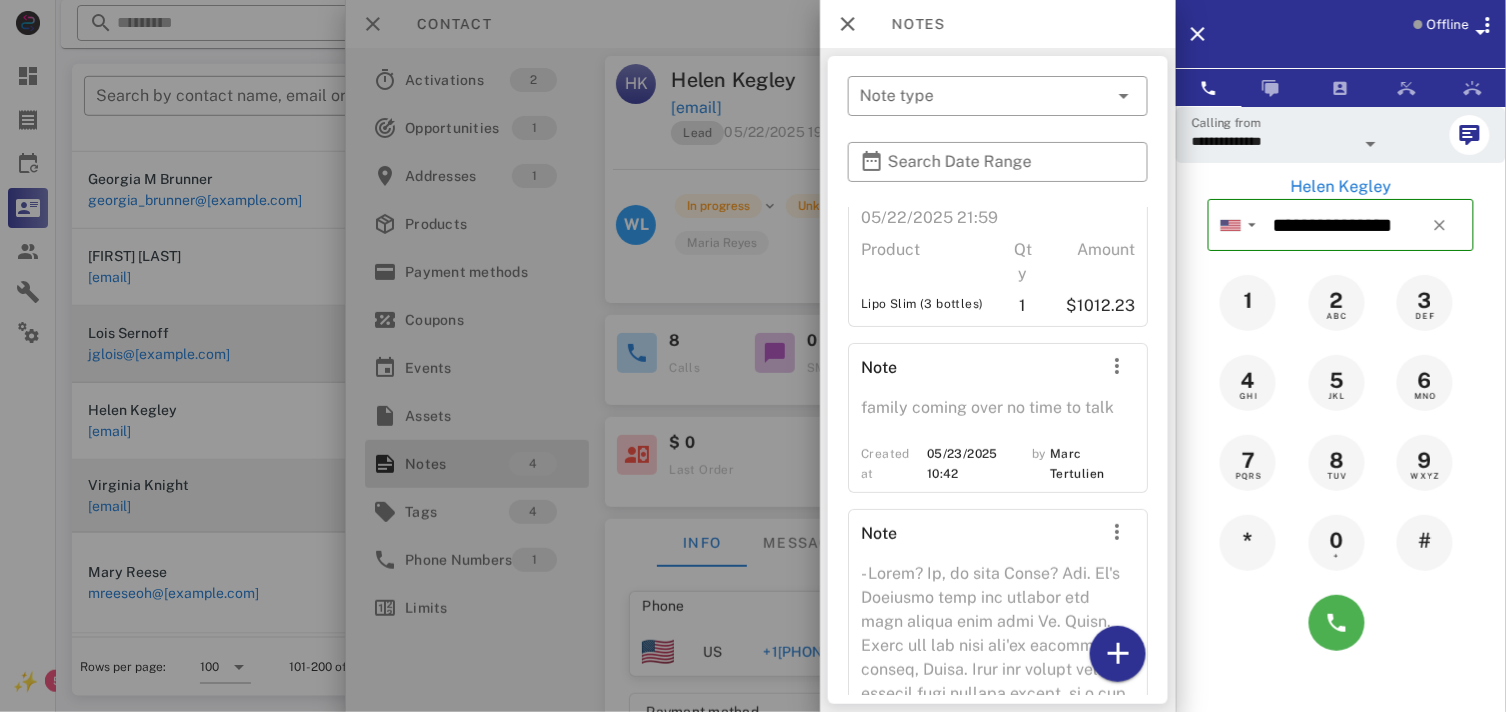 scroll, scrollTop: 333, scrollLeft: 0, axis: vertical 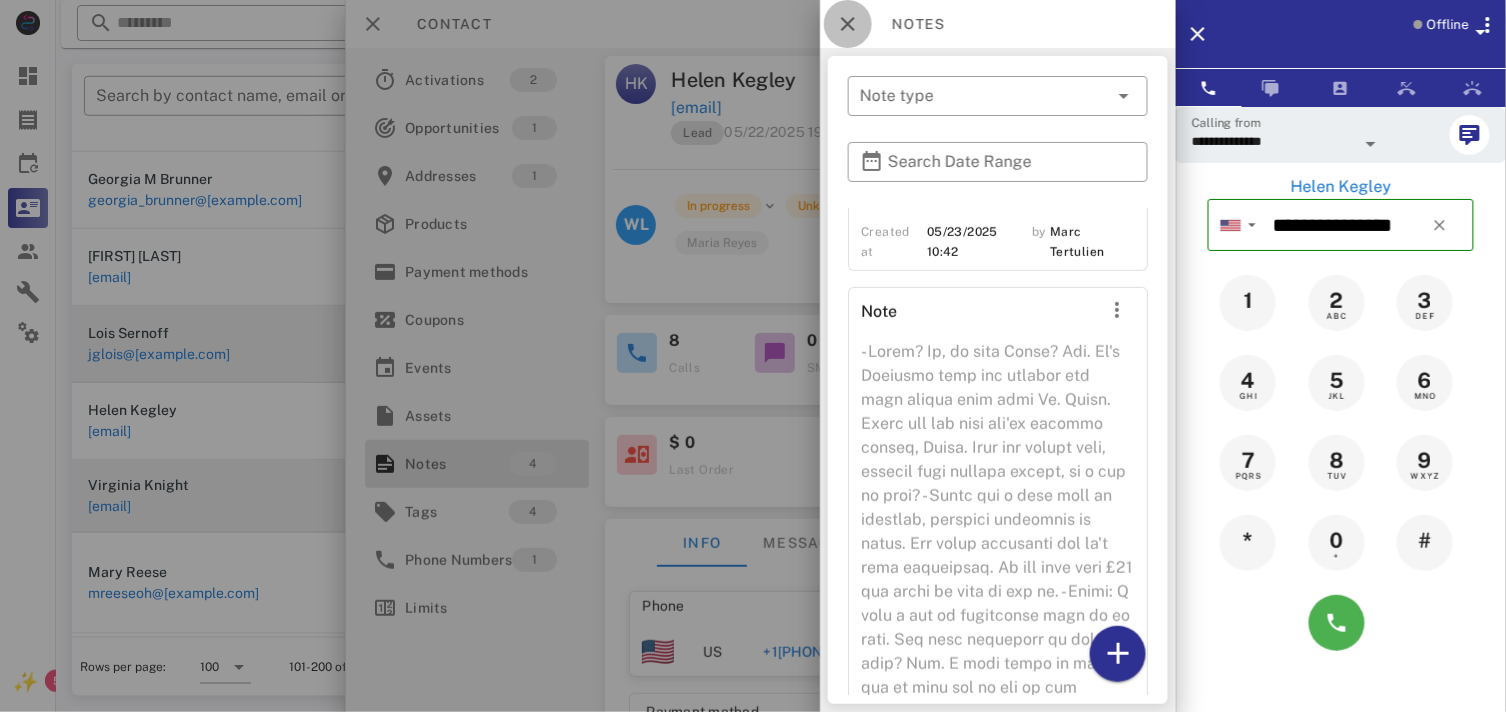 click at bounding box center [848, 24] 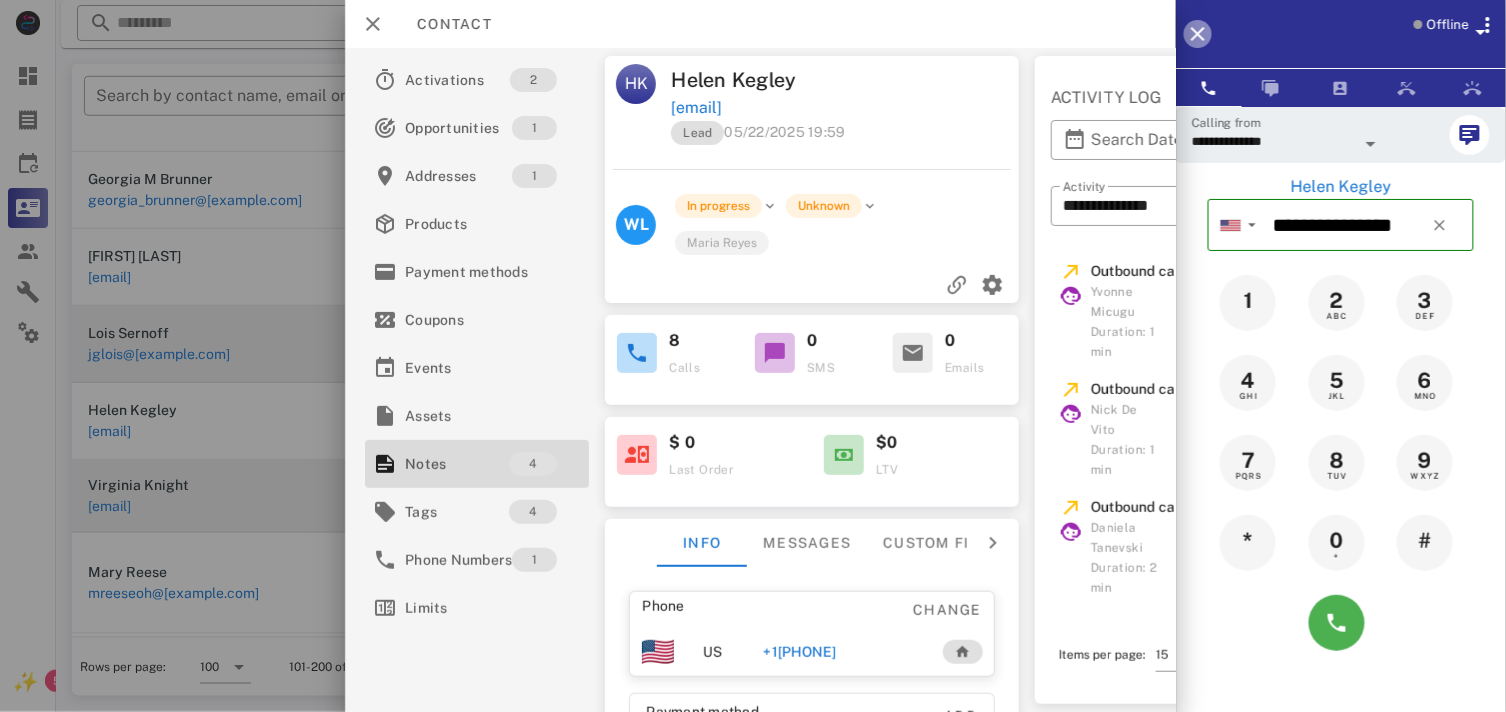 click at bounding box center [1198, 34] 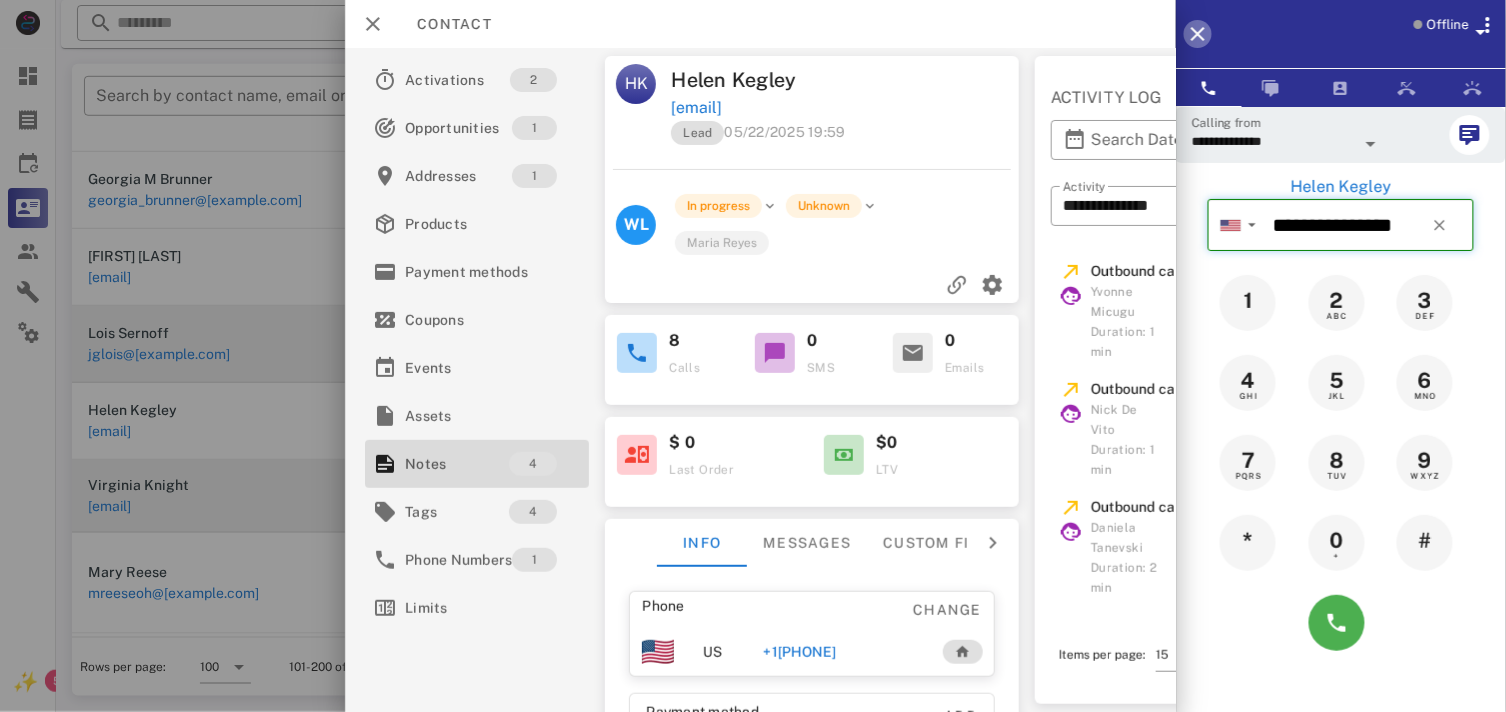 type 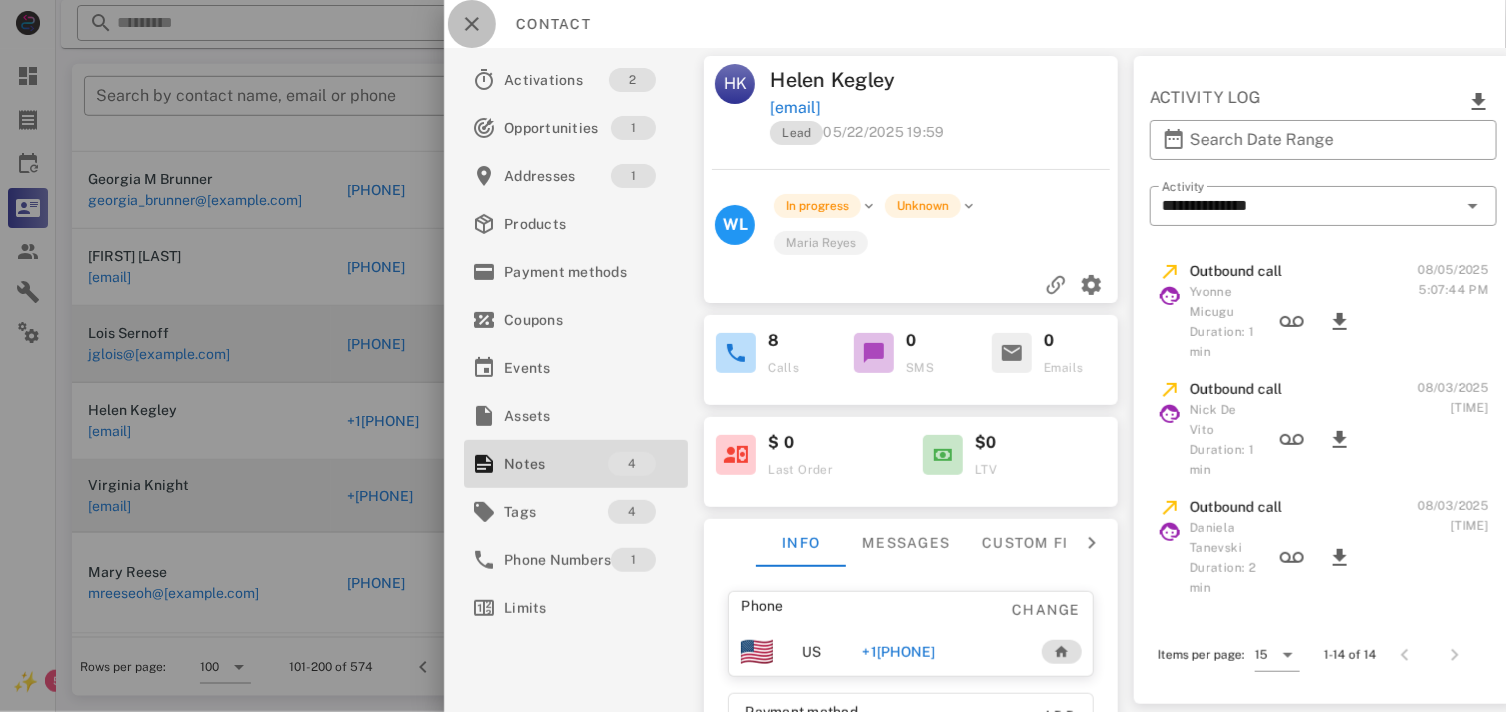 click at bounding box center [472, 24] 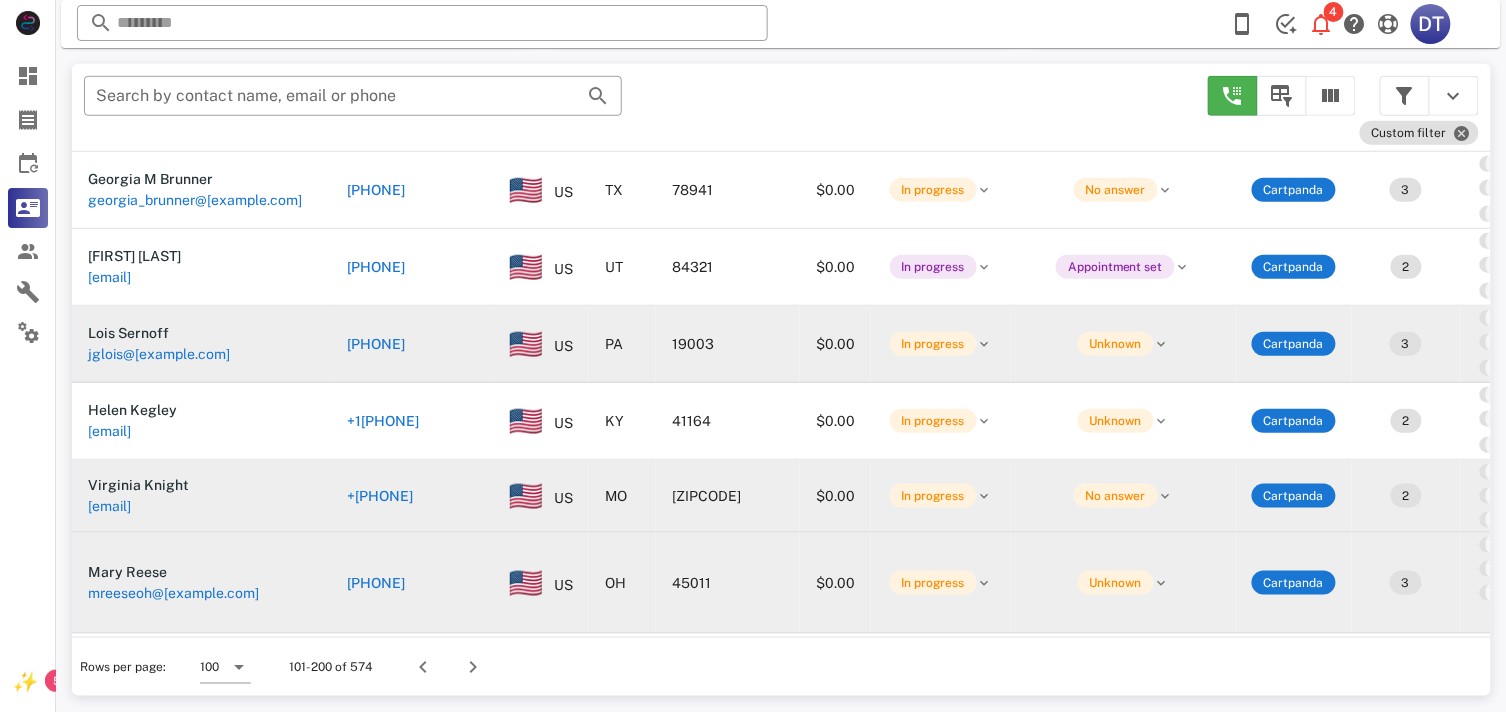 click on "[PHONE]" at bounding box center (376, 583) 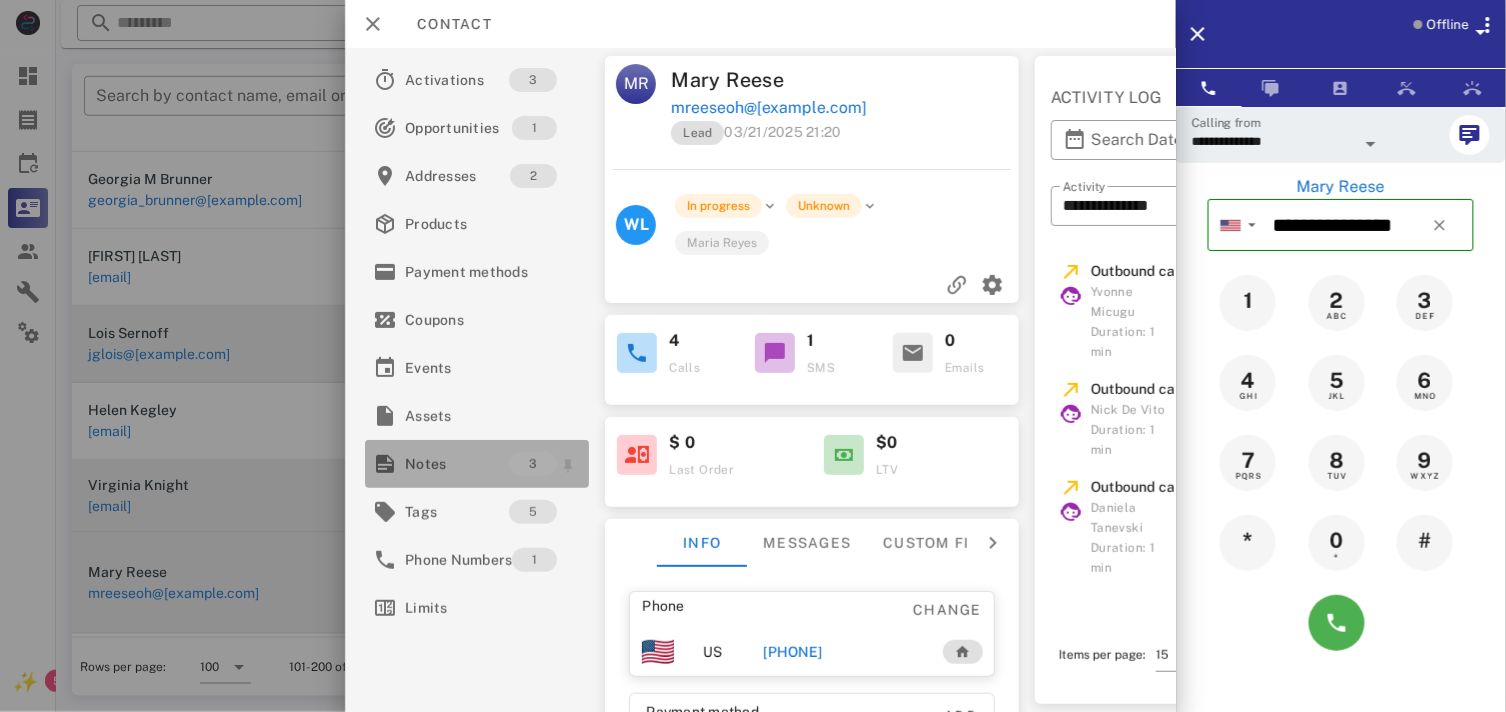 click on "Notes" at bounding box center (457, 464) 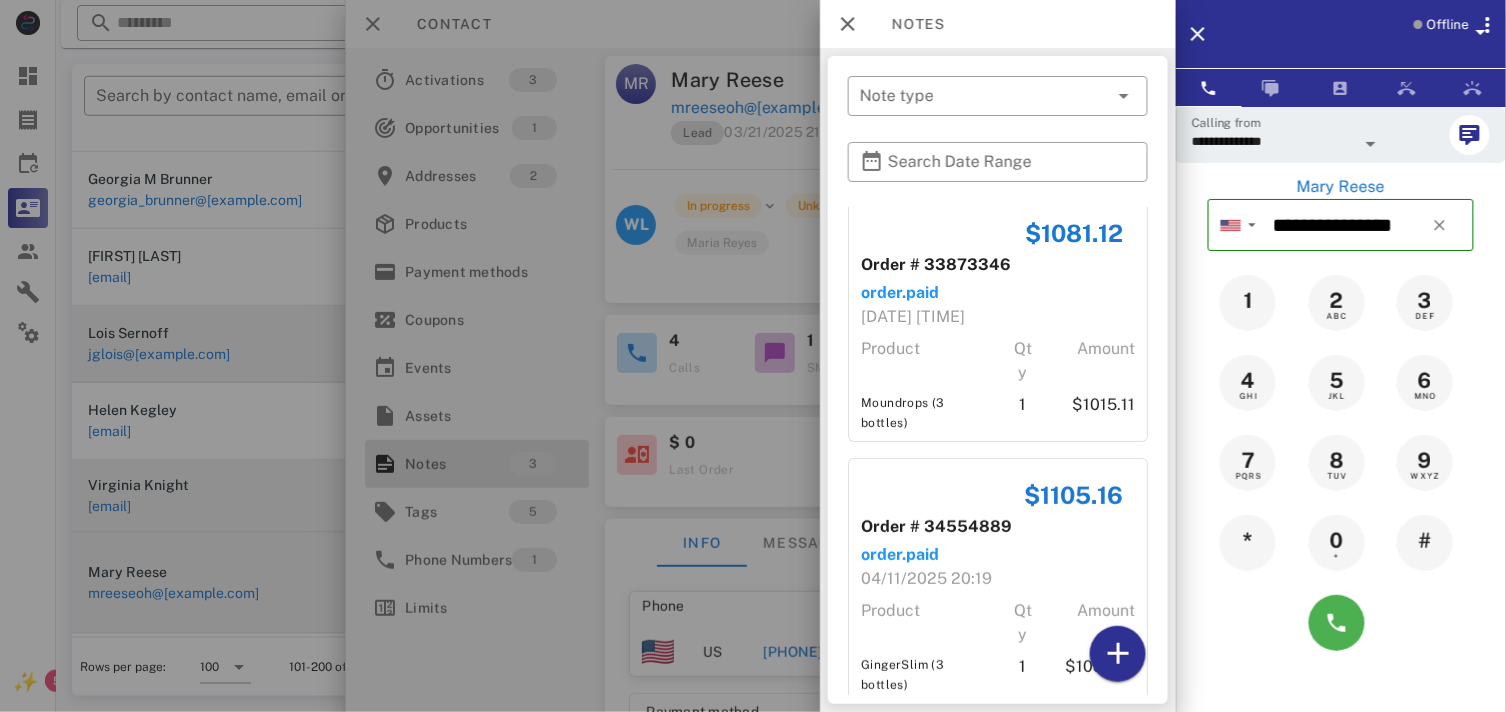 scroll, scrollTop: 0, scrollLeft: 0, axis: both 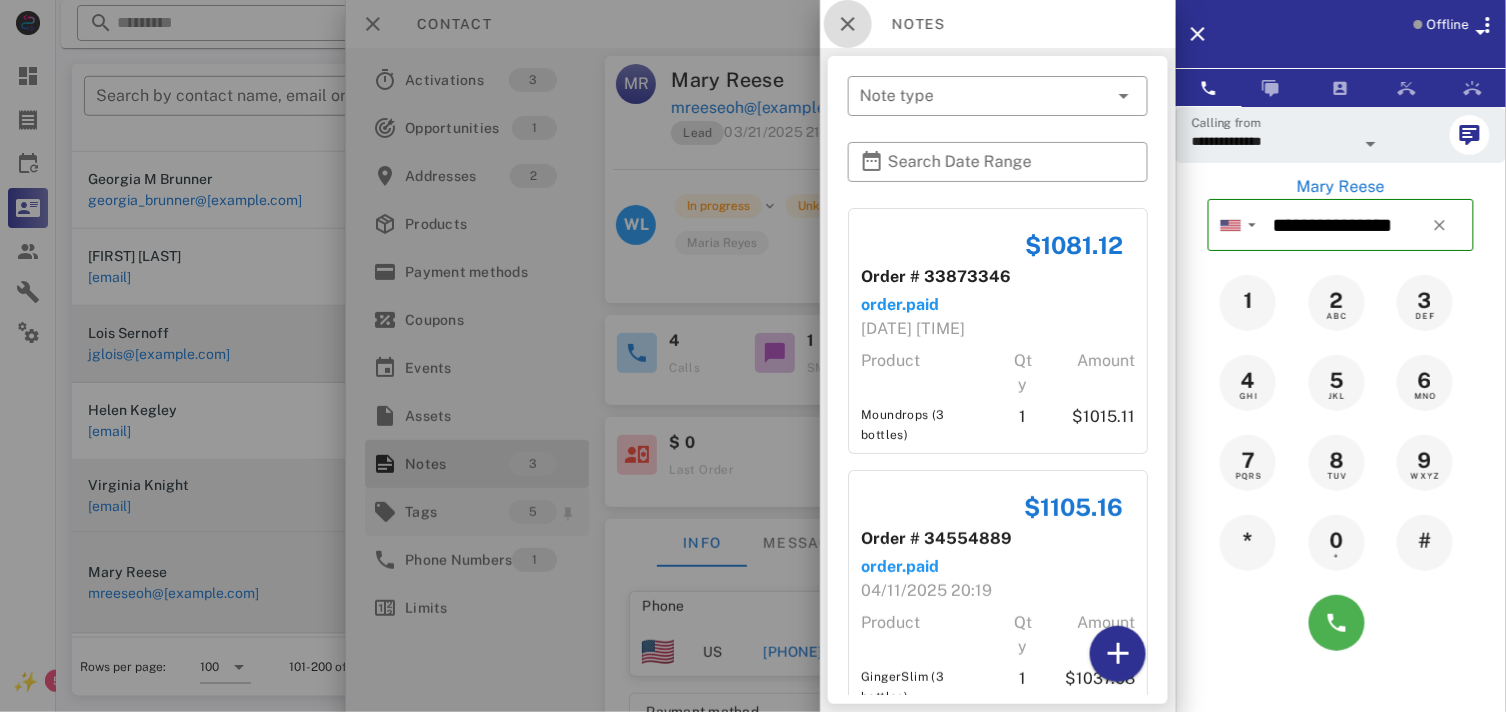 click at bounding box center (848, 24) 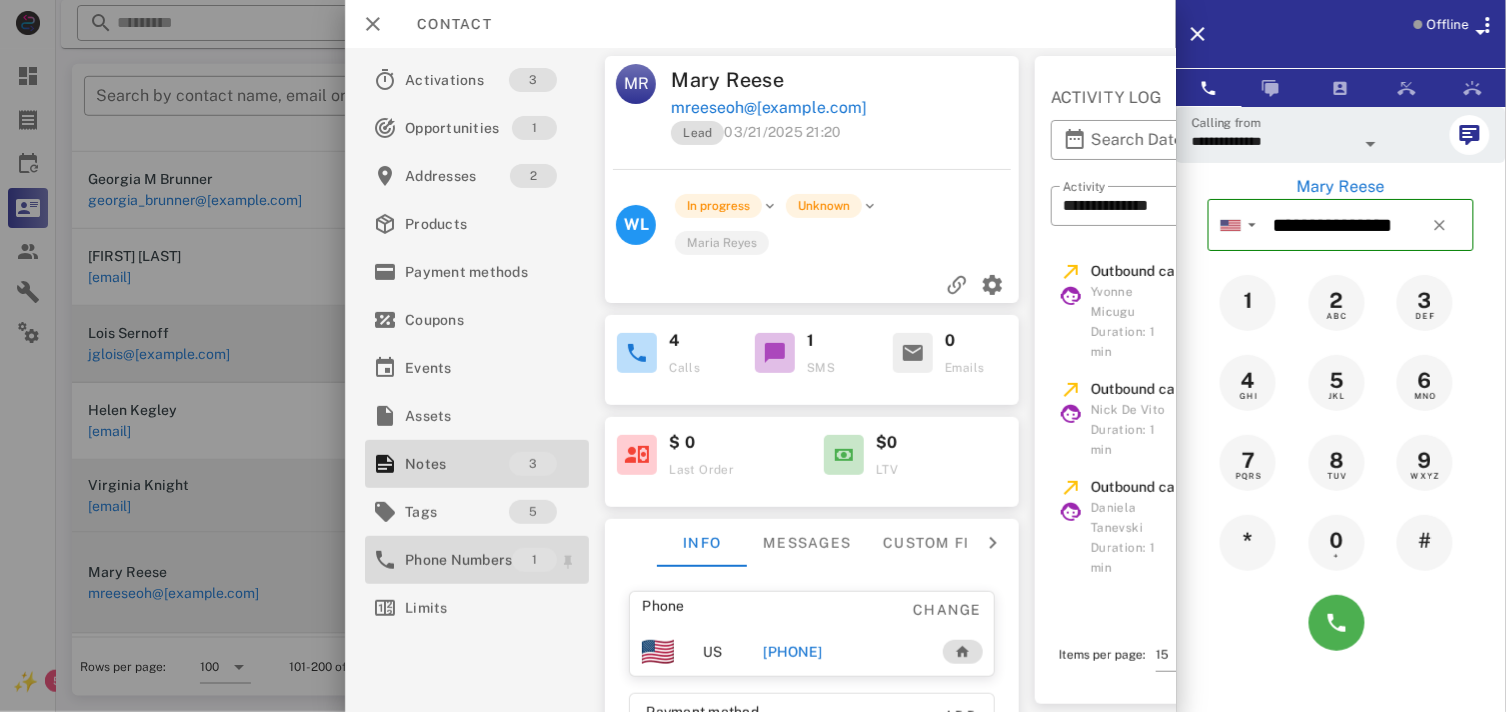 click on "Phone Numbers" at bounding box center [458, 560] 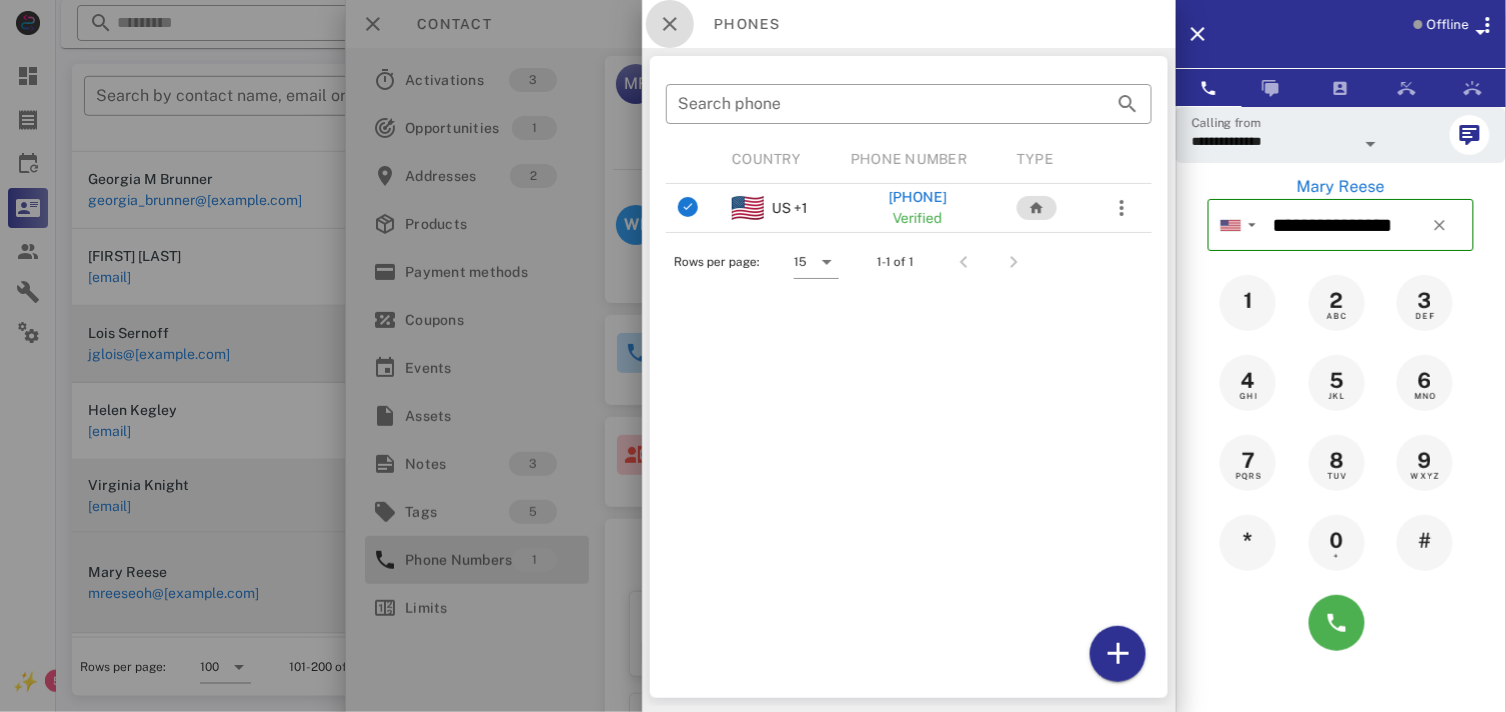 click at bounding box center (670, 24) 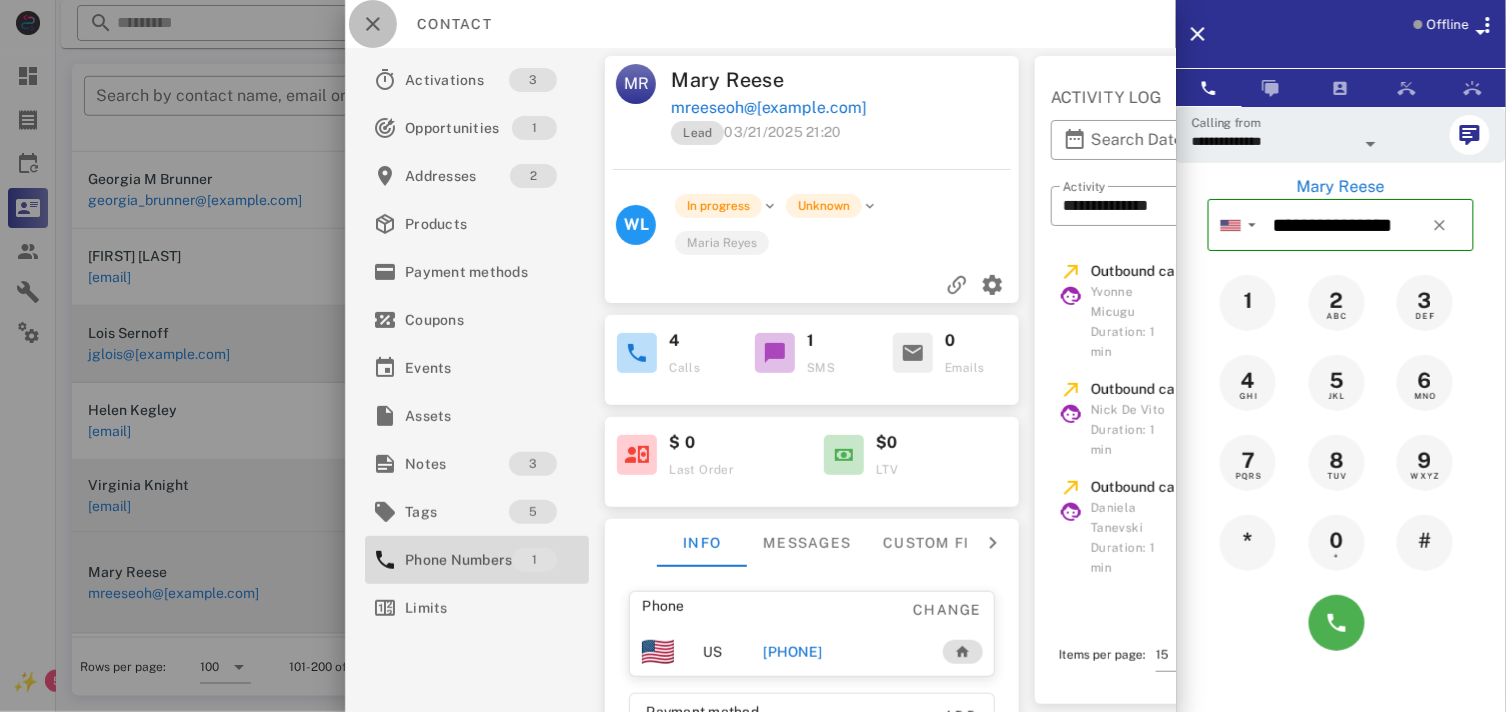 click at bounding box center [373, 24] 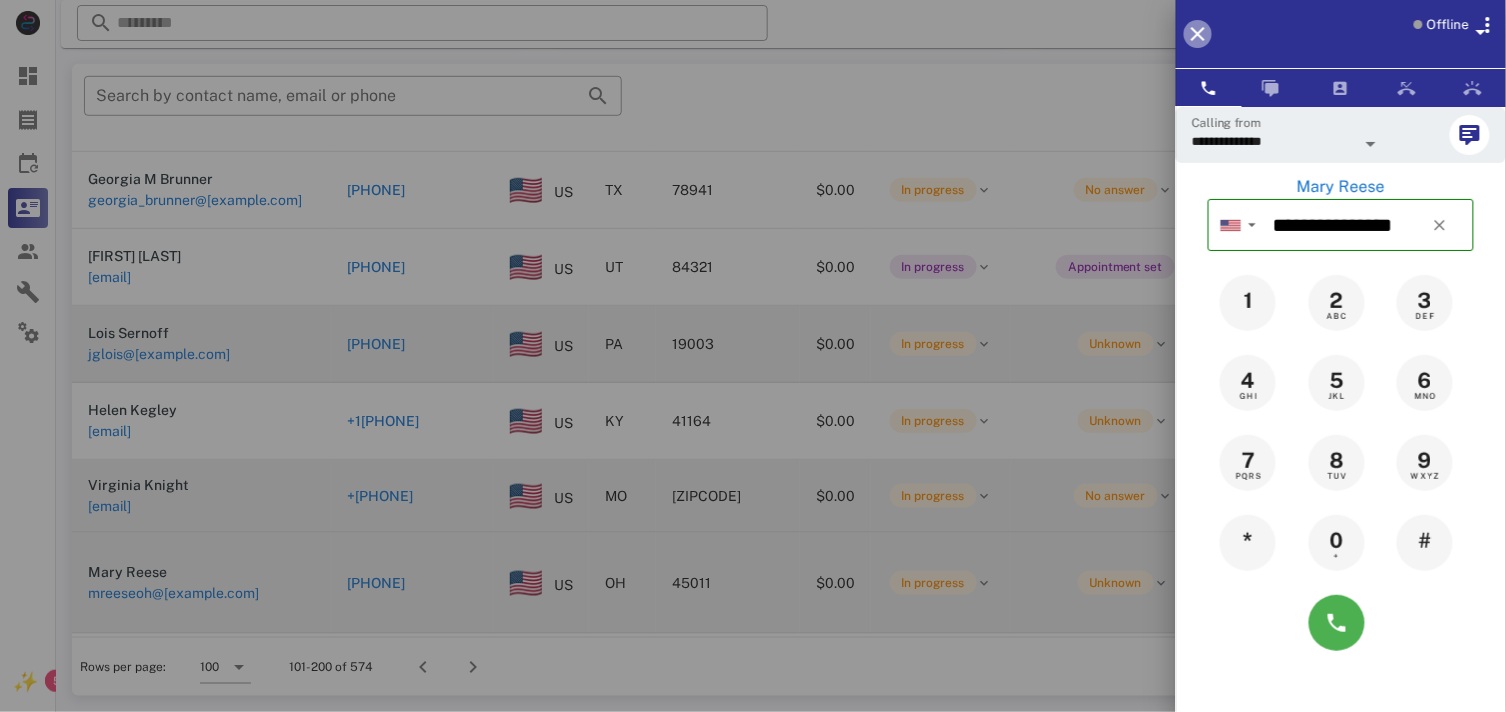 click at bounding box center (1198, 34) 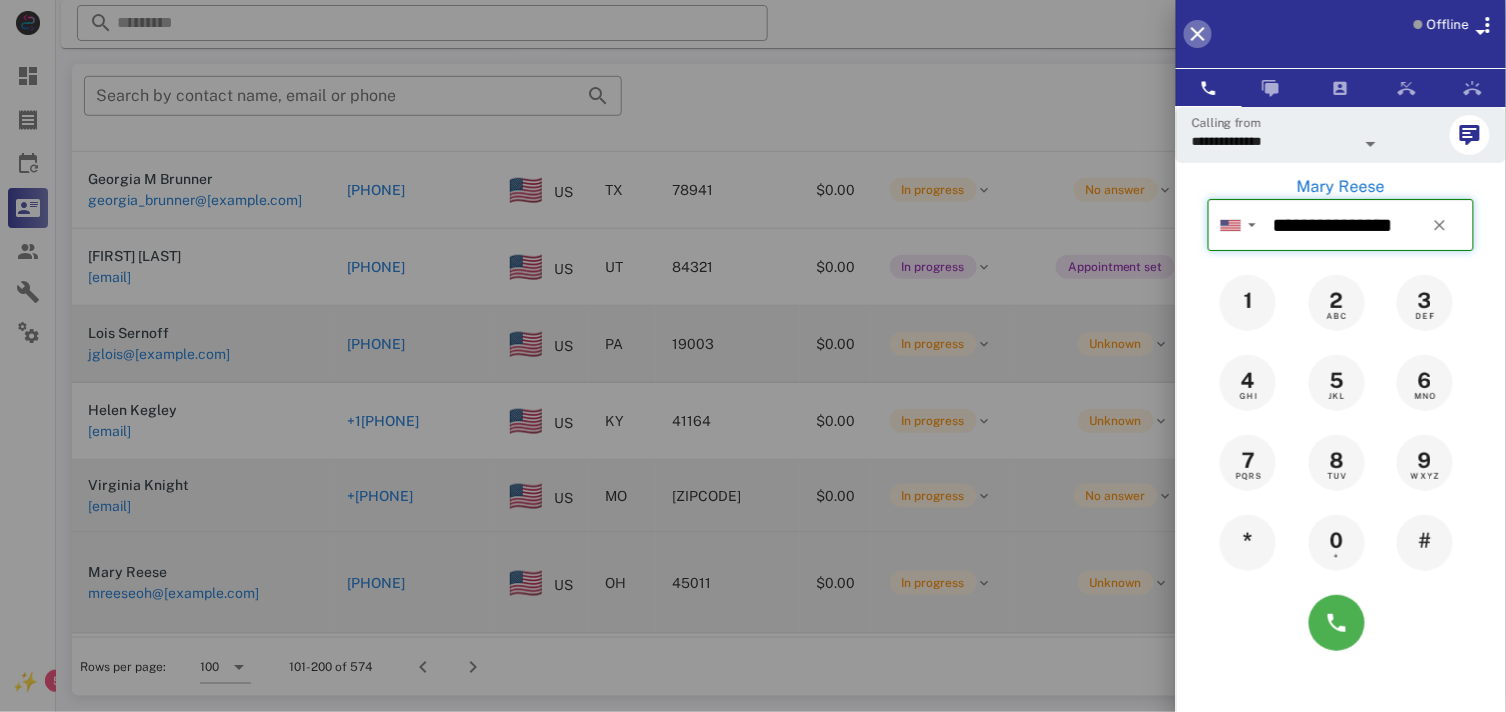 type 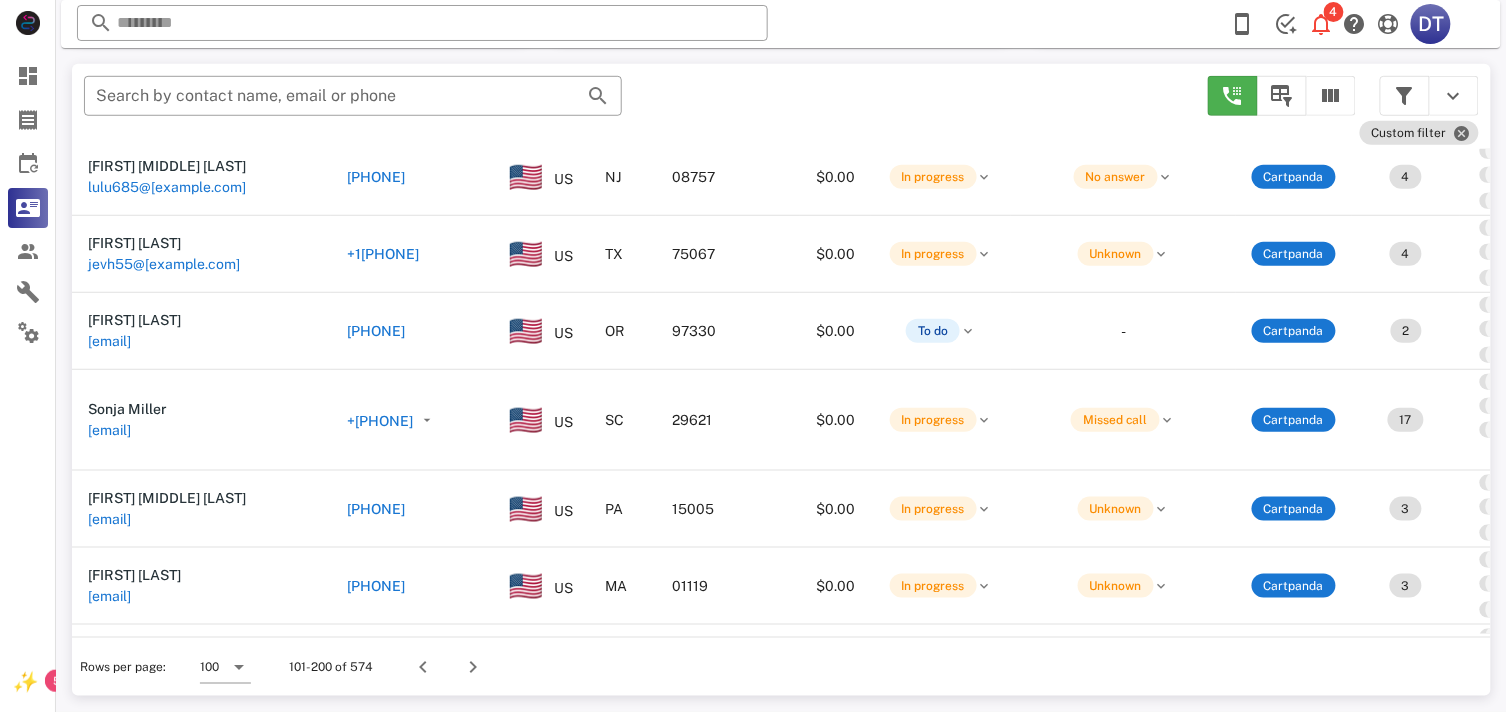 scroll, scrollTop: 1777, scrollLeft: 0, axis: vertical 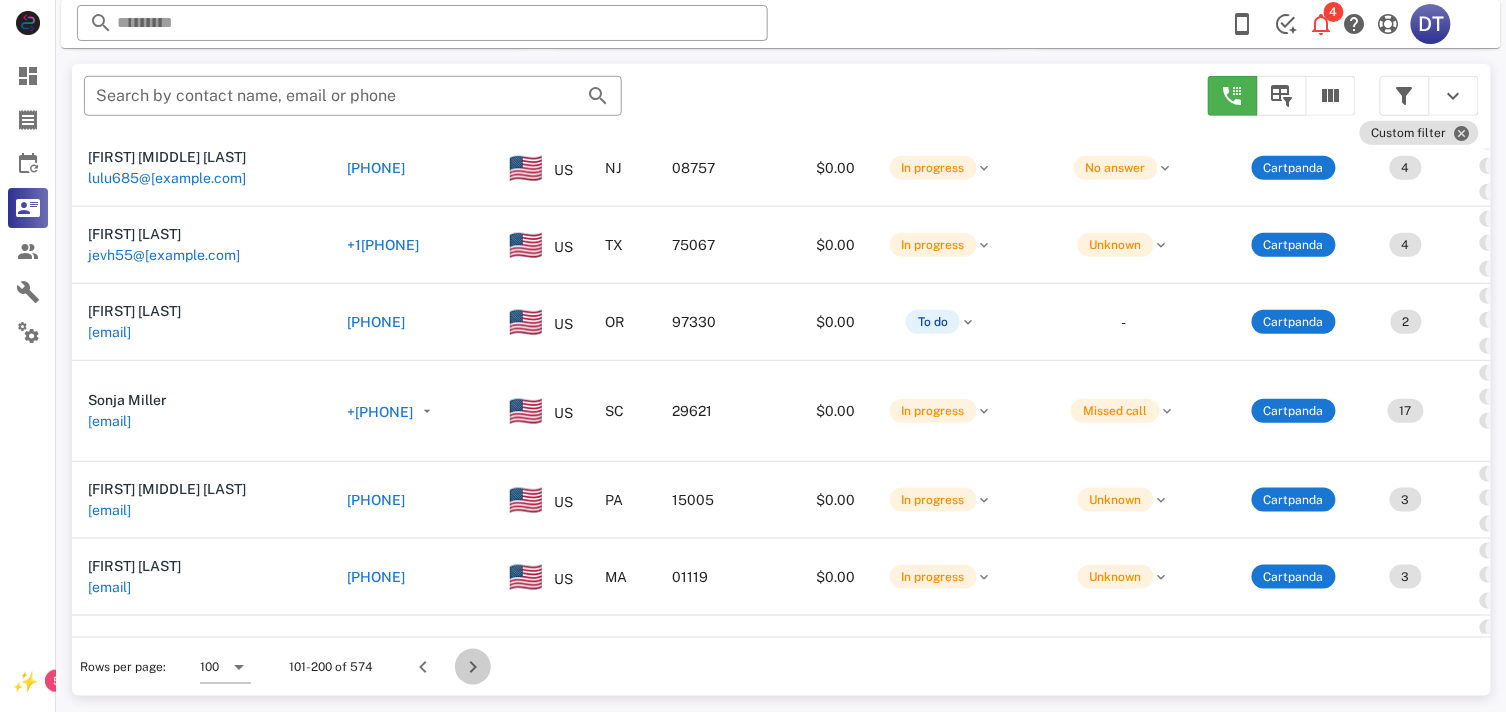 click at bounding box center [473, 667] 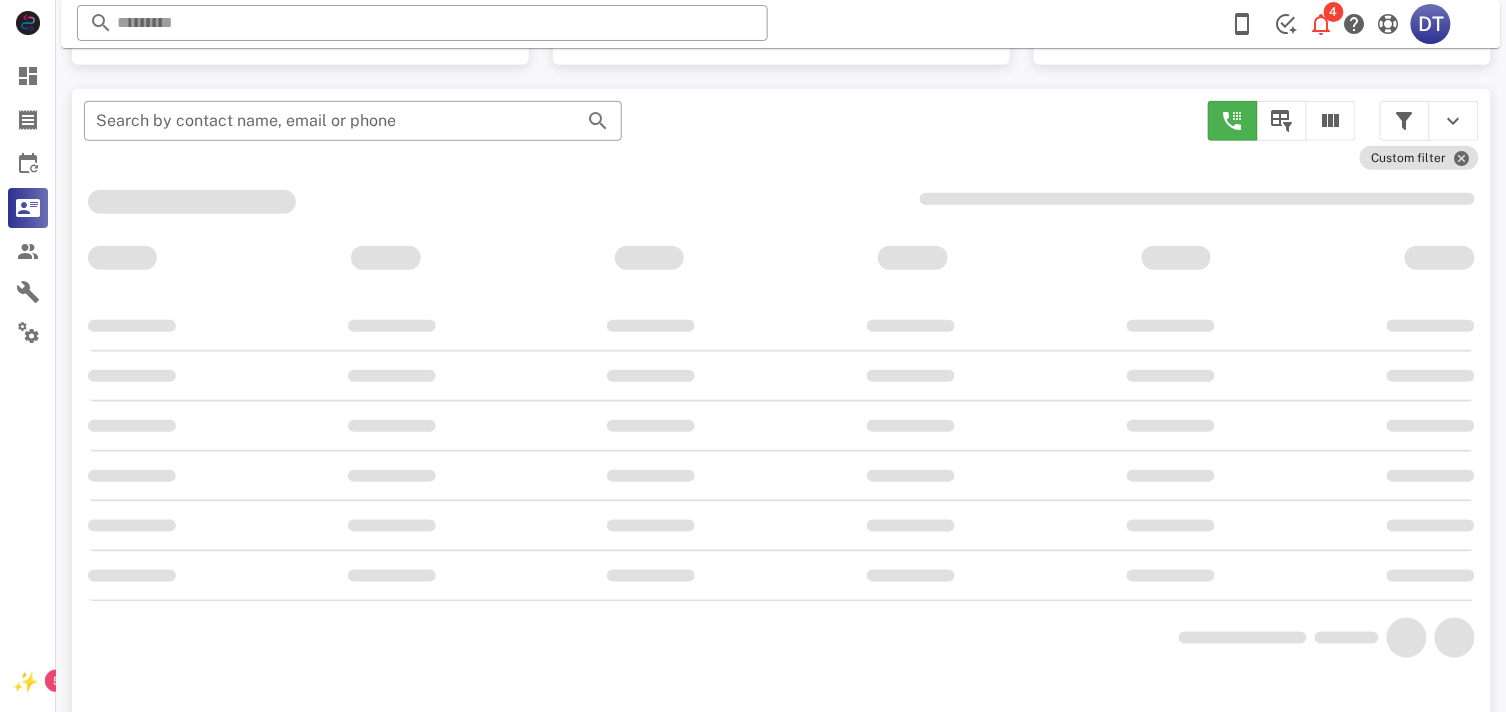 scroll, scrollTop: 380, scrollLeft: 0, axis: vertical 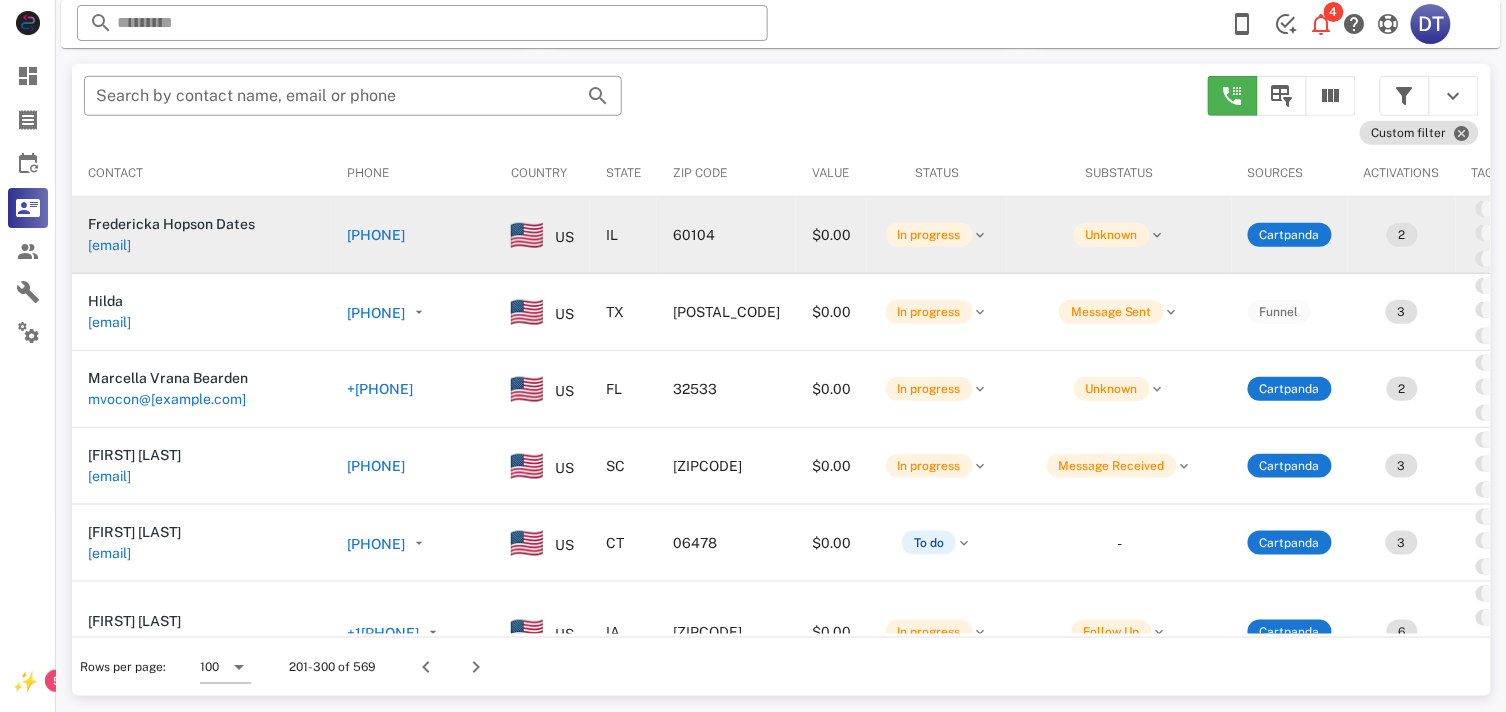 click on "[PHONE]" at bounding box center (376, 235) 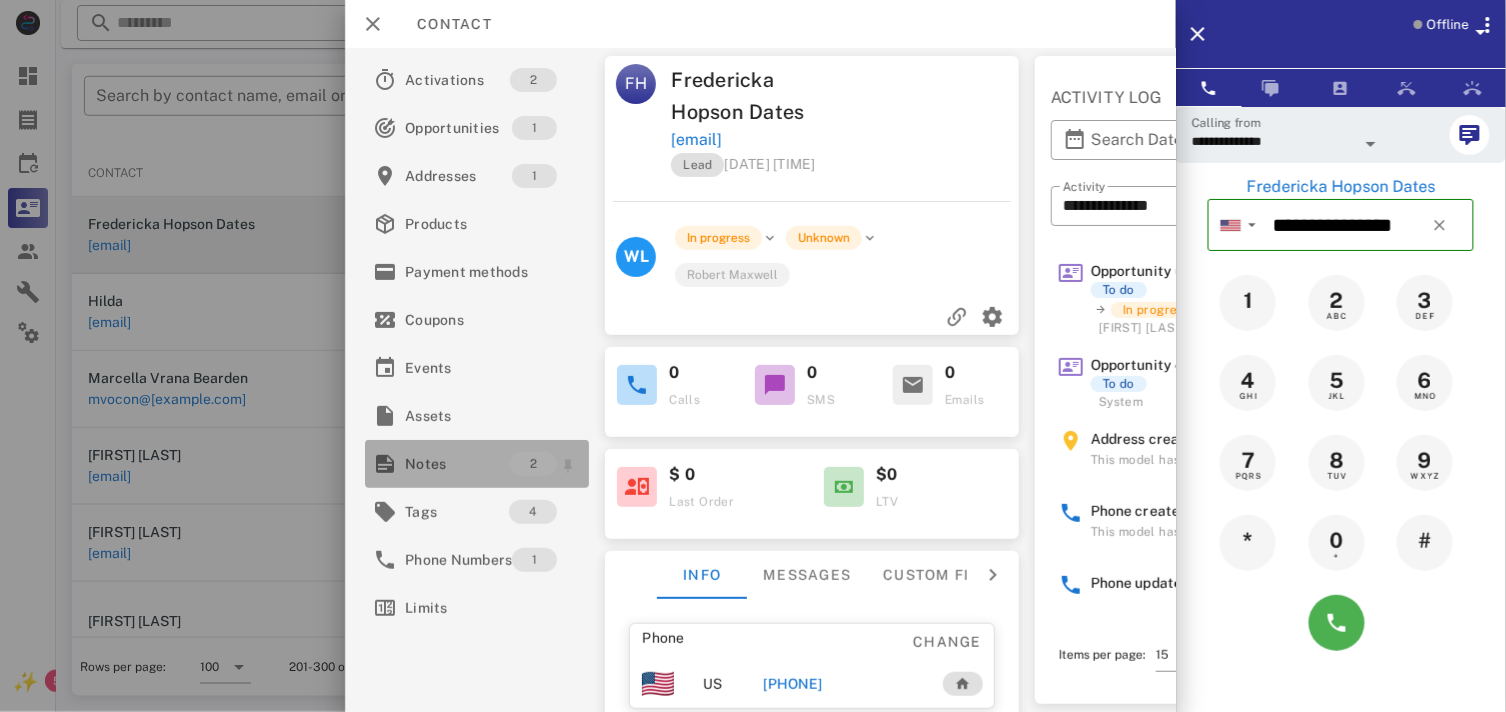 click on "Notes" at bounding box center (457, 464) 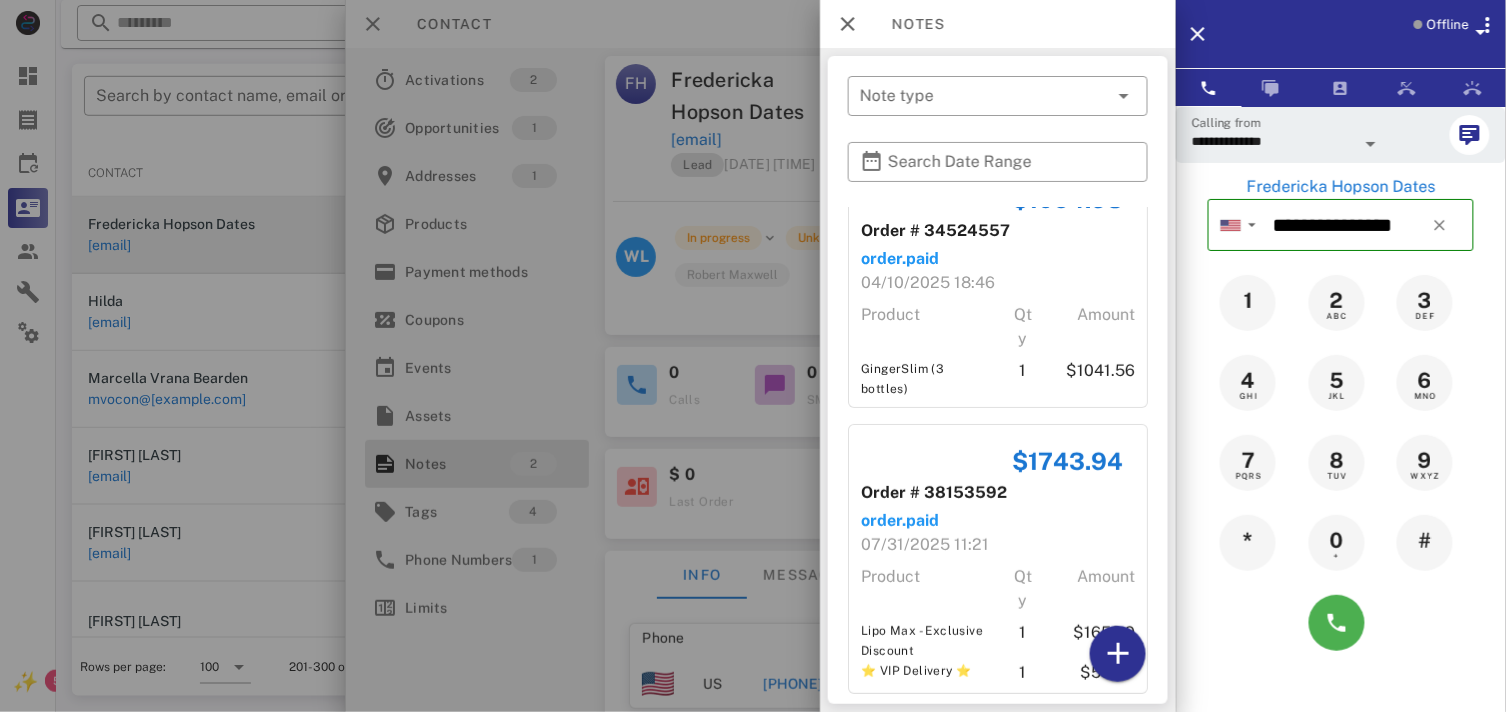 scroll, scrollTop: 72, scrollLeft: 0, axis: vertical 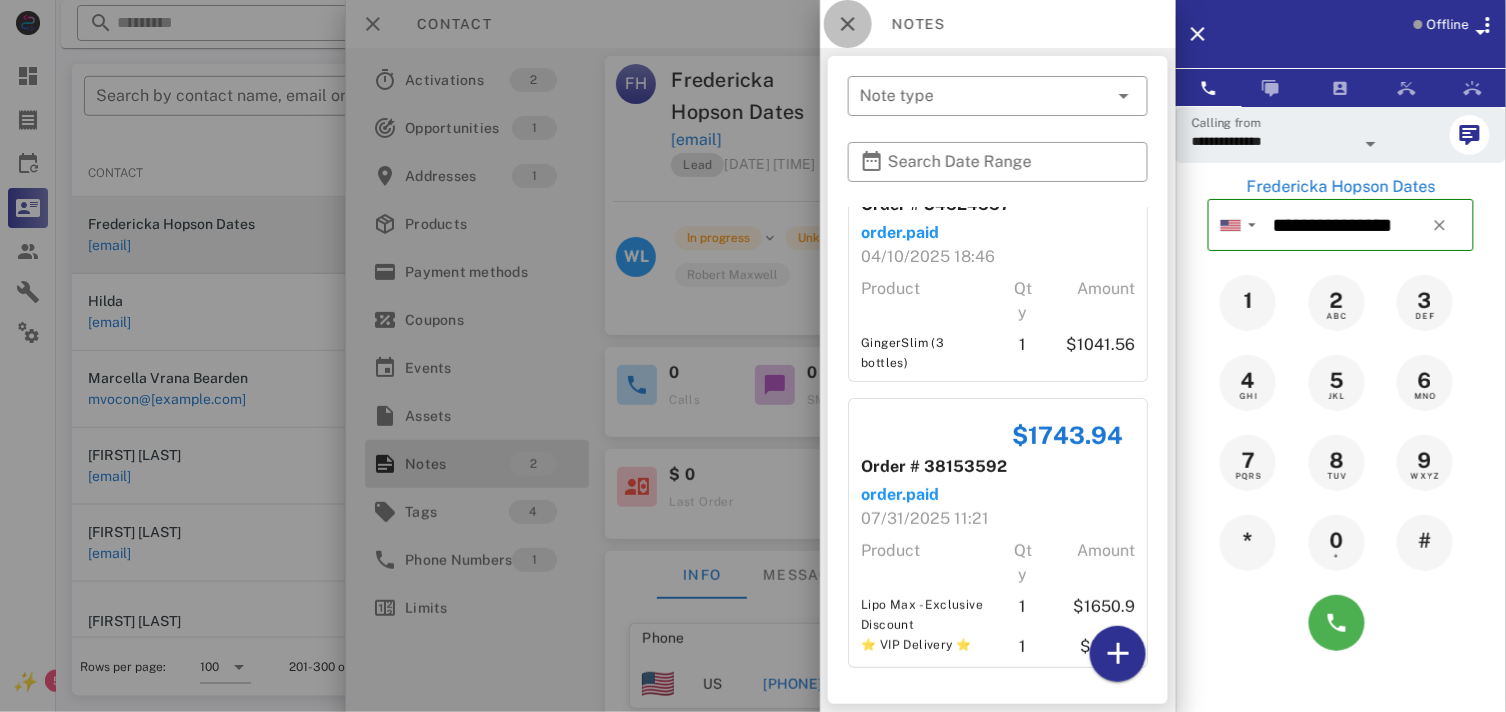 click at bounding box center (848, 24) 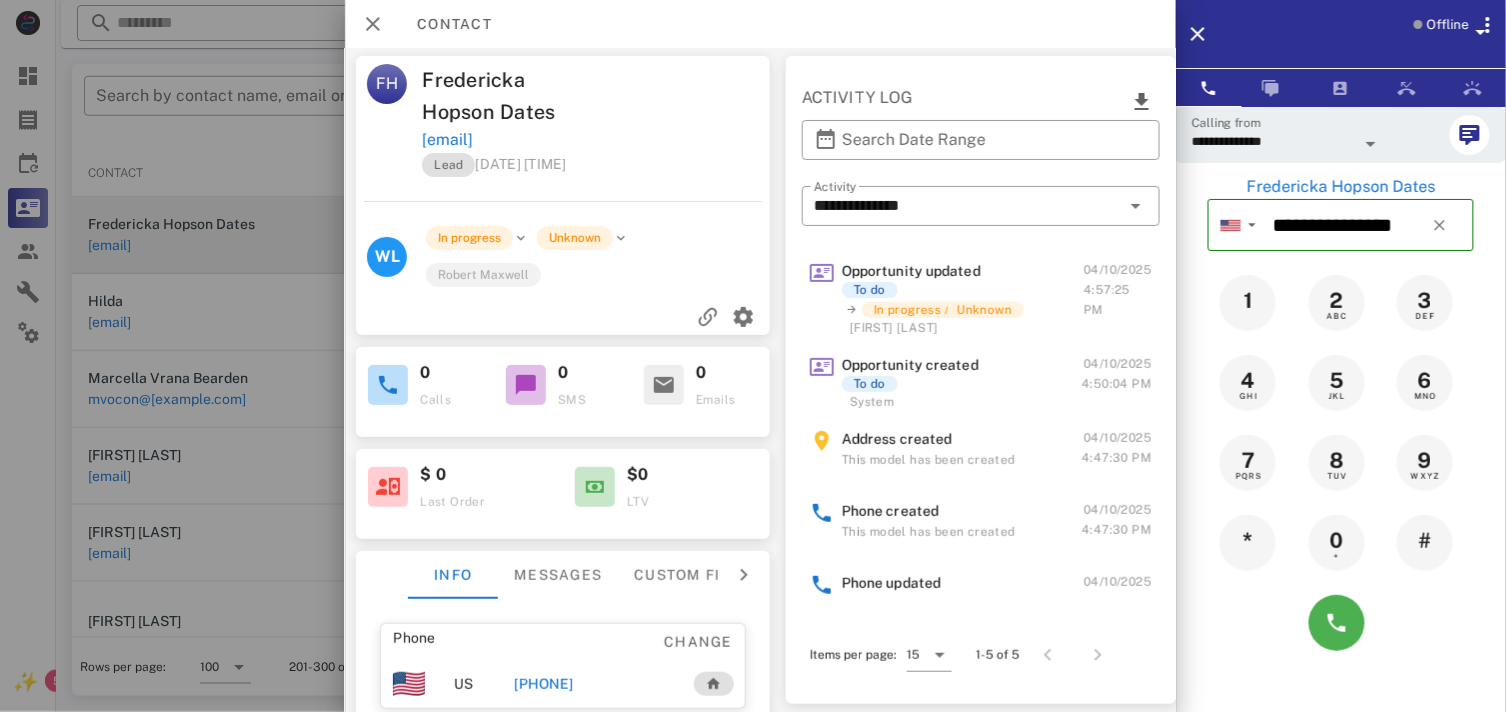 scroll, scrollTop: 0, scrollLeft: 272, axis: horizontal 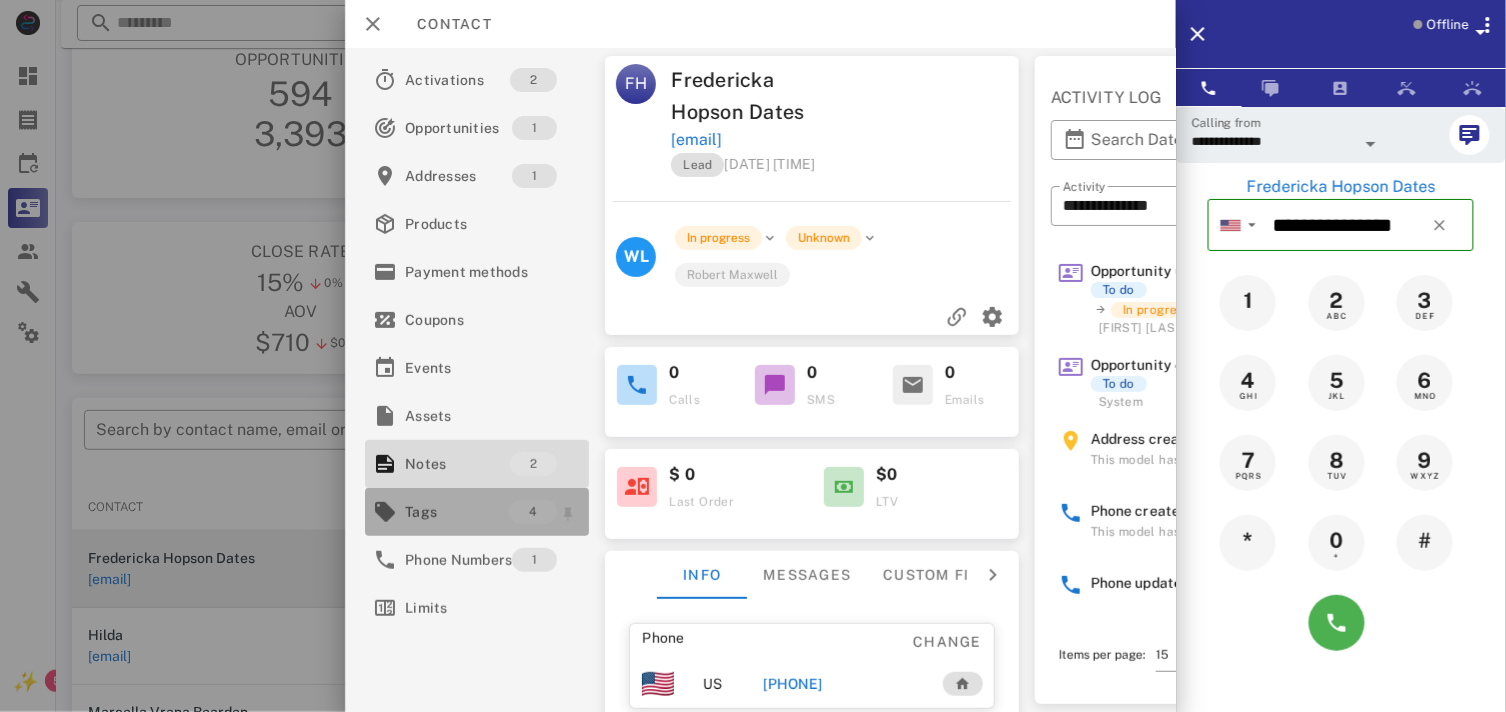 click on "Tags" at bounding box center (457, 512) 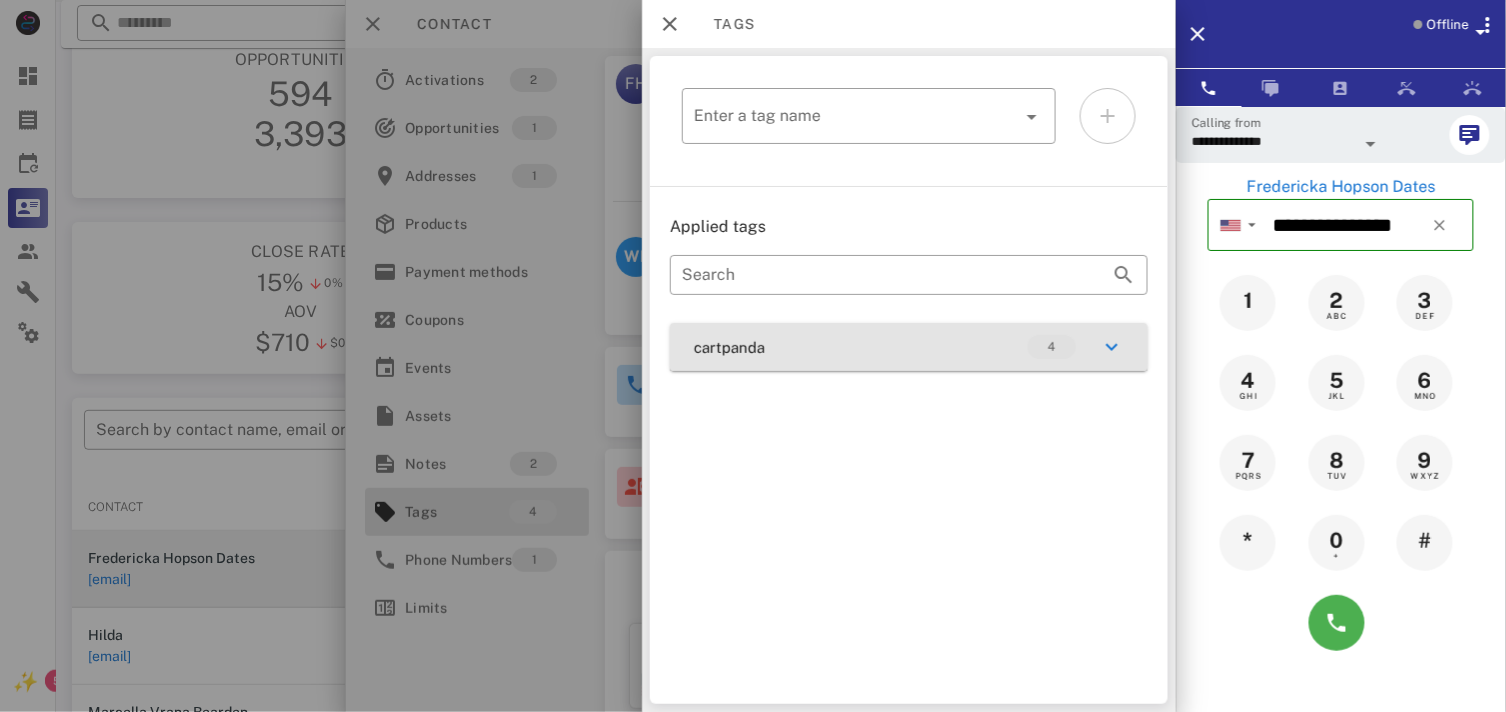 click at bounding box center (1112, 347) 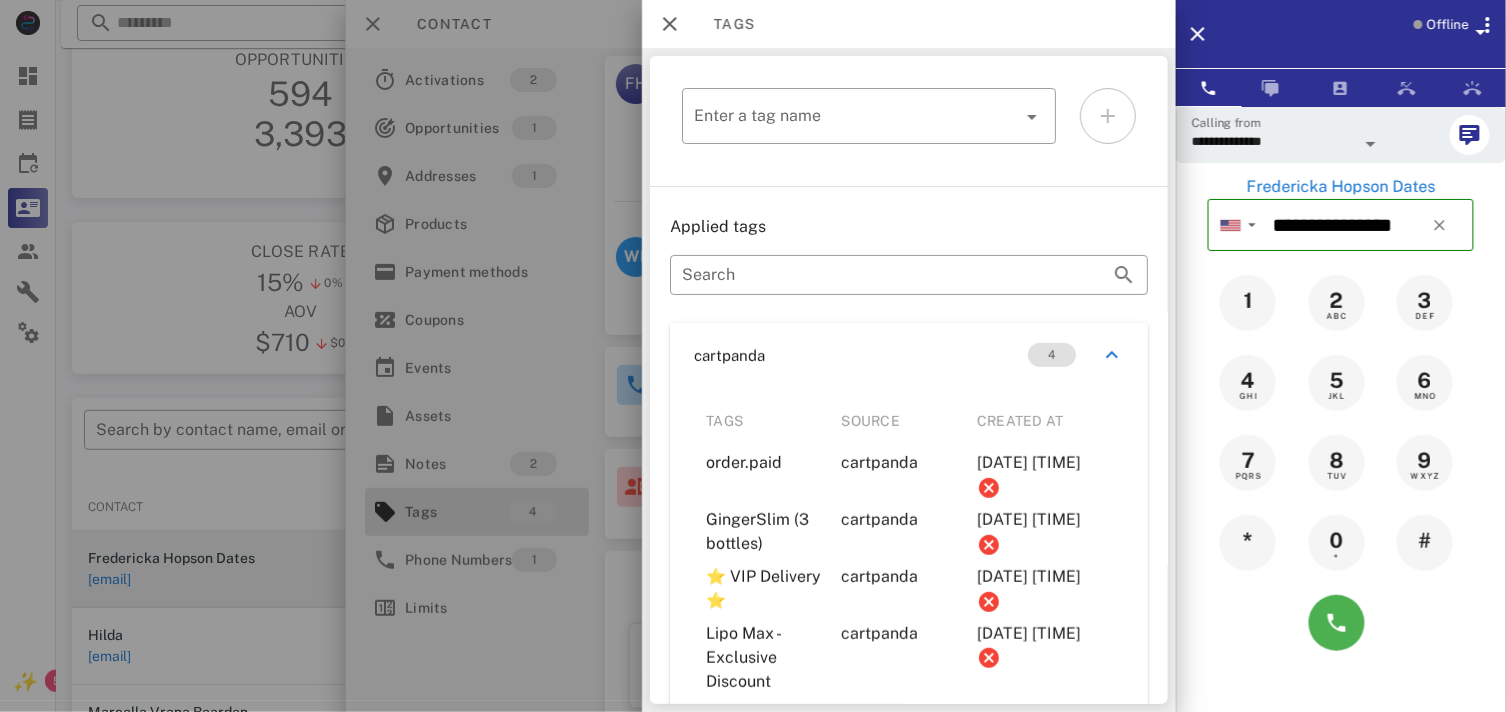 scroll, scrollTop: 27, scrollLeft: 0, axis: vertical 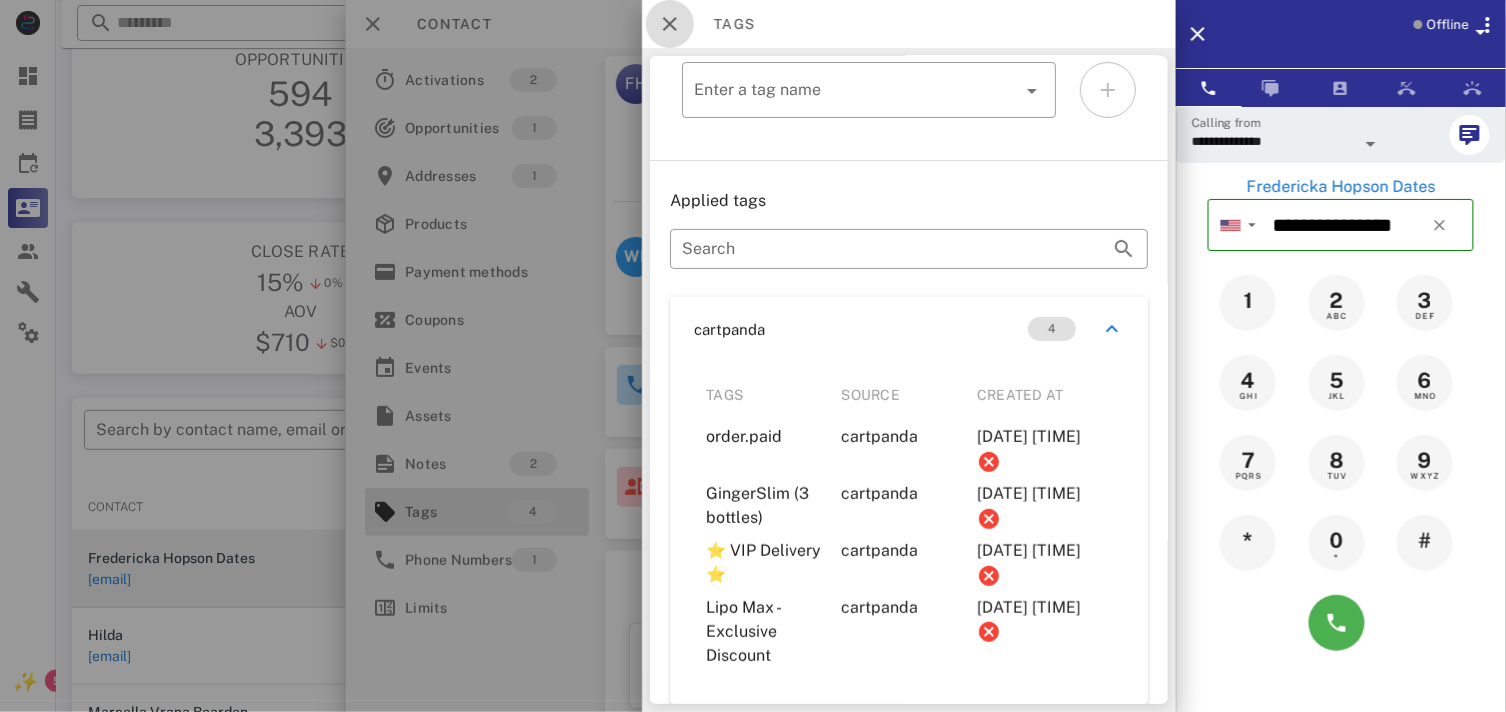 click at bounding box center (670, 24) 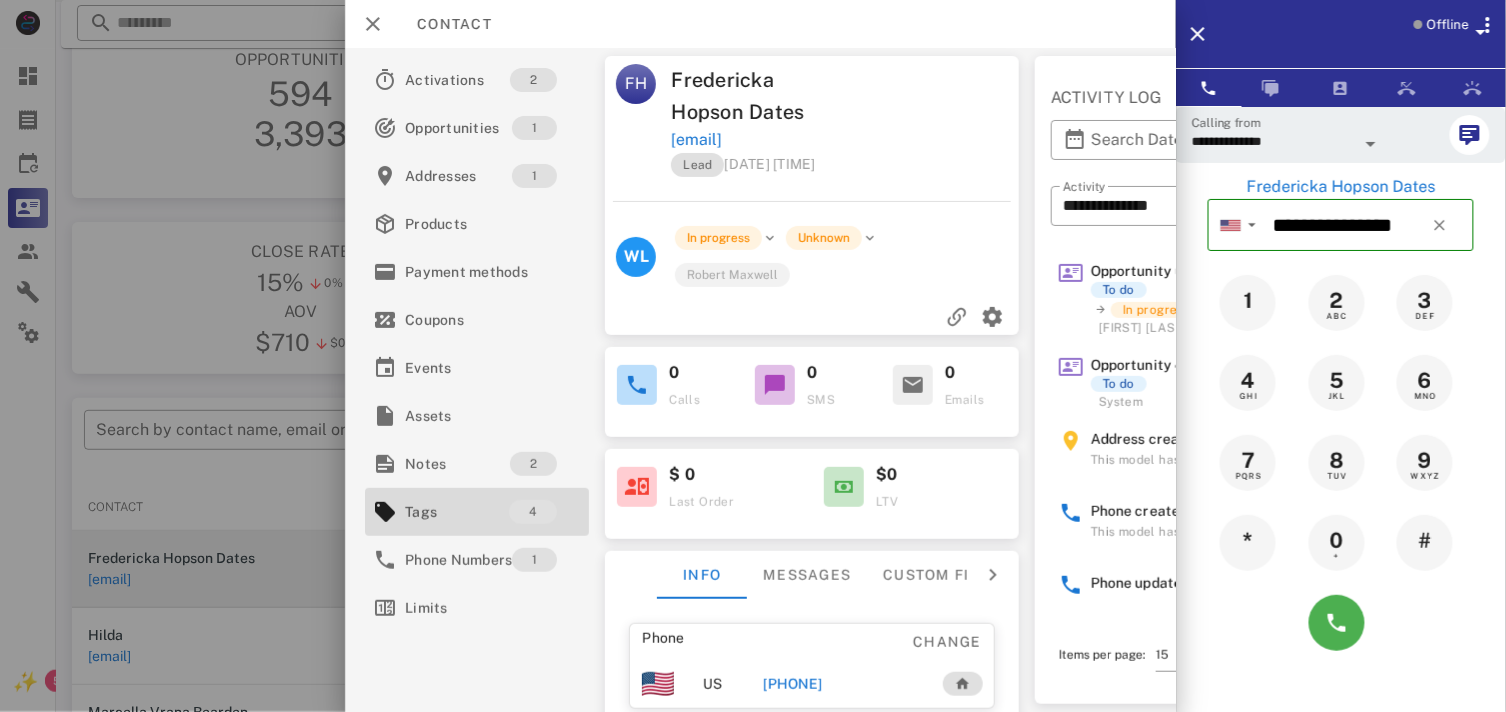 scroll, scrollTop: 111, scrollLeft: 0, axis: vertical 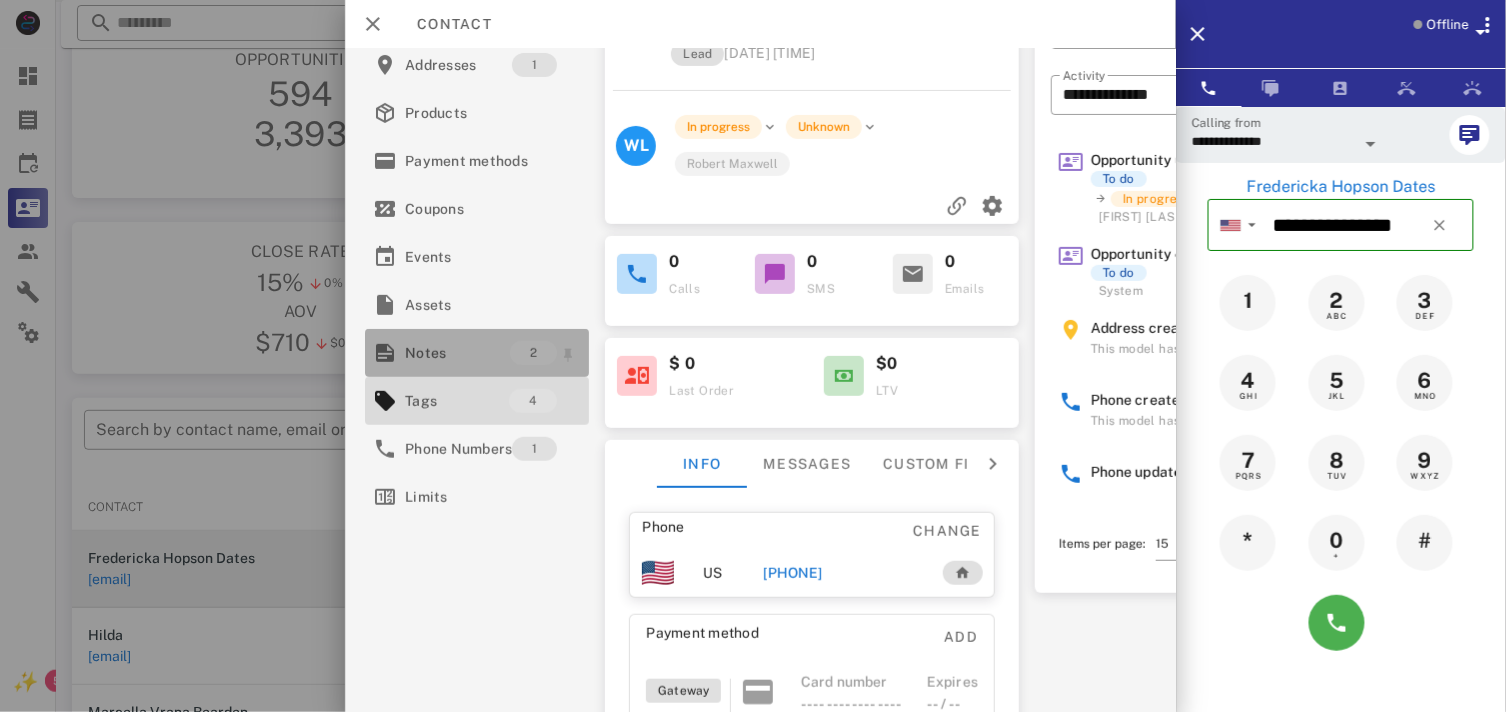 click on "Notes" at bounding box center [457, 353] 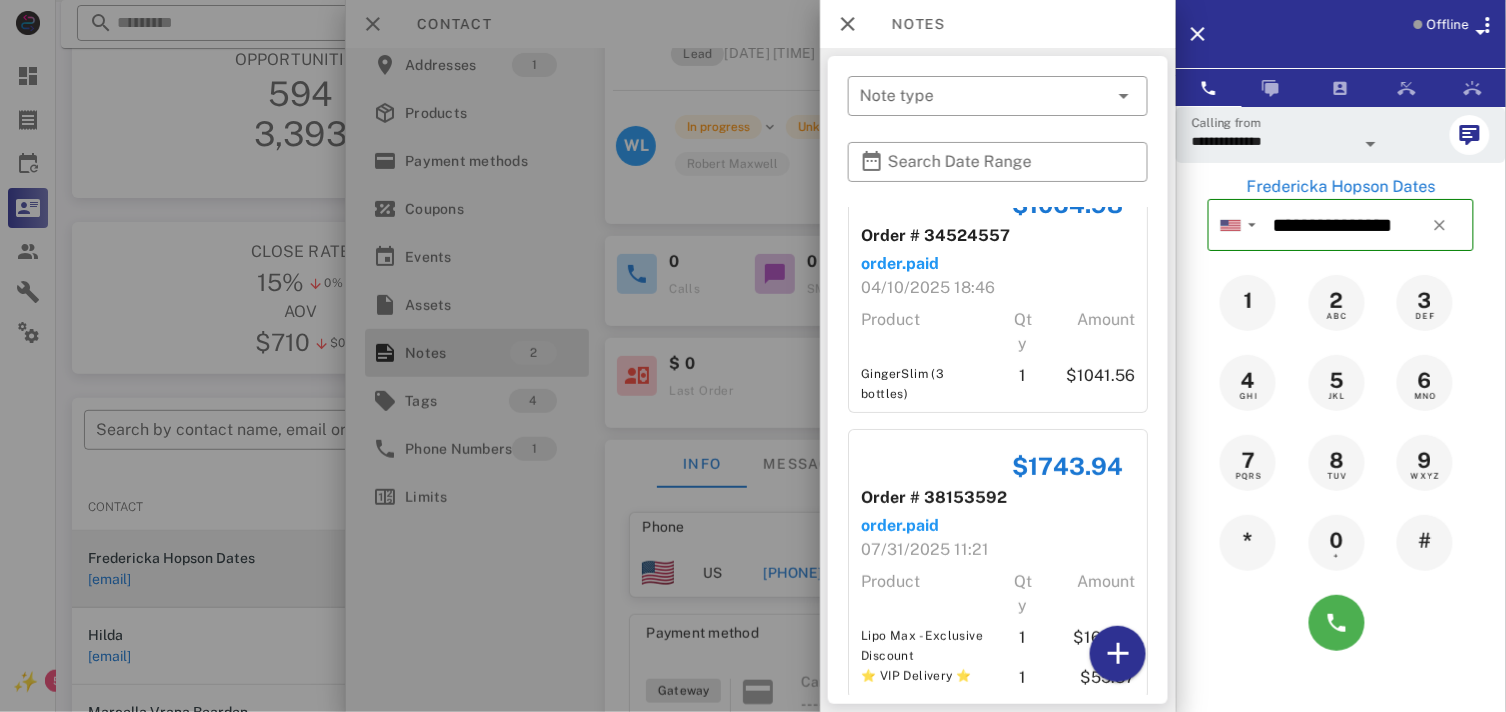 scroll, scrollTop: 72, scrollLeft: 0, axis: vertical 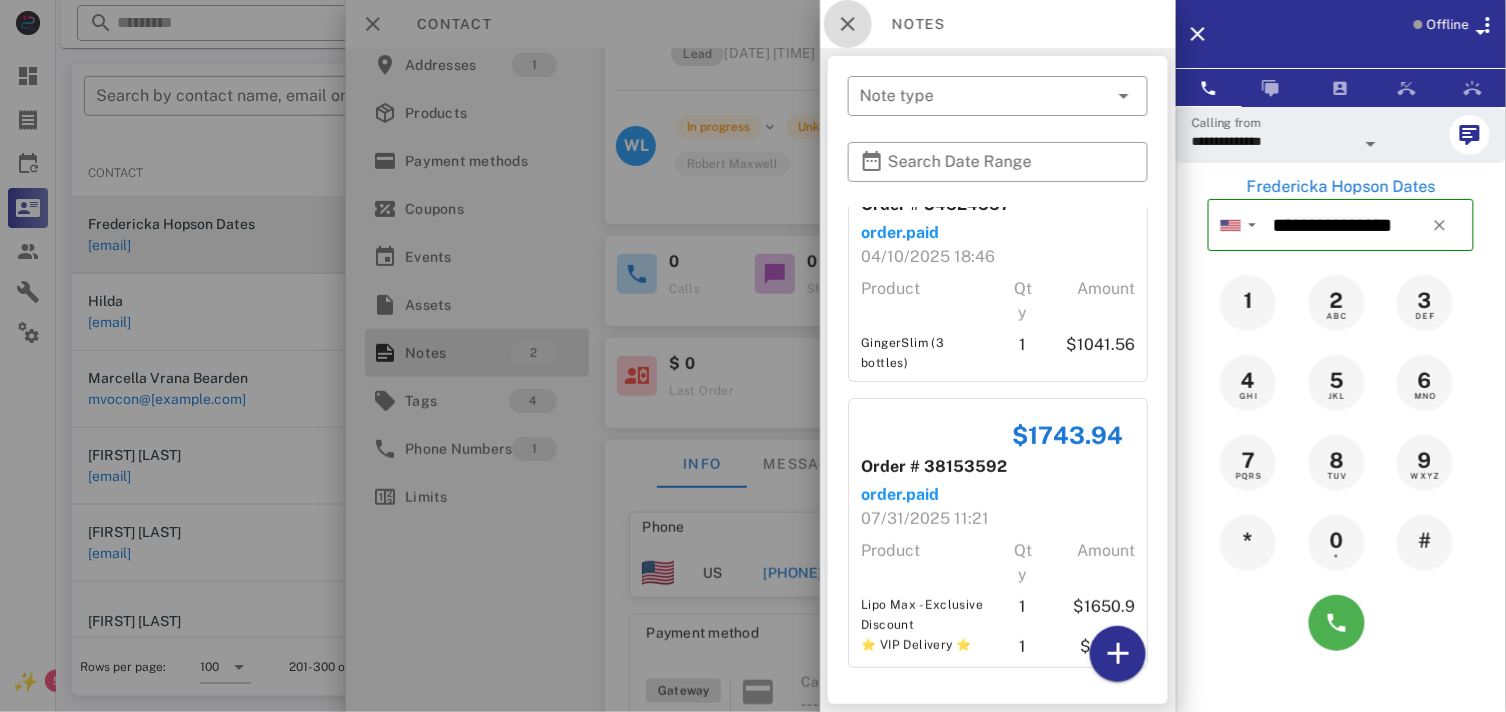 click at bounding box center (848, 24) 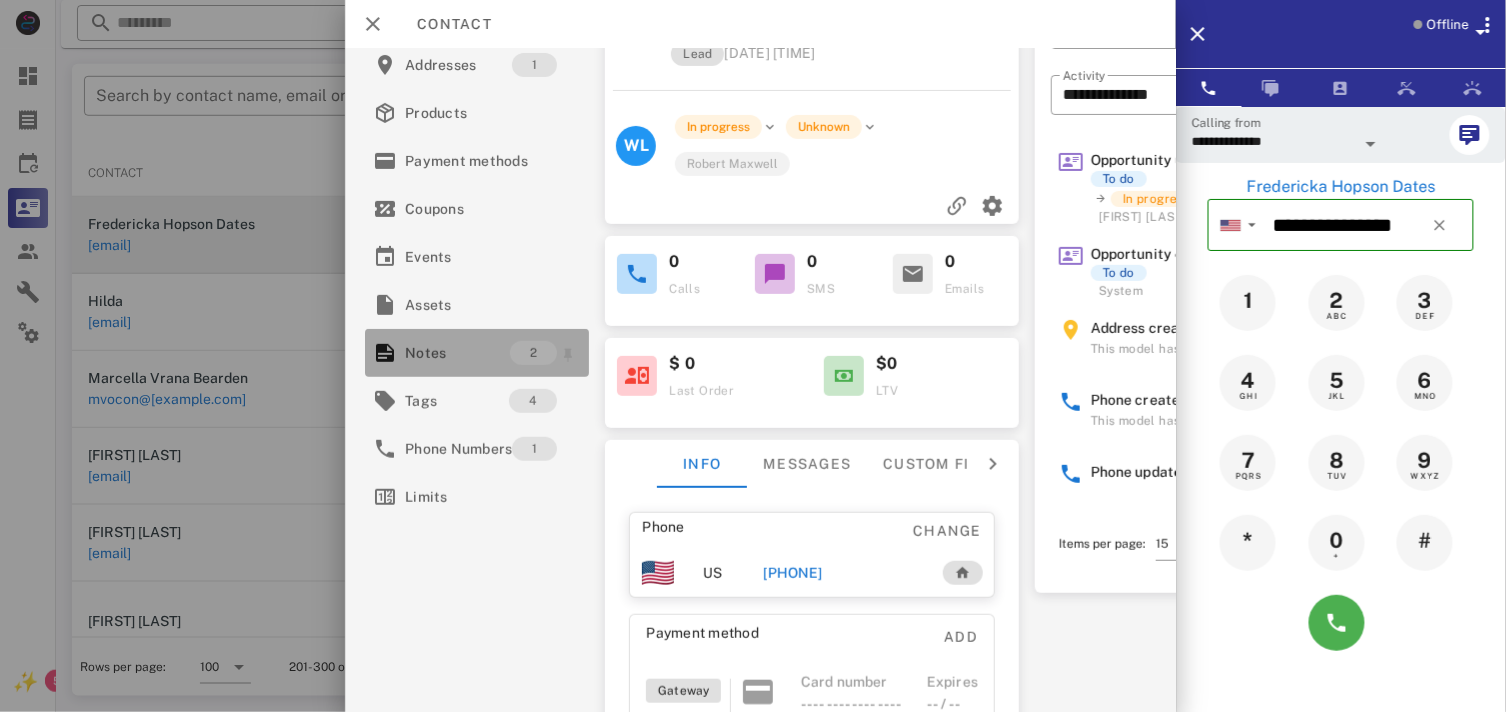 click on "Notes" at bounding box center (457, 353) 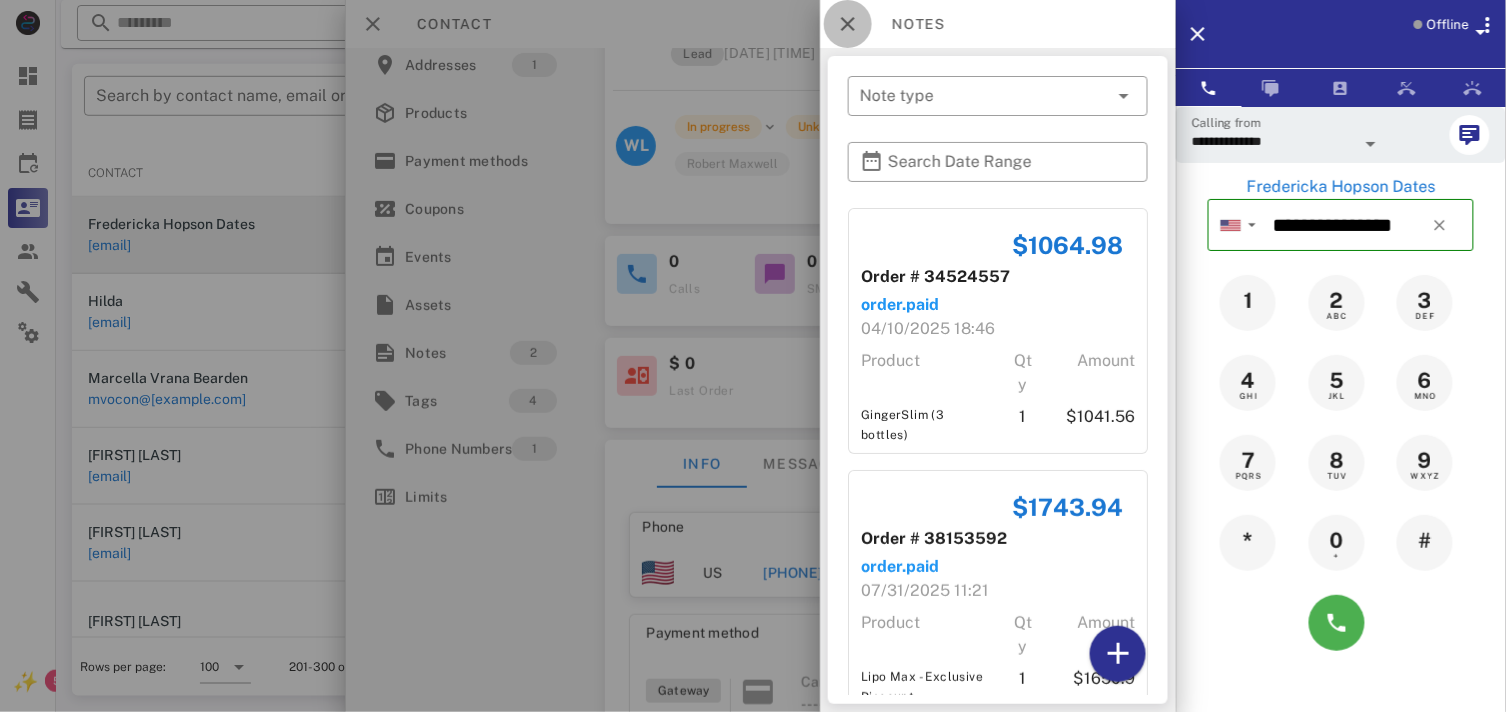 click at bounding box center (848, 24) 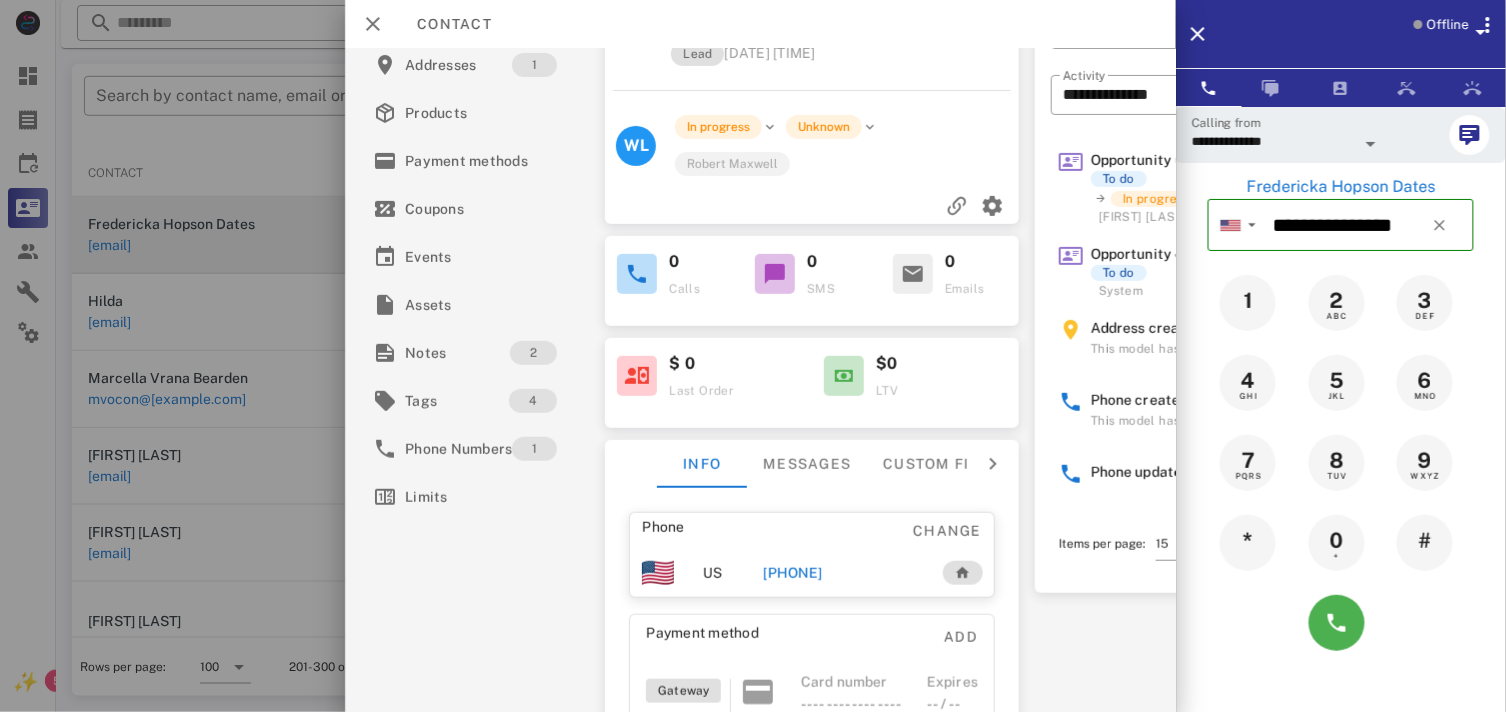 click on "Offline" at bounding box center [1448, 25] 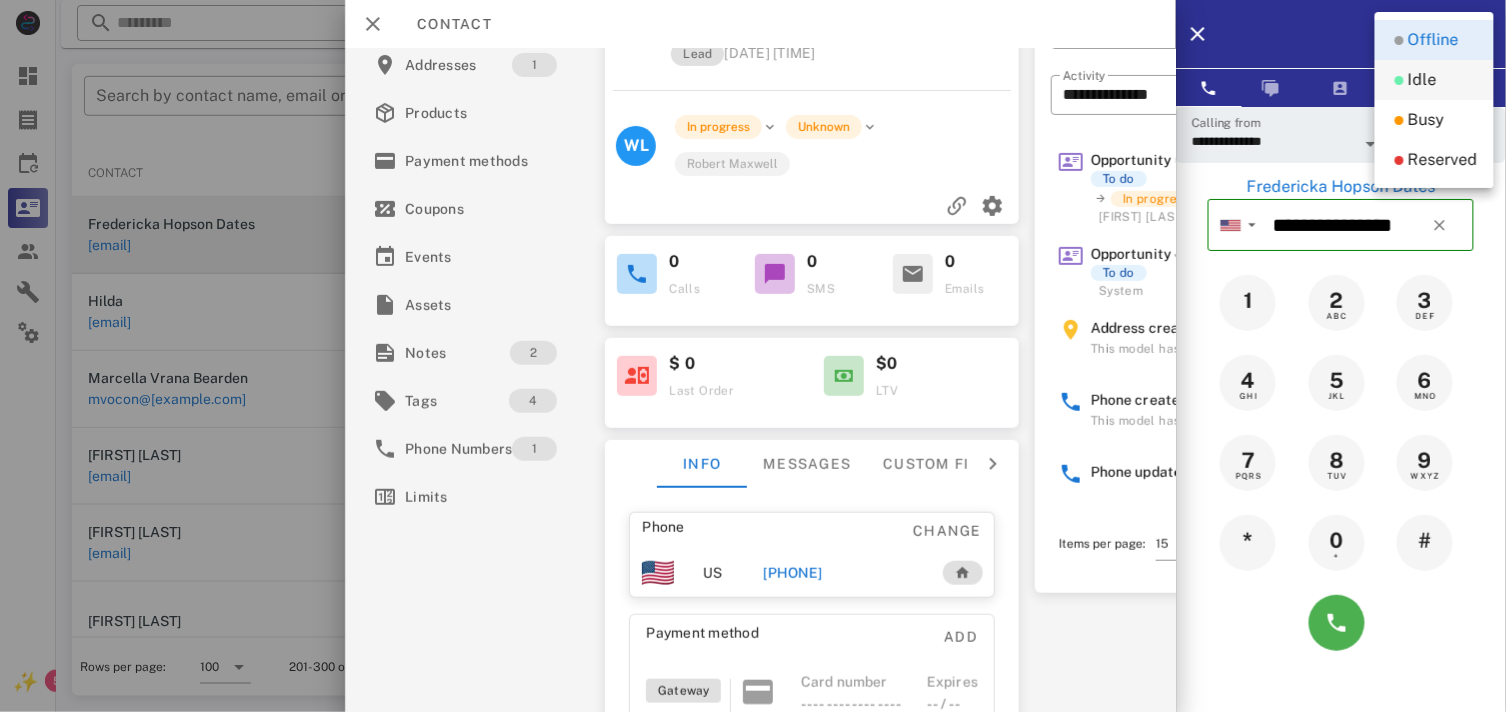 click on "Idle" at bounding box center (1434, 80) 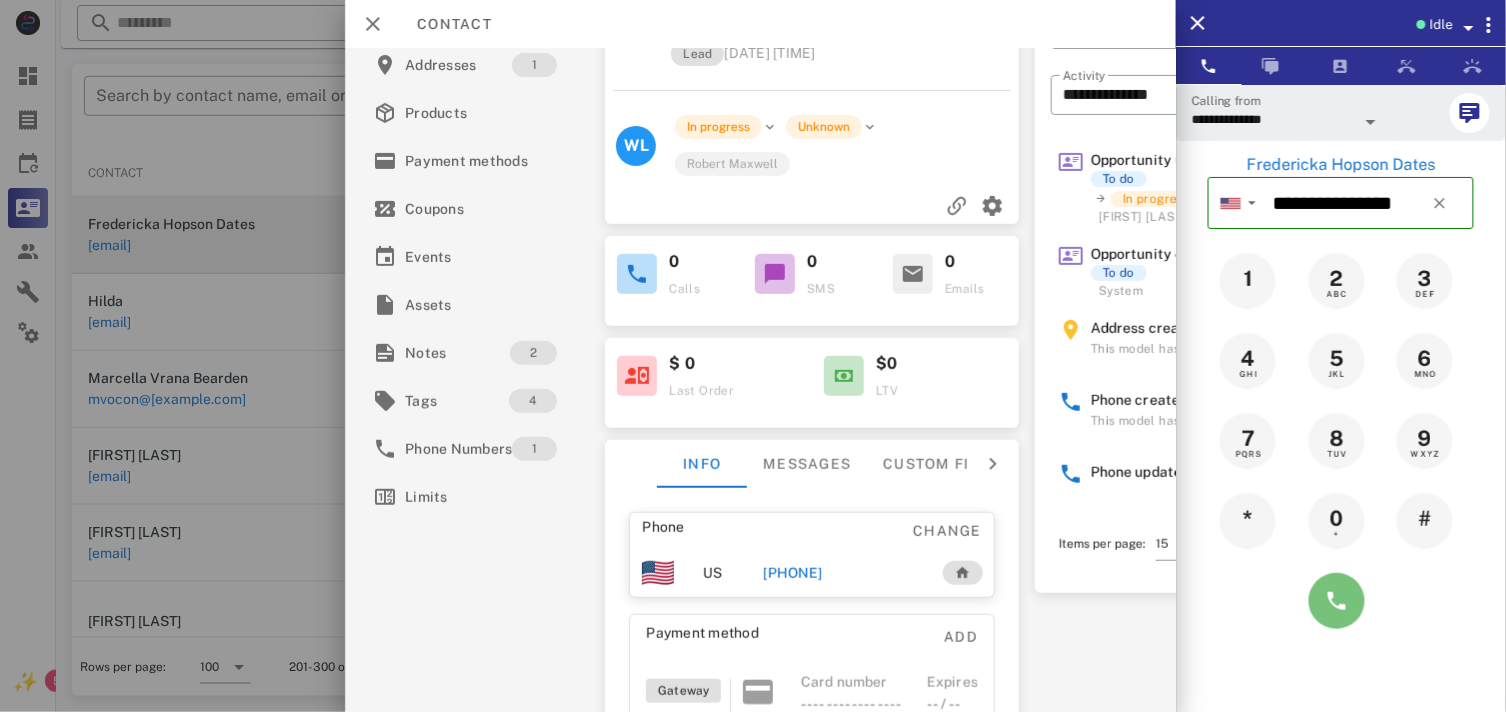 click at bounding box center [1337, 601] 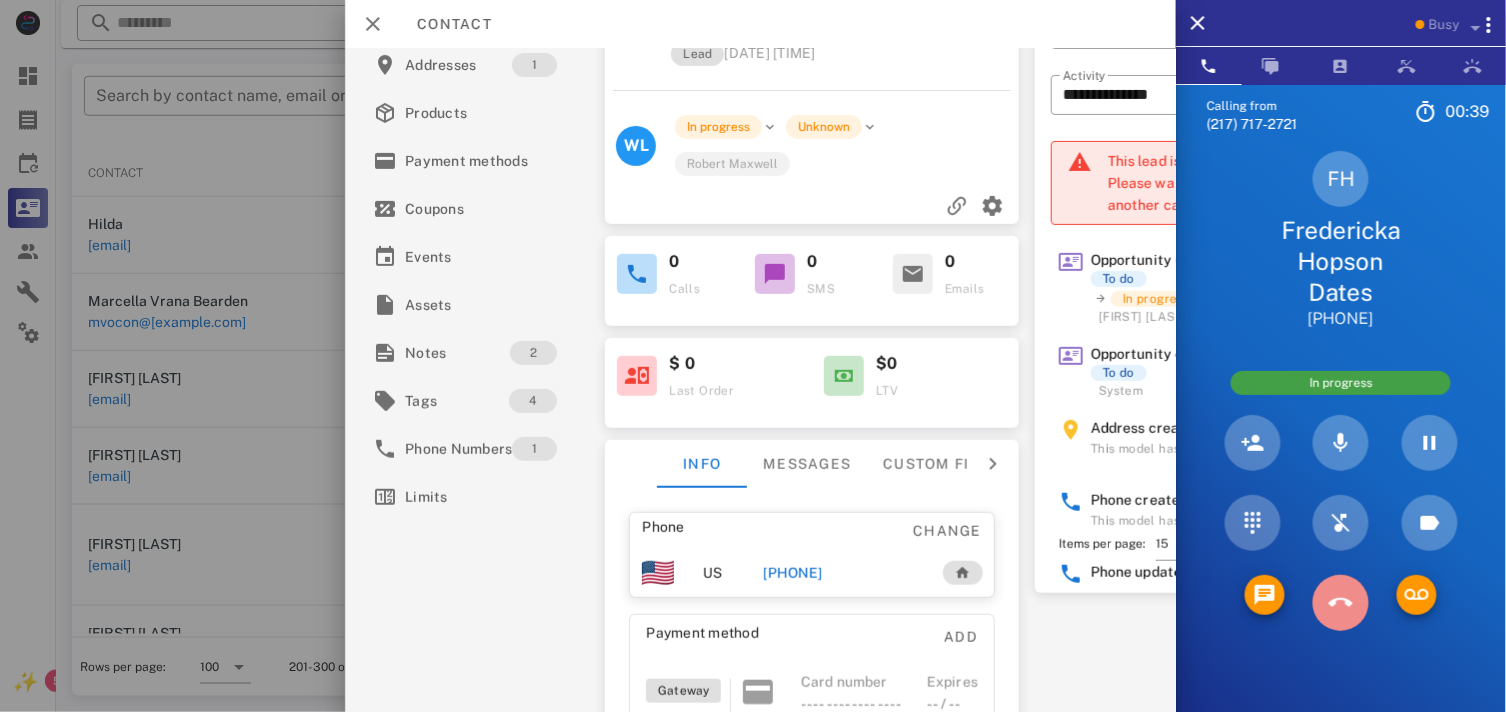click at bounding box center [1341, 603] 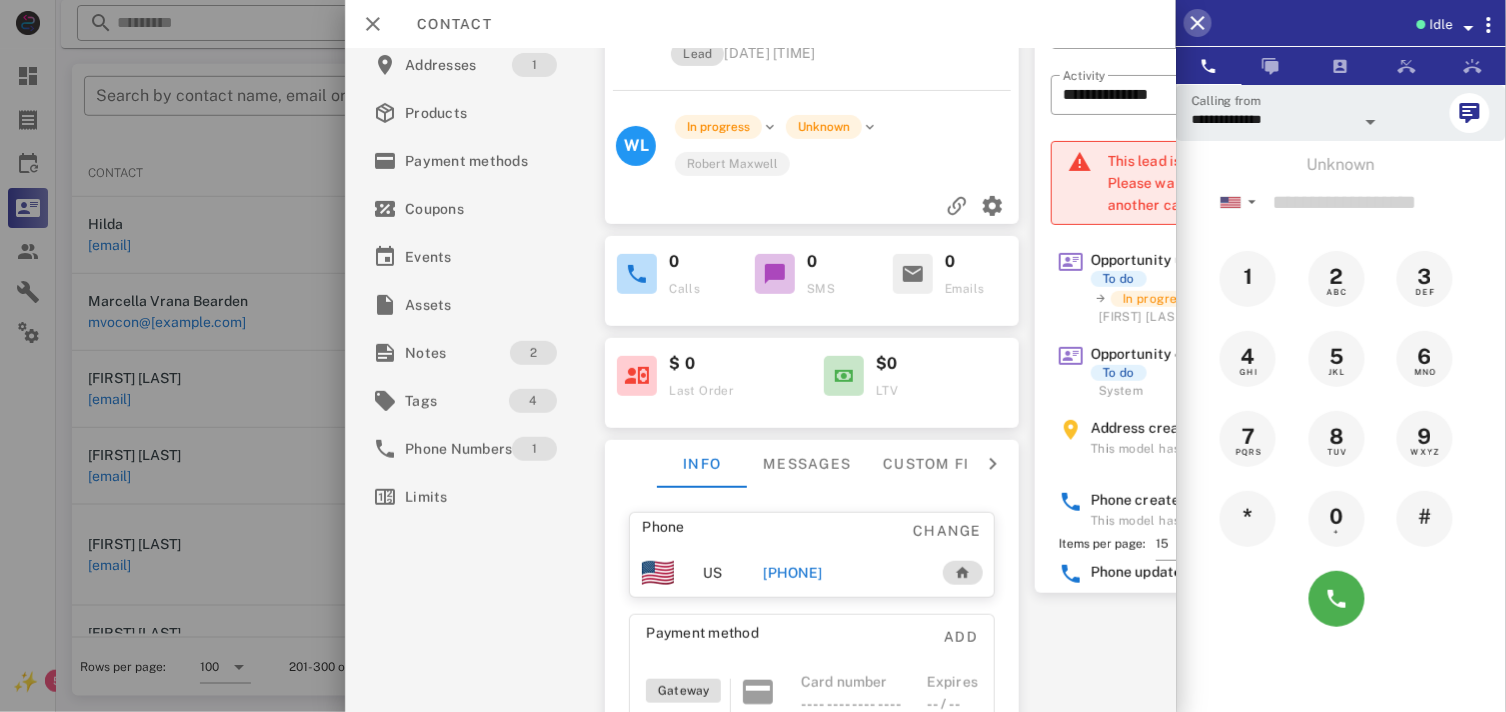 click at bounding box center (1198, 23) 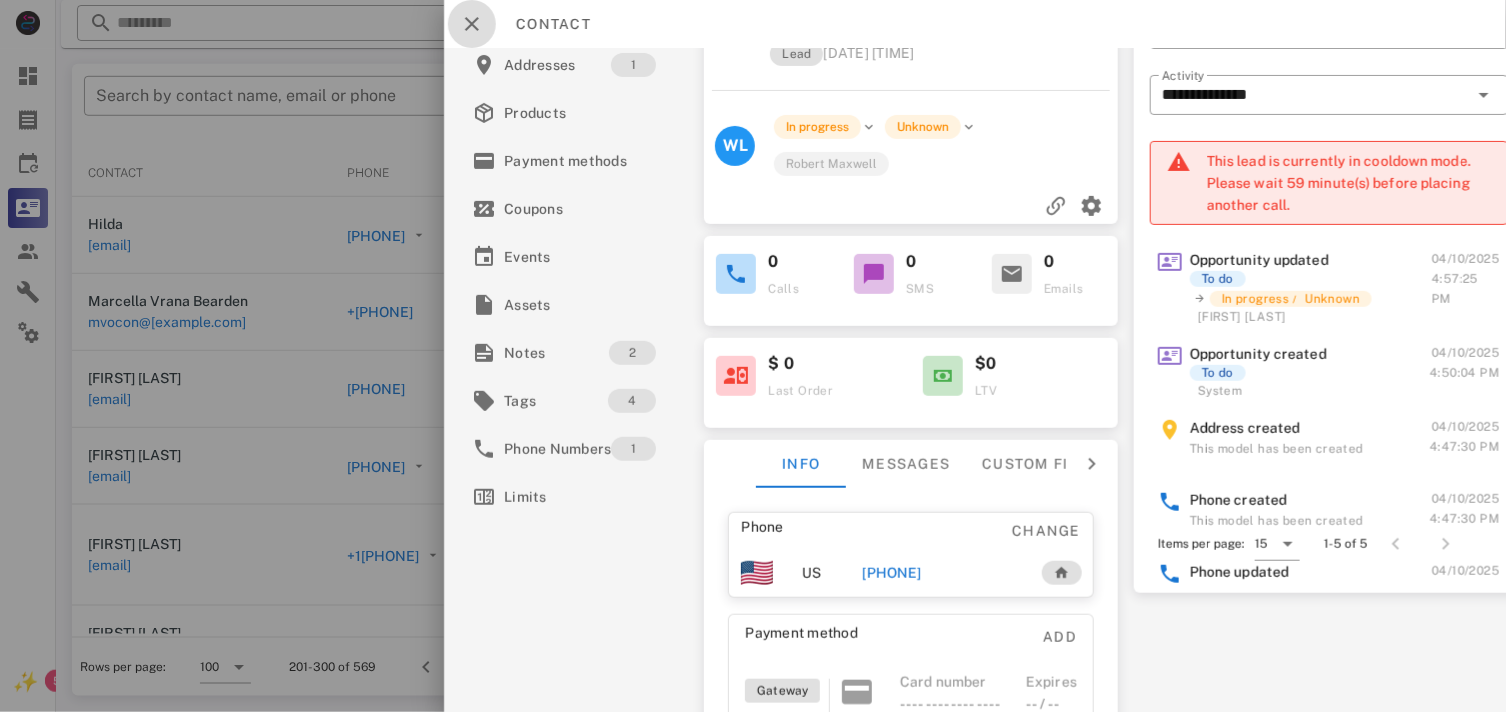 click at bounding box center [472, 24] 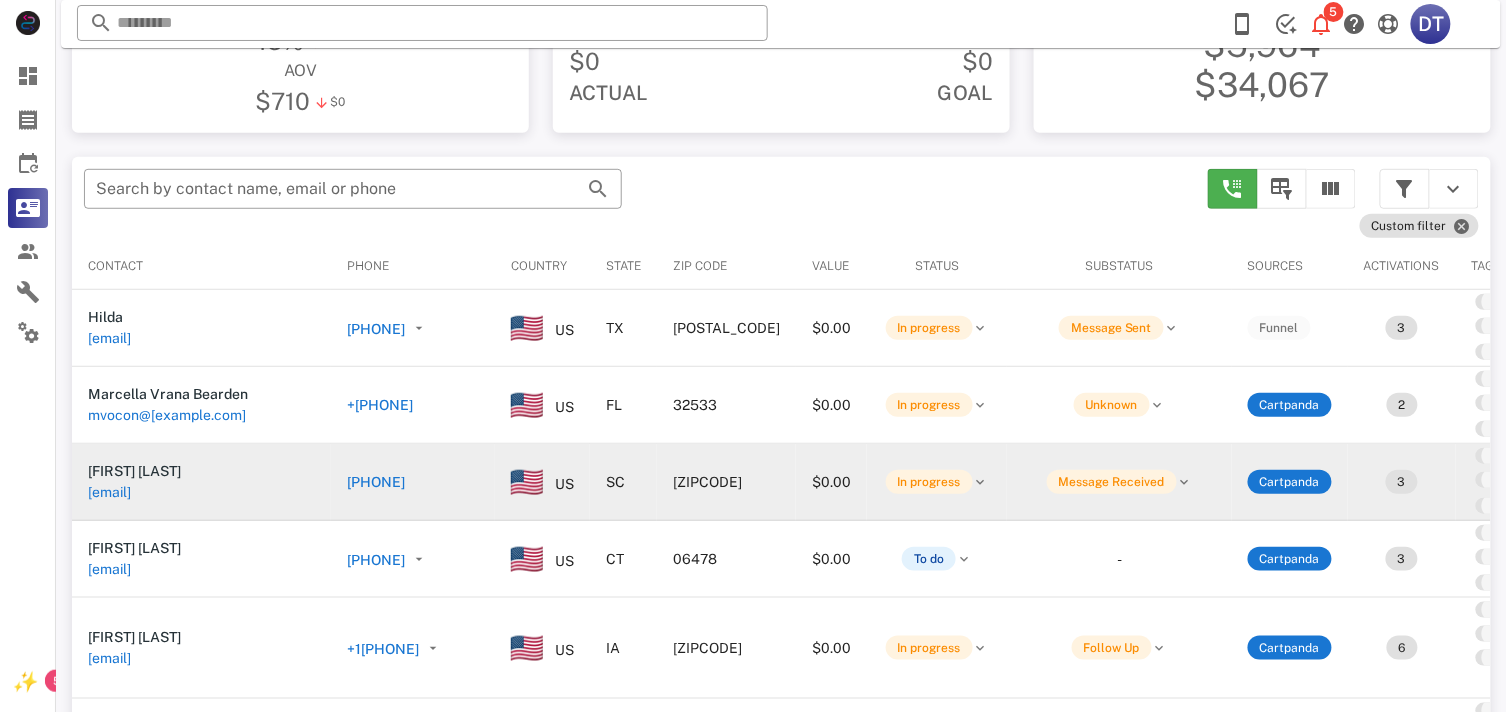 scroll, scrollTop: 268, scrollLeft: 0, axis: vertical 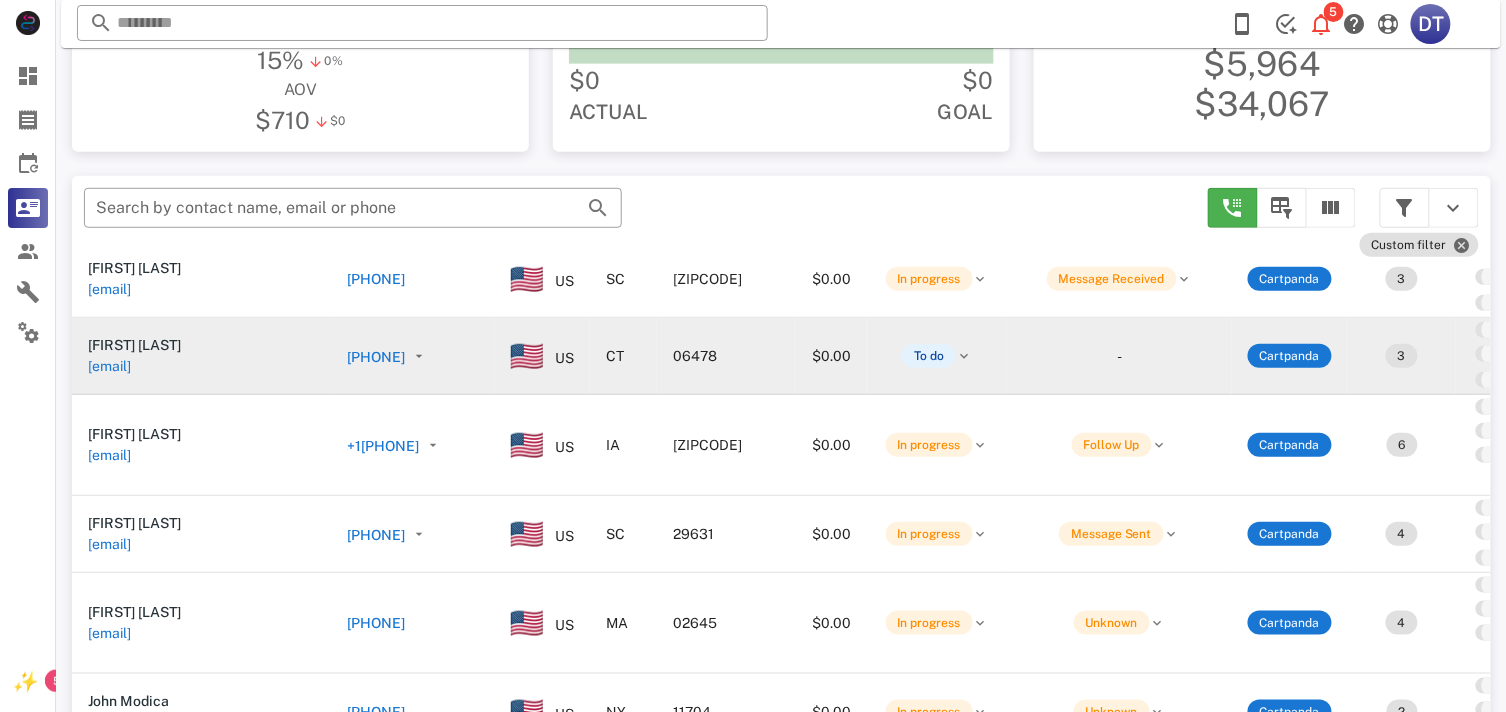 click on "[PHONE]" at bounding box center [376, 357] 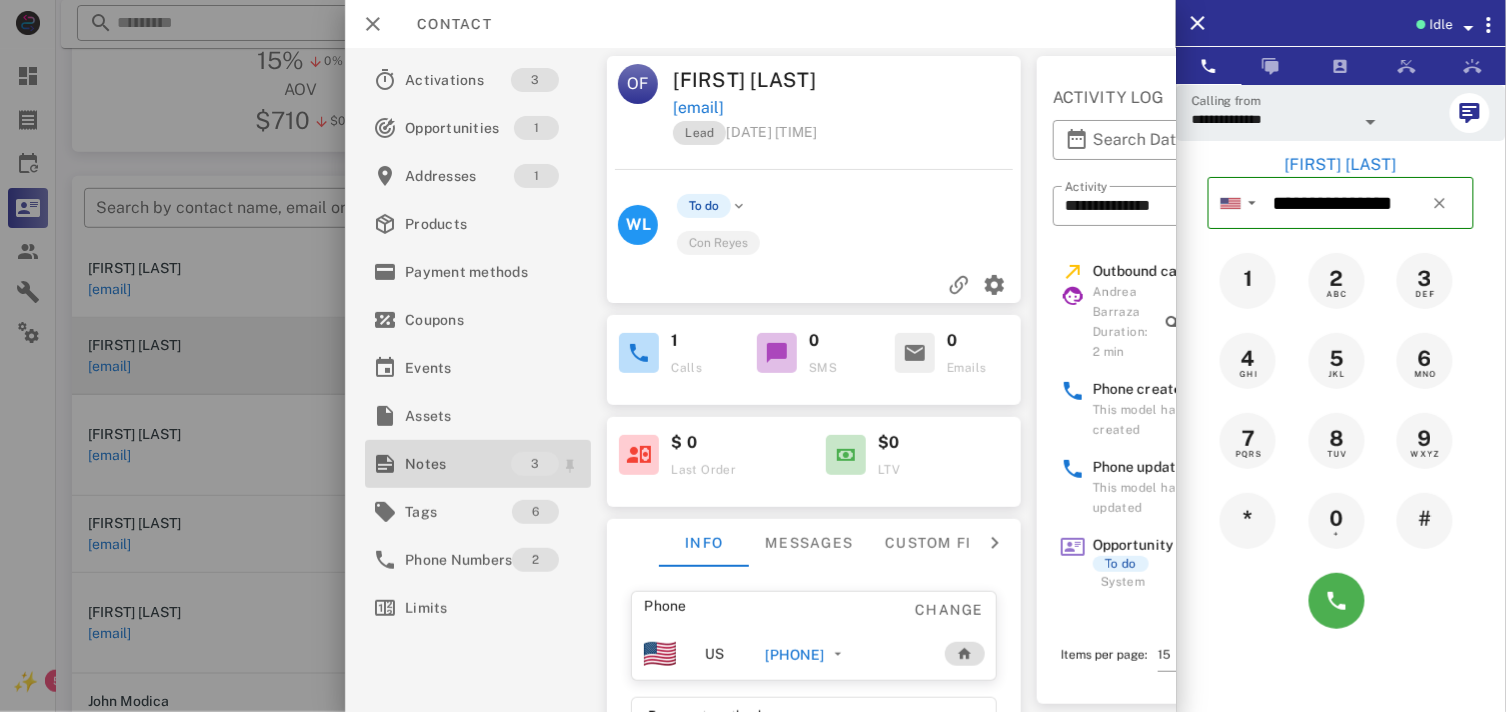 click on "Notes" at bounding box center (458, 464) 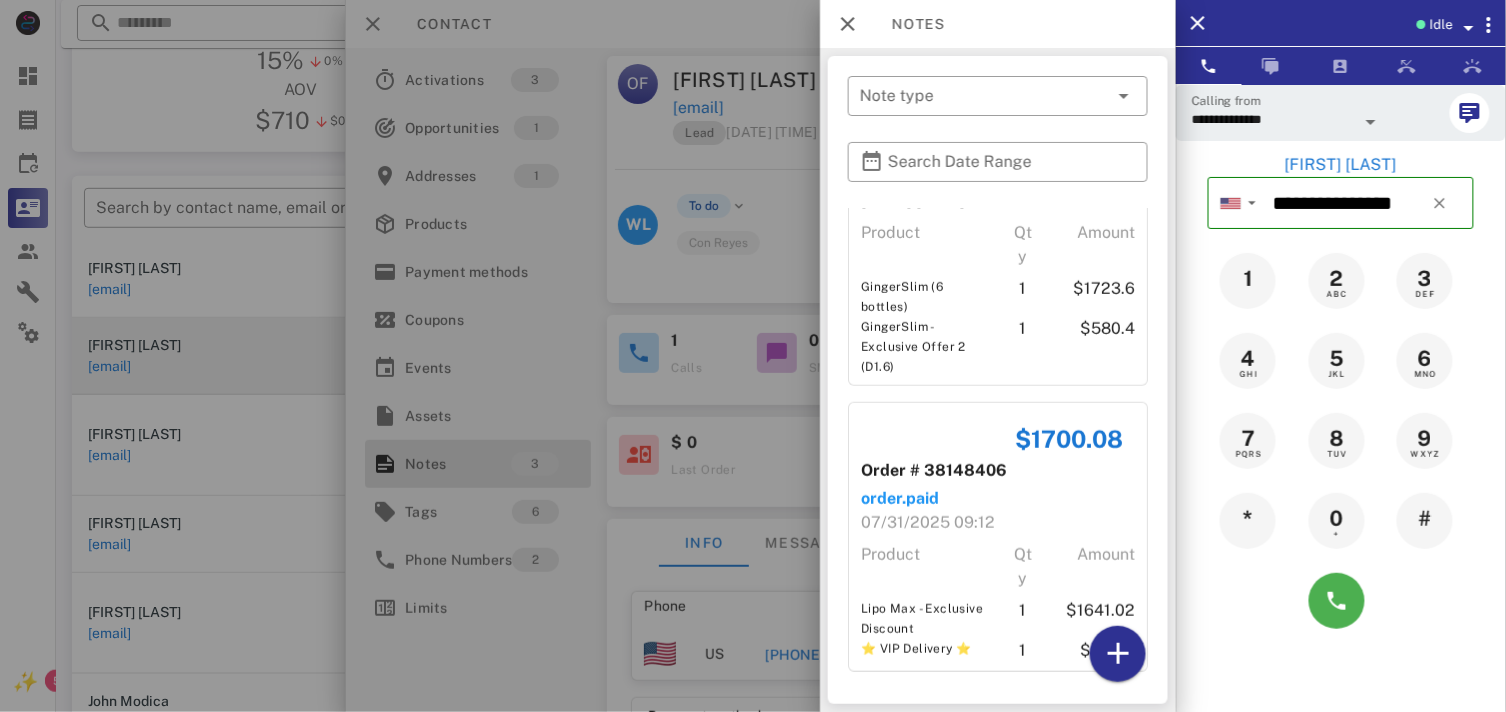scroll, scrollTop: 394, scrollLeft: 0, axis: vertical 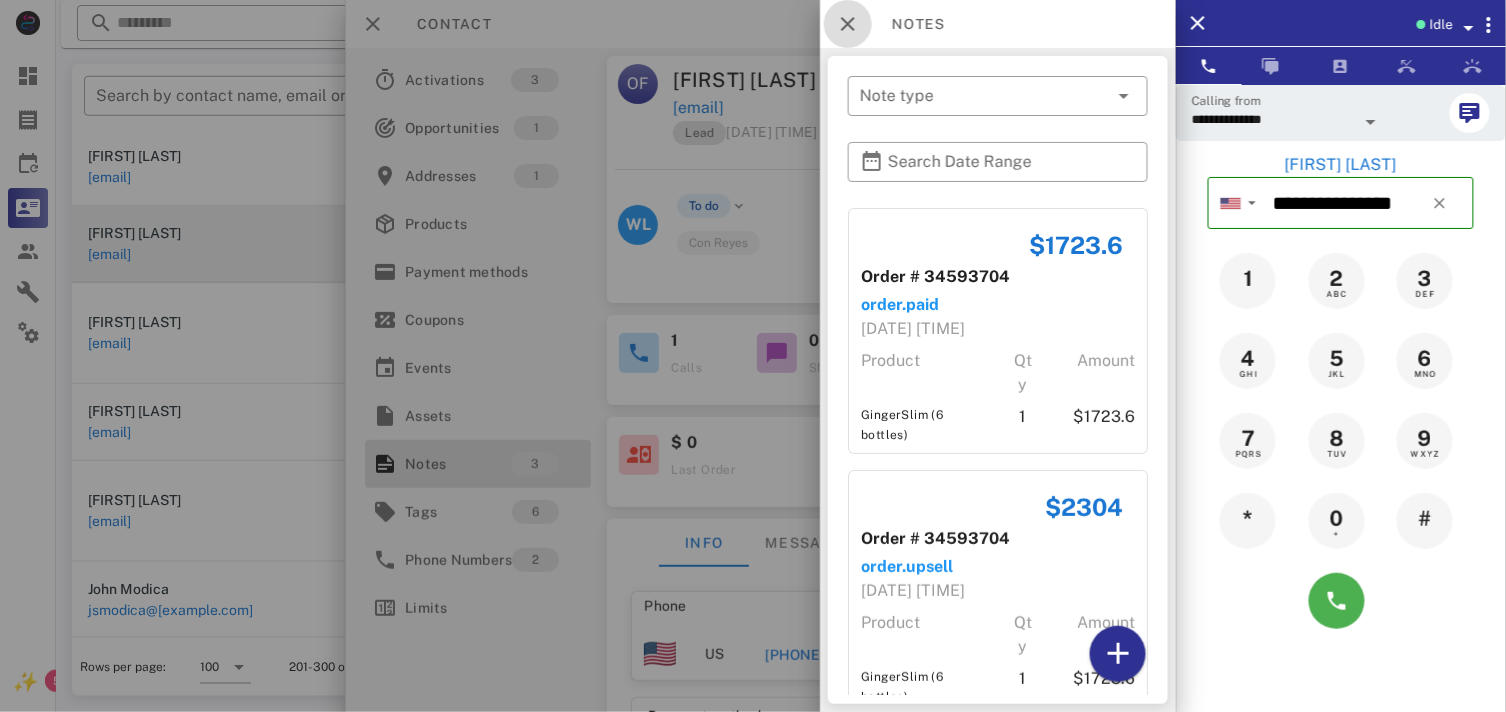 click at bounding box center (848, 24) 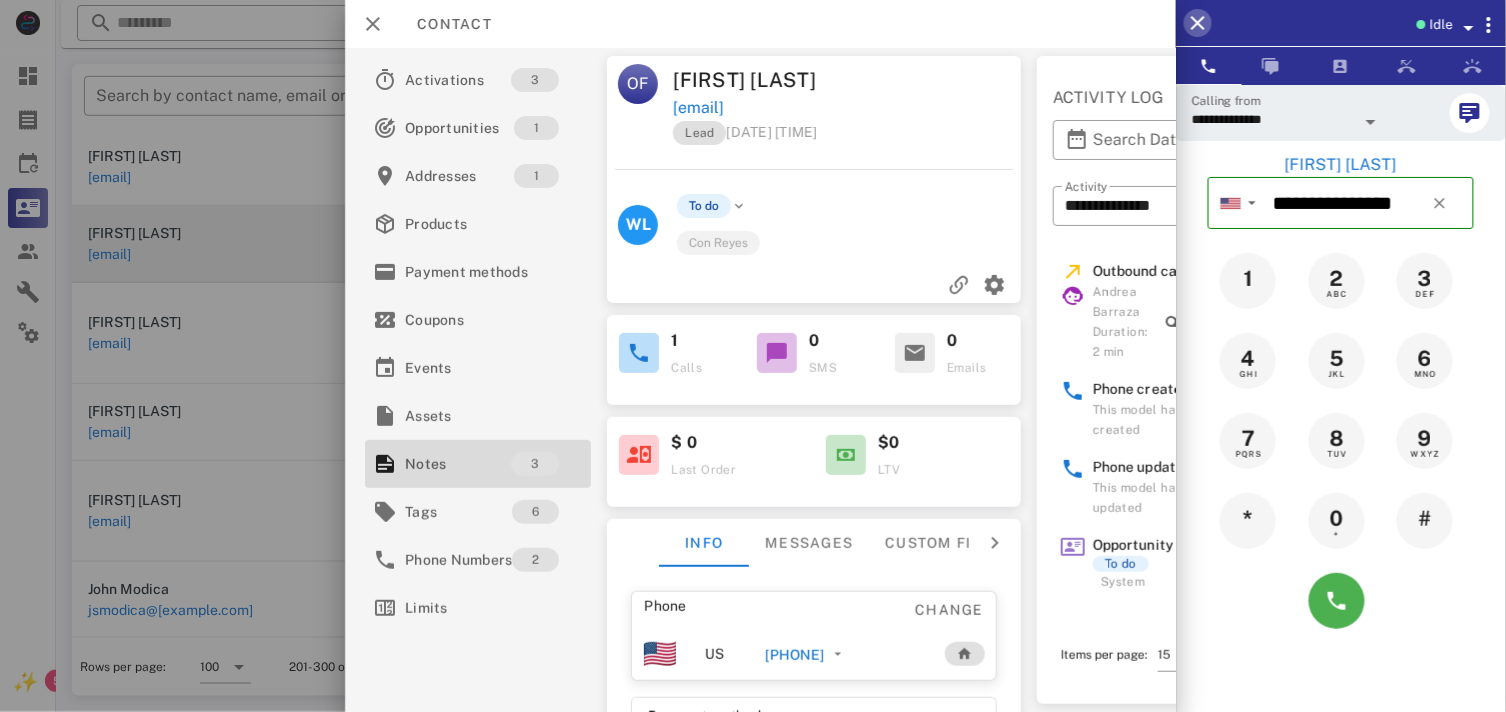 click at bounding box center (1198, 23) 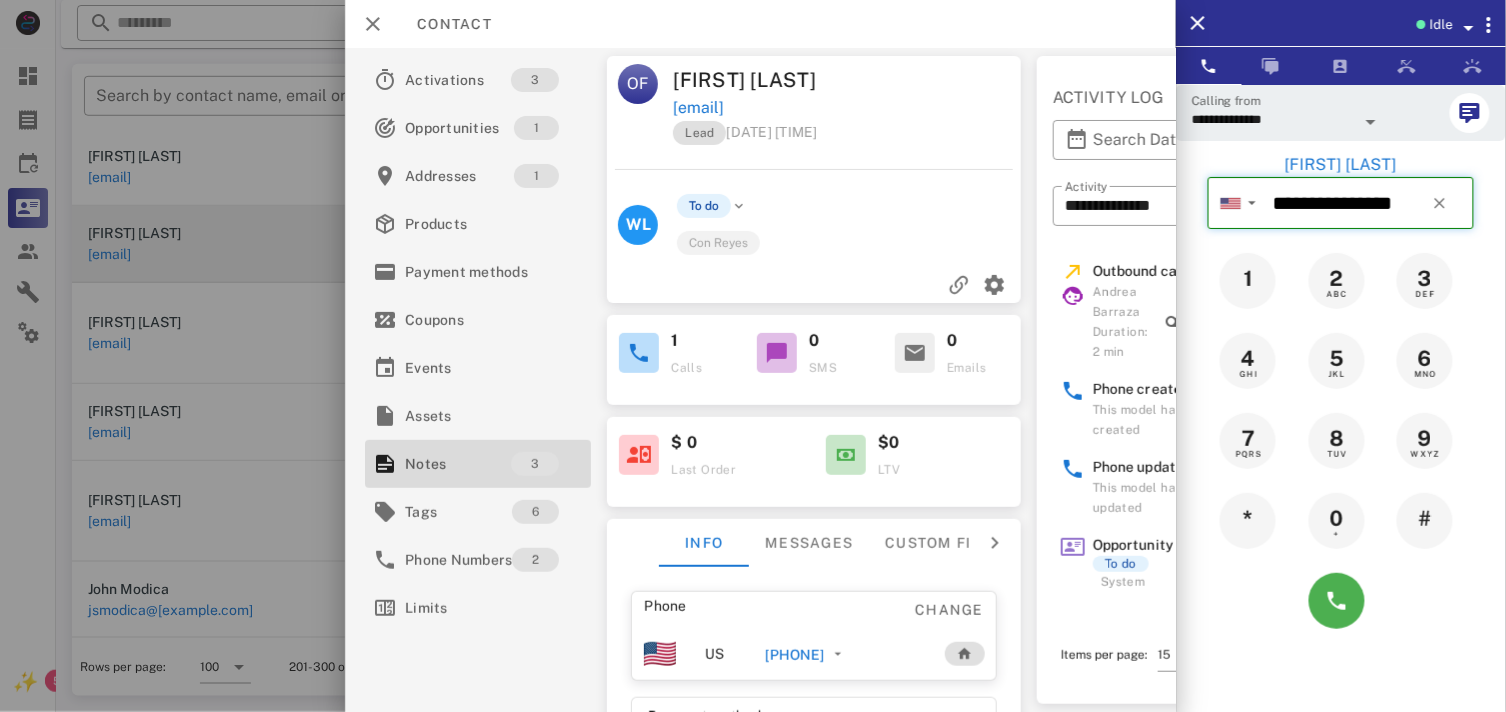 type 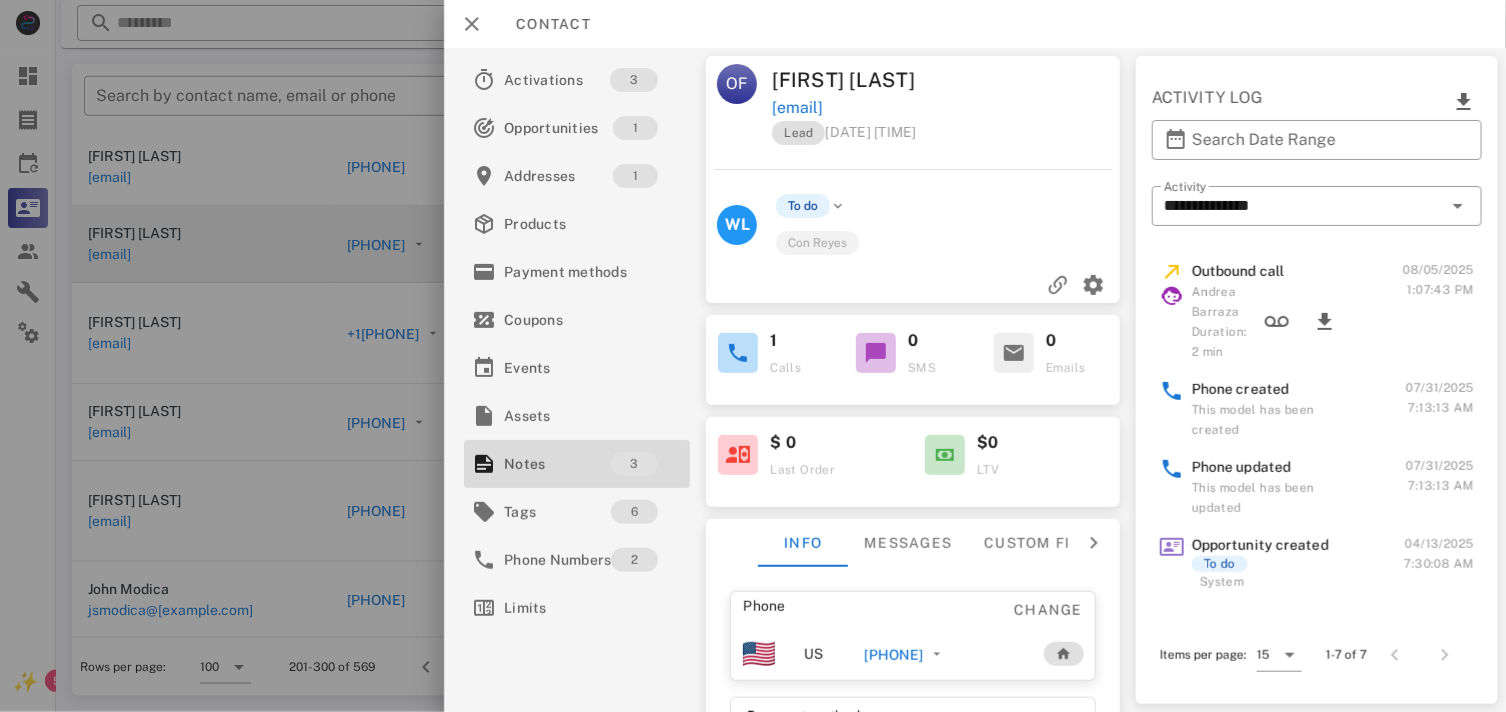 scroll, scrollTop: 0, scrollLeft: 0, axis: both 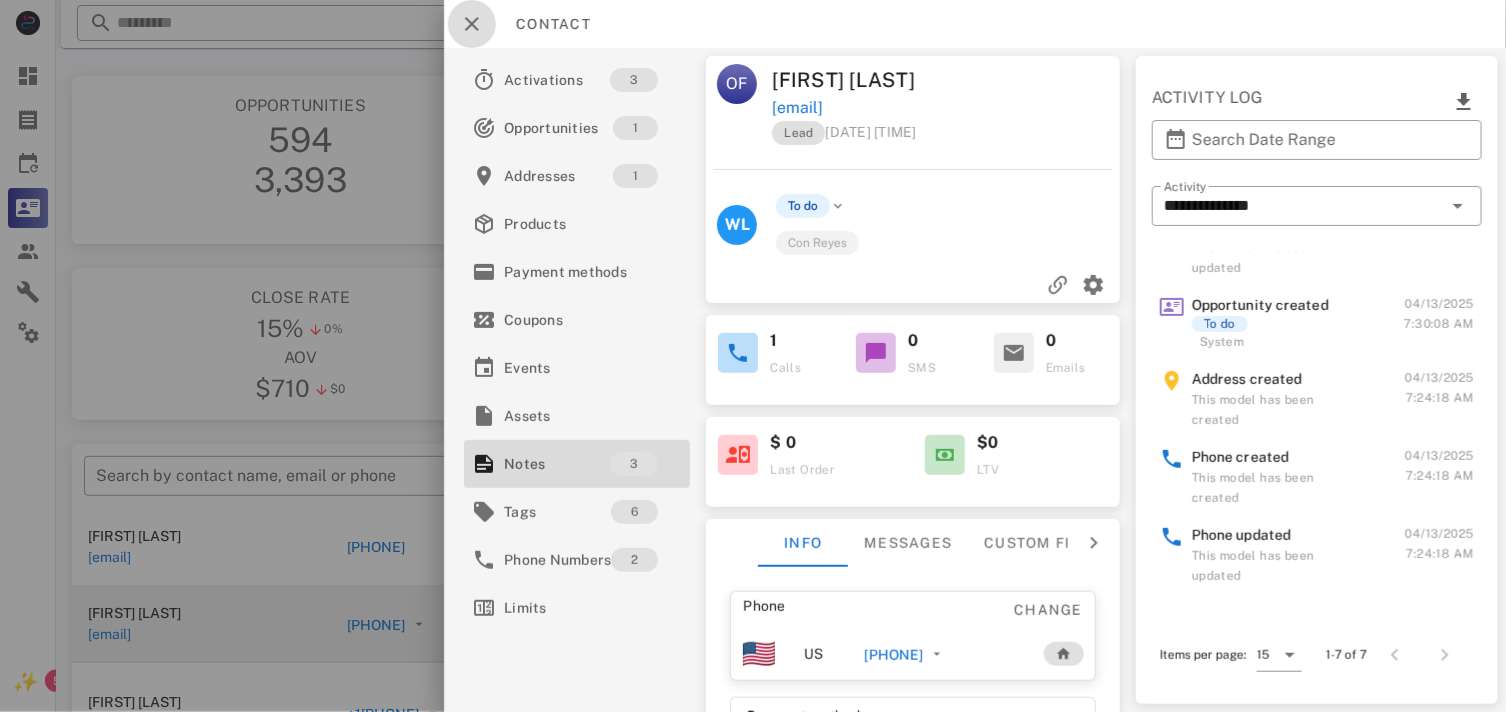 click at bounding box center (472, 24) 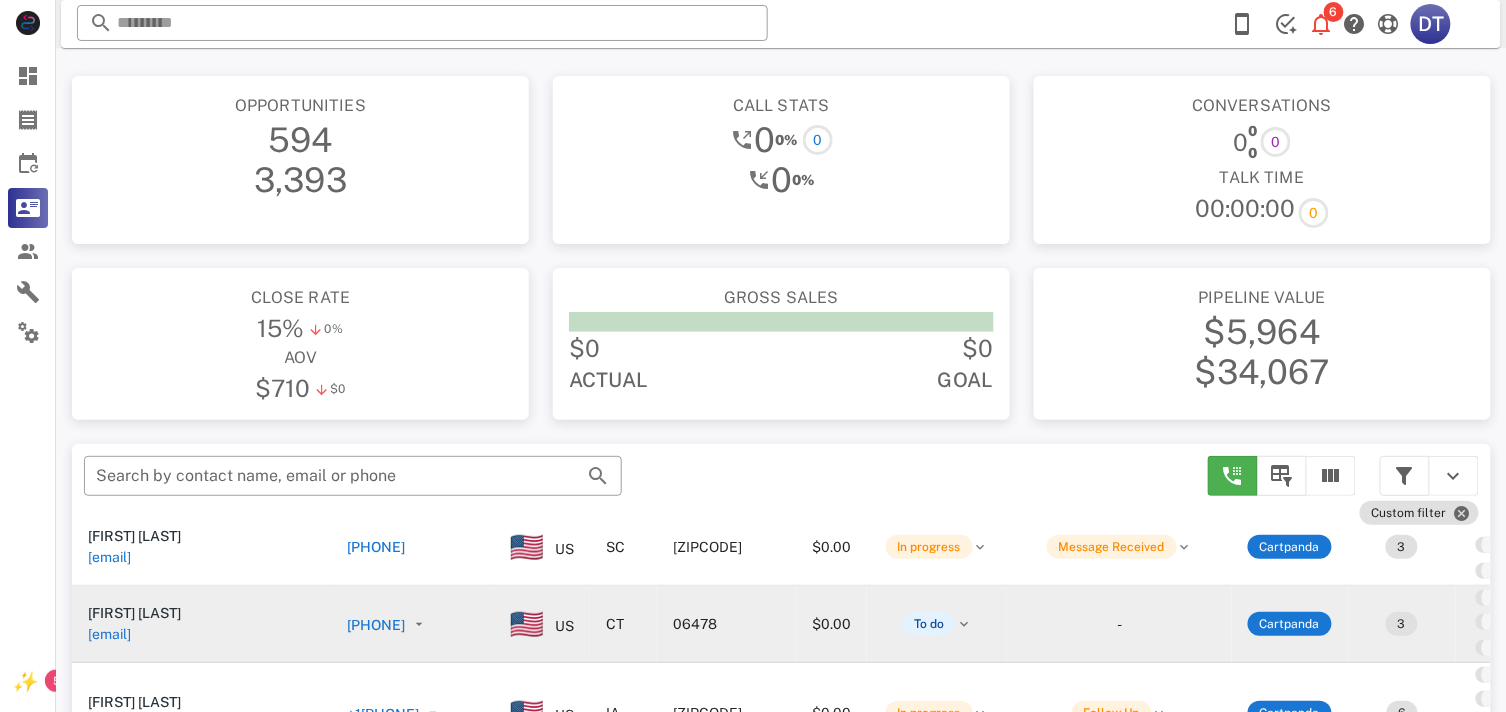 scroll, scrollTop: 380, scrollLeft: 0, axis: vertical 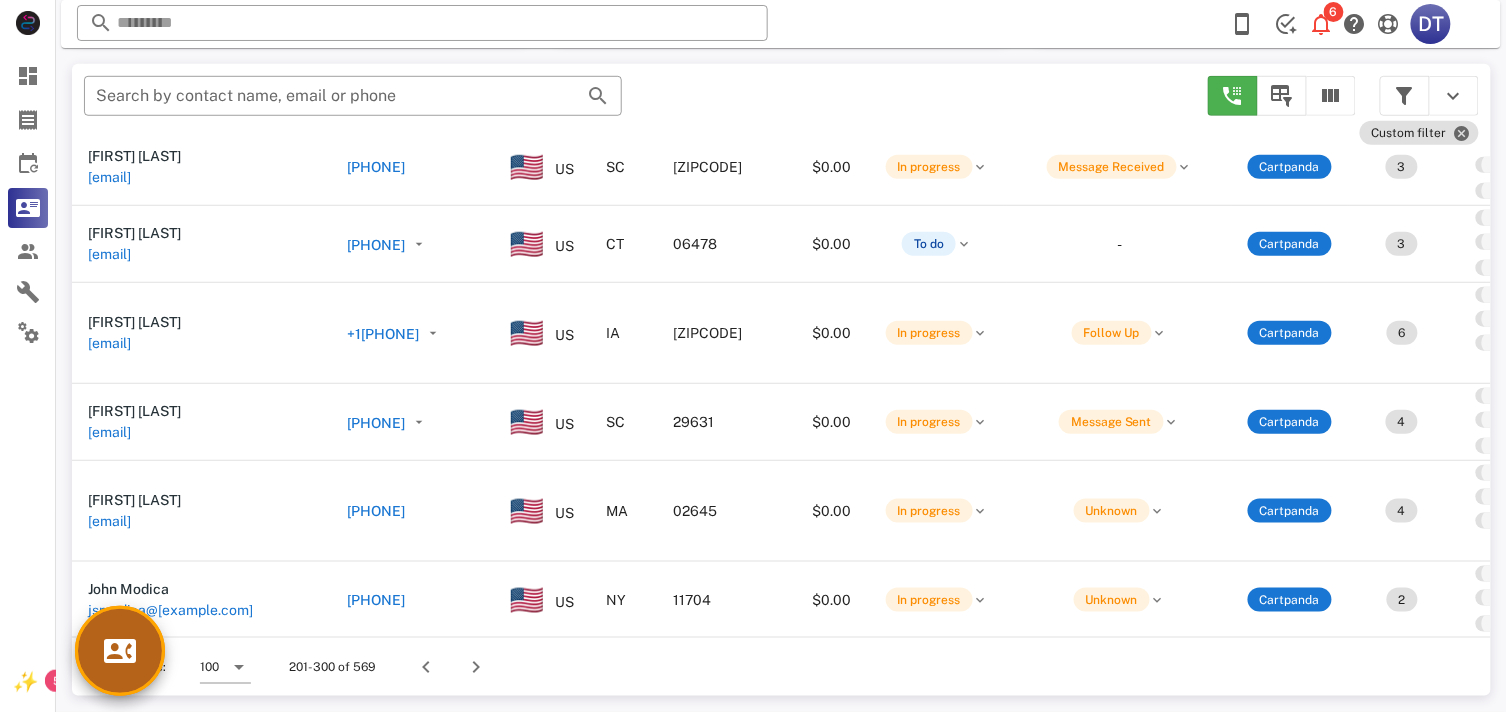 click at bounding box center (120, 651) 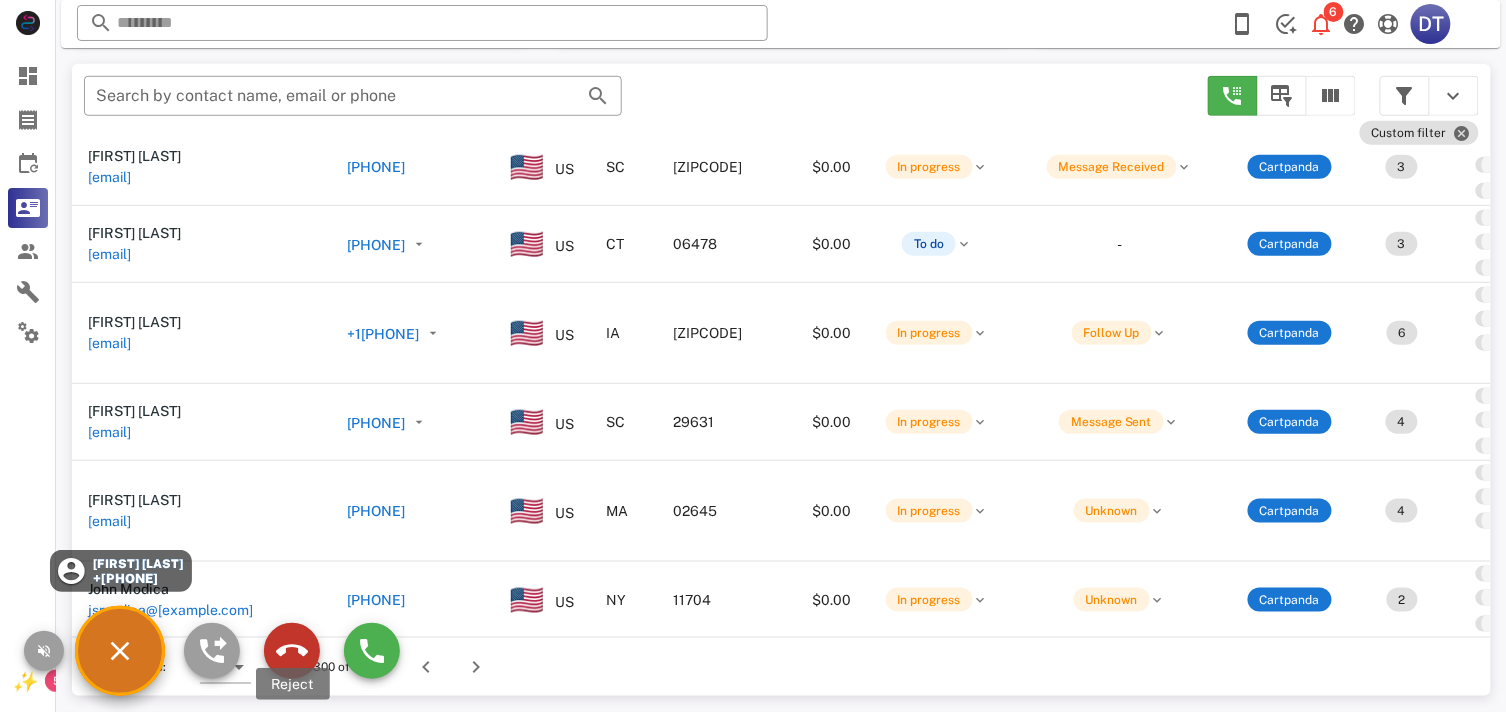 click at bounding box center [292, 651] 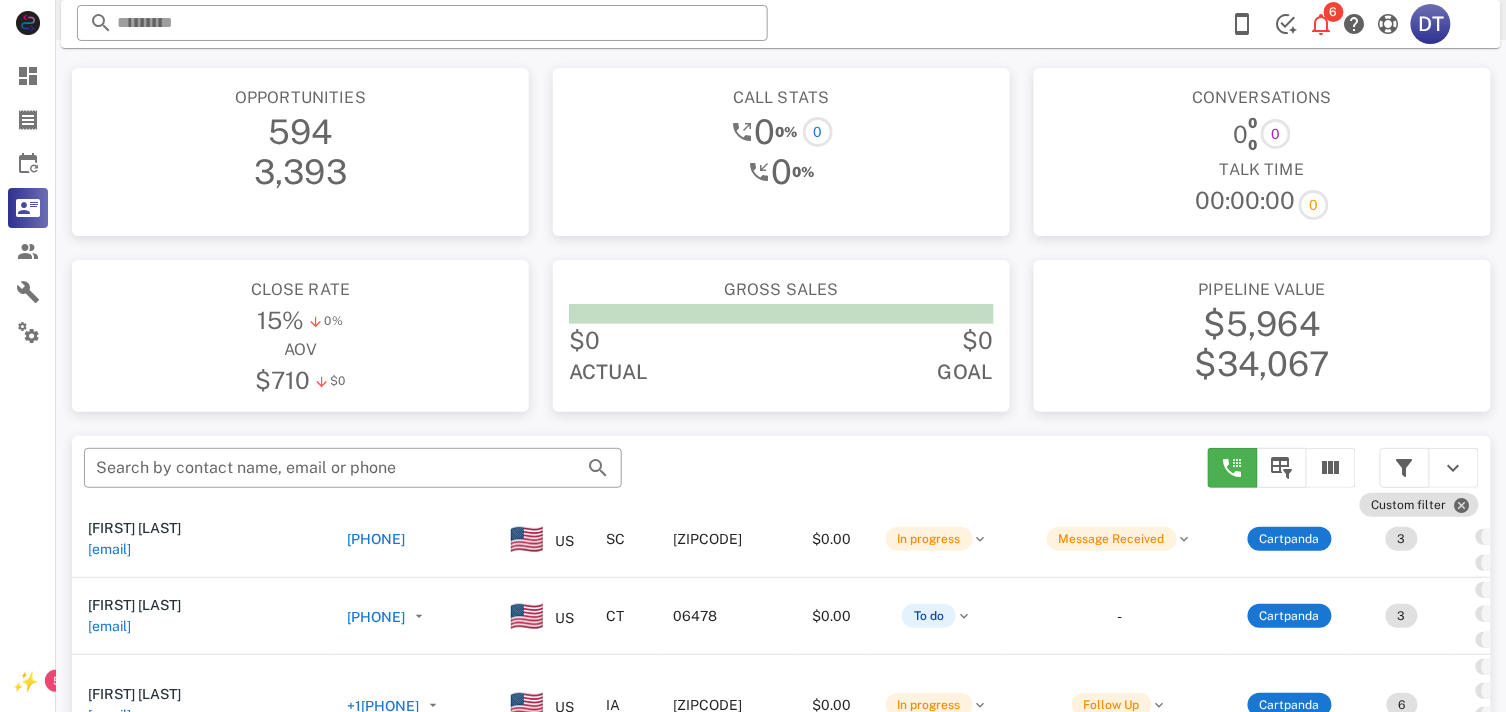 scroll, scrollTop: 0, scrollLeft: 0, axis: both 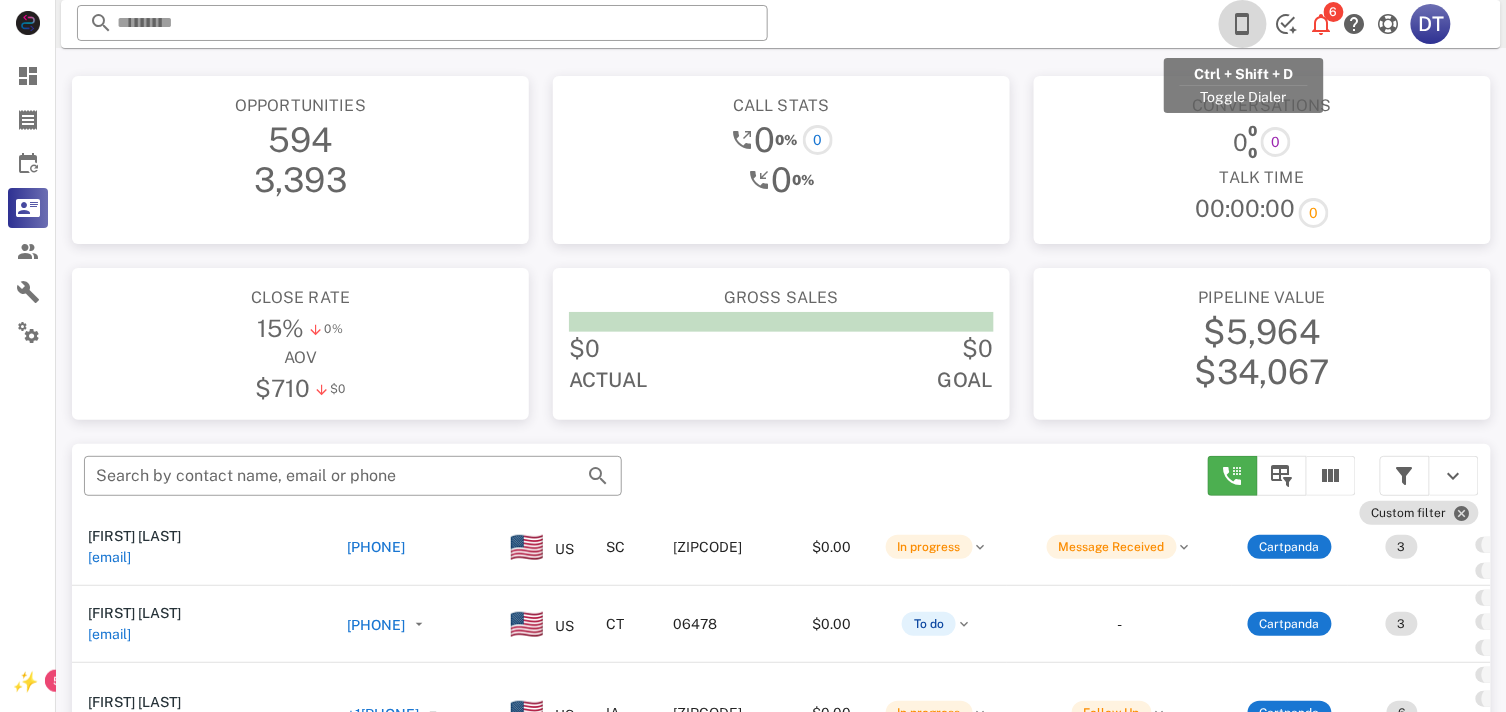 click at bounding box center [1243, 24] 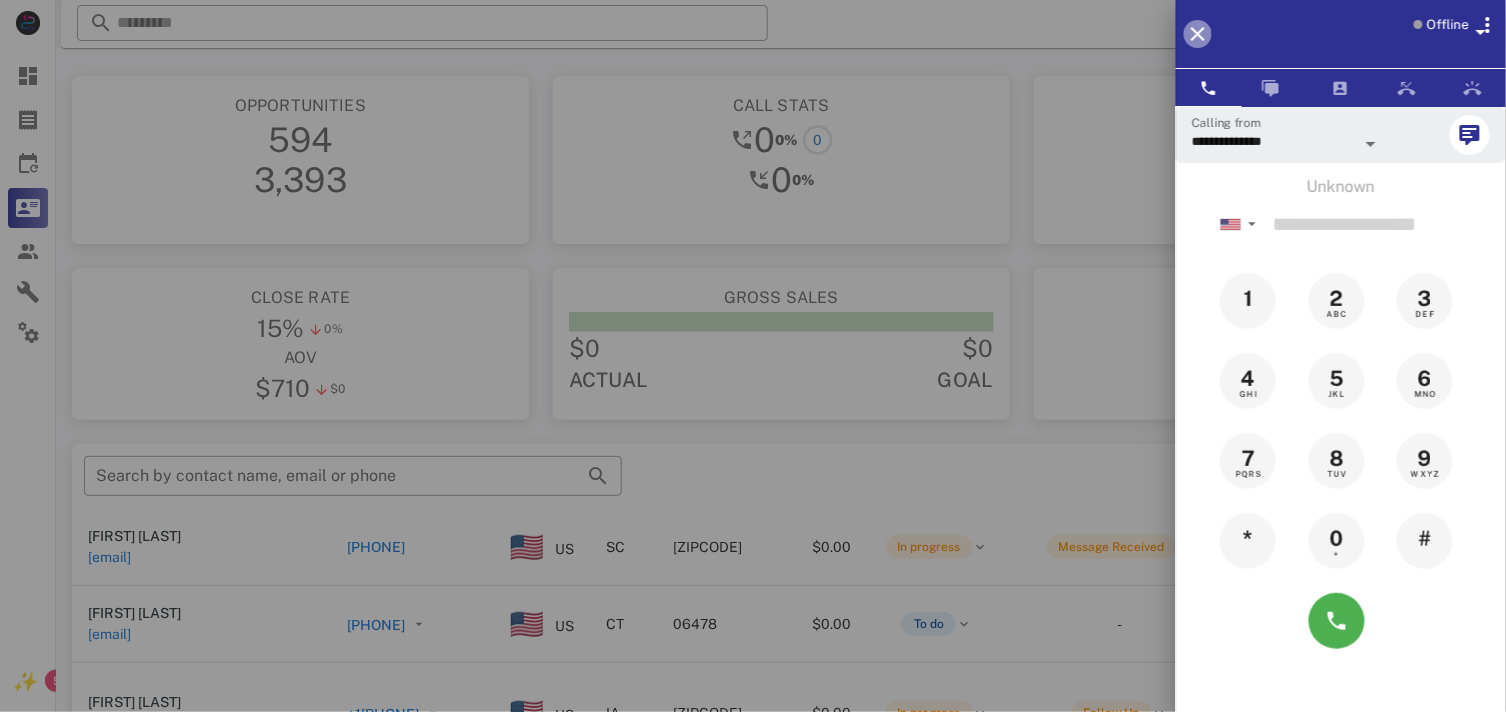click at bounding box center [1198, 34] 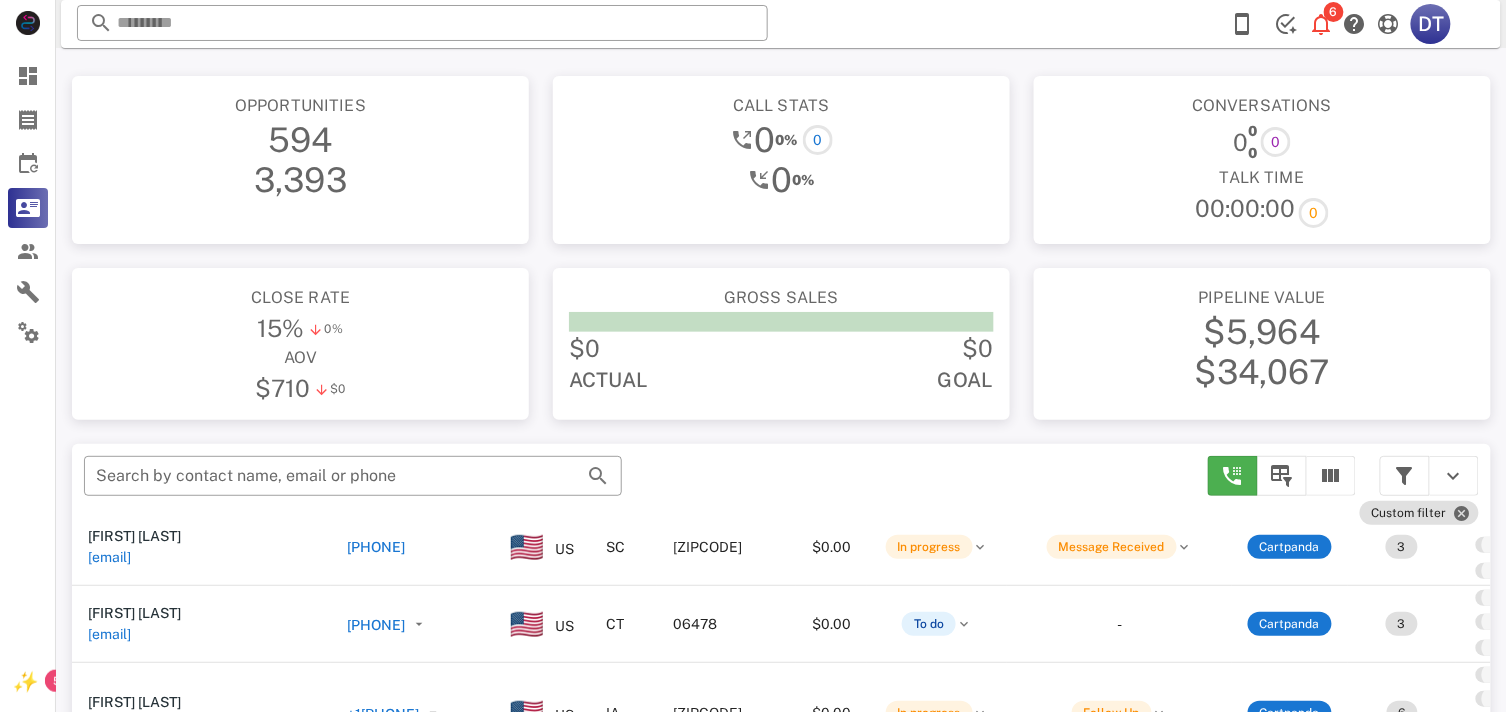 scroll, scrollTop: 333, scrollLeft: 0, axis: vertical 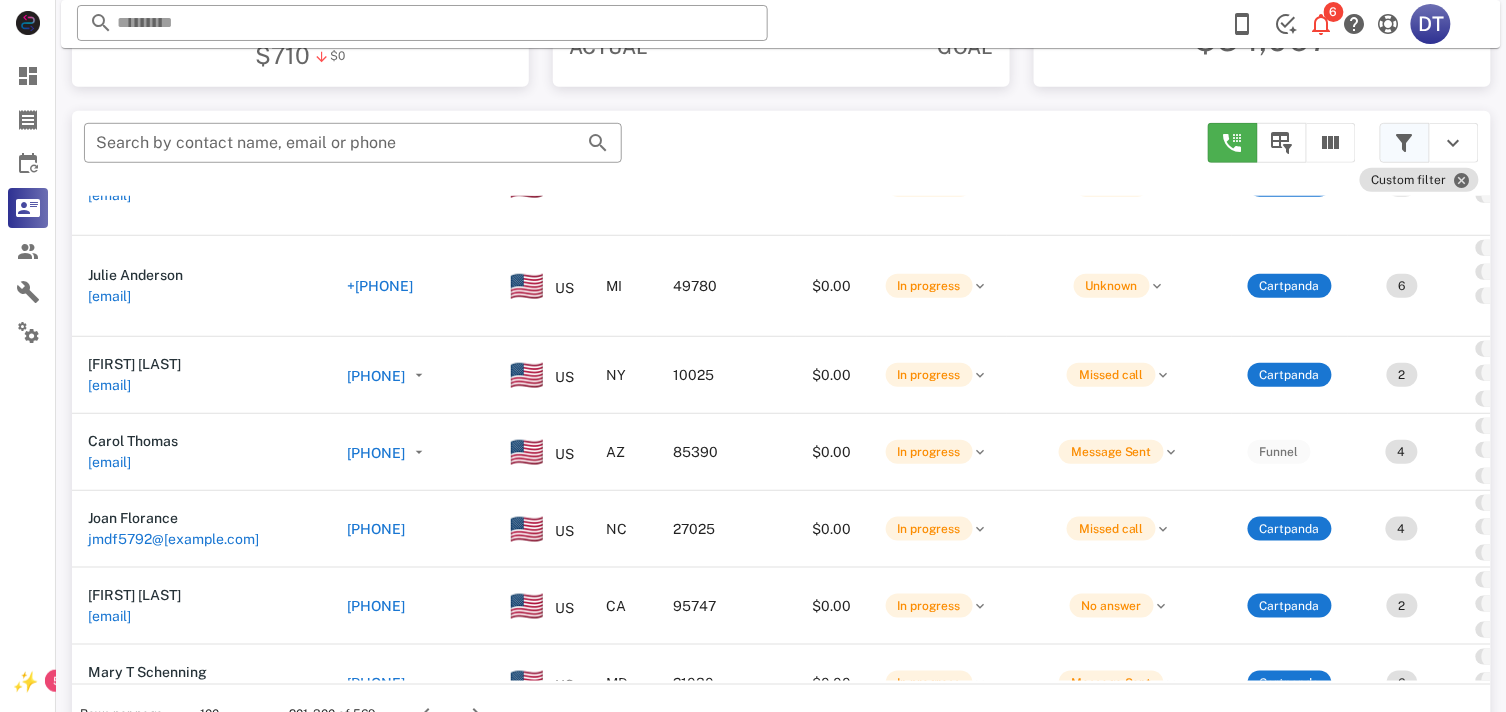 click at bounding box center [1405, 143] 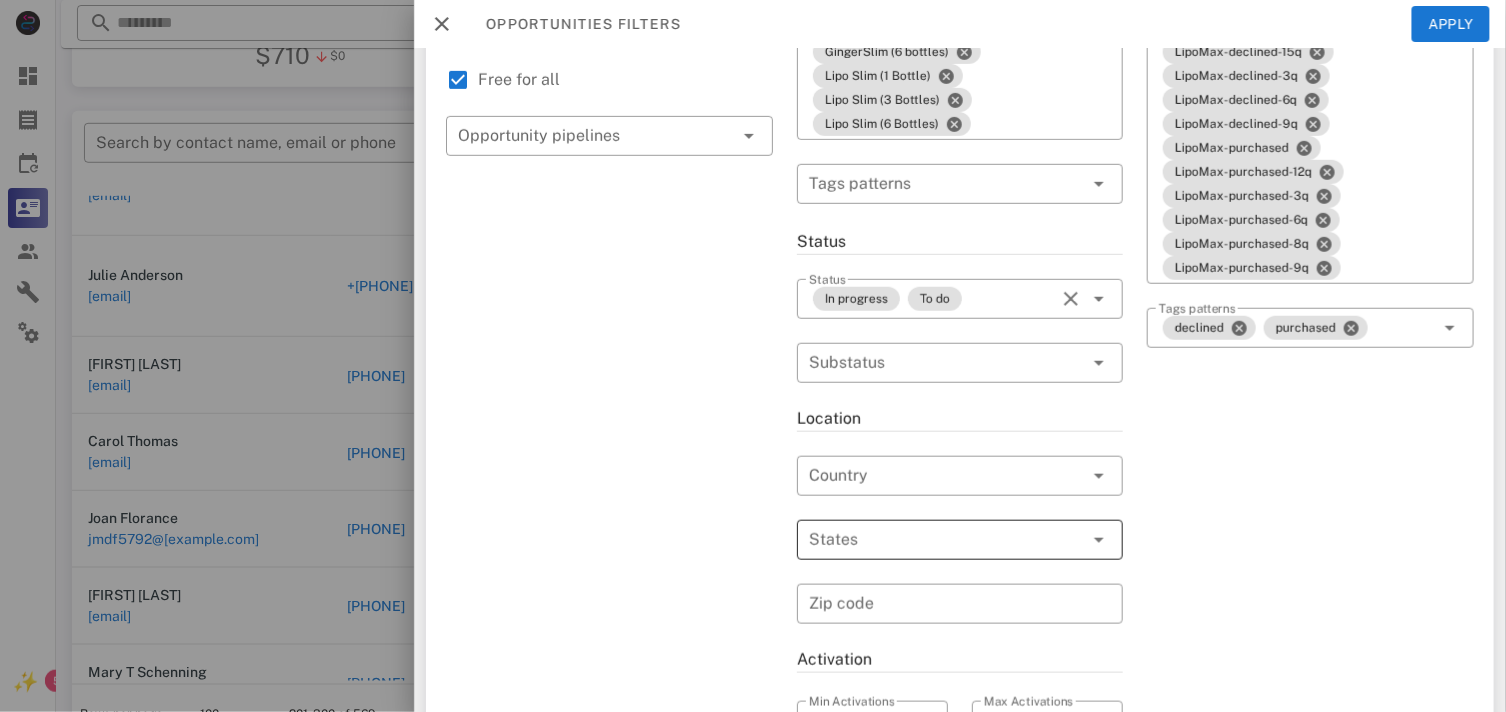 scroll, scrollTop: 683, scrollLeft: 0, axis: vertical 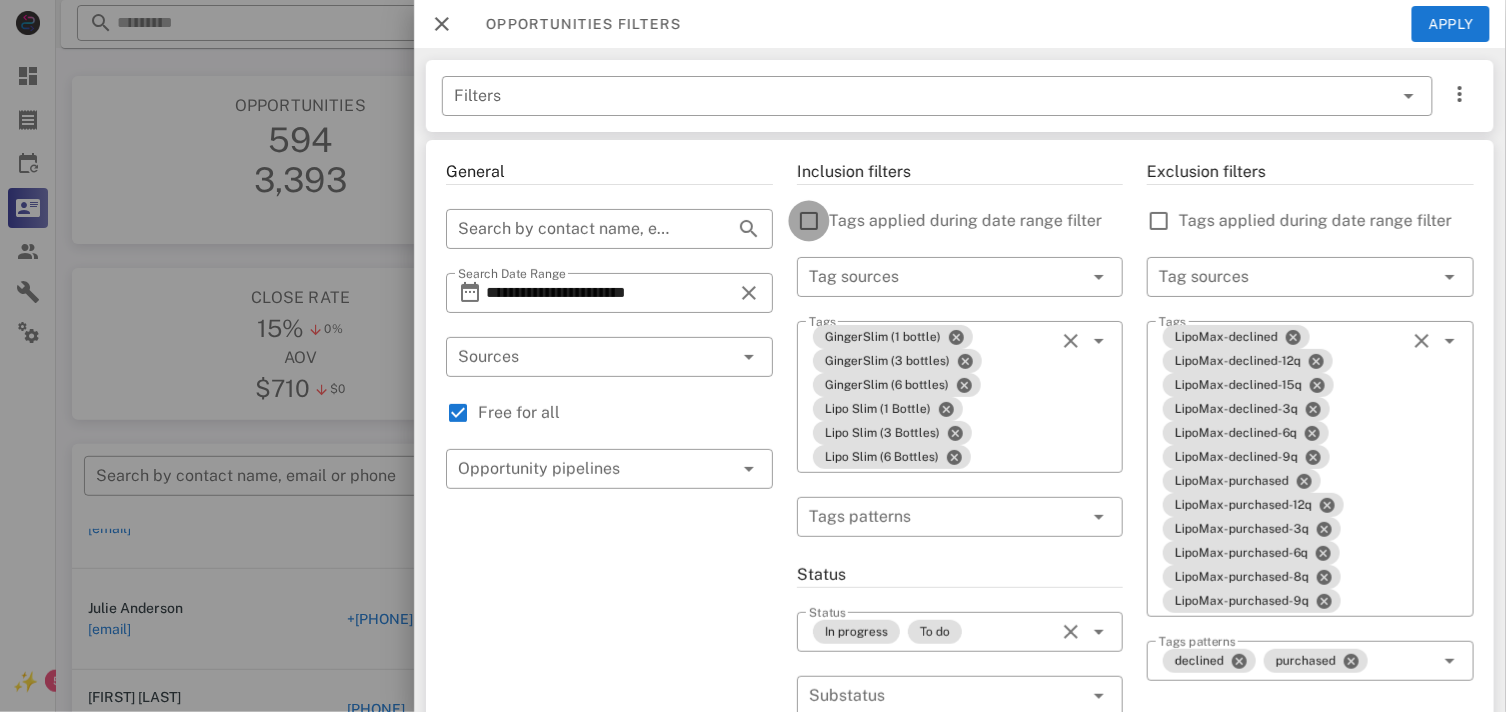 click at bounding box center (809, 221) 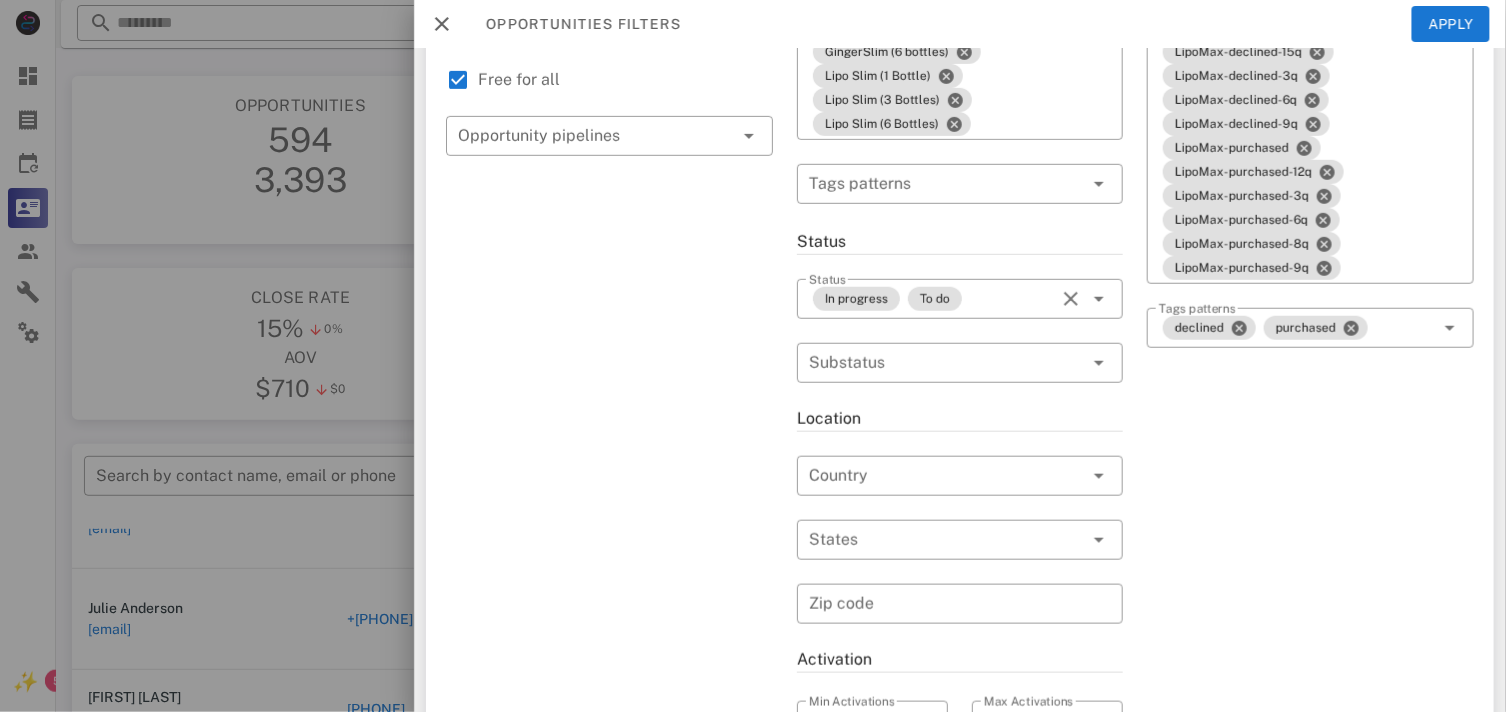 scroll, scrollTop: 0, scrollLeft: 0, axis: both 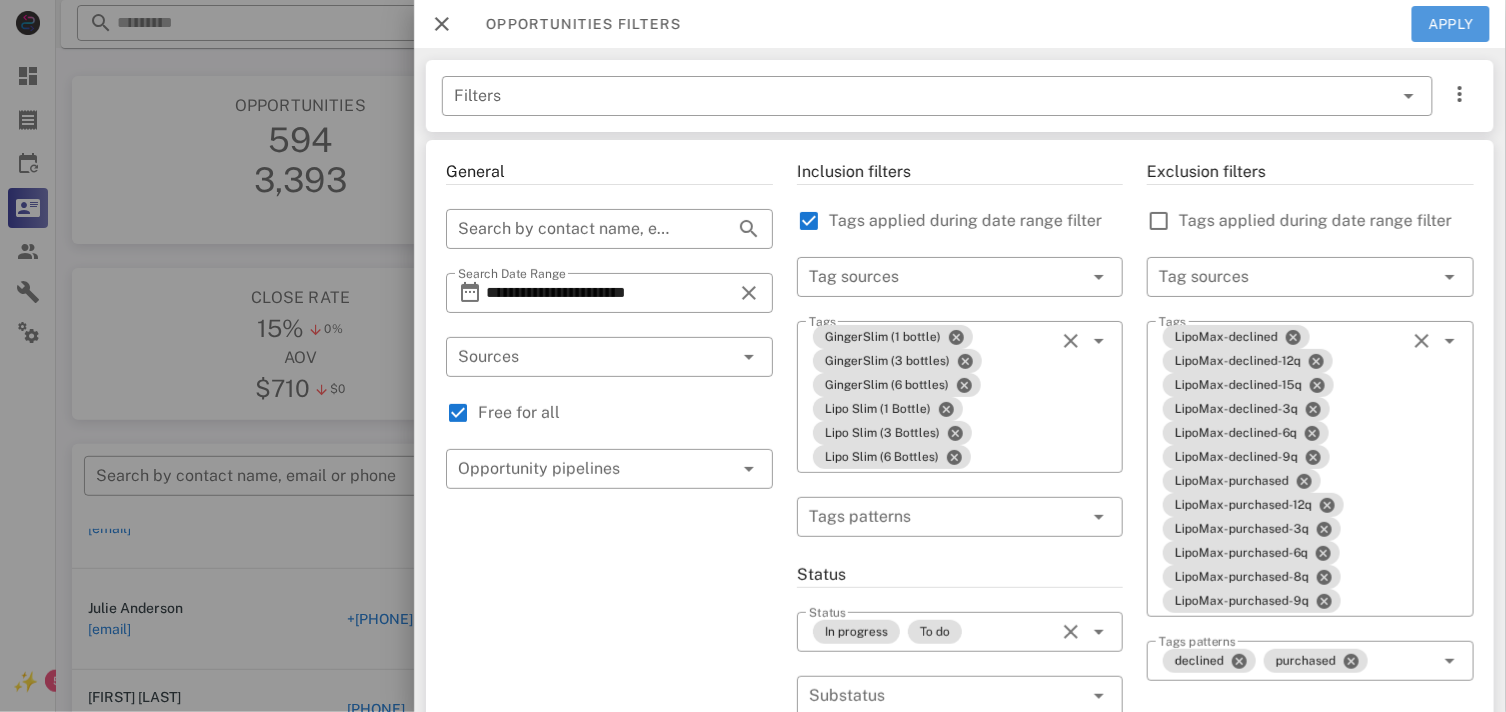 click on "Apply" at bounding box center [1451, 24] 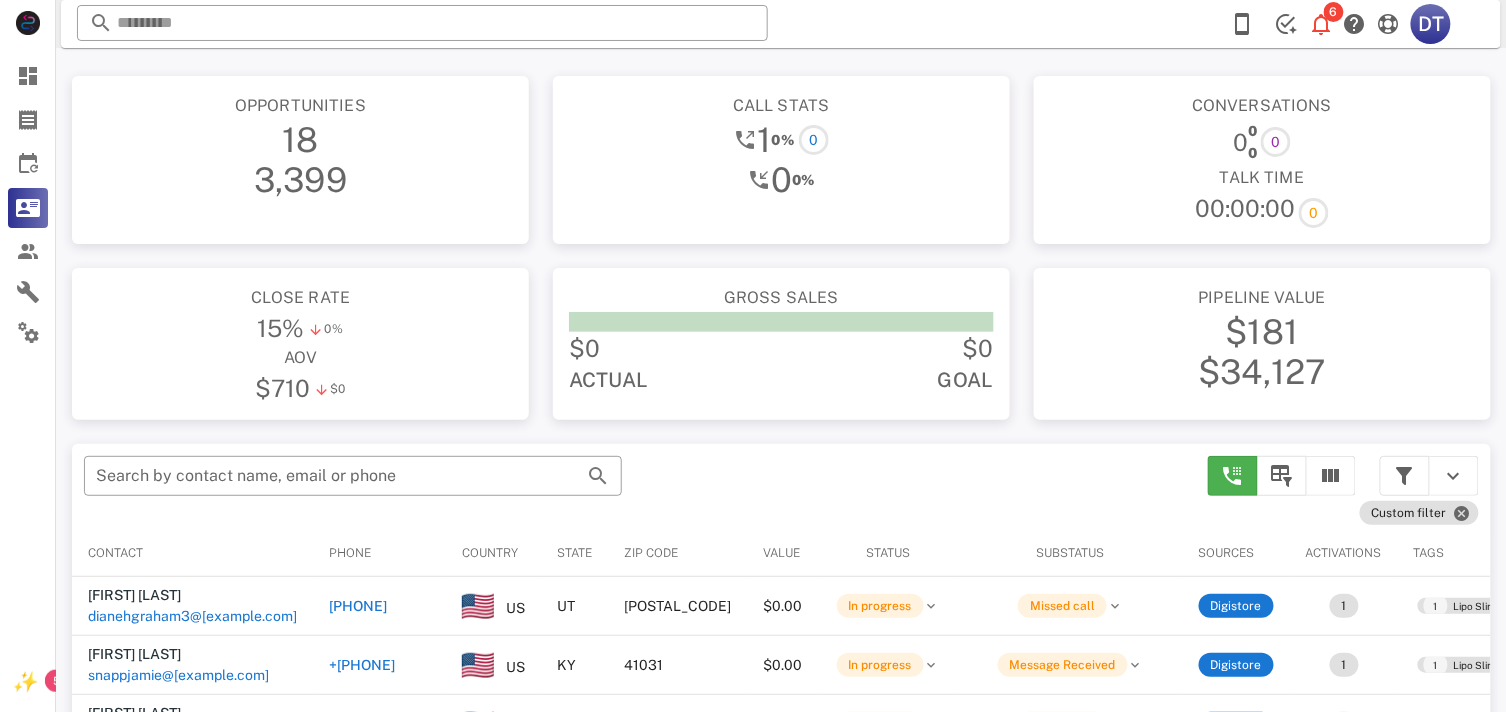 scroll, scrollTop: 380, scrollLeft: 0, axis: vertical 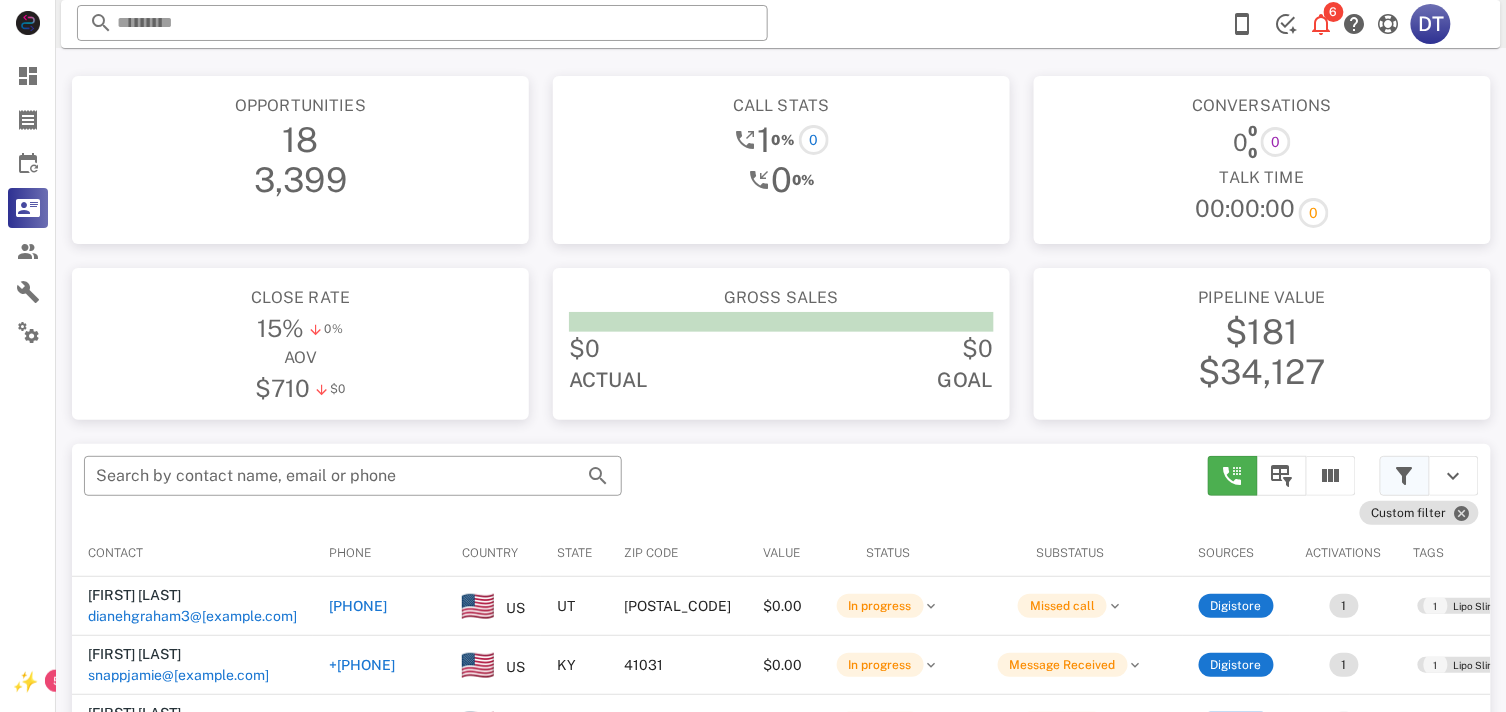 click at bounding box center [1405, 476] 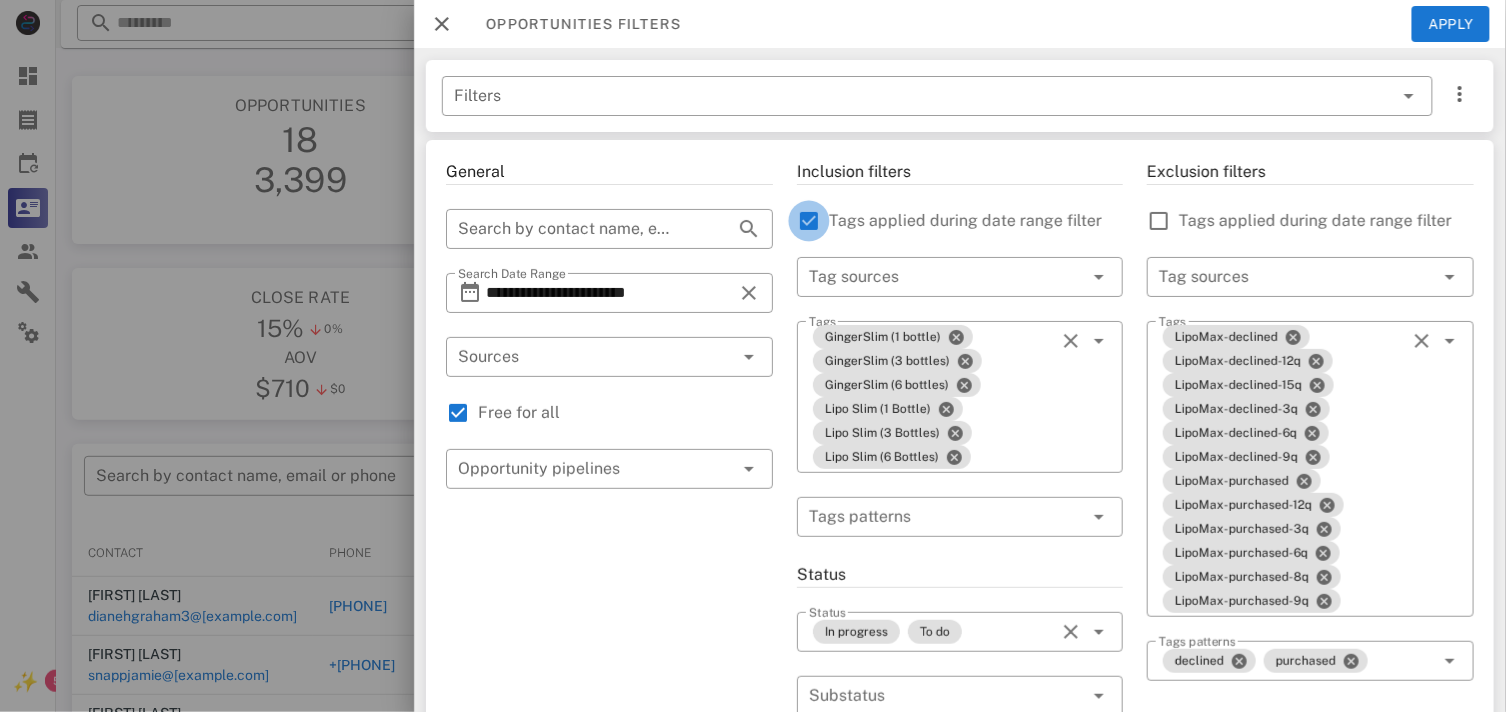click at bounding box center [809, 221] 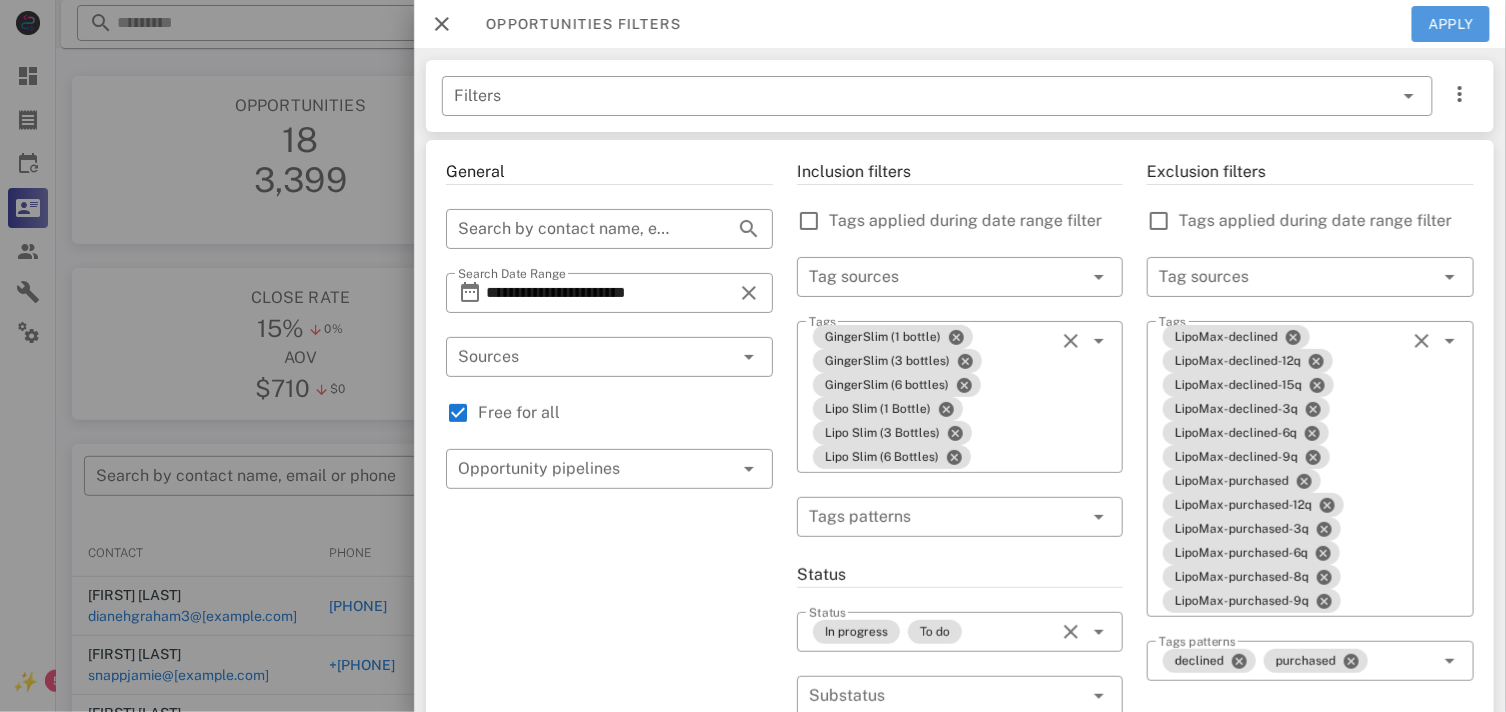 click on "Apply" at bounding box center [1451, 24] 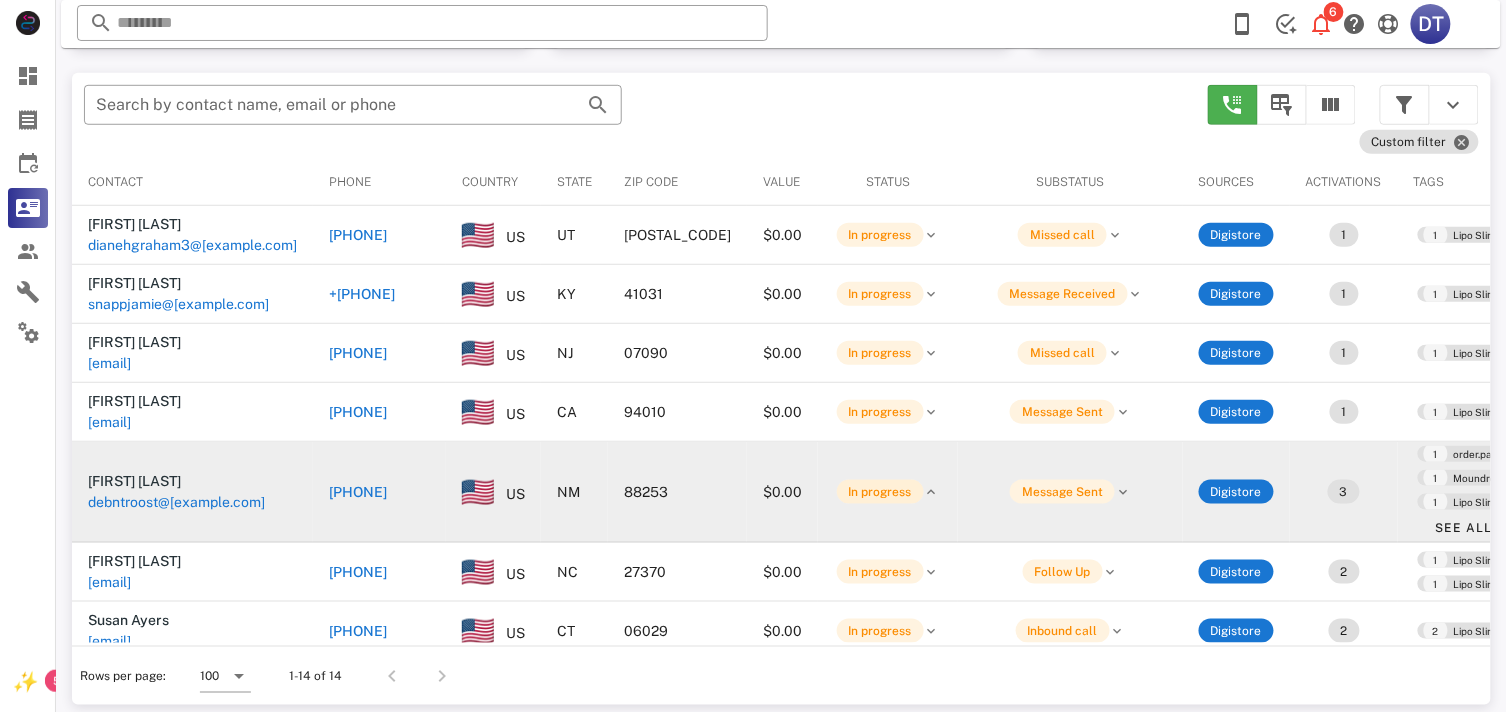 scroll, scrollTop: 380, scrollLeft: 0, axis: vertical 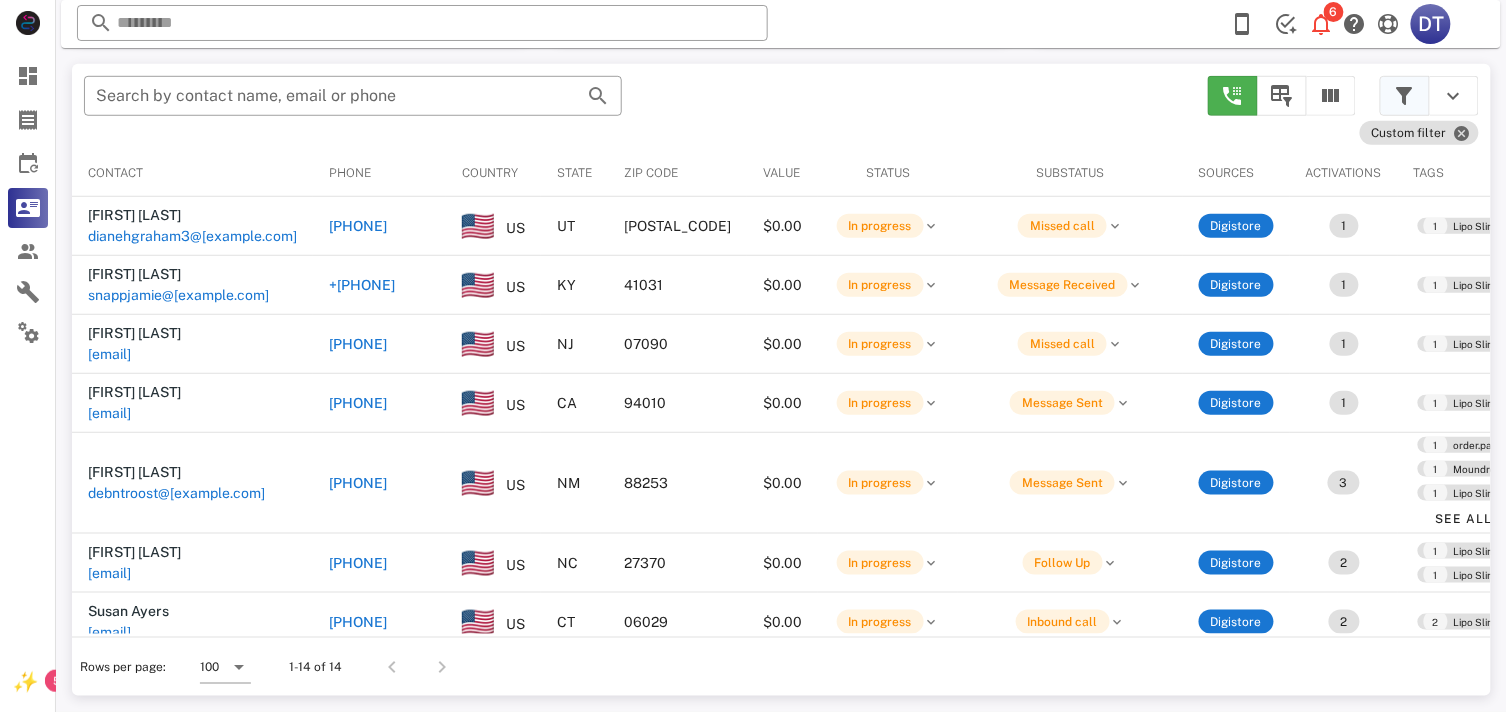 click at bounding box center (1405, 96) 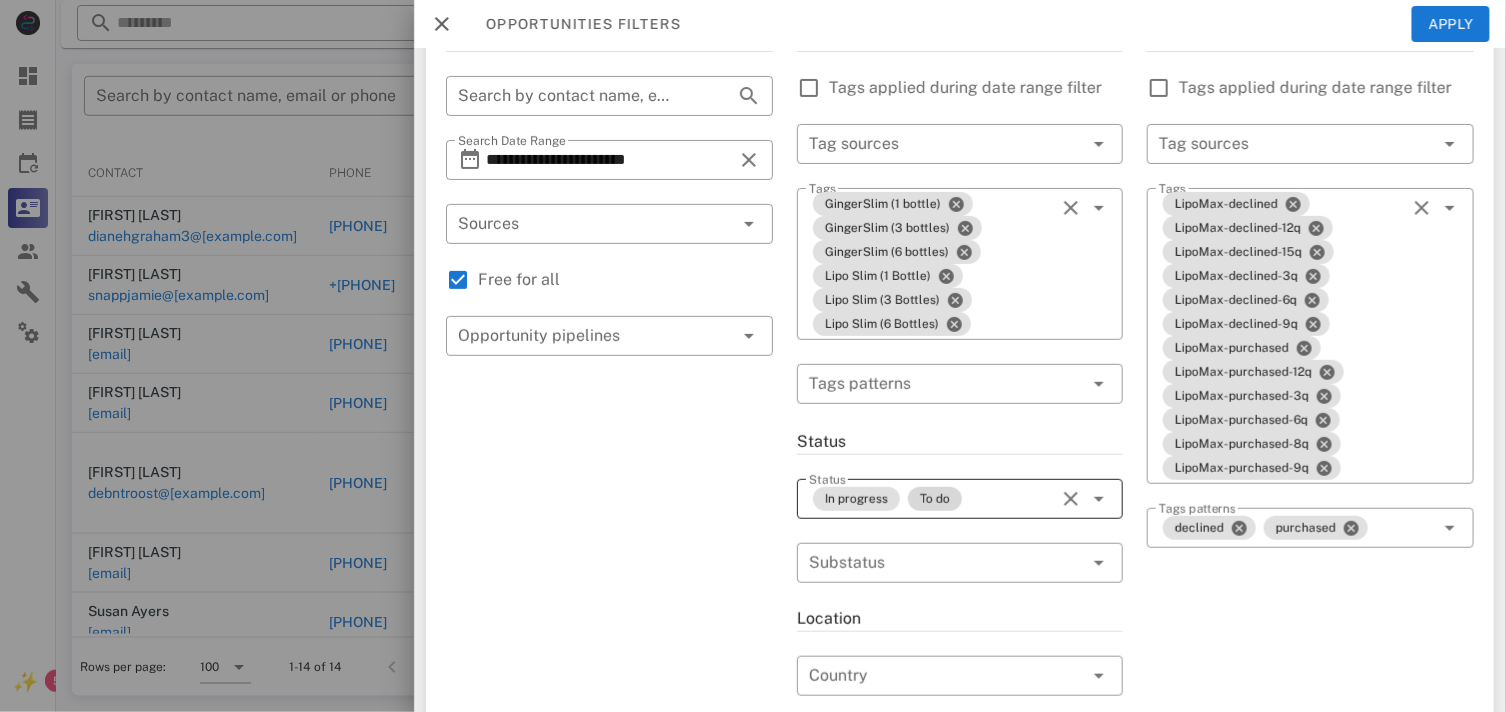 scroll, scrollTop: 0, scrollLeft: 0, axis: both 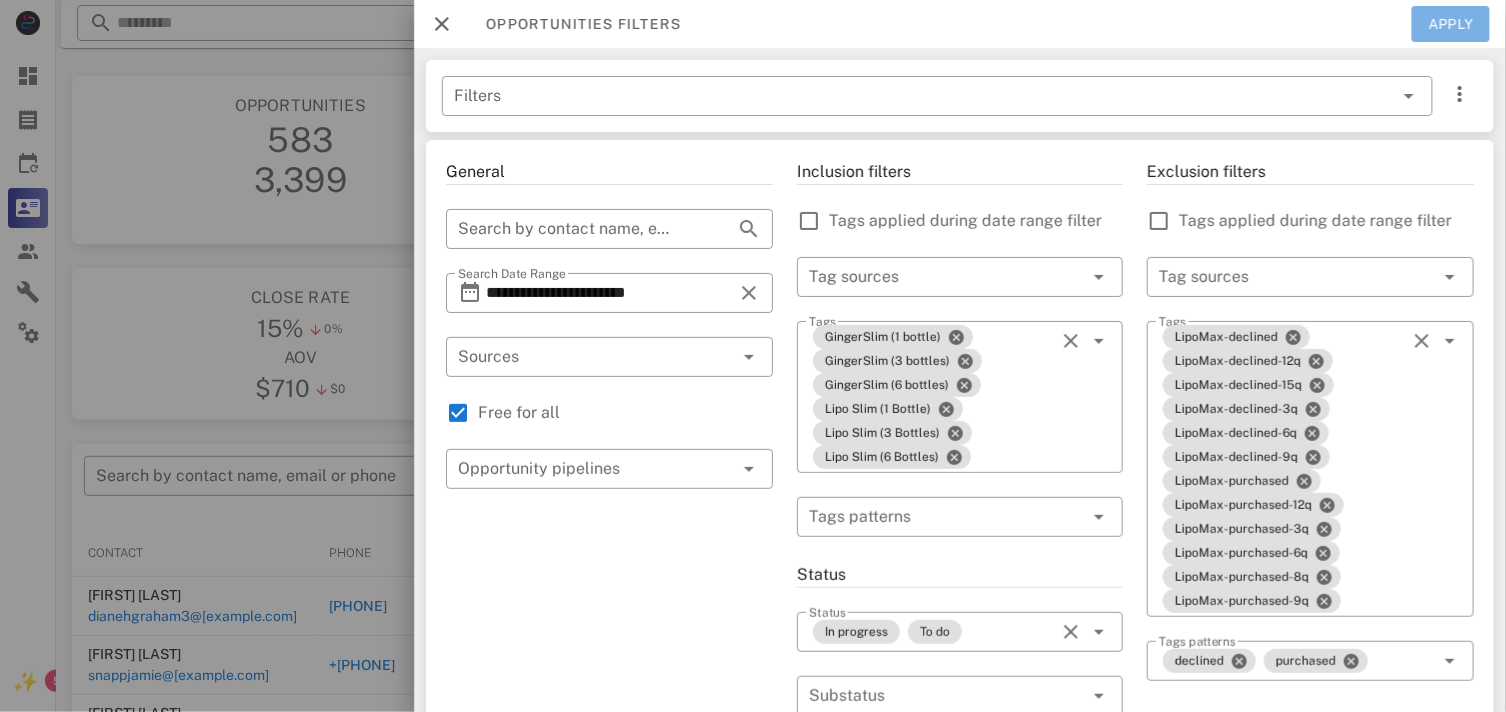 click on "Apply" at bounding box center [1451, 24] 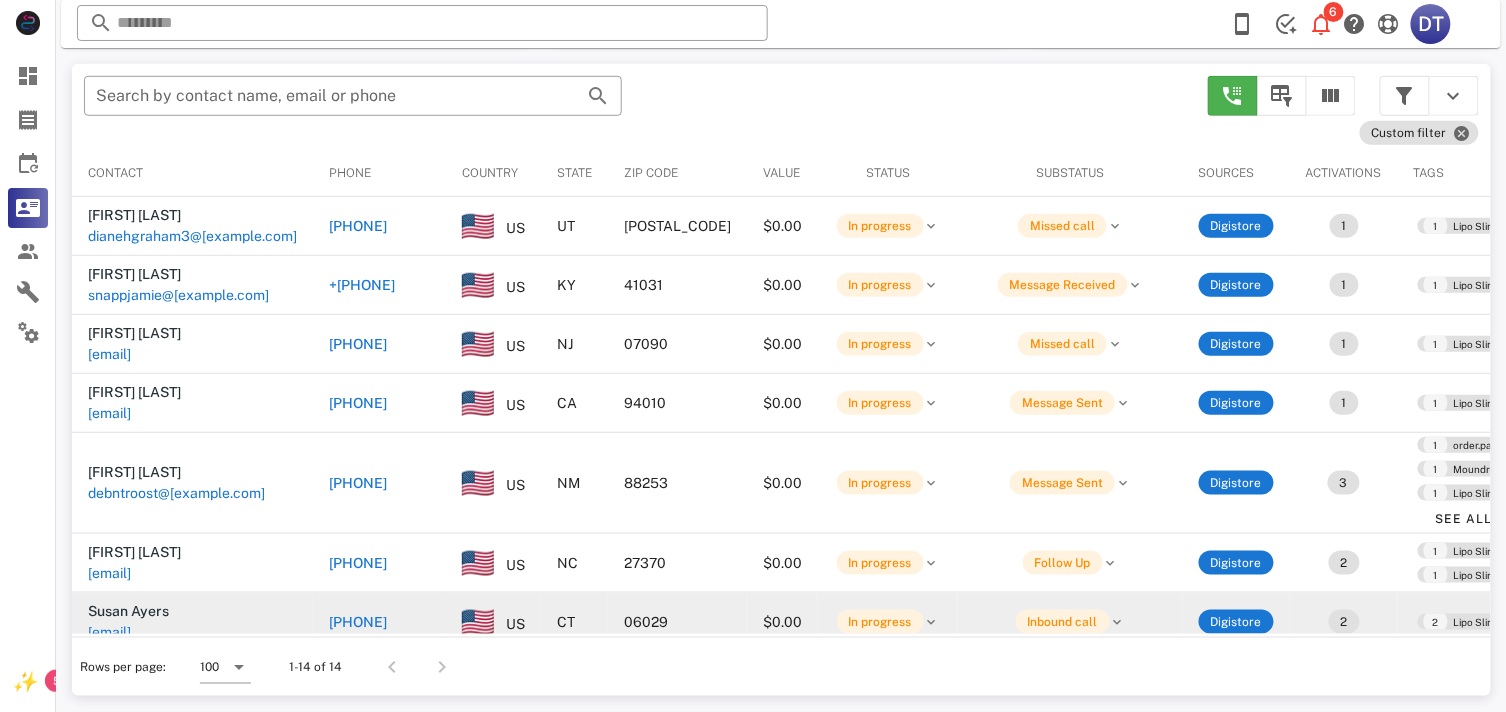 scroll, scrollTop: 46, scrollLeft: 0, axis: vertical 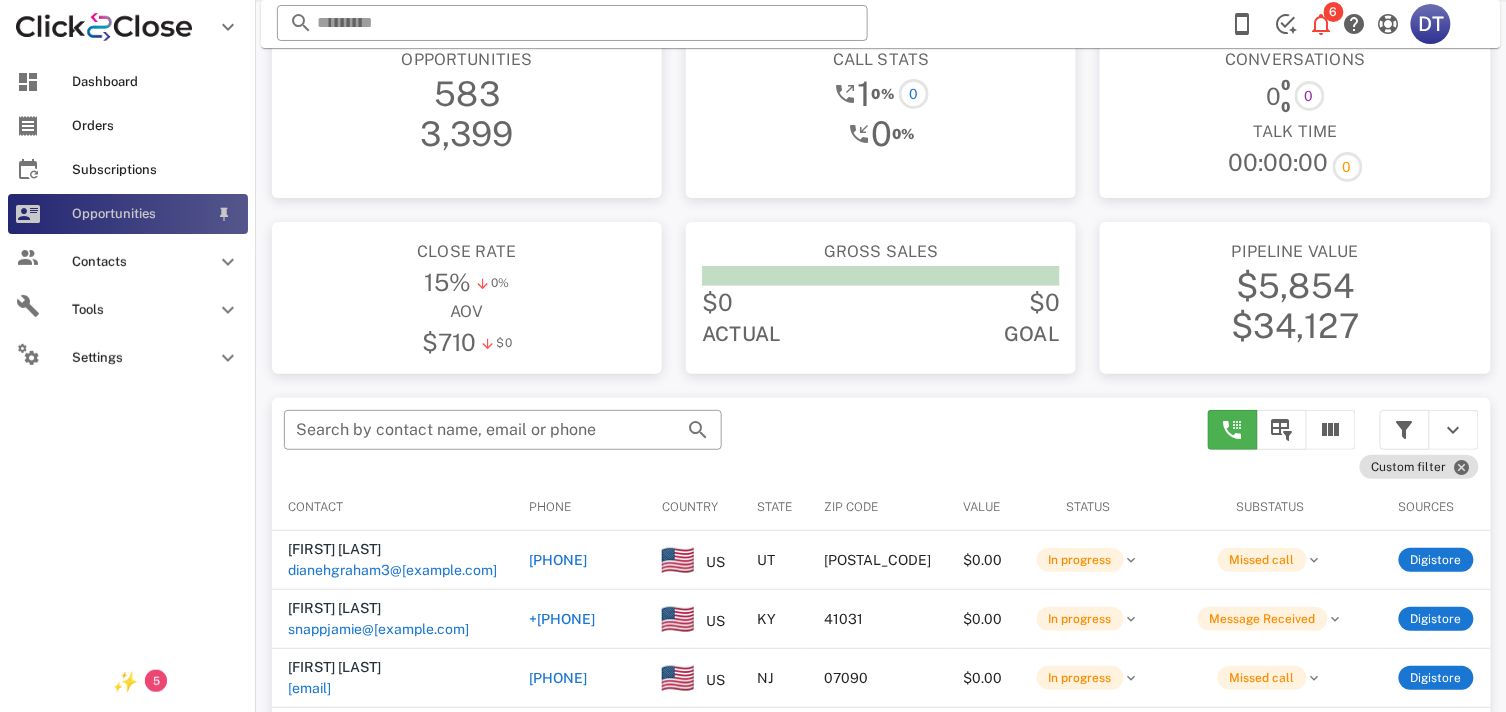 click on "Opportunities" at bounding box center (140, 214) 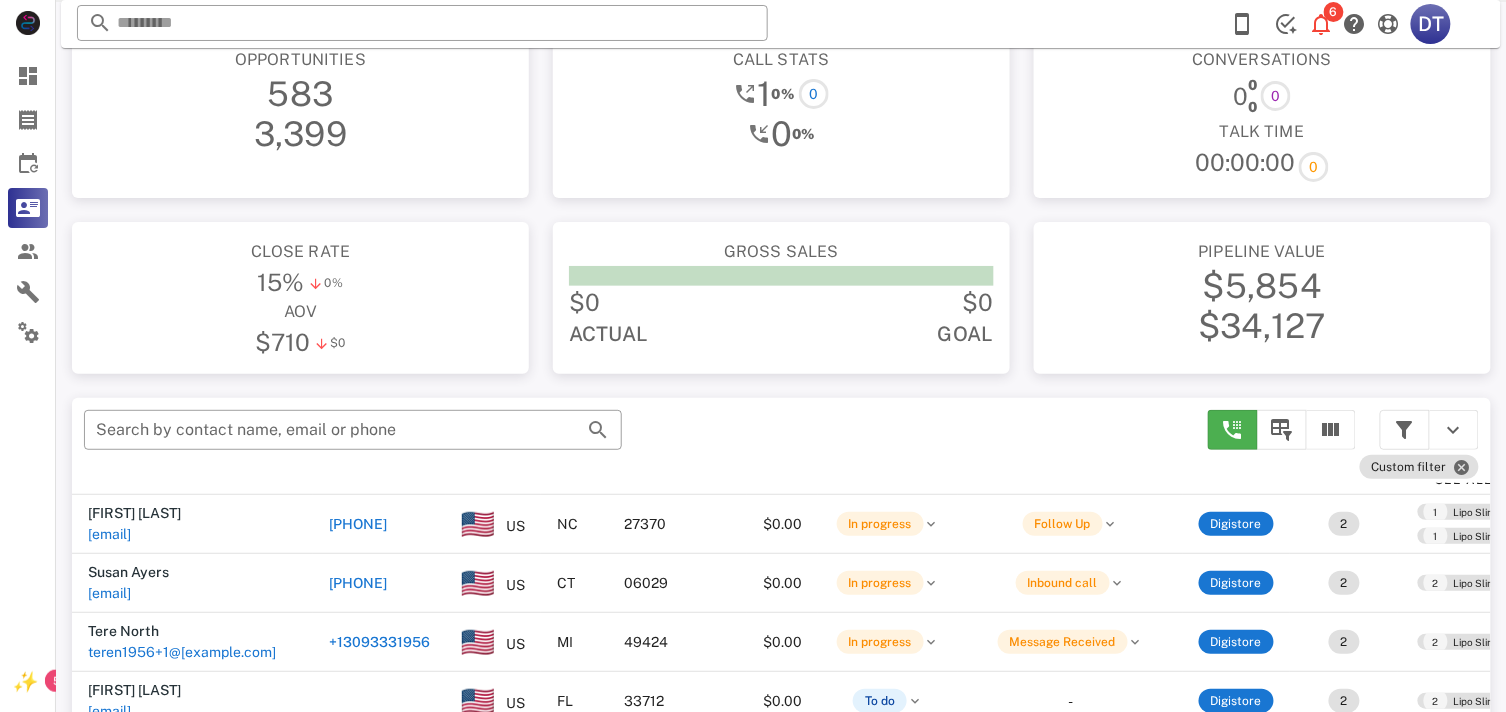 scroll, scrollTop: 441, scrollLeft: 0, axis: vertical 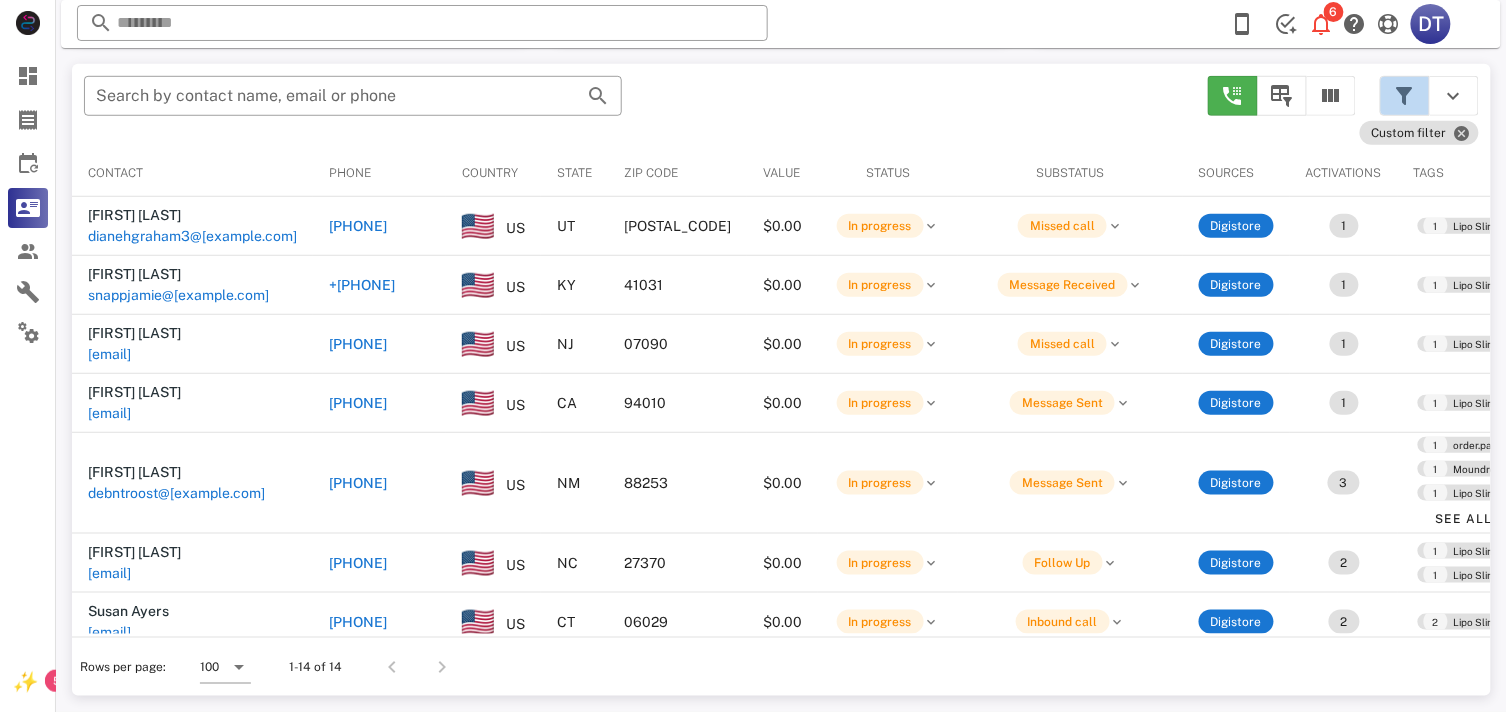 click at bounding box center (1405, 96) 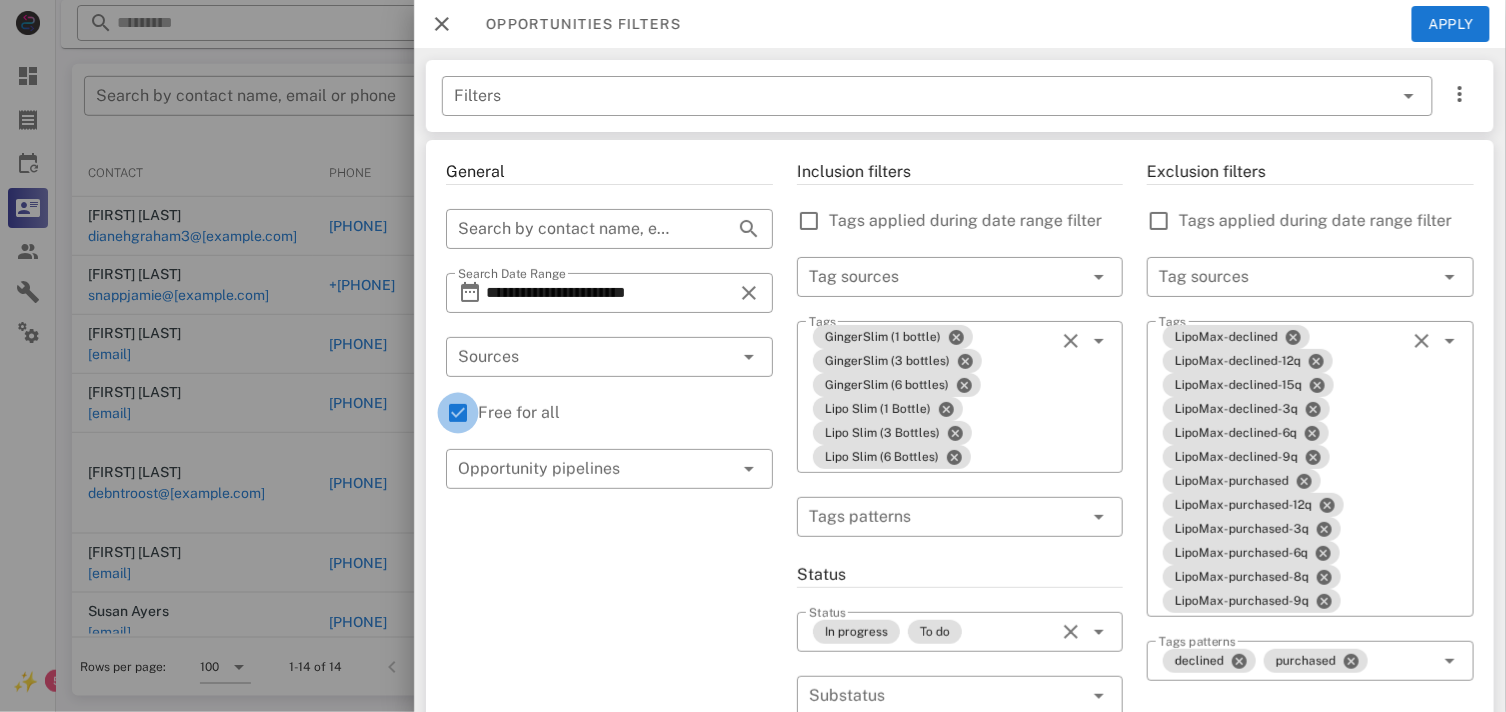 click at bounding box center (458, 413) 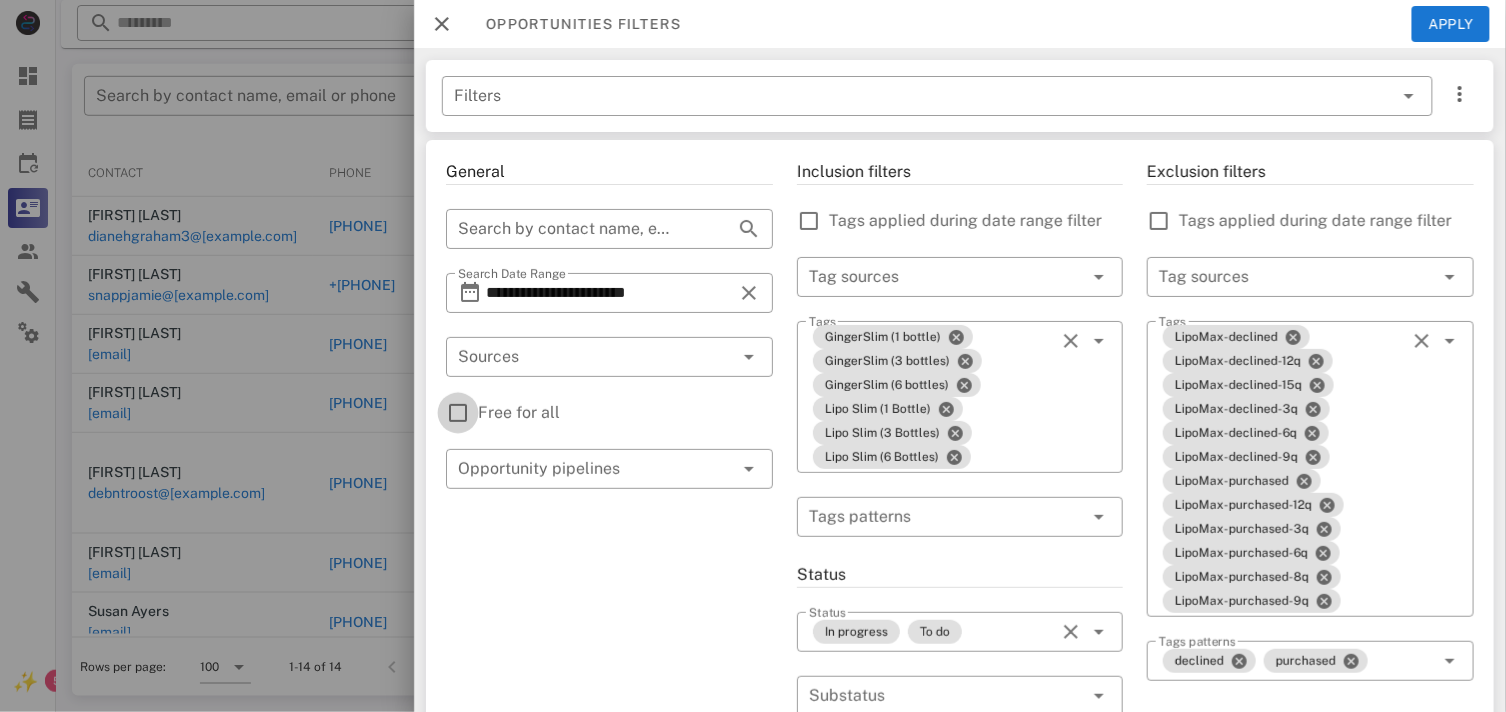 click at bounding box center [458, 413] 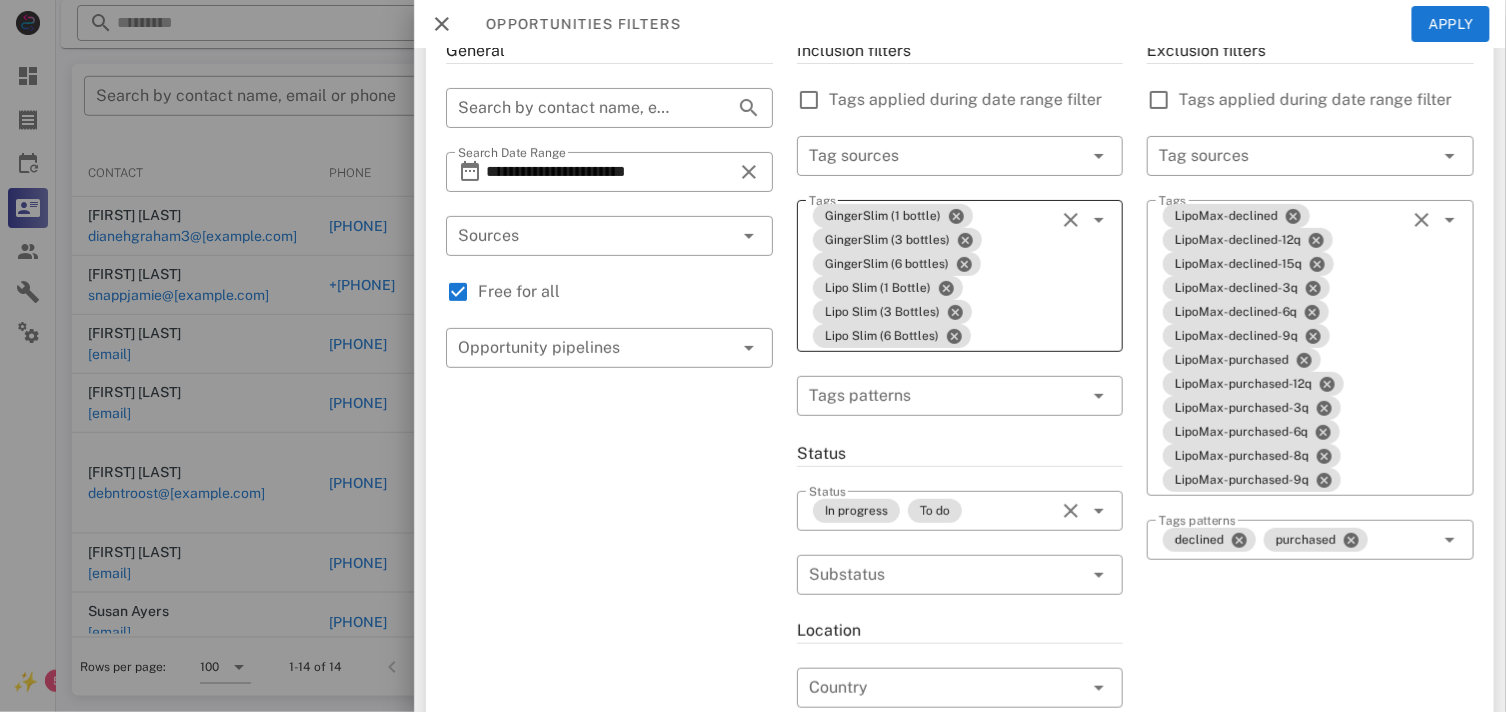 scroll, scrollTop: 0, scrollLeft: 0, axis: both 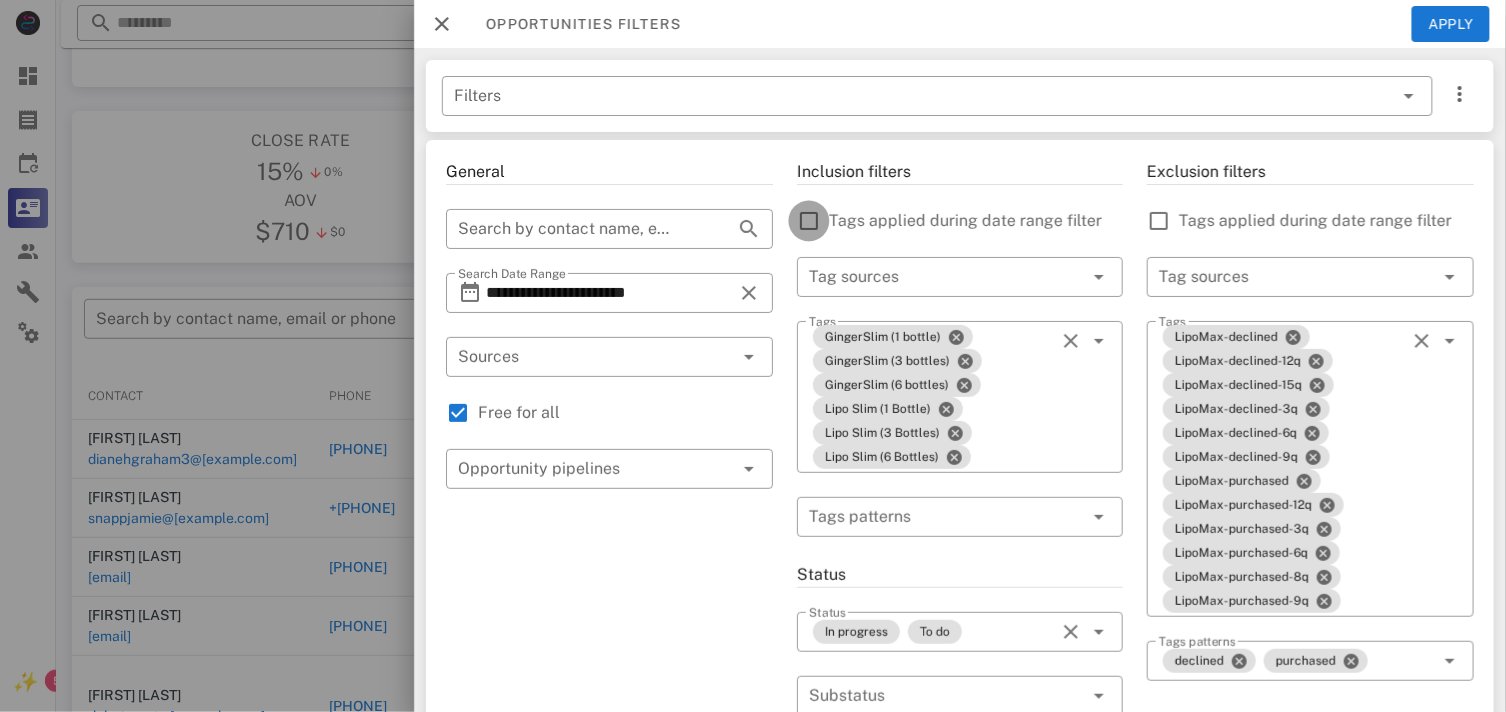 click at bounding box center [809, 221] 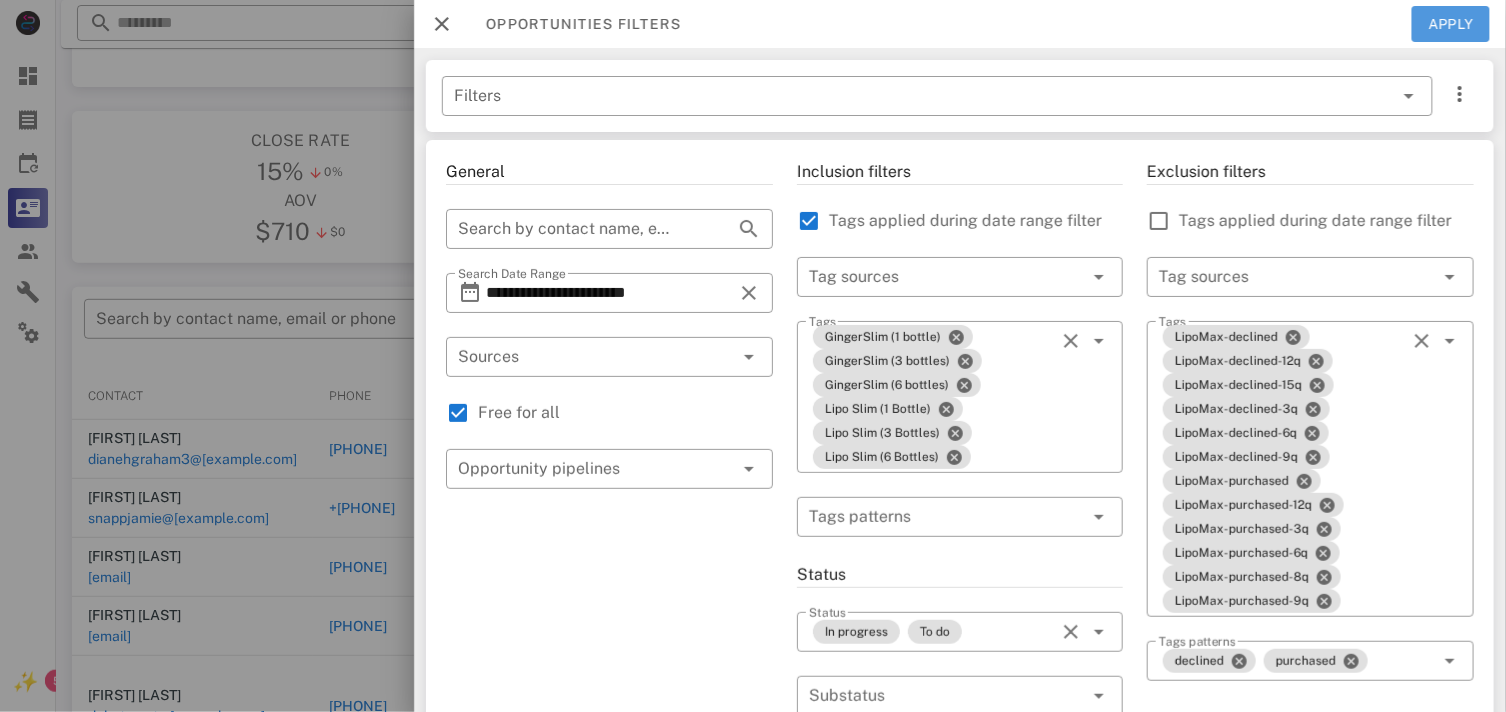 click on "Apply" at bounding box center [1451, 24] 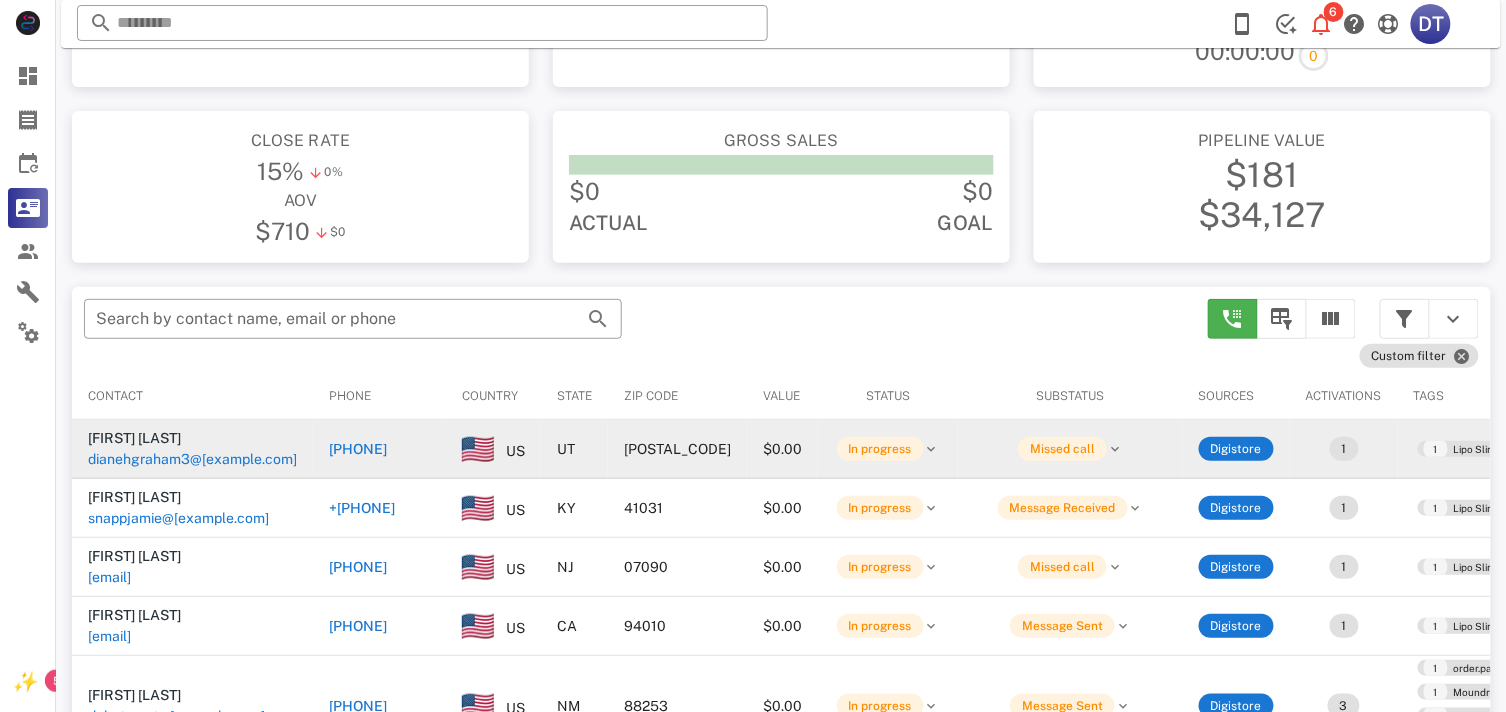 scroll, scrollTop: 333, scrollLeft: 0, axis: vertical 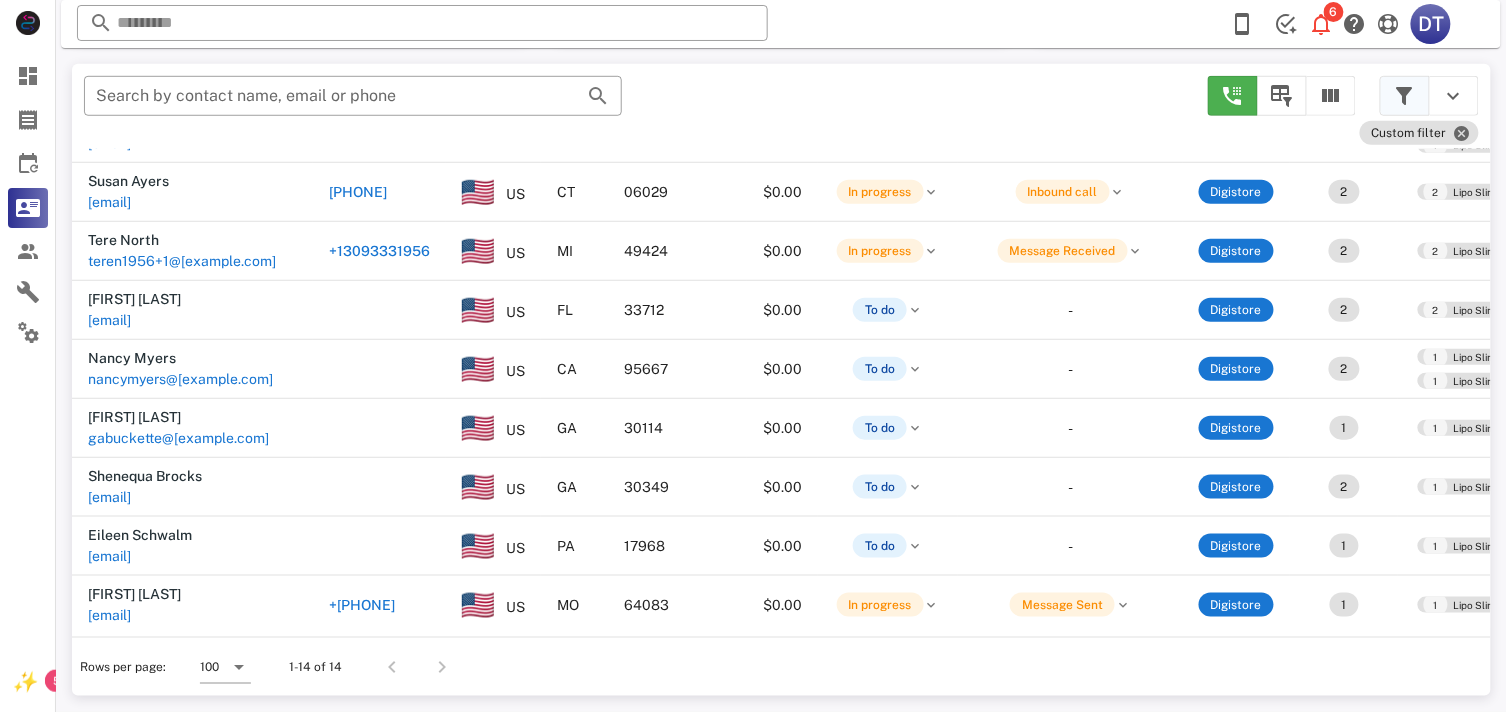 click at bounding box center [1405, 96] 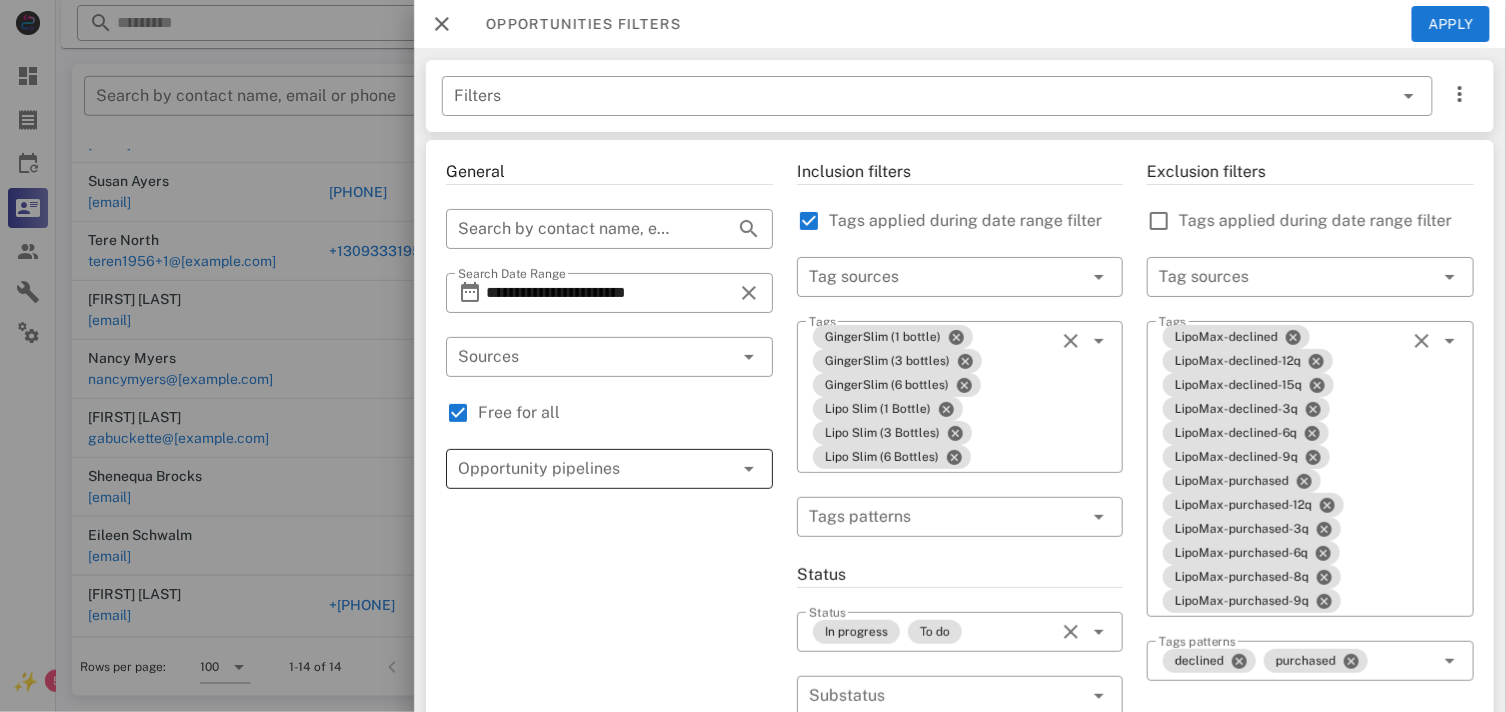 click at bounding box center (749, 469) 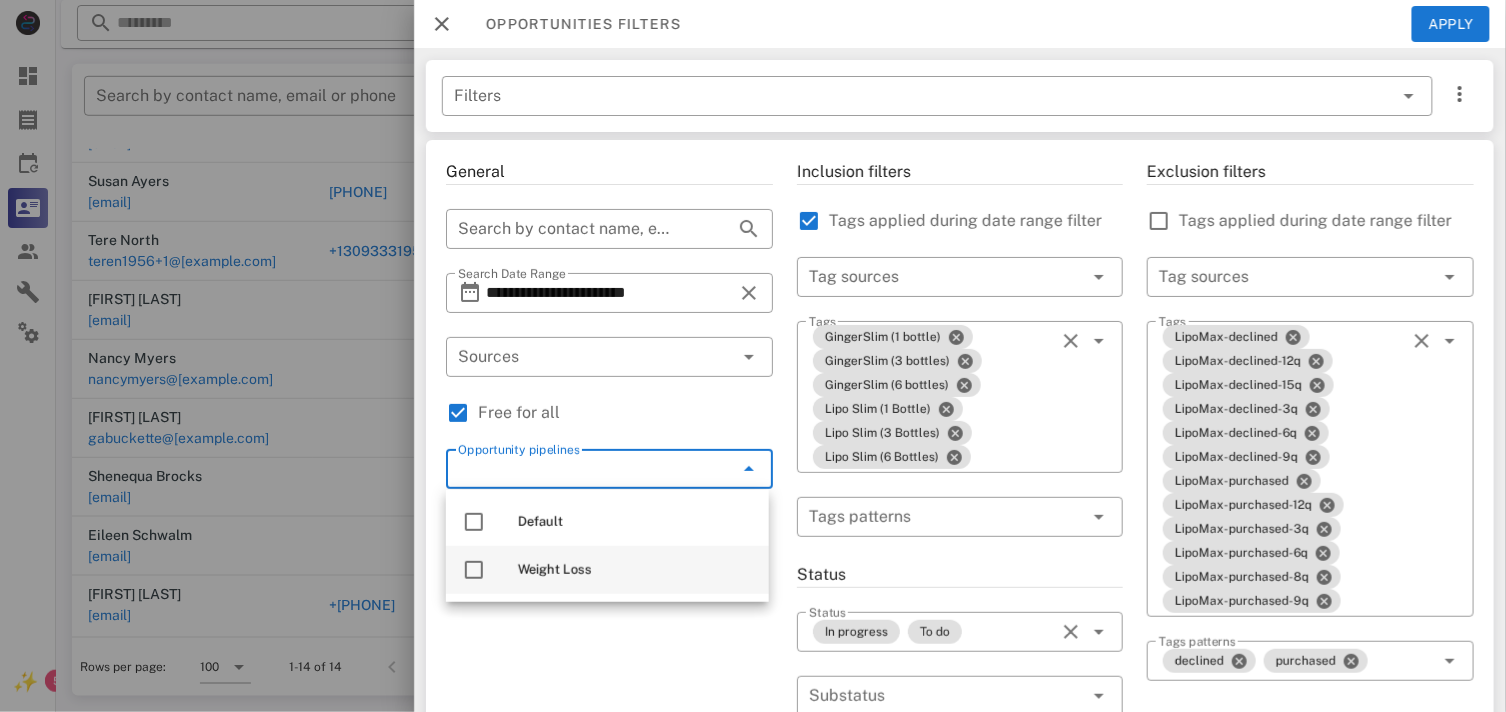 click at bounding box center [474, 570] 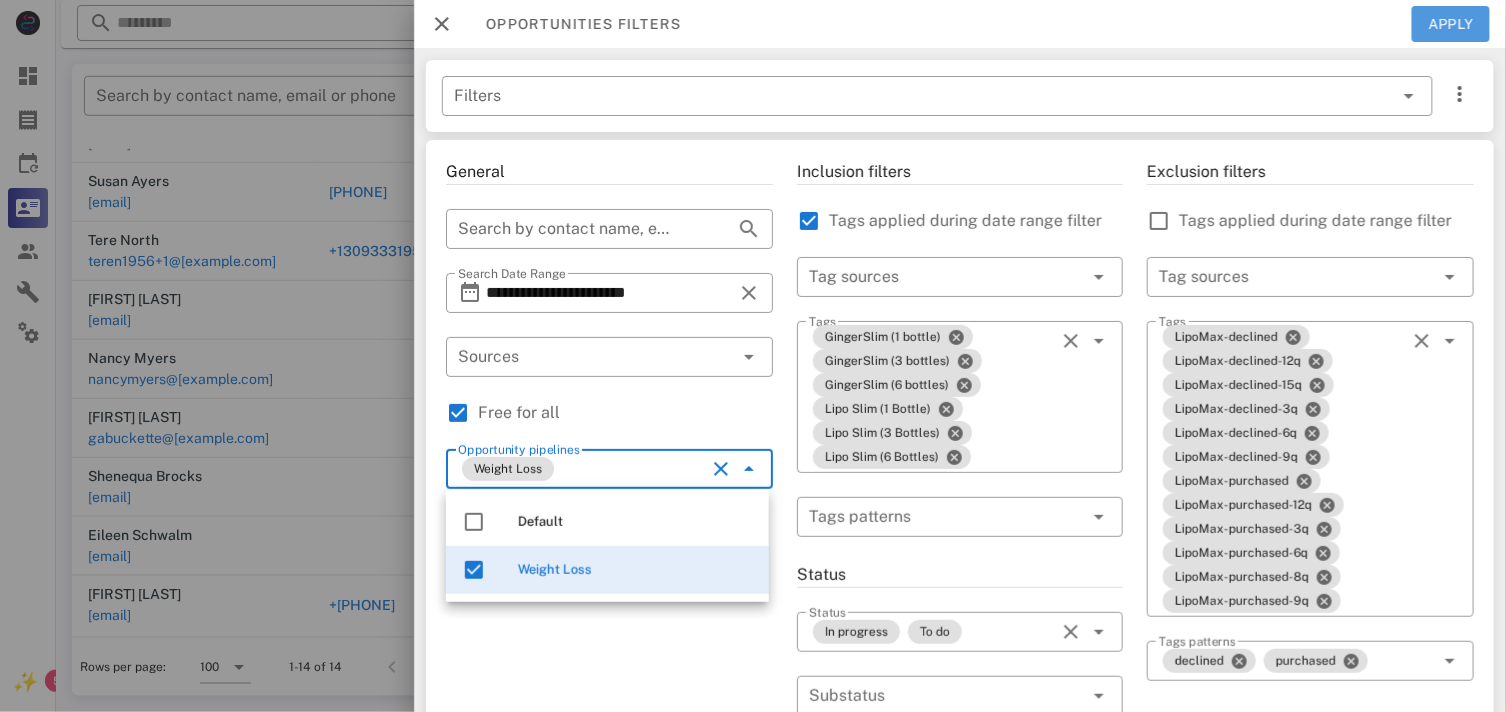 click on "Apply" at bounding box center (1451, 24) 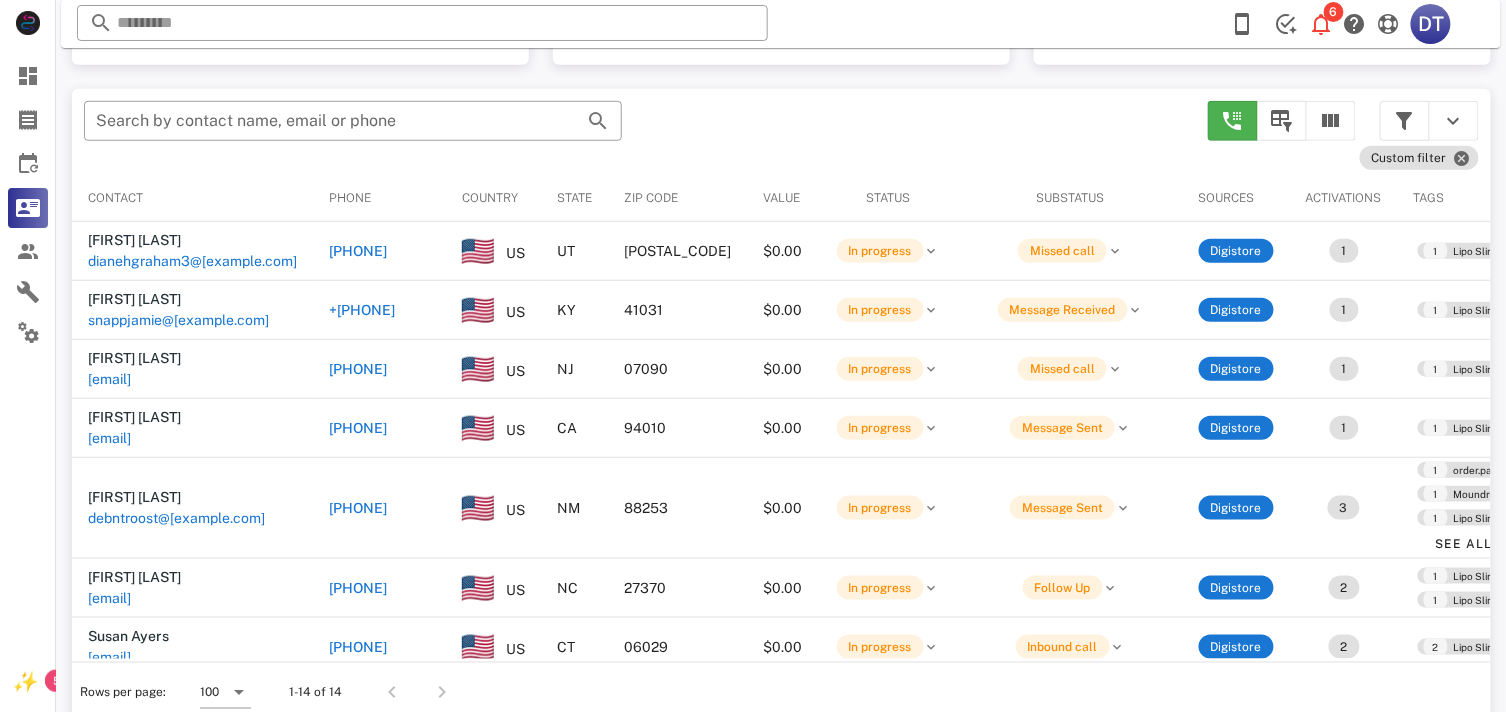 scroll, scrollTop: 380, scrollLeft: 0, axis: vertical 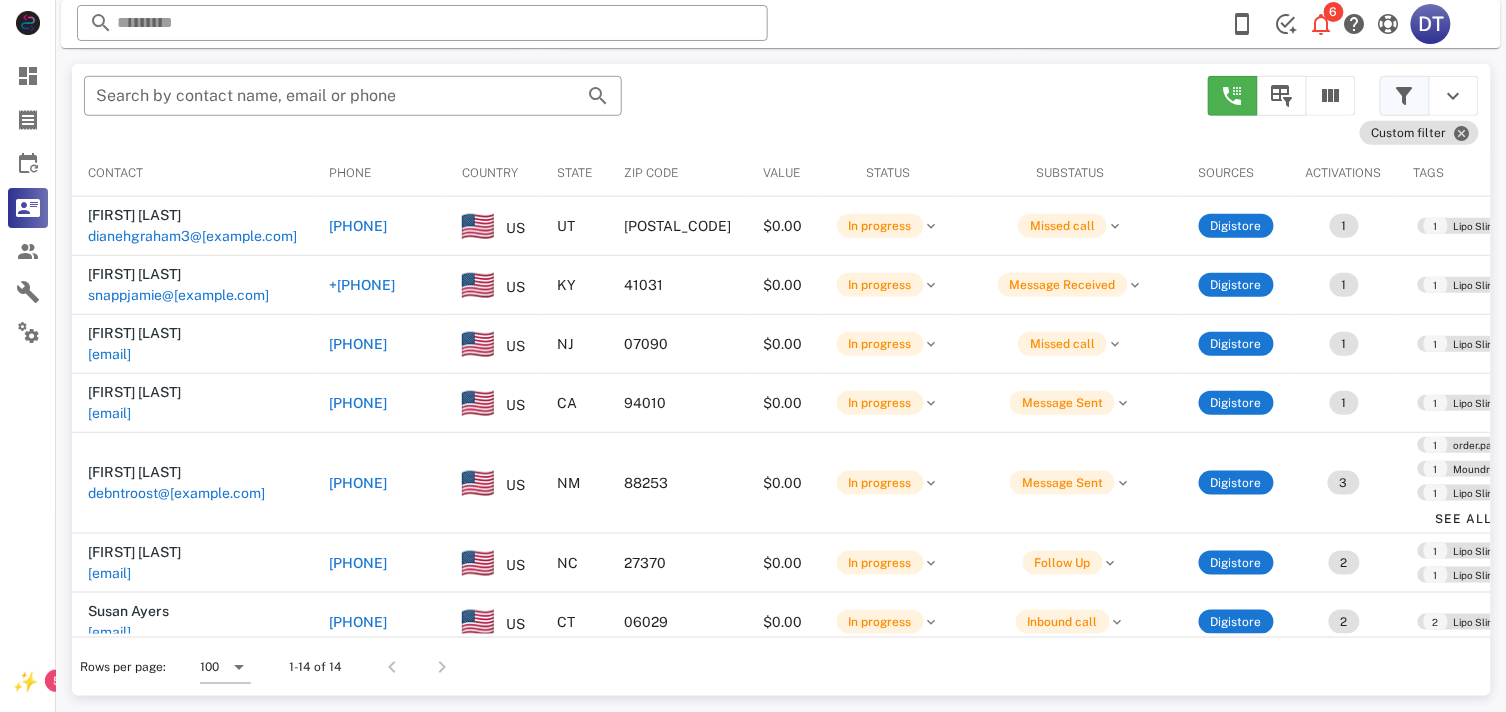 click at bounding box center (1405, 96) 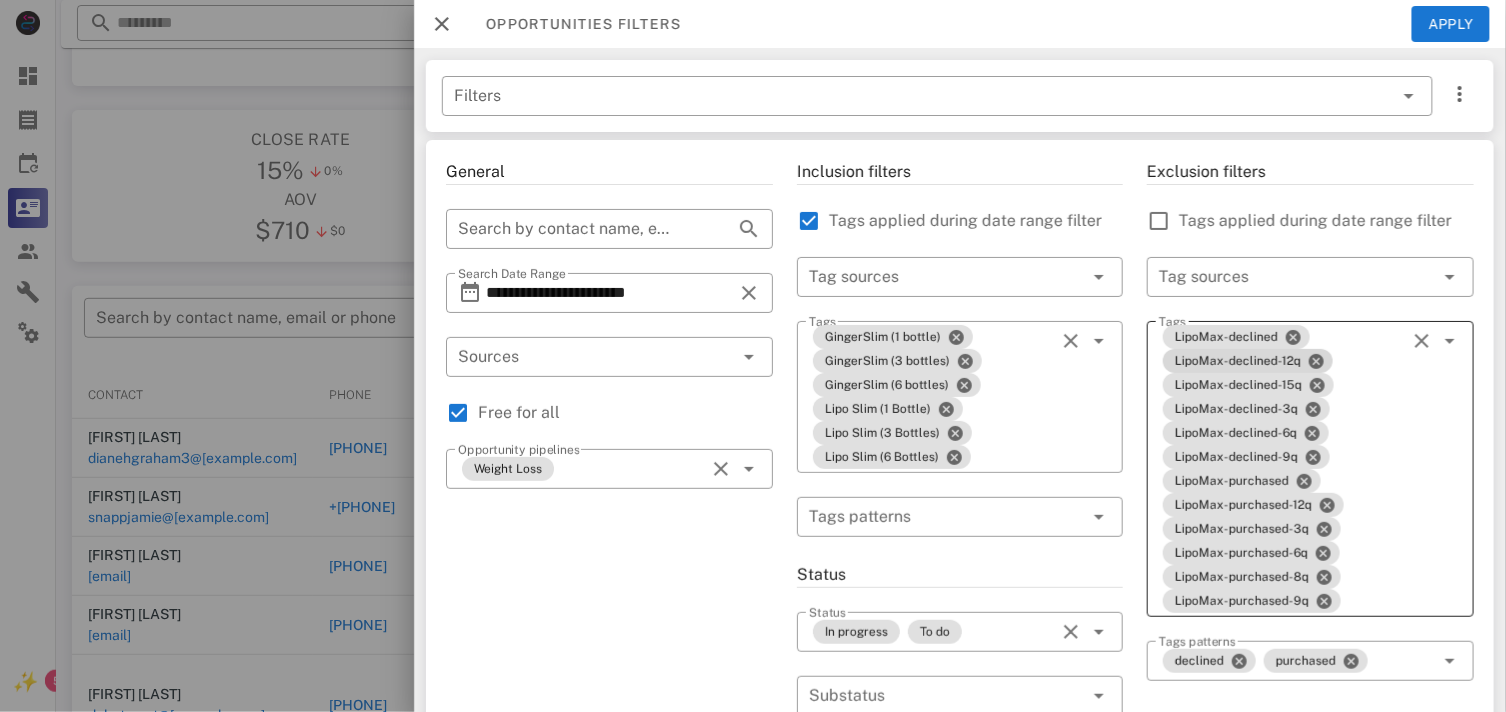 scroll, scrollTop: 157, scrollLeft: 0, axis: vertical 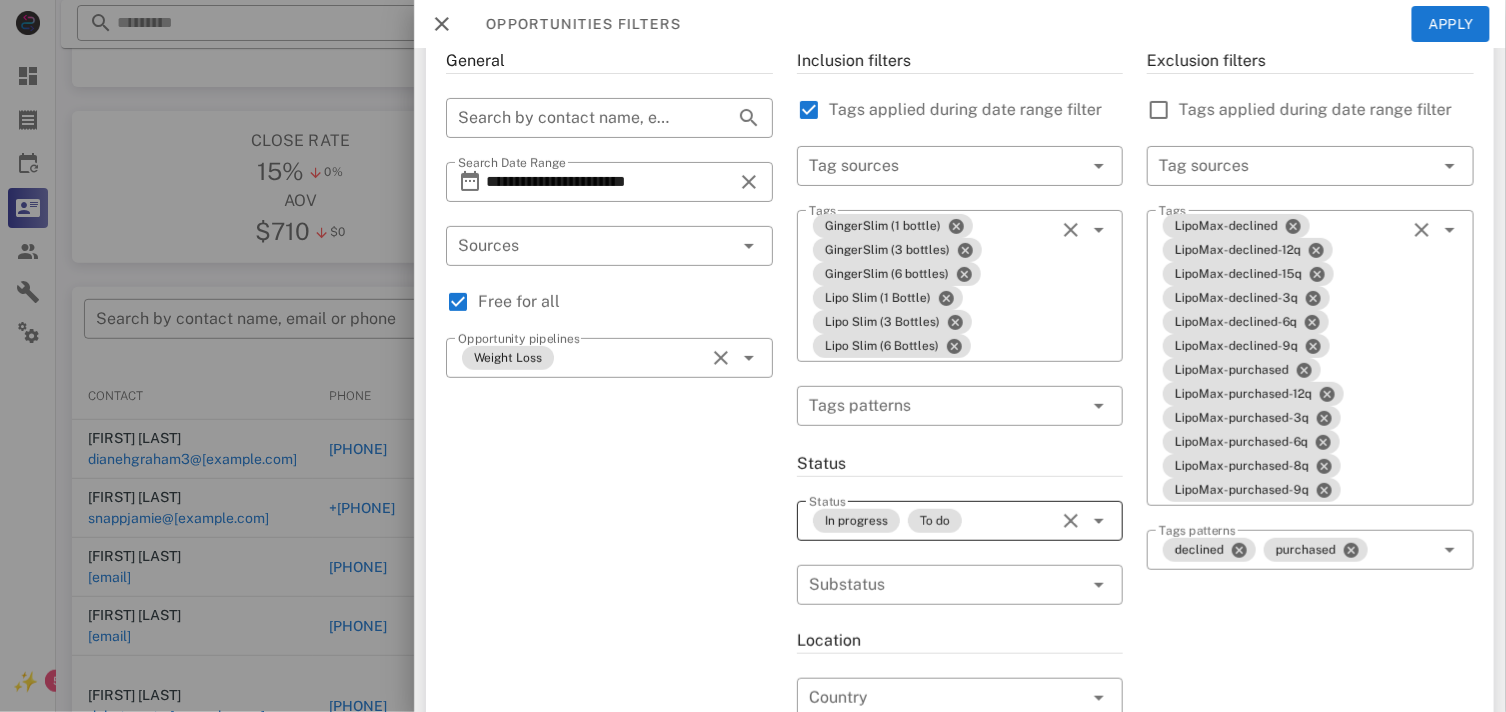click at bounding box center [1071, 521] 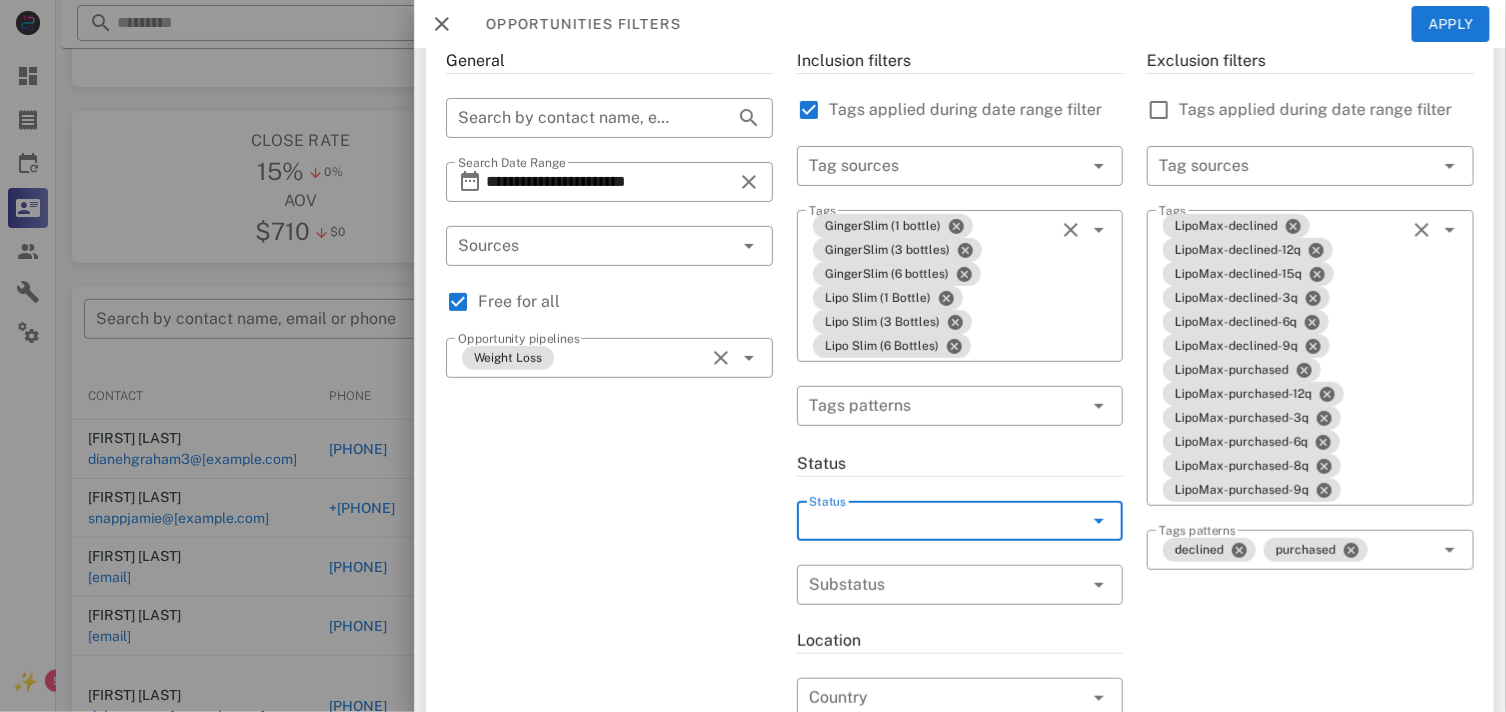 click at bounding box center [932, 521] 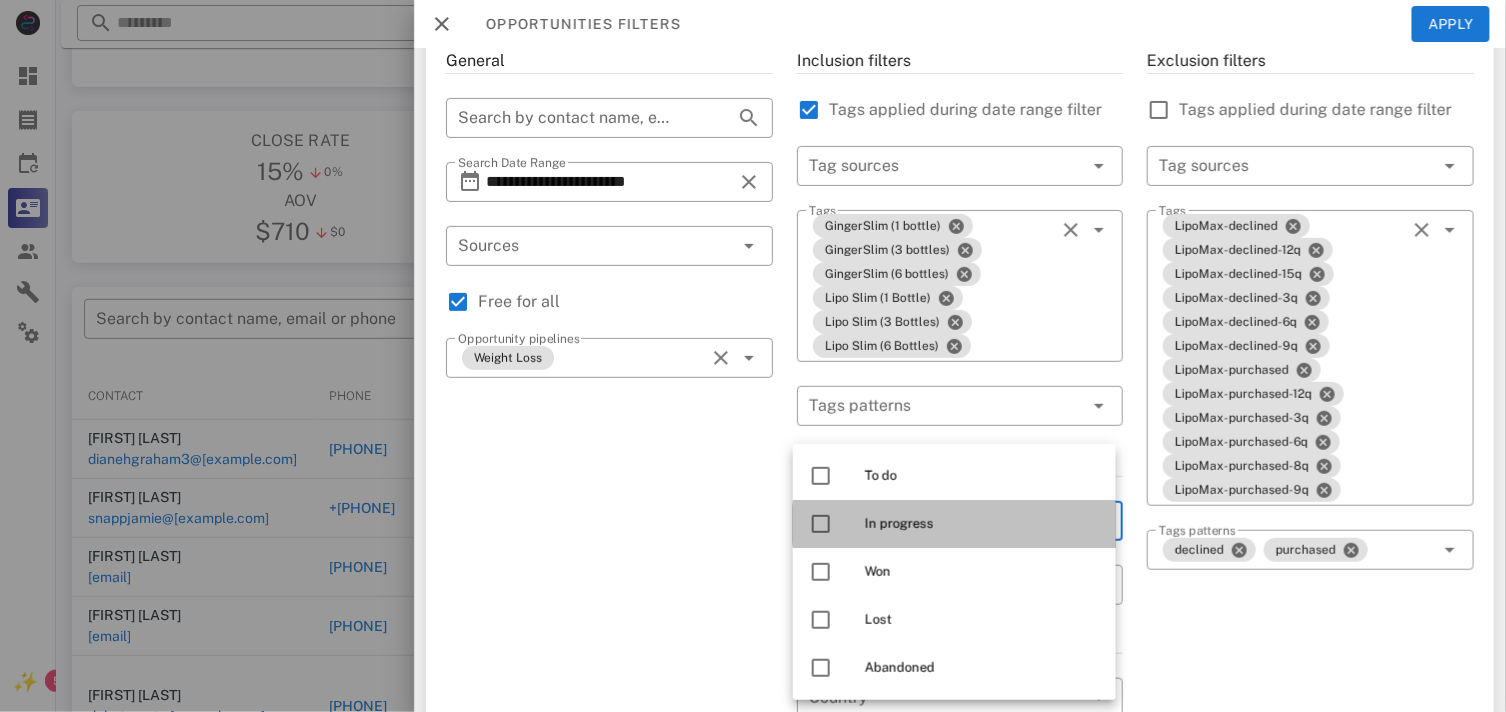 click at bounding box center (821, 524) 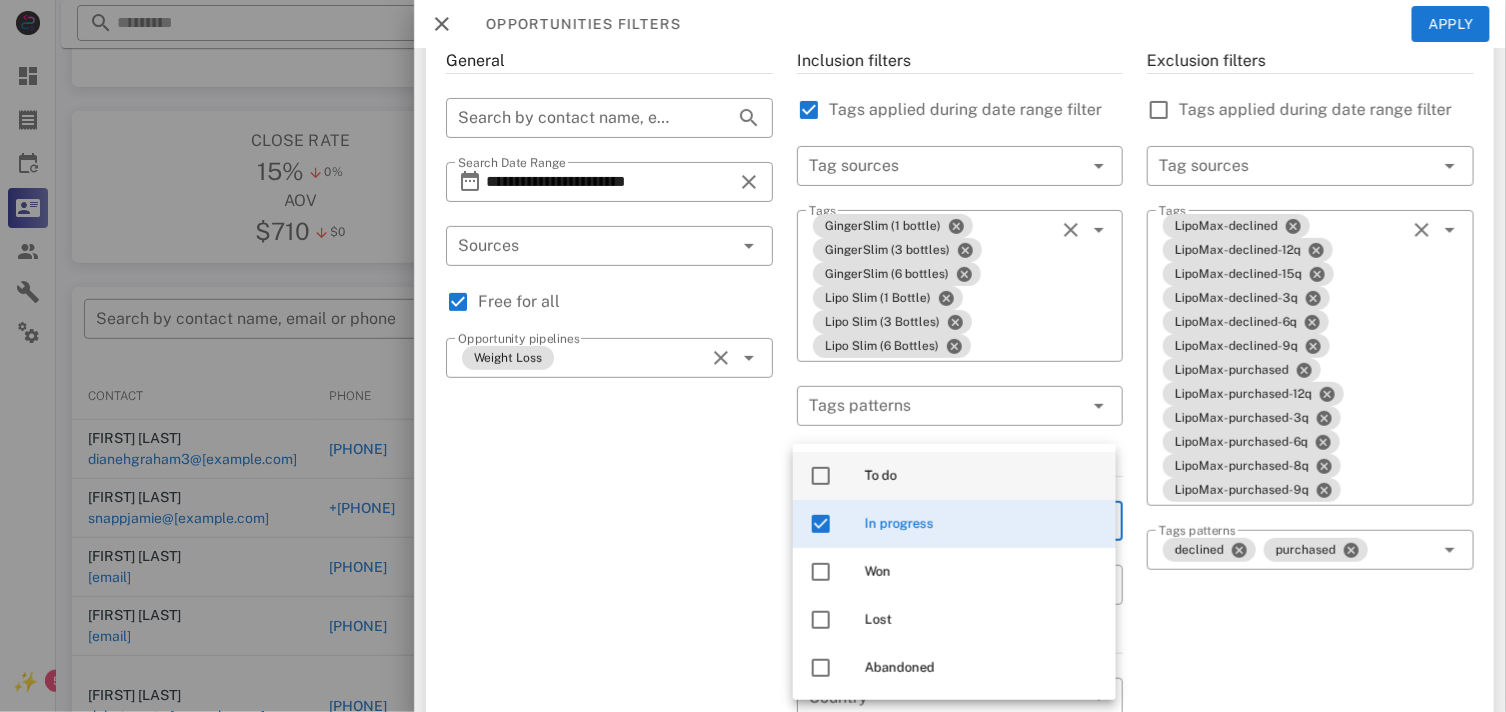 click at bounding box center (821, 476) 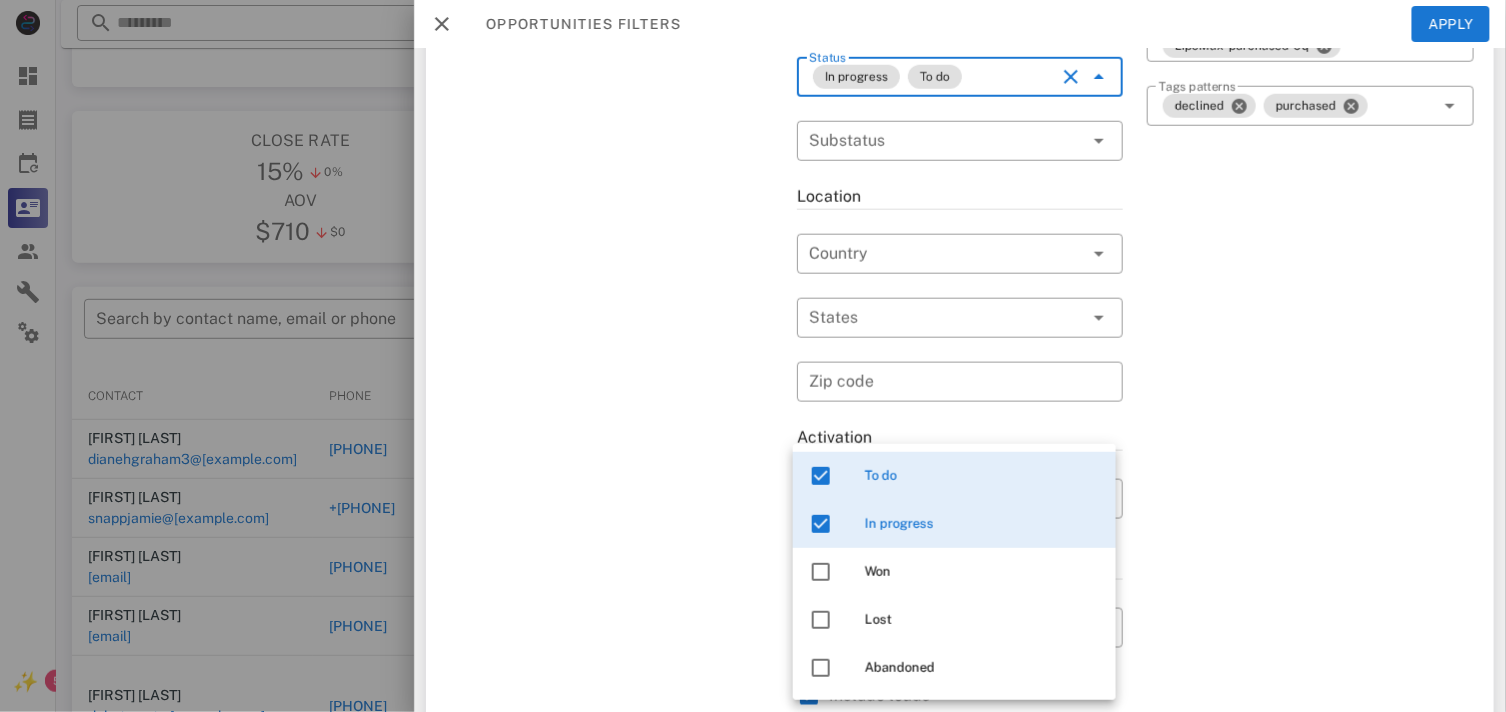 scroll, scrollTop: 683, scrollLeft: 0, axis: vertical 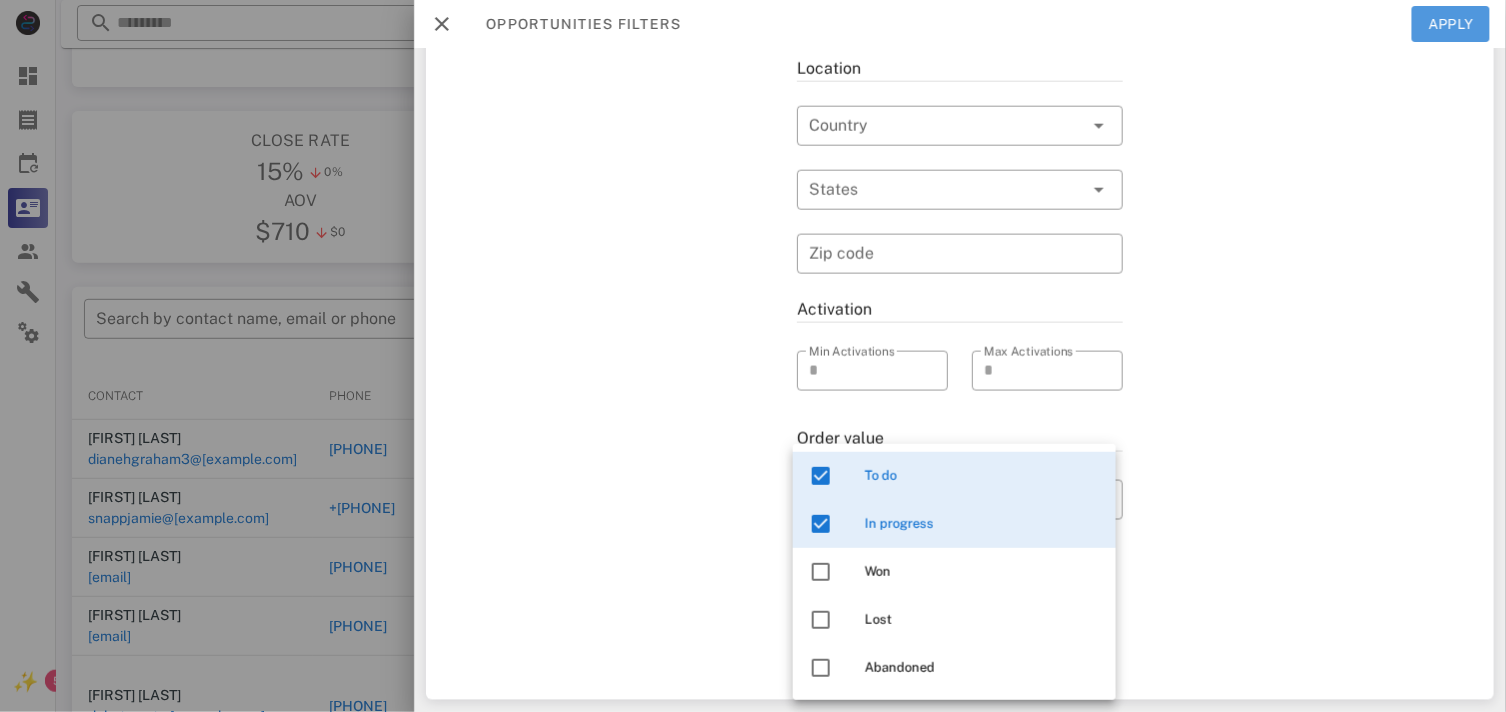 click on "Apply" at bounding box center (1451, 24) 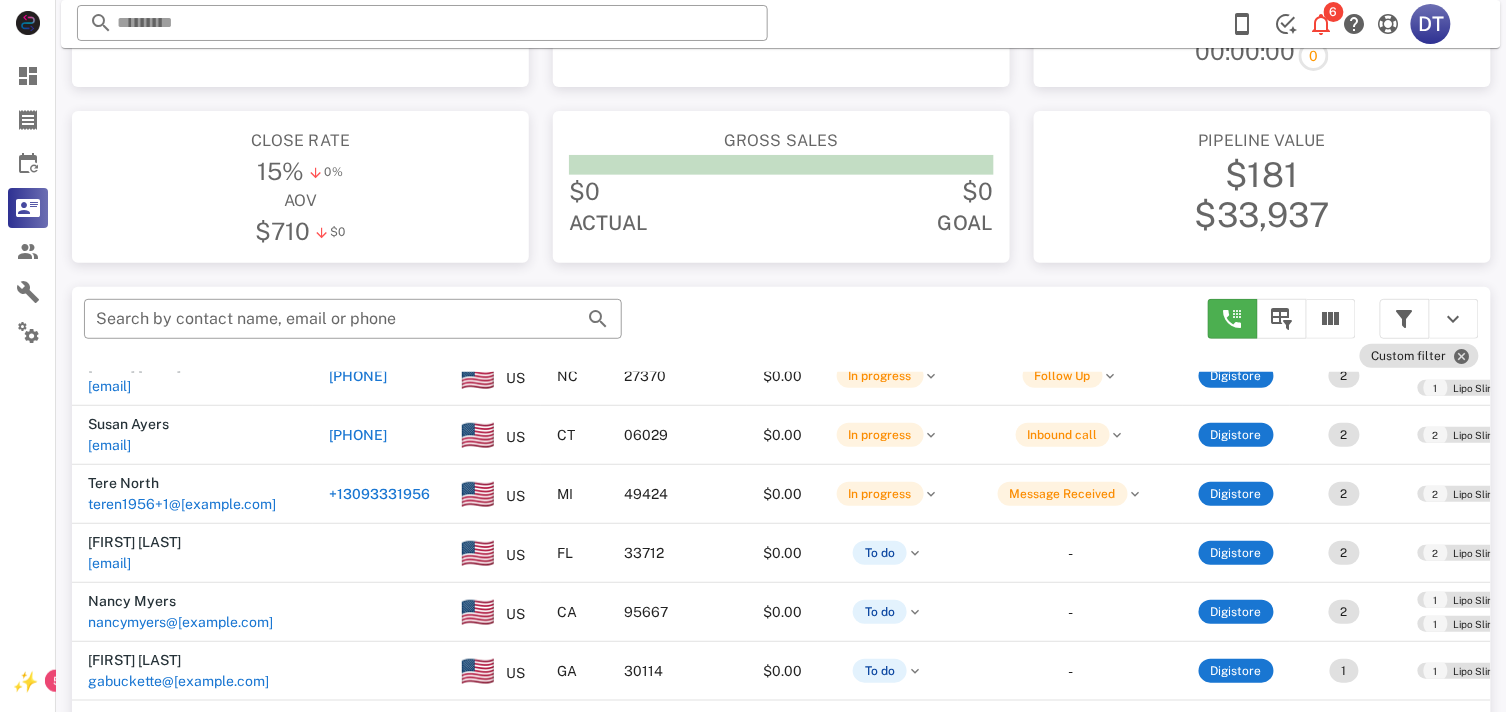 scroll, scrollTop: 441, scrollLeft: 0, axis: vertical 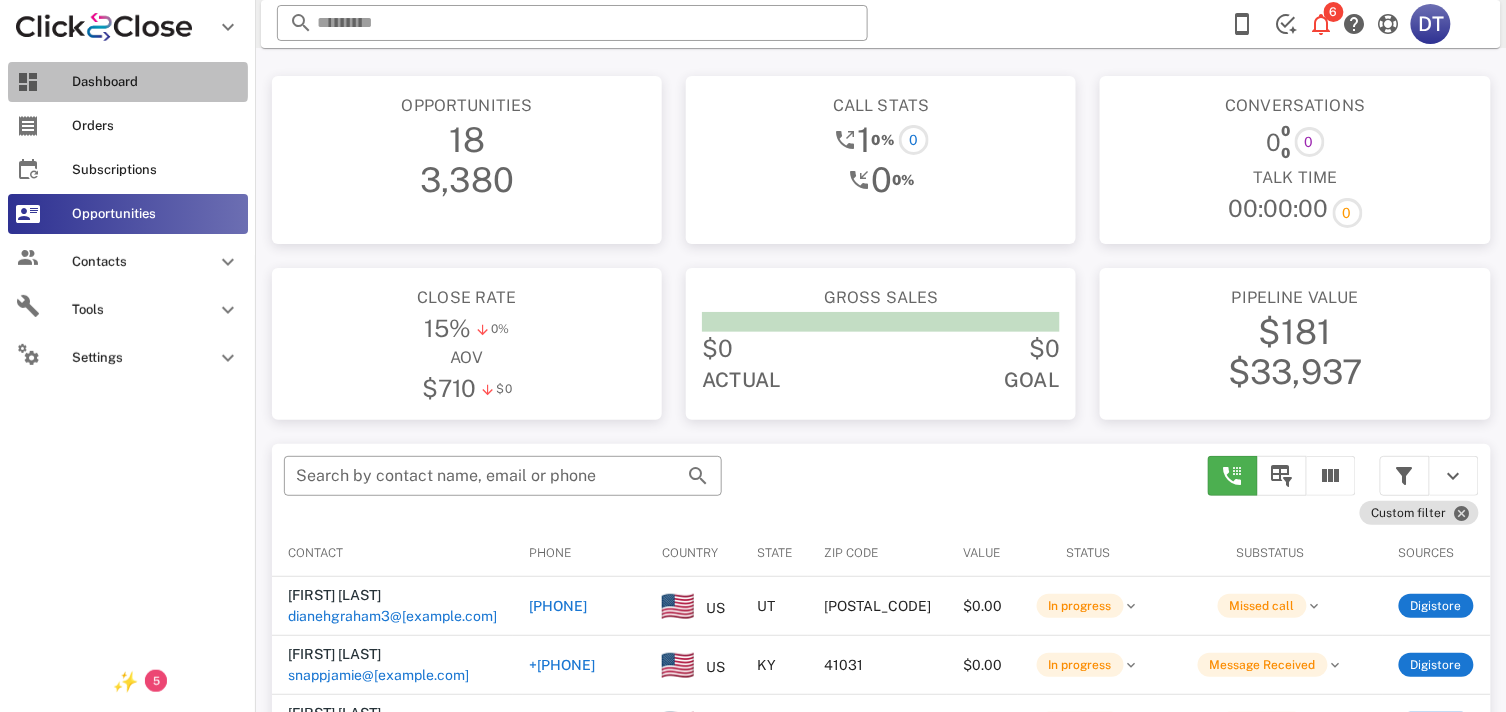 click on "Dashboard" at bounding box center (156, 82) 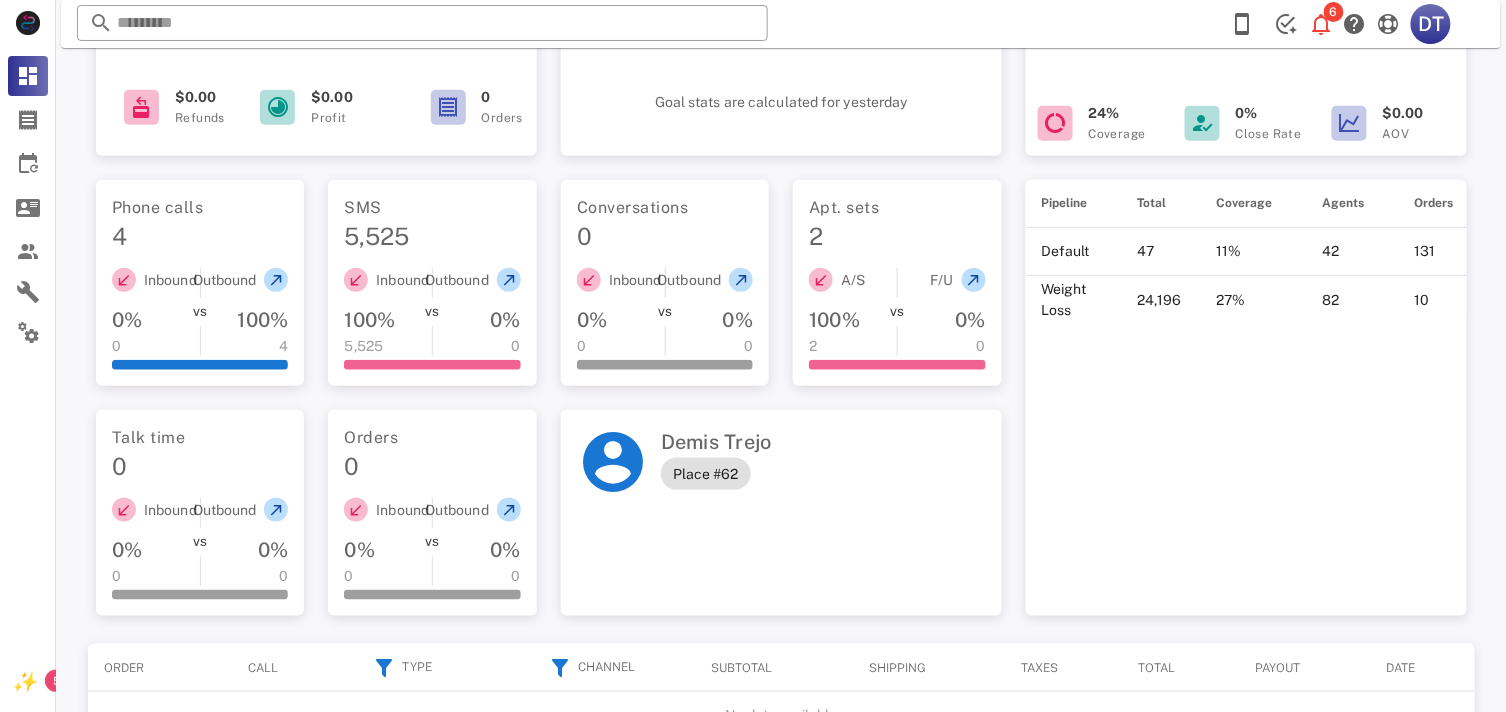 scroll, scrollTop: 207, scrollLeft: 0, axis: vertical 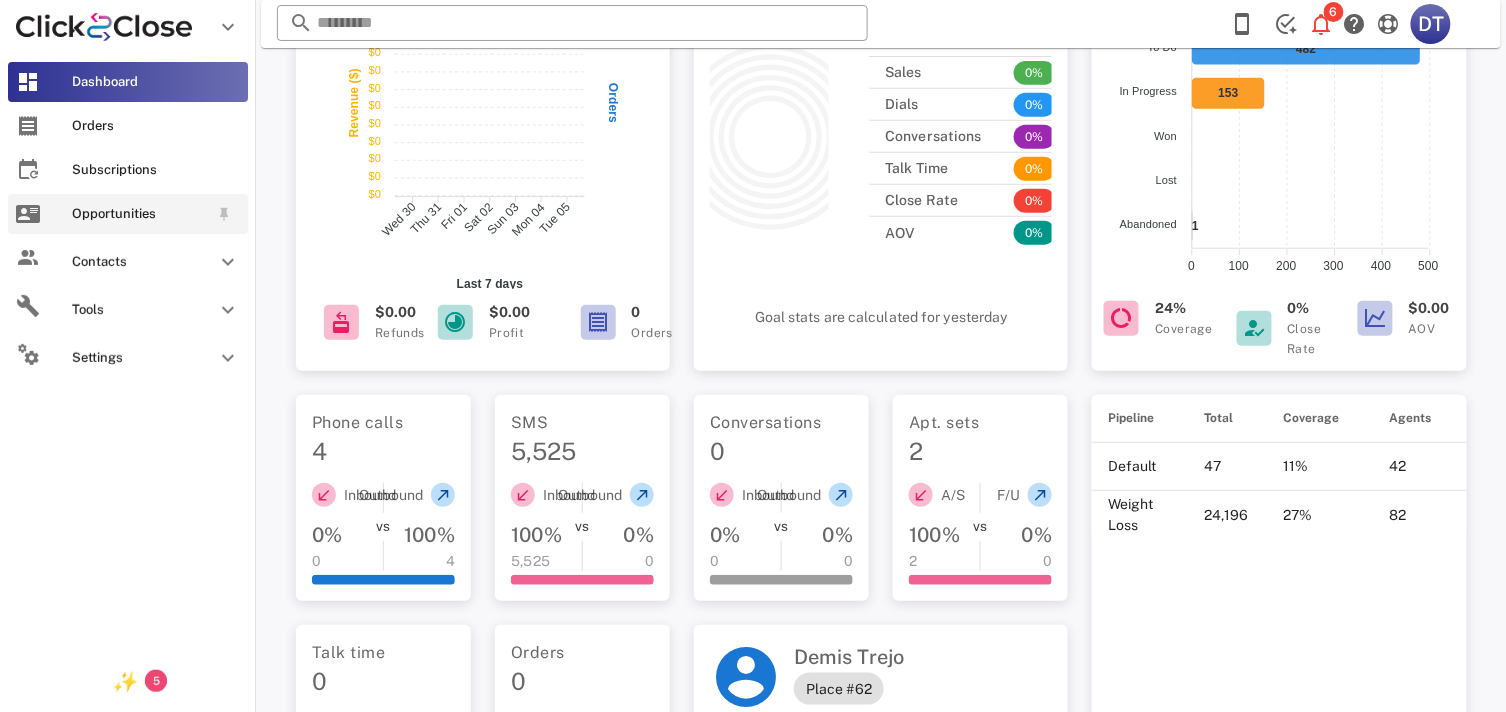 click on "Opportunities" at bounding box center (140, 214) 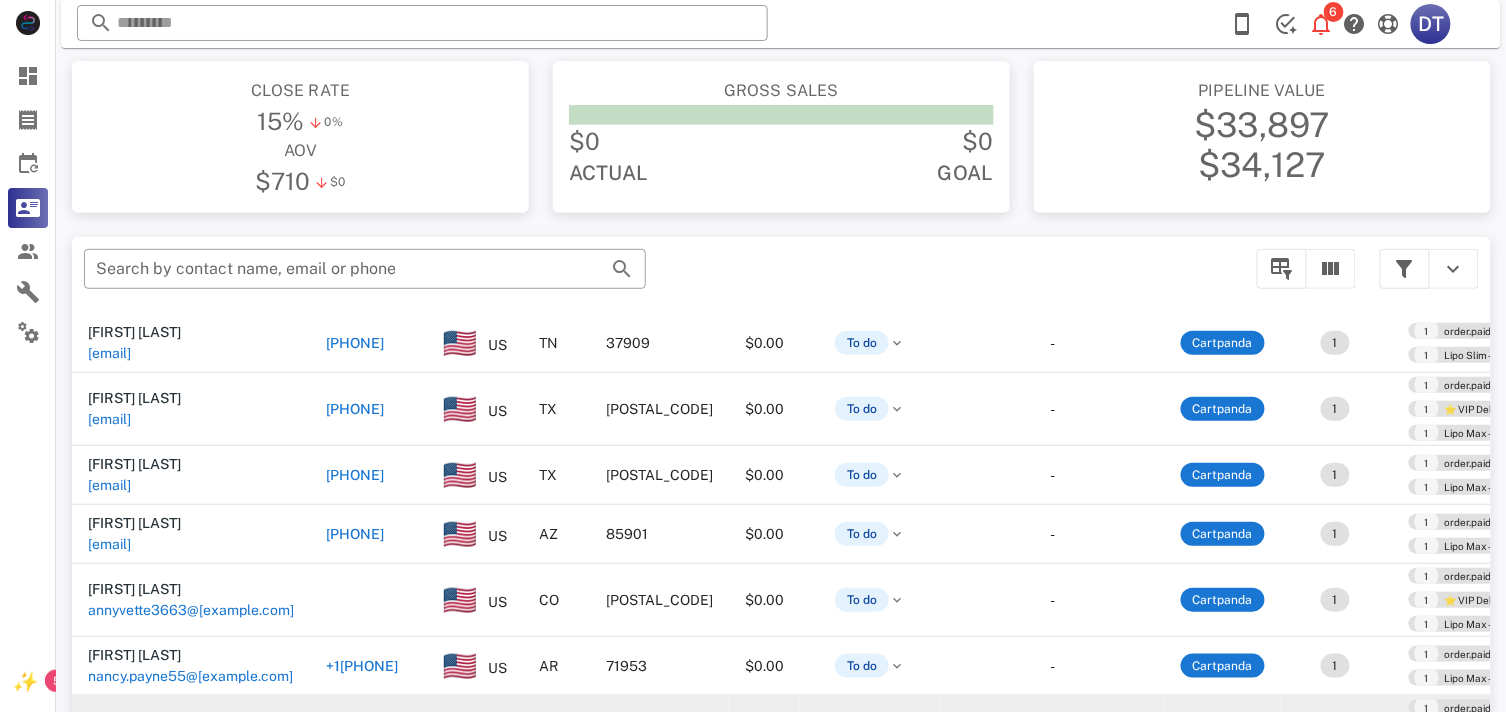 scroll, scrollTop: 666, scrollLeft: 0, axis: vertical 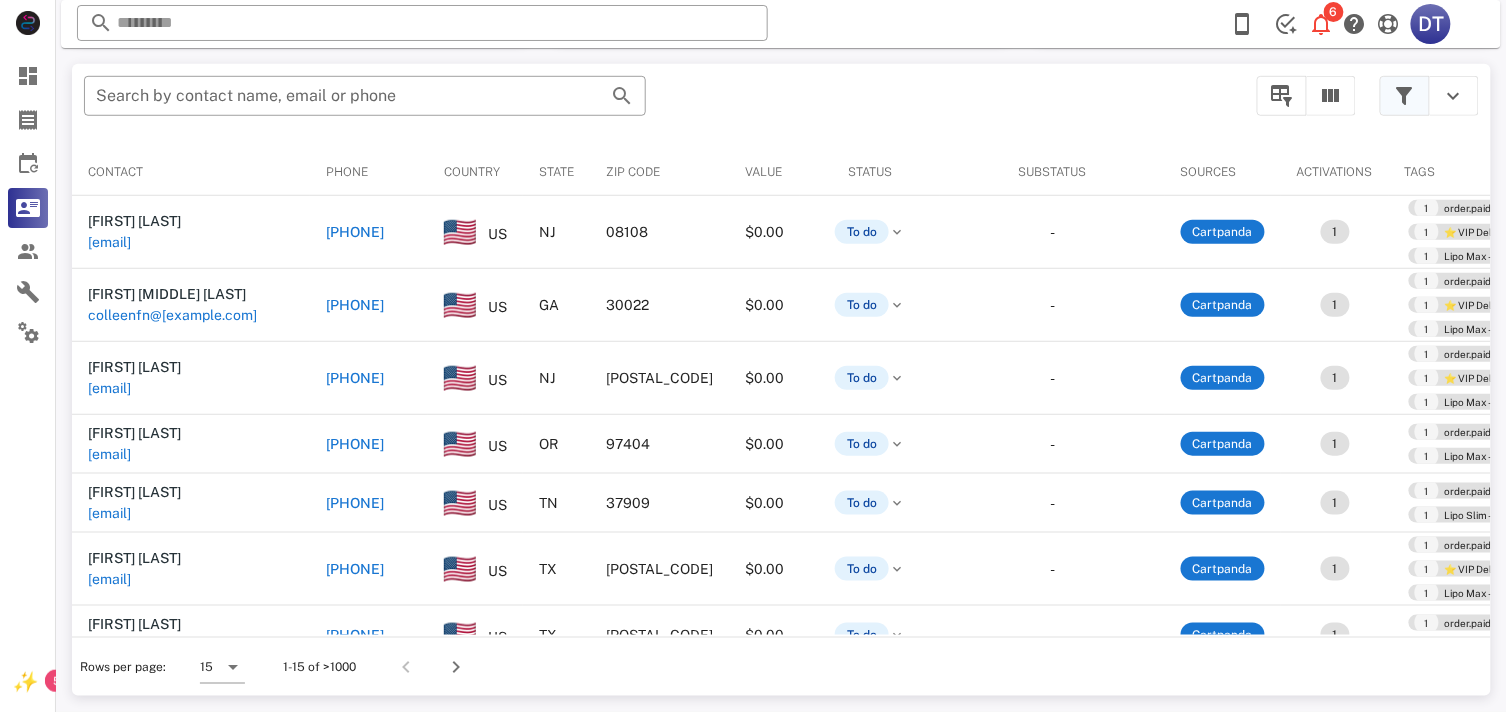 click at bounding box center (1405, 96) 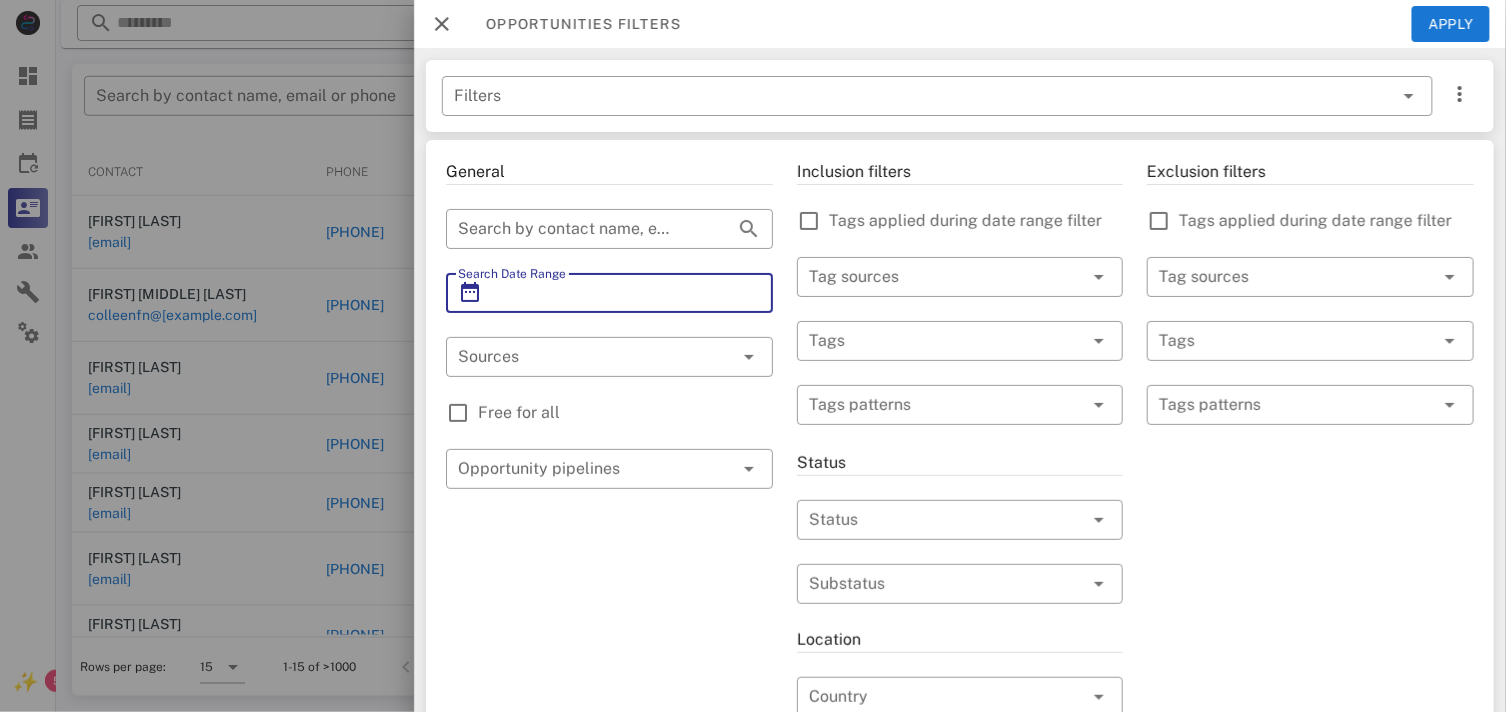 click on "Search Date Range" at bounding box center [609, 293] 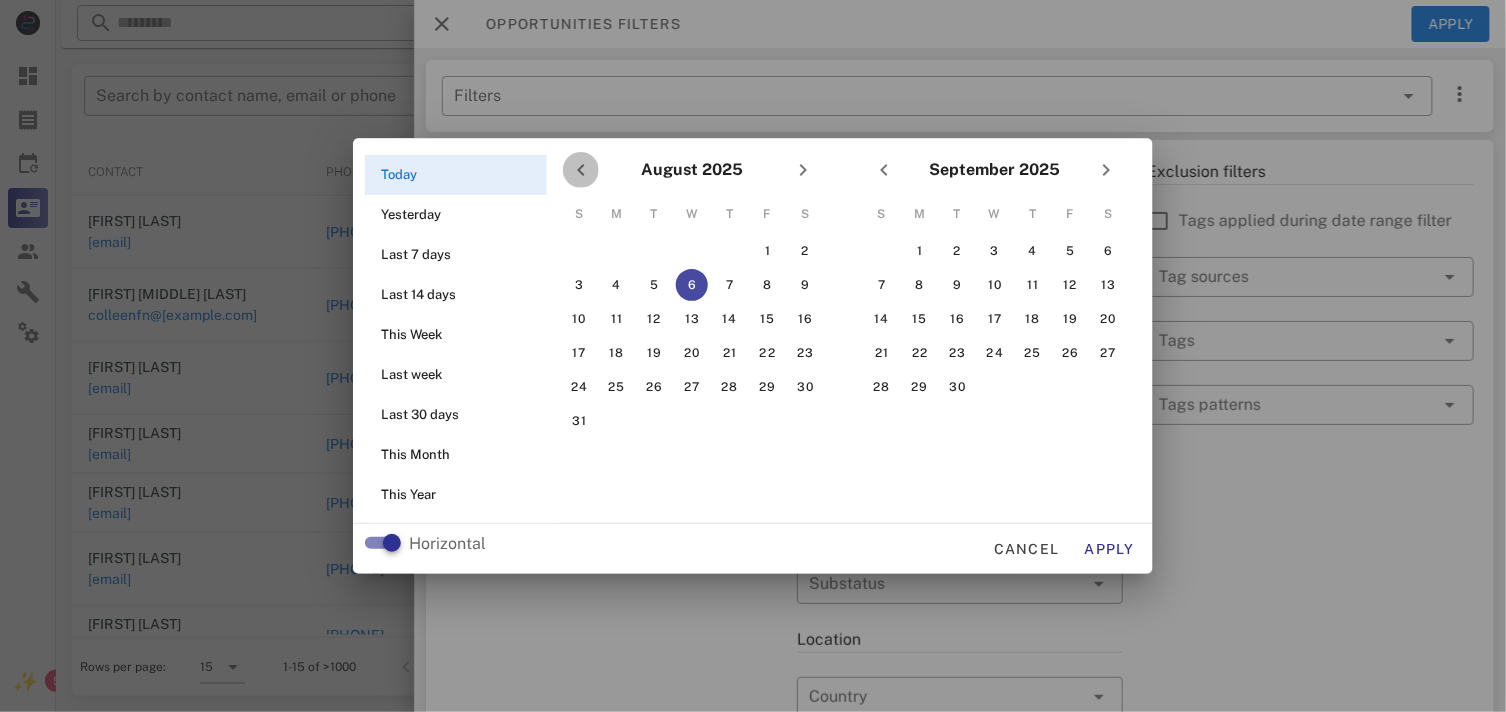 click at bounding box center (581, 170) 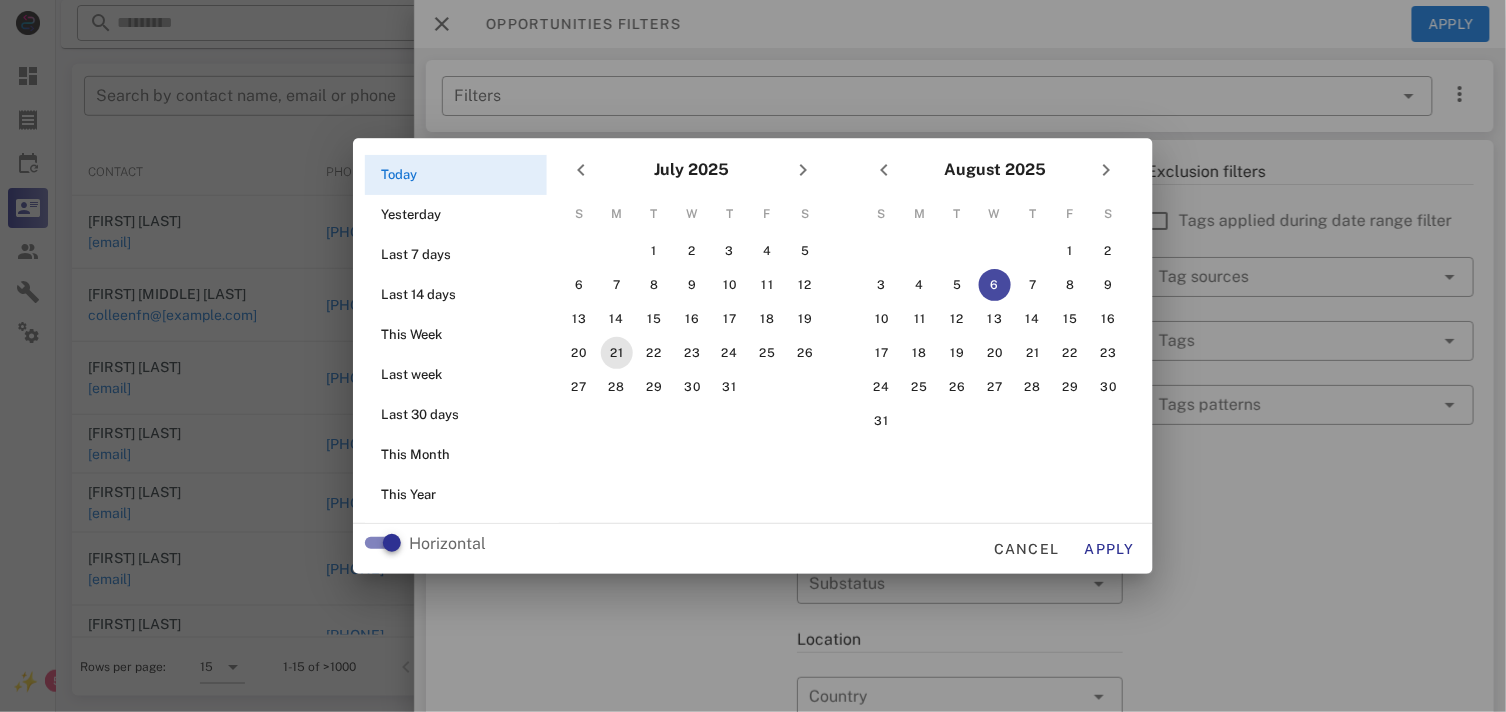 click on "21" at bounding box center [617, 353] 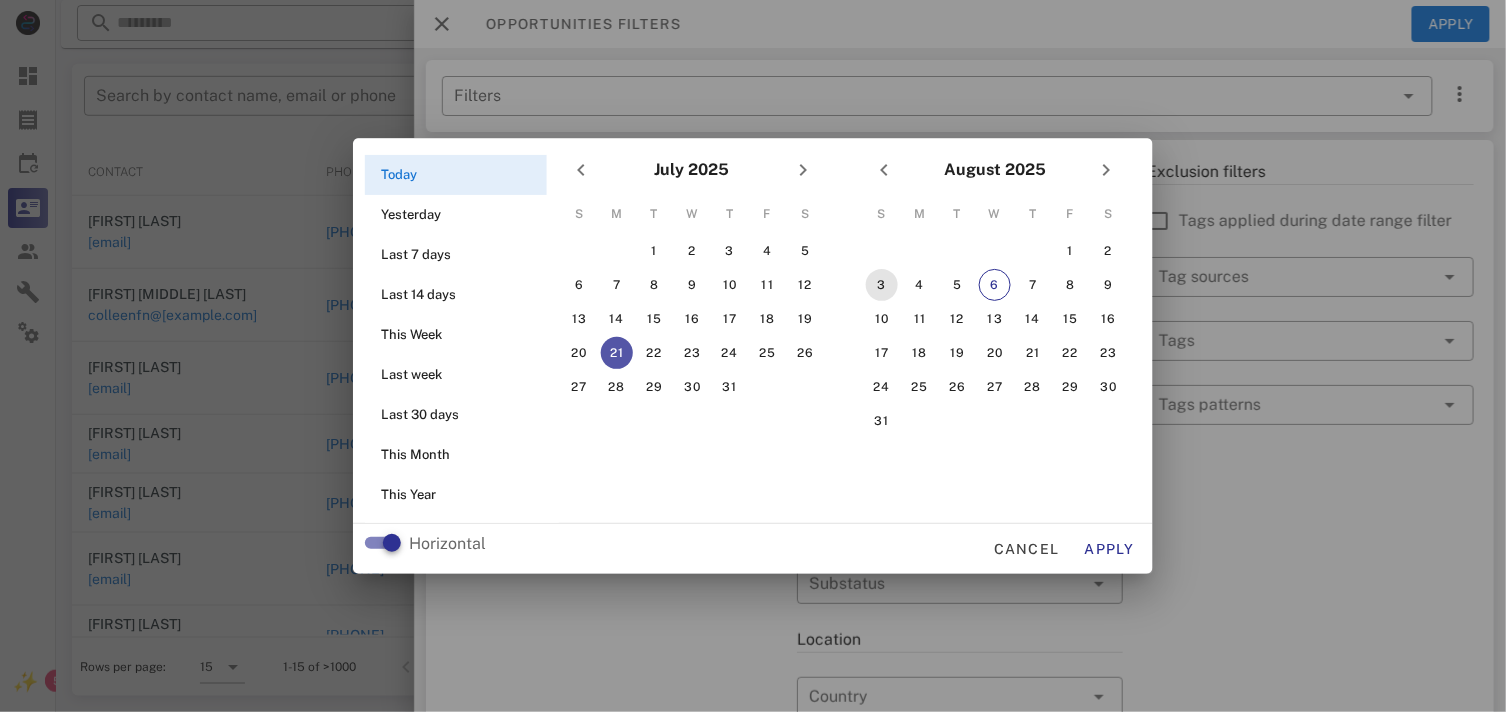 click on "3" at bounding box center [882, 285] 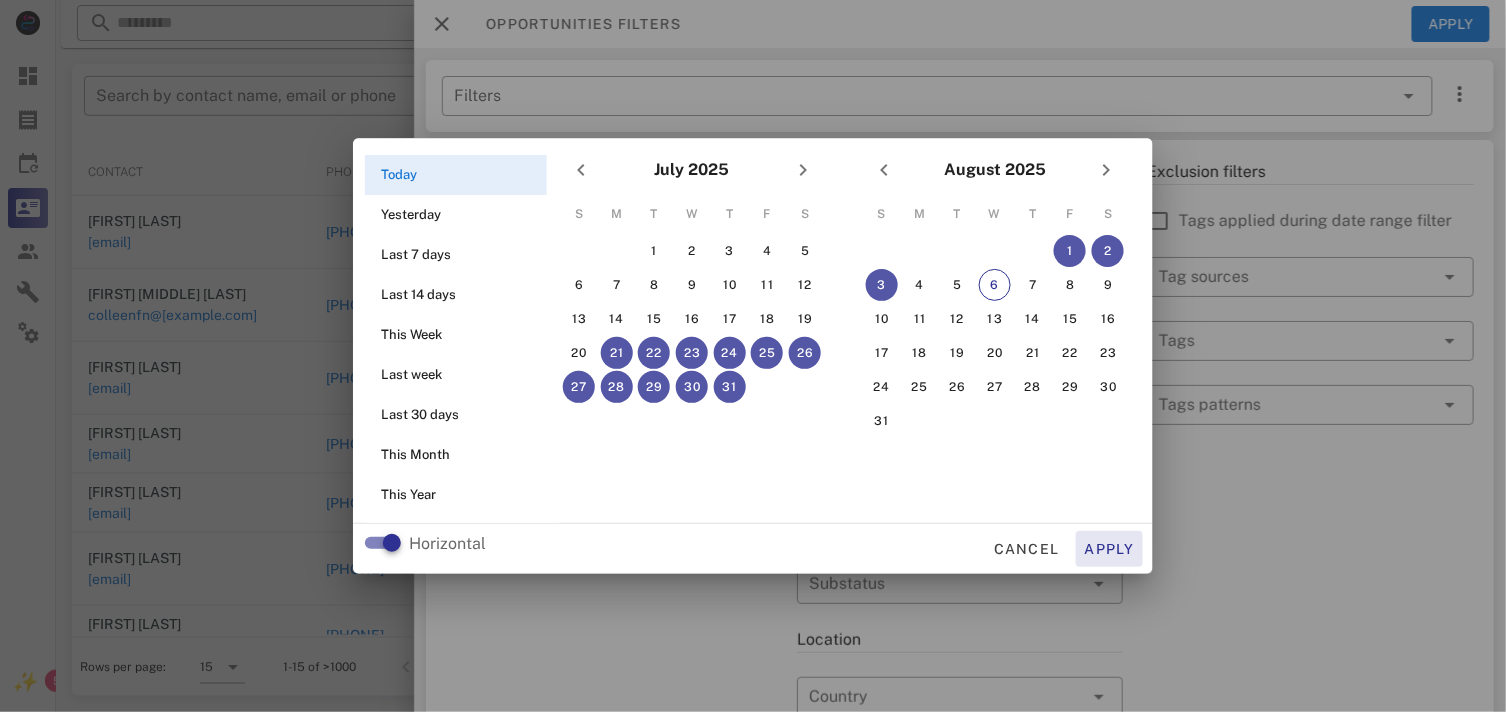 click on "Apply" at bounding box center [1110, 549] 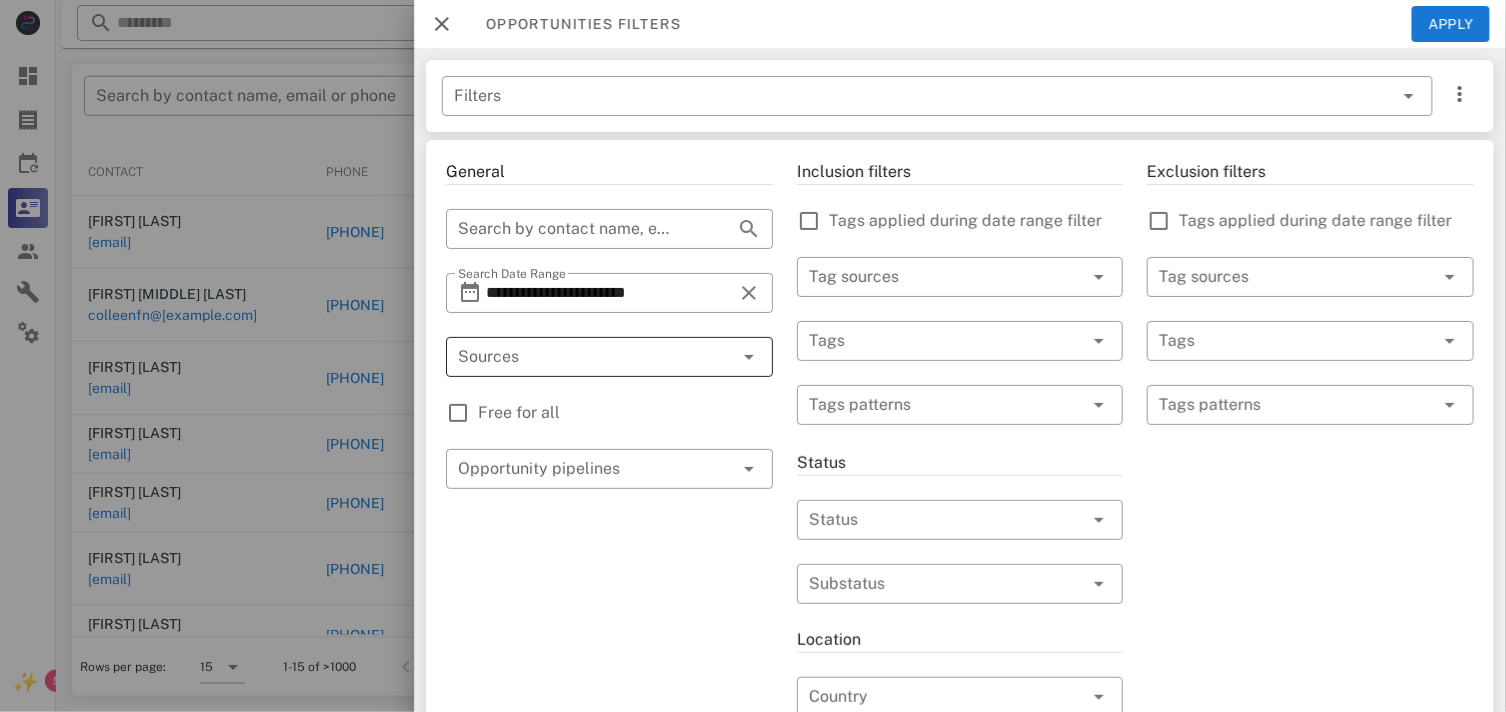 click at bounding box center (581, 357) 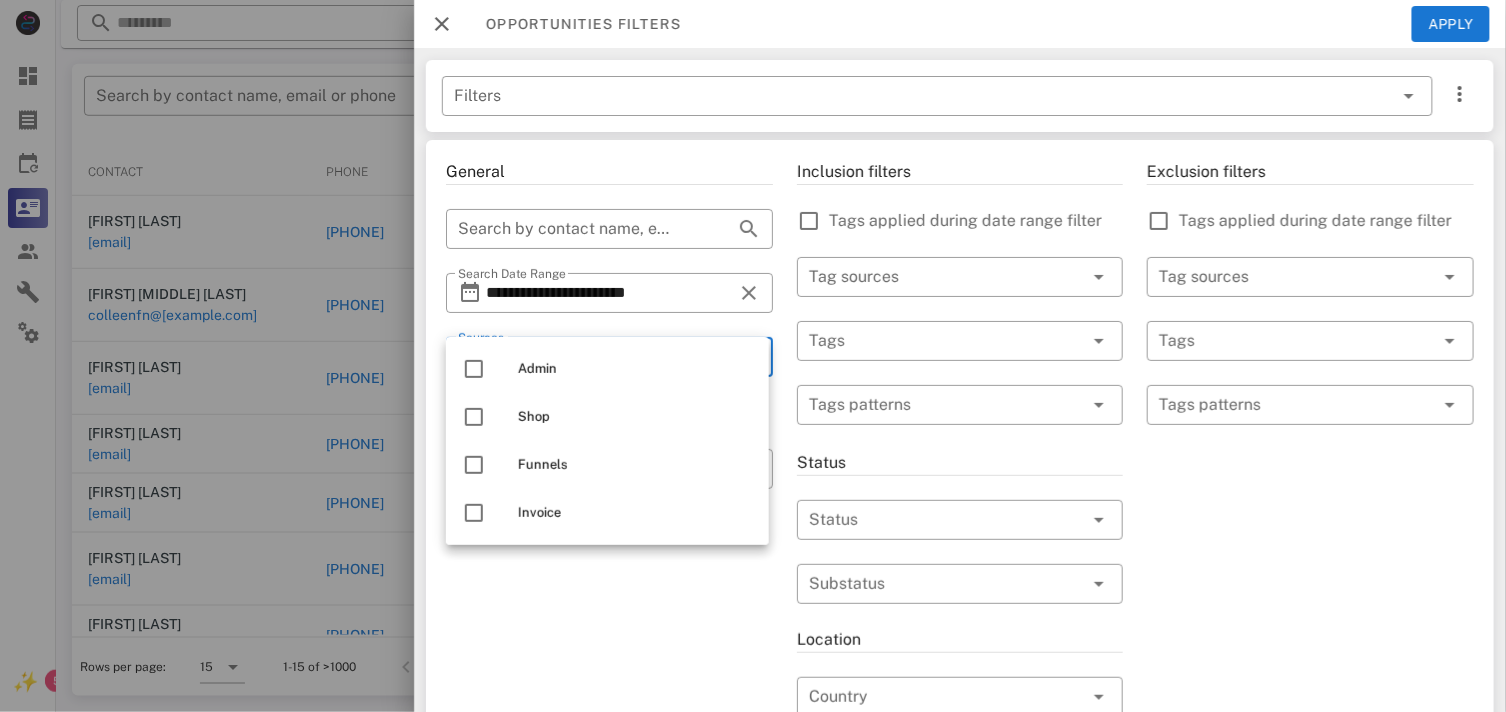 click on "Admin" at bounding box center [635, 369] 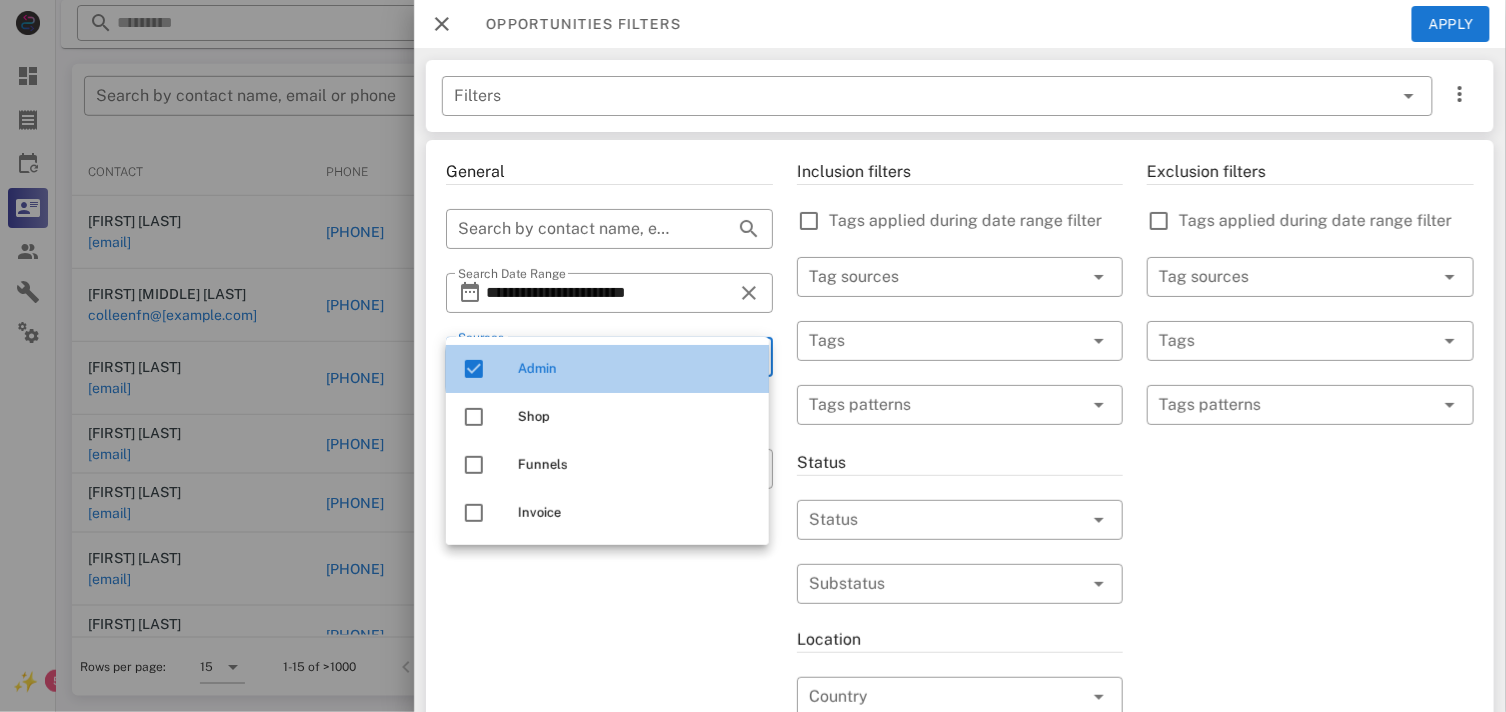 click on "Admin" at bounding box center [635, 369] 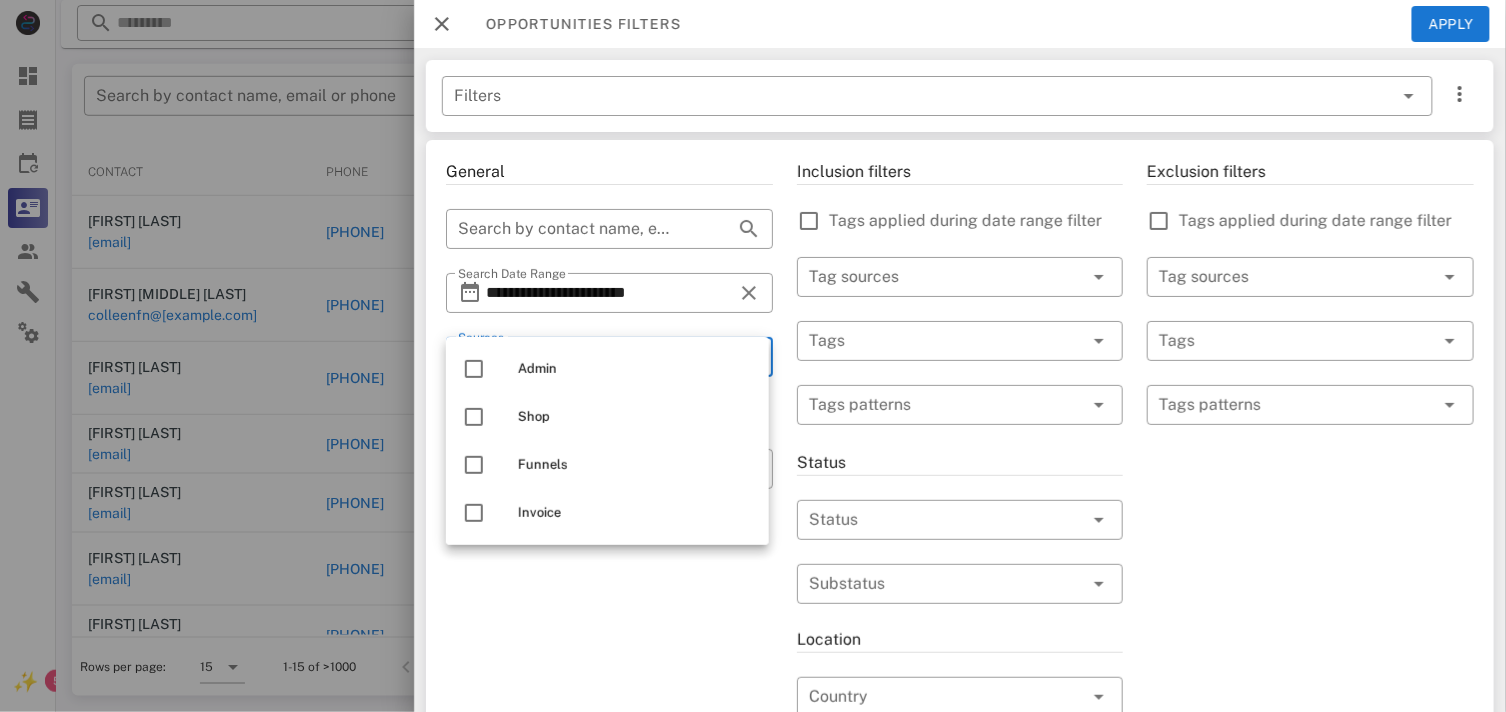 click on "**********" at bounding box center (609, 709) 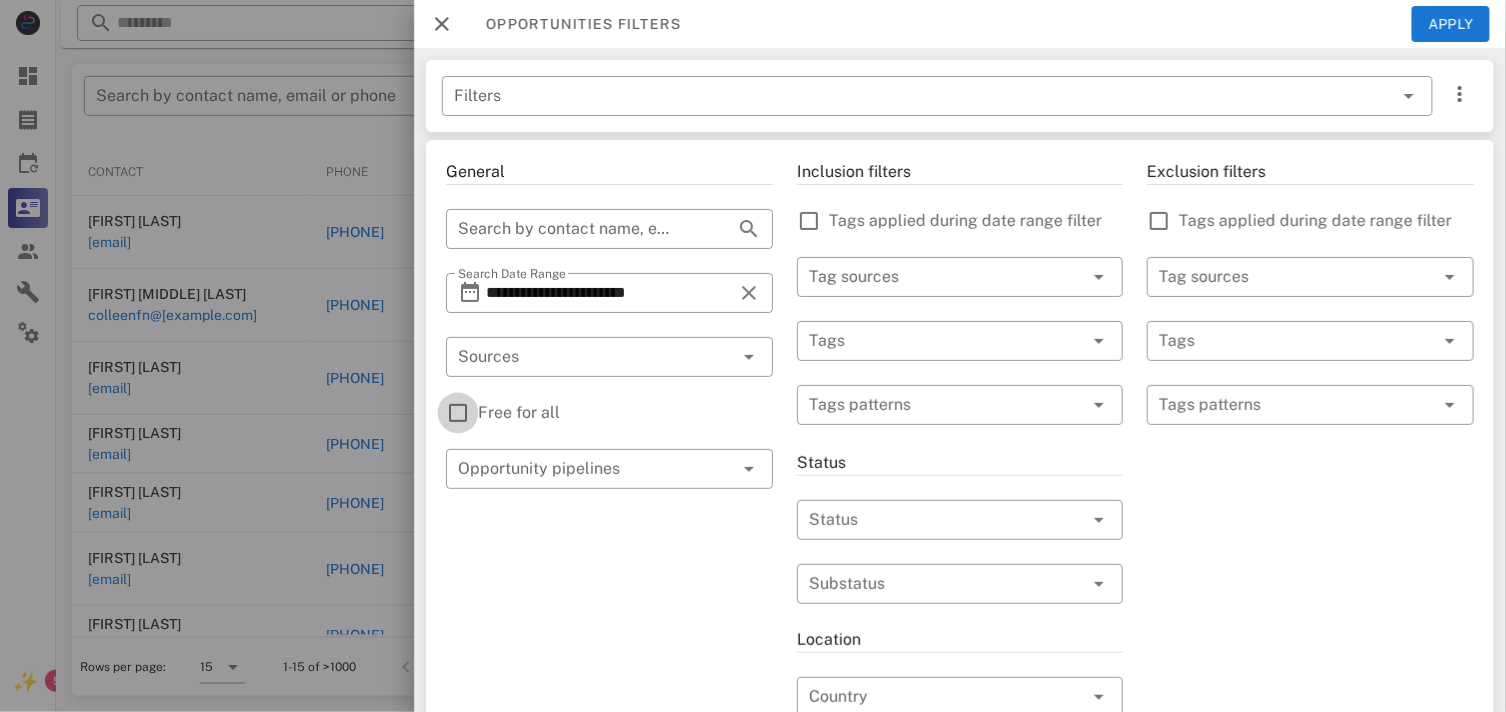 click at bounding box center [458, 413] 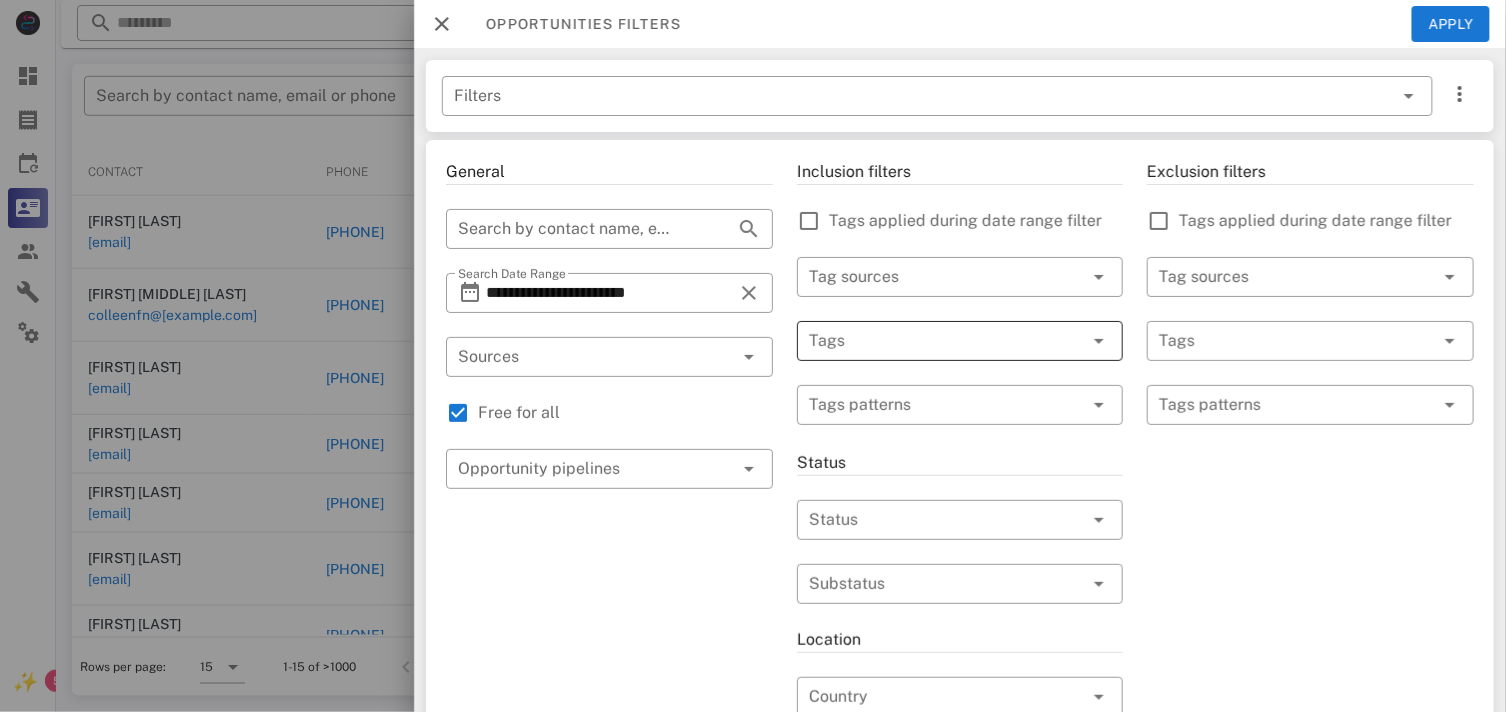 click at bounding box center (1099, 341) 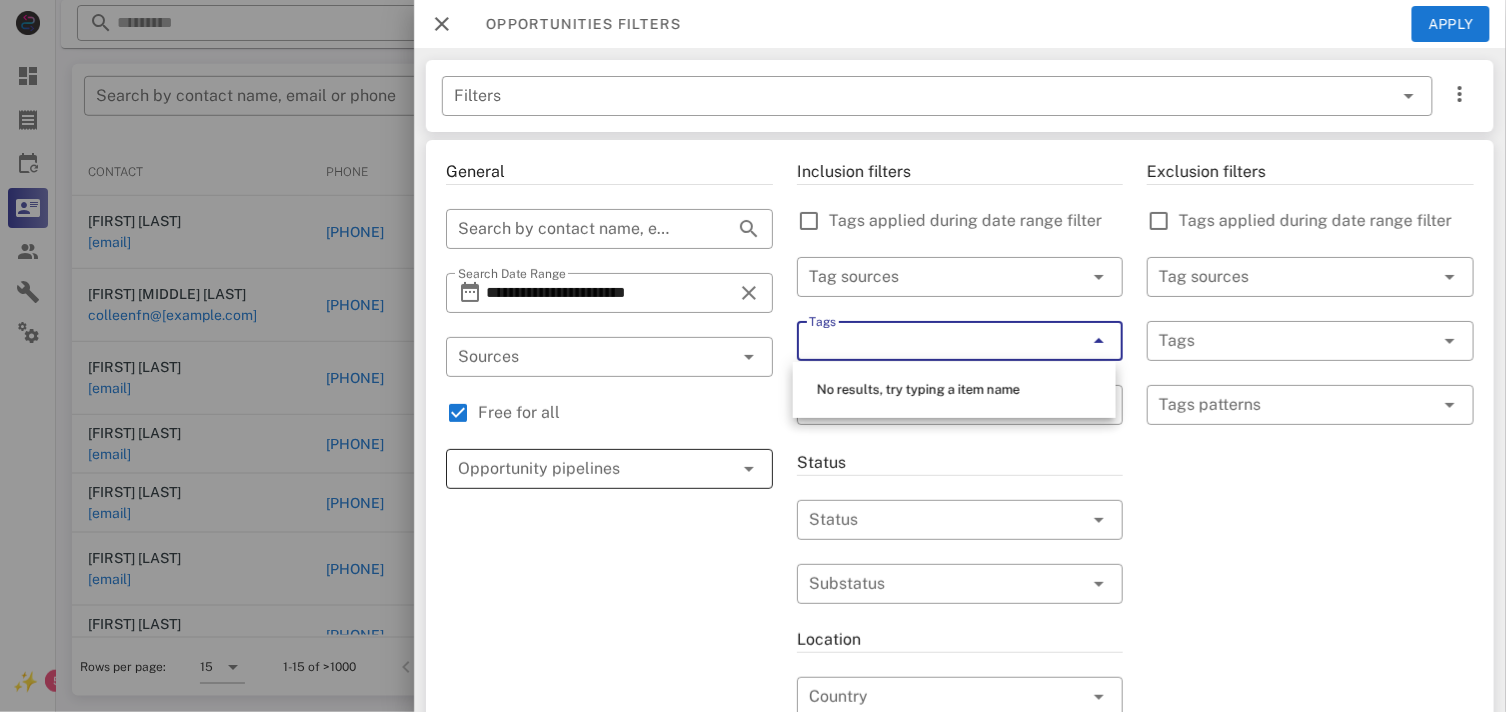 click at bounding box center (581, 469) 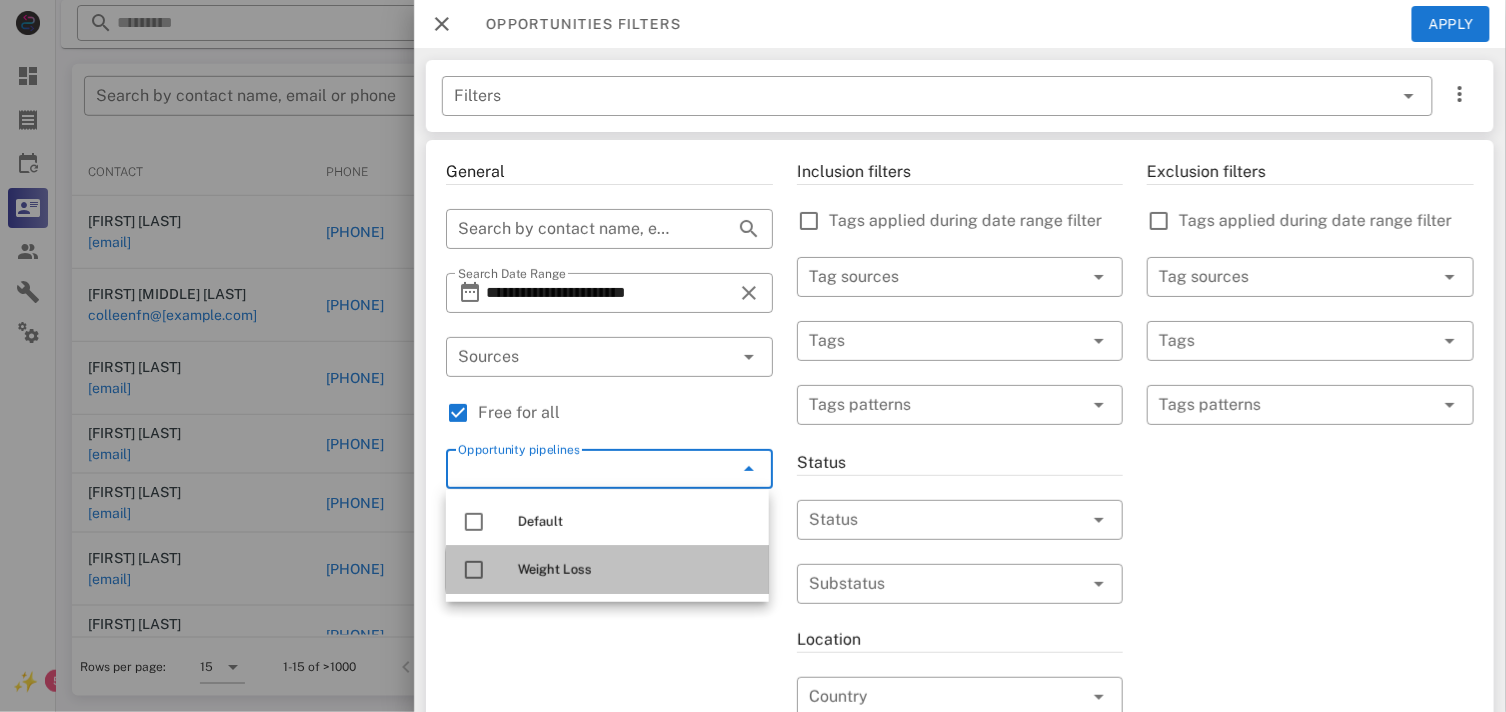 click at bounding box center [474, 570] 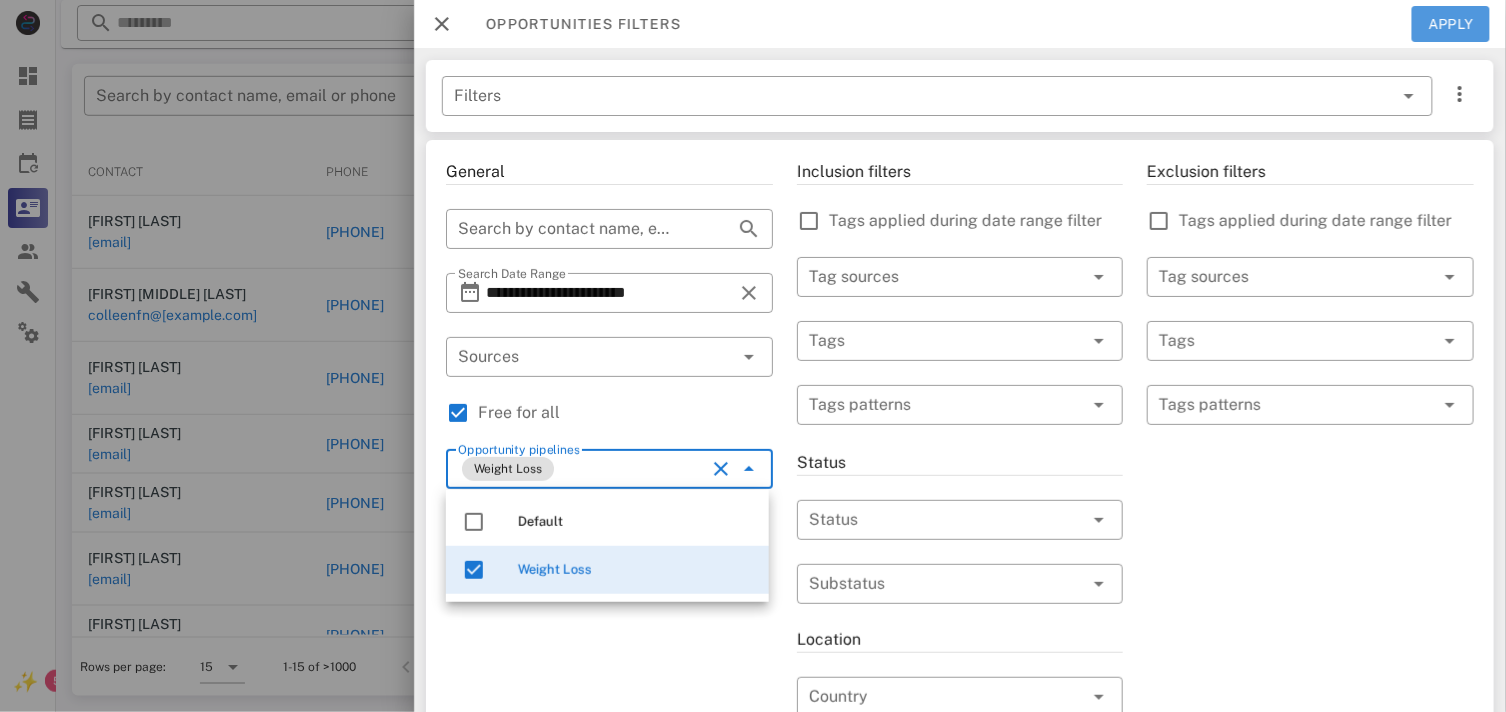 click on "Apply" at bounding box center [1451, 24] 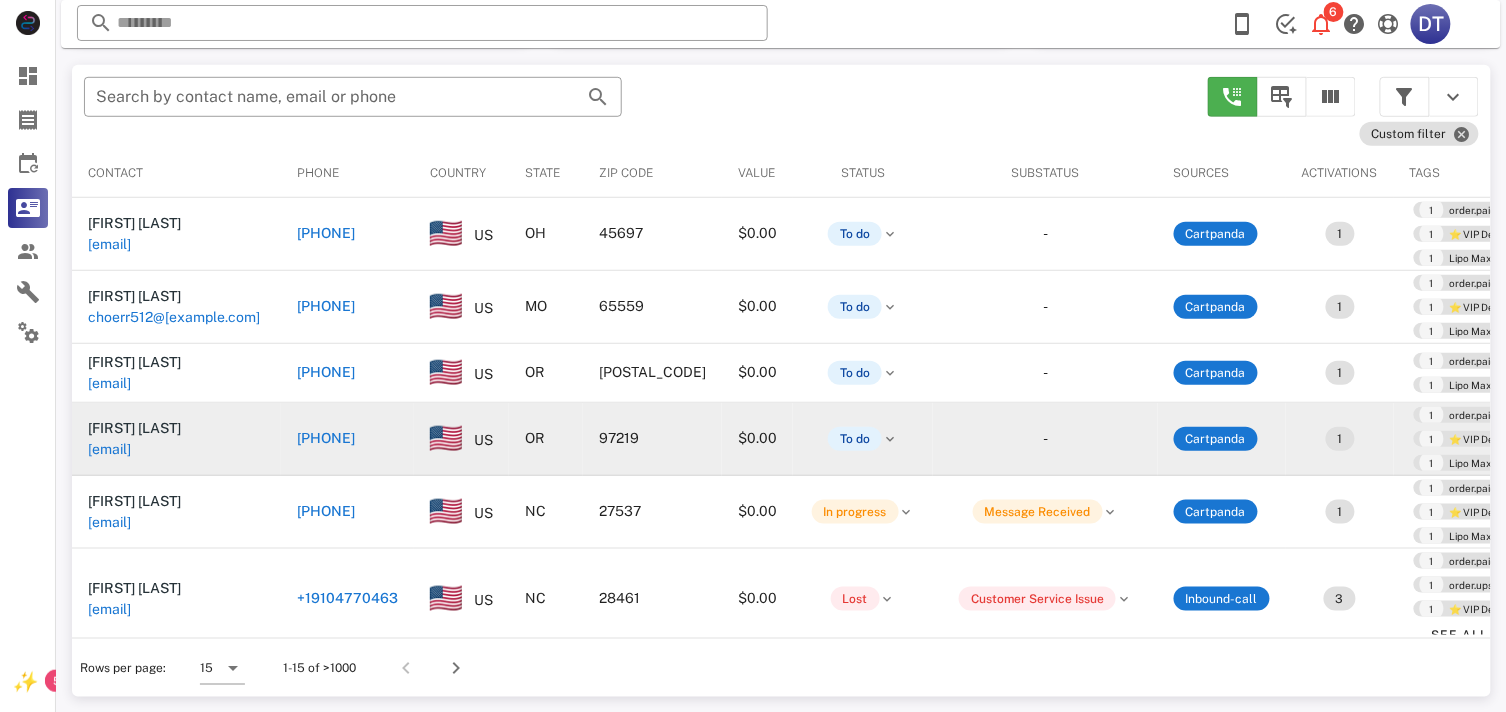scroll, scrollTop: 380, scrollLeft: 0, axis: vertical 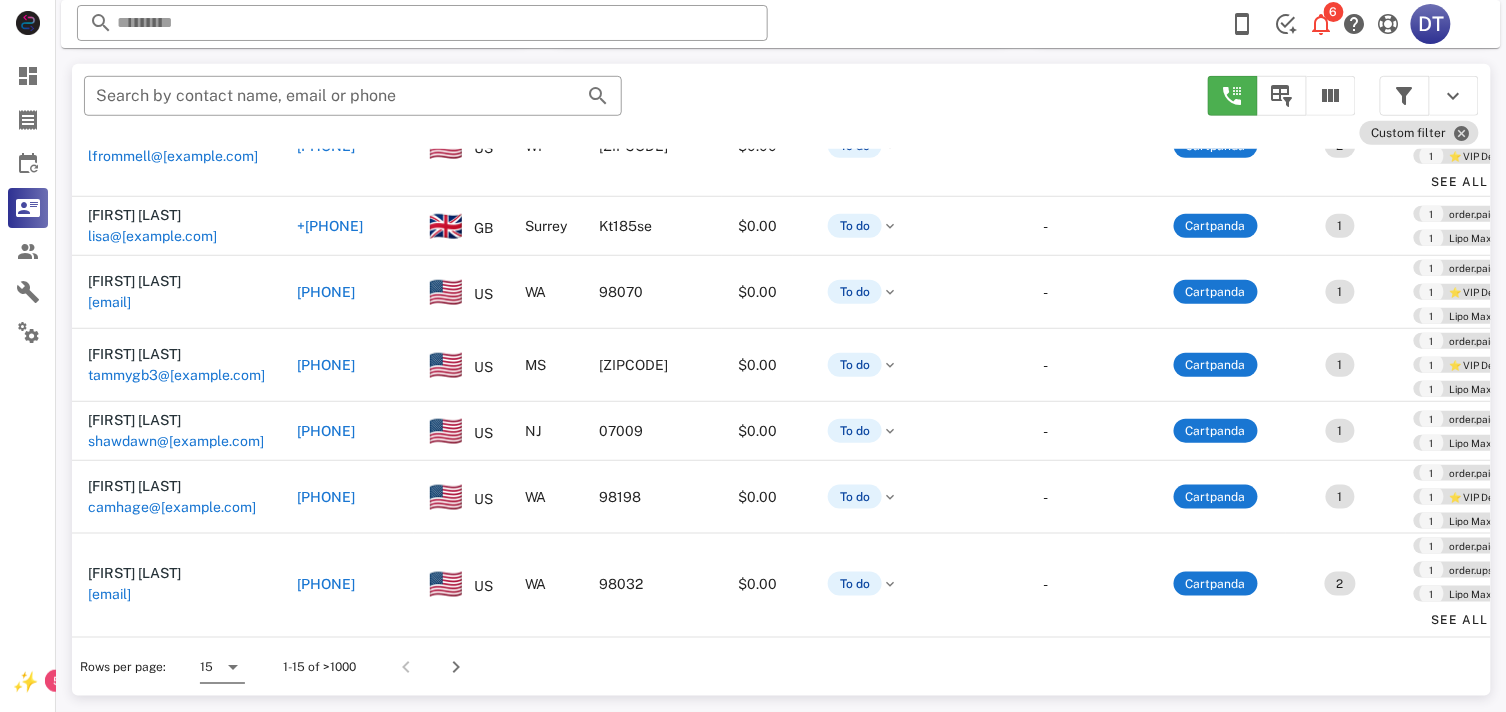 click at bounding box center [233, 667] 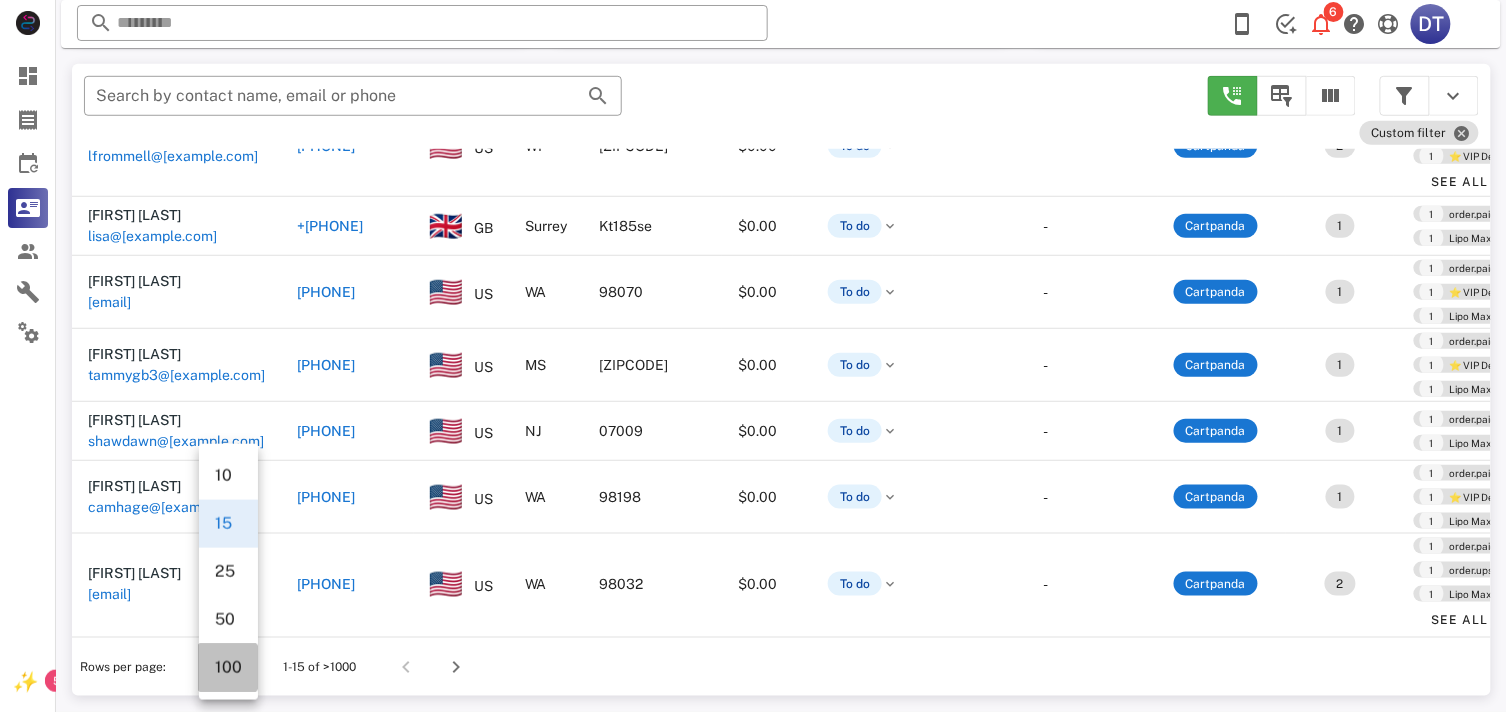 click on "100" at bounding box center (228, 667) 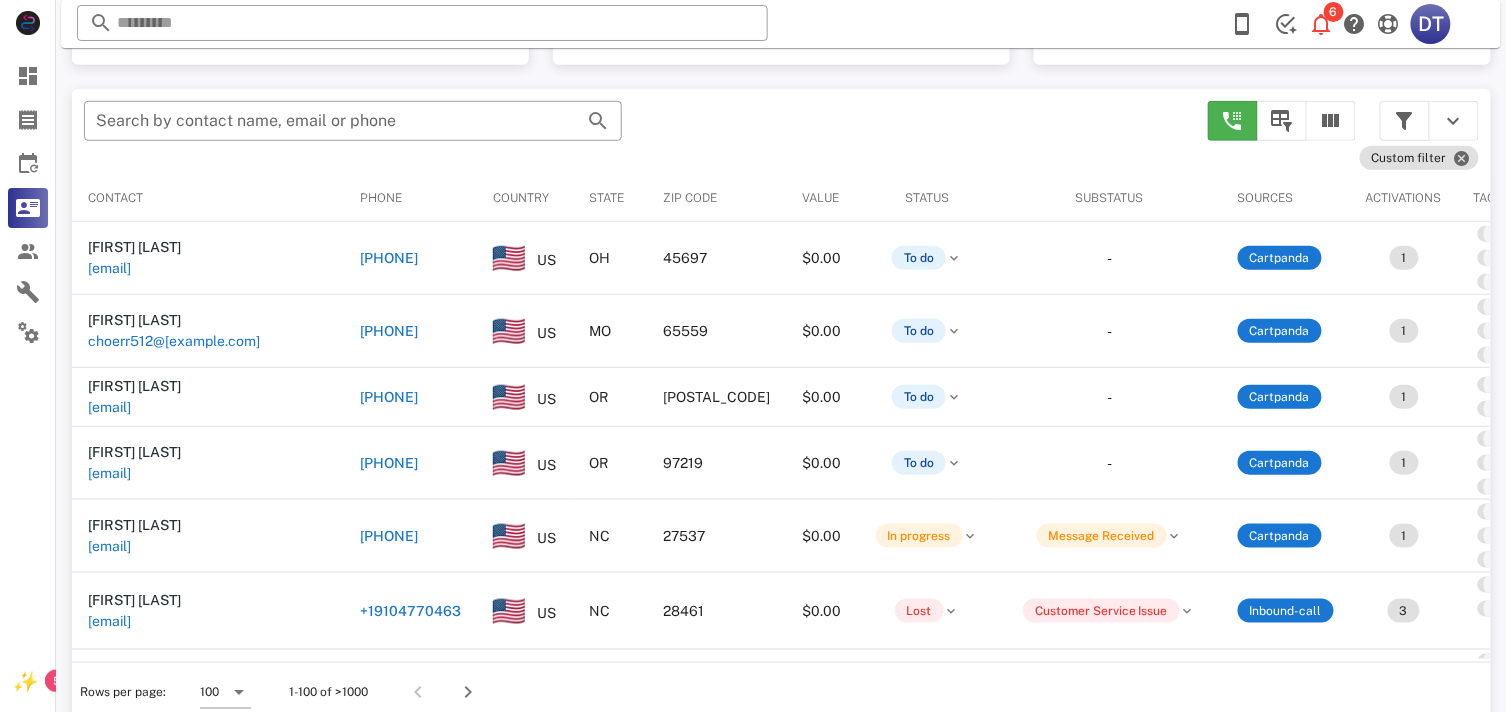scroll, scrollTop: 380, scrollLeft: 0, axis: vertical 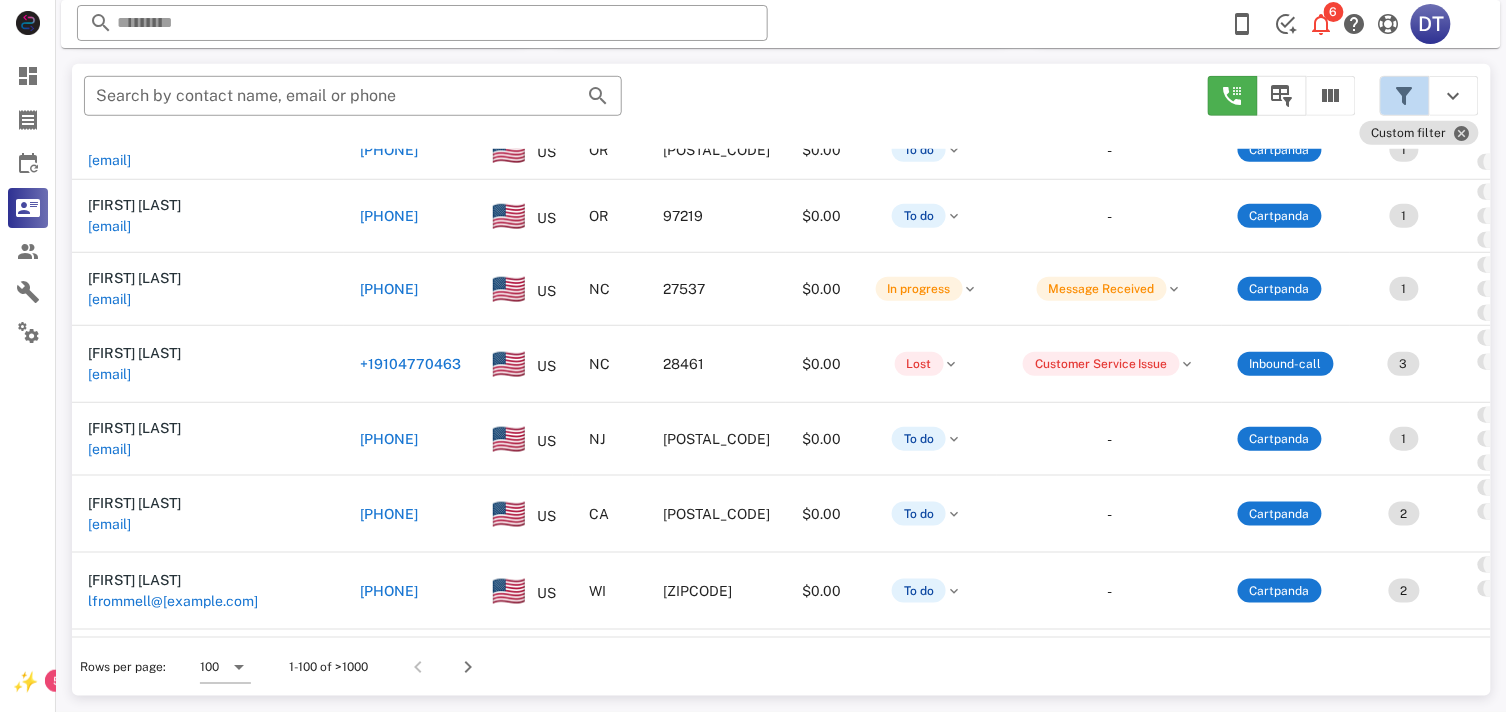 click at bounding box center (1405, 96) 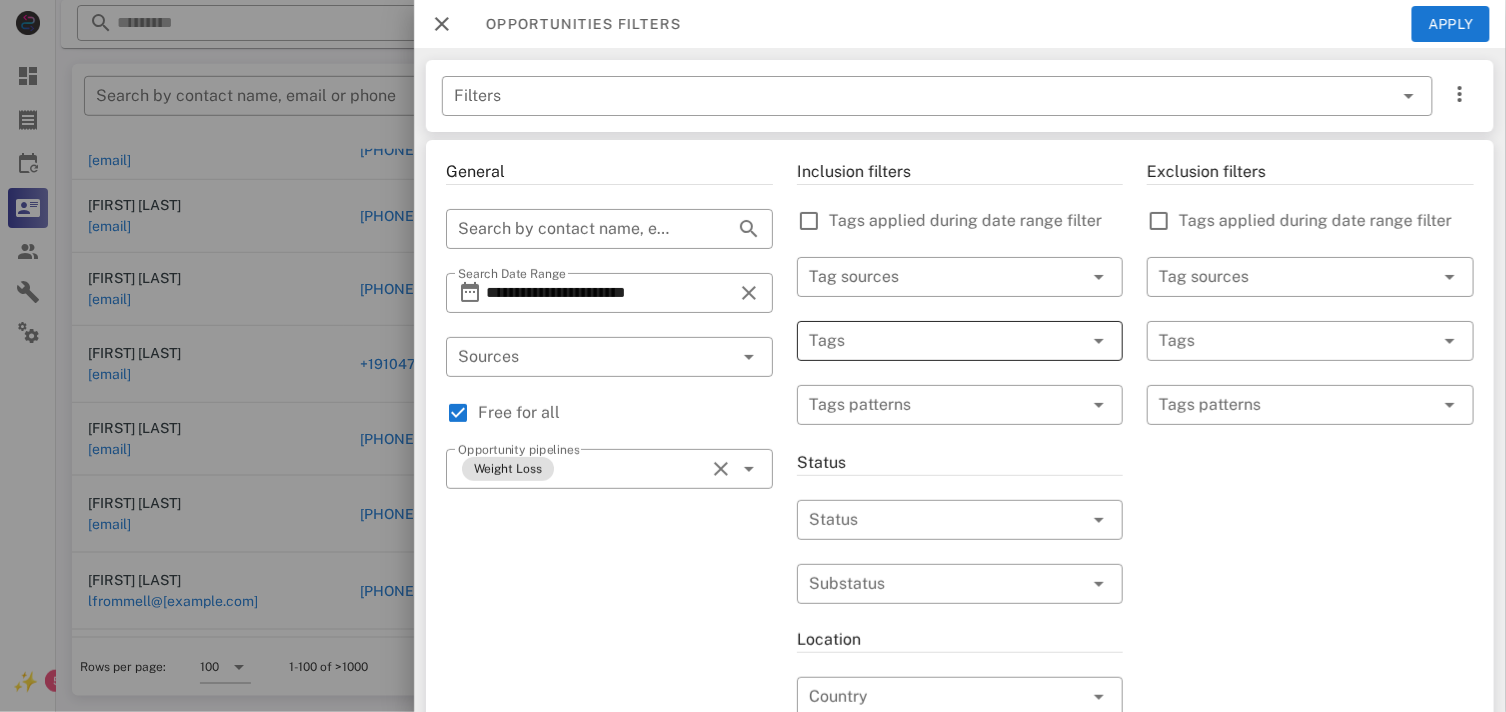 click at bounding box center [932, 341] 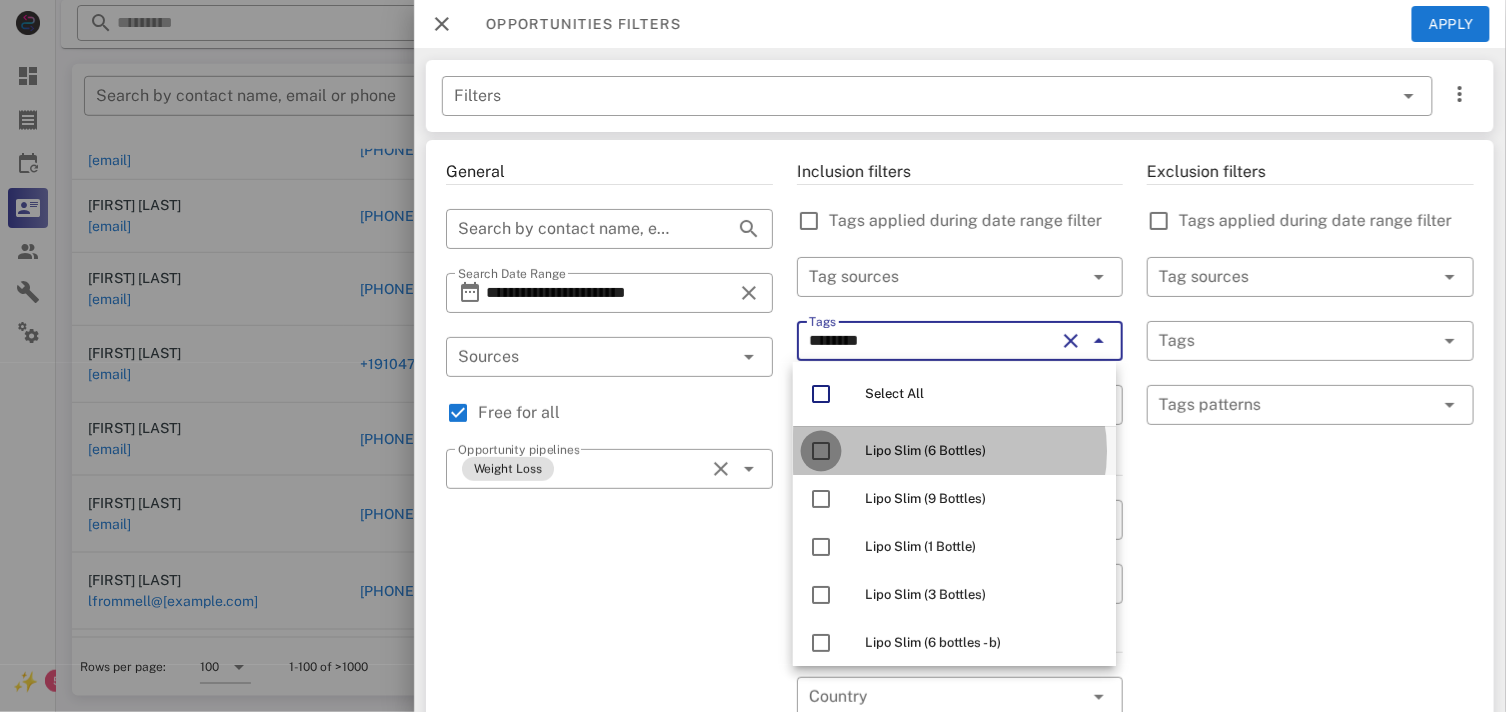 click at bounding box center (821, 451) 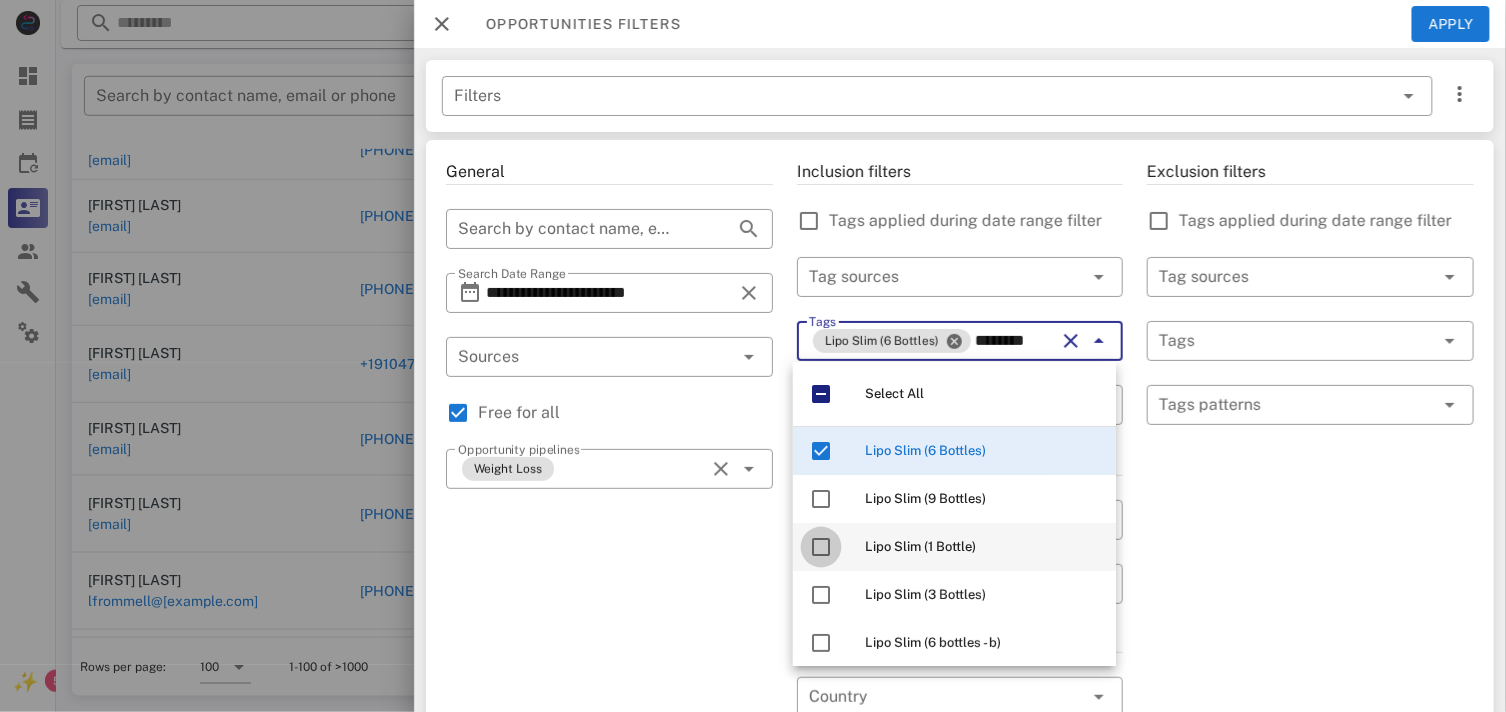 click at bounding box center (821, 547) 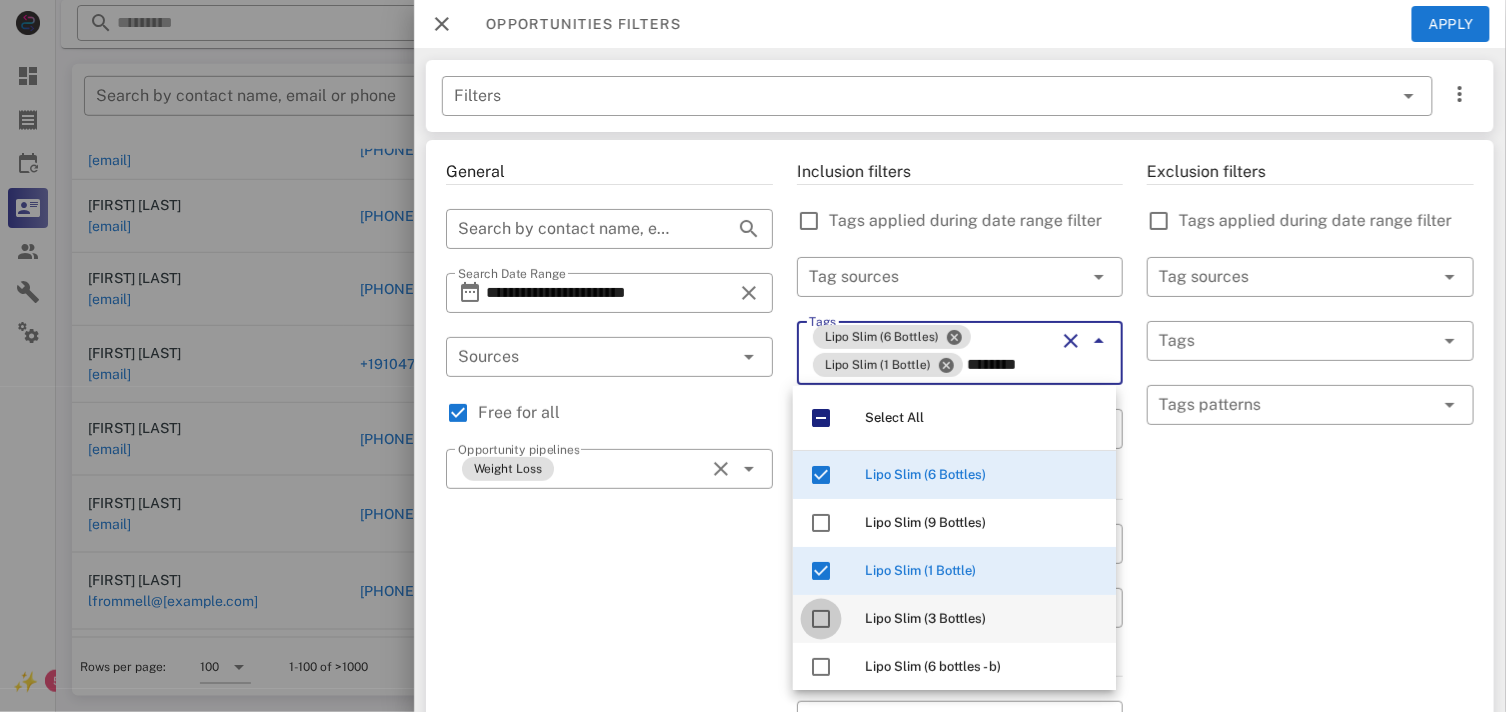 click at bounding box center [821, 619] 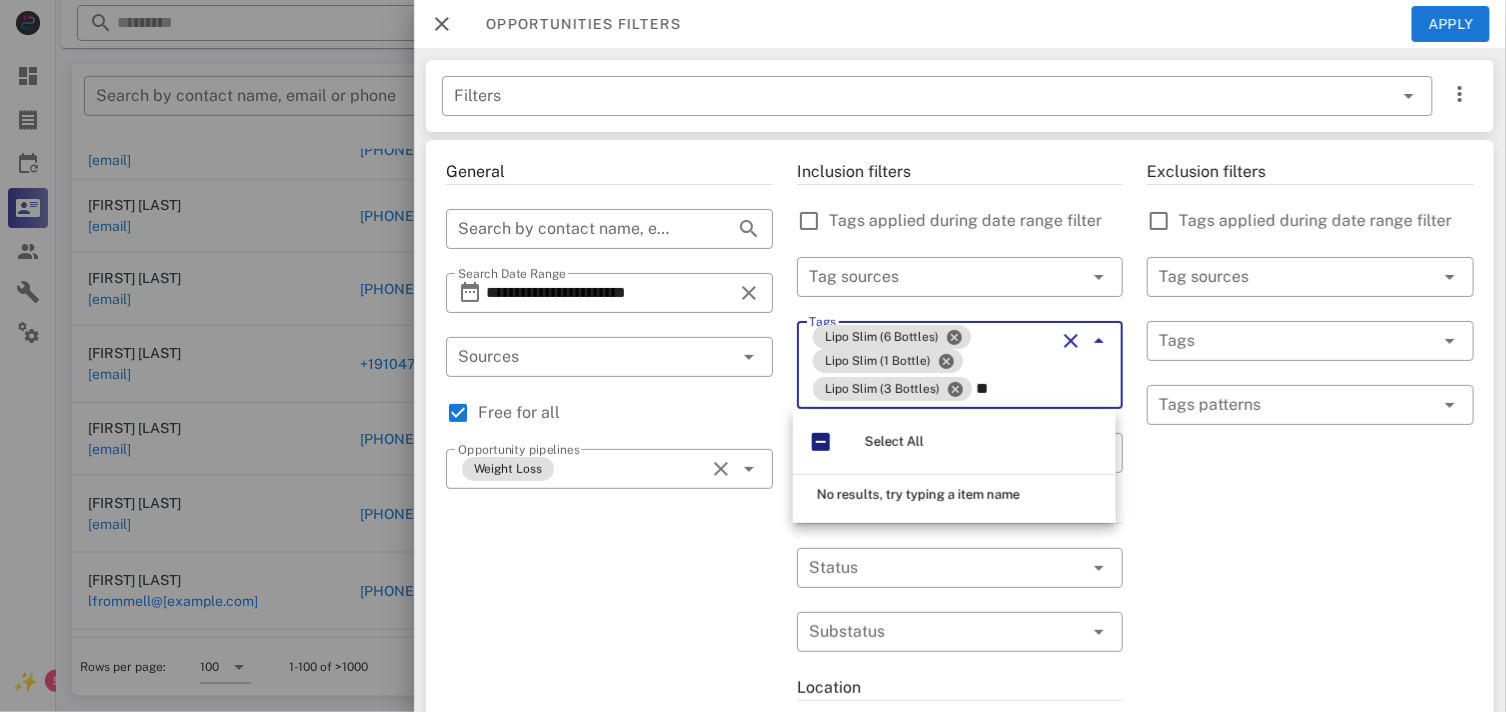 type on "*" 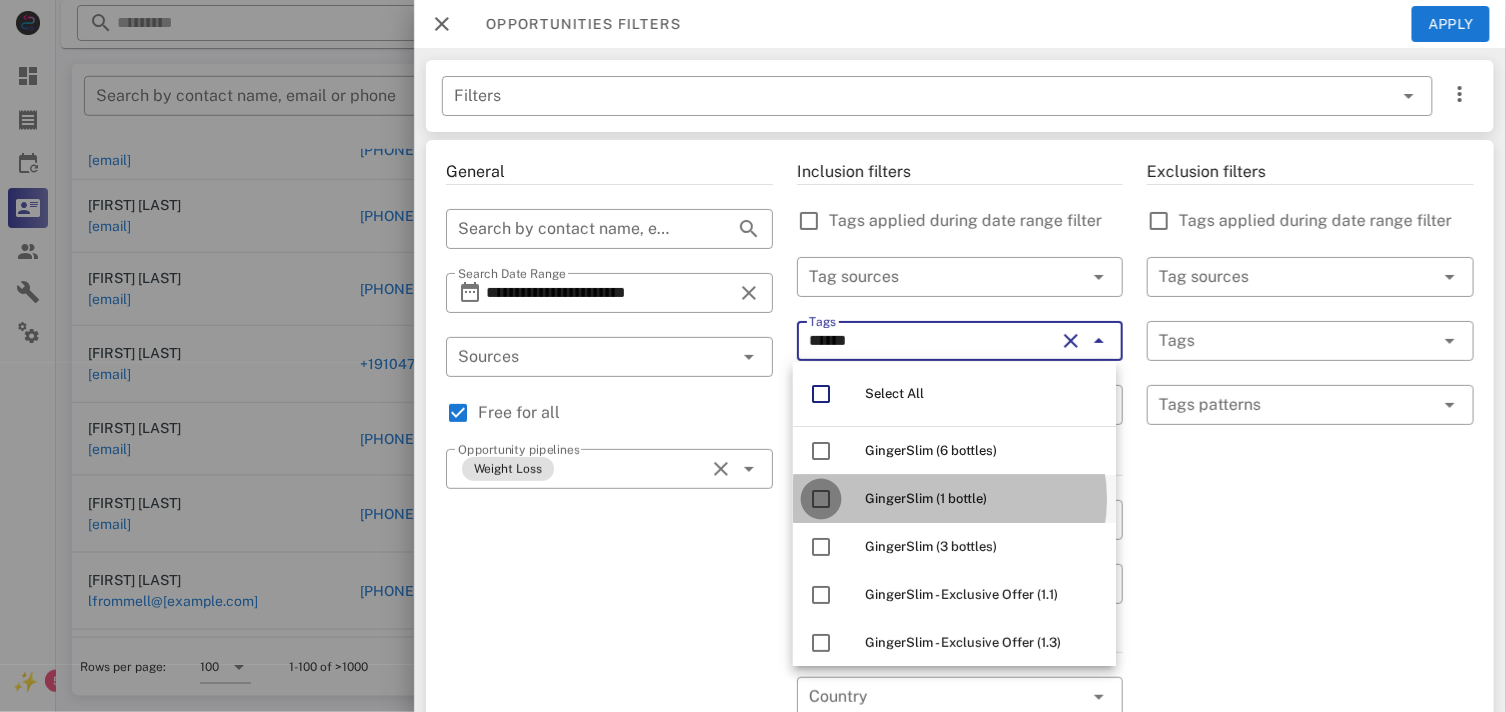 click at bounding box center [821, 499] 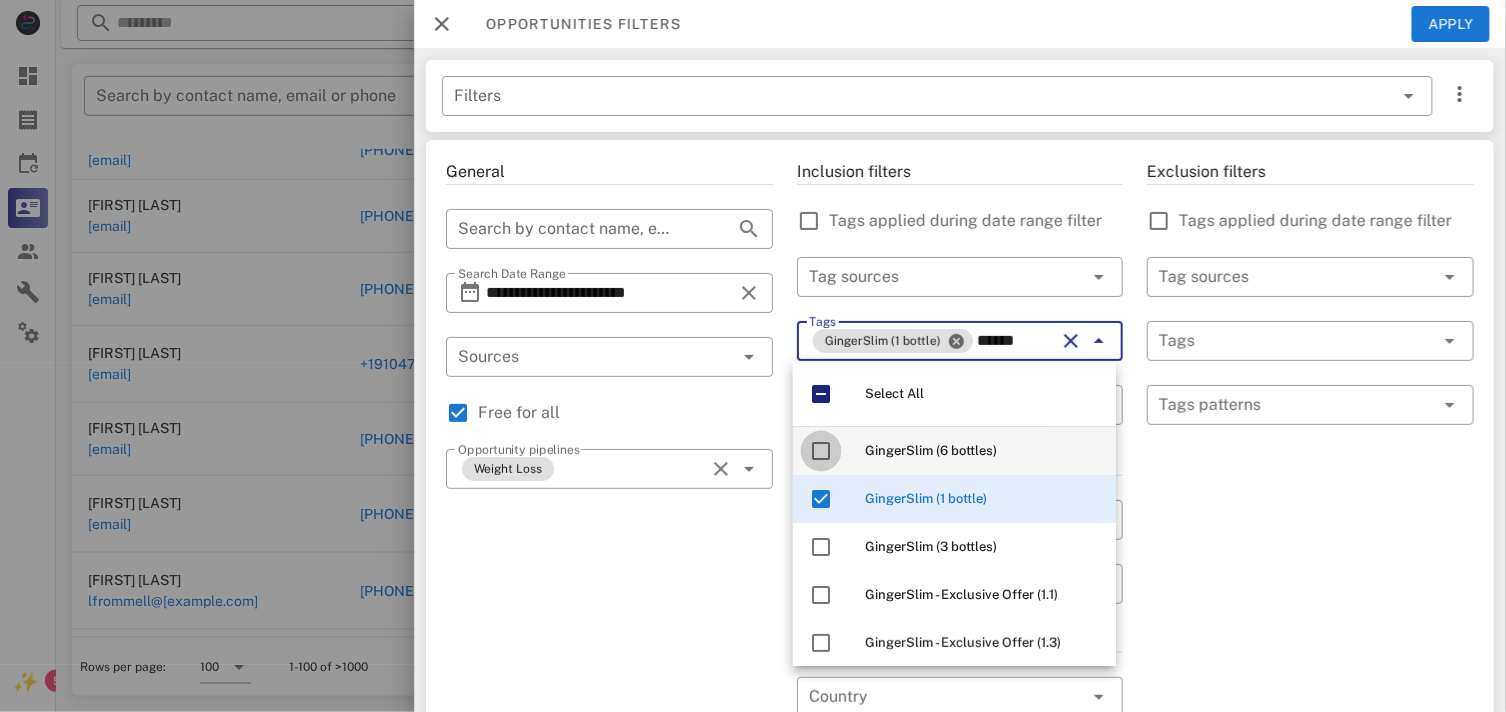 click at bounding box center (821, 451) 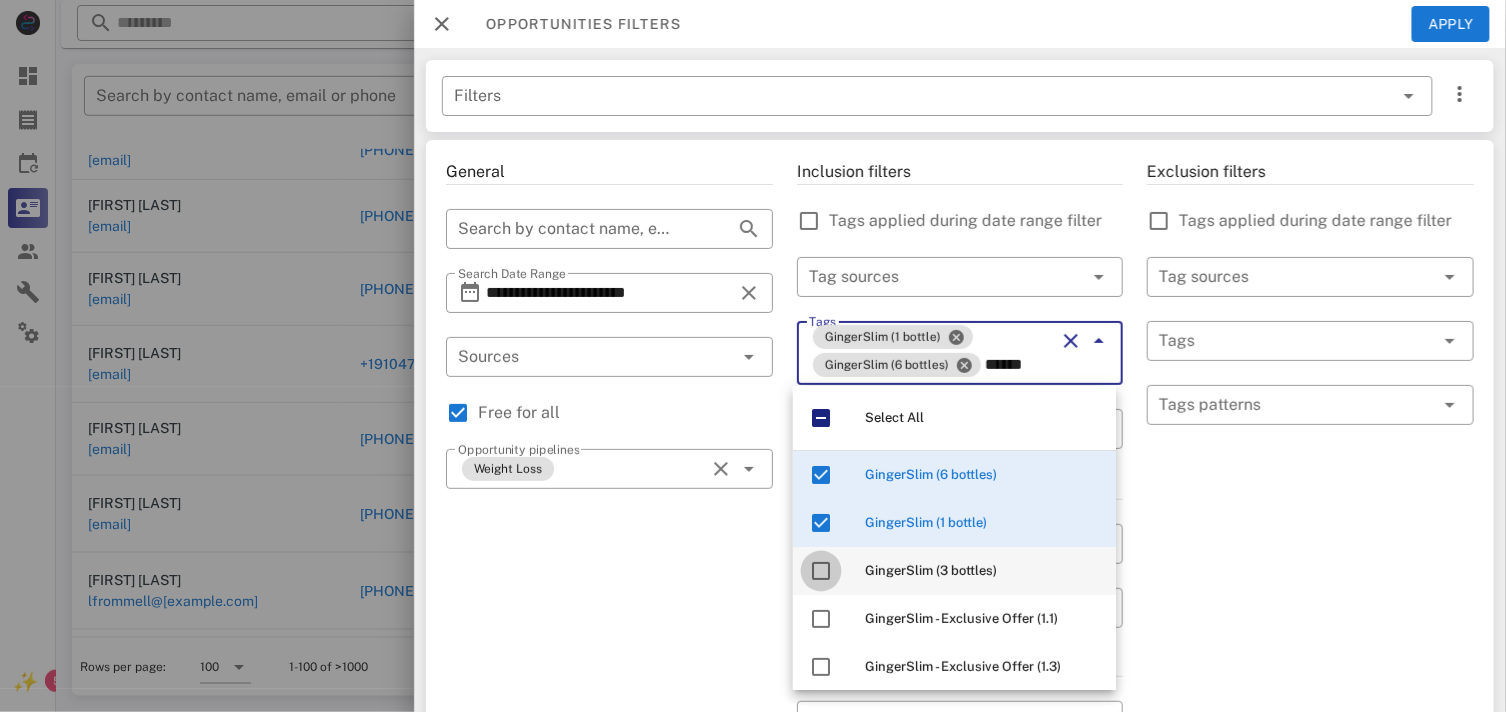 click at bounding box center [821, 571] 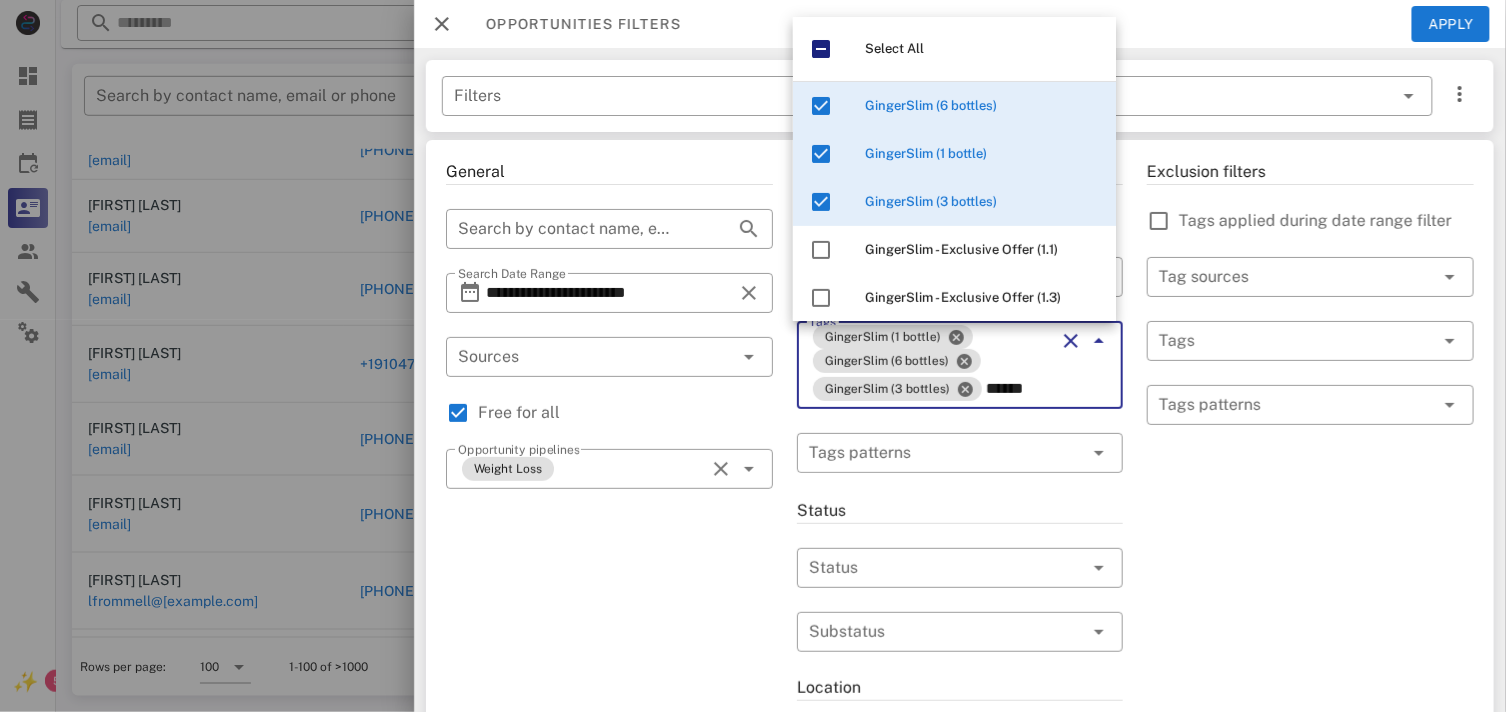 click on "Exclusion filters Tags applied during date range filter ​ Tag sources ​ Tags ​ Tags patterns" at bounding box center (1310, 733) 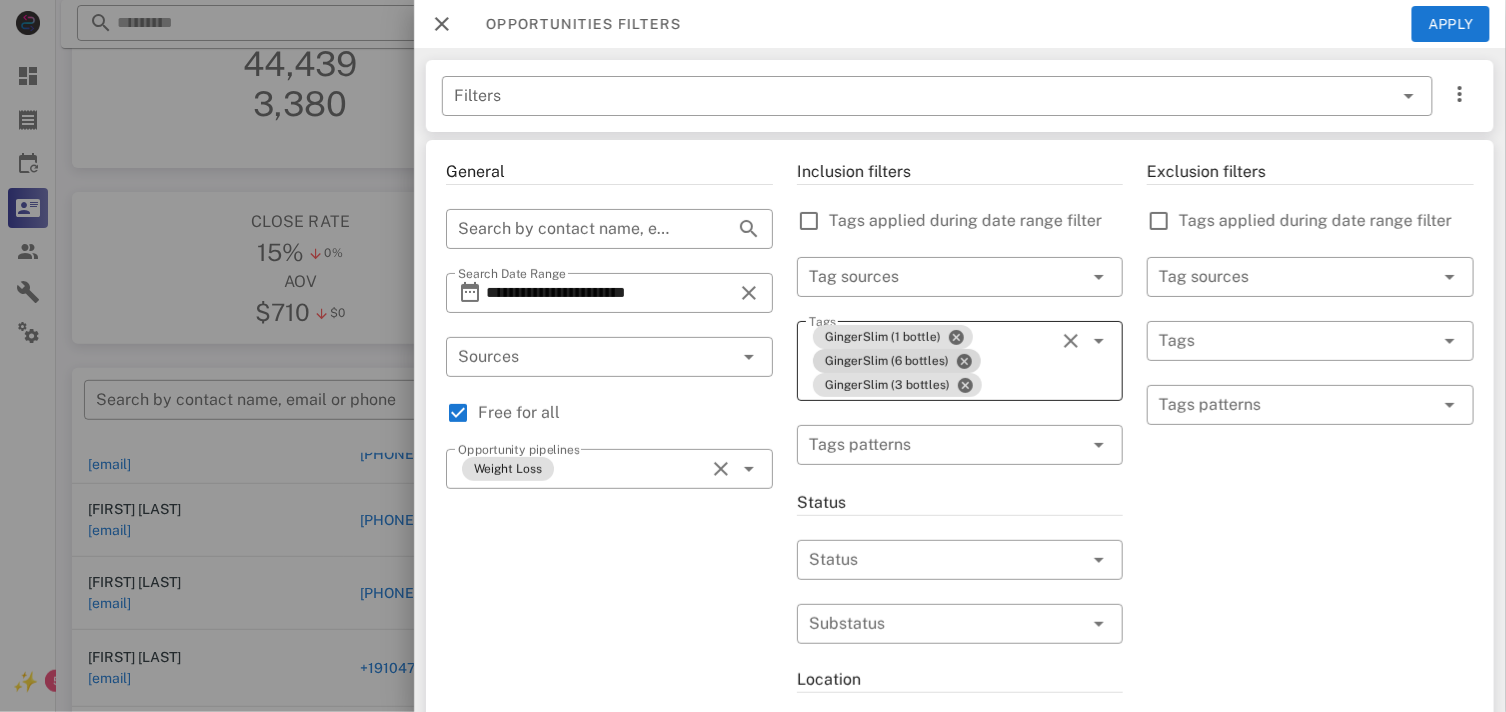scroll, scrollTop: 46, scrollLeft: 0, axis: vertical 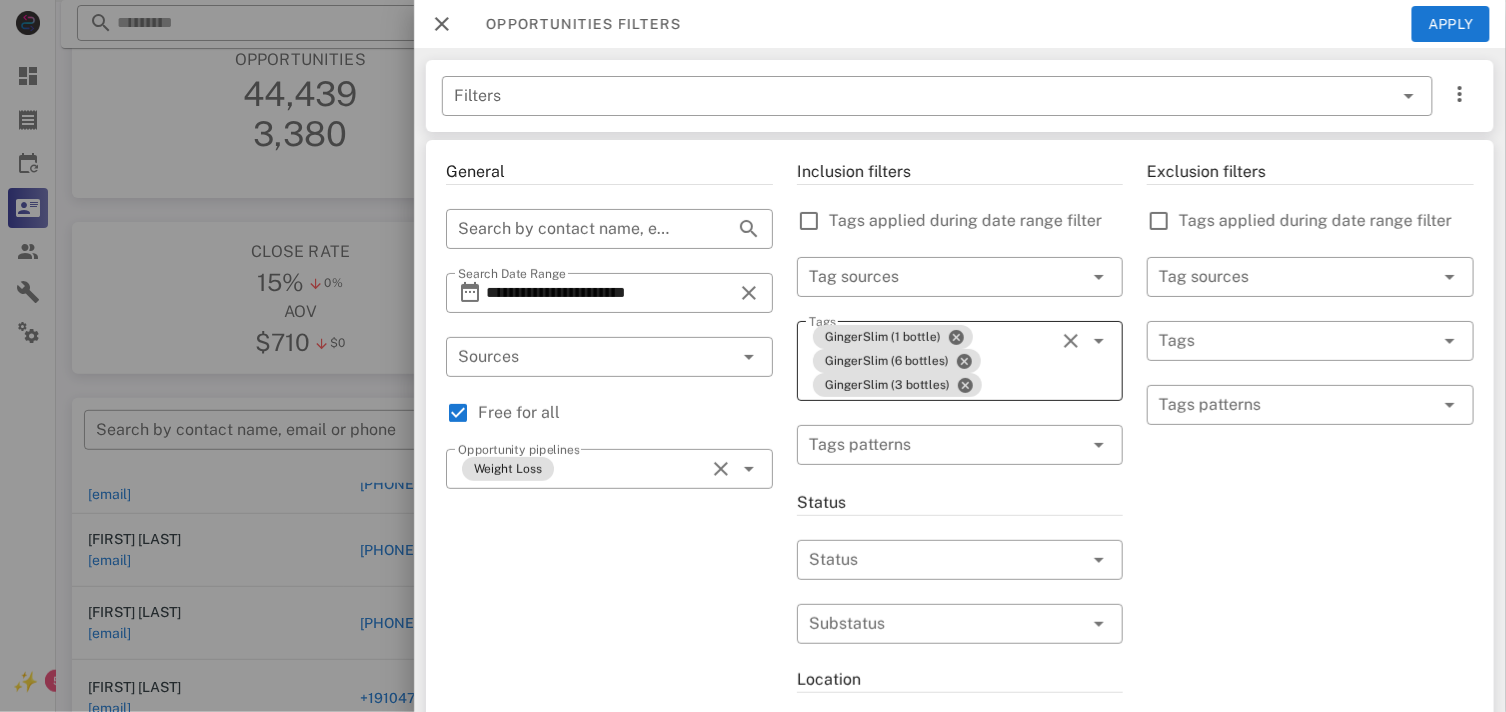 click on "GingerSlim (1 bottle) GingerSlim (6 bottles) GingerSlim (3 bottles)" at bounding box center [932, 361] 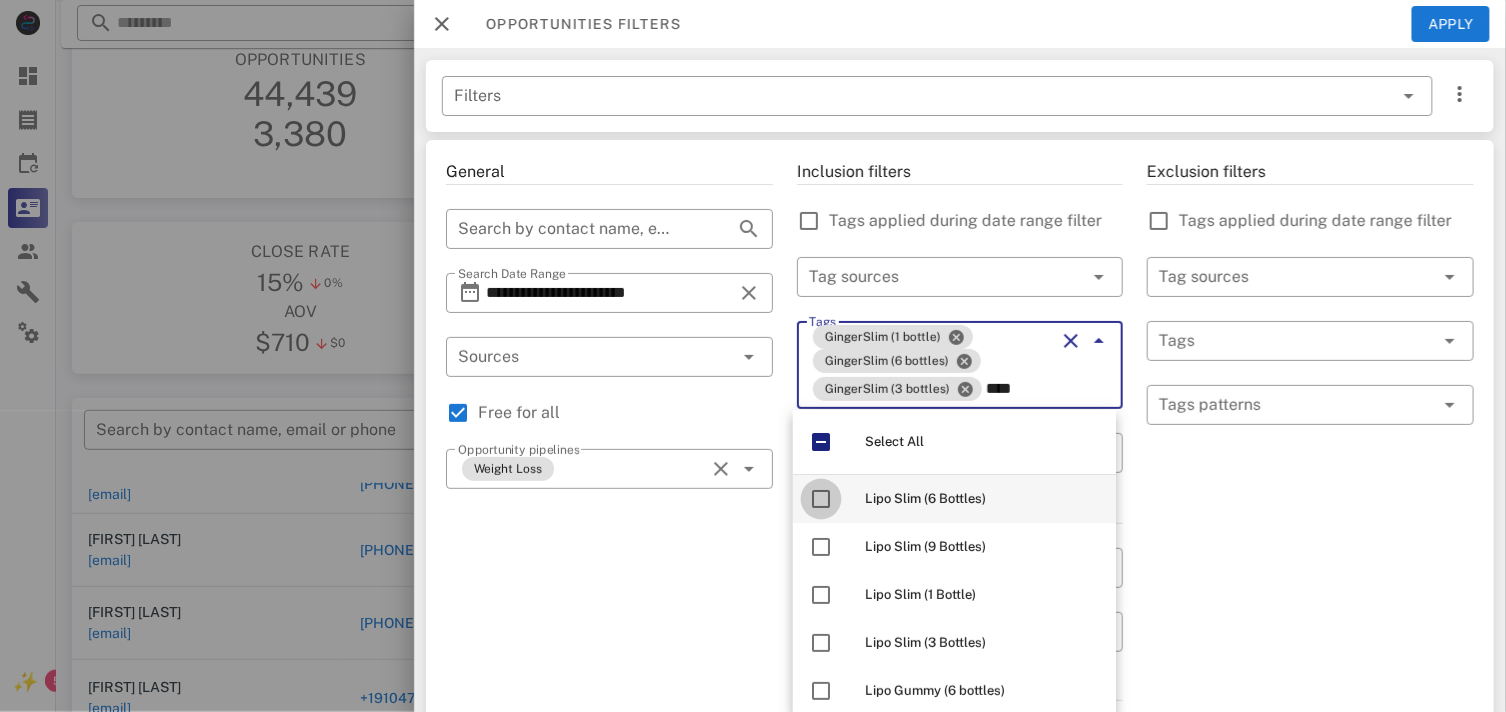 click at bounding box center (821, 499) 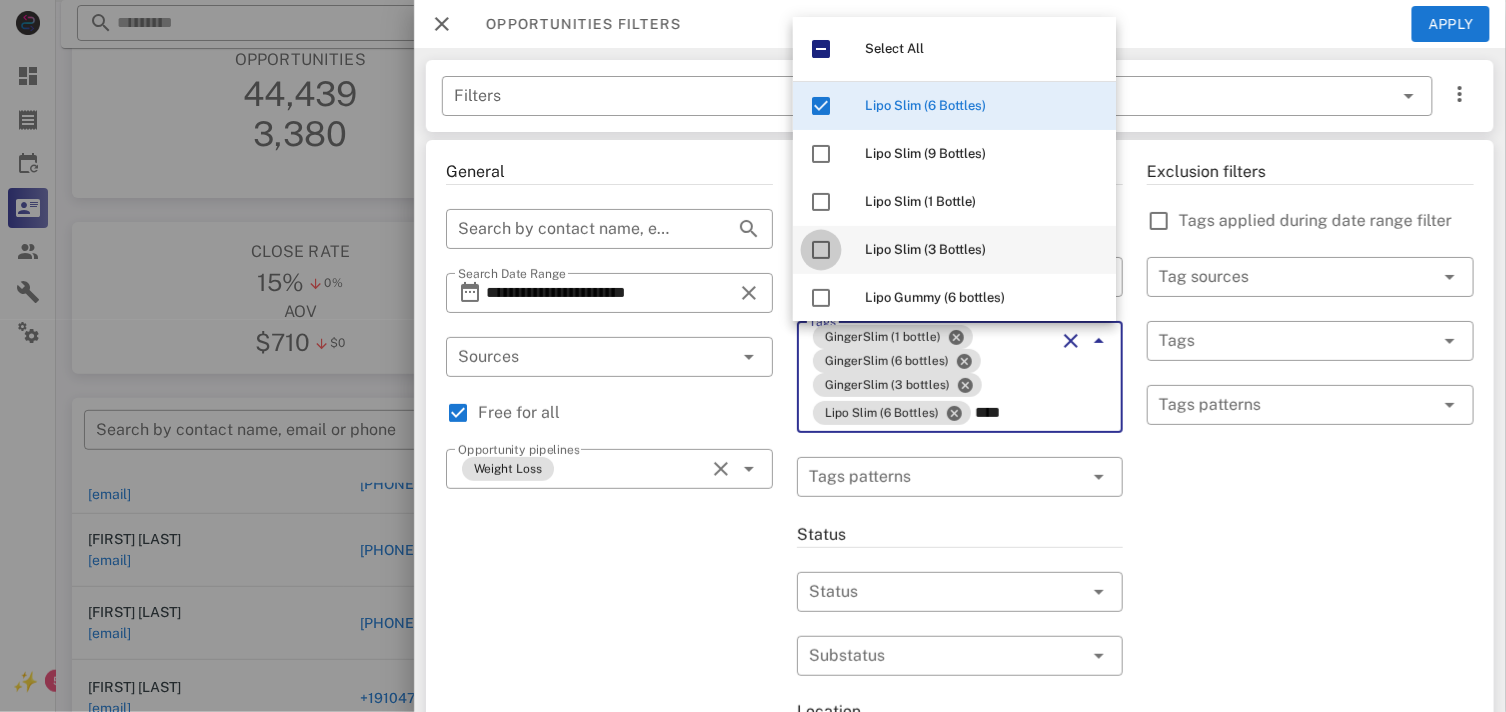 click at bounding box center (821, 250) 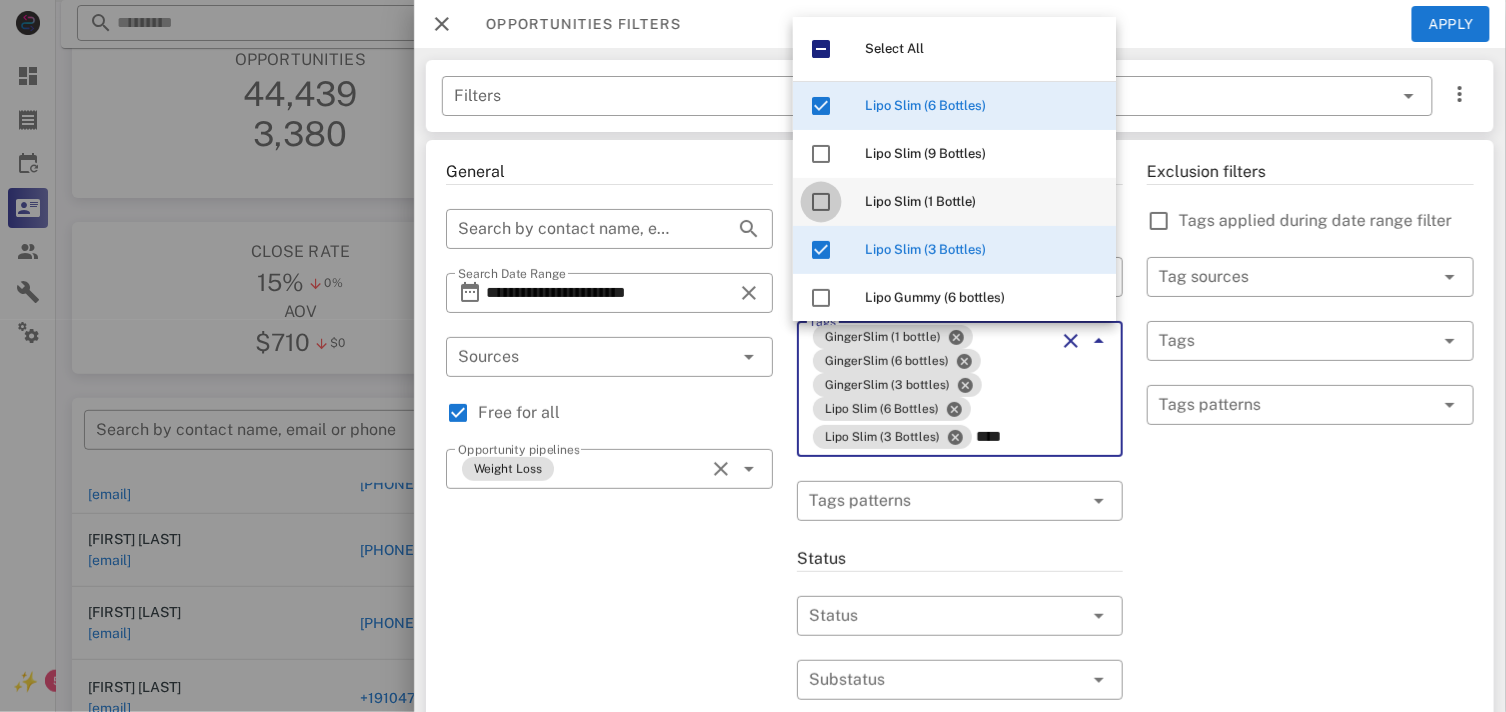click at bounding box center [821, 202] 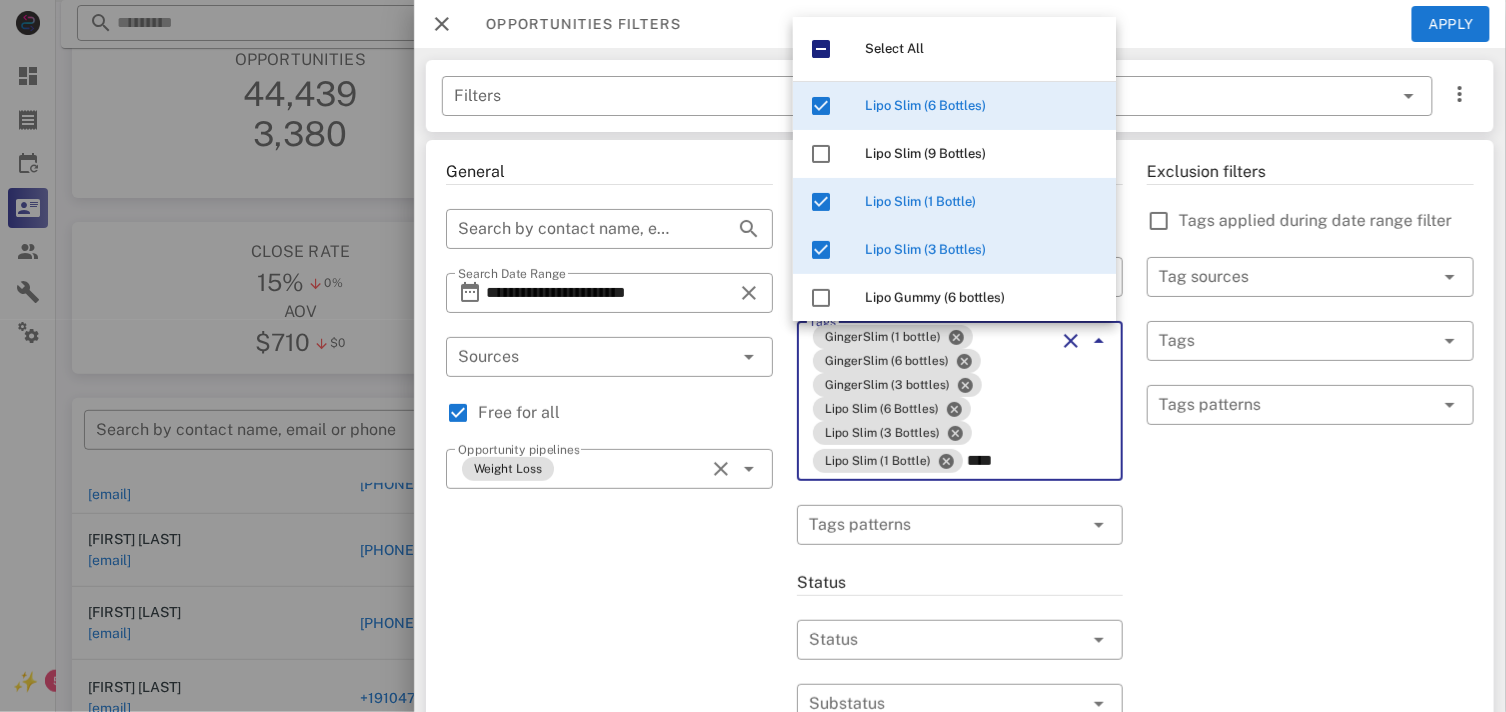 type on "****" 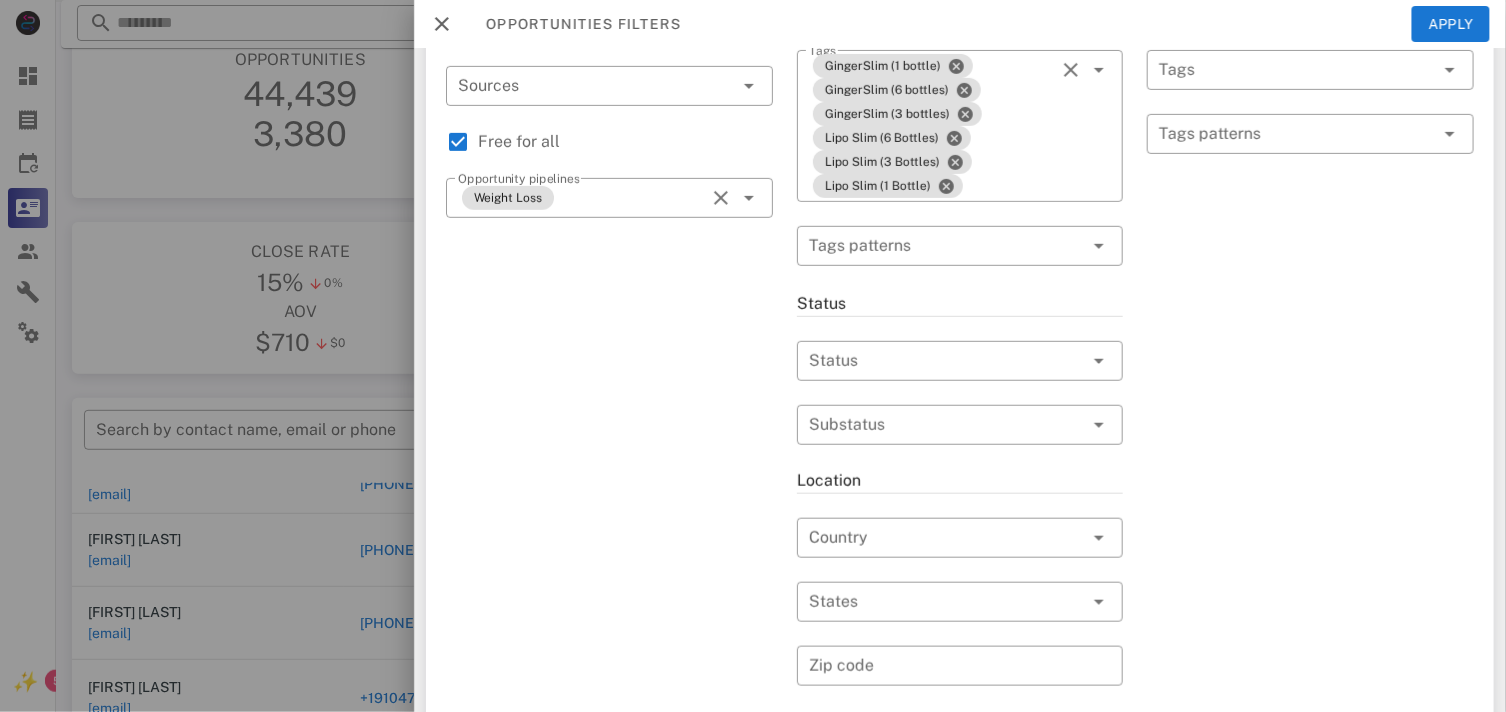 scroll, scrollTop: 333, scrollLeft: 0, axis: vertical 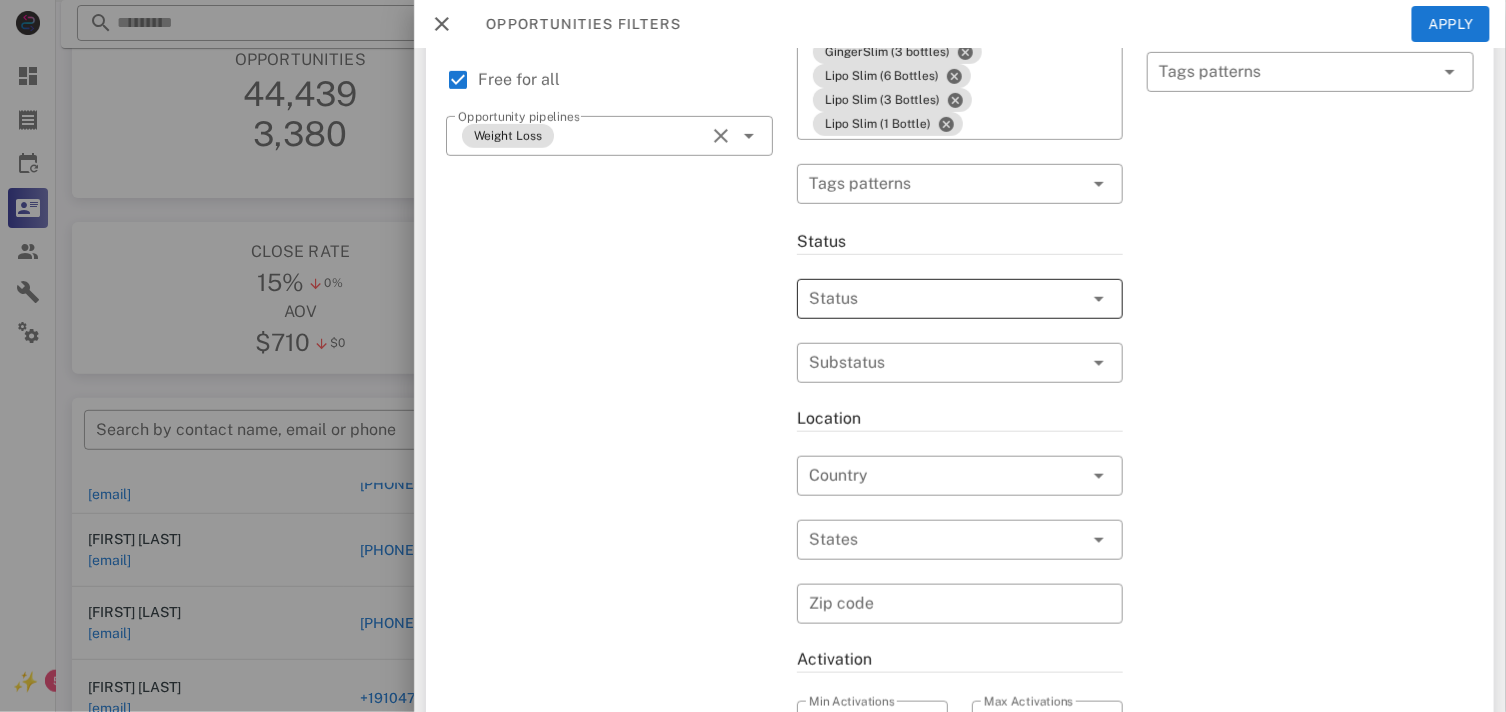 click at bounding box center (932, 299) 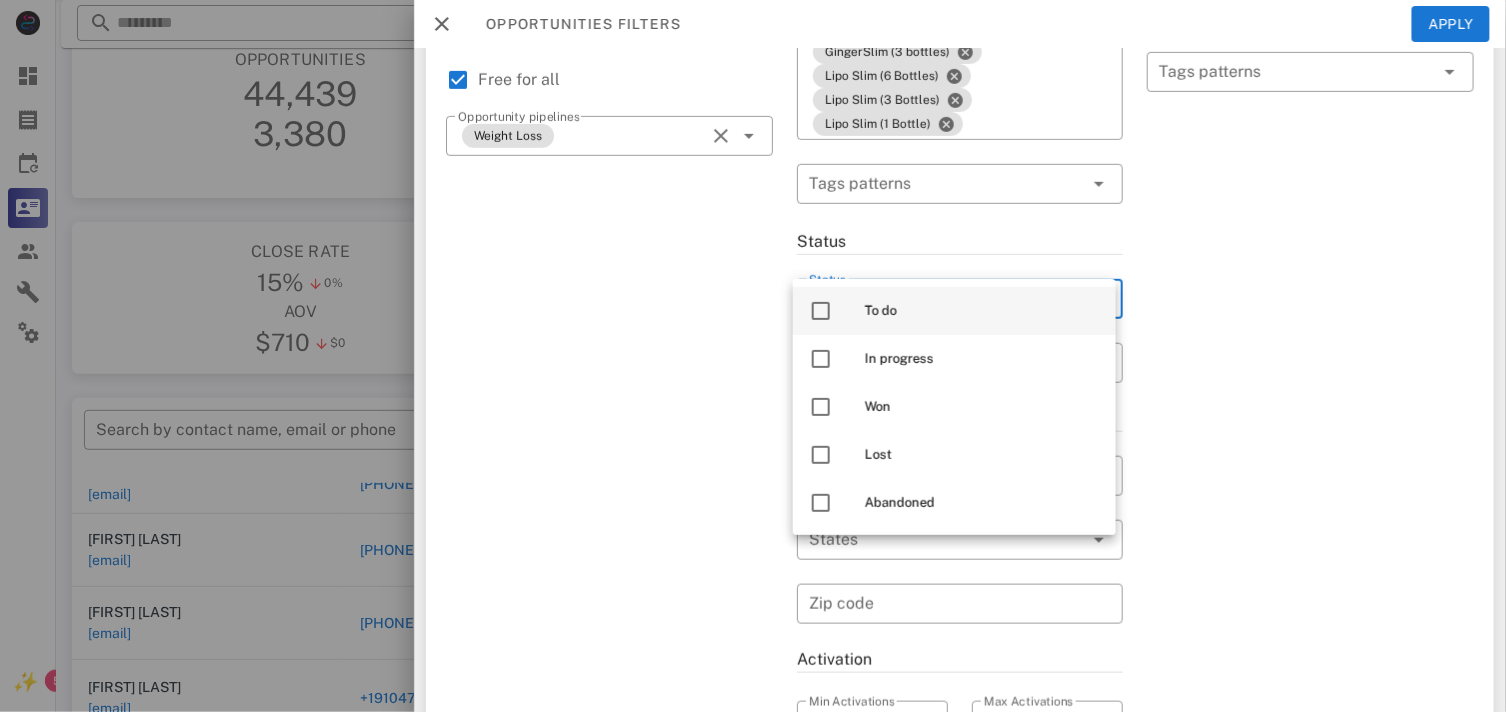 click at bounding box center [821, 311] 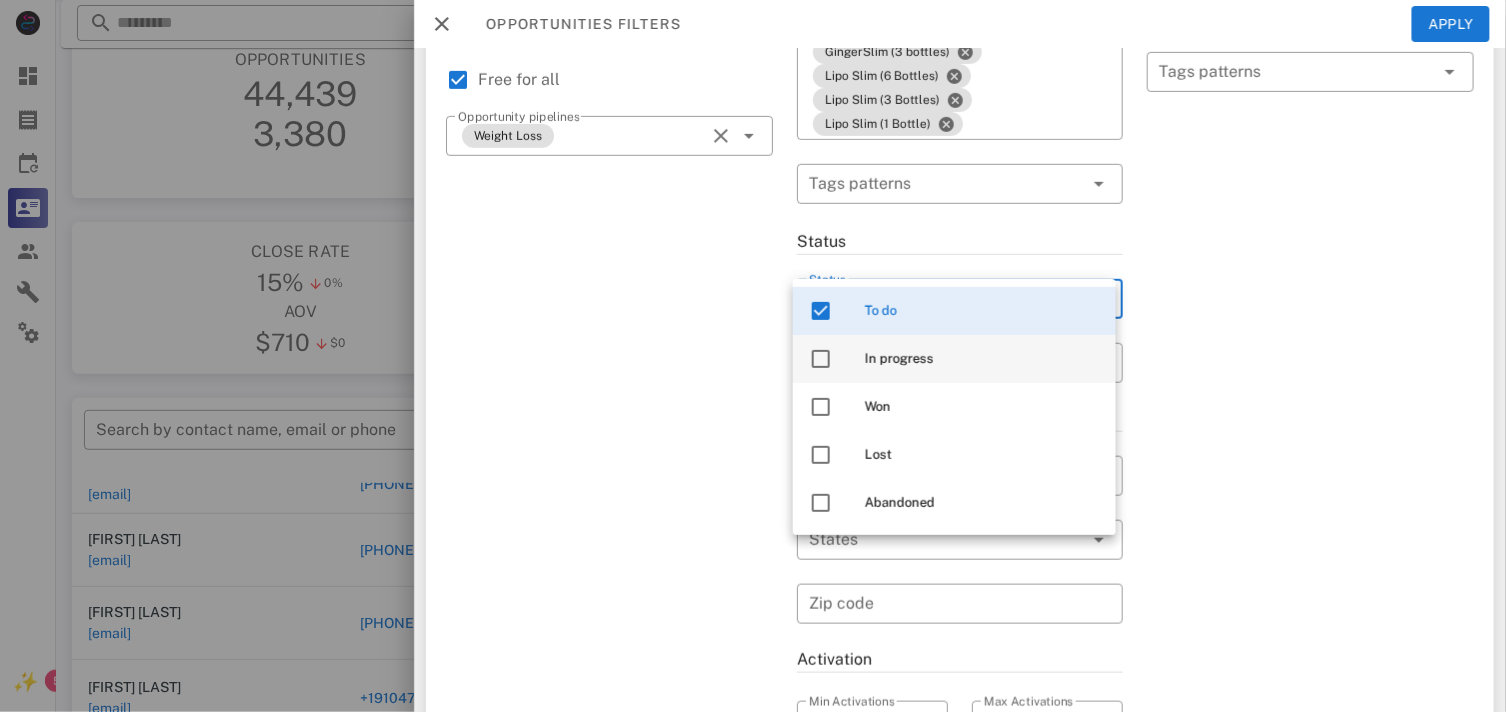 click at bounding box center [821, 359] 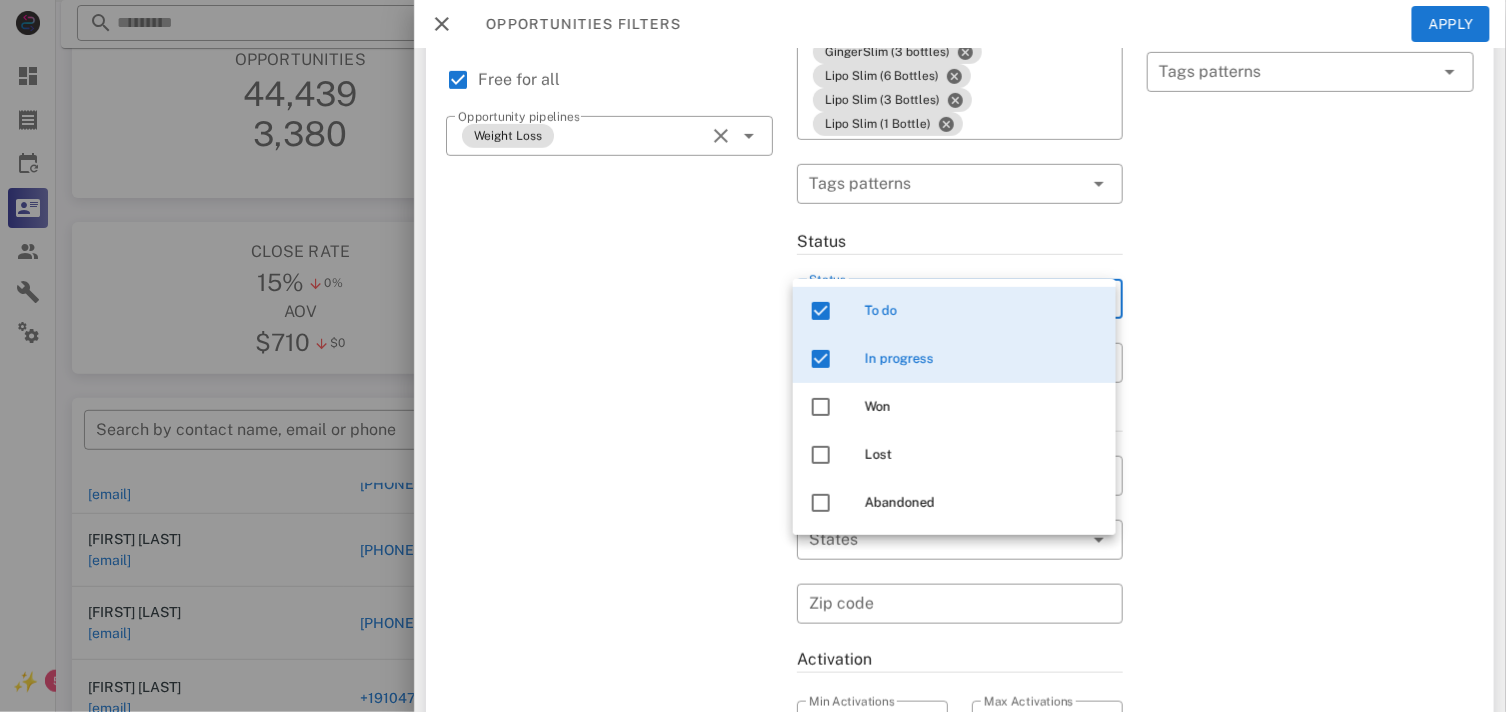 click on "Exclusion filters Tags applied during date range filter ​ Tag sources ​ Tags ​ Tags patterns" at bounding box center [1310, 432] 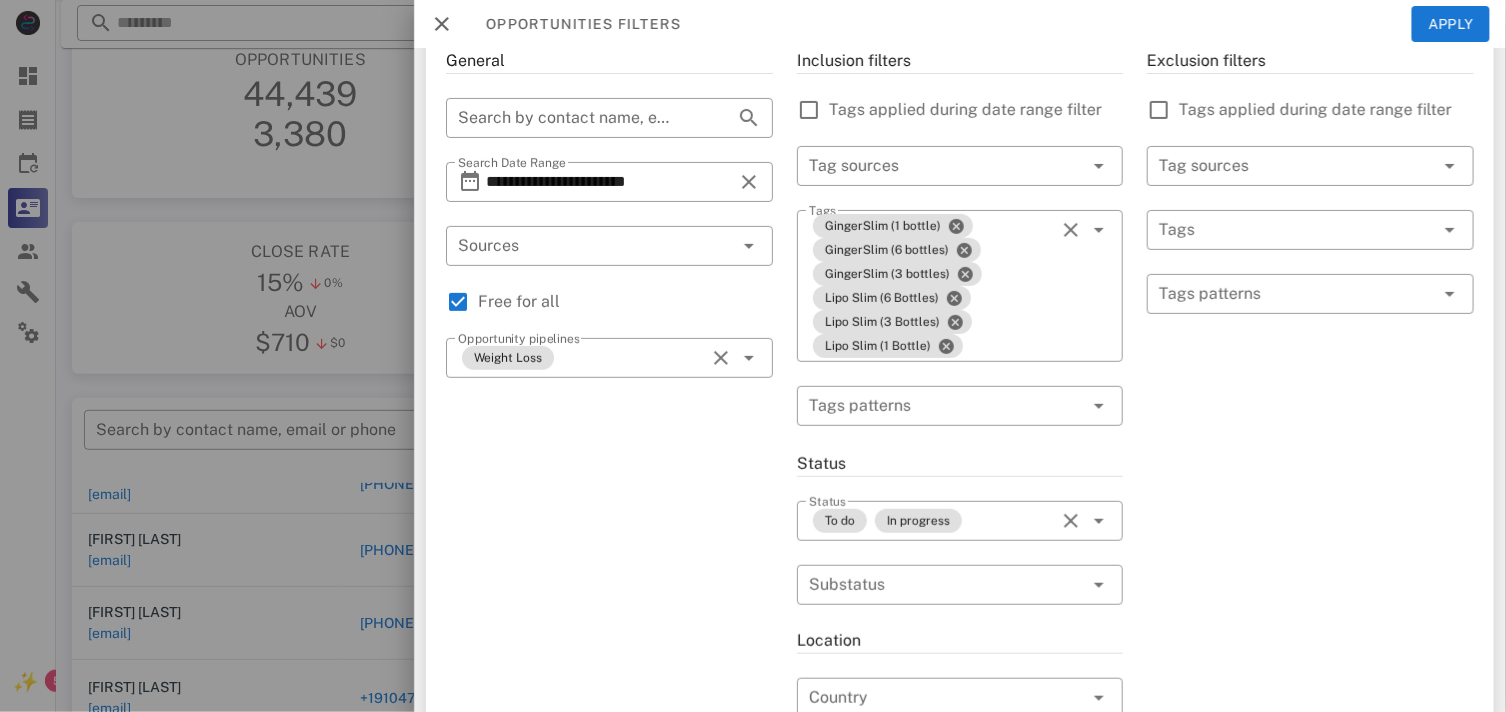 scroll, scrollTop: 0, scrollLeft: 0, axis: both 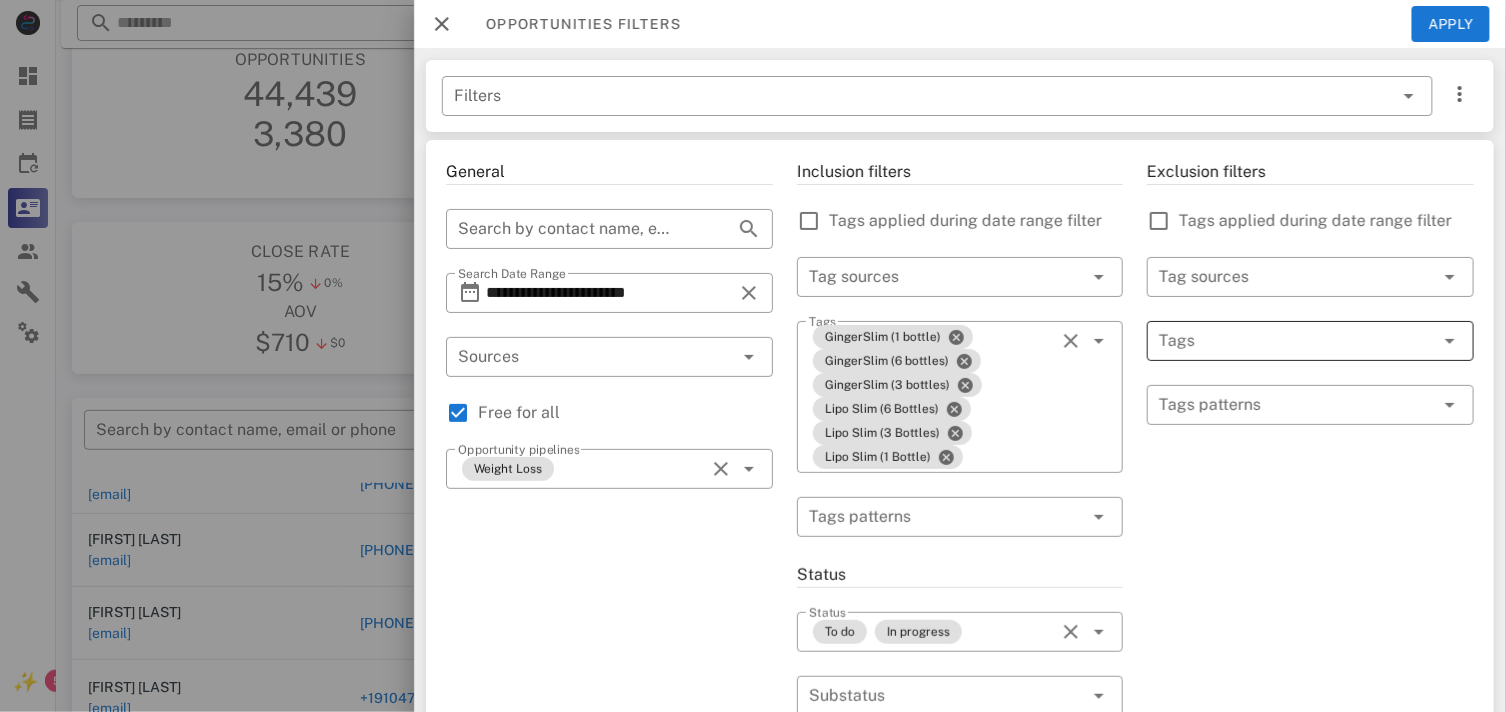 click at bounding box center [1282, 341] 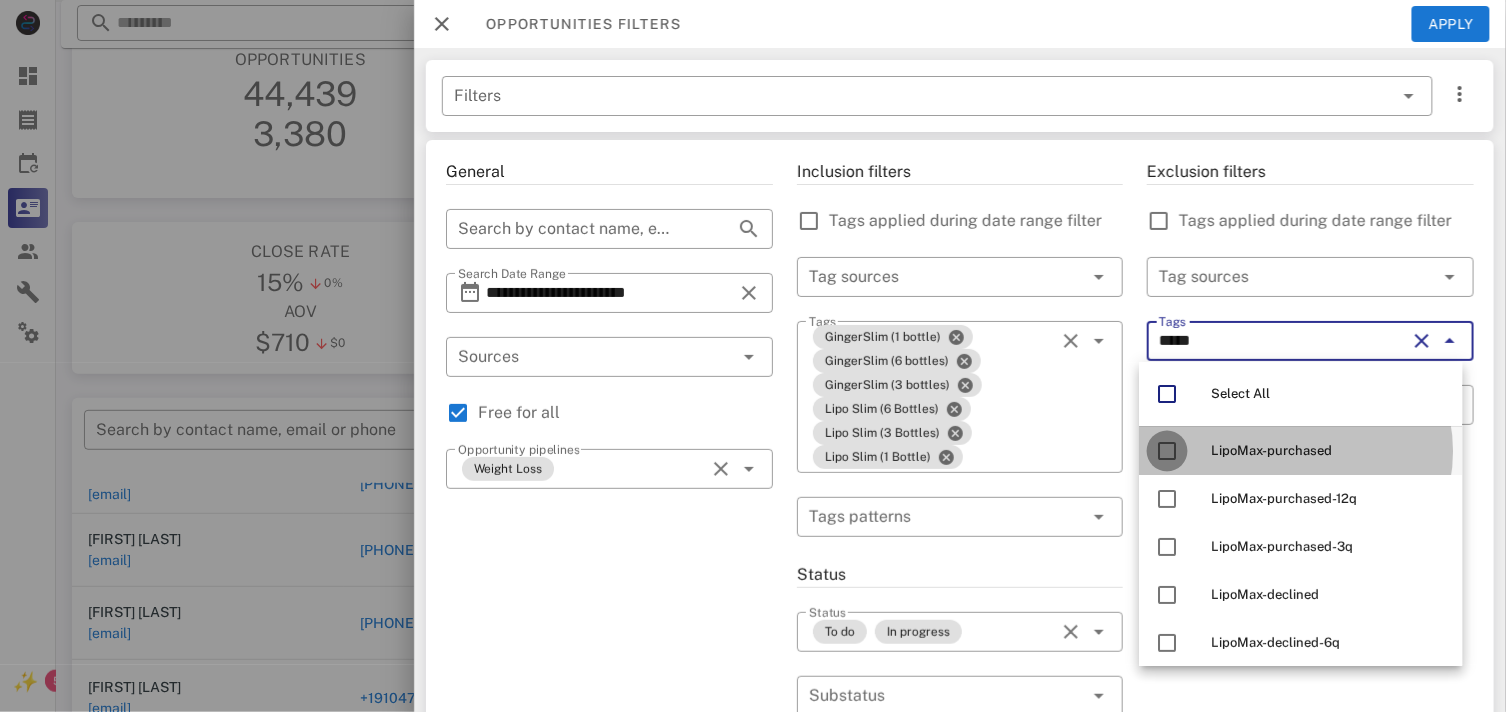 click at bounding box center [1168, 451] 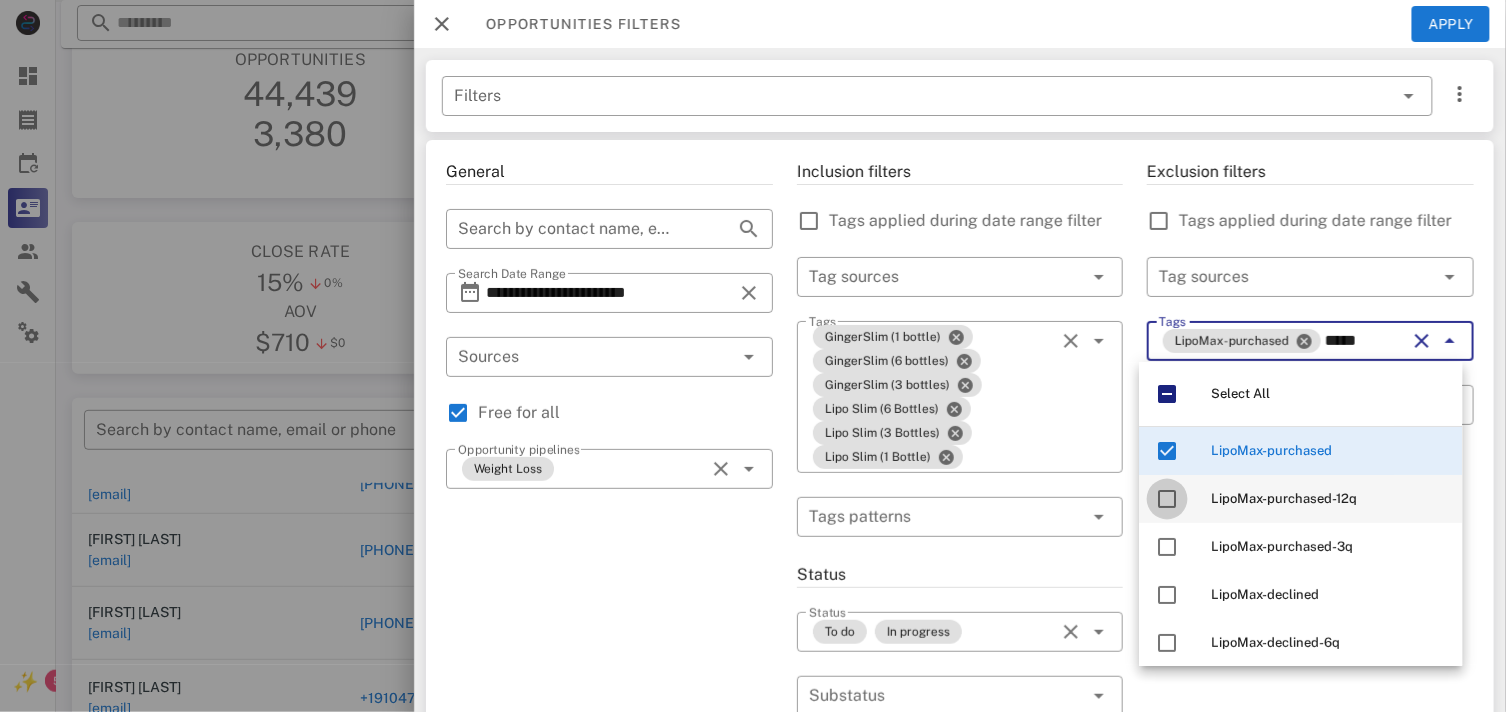 click at bounding box center [1168, 499] 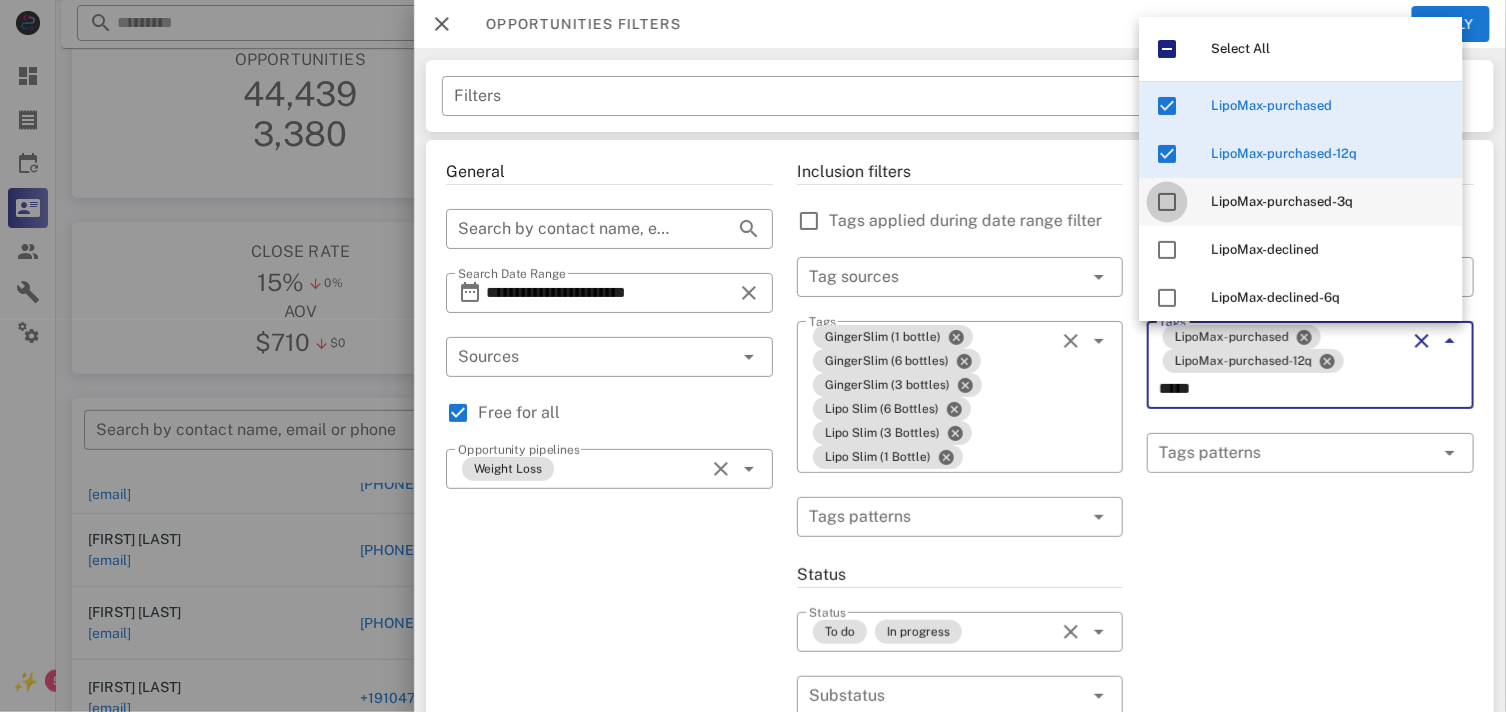 click at bounding box center [1168, 202] 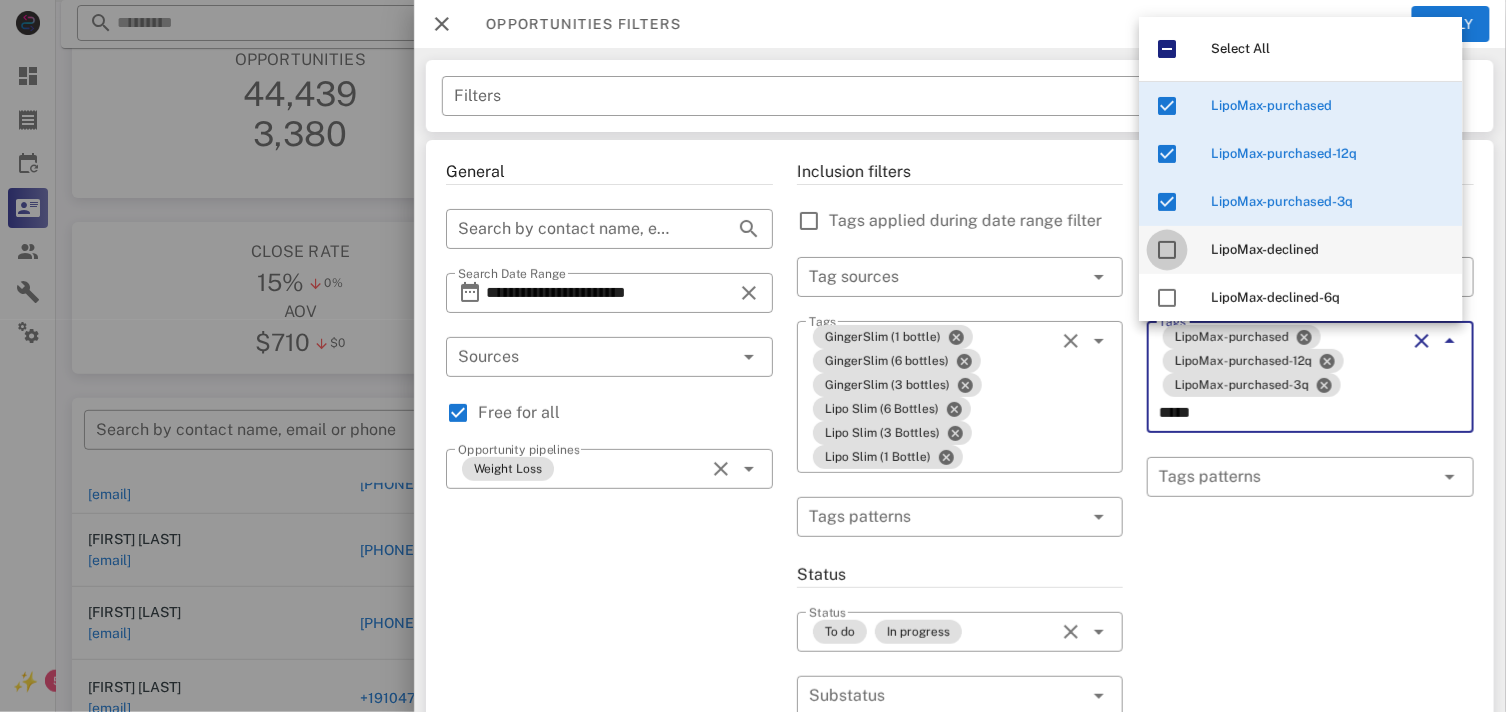 click at bounding box center (1168, 250) 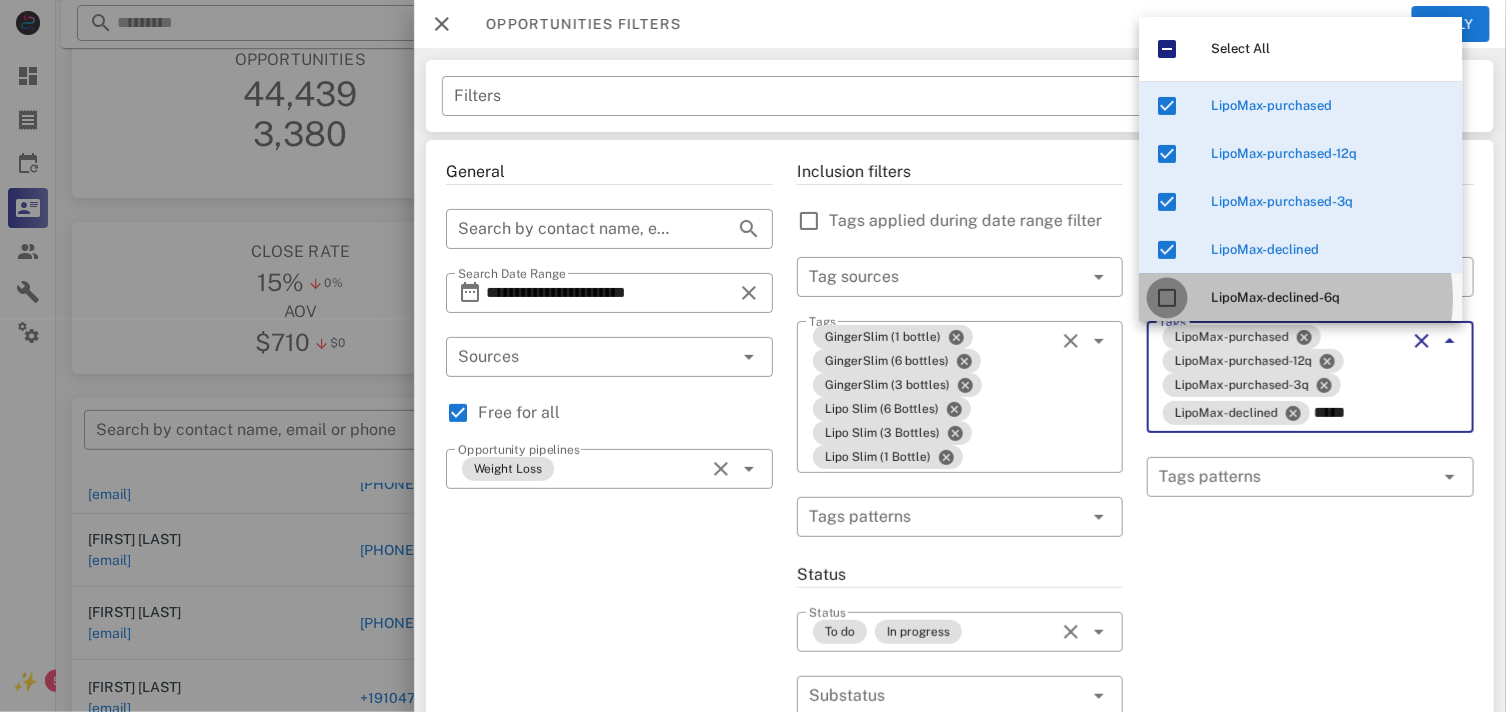 click at bounding box center [1168, 298] 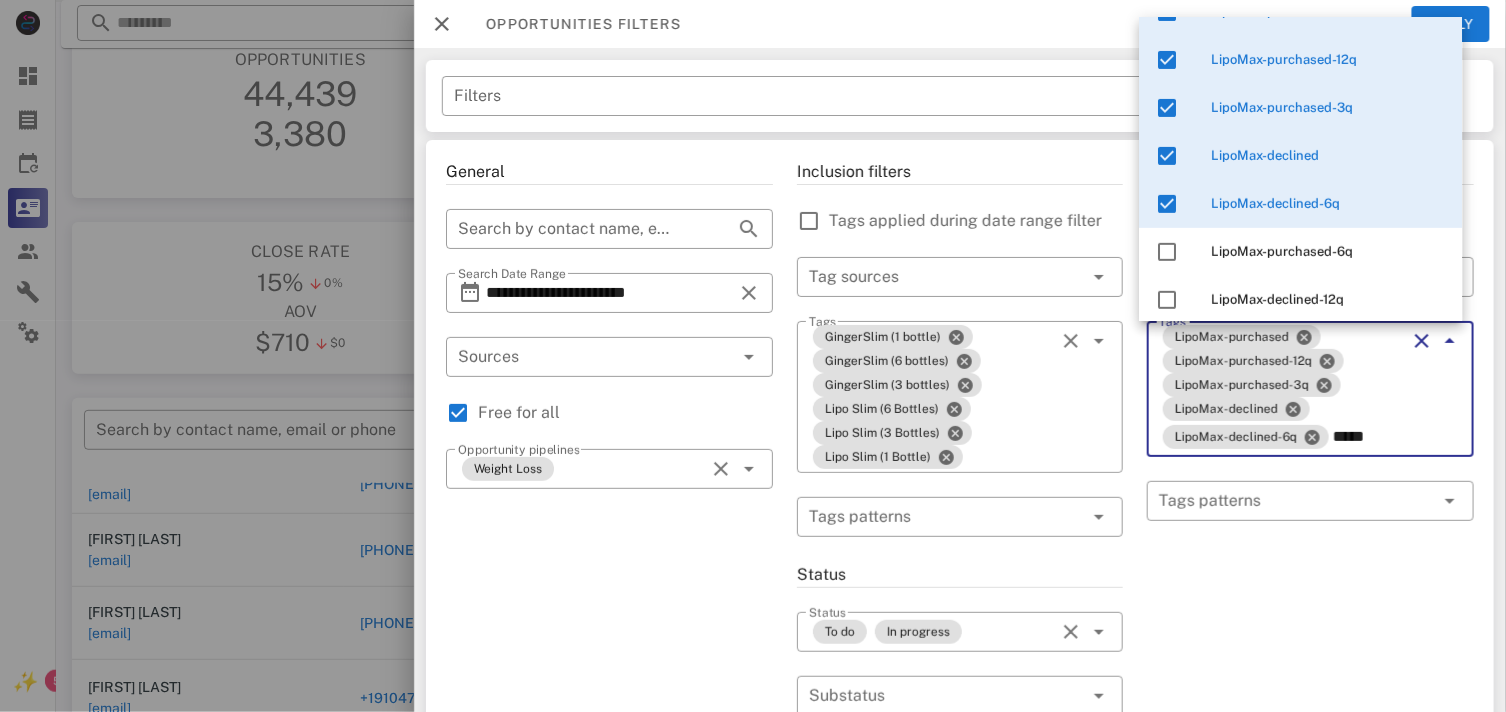 scroll, scrollTop: 222, scrollLeft: 0, axis: vertical 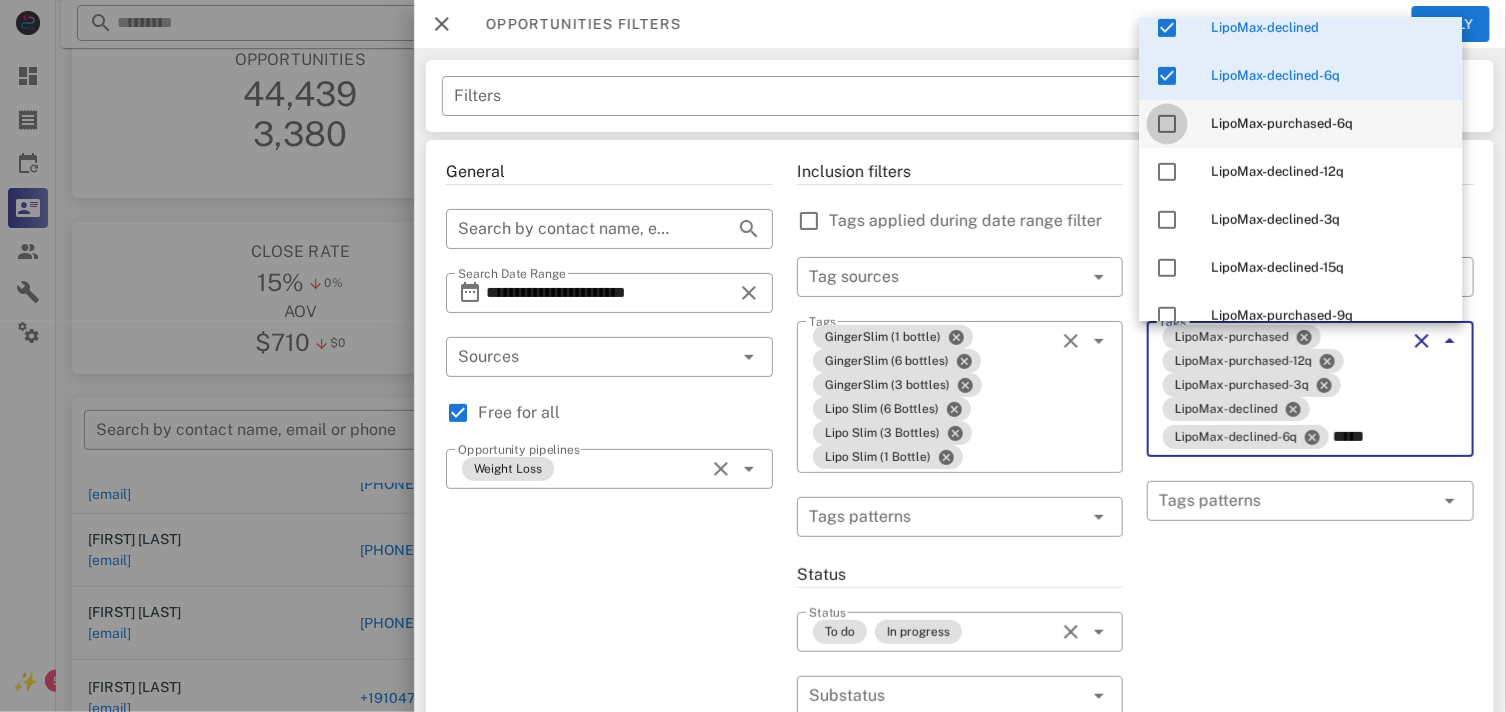 click at bounding box center (1168, 124) 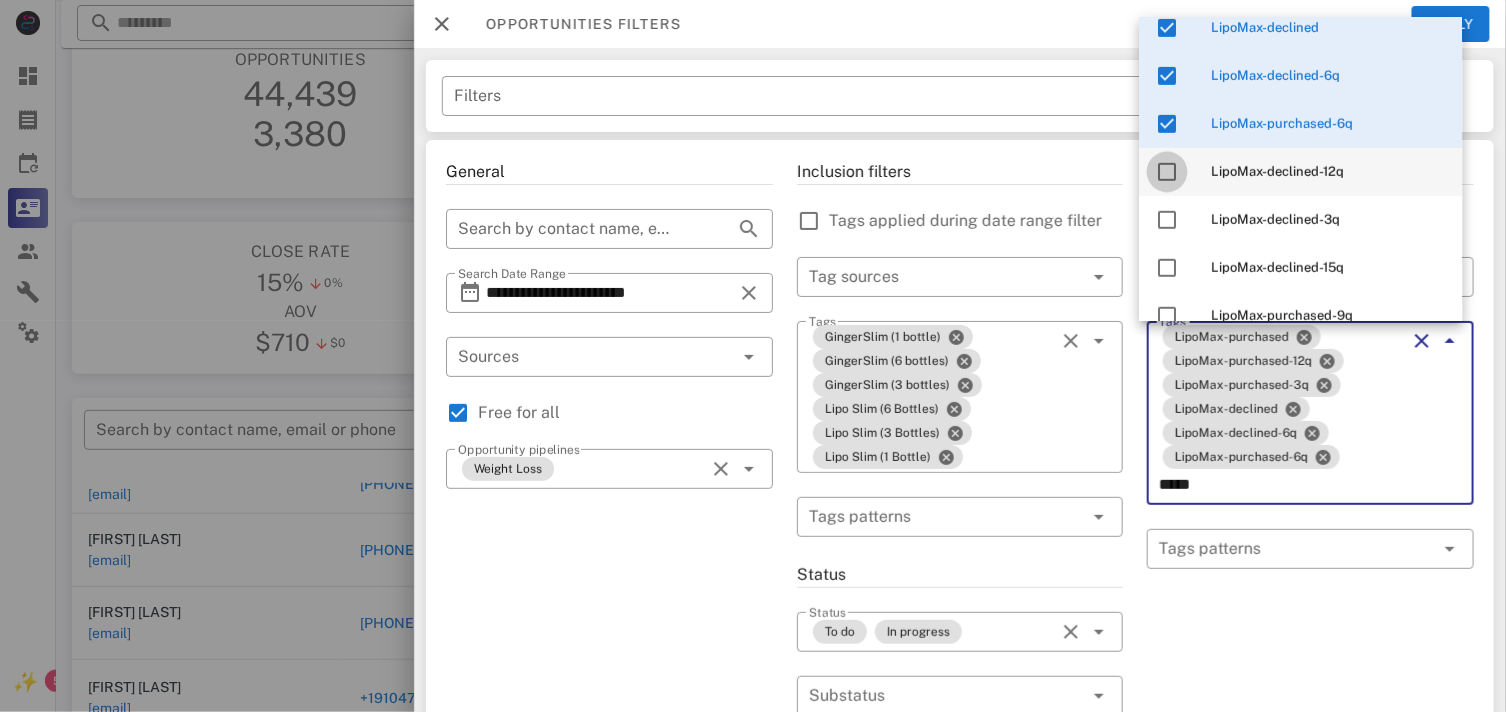 click at bounding box center [1168, 172] 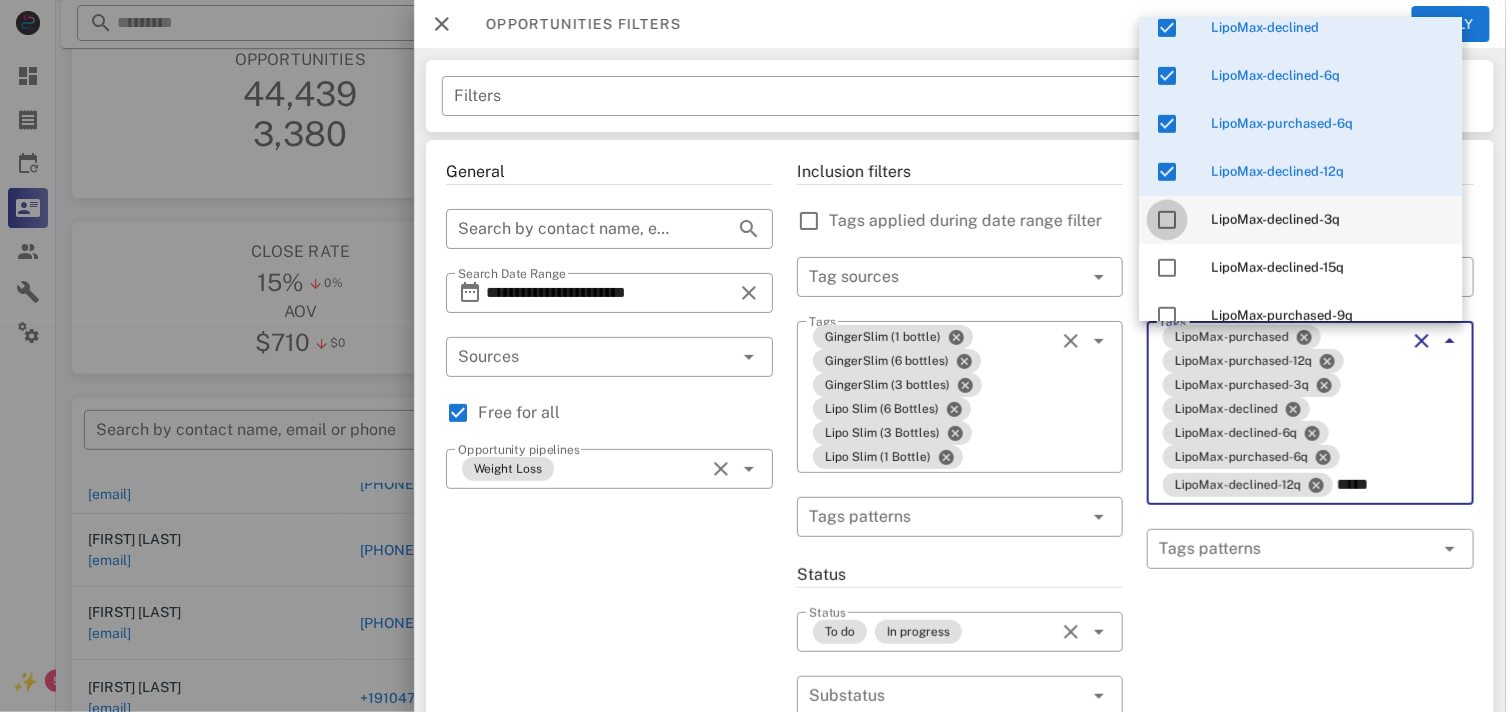 click at bounding box center (1168, 220) 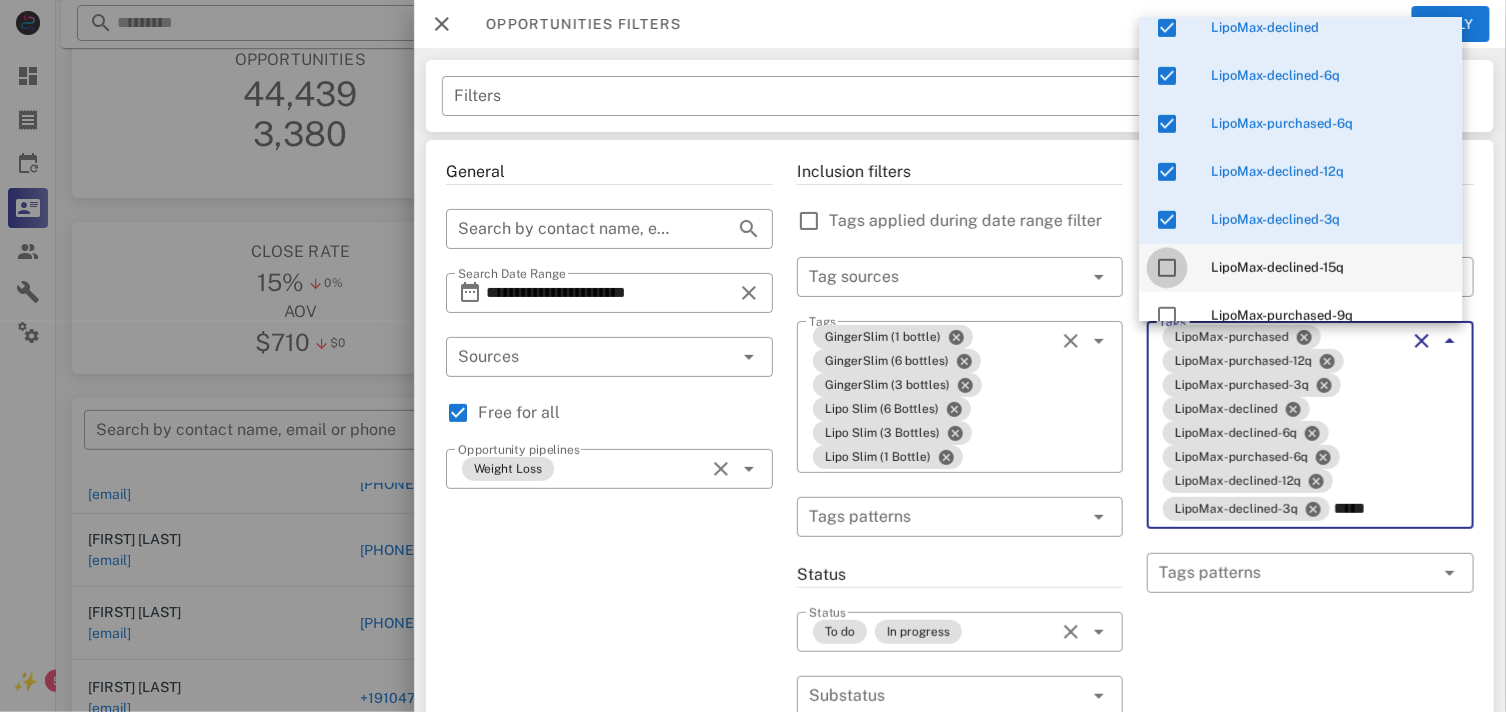 click at bounding box center (1168, 268) 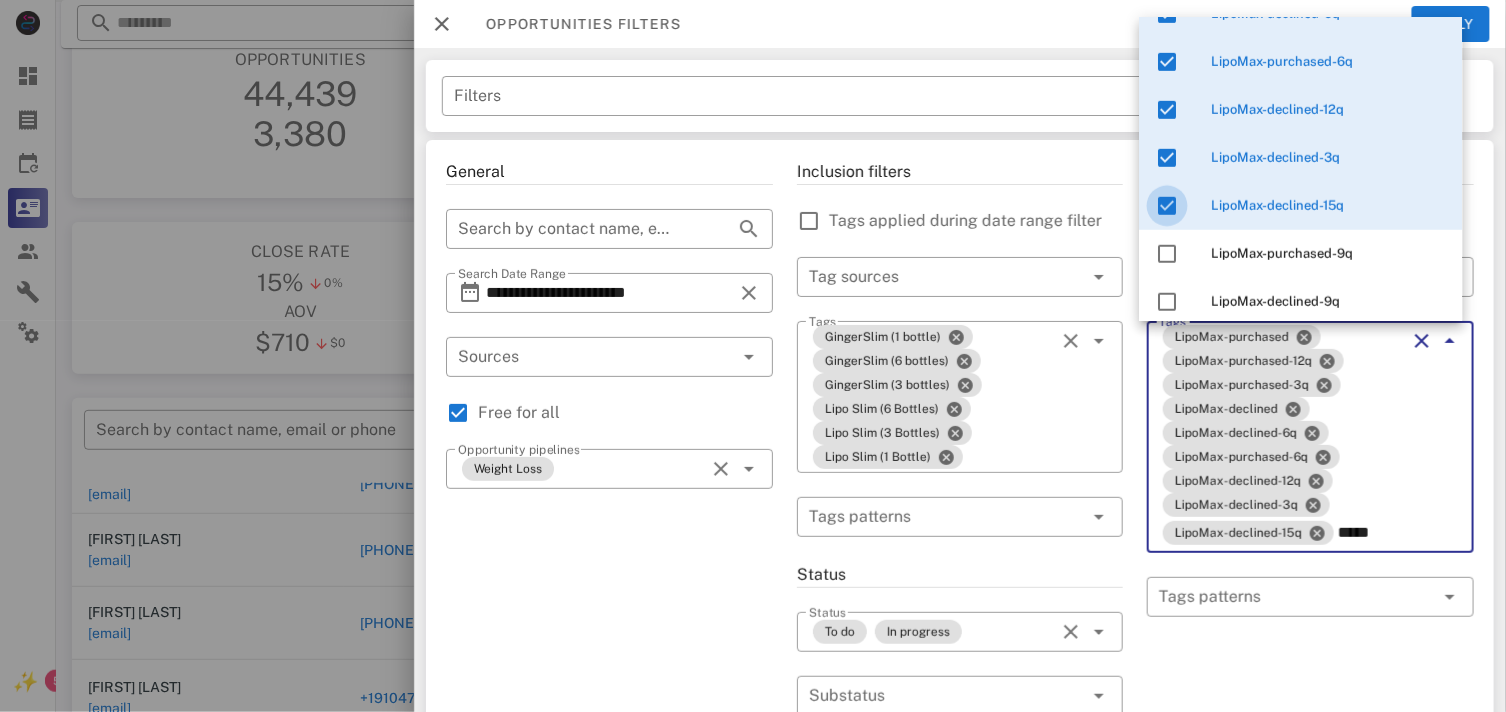 scroll, scrollTop: 344, scrollLeft: 0, axis: vertical 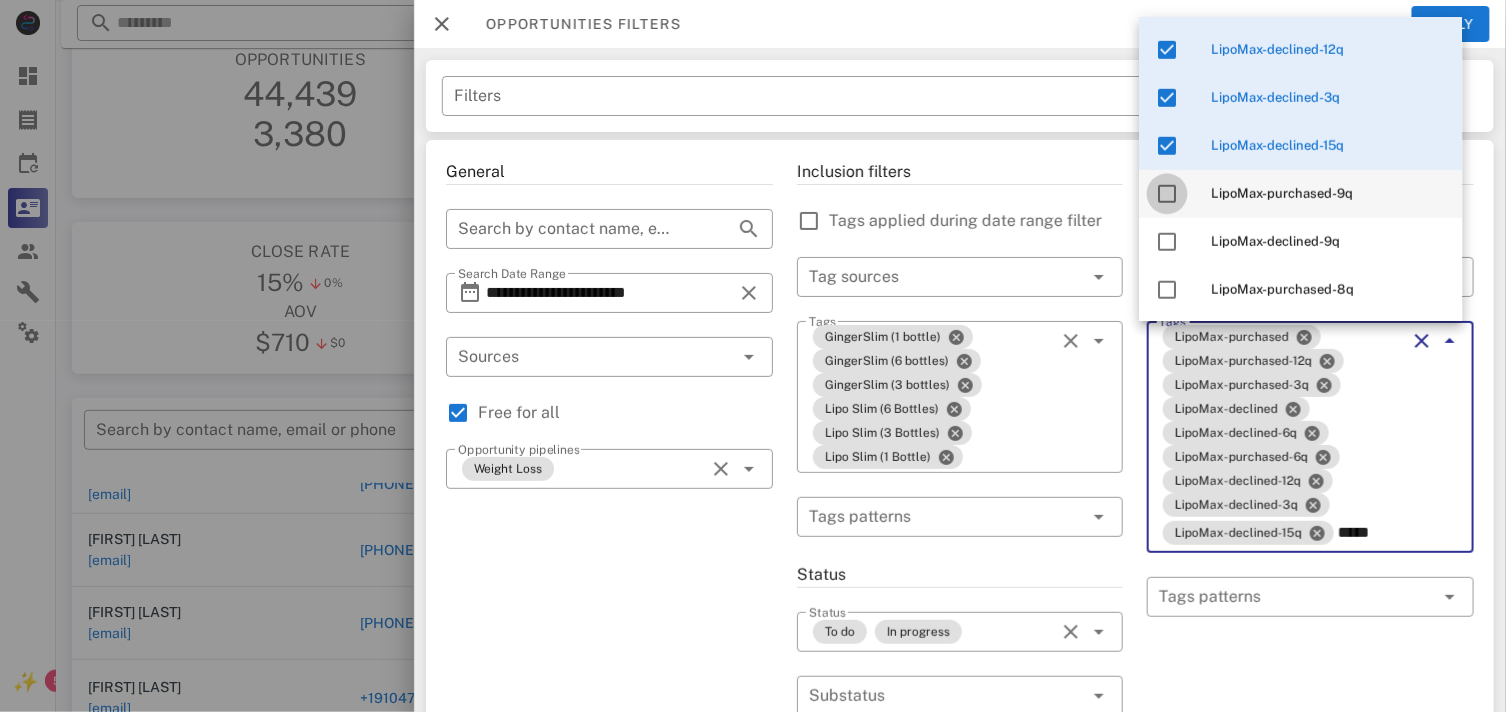 click at bounding box center (1168, 194) 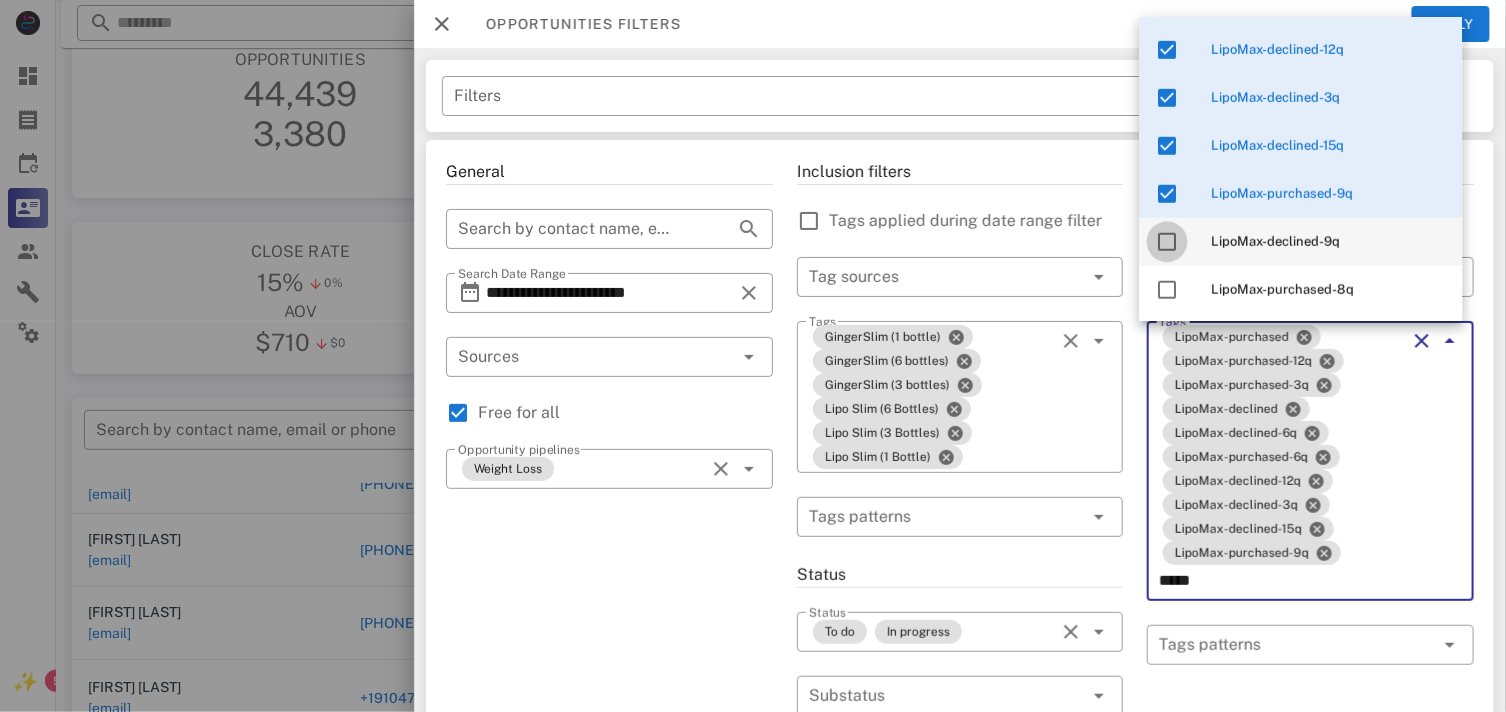 click at bounding box center [1168, 242] 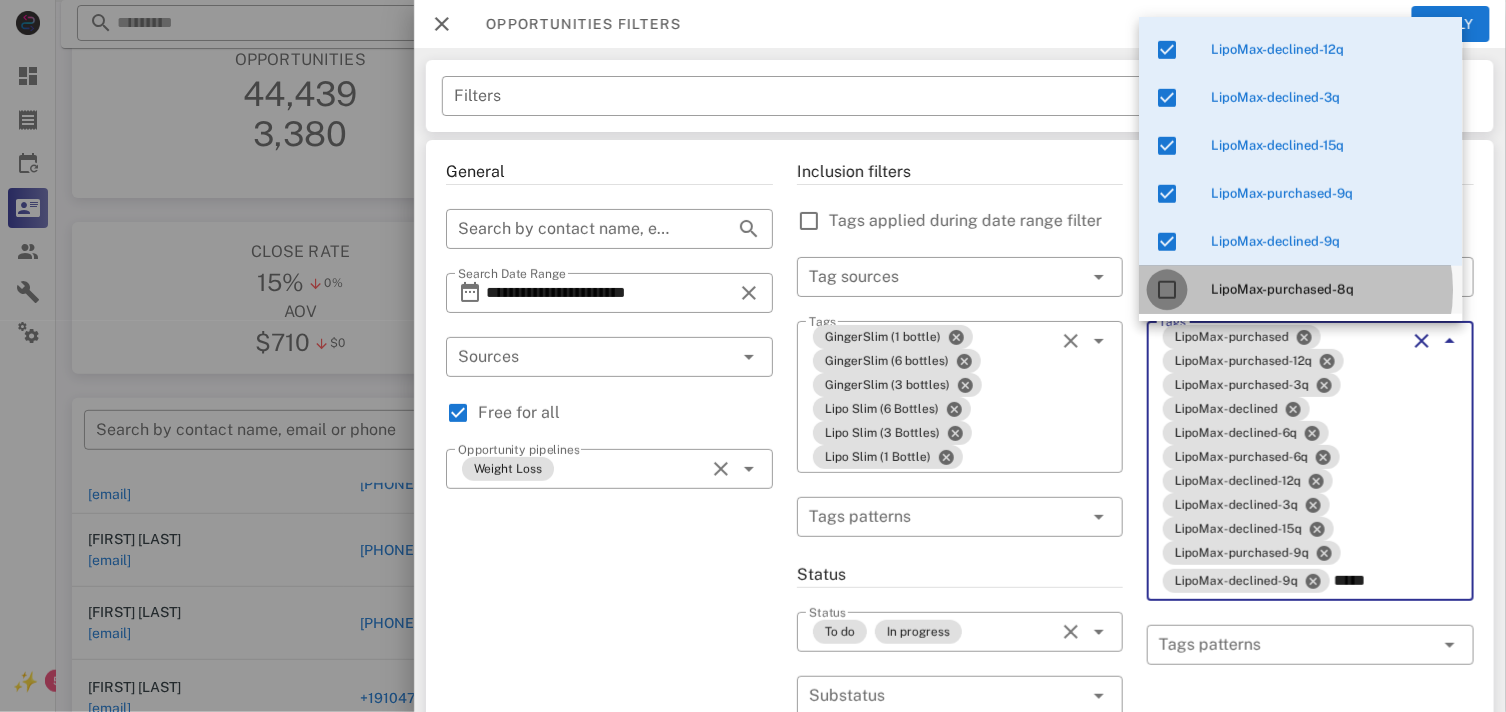 click at bounding box center [1168, 290] 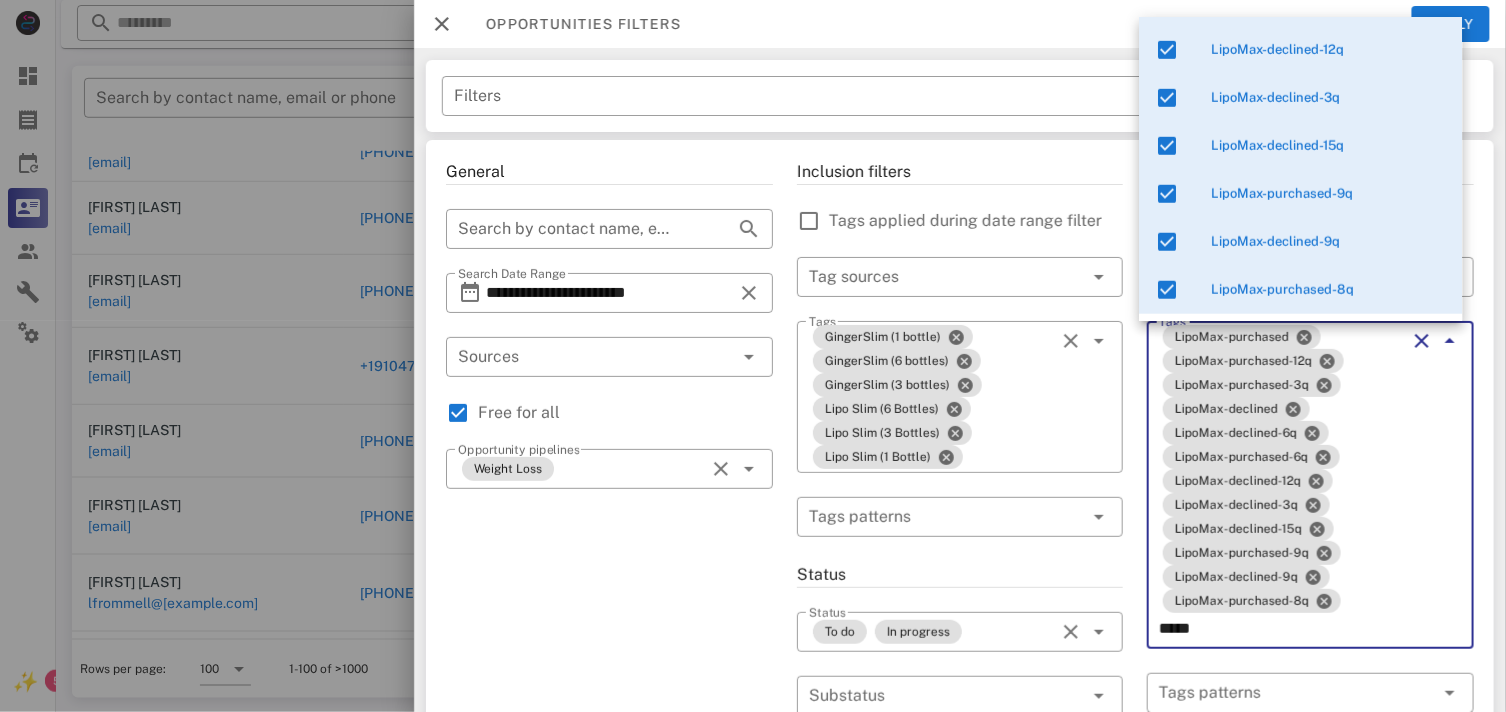 scroll, scrollTop: 380, scrollLeft: 0, axis: vertical 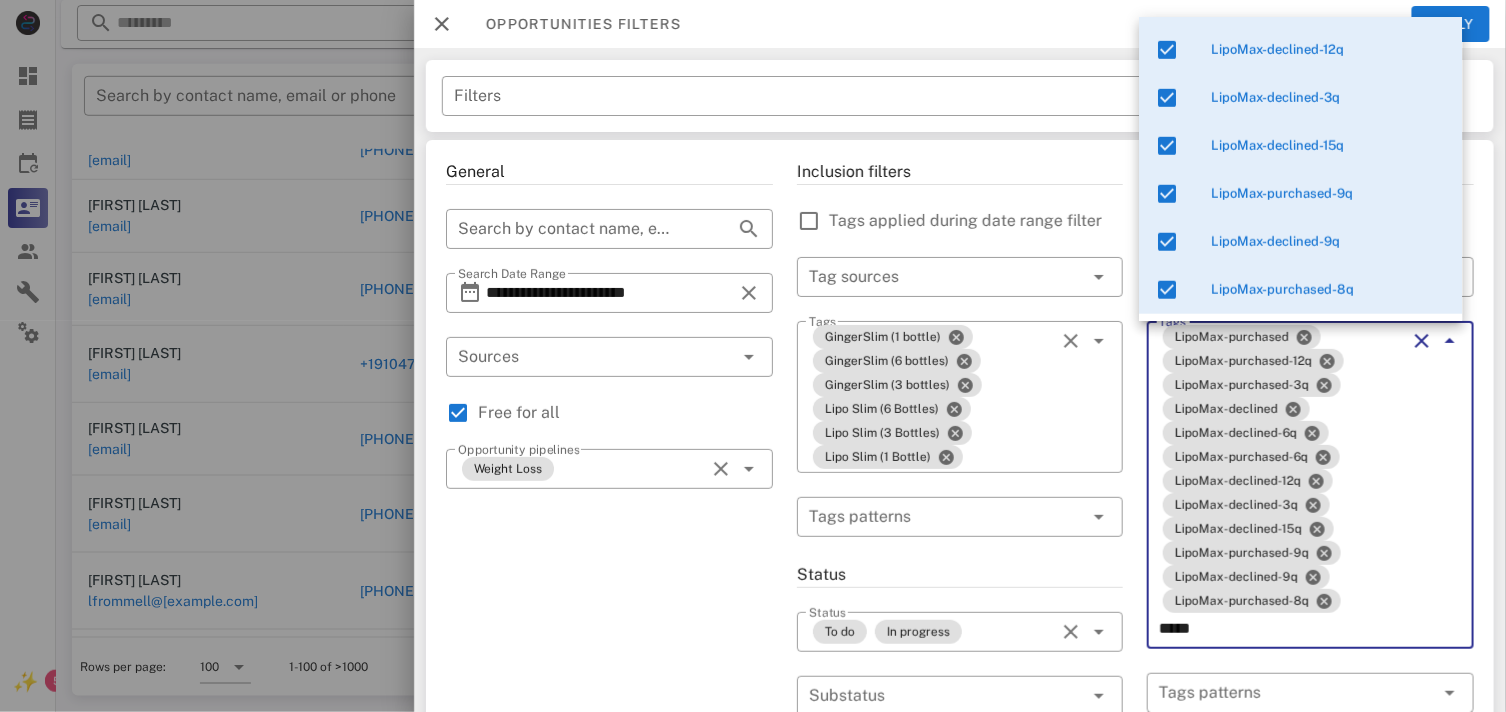type on "*****" 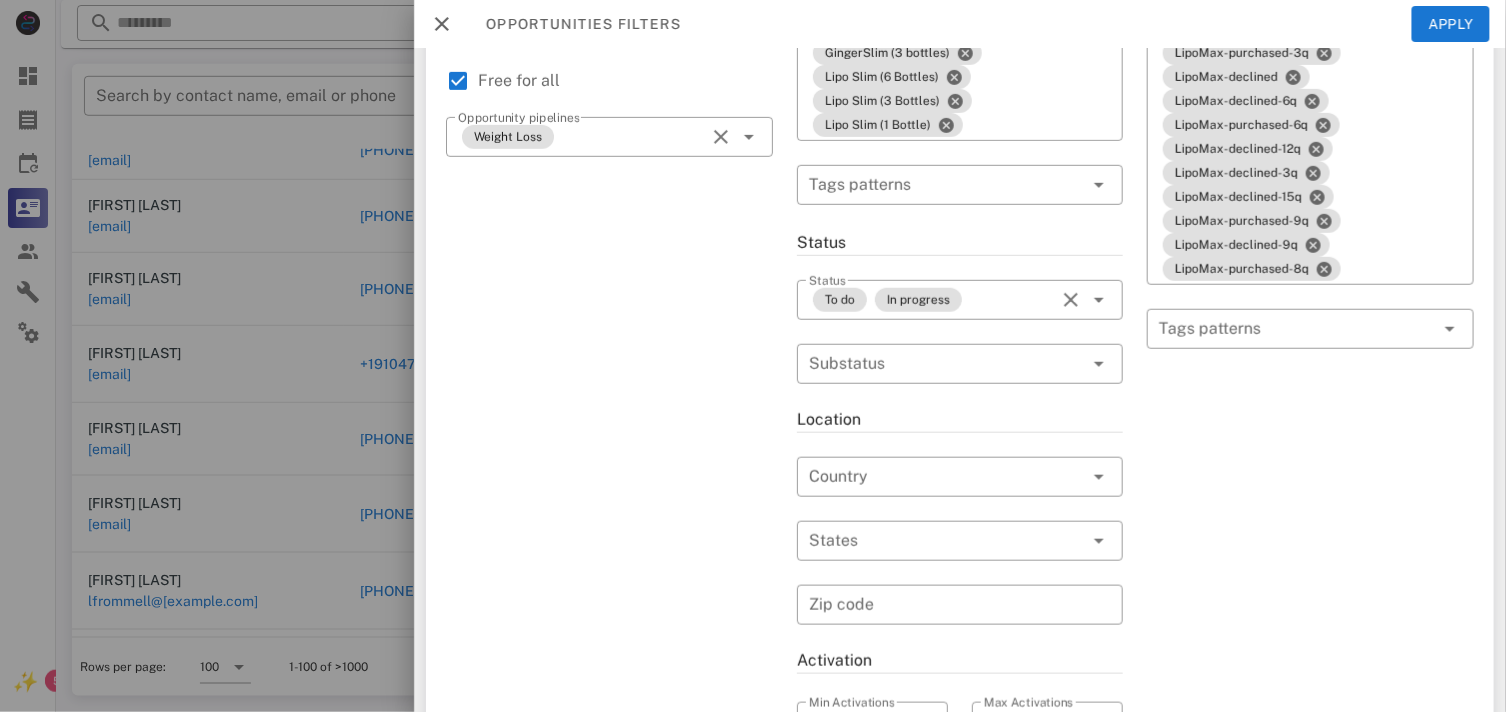 scroll, scrollTop: 333, scrollLeft: 0, axis: vertical 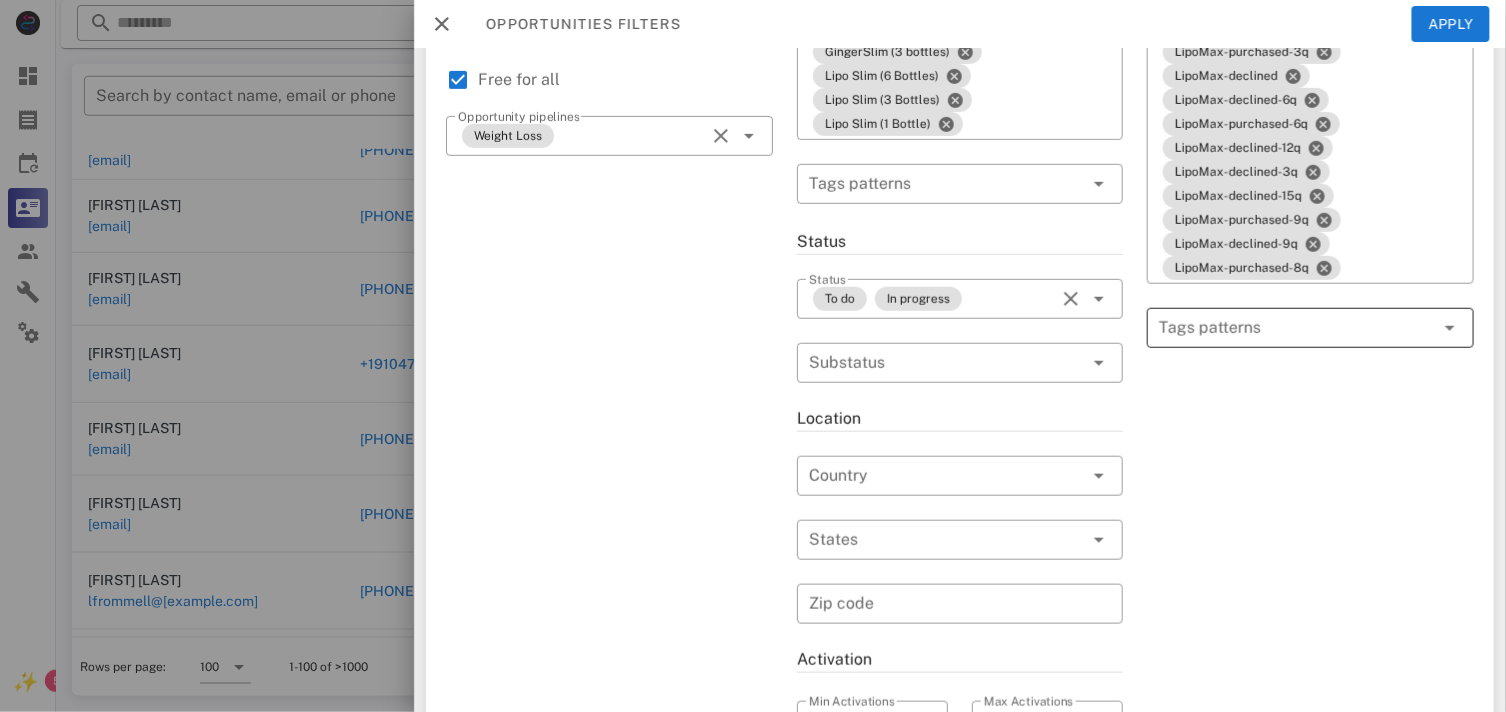 click at bounding box center (1296, 328) 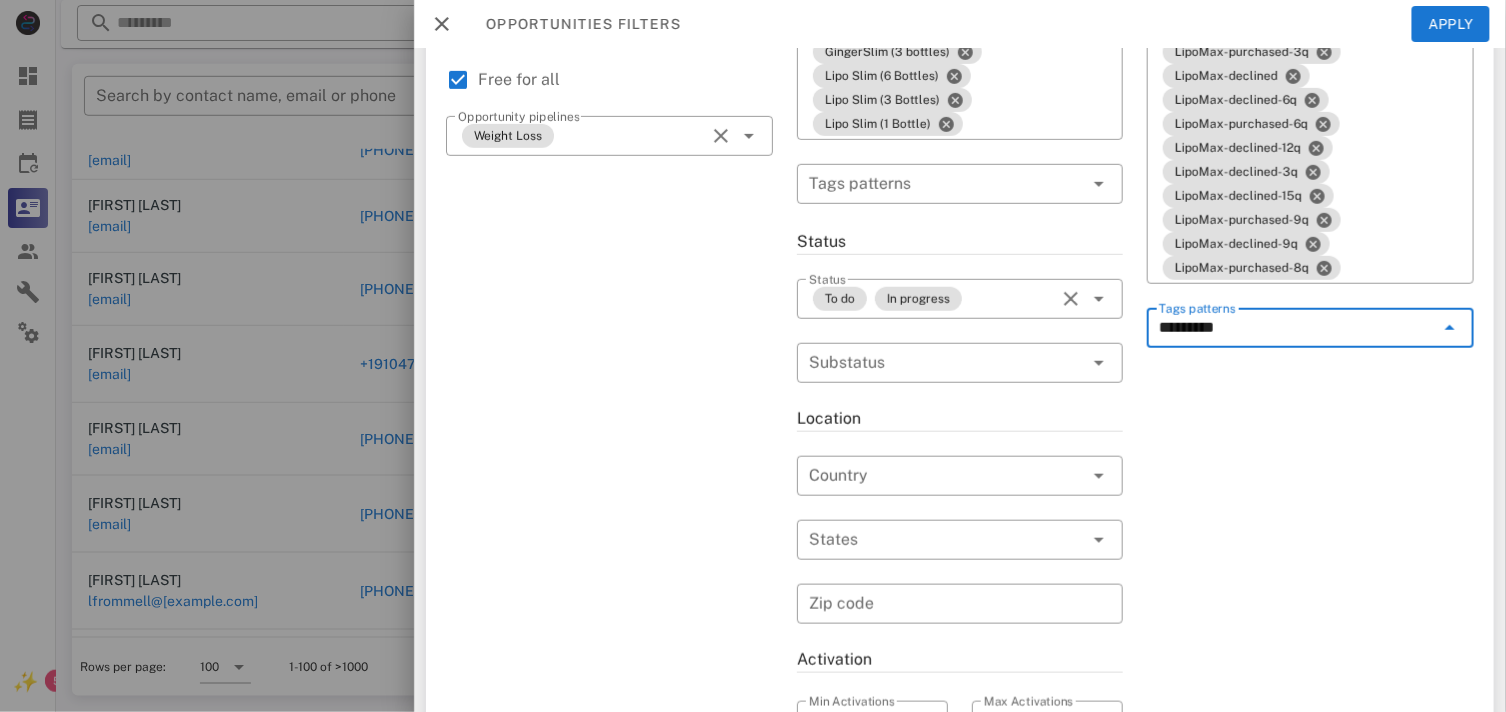 click on "Exclusion filters Tags applied during date range filter ​ Tag sources ​ Tags LipoMax-purchased LipoMax-purchased-12q LipoMax-purchased-3q LipoMax-declined LipoMax-declined-6q LipoMax-purchased-6q LipoMax-declined-12q LipoMax-declined-3q LipoMax-declined-15q LipoMax-purchased-9q LipoMax-declined-9q LipoMax-purchased-8q ​ Tags patterns ********" at bounding box center [1310, 432] 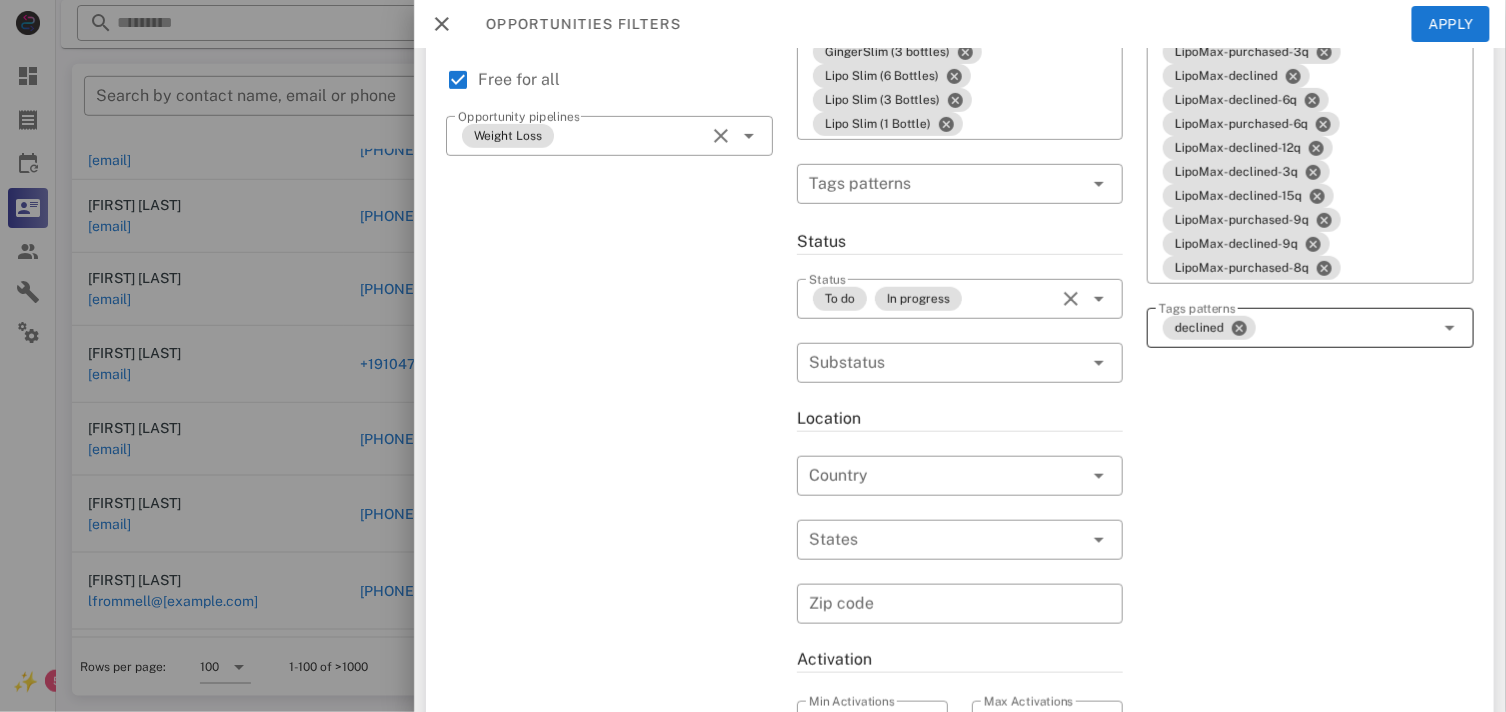 click on "declined" at bounding box center [1296, 328] 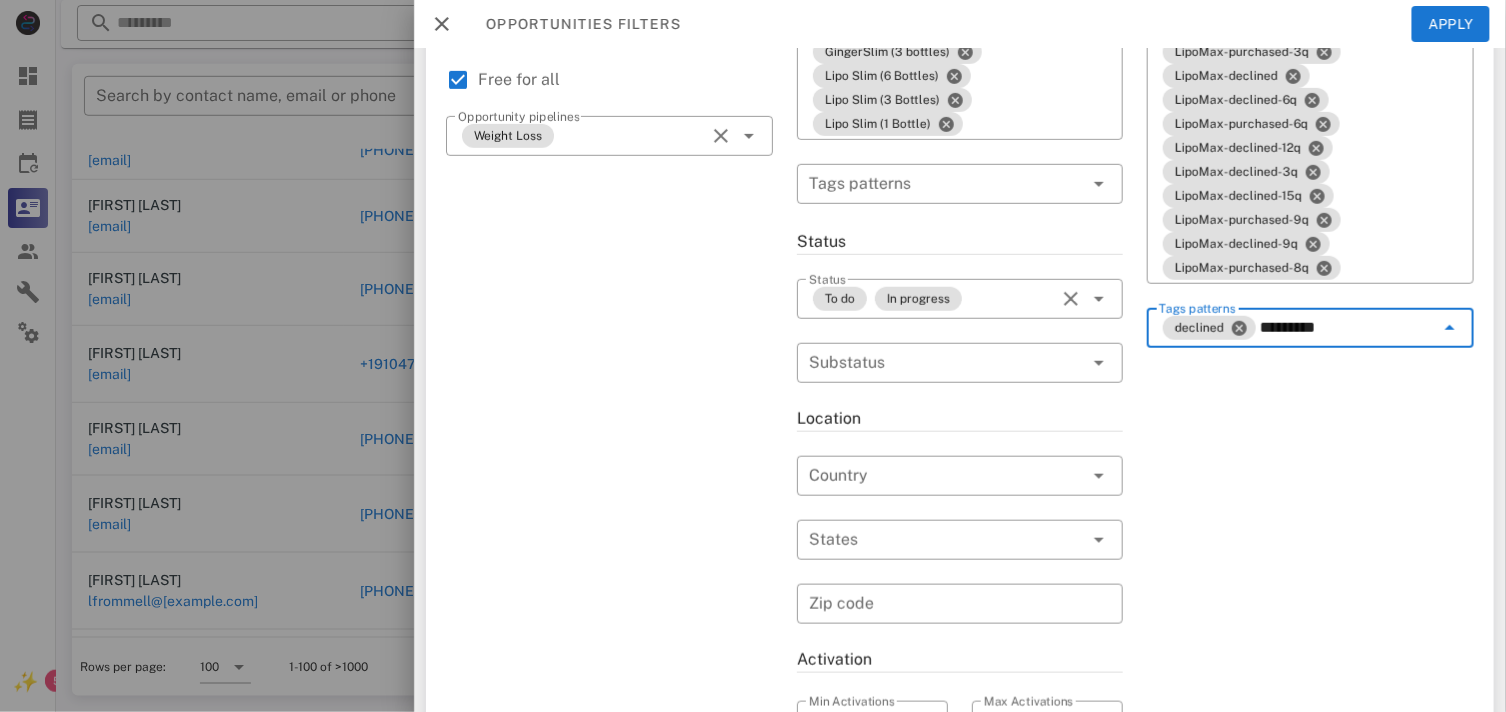 type on "*********" 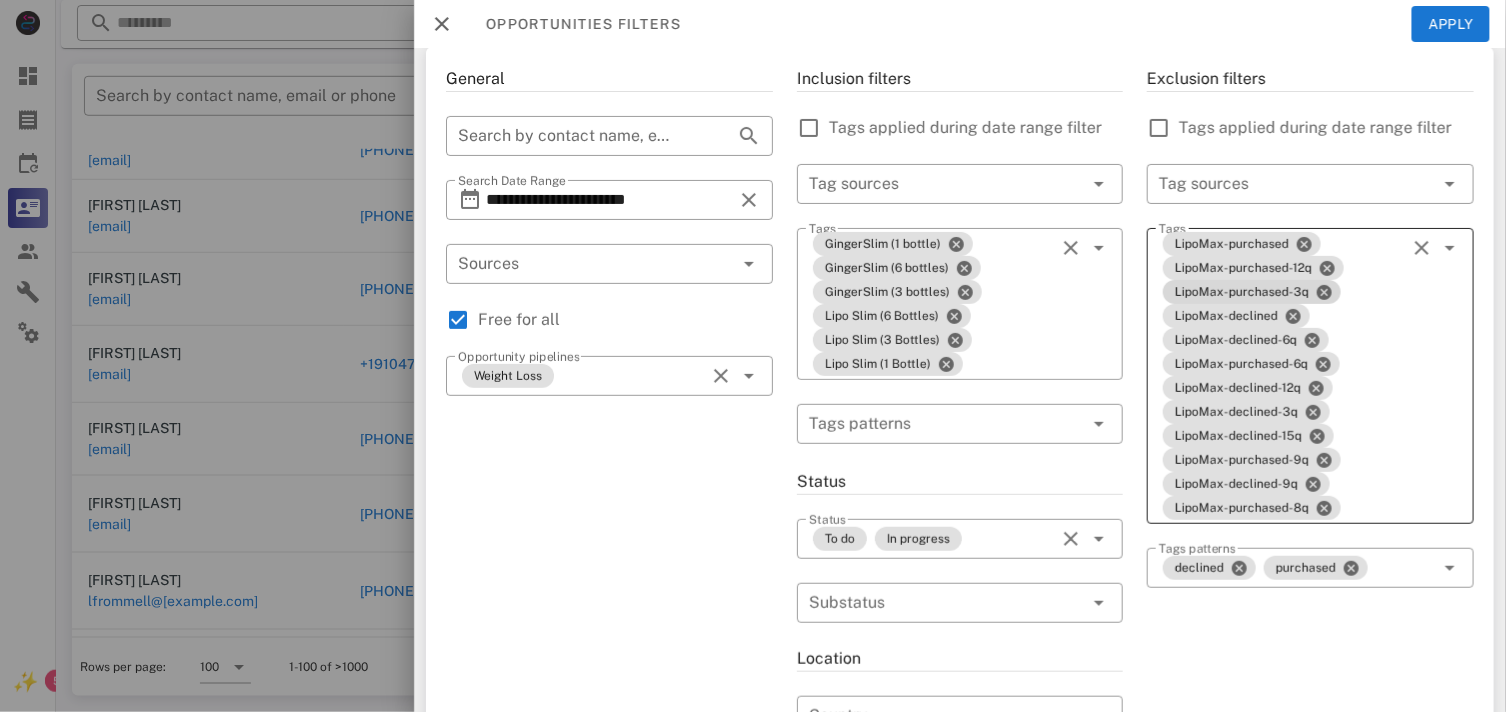 scroll, scrollTop: 0, scrollLeft: 0, axis: both 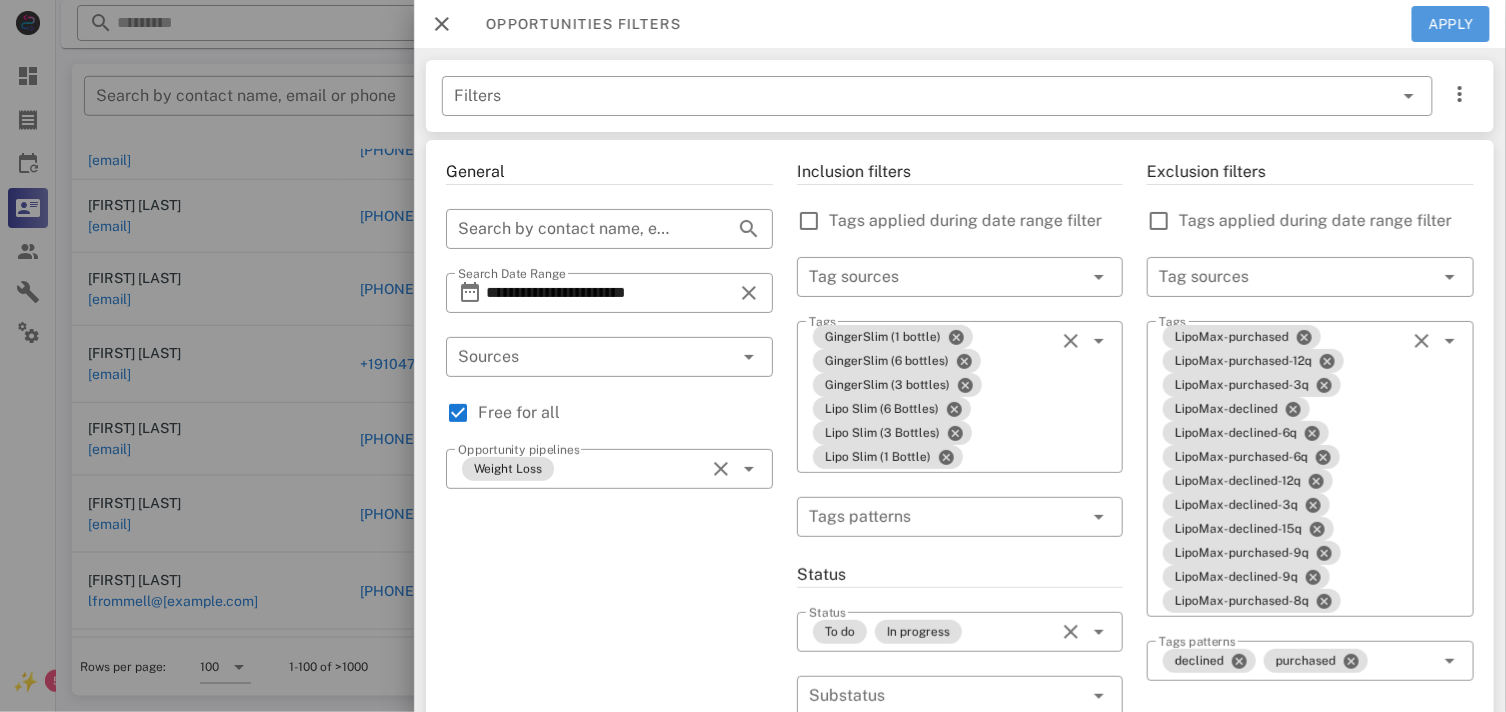 click on "Apply" at bounding box center [1451, 24] 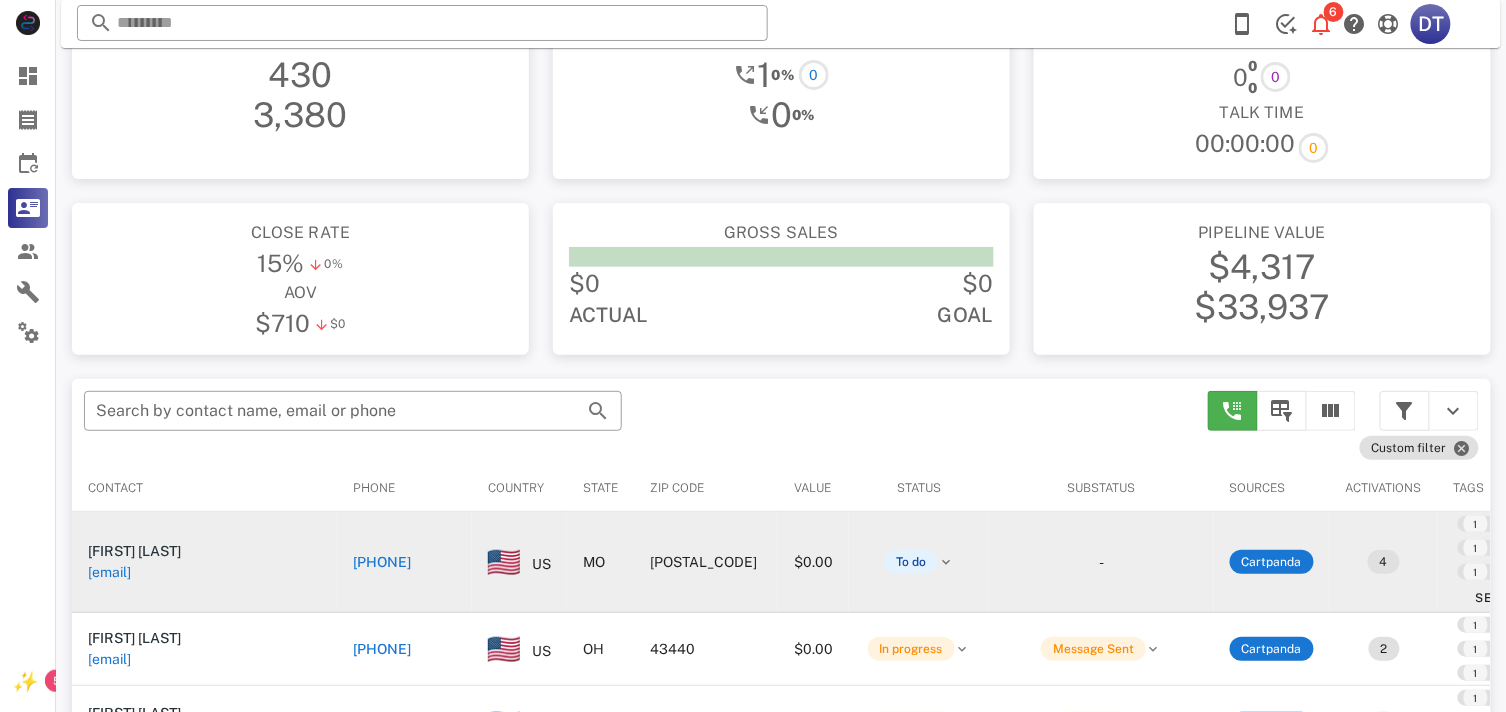 scroll, scrollTop: 380, scrollLeft: 0, axis: vertical 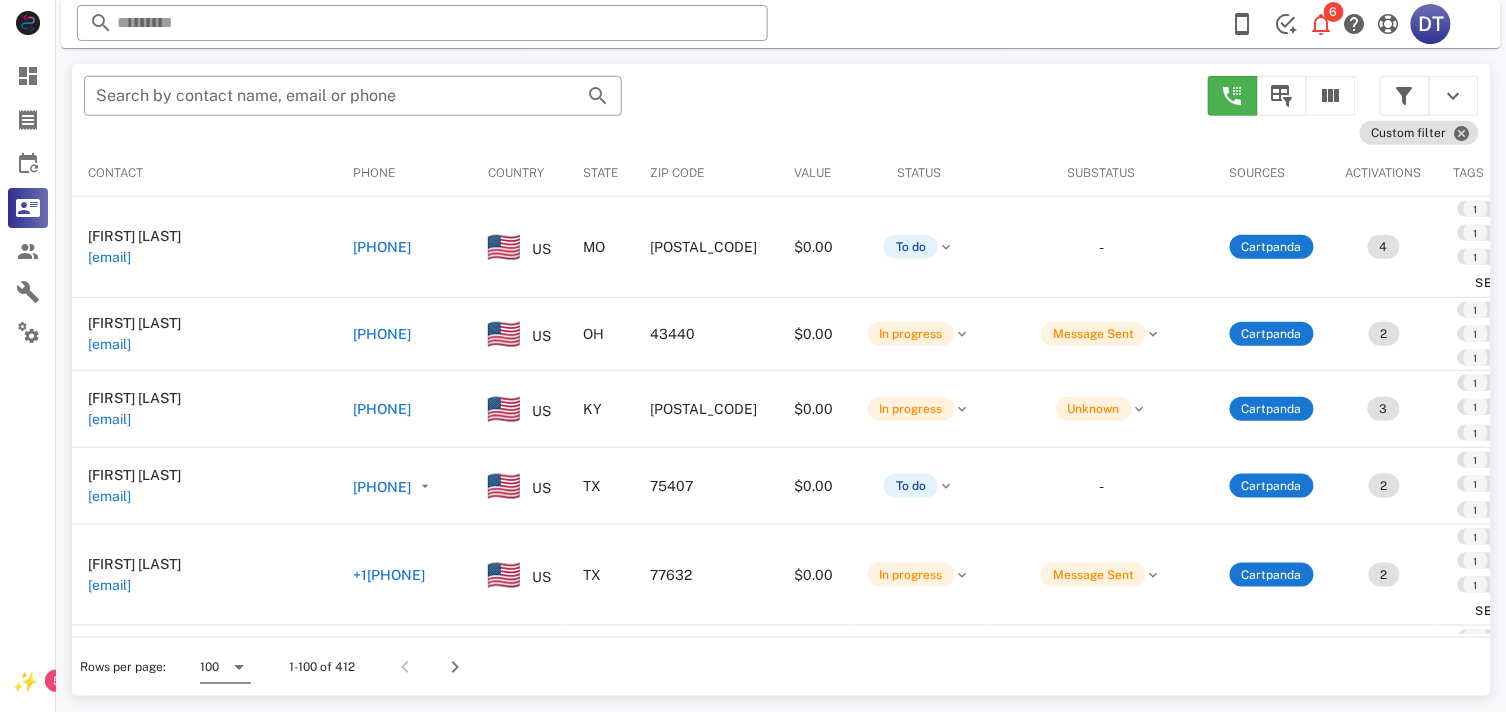 click on "100" at bounding box center (209, 667) 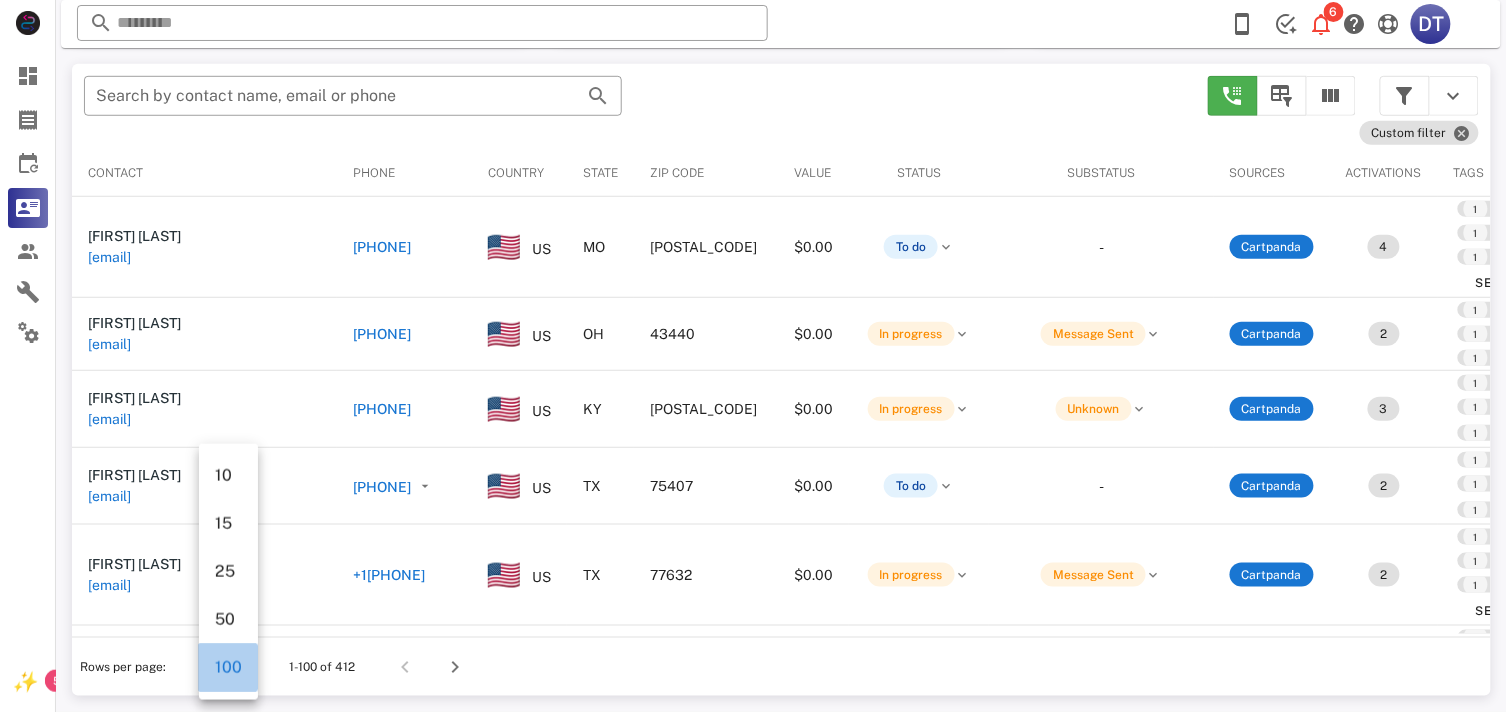 click on "100" at bounding box center [228, 667] 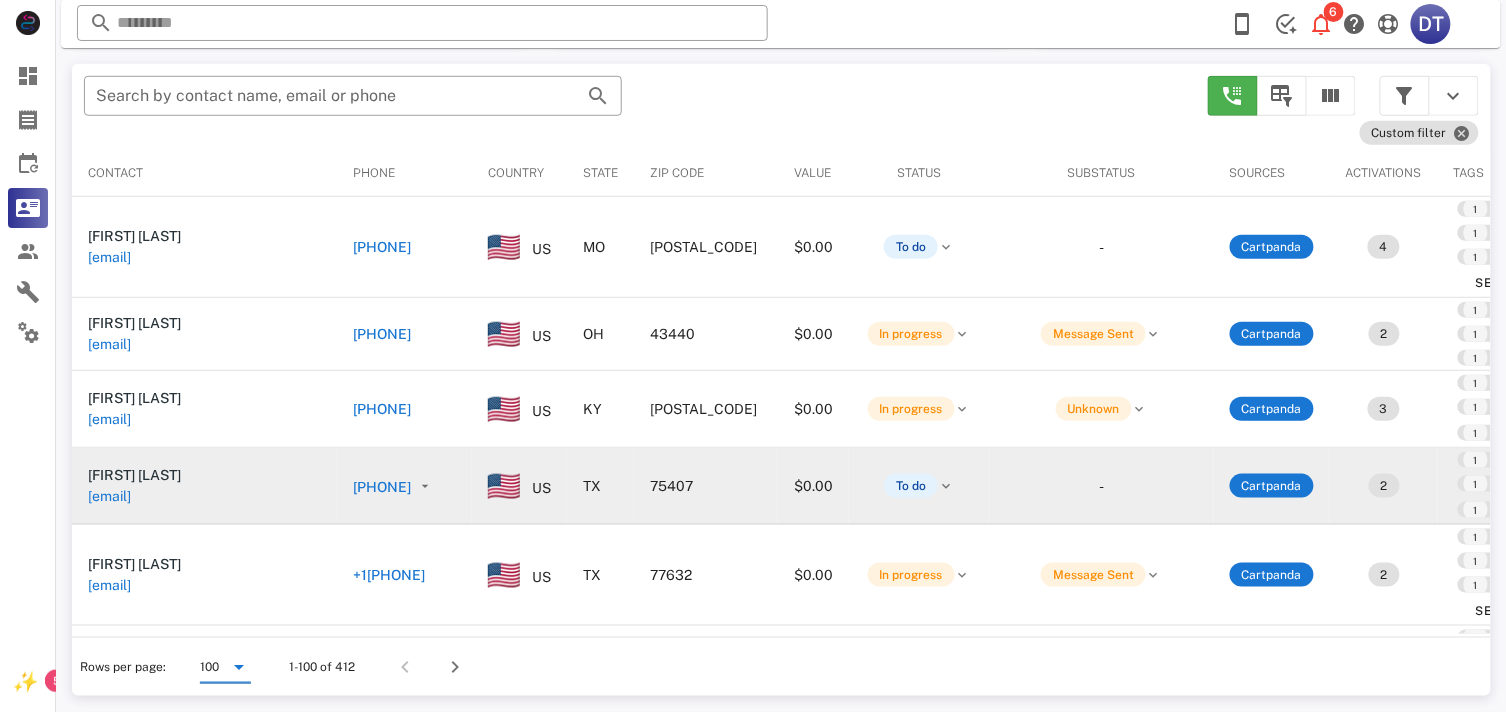 scroll, scrollTop: 333, scrollLeft: 0, axis: vertical 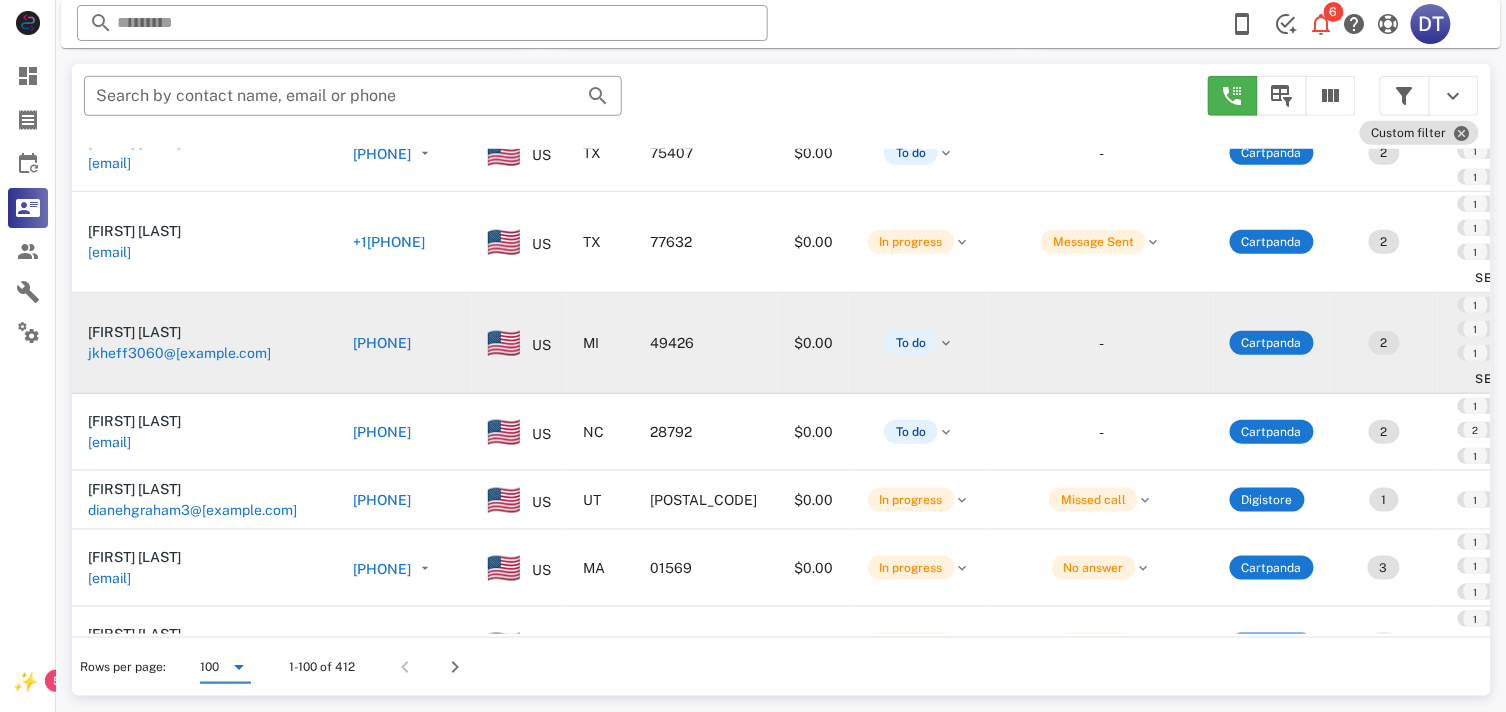 click on "[PHONE]" at bounding box center (382, 343) 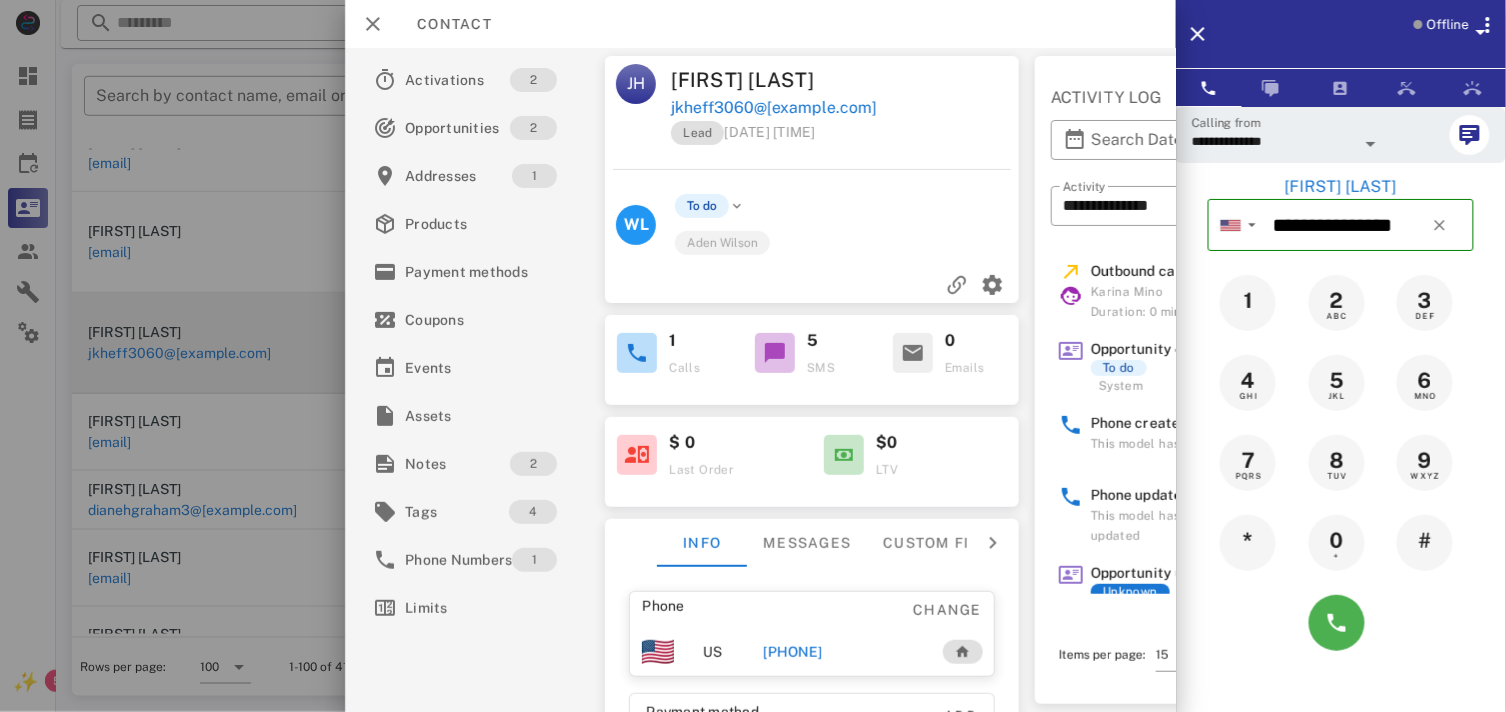 click at bounding box center [775, 353] 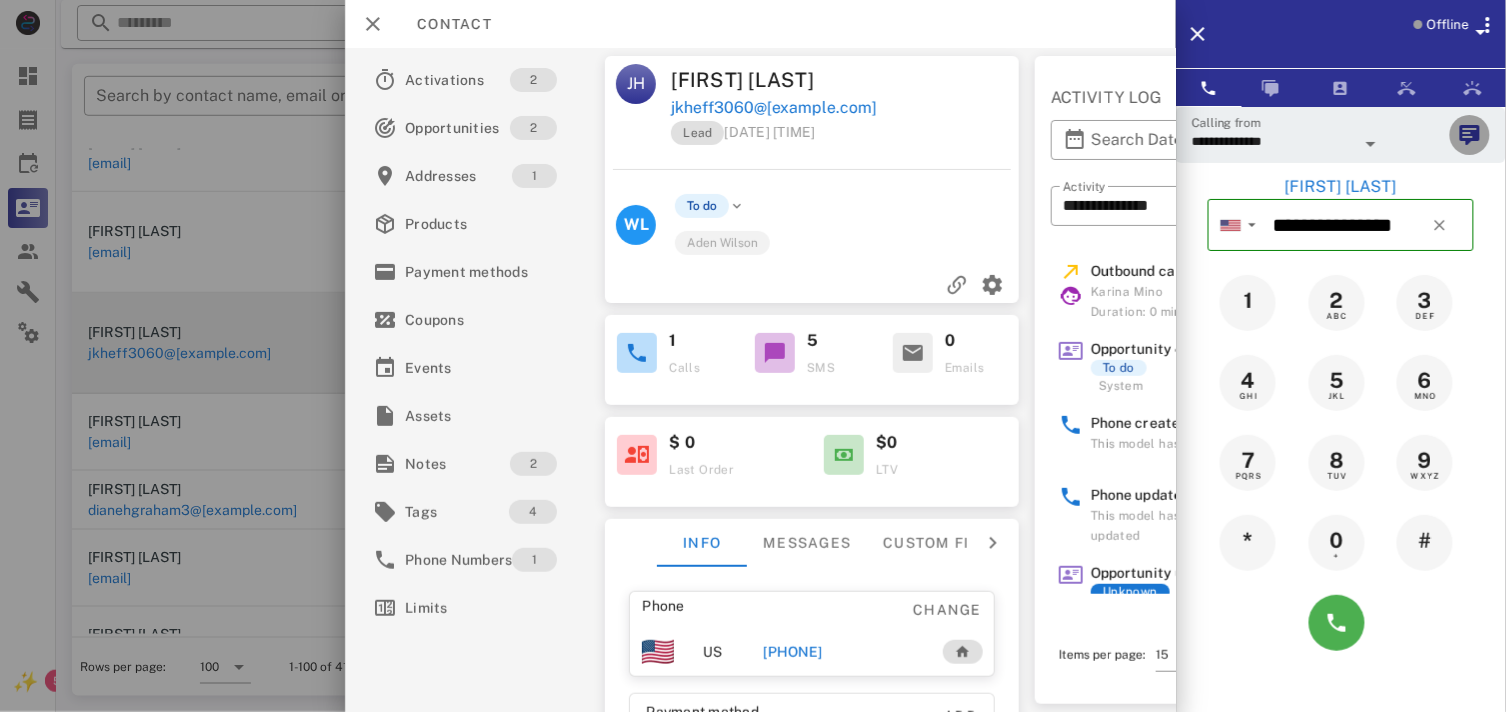 click at bounding box center [1470, 135] 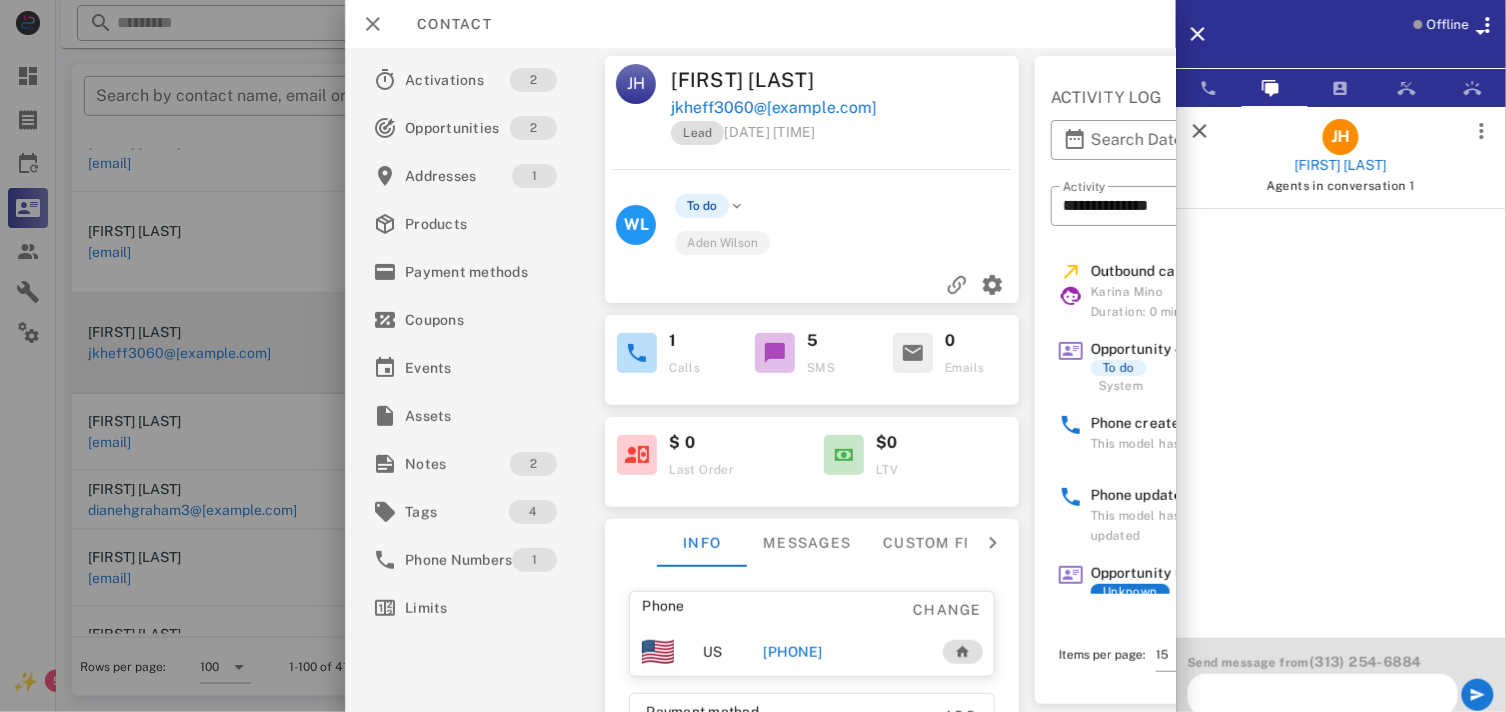 scroll, scrollTop: 0, scrollLeft: 0, axis: both 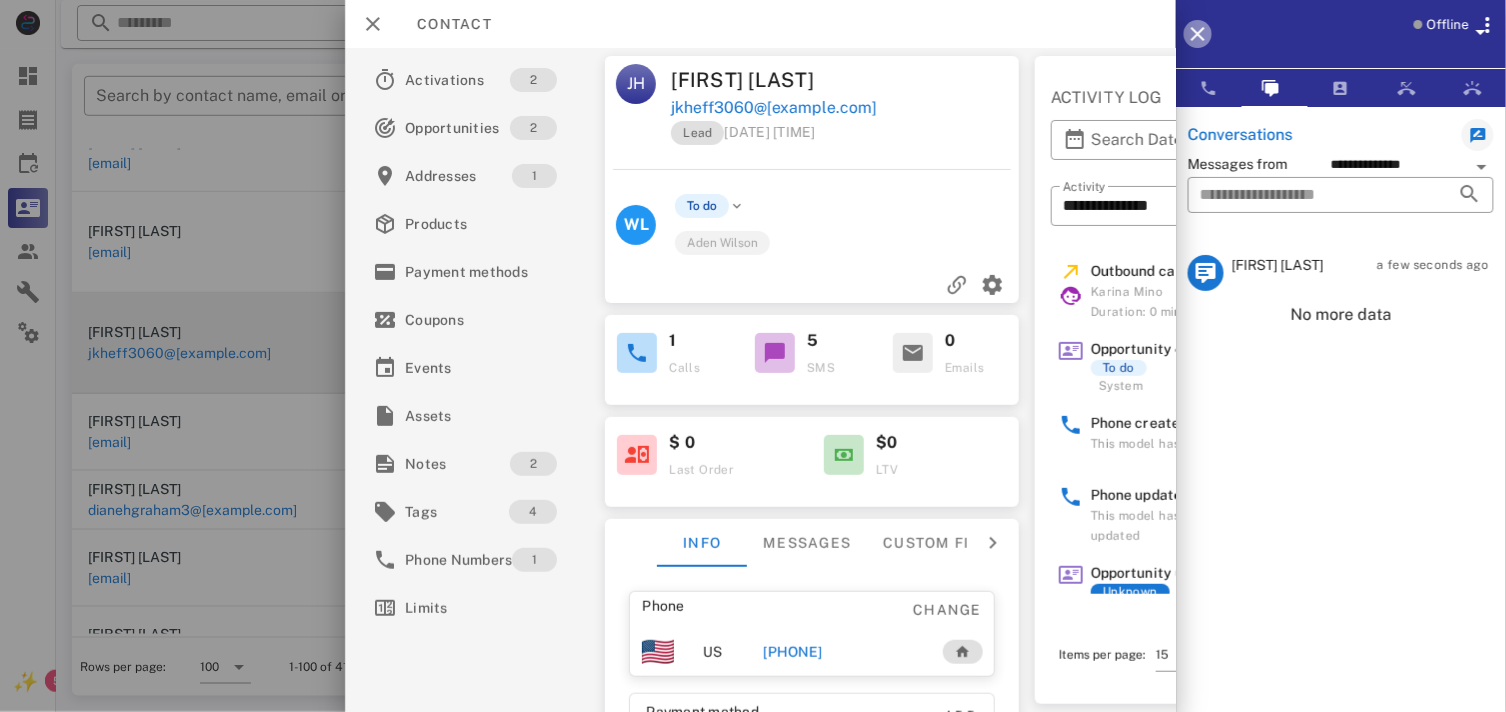 click at bounding box center [1198, 34] 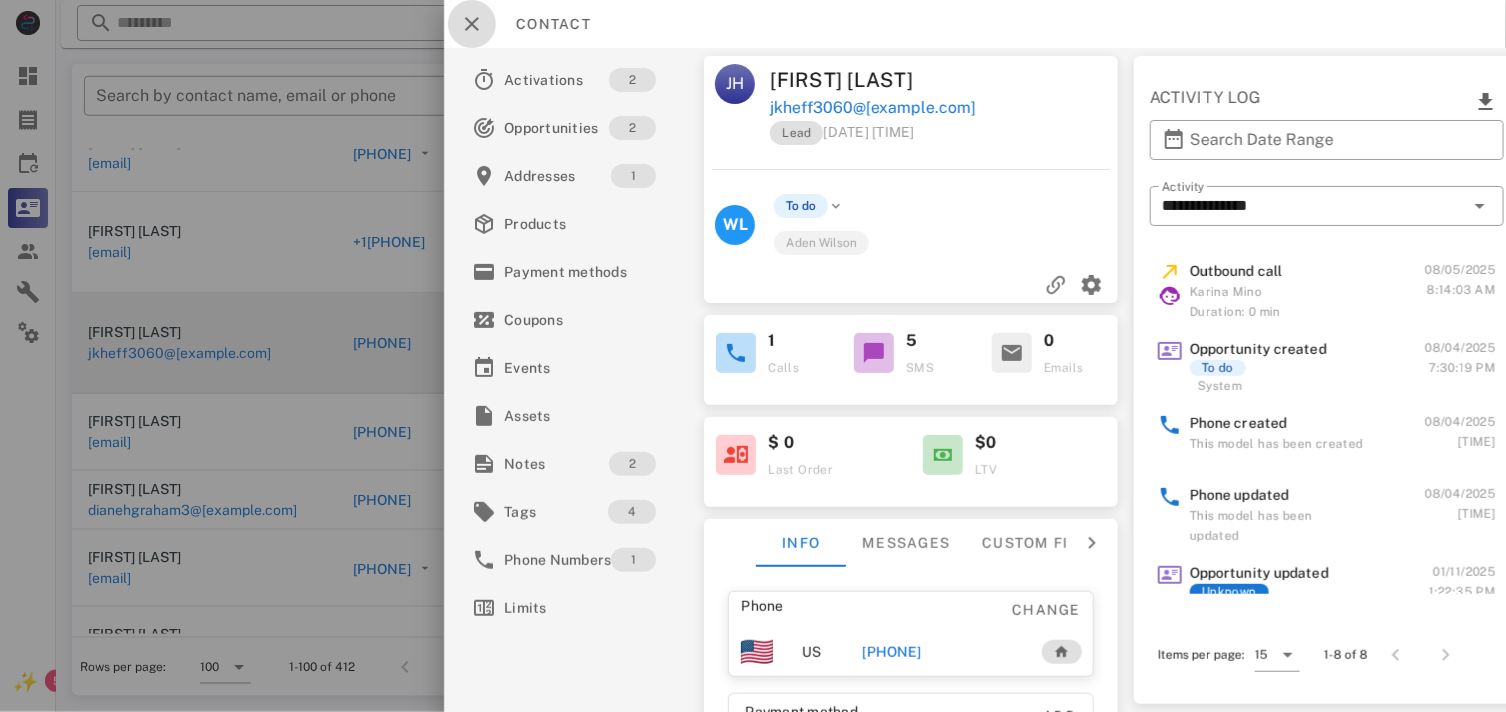 click at bounding box center [472, 24] 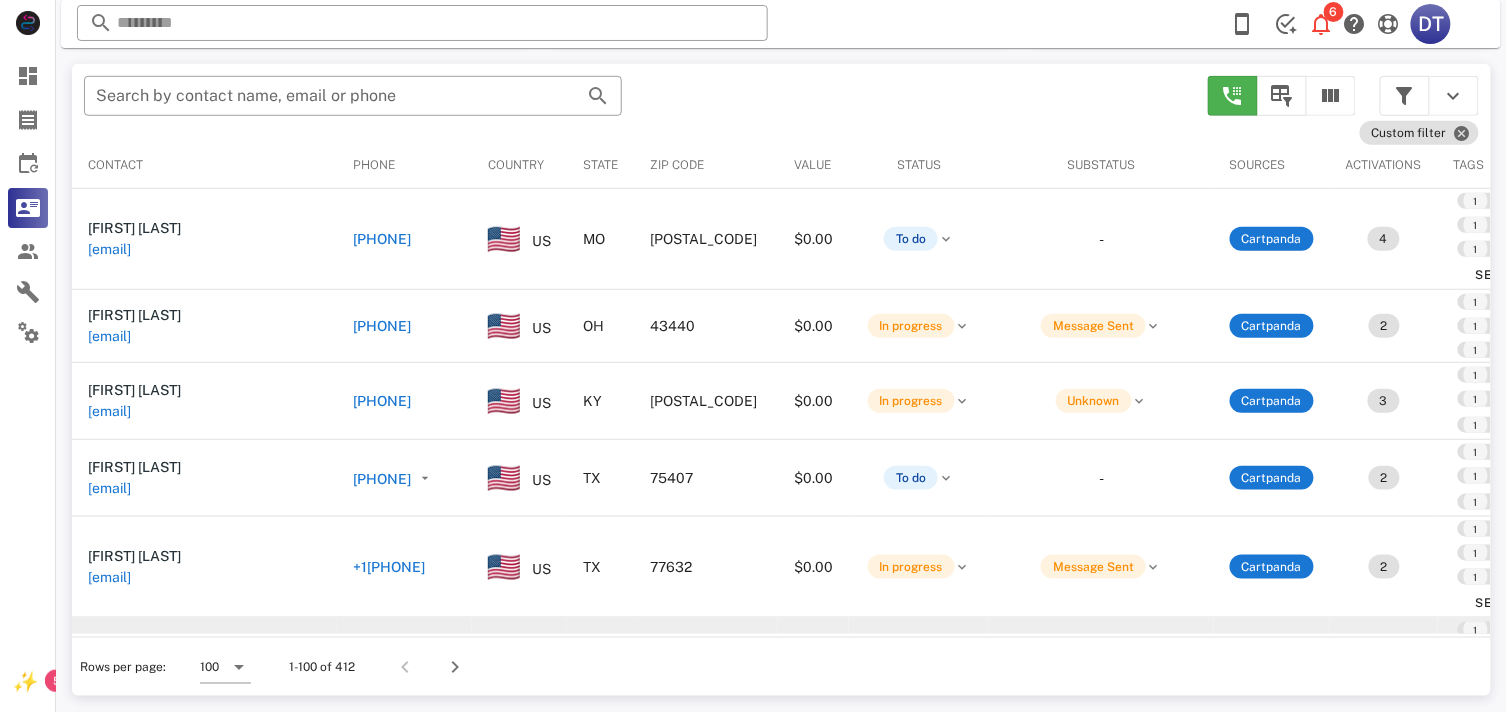 scroll, scrollTop: 0, scrollLeft: 0, axis: both 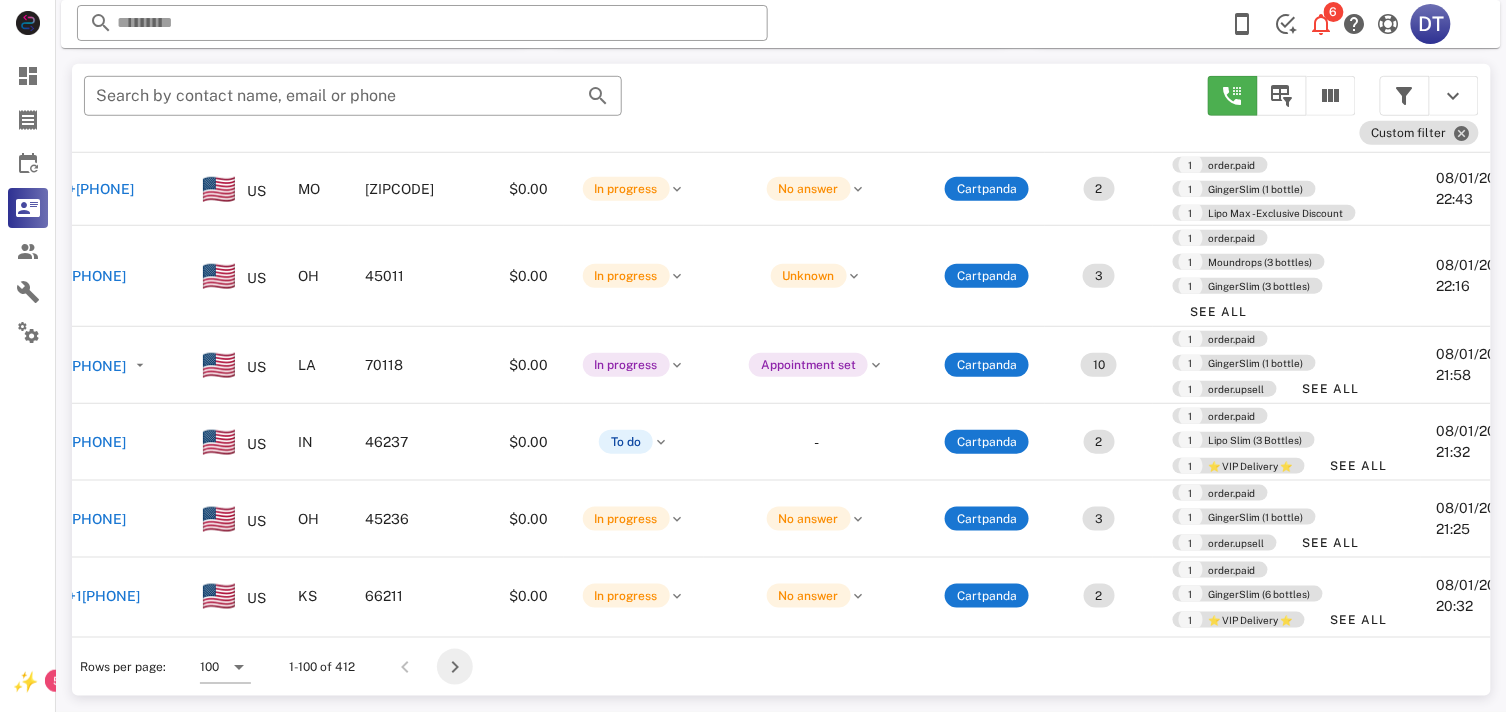 click at bounding box center (455, 667) 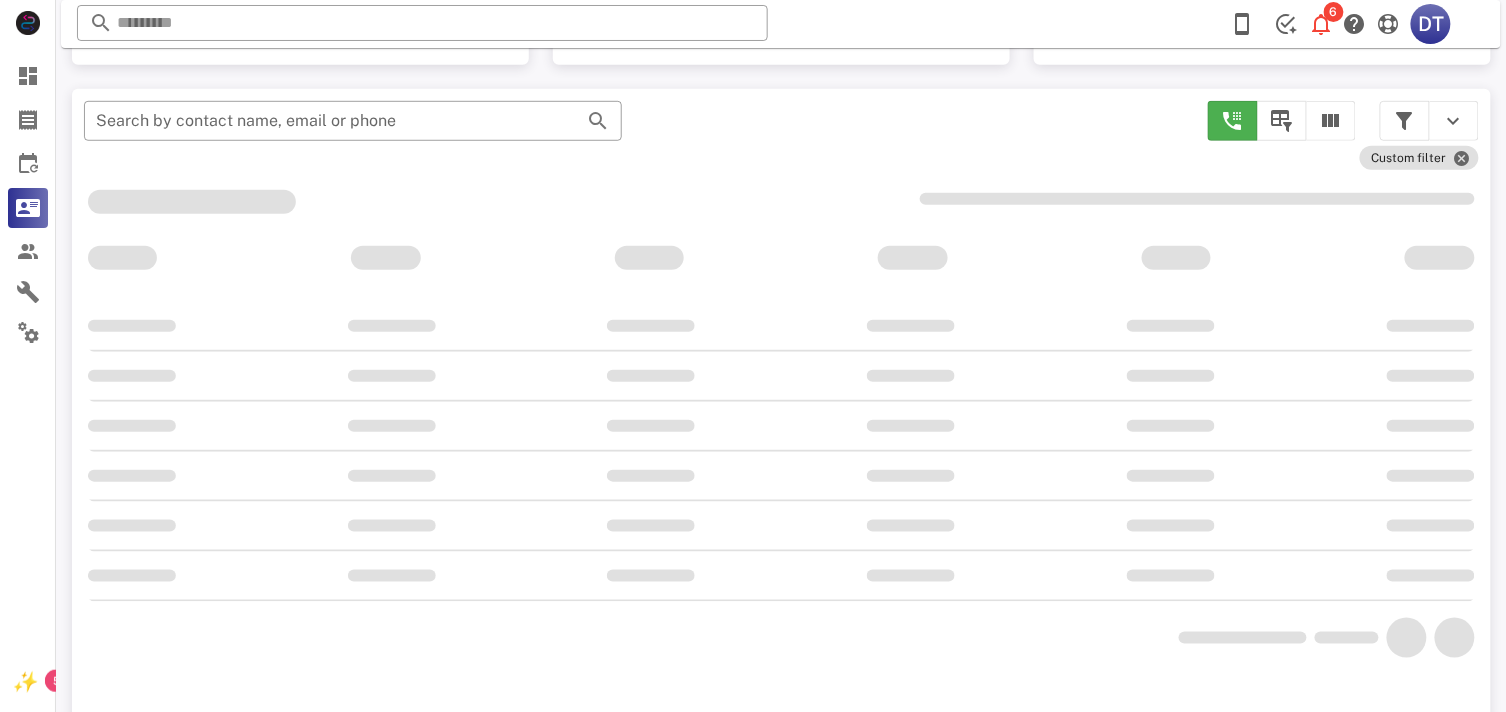 scroll, scrollTop: 380, scrollLeft: 0, axis: vertical 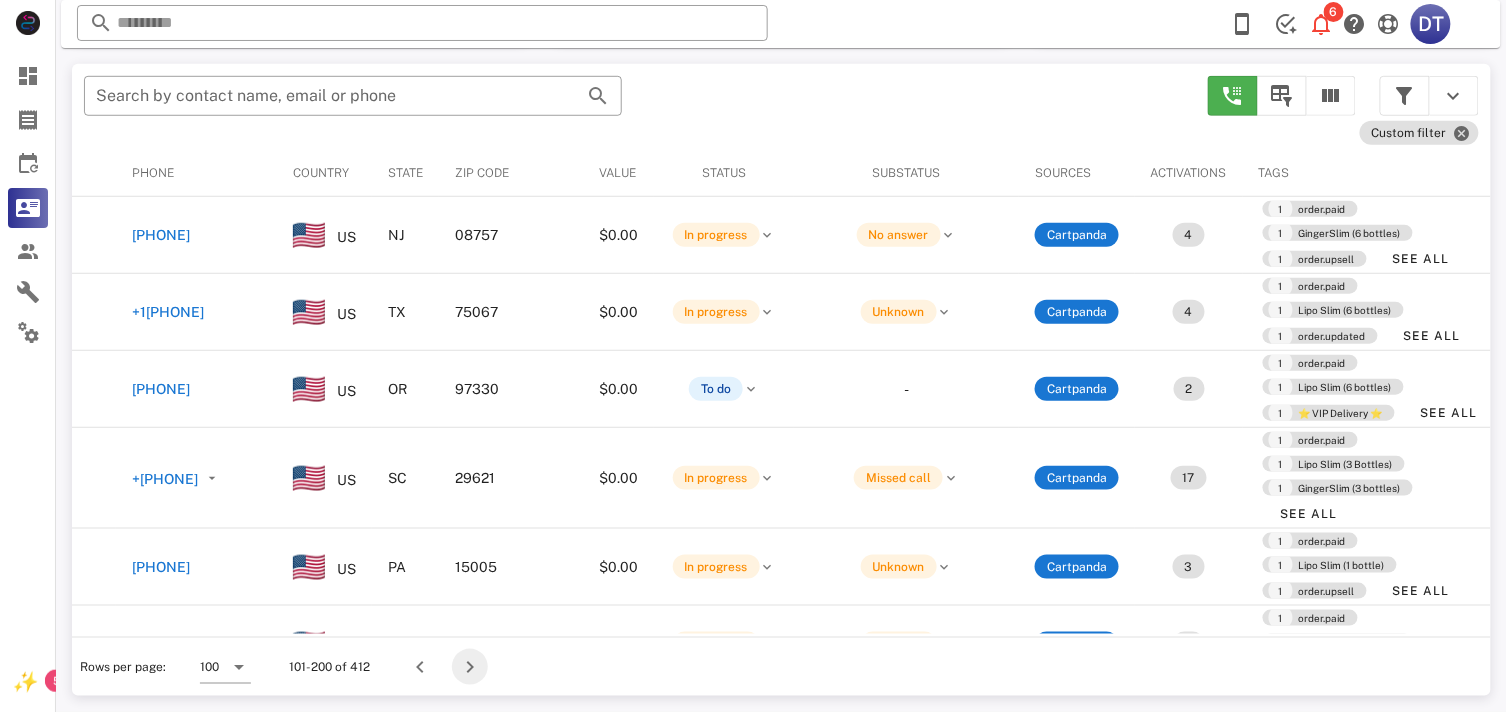 click at bounding box center [470, 667] 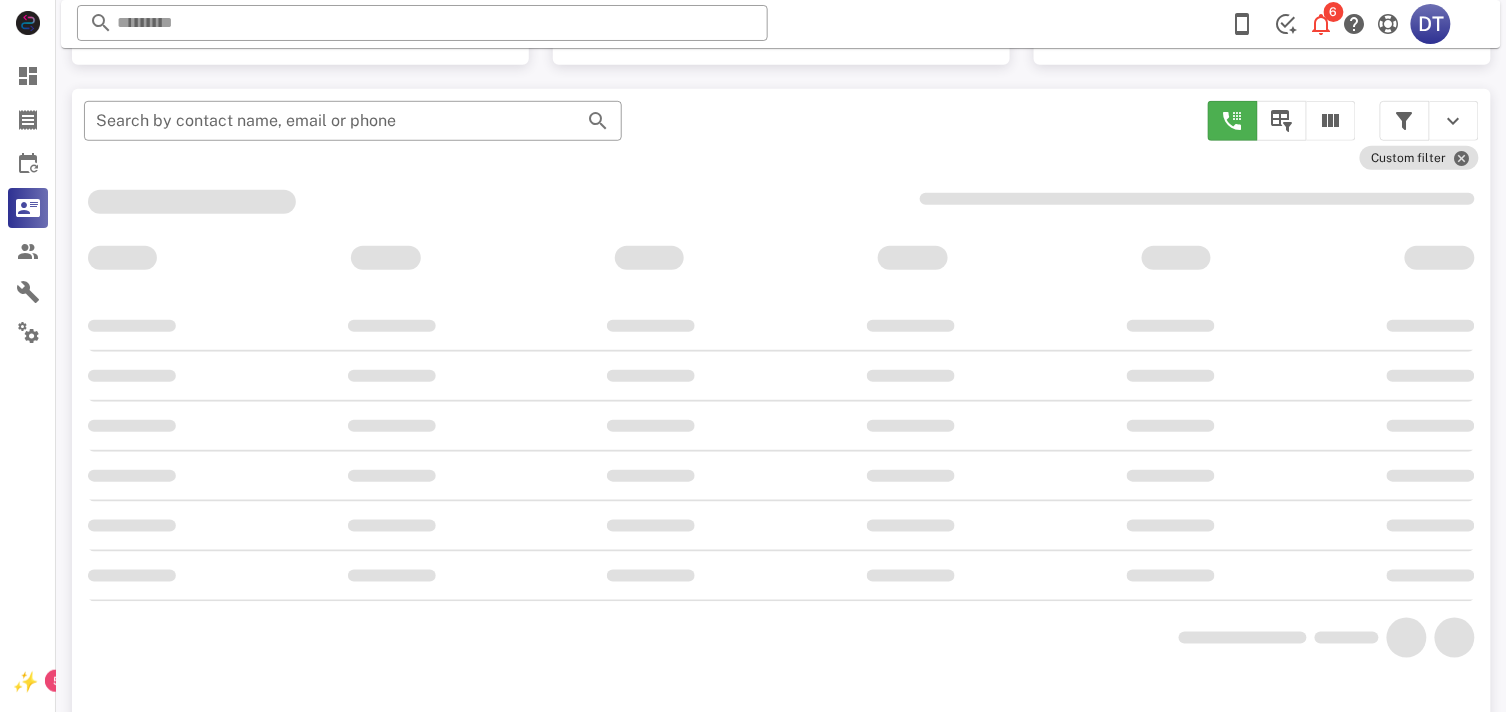 scroll, scrollTop: 380, scrollLeft: 0, axis: vertical 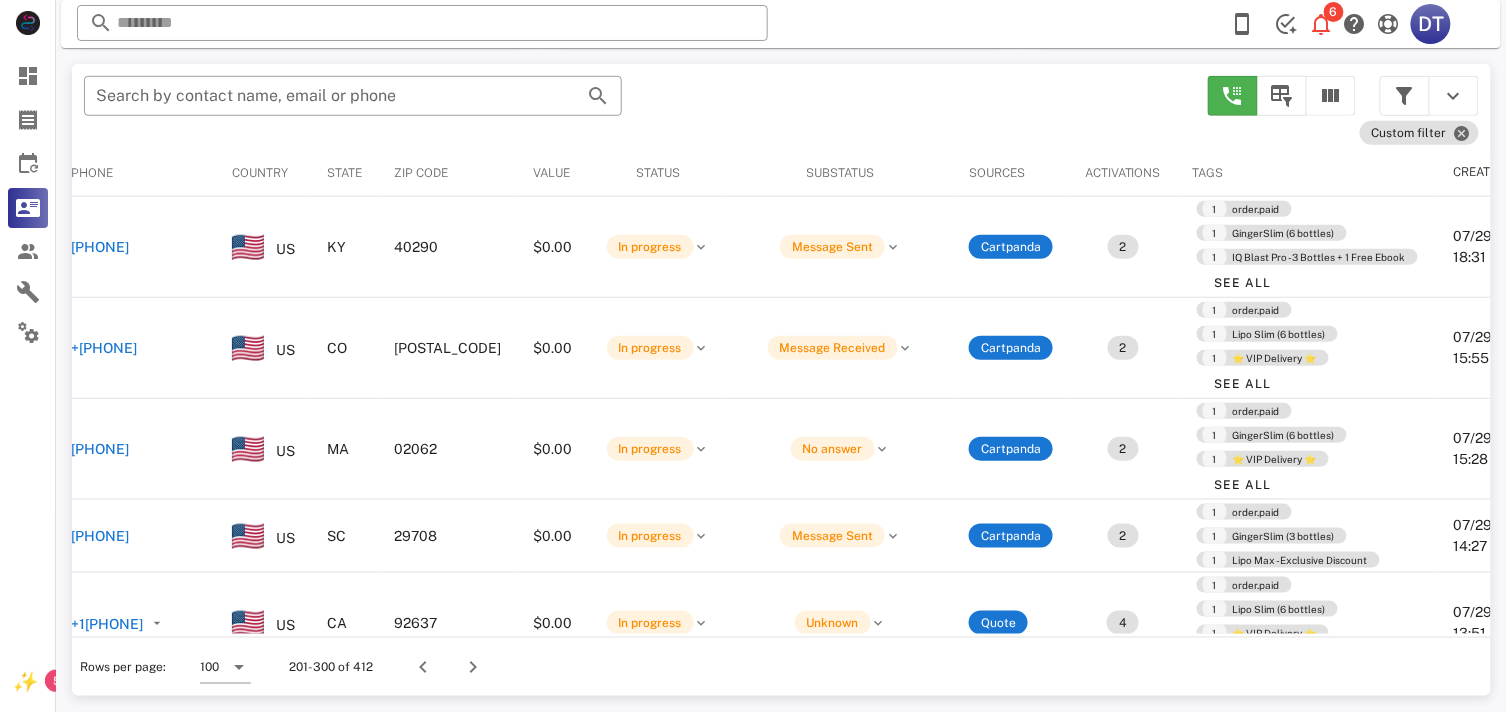 click at bounding box center (1532, 173) 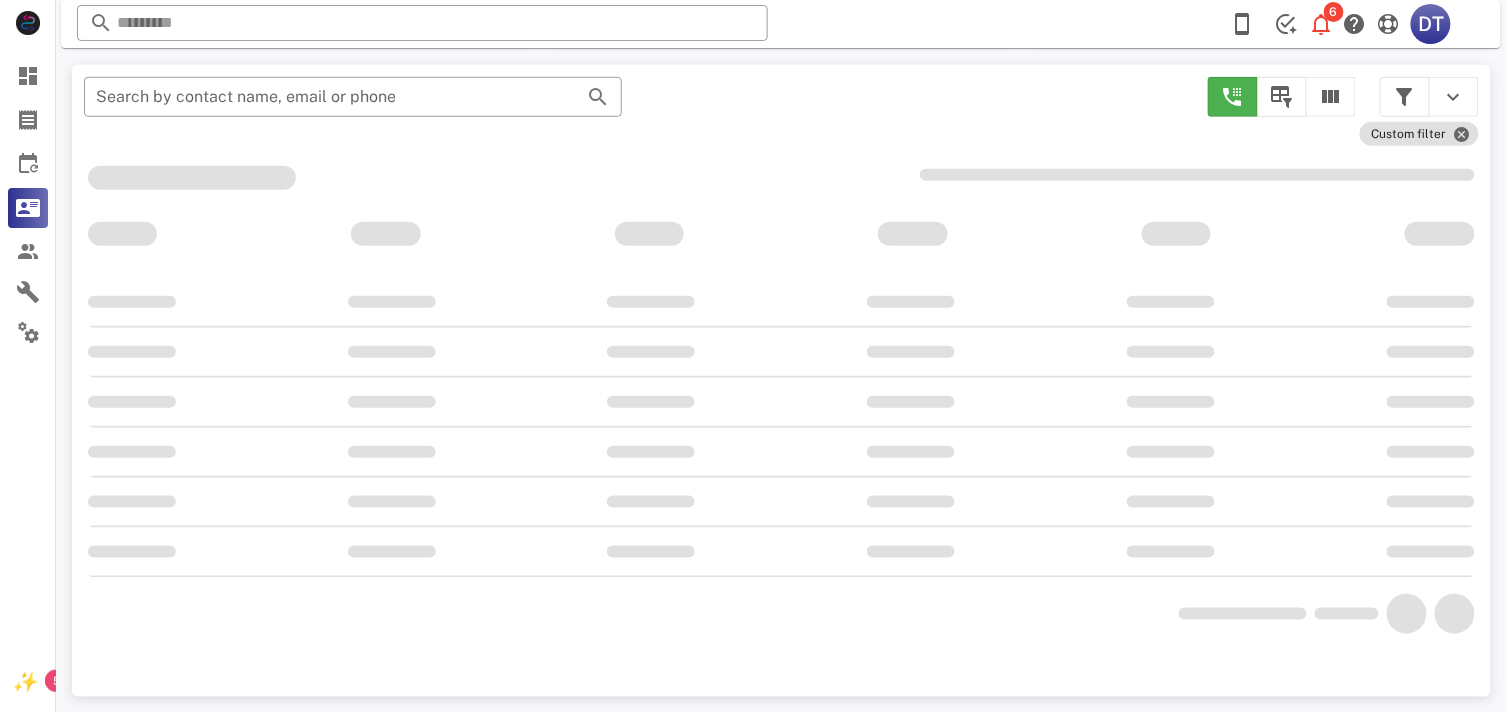 scroll, scrollTop: 380, scrollLeft: 0, axis: vertical 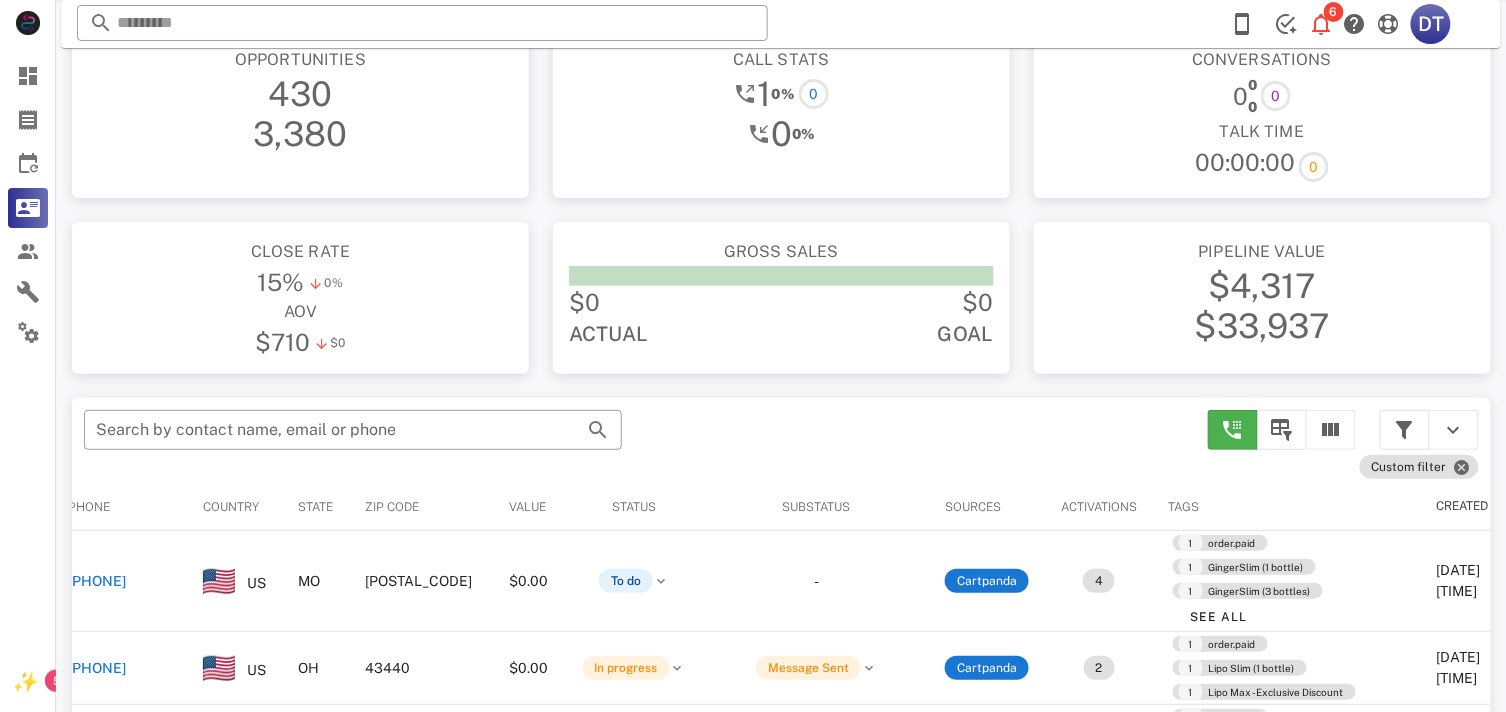 click at bounding box center [1515, 507] 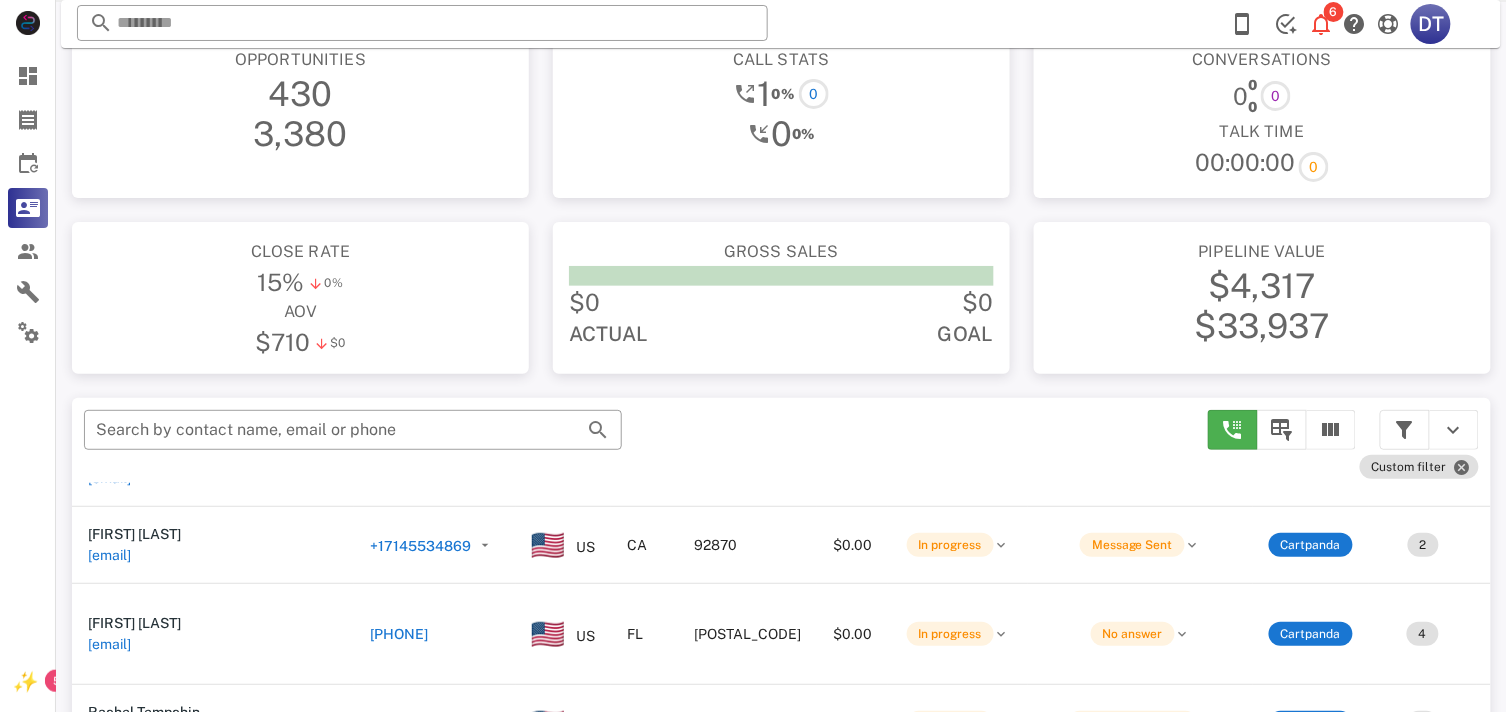 scroll, scrollTop: 7741, scrollLeft: 0, axis: vertical 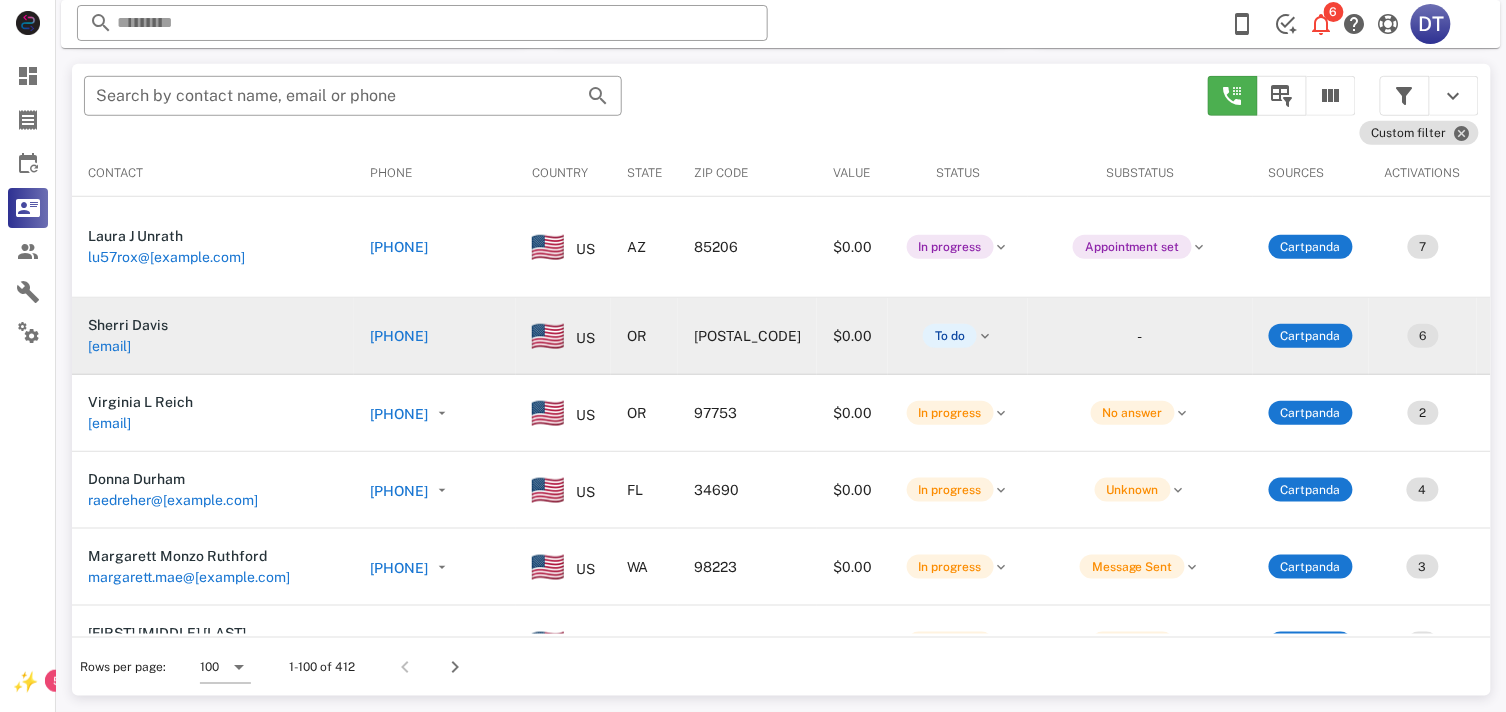 click on "[PHONE]" at bounding box center [399, 336] 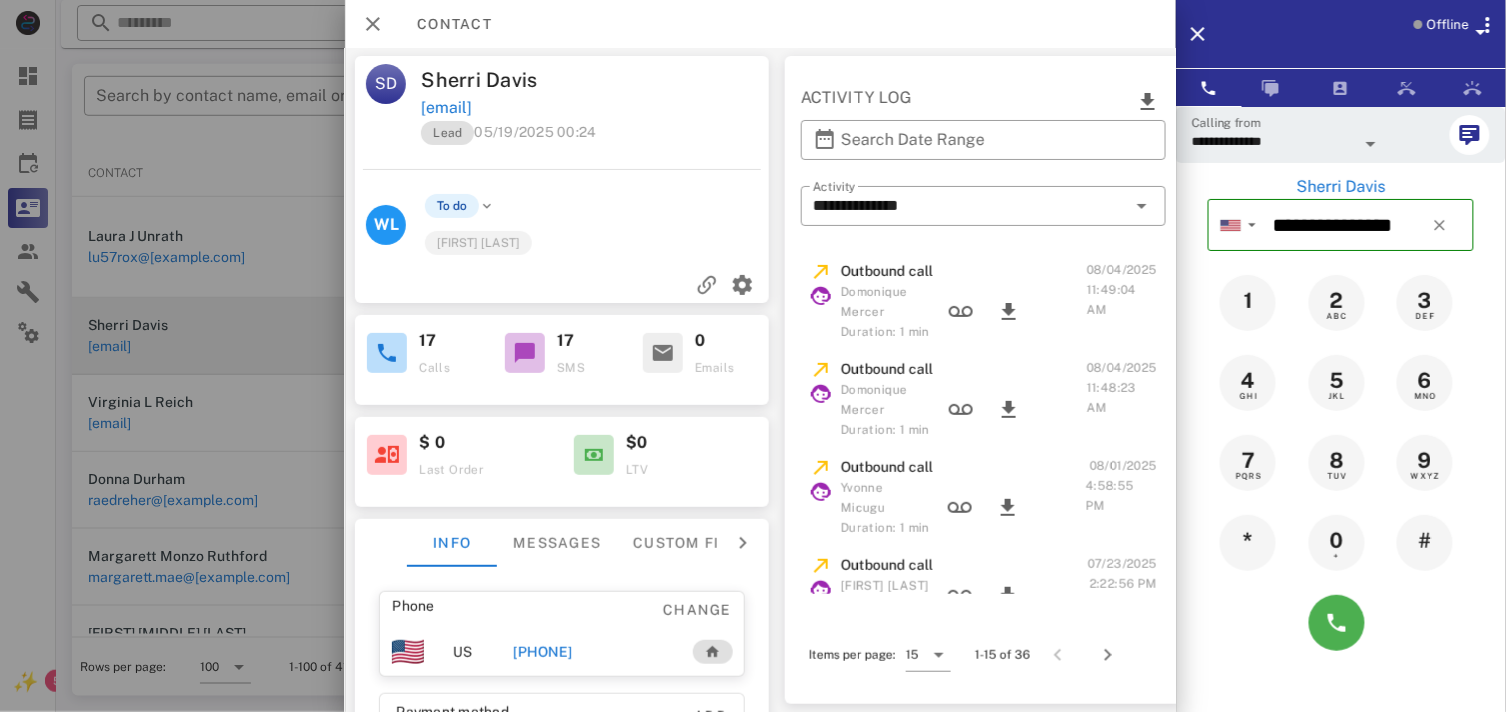 scroll, scrollTop: 0, scrollLeft: 256, axis: horizontal 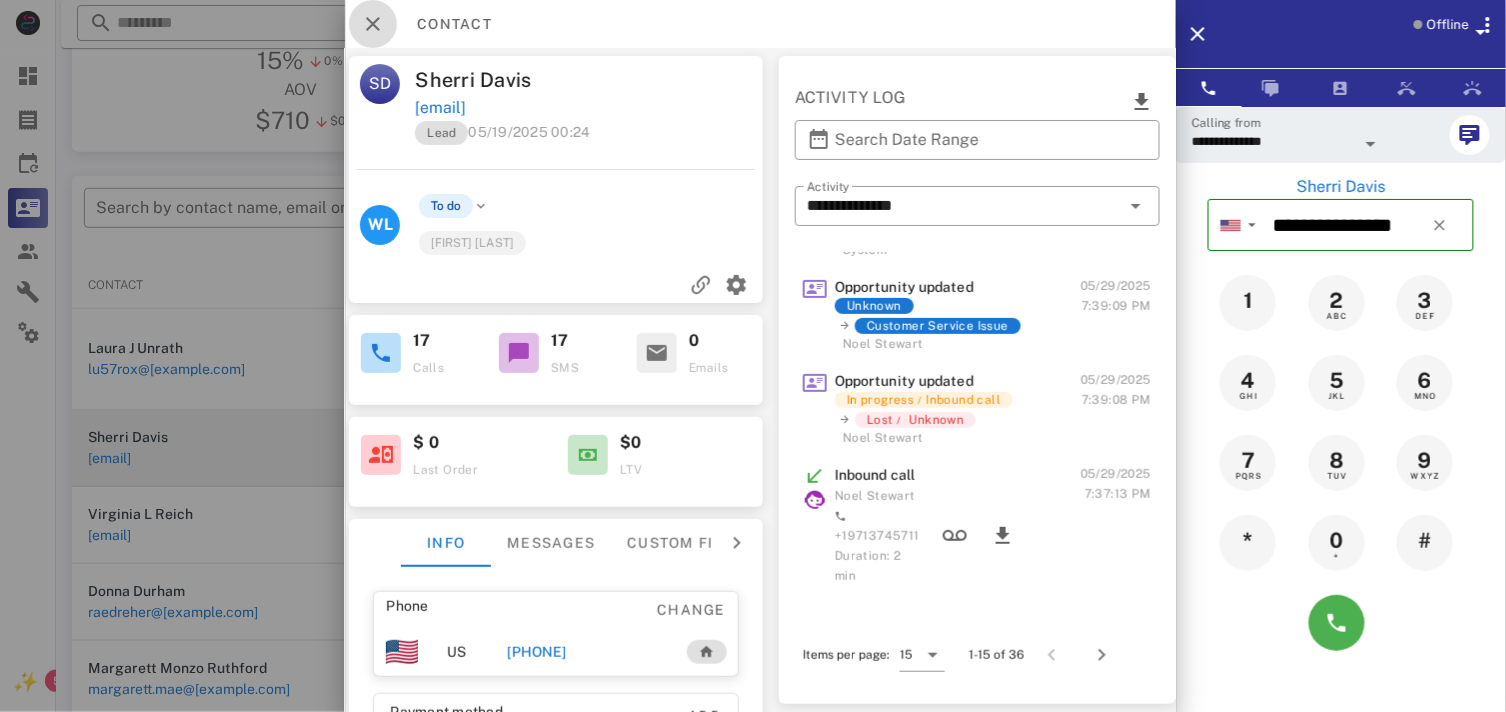 click at bounding box center (373, 24) 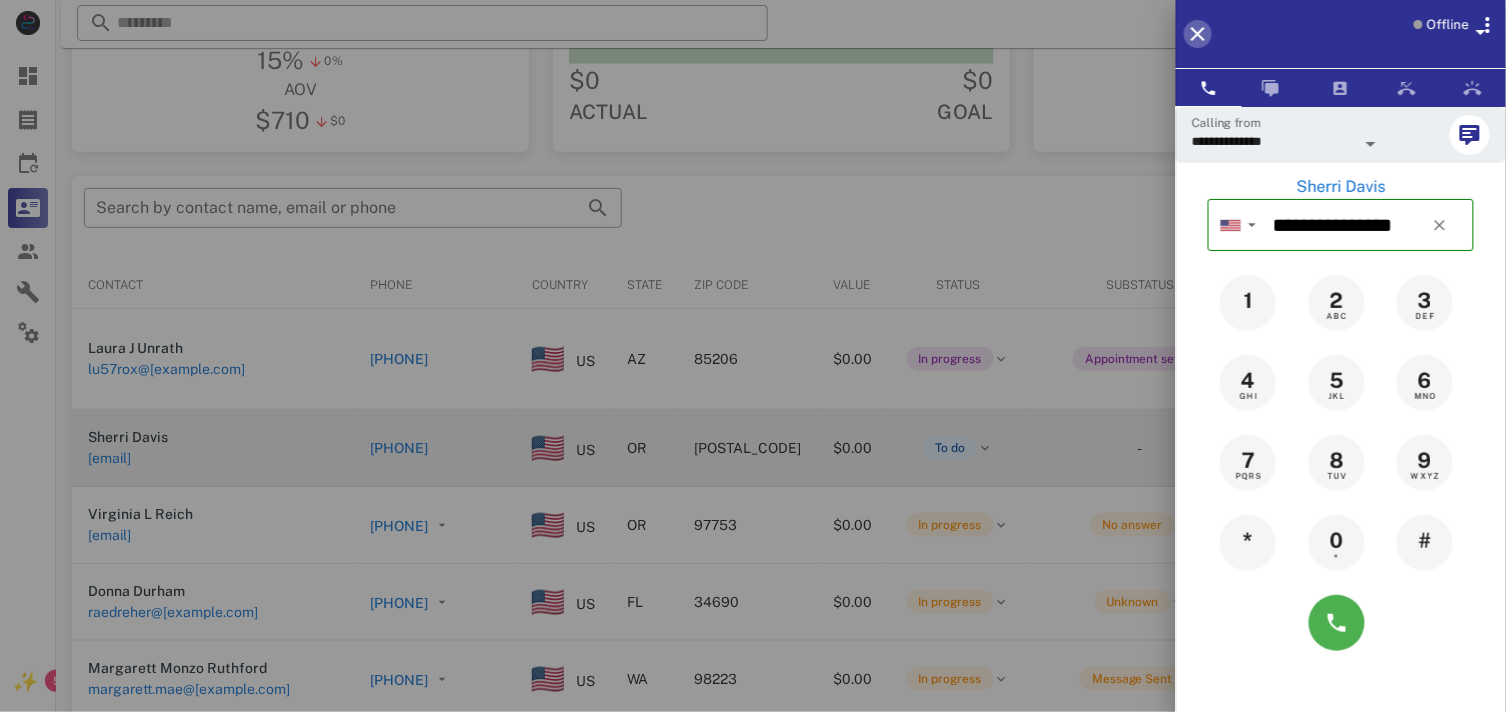 click at bounding box center (1198, 34) 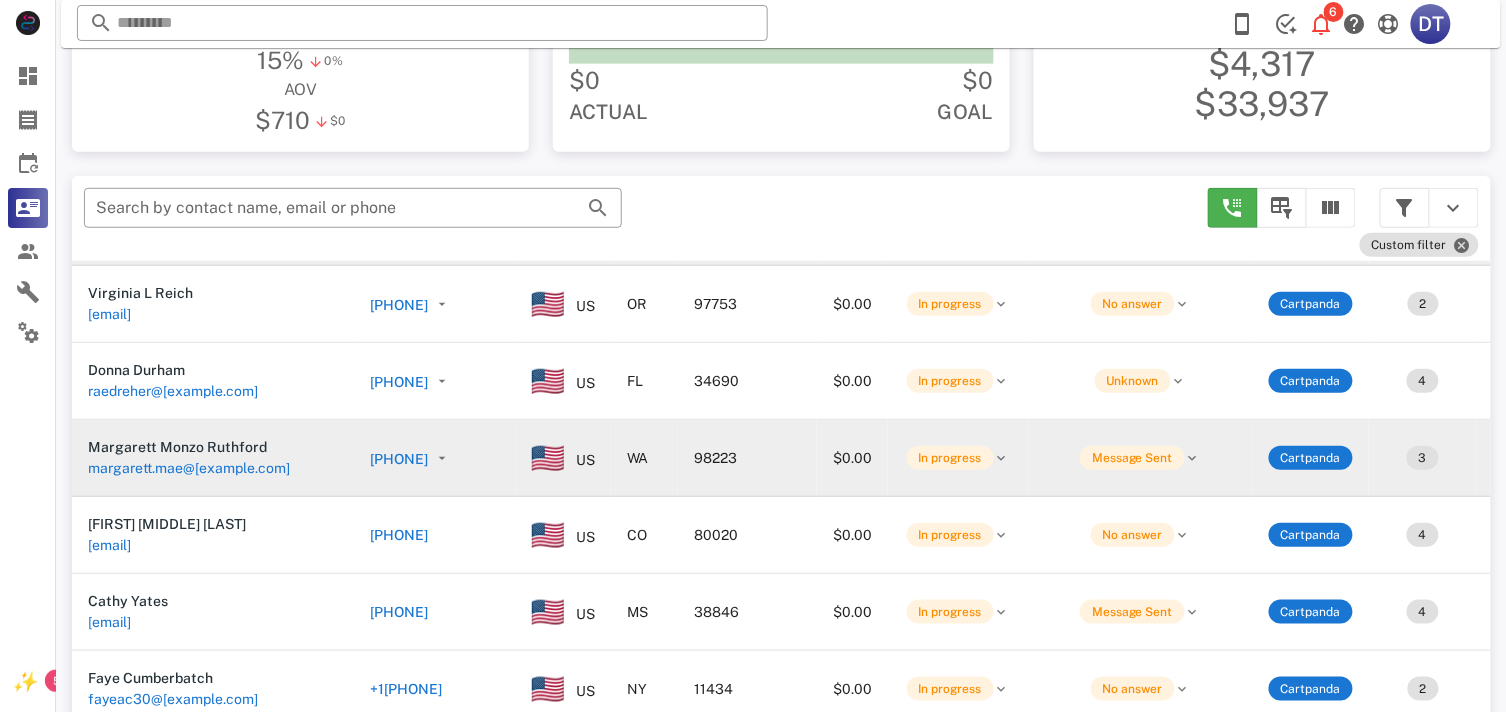 scroll, scrollTop: 222, scrollLeft: 0, axis: vertical 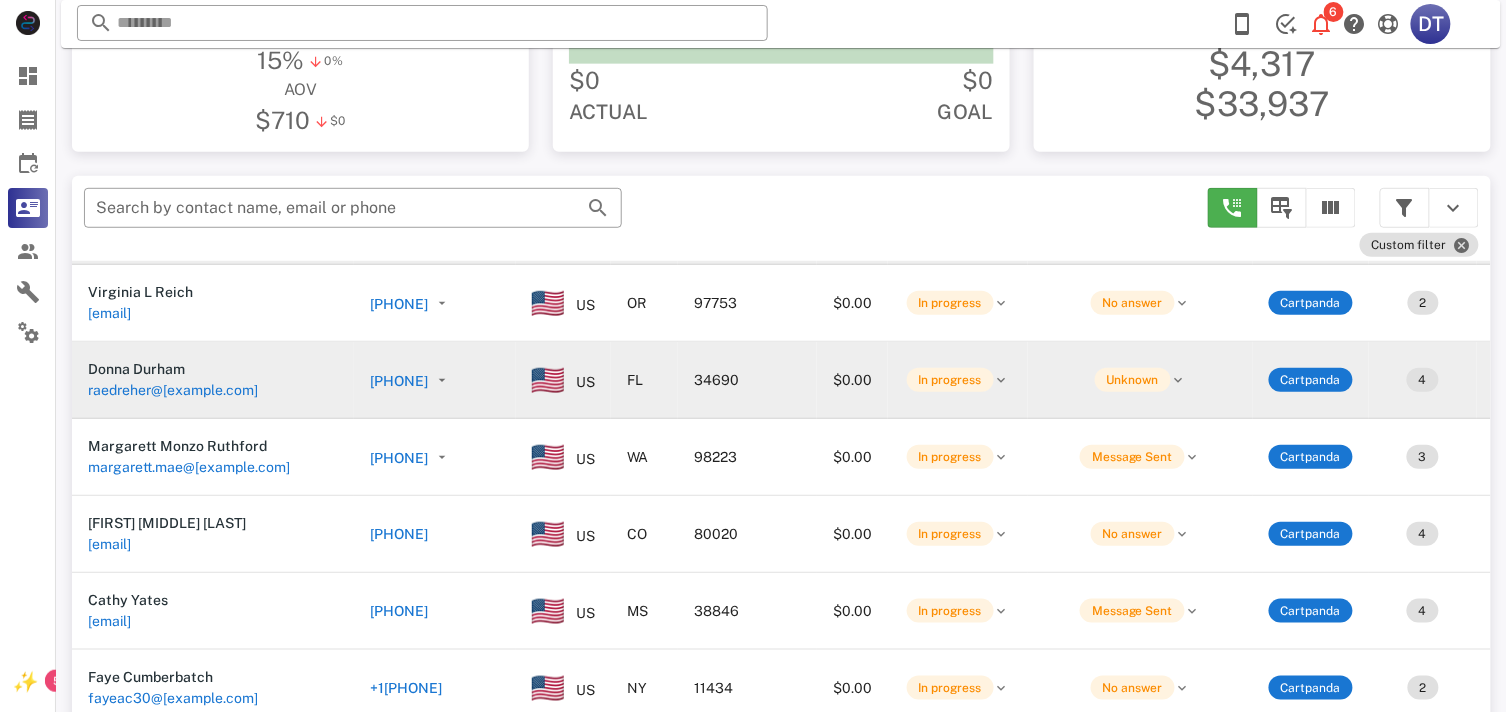 click on "[PHONE]" at bounding box center [399, 381] 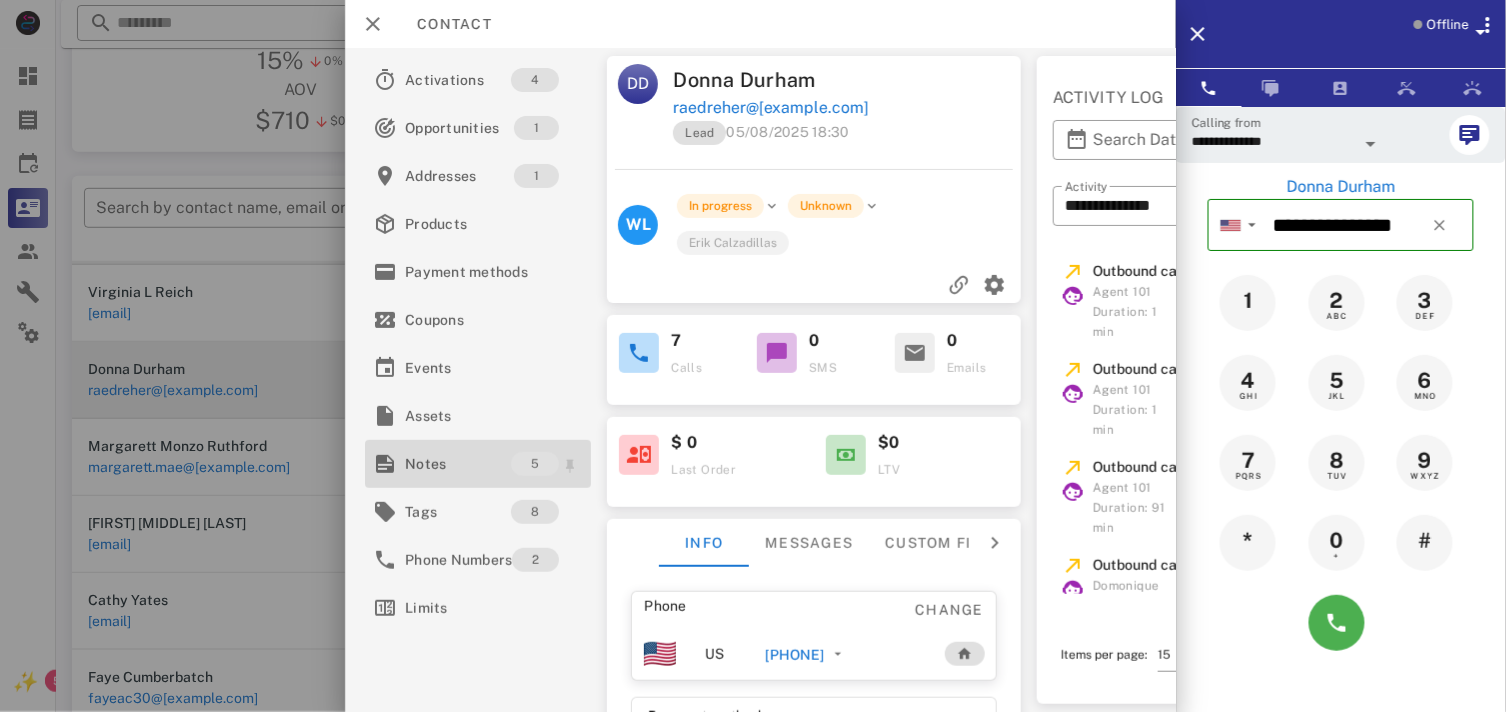 click on "Notes" at bounding box center (458, 464) 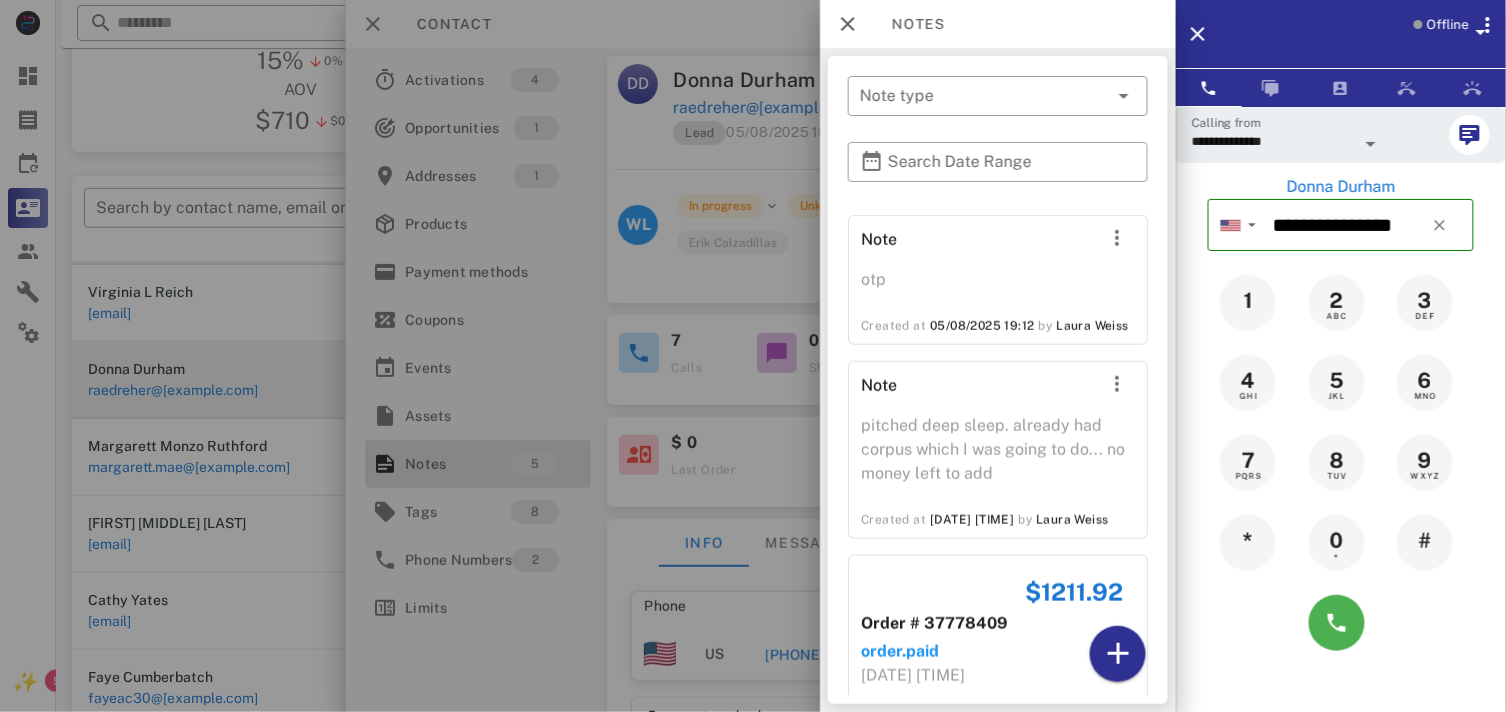 scroll, scrollTop: 775, scrollLeft: 0, axis: vertical 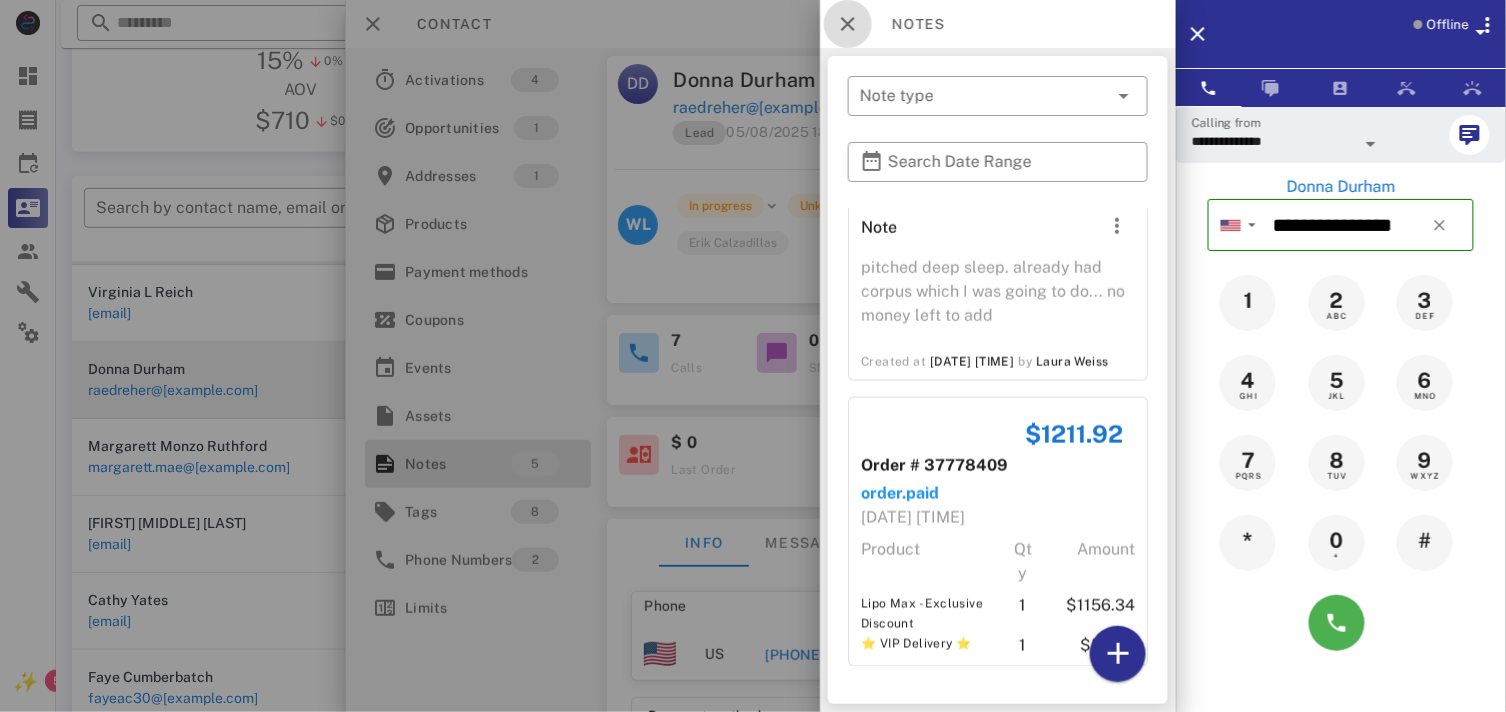 click at bounding box center (848, 24) 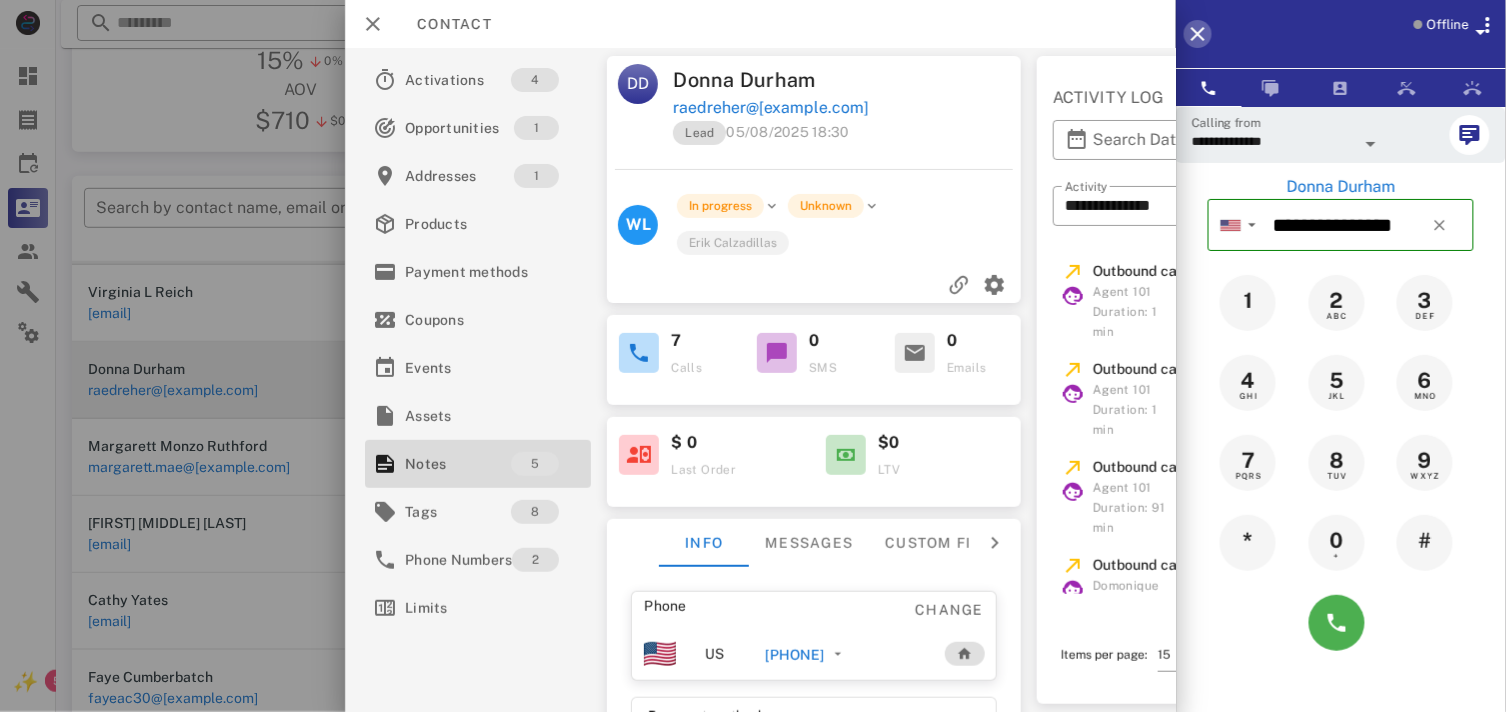 click at bounding box center (1198, 34) 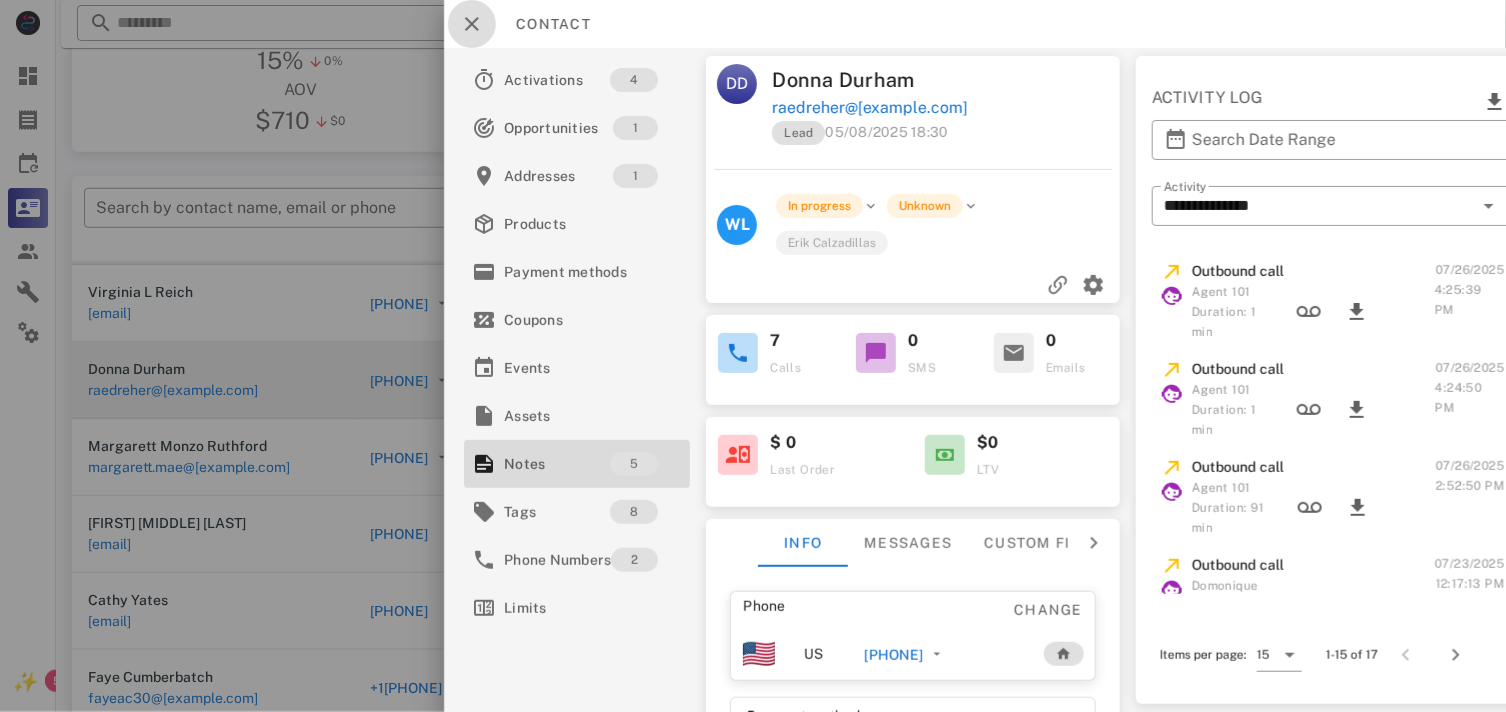 click at bounding box center (472, 24) 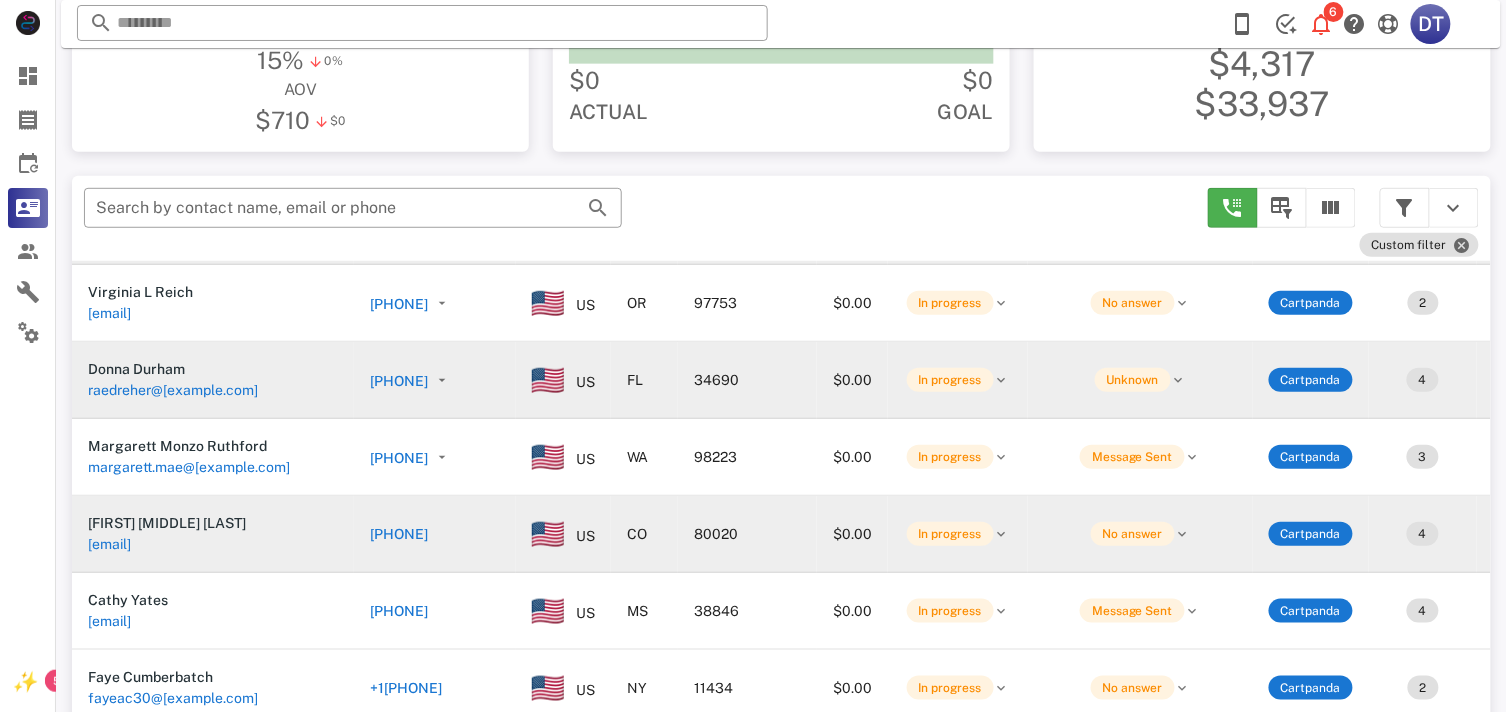 click on "[PHONE]" at bounding box center [399, 534] 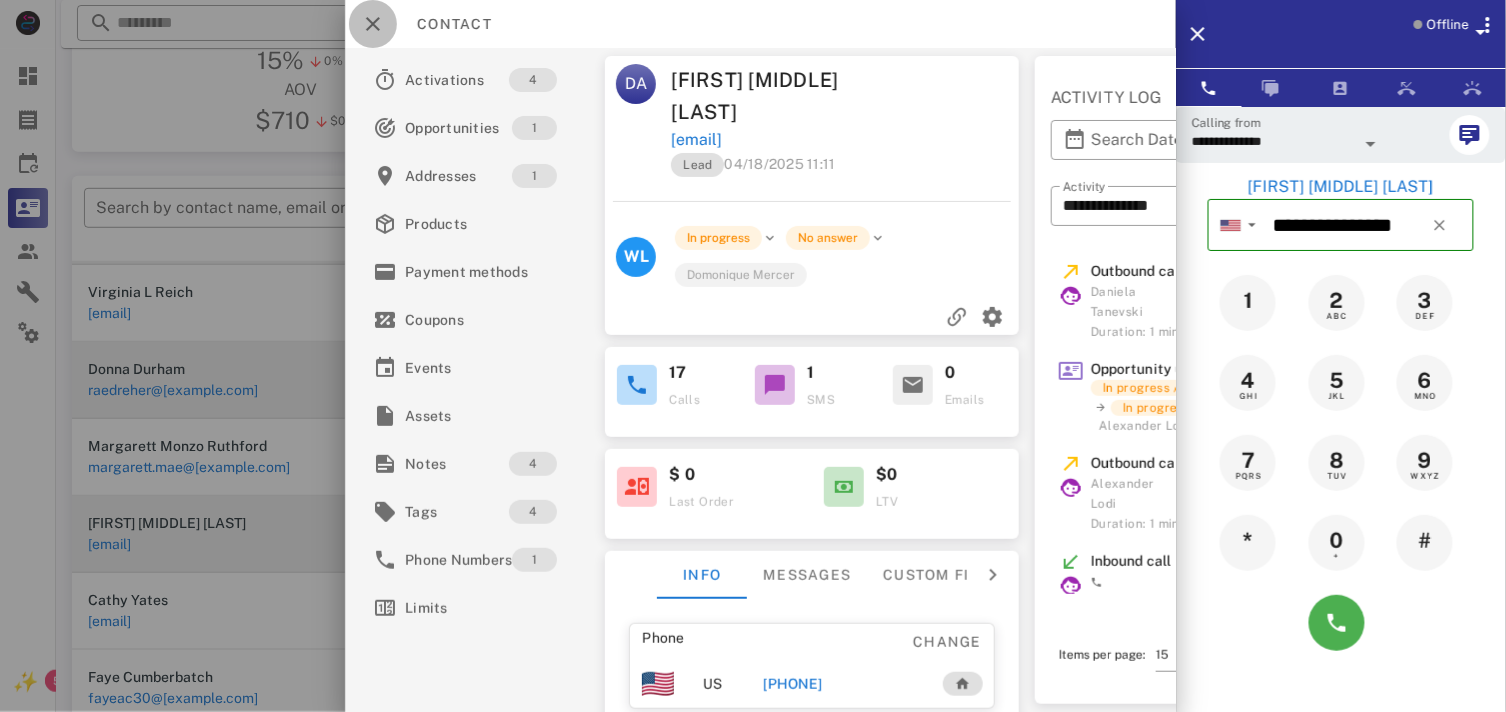 click at bounding box center [373, 24] 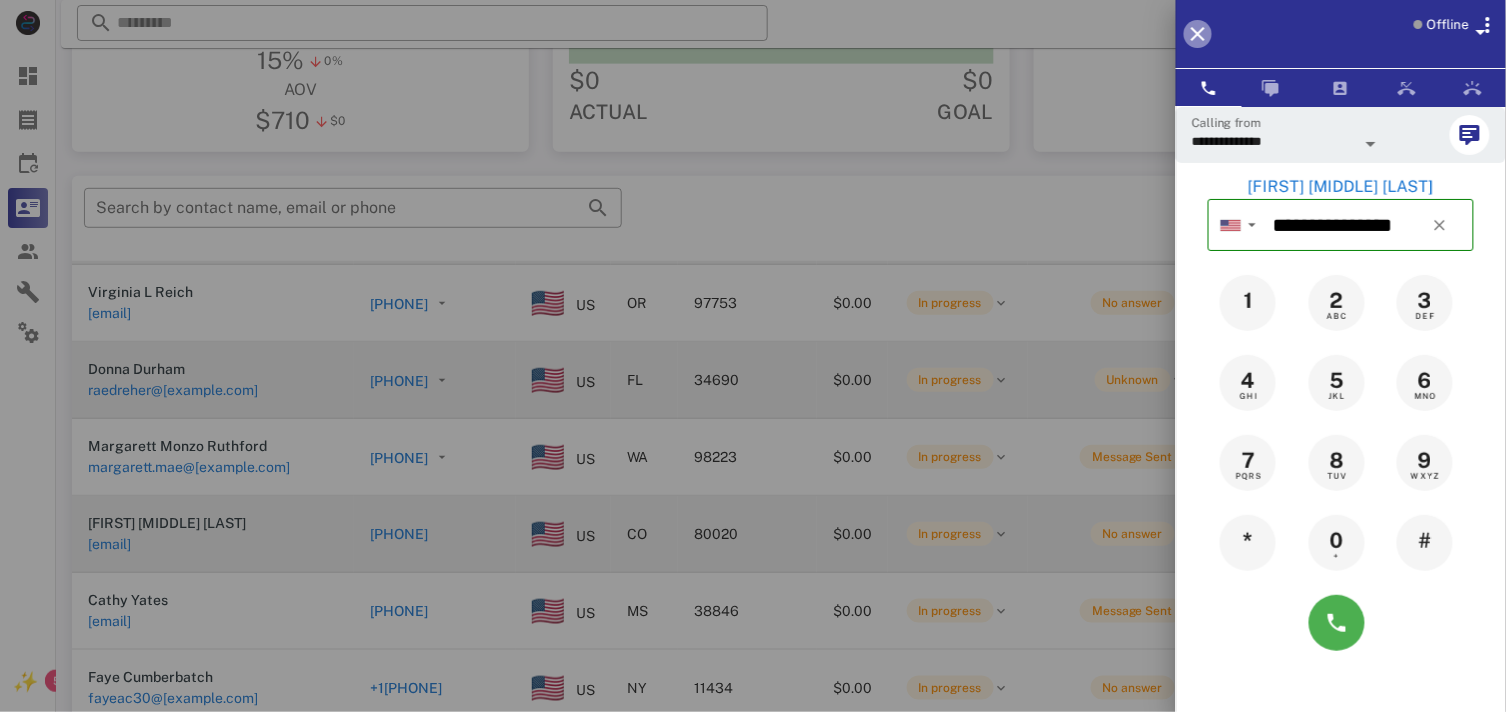 click at bounding box center [1198, 34] 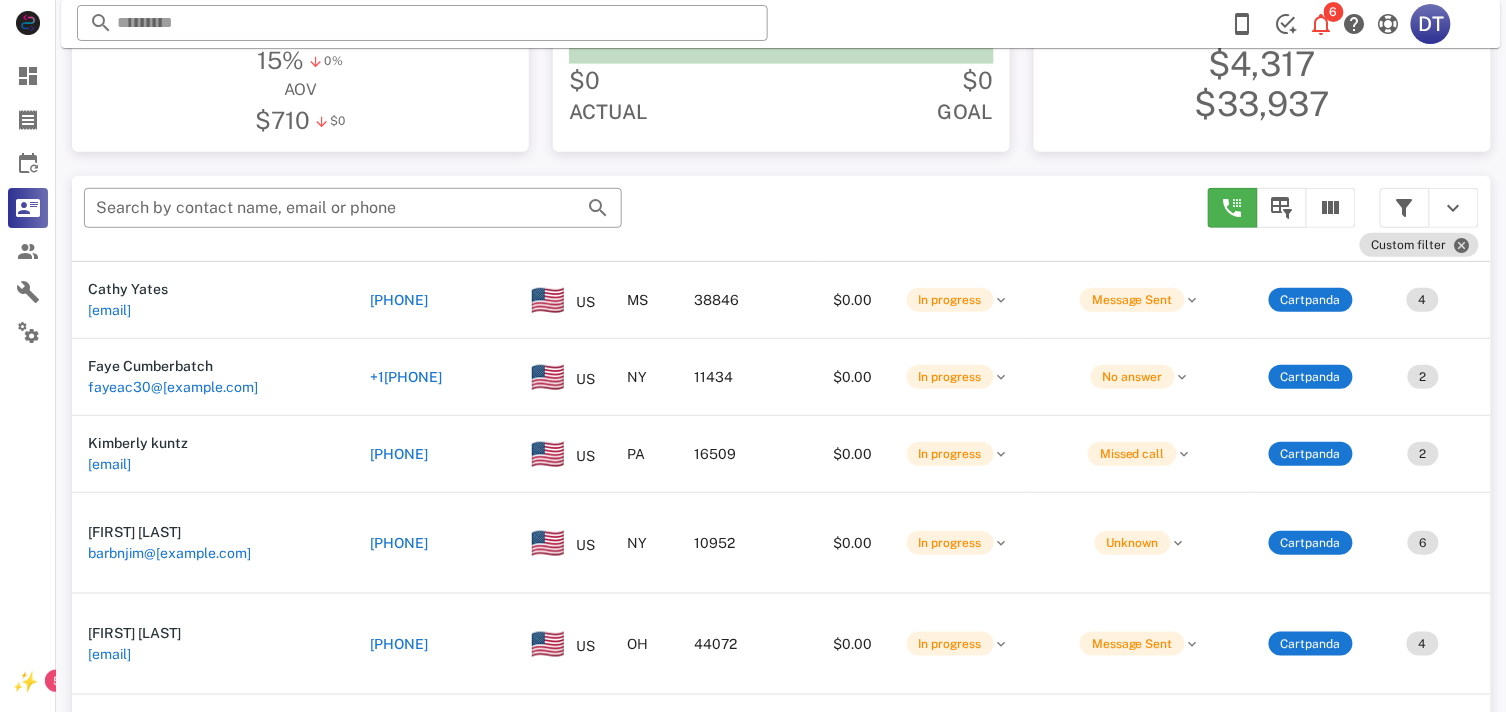 scroll, scrollTop: 555, scrollLeft: 0, axis: vertical 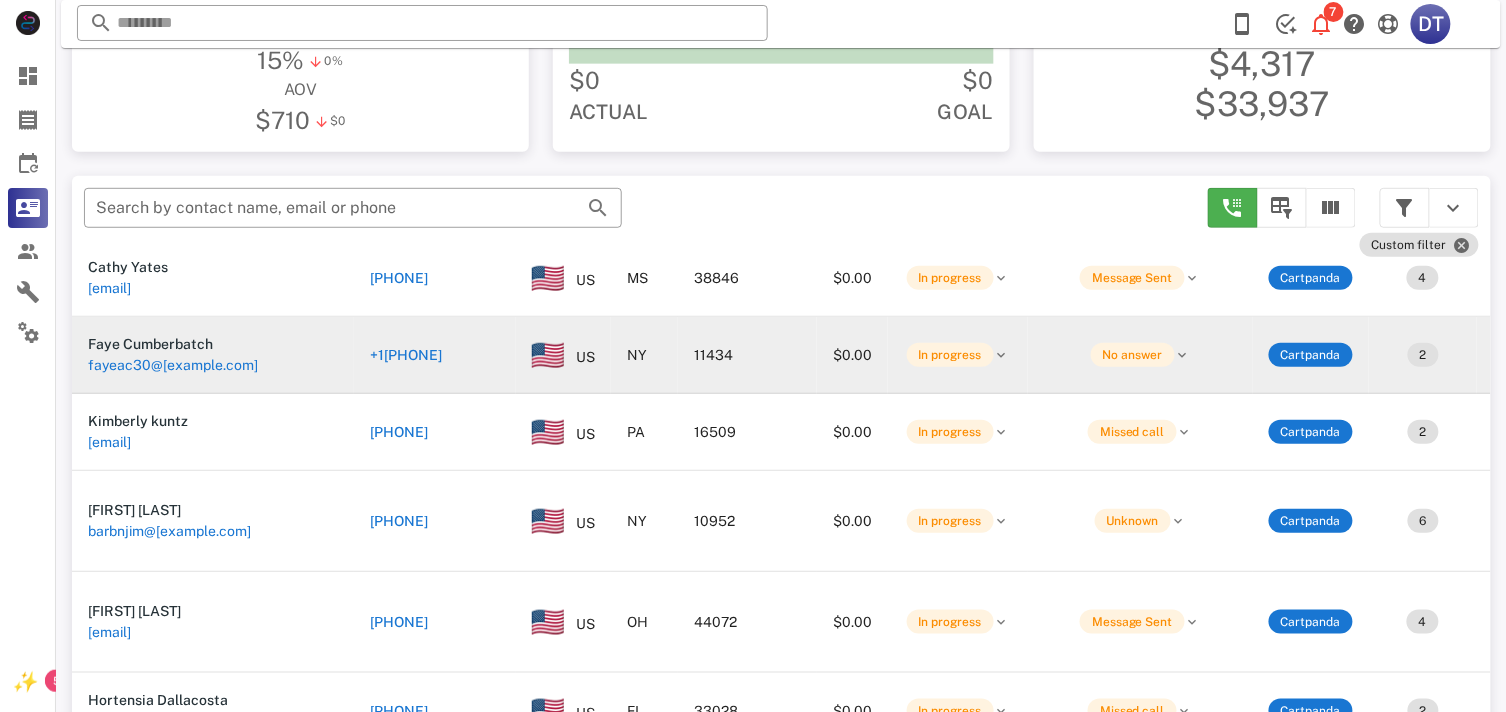 click on "+1[PHONE]" at bounding box center [406, 355] 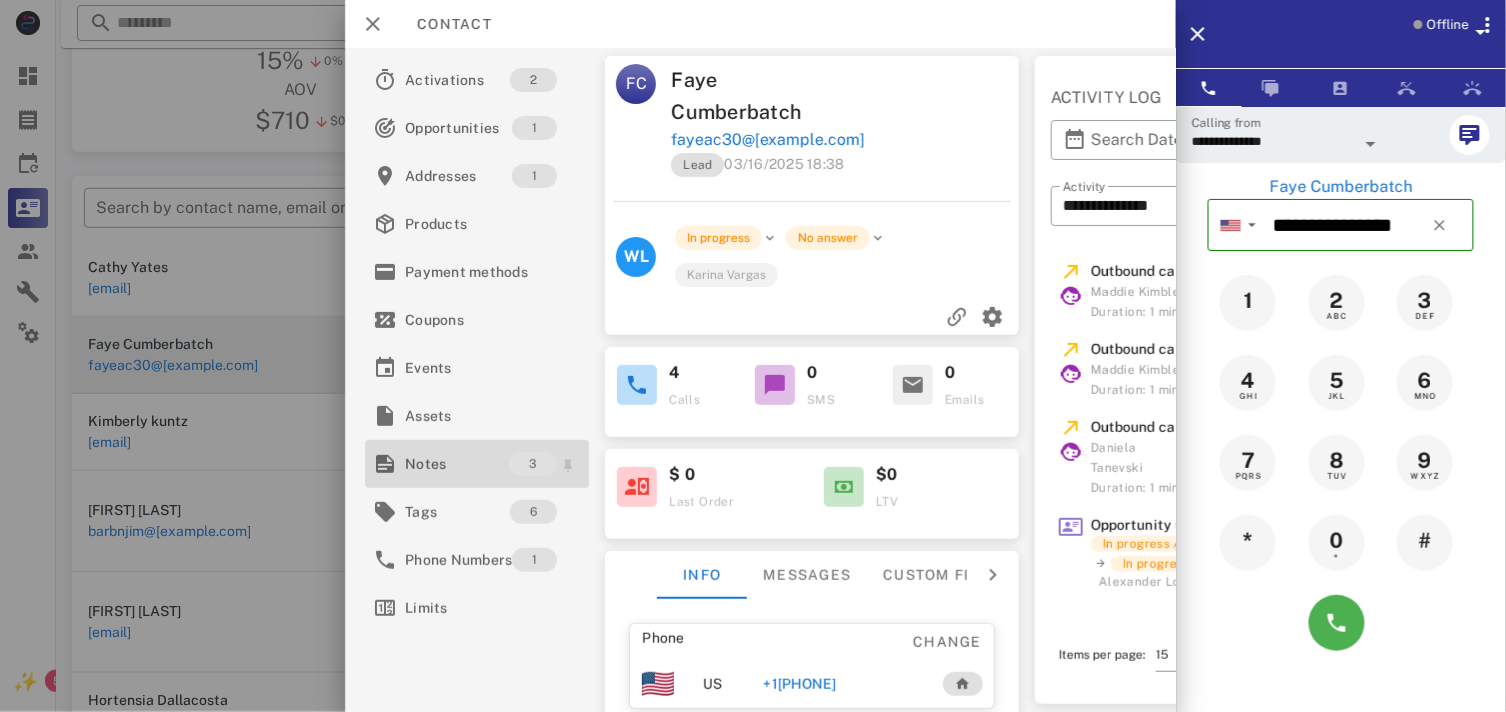 click on "Notes" at bounding box center (457, 464) 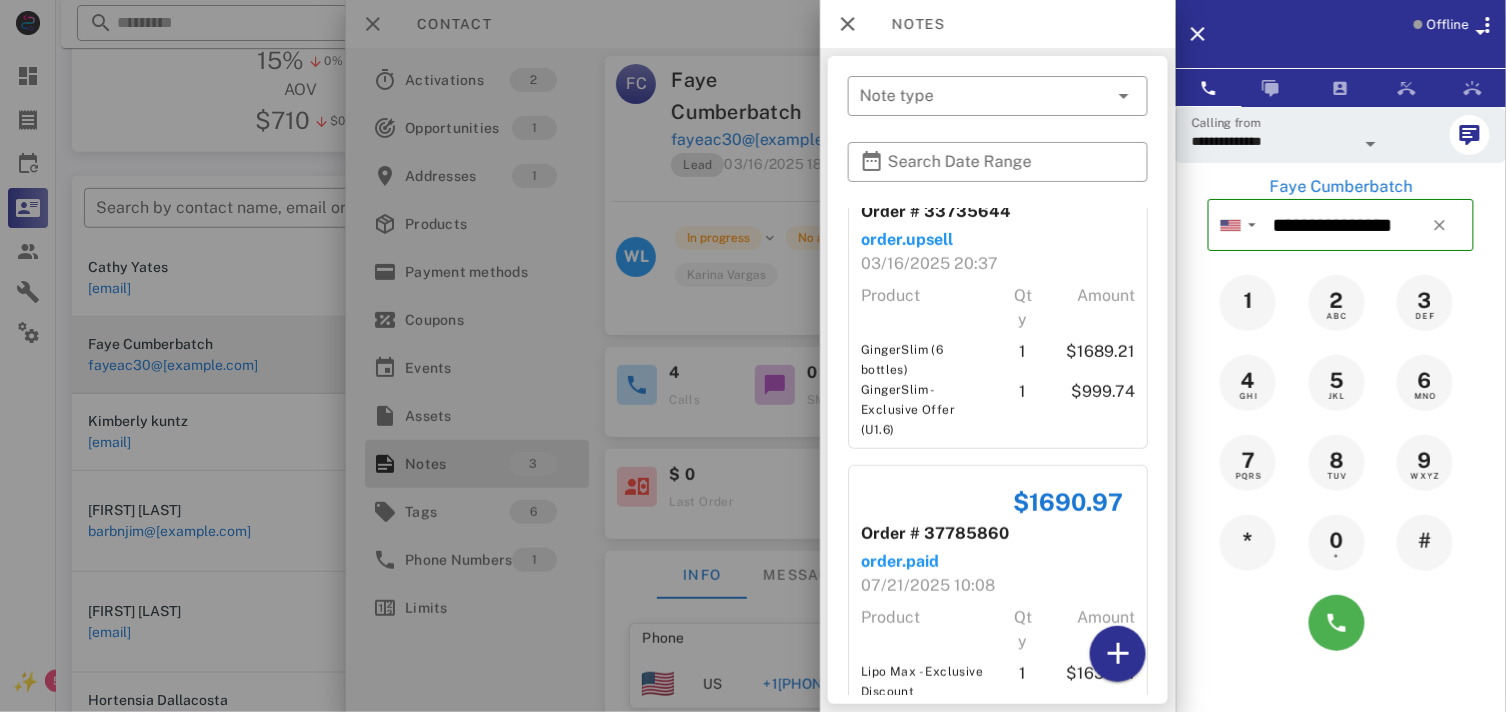 scroll, scrollTop: 333, scrollLeft: 0, axis: vertical 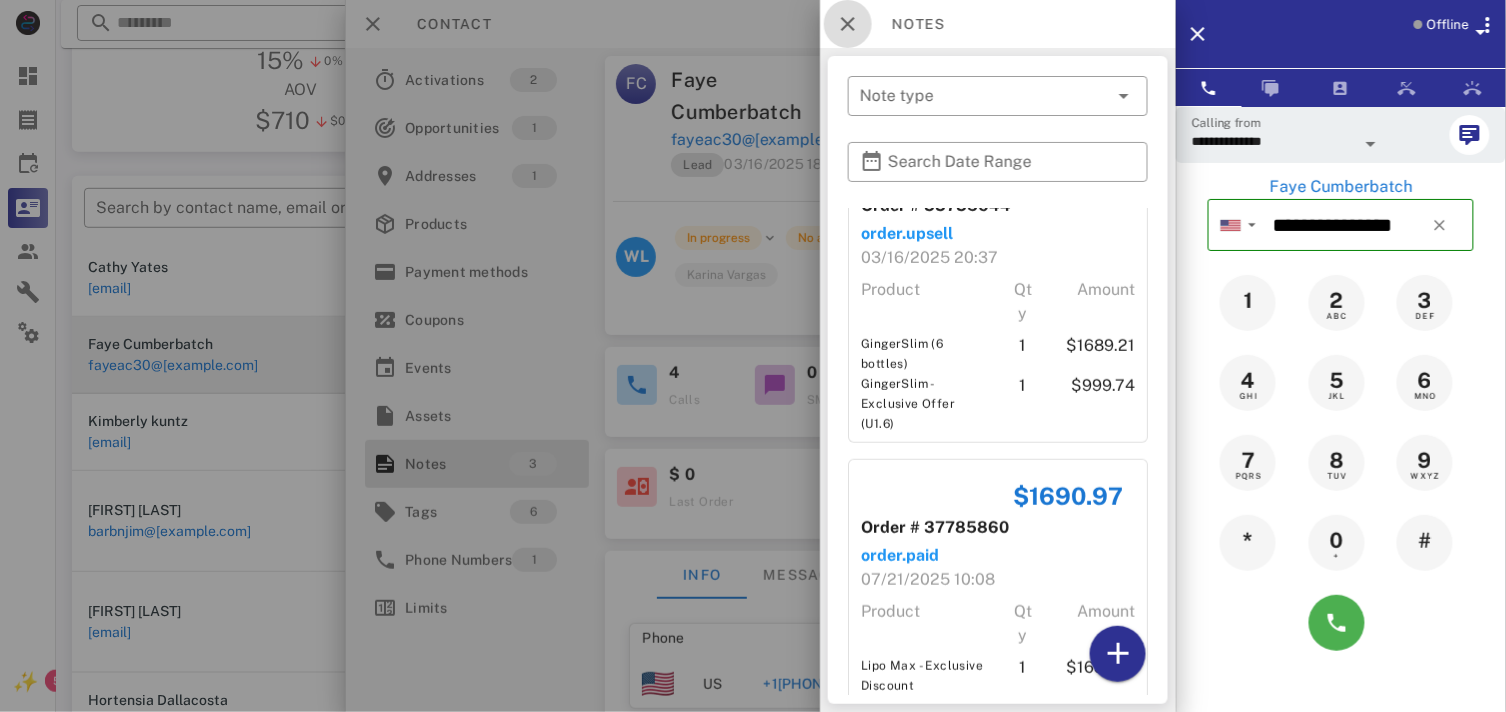click at bounding box center [848, 24] 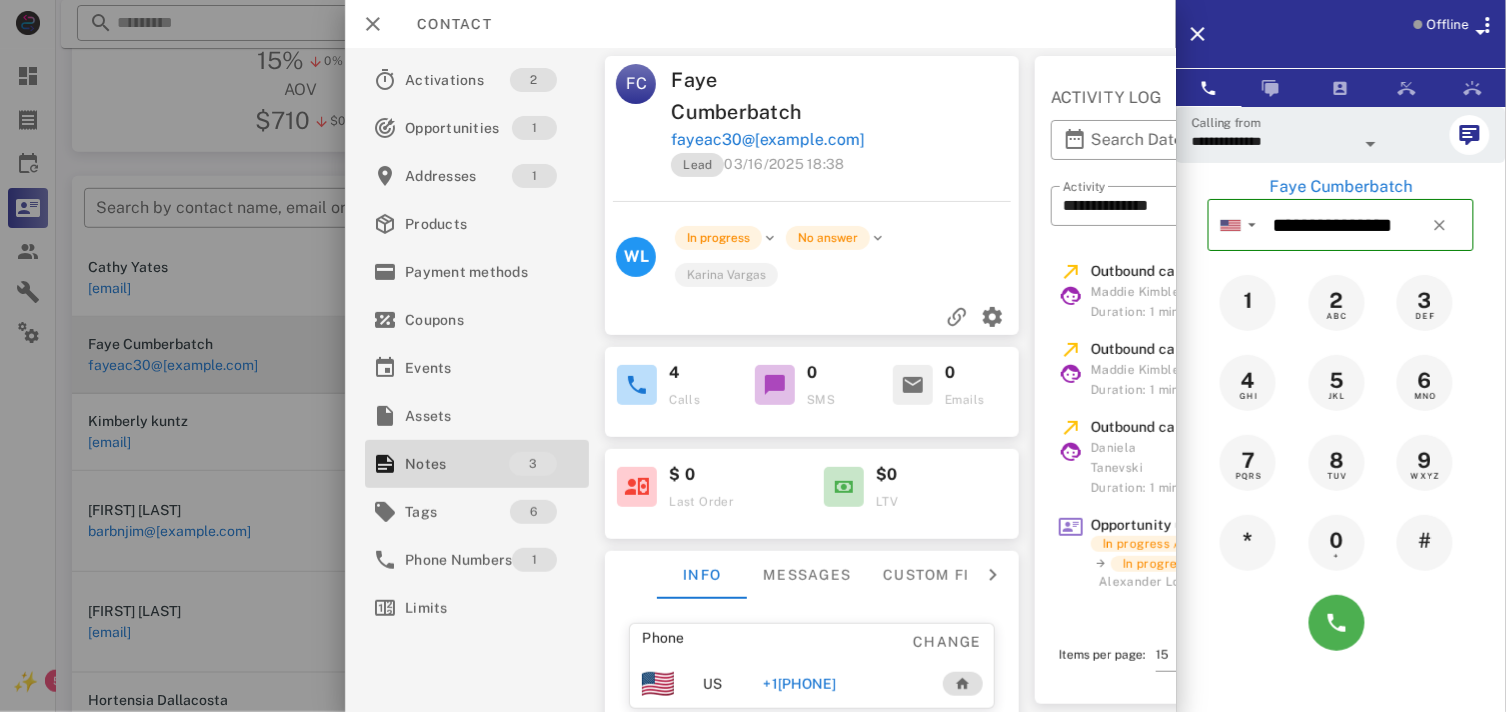 click at bounding box center [1481, 32] 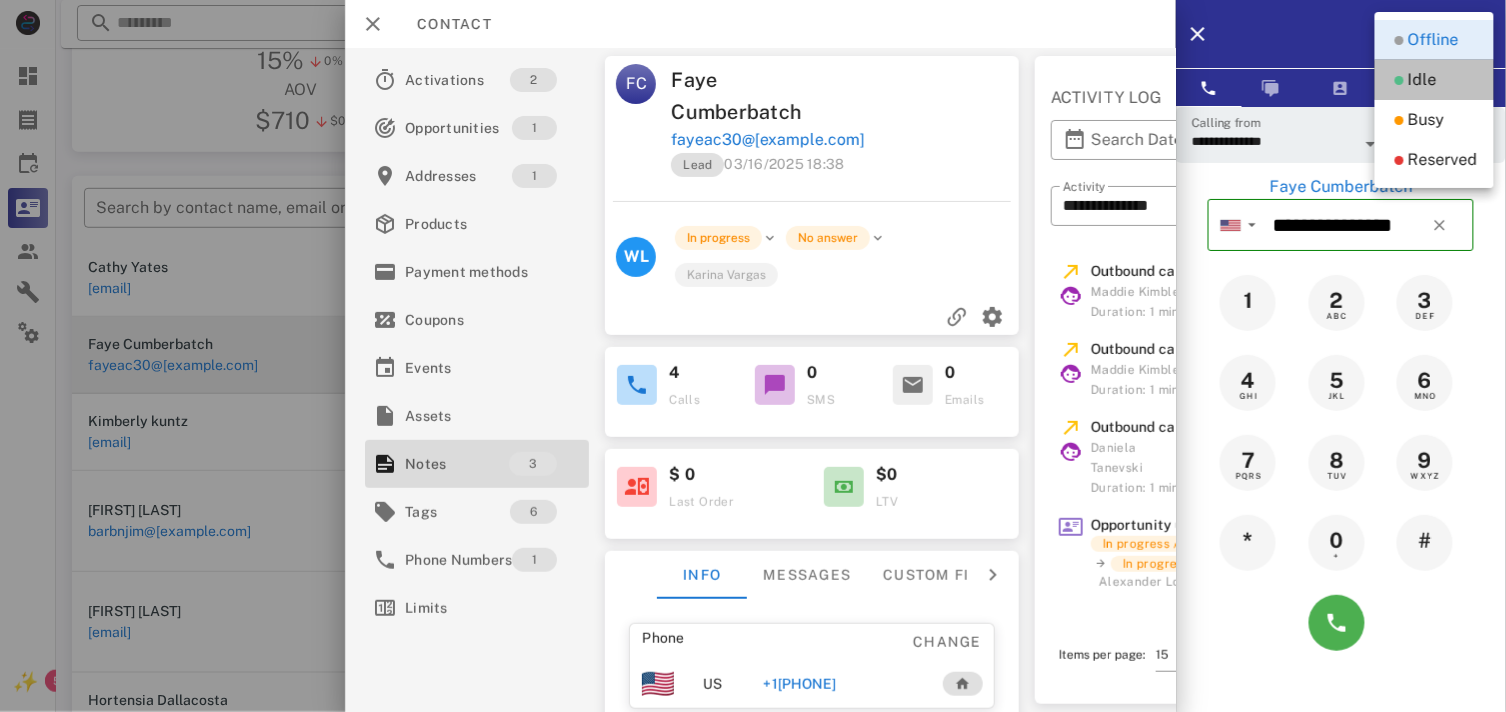 click on "Idle" at bounding box center (1422, 80) 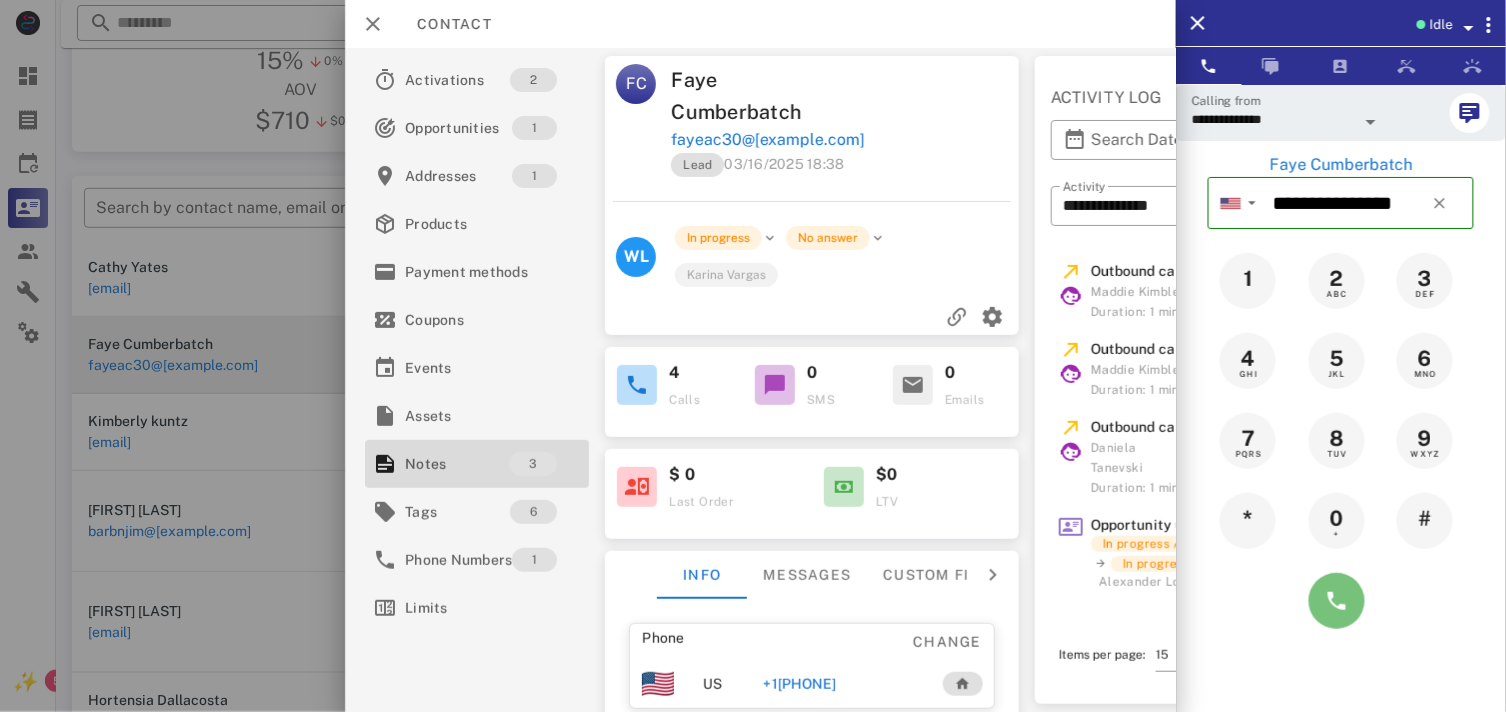 click at bounding box center (1337, 601) 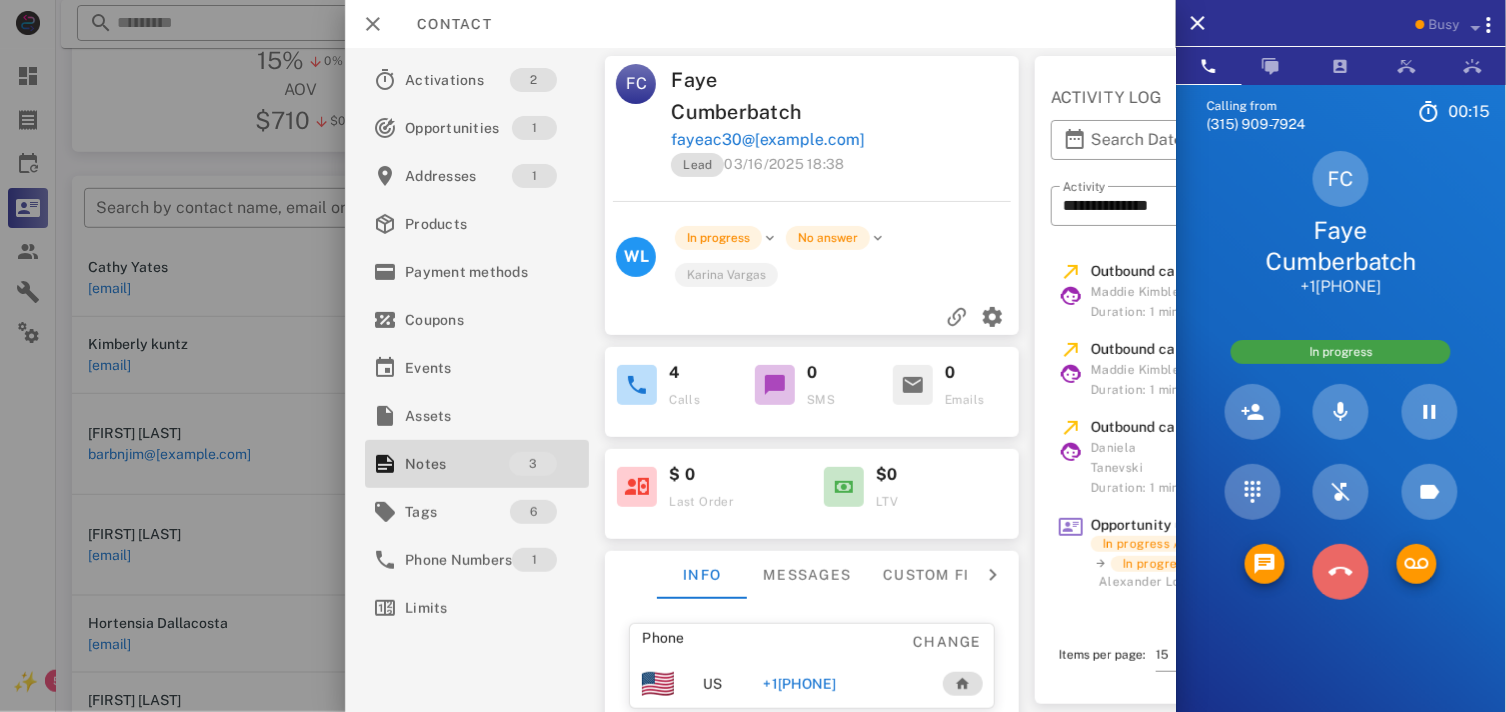 click at bounding box center [1341, 572] 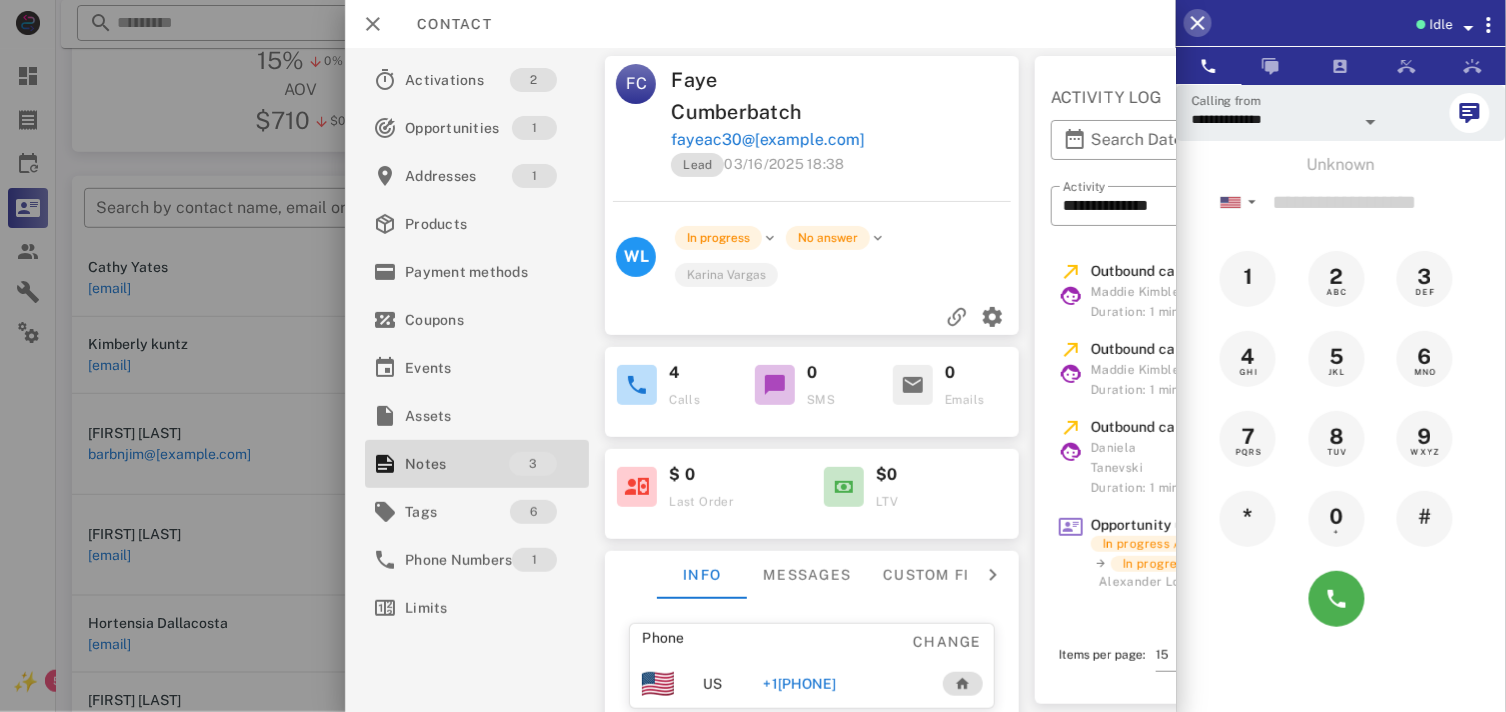 click at bounding box center [1198, 23] 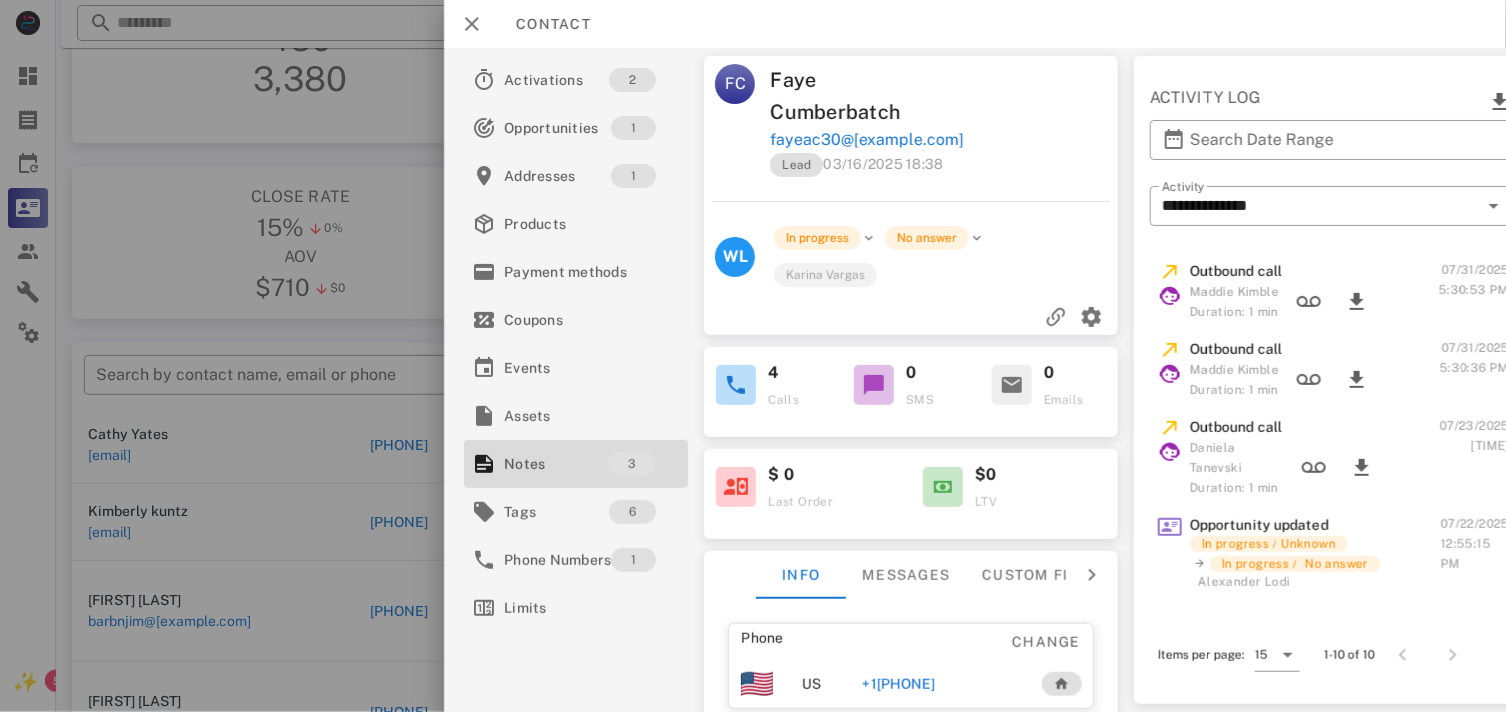 scroll, scrollTop: 46, scrollLeft: 0, axis: vertical 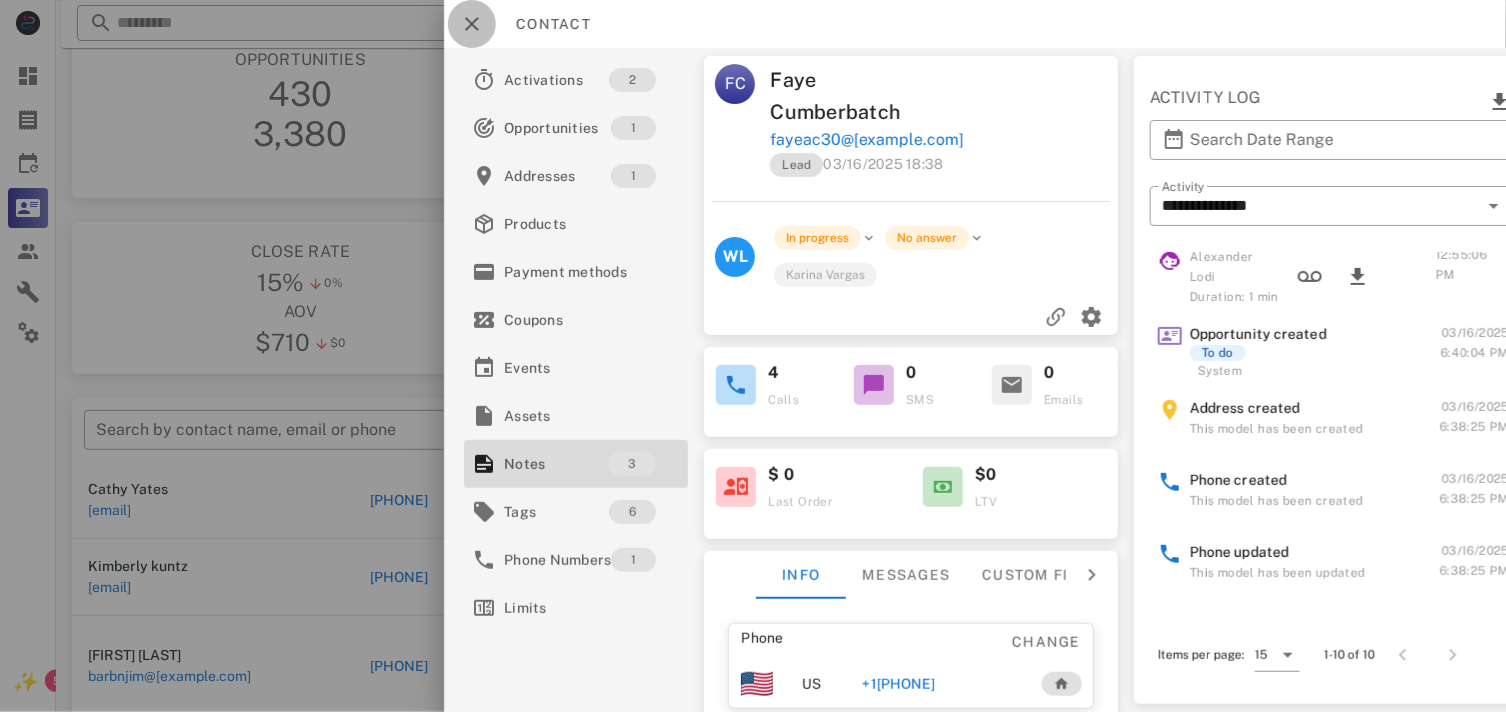 click at bounding box center [472, 24] 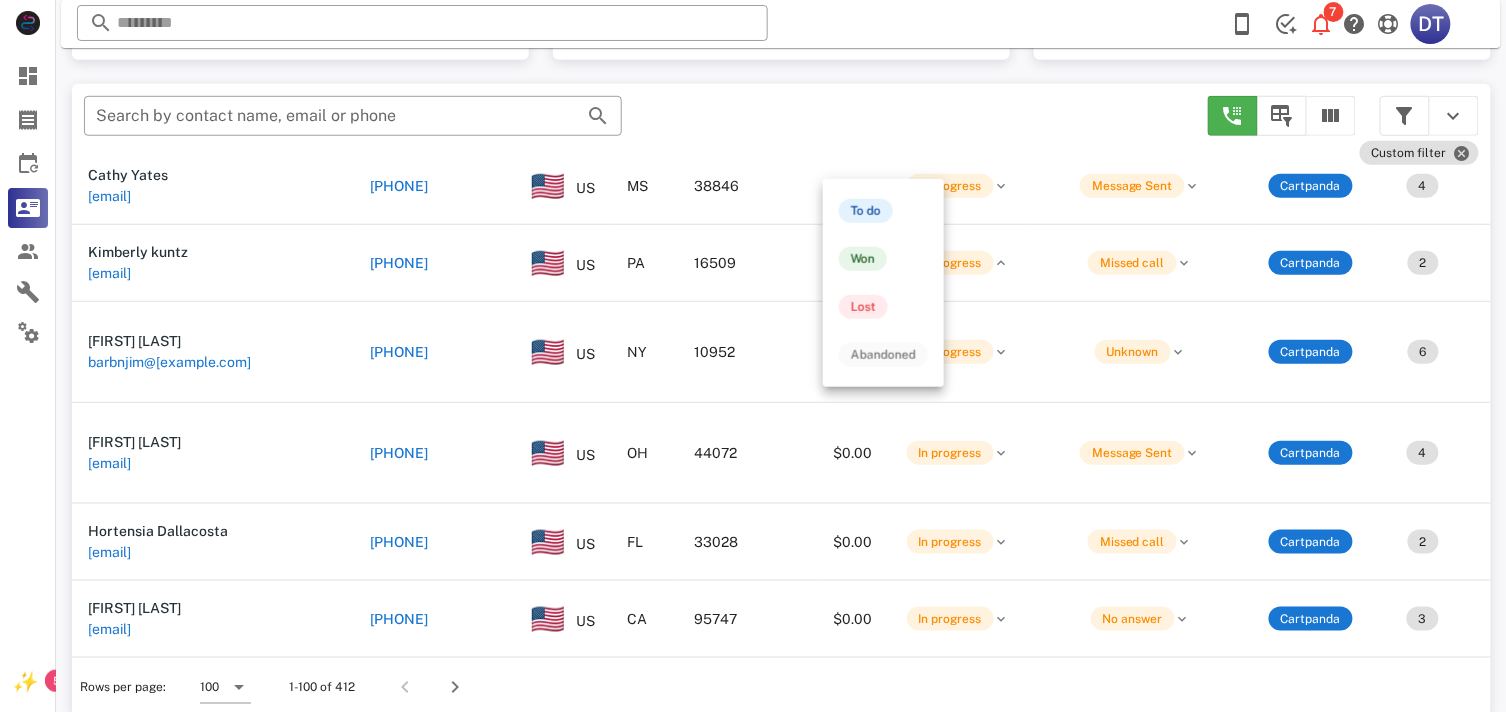 scroll, scrollTop: 380, scrollLeft: 0, axis: vertical 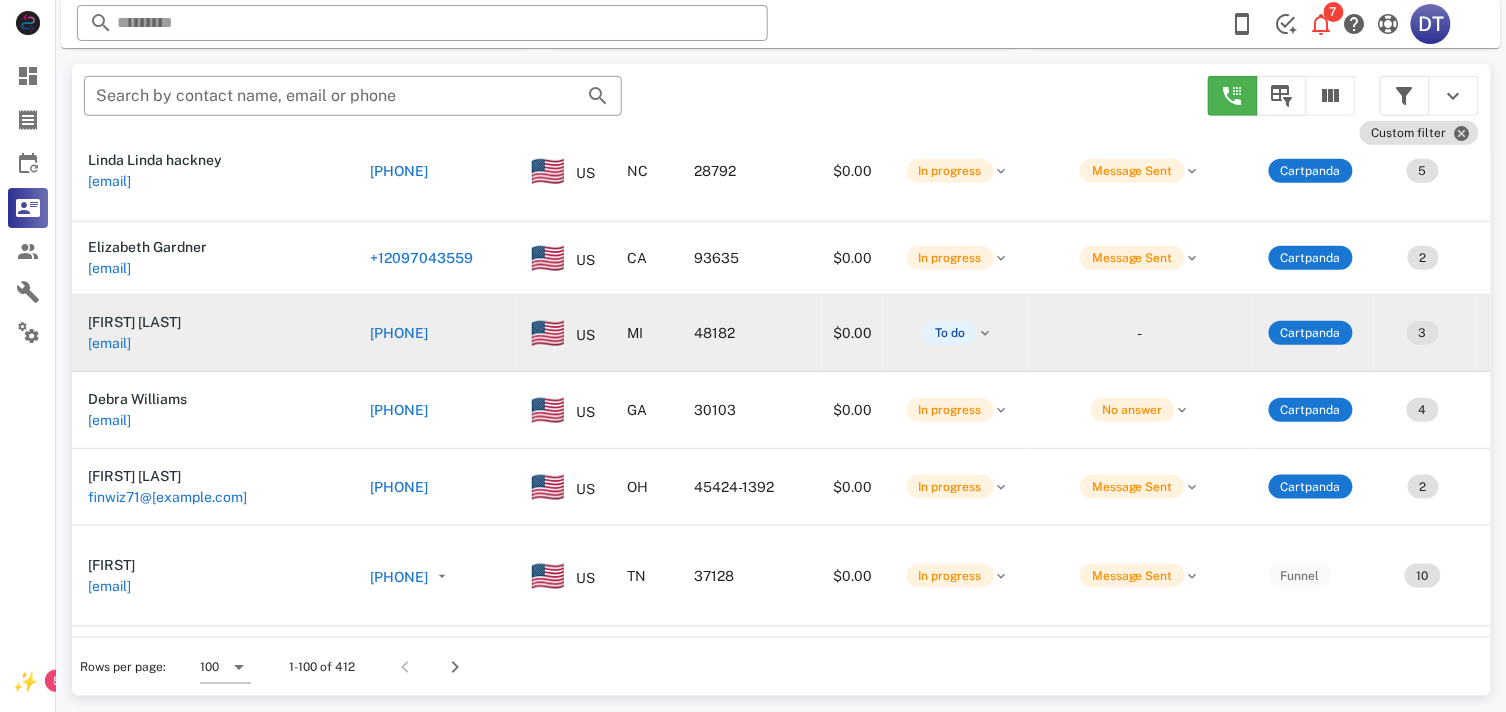 click on "[PHONE]" at bounding box center (399, 333) 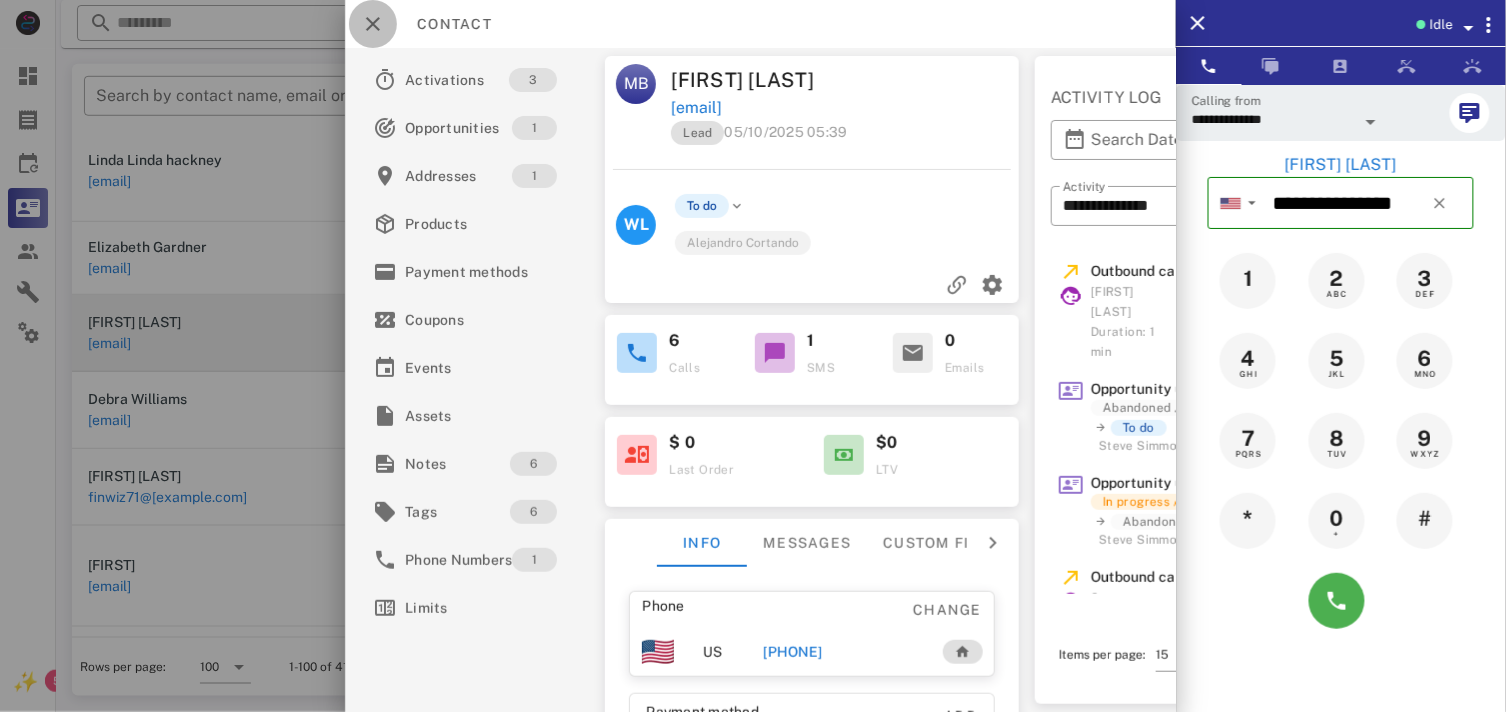 click at bounding box center [373, 24] 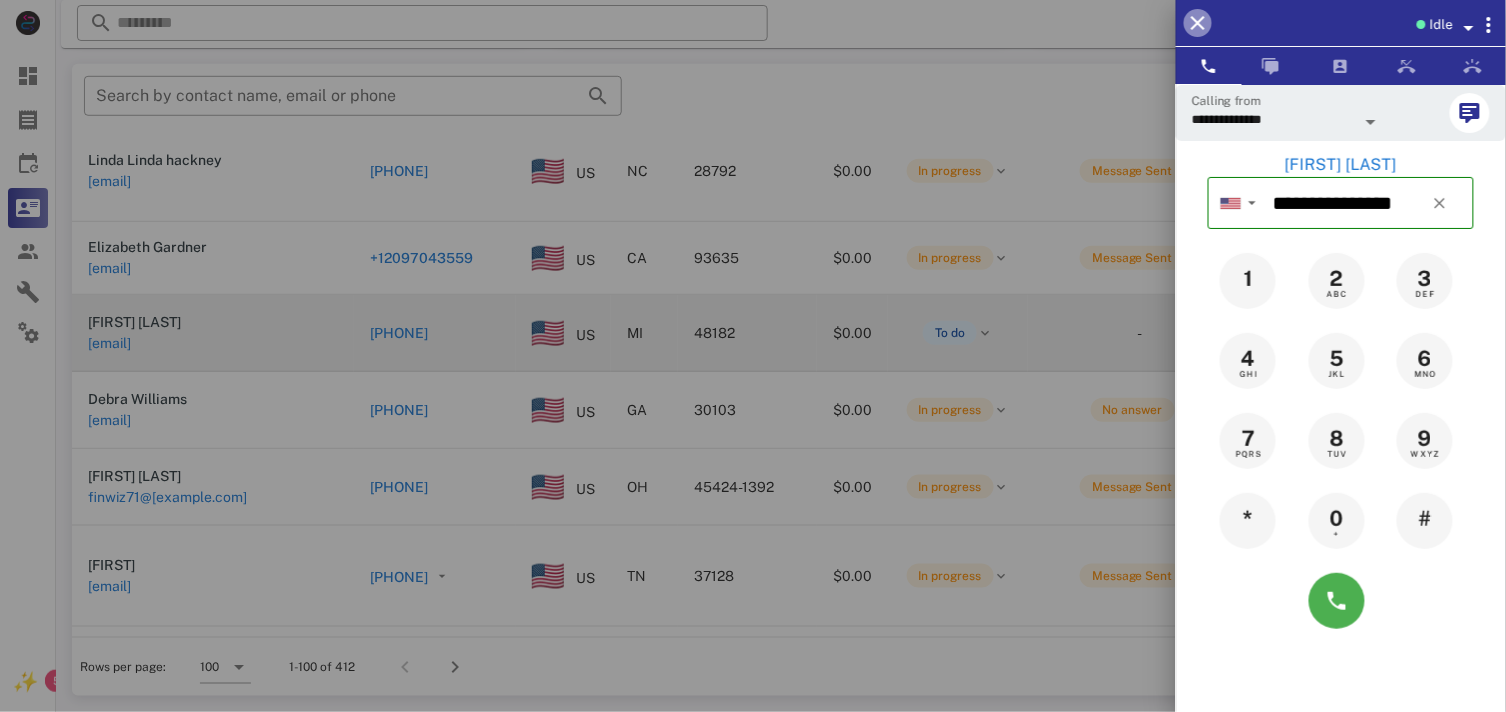 click at bounding box center (1198, 23) 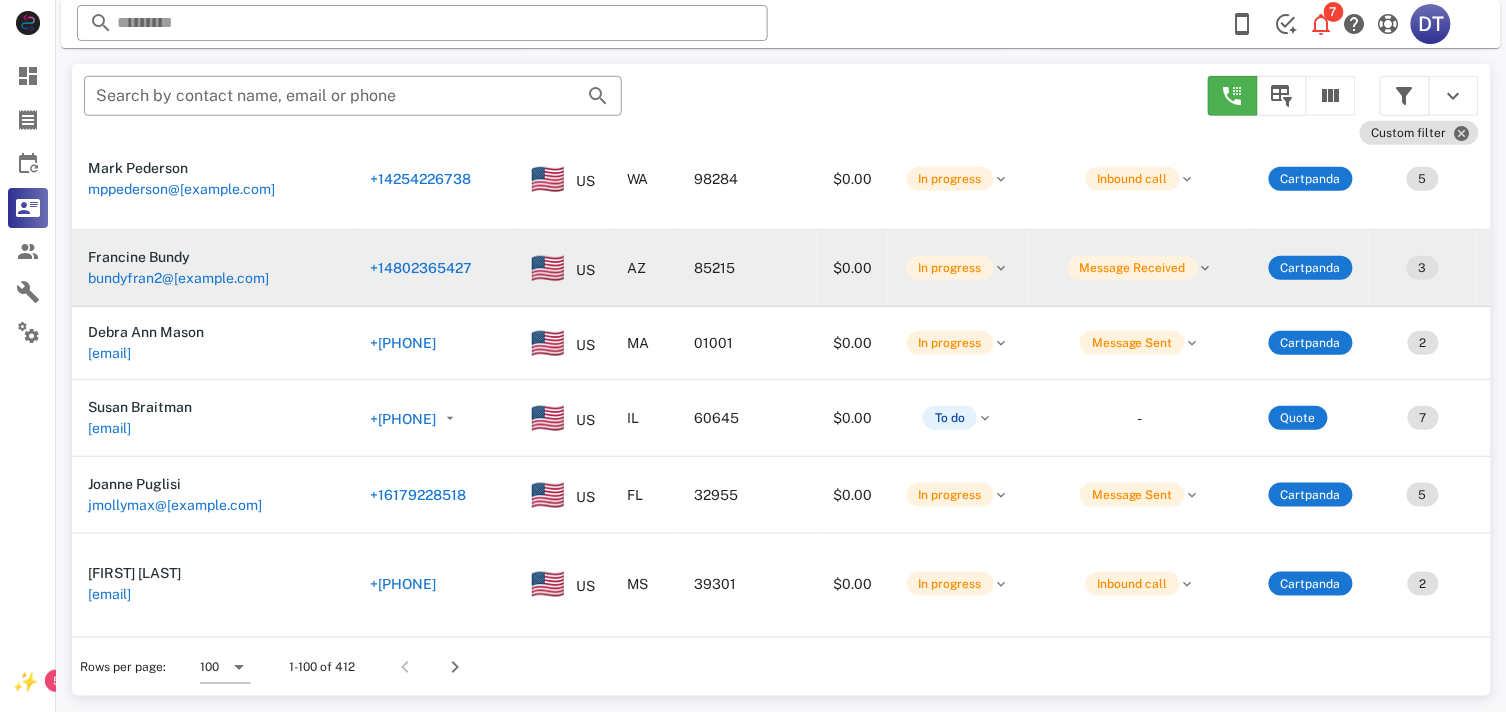 scroll, scrollTop: 2000, scrollLeft: 0, axis: vertical 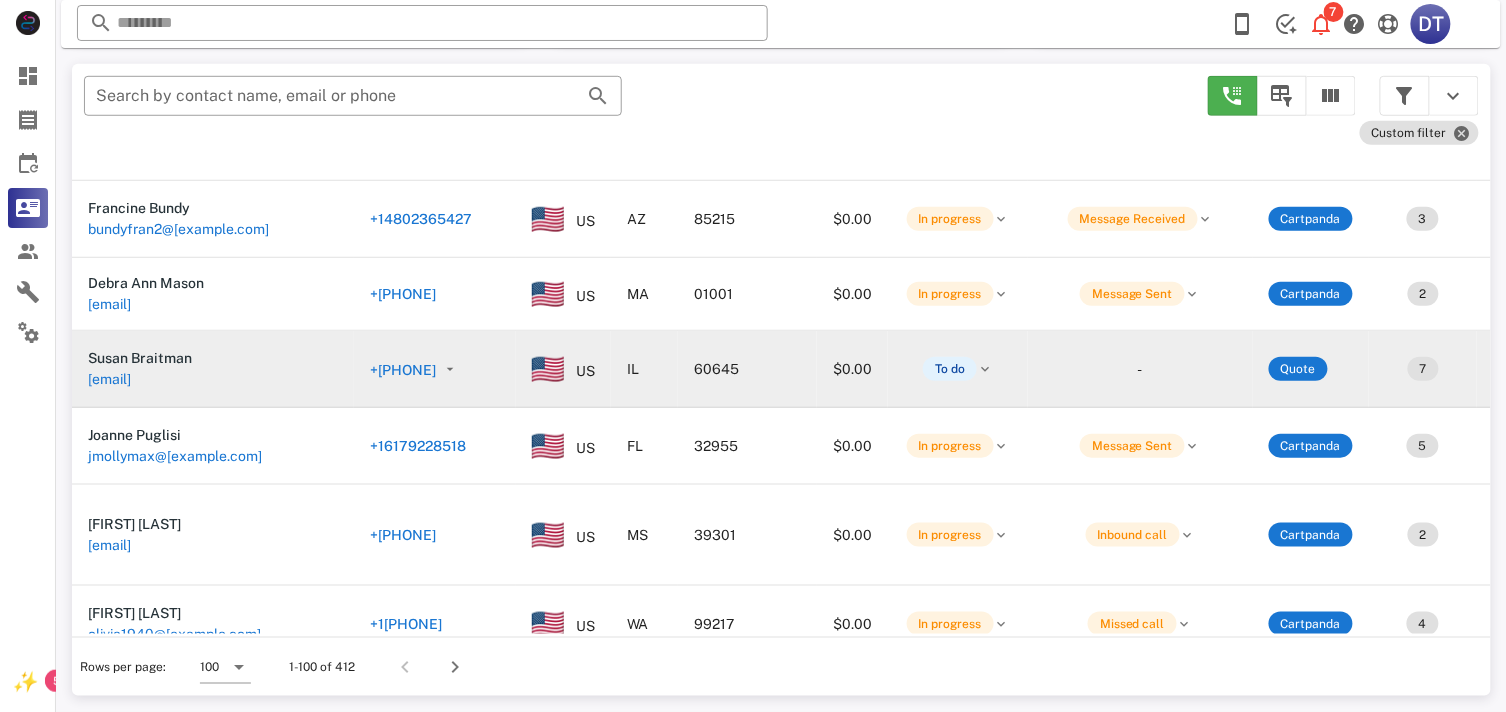 click on "+[PHONE]" at bounding box center (403, 370) 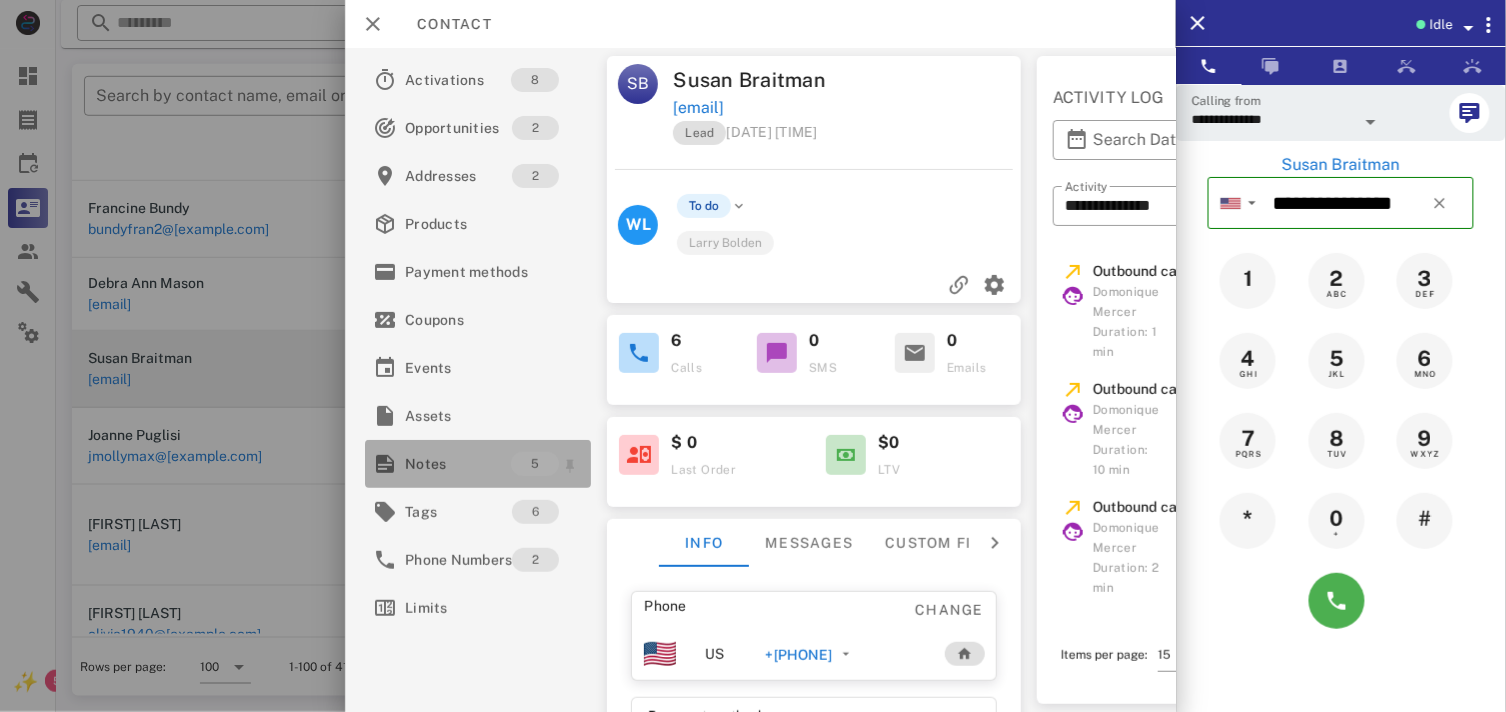 click on "Notes" at bounding box center [458, 464] 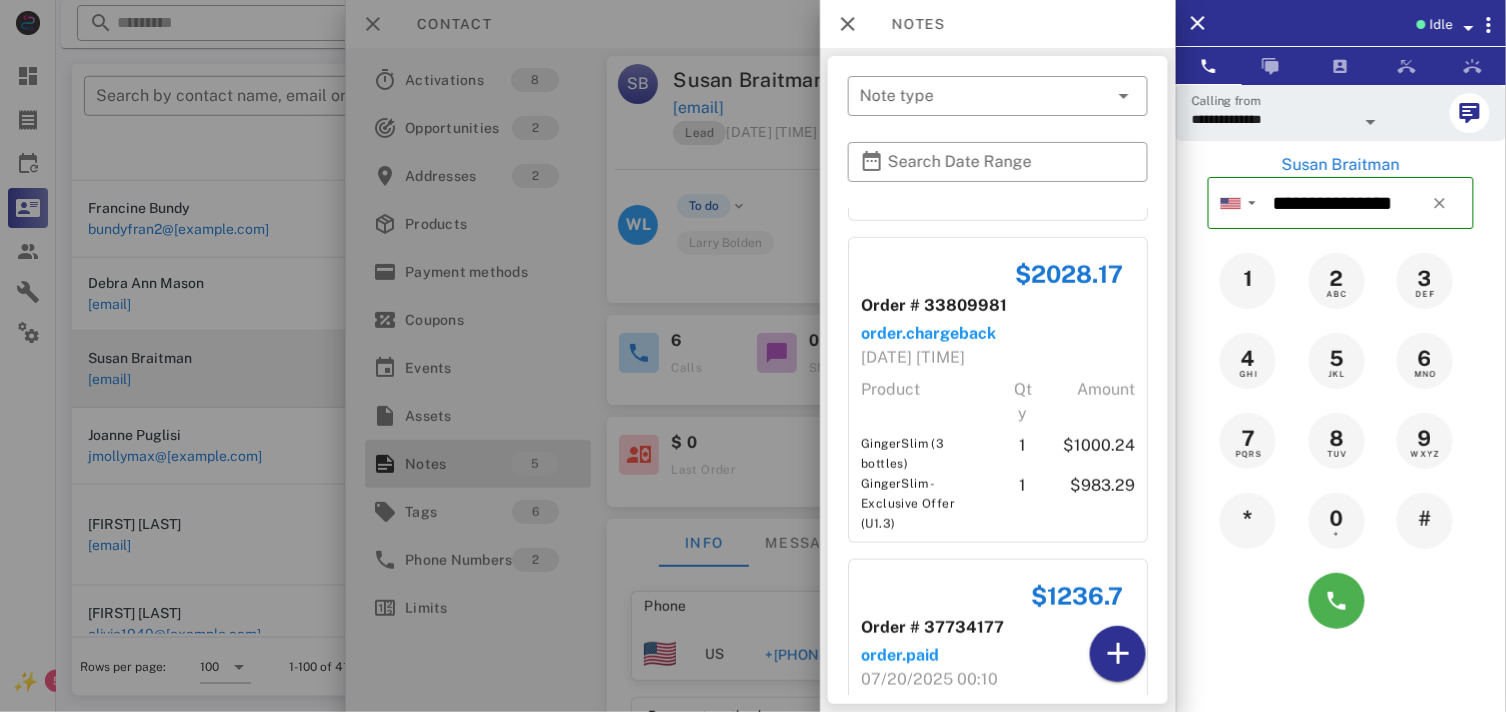 scroll, scrollTop: 863, scrollLeft: 0, axis: vertical 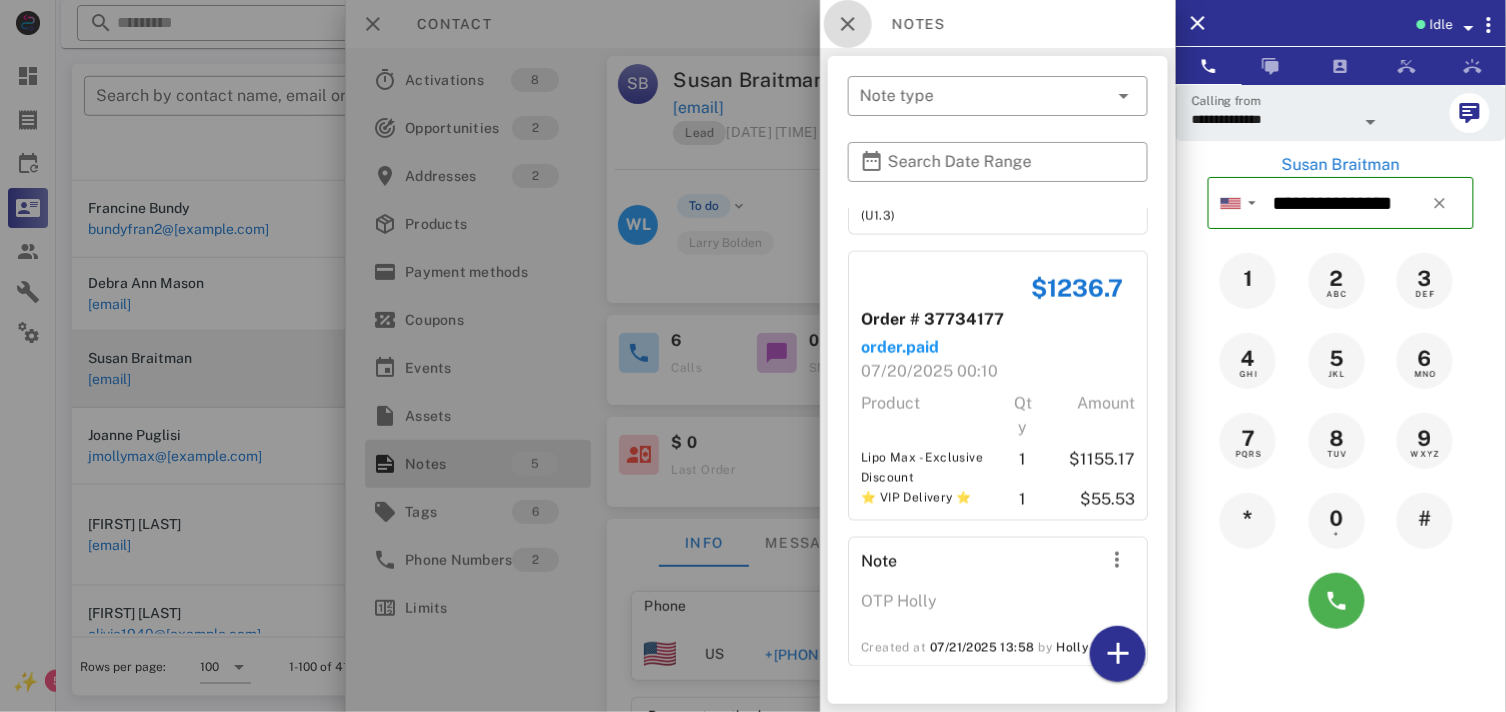 click at bounding box center [848, 24] 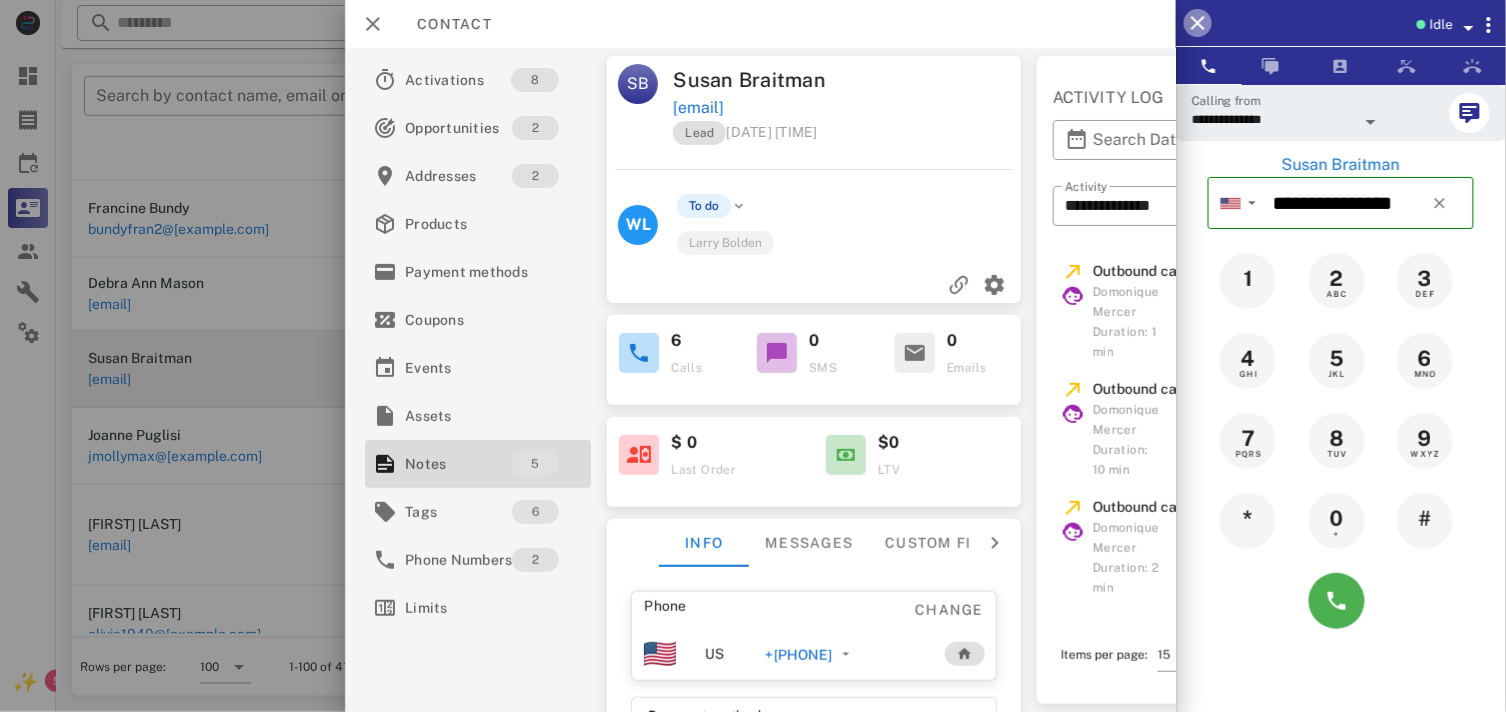 click at bounding box center [1198, 23] 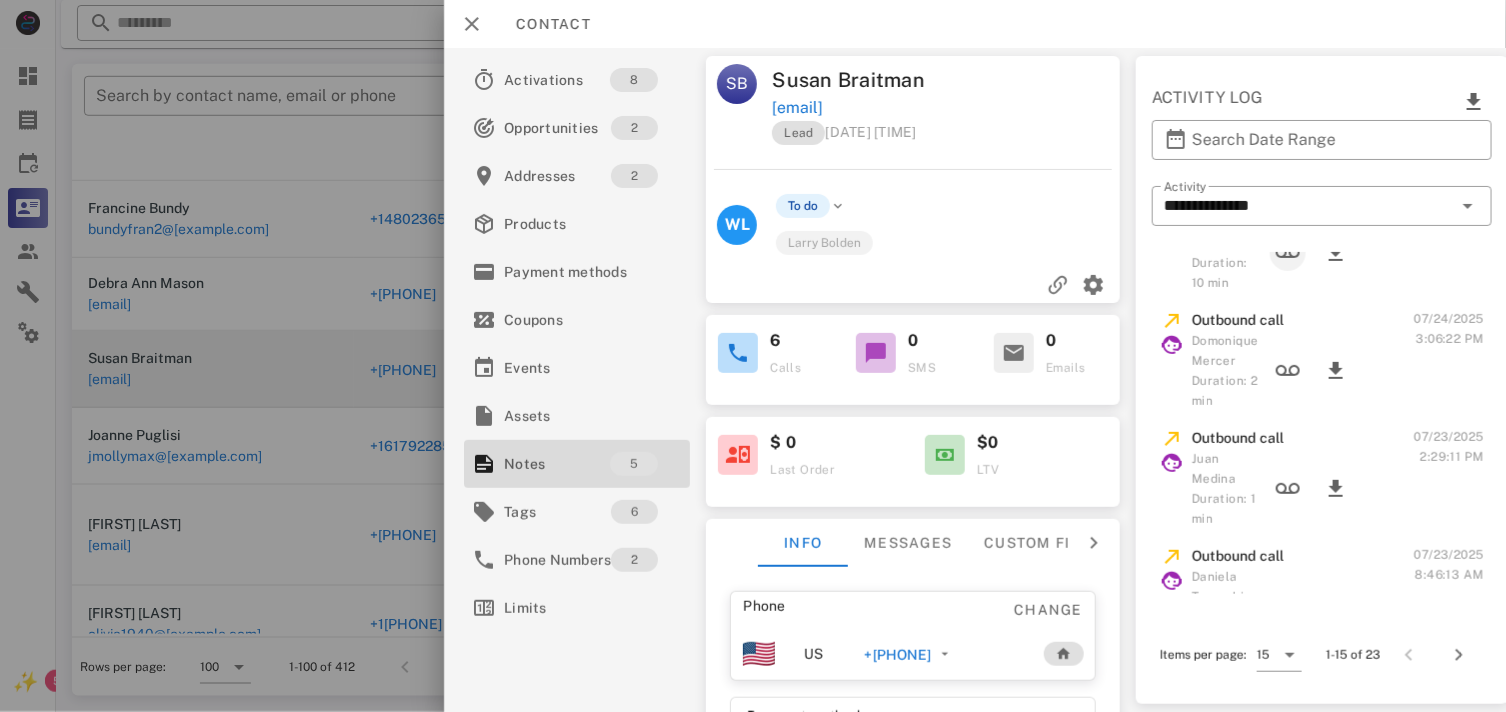scroll, scrollTop: 222, scrollLeft: 0, axis: vertical 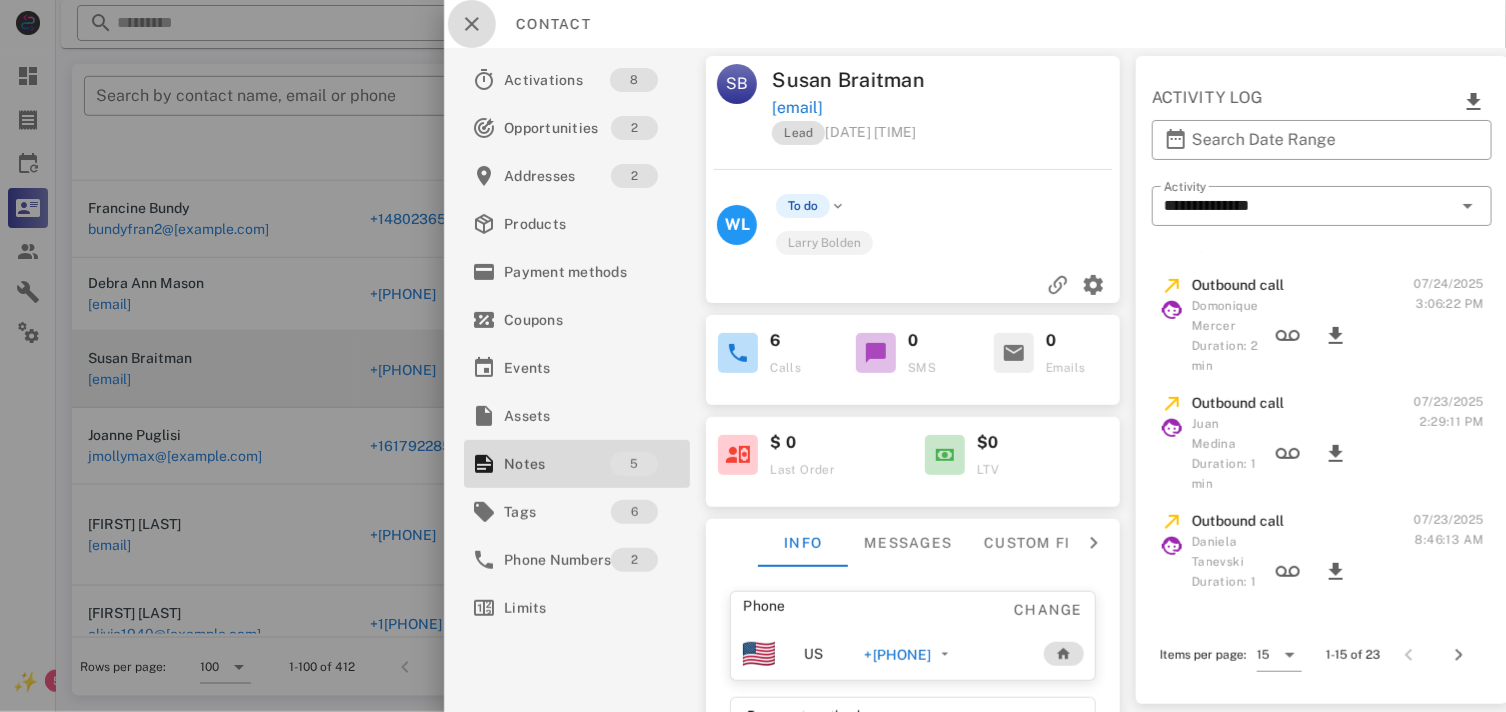 click at bounding box center (472, 24) 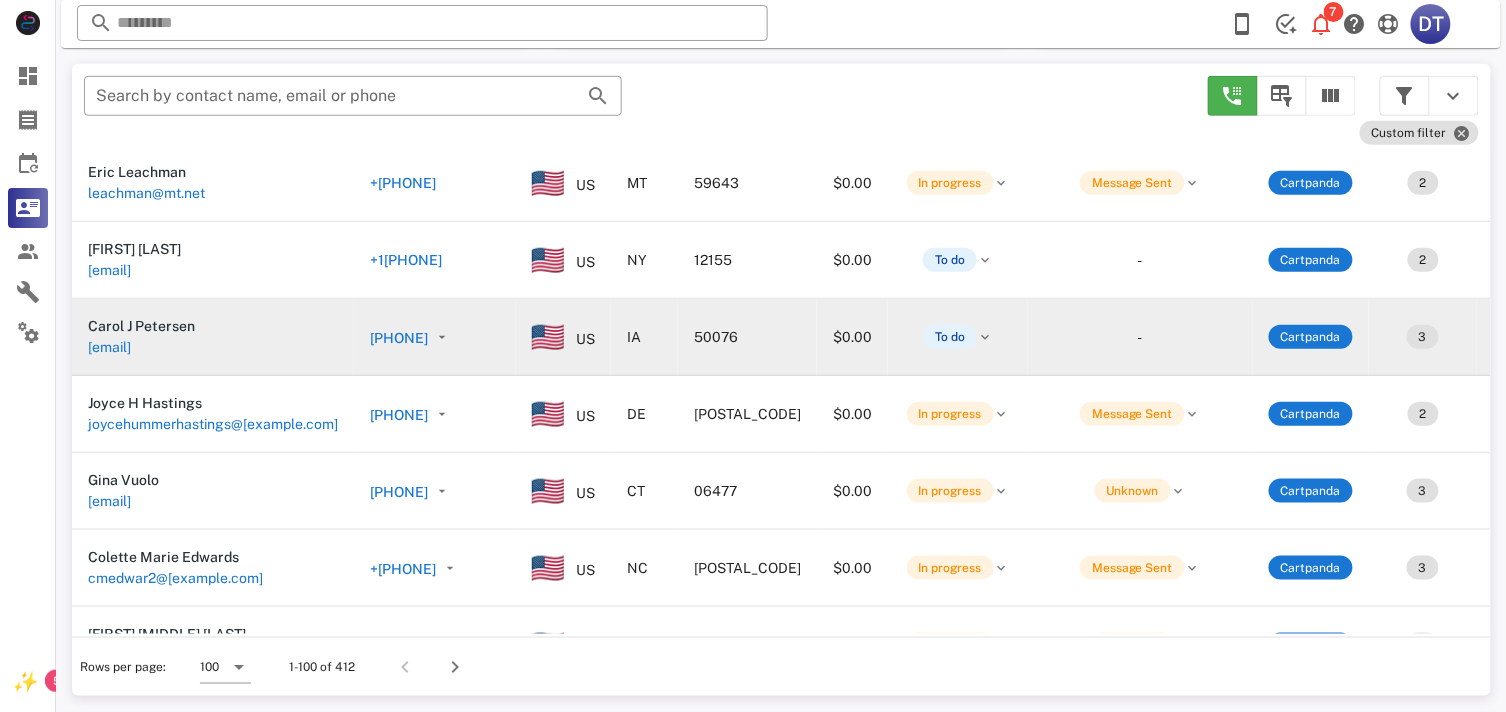scroll, scrollTop: 3444, scrollLeft: 0, axis: vertical 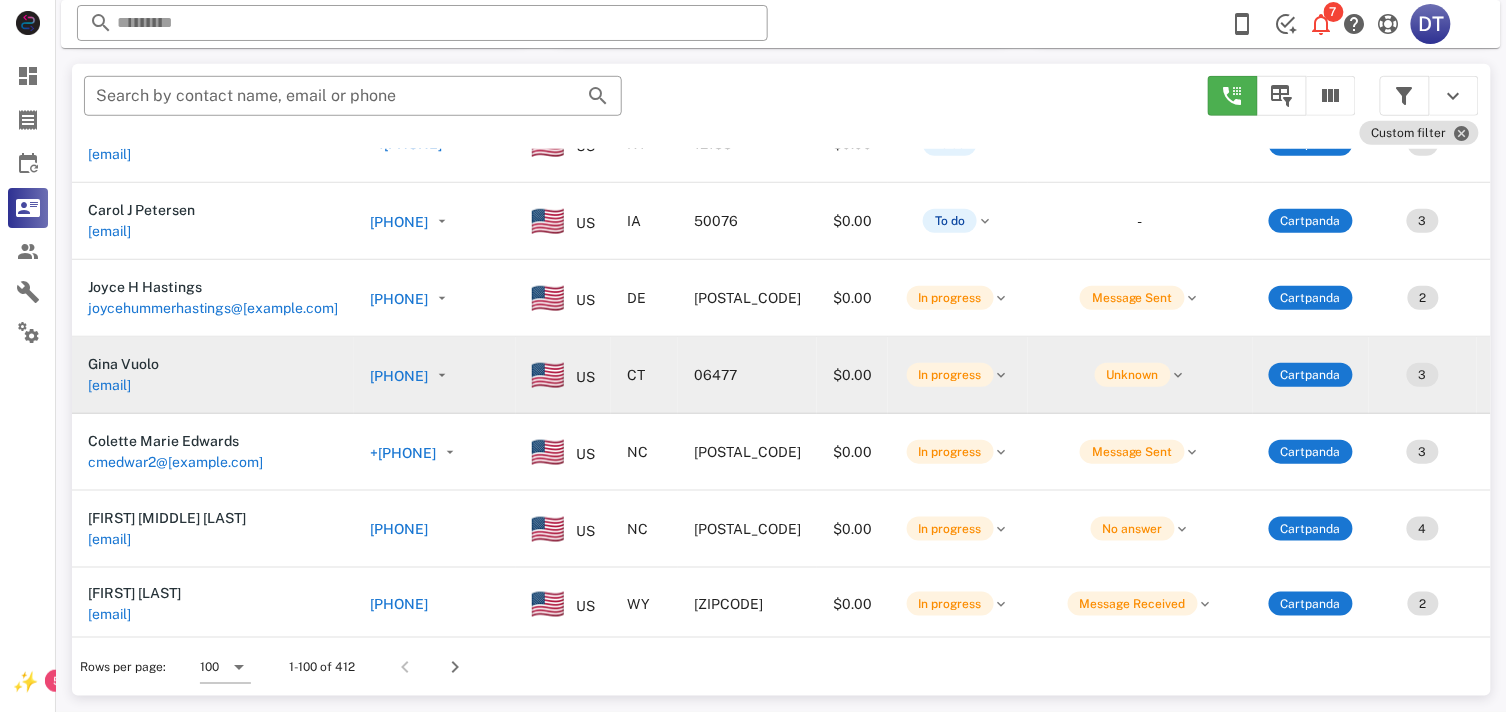click on "[PHONE]" at bounding box center (399, 376) 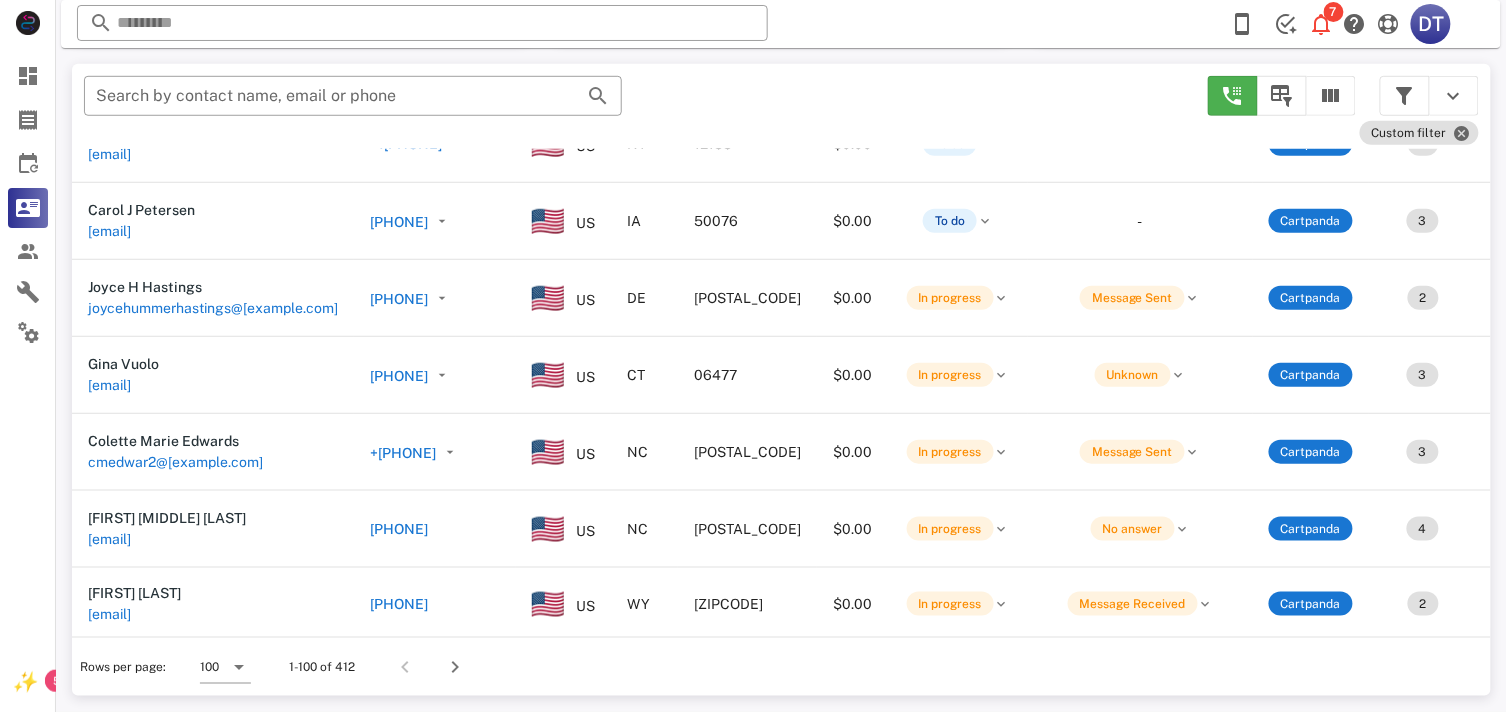 type on "**********" 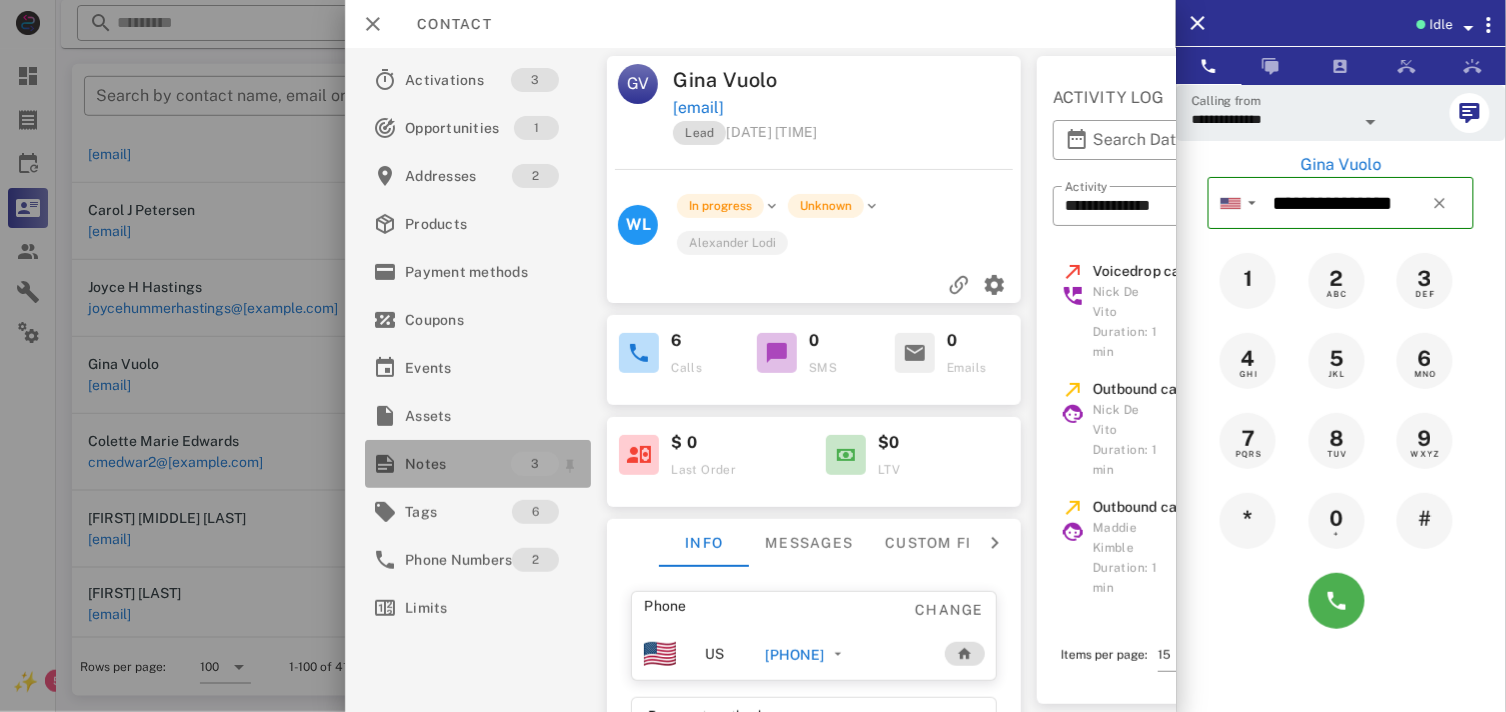click on "Notes" at bounding box center (458, 464) 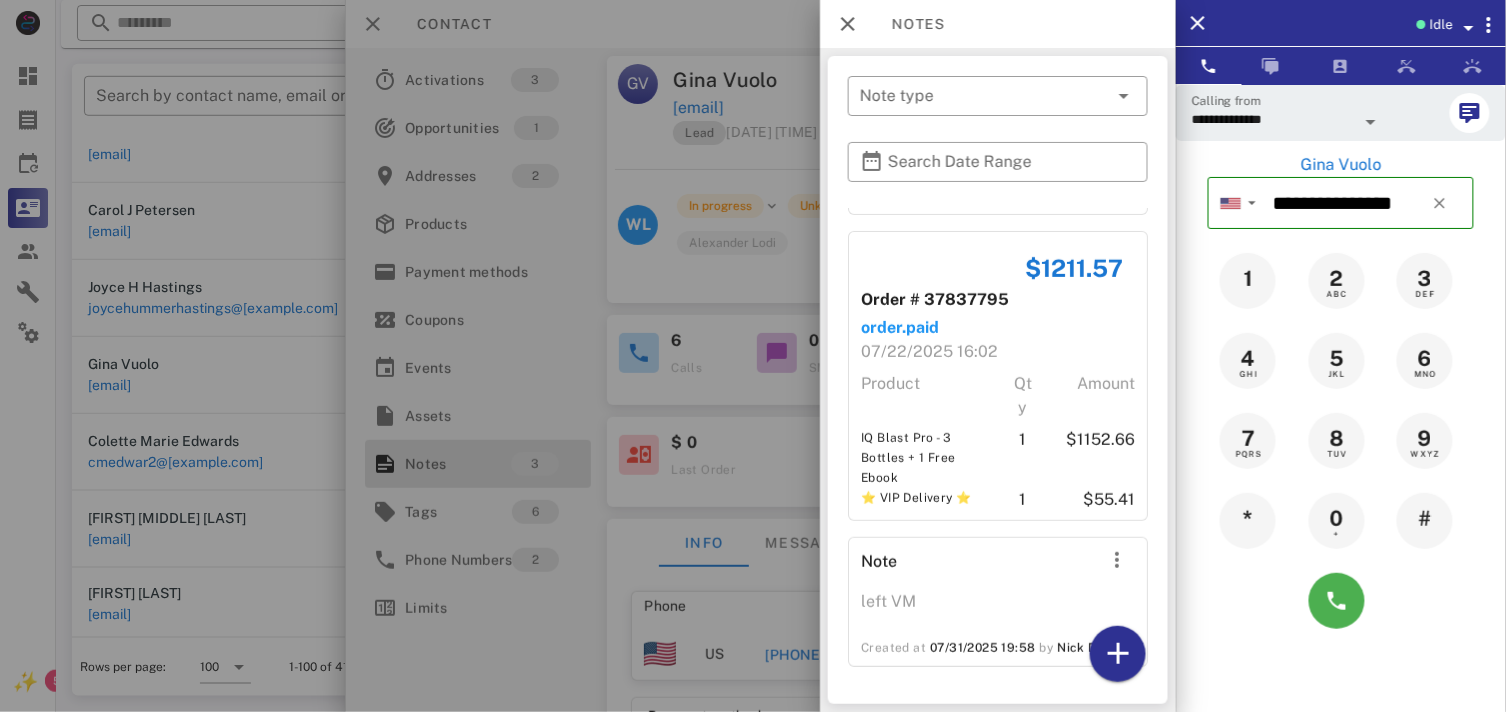 scroll, scrollTop: 258, scrollLeft: 0, axis: vertical 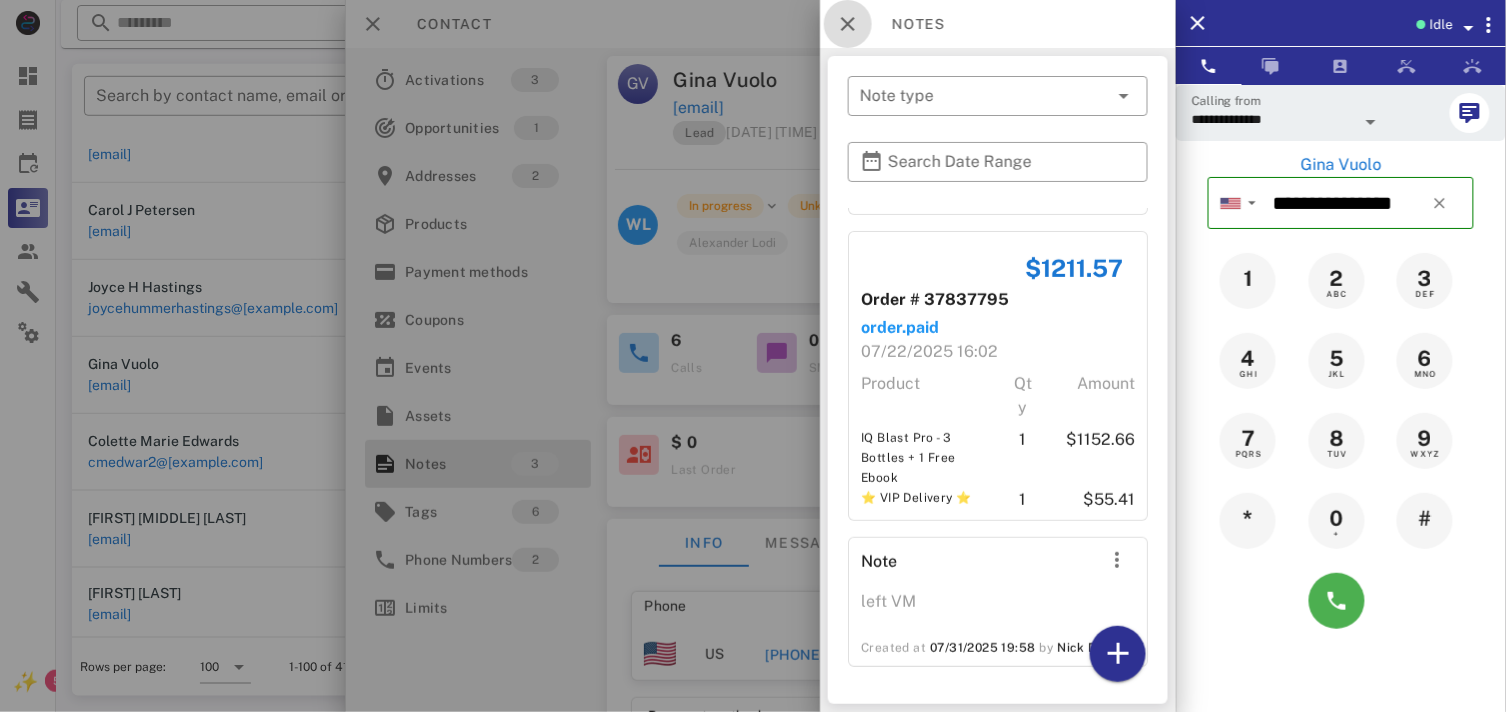 click at bounding box center [848, 24] 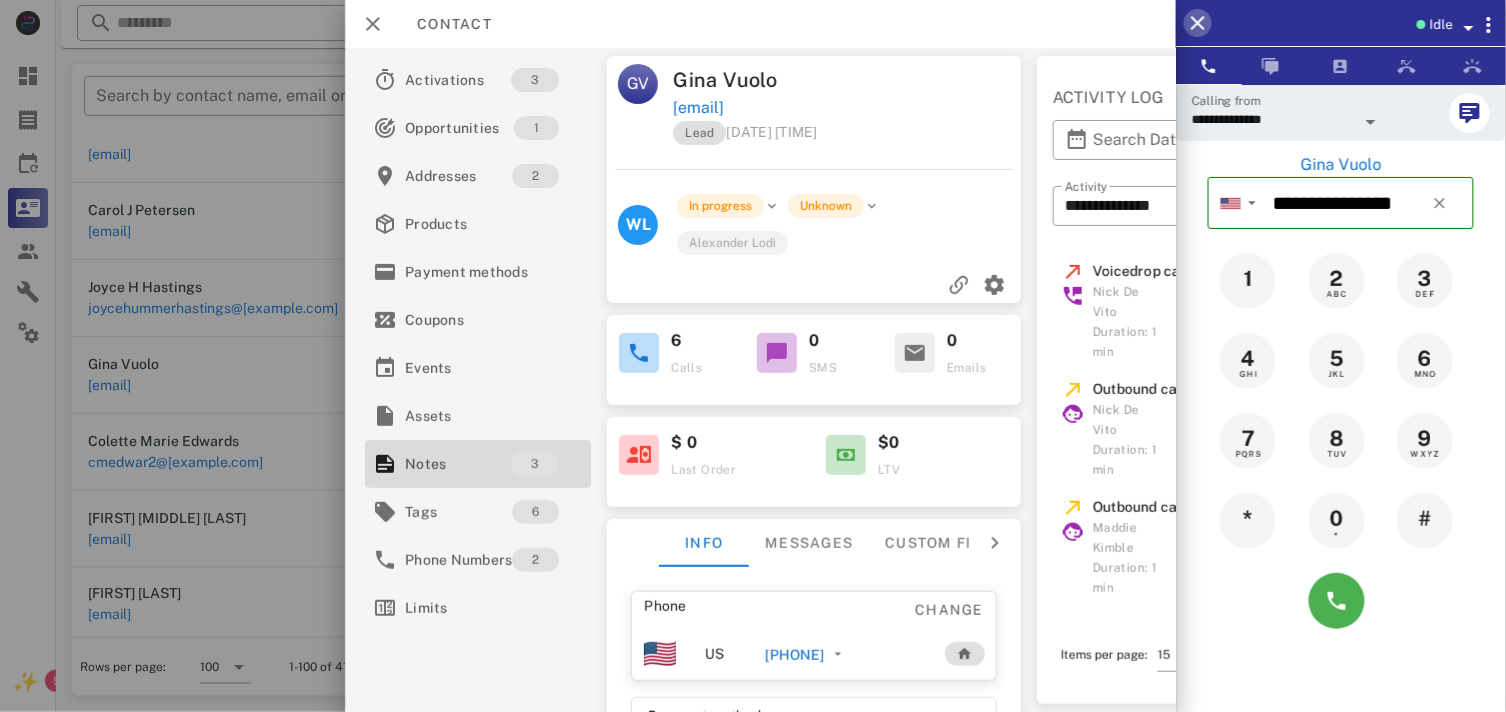 click at bounding box center (1198, 23) 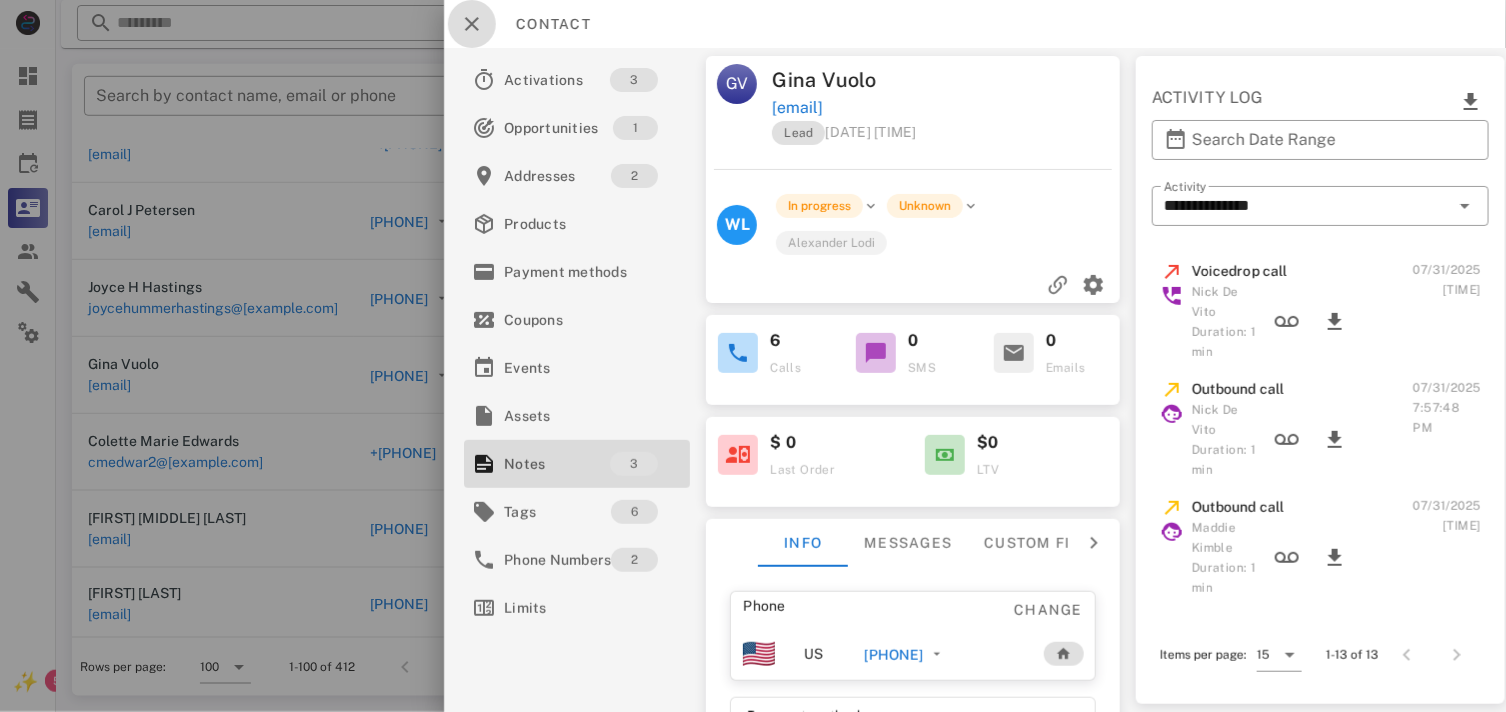 click at bounding box center [472, 24] 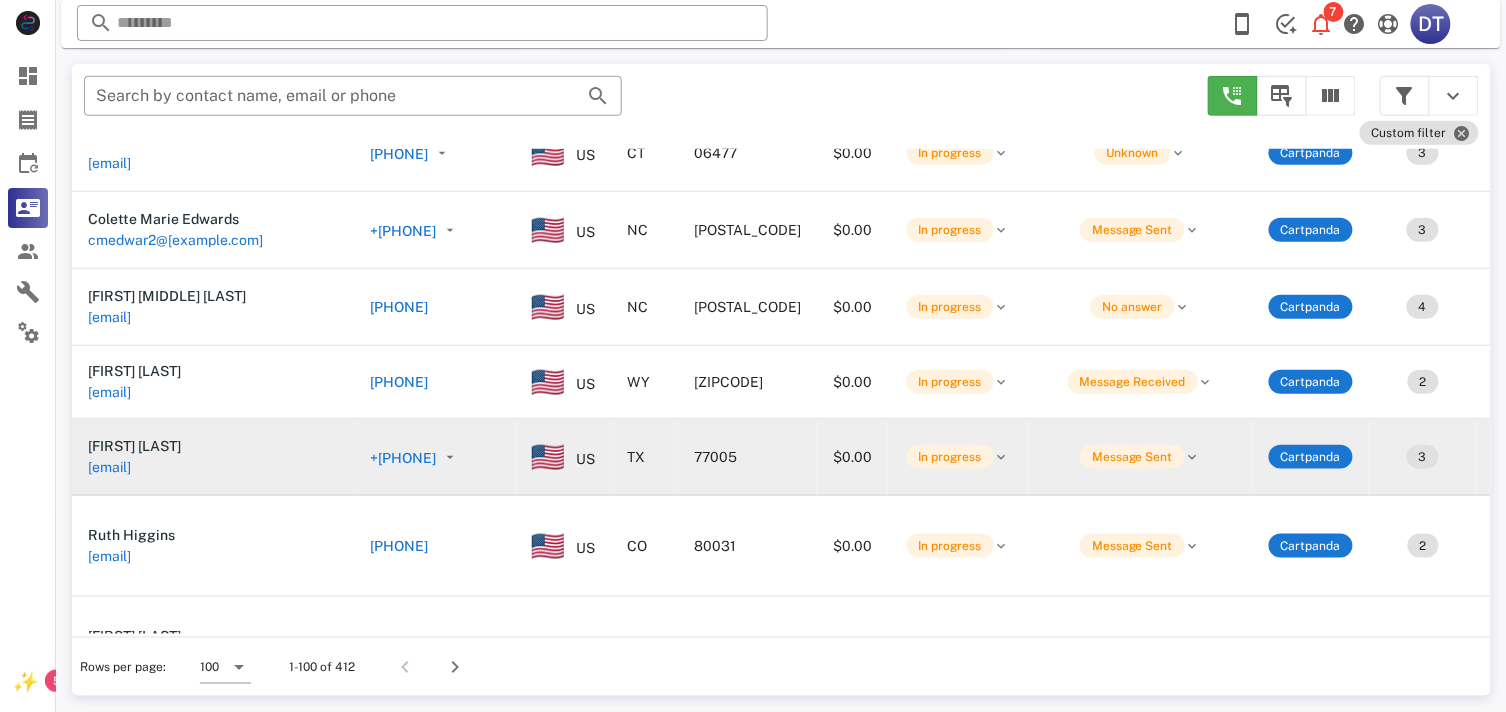 scroll, scrollTop: 3777, scrollLeft: 0, axis: vertical 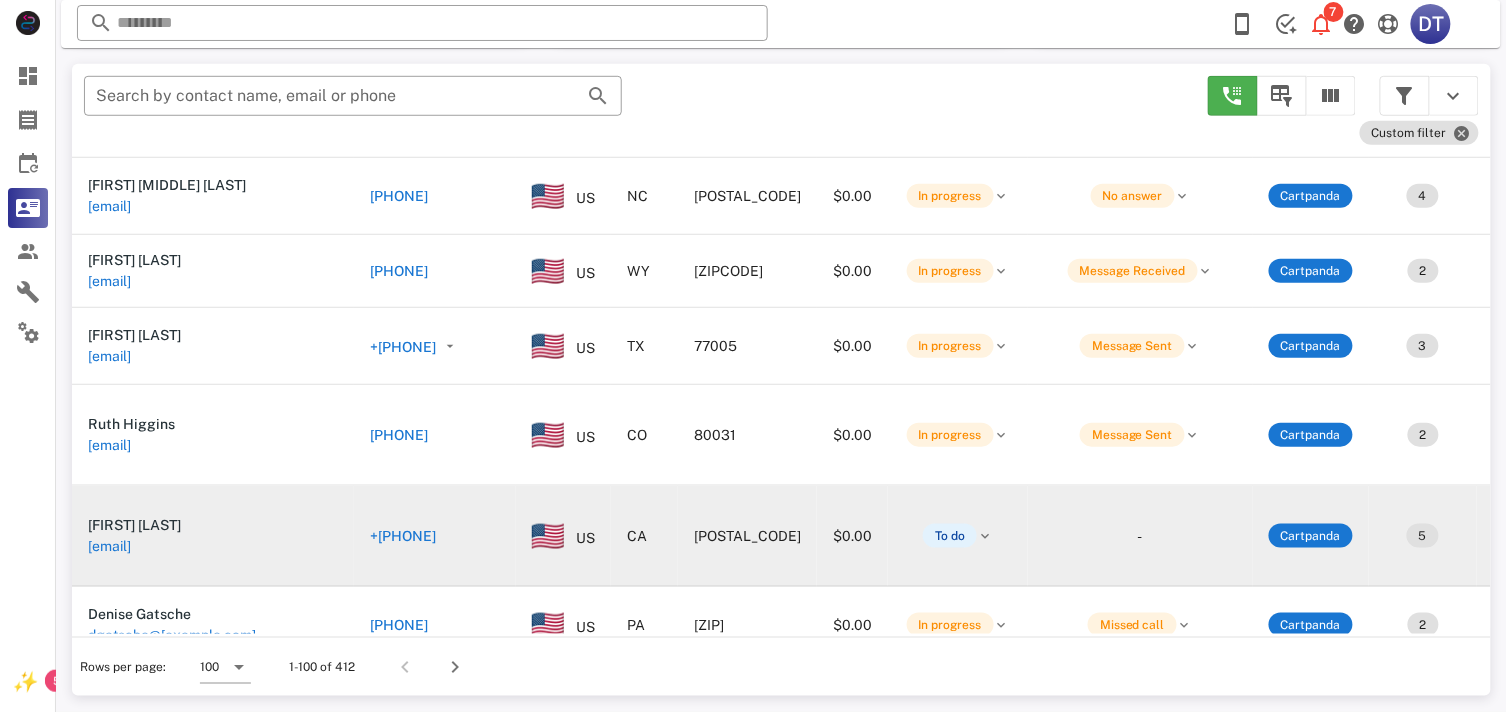 click on "+[PHONE]" at bounding box center (403, 536) 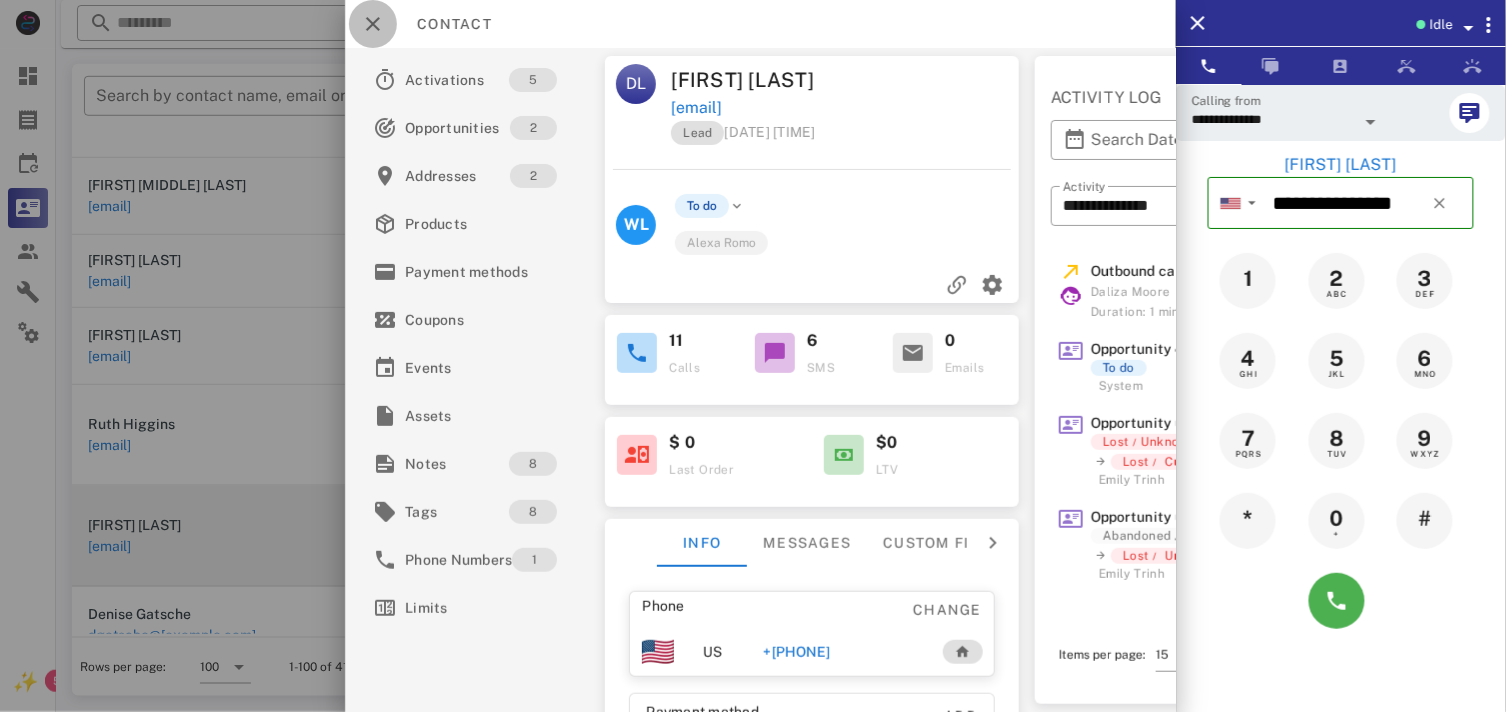 click at bounding box center (373, 24) 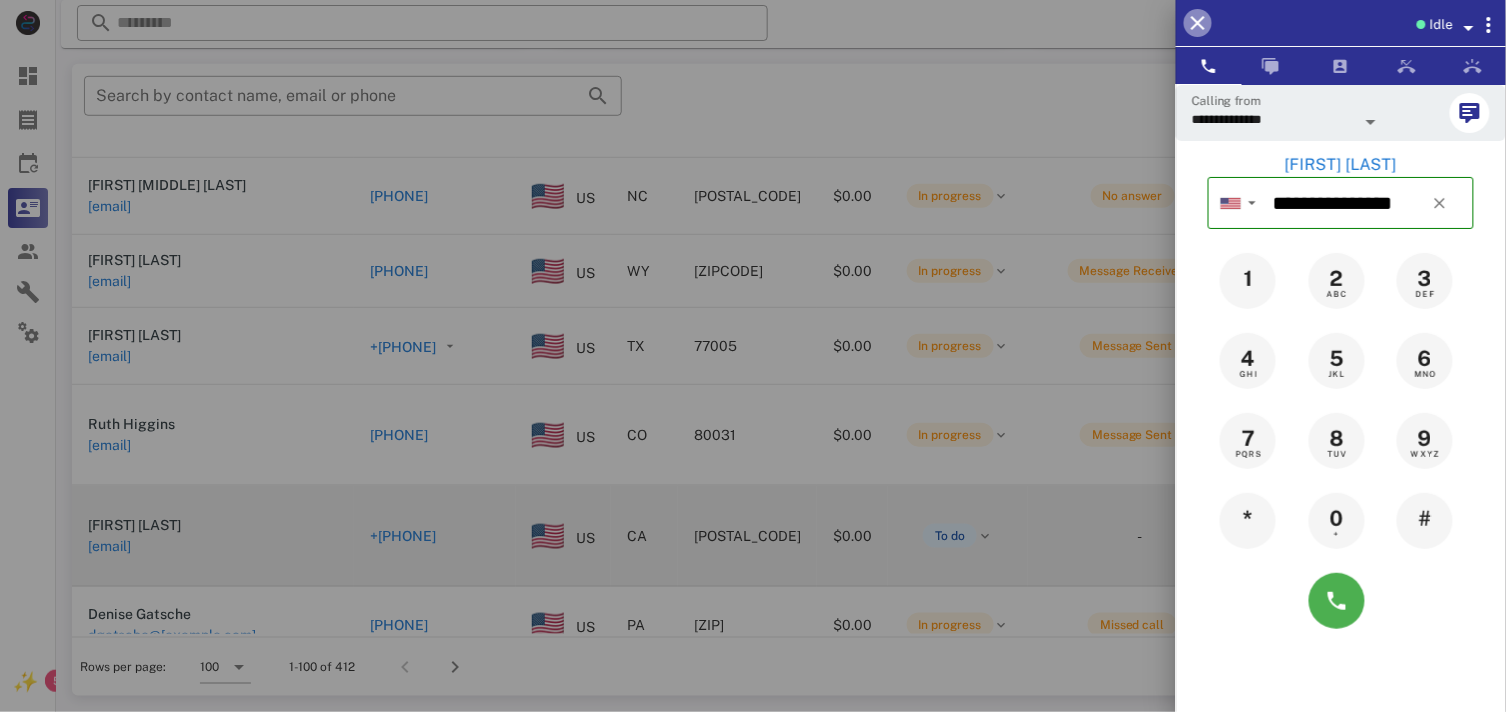 click at bounding box center (1198, 23) 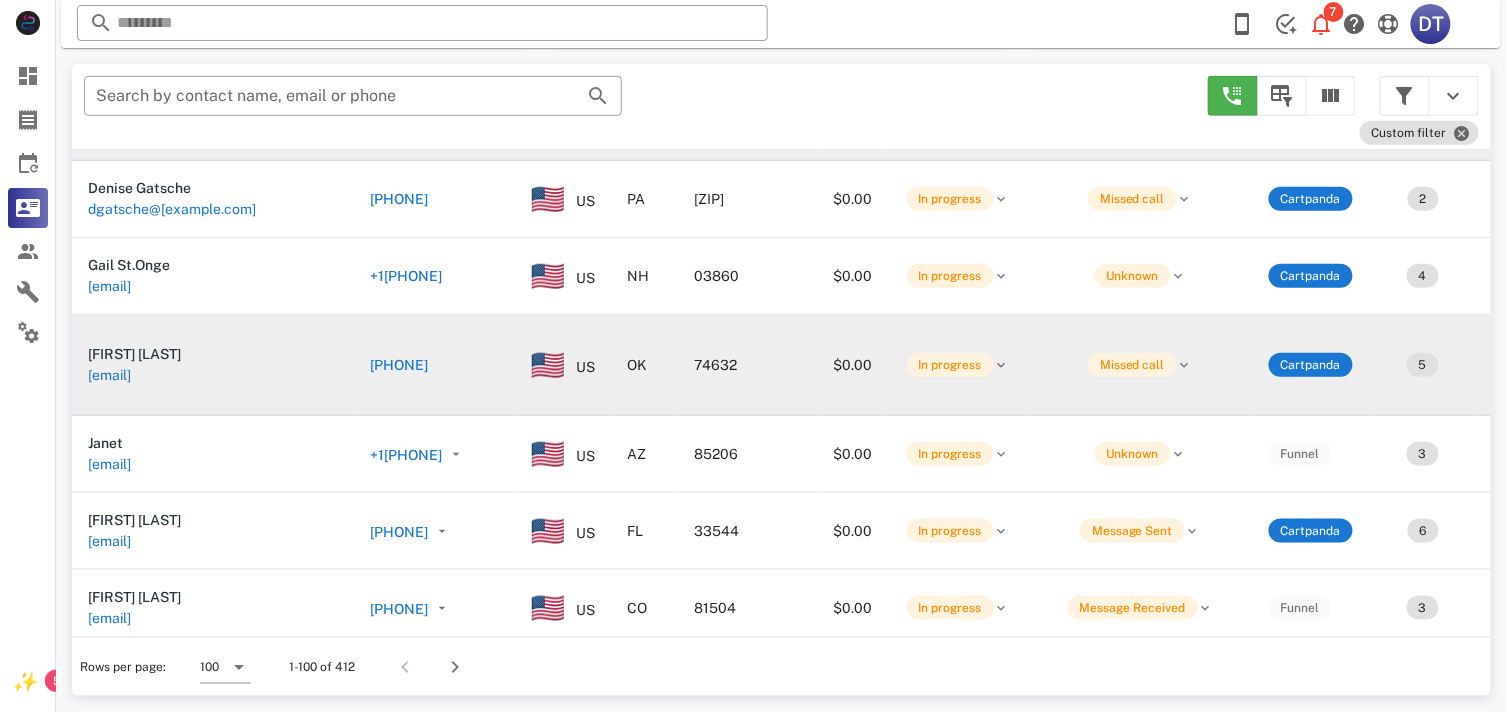 scroll, scrollTop: 4222, scrollLeft: 0, axis: vertical 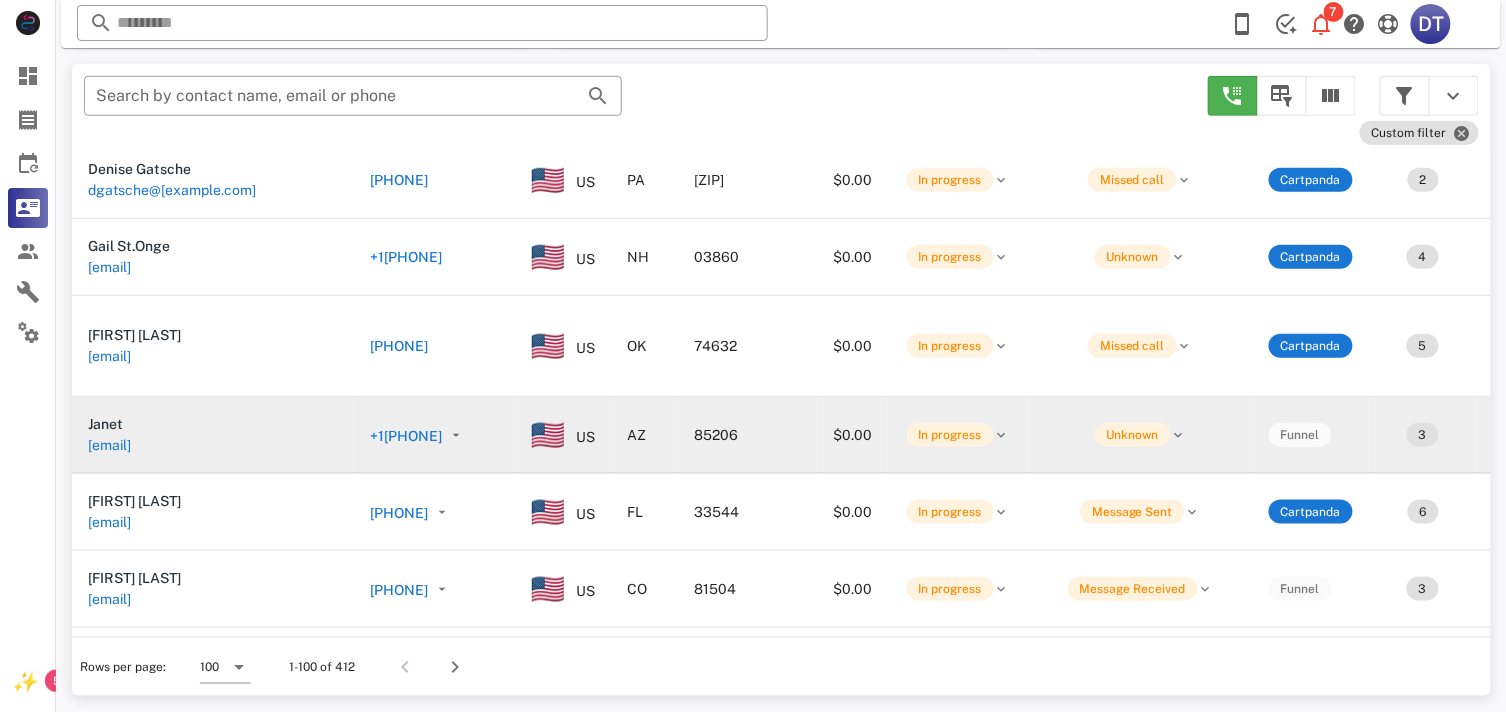 click on "+1[PHONE]" at bounding box center (420, 435) 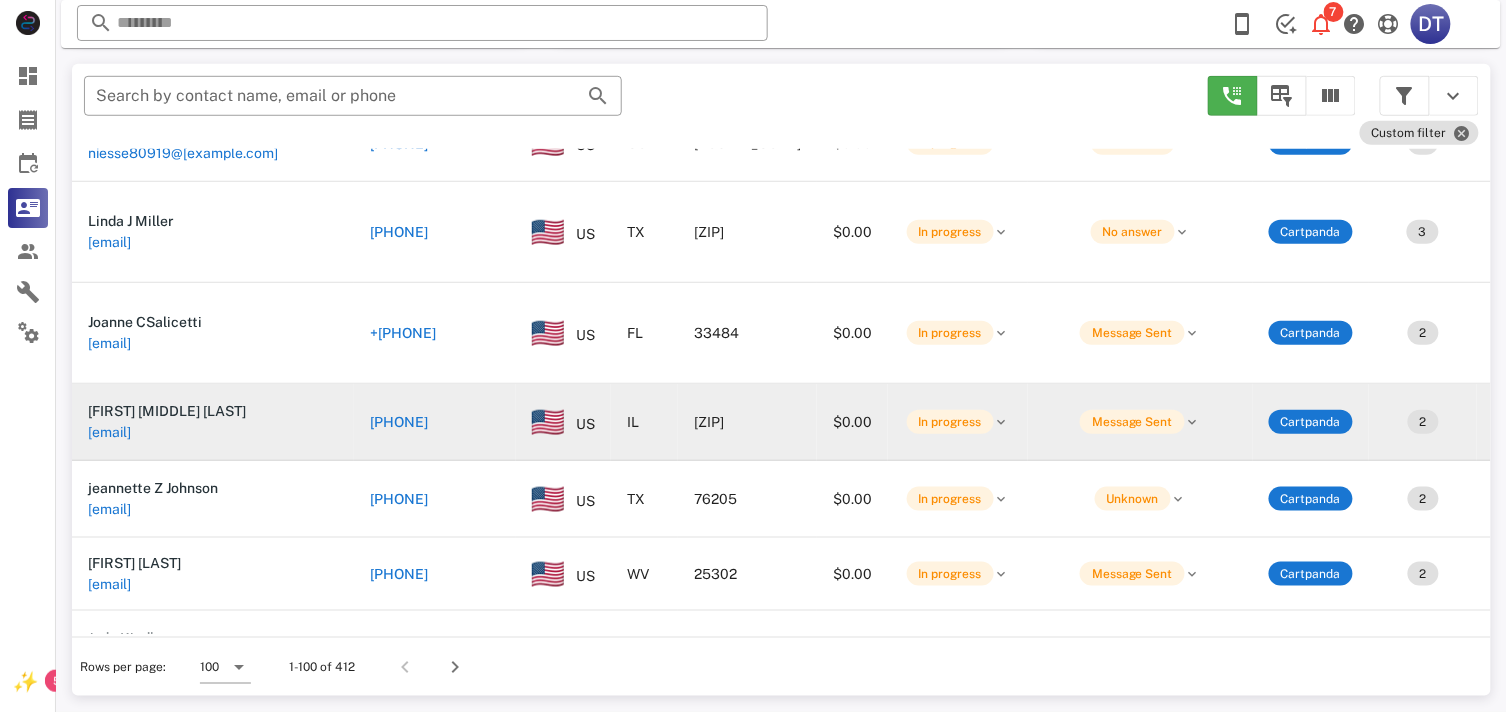 scroll, scrollTop: 5666, scrollLeft: 0, axis: vertical 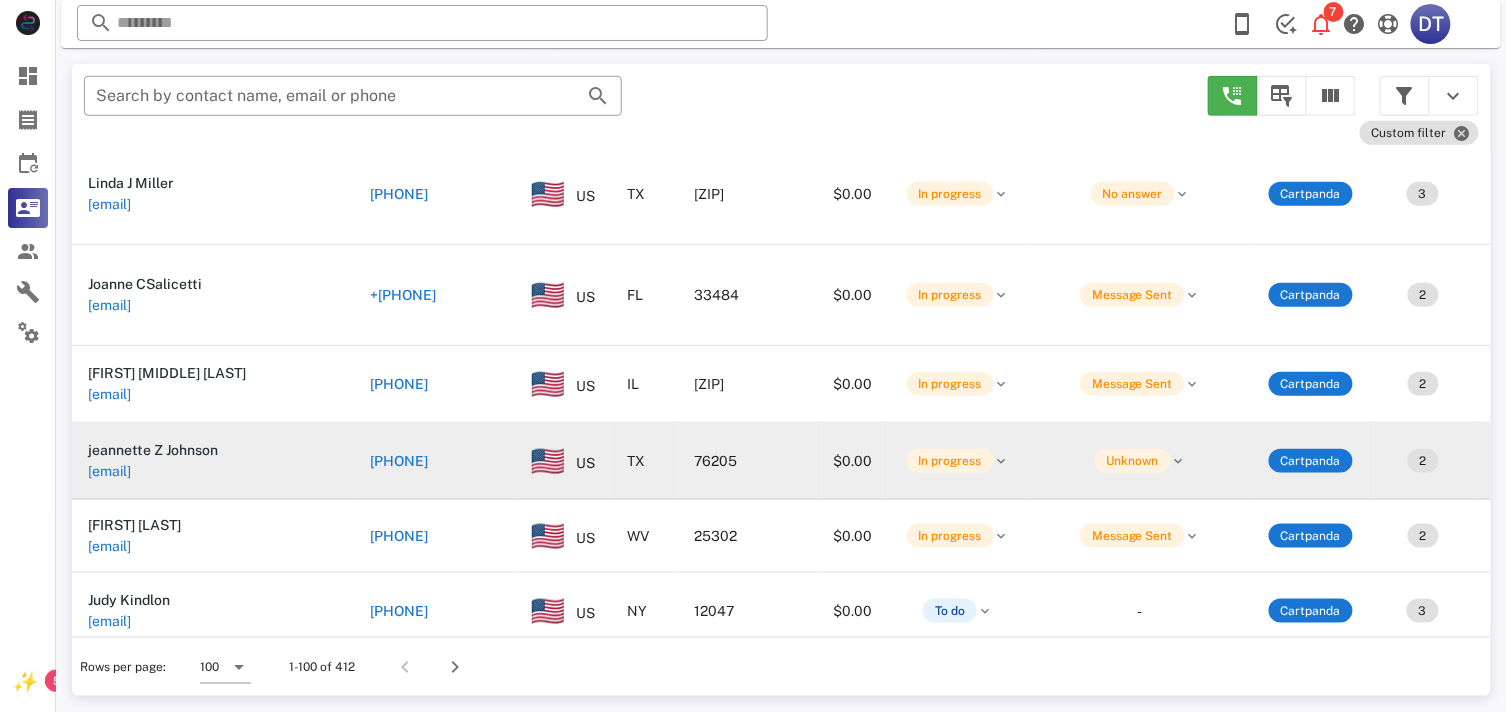 click on "[PHONE]" at bounding box center [399, 461] 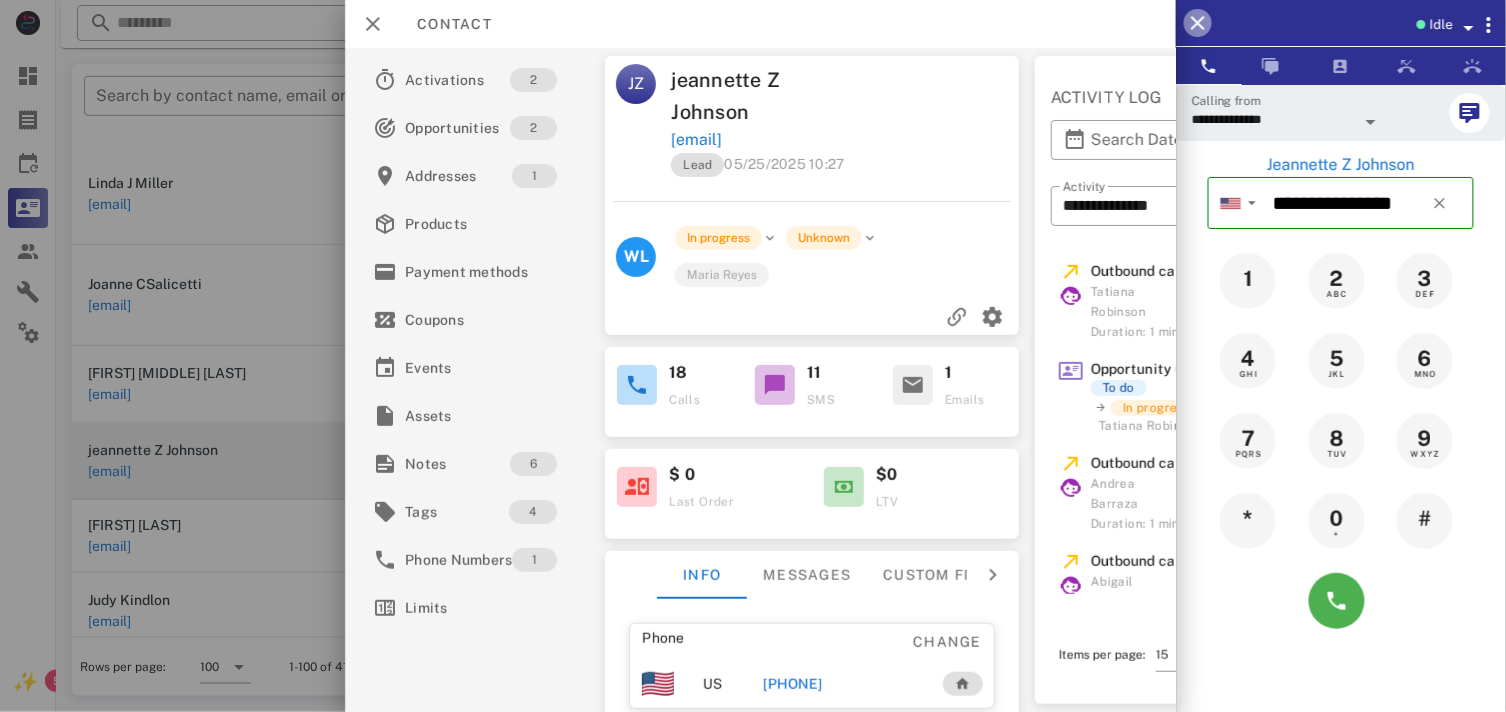 click at bounding box center (1198, 23) 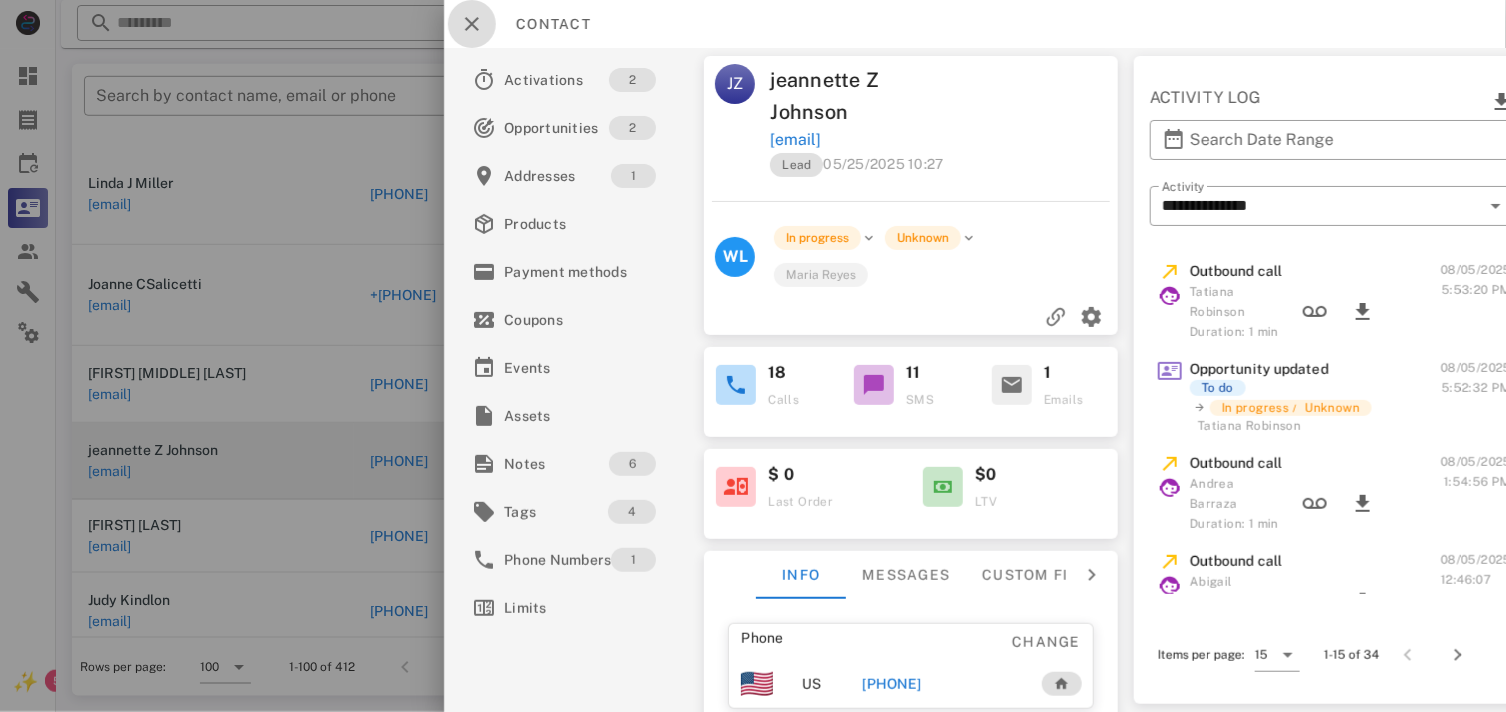 click at bounding box center [472, 24] 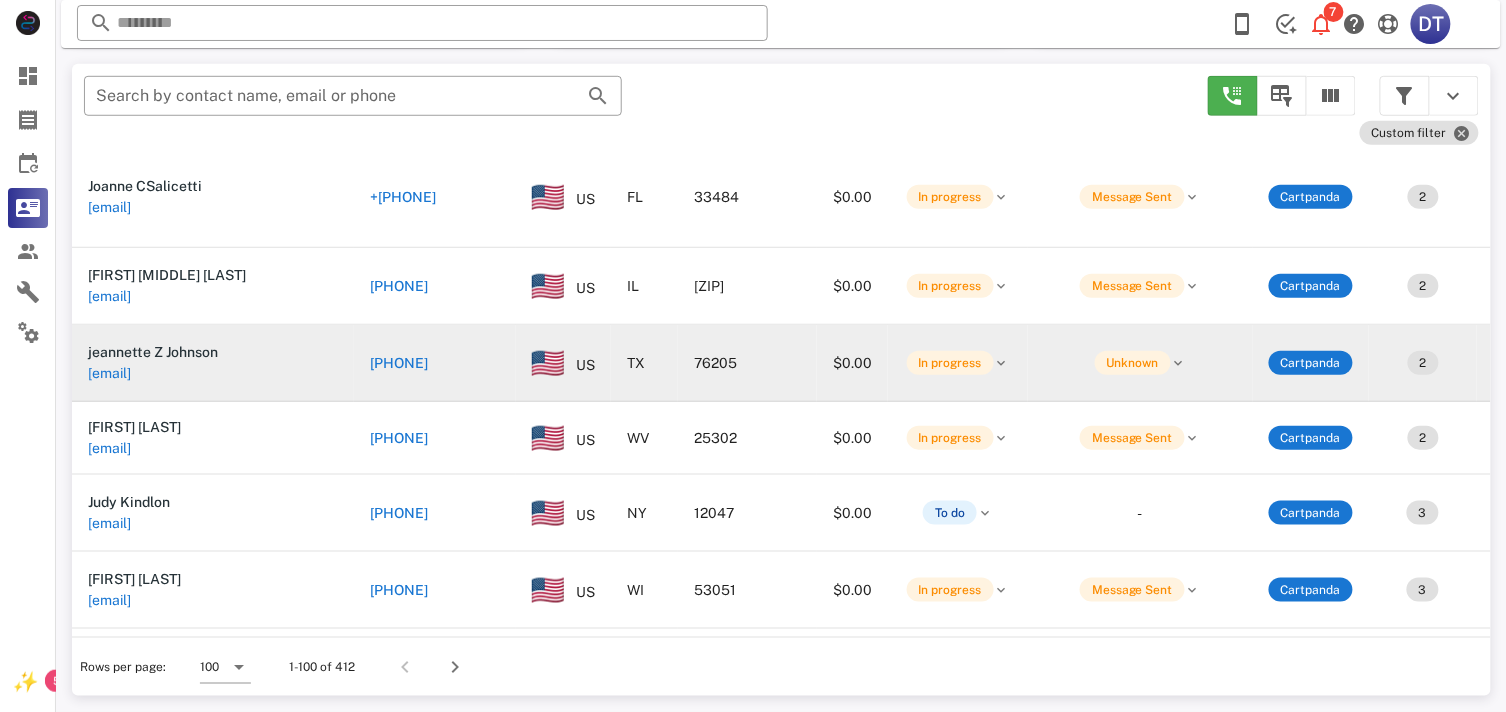 scroll, scrollTop: 5777, scrollLeft: 0, axis: vertical 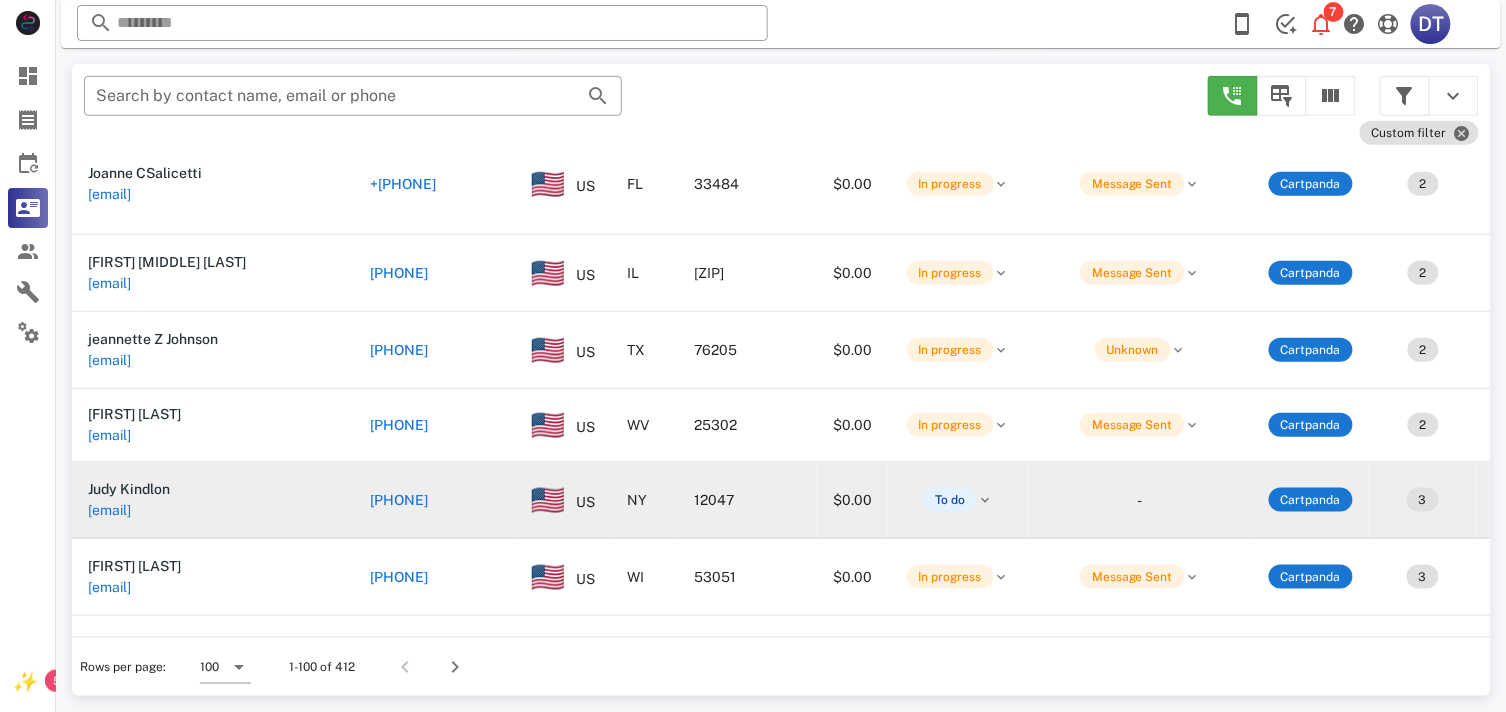 click on "[PHONE]" at bounding box center [399, 500] 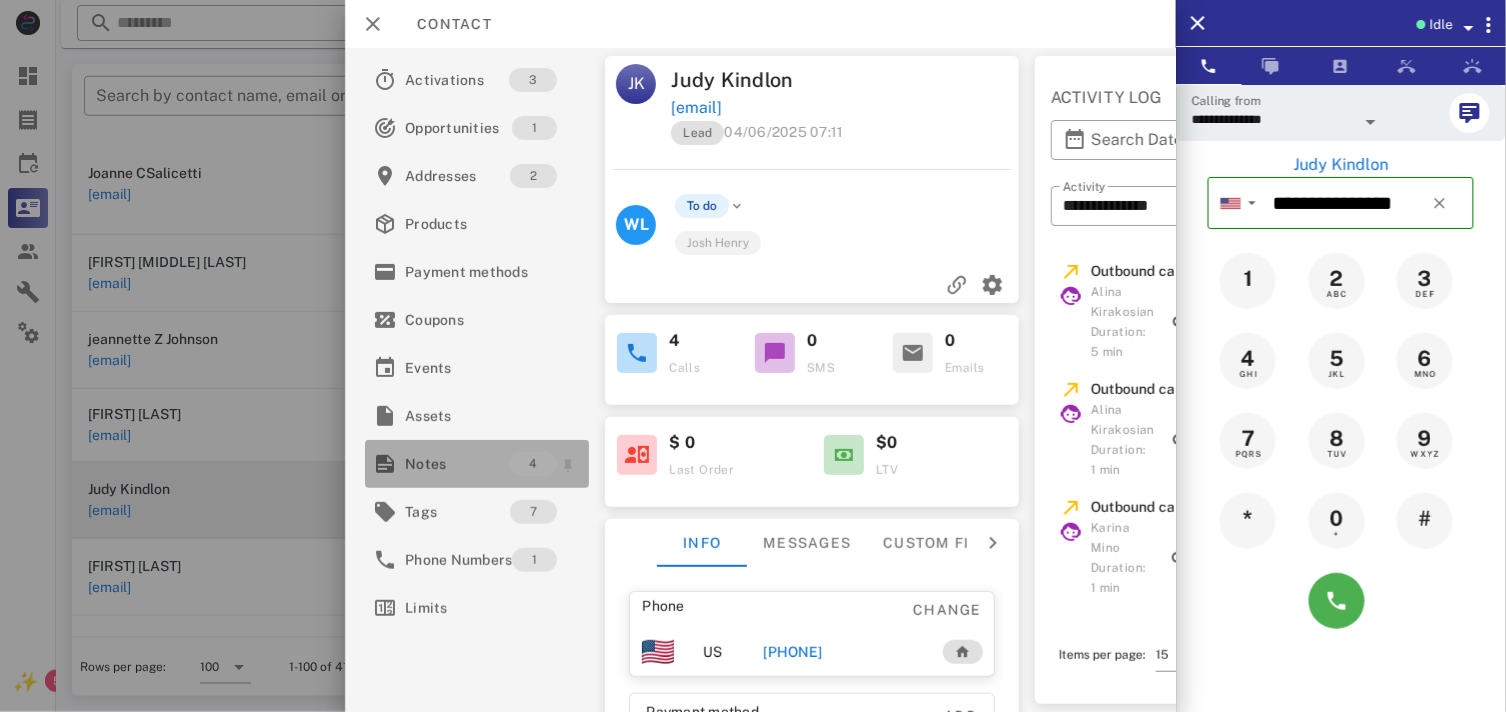 click on "Notes" at bounding box center [457, 464] 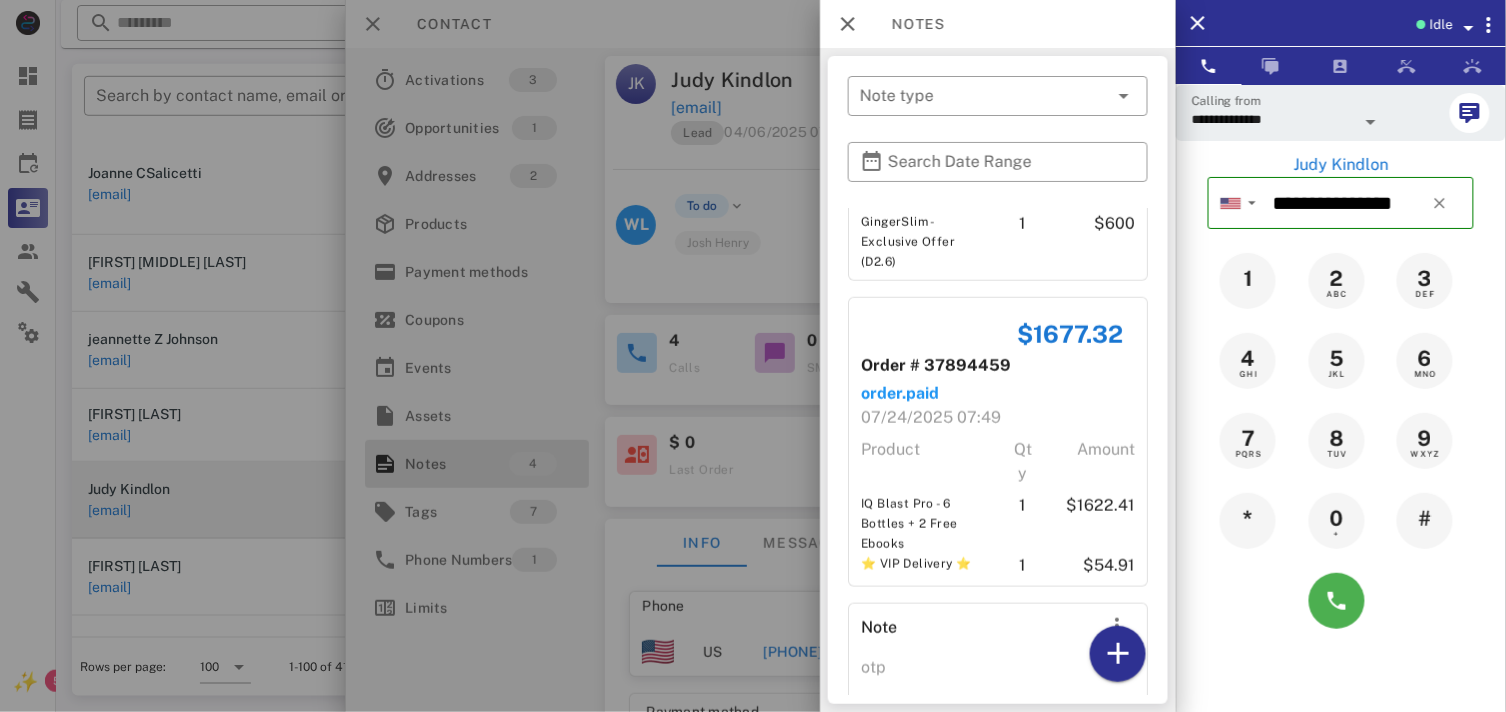 scroll, scrollTop: 641, scrollLeft: 0, axis: vertical 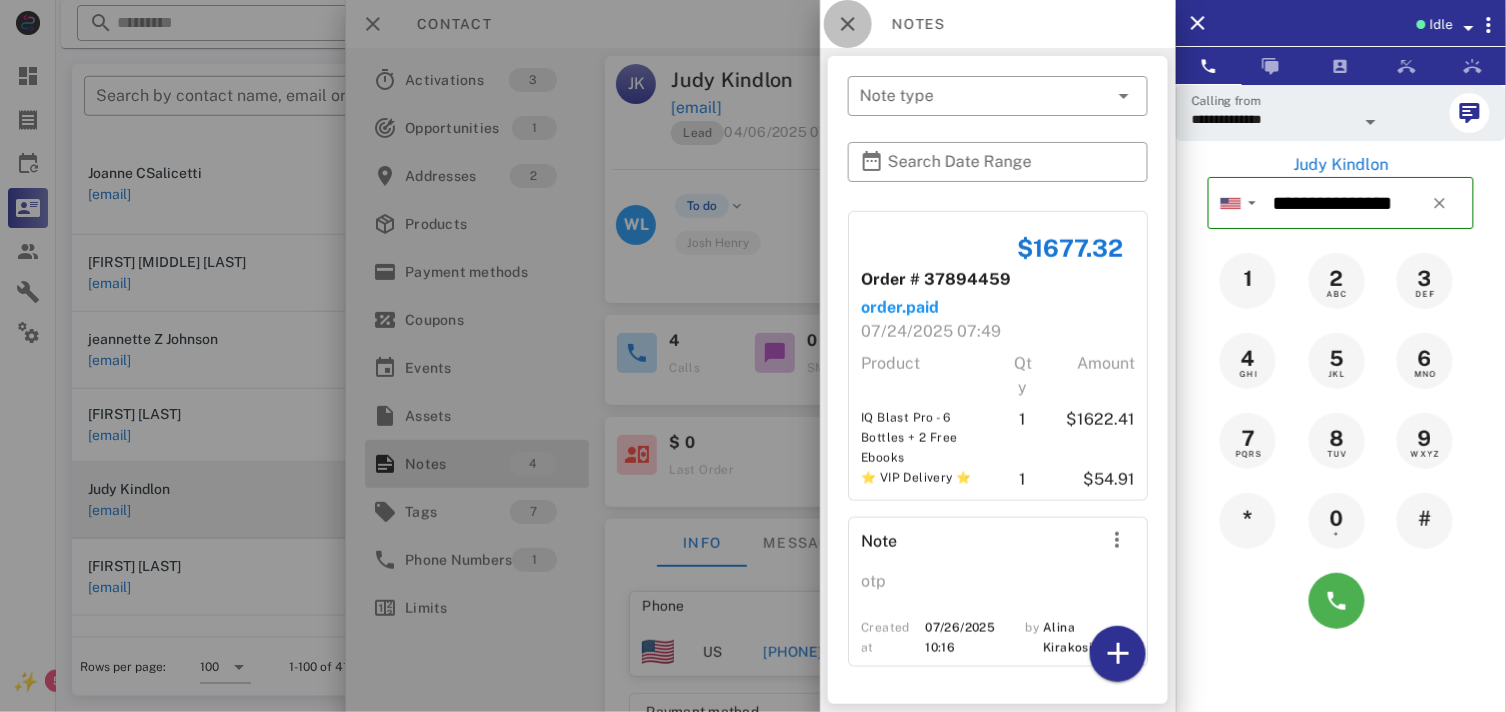 click at bounding box center (848, 24) 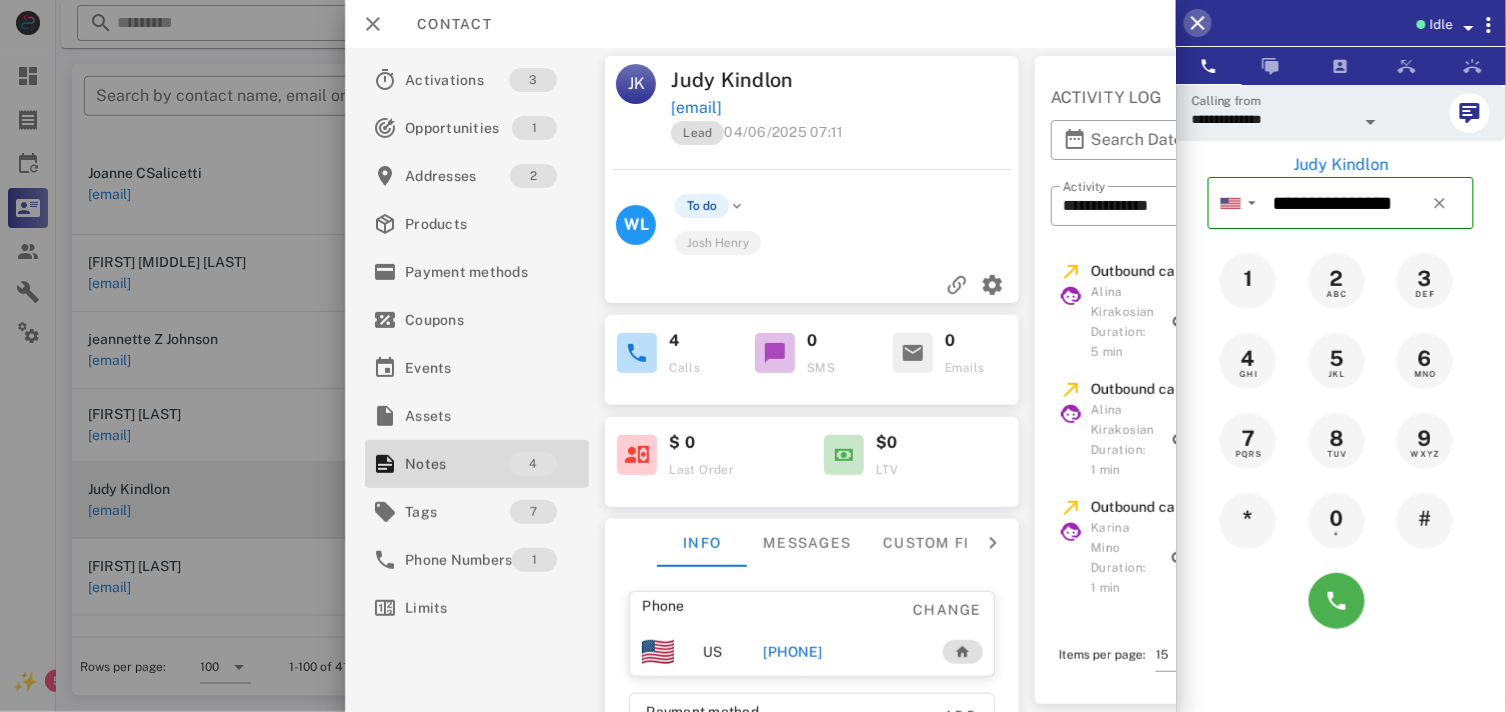 click at bounding box center [1198, 23] 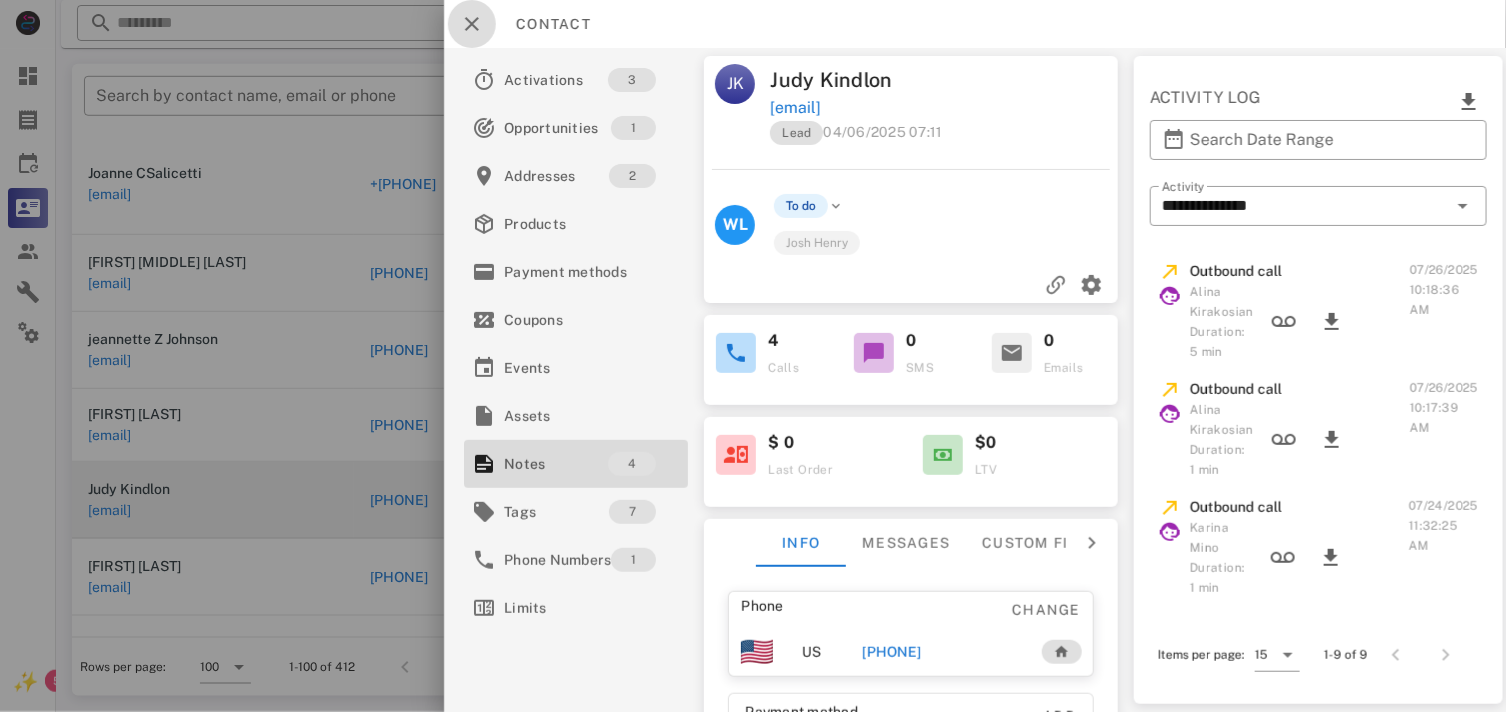 click at bounding box center (472, 24) 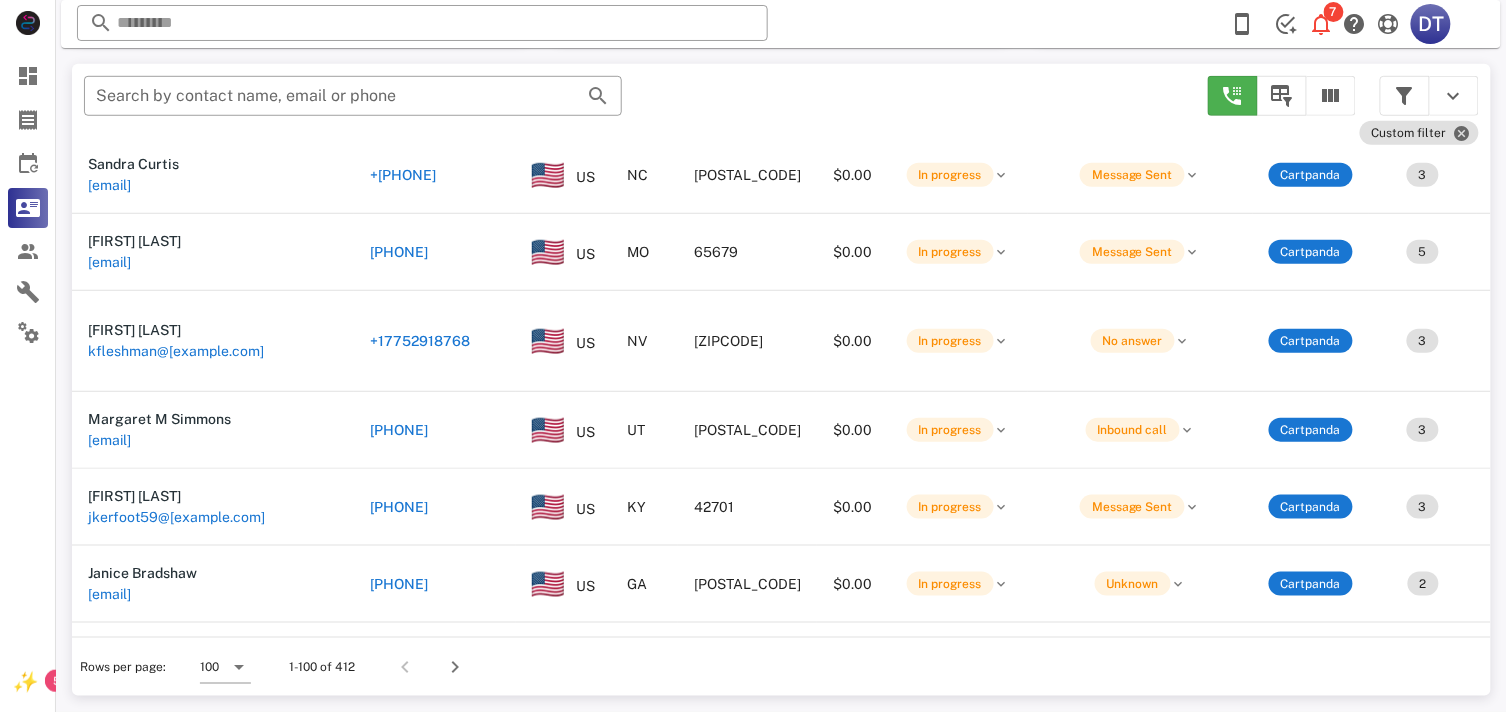 scroll, scrollTop: 6444, scrollLeft: 0, axis: vertical 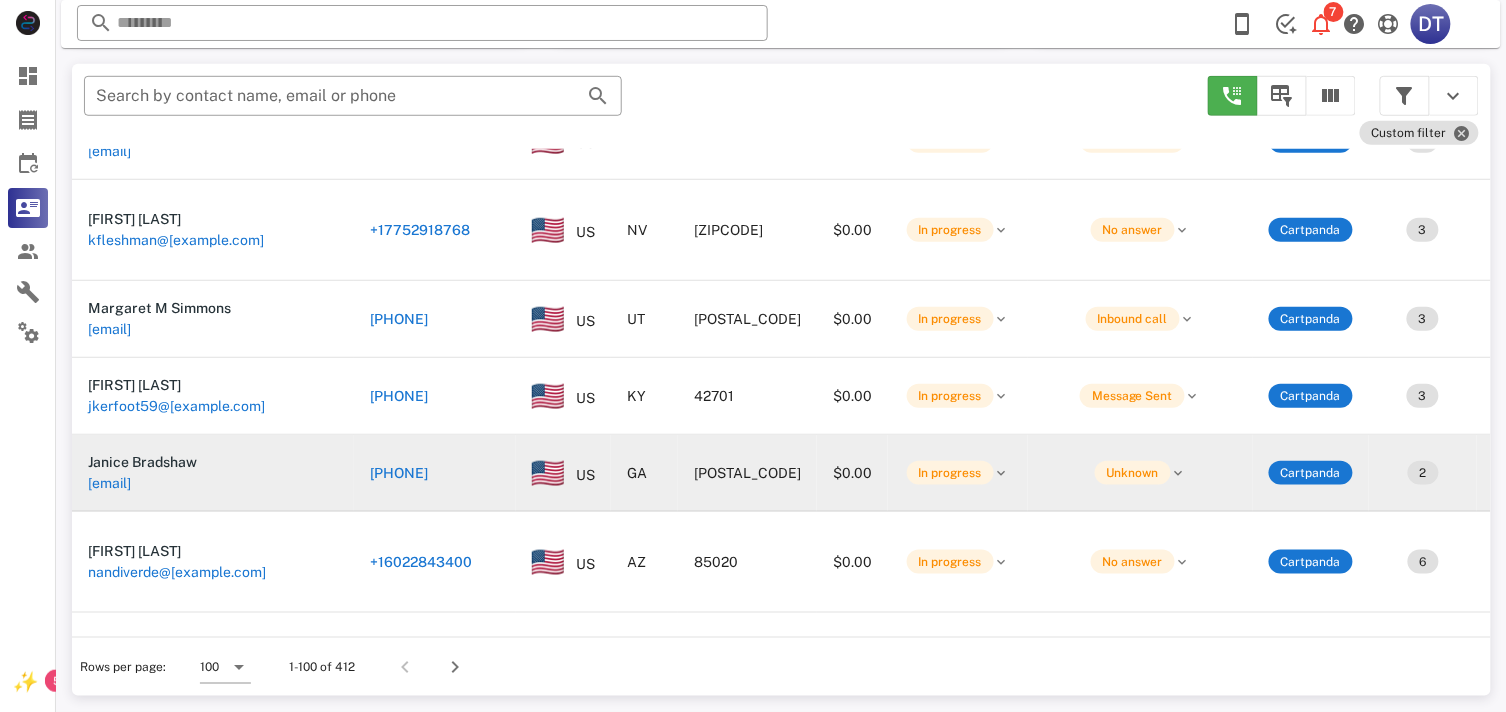 click on "[PHONE]" at bounding box center (399, 473) 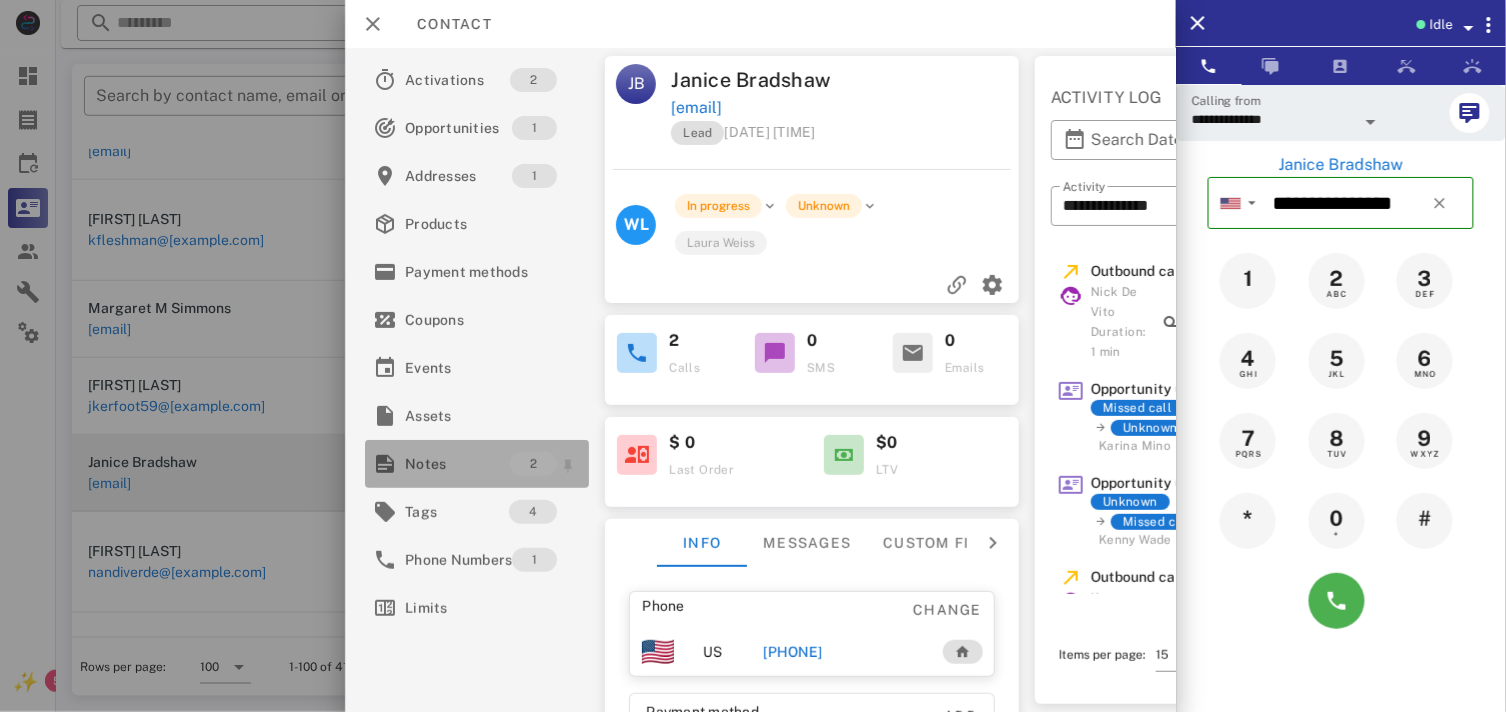 click on "Notes" at bounding box center (457, 464) 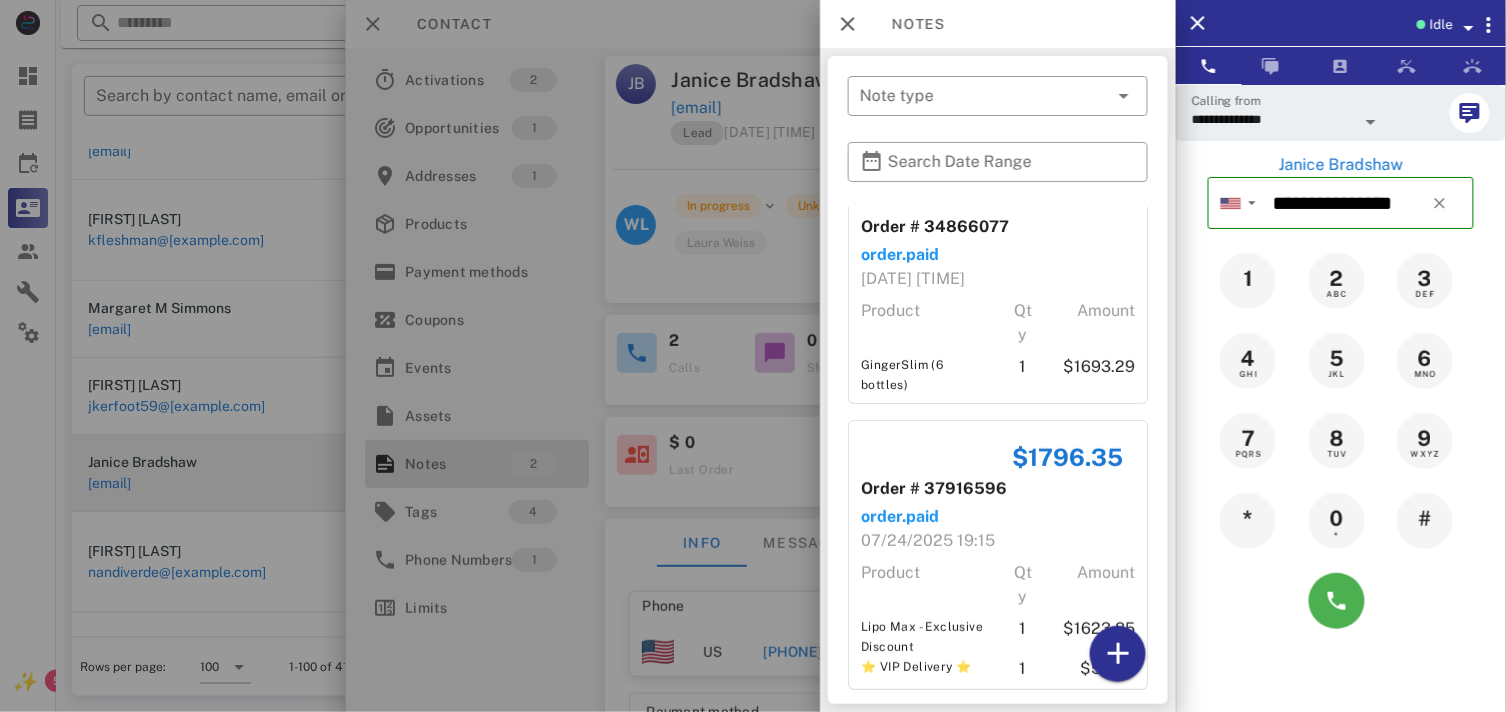 scroll, scrollTop: 72, scrollLeft: 0, axis: vertical 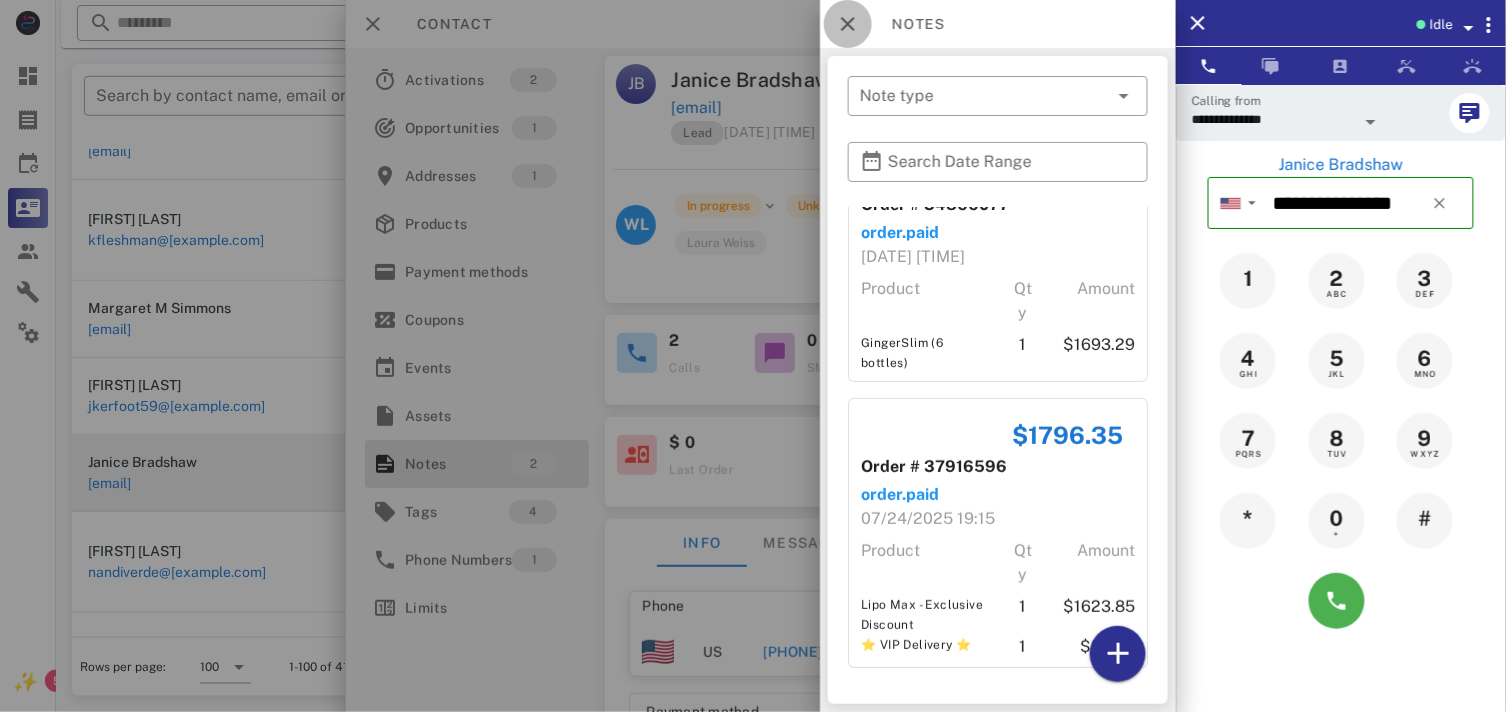 click at bounding box center [848, 24] 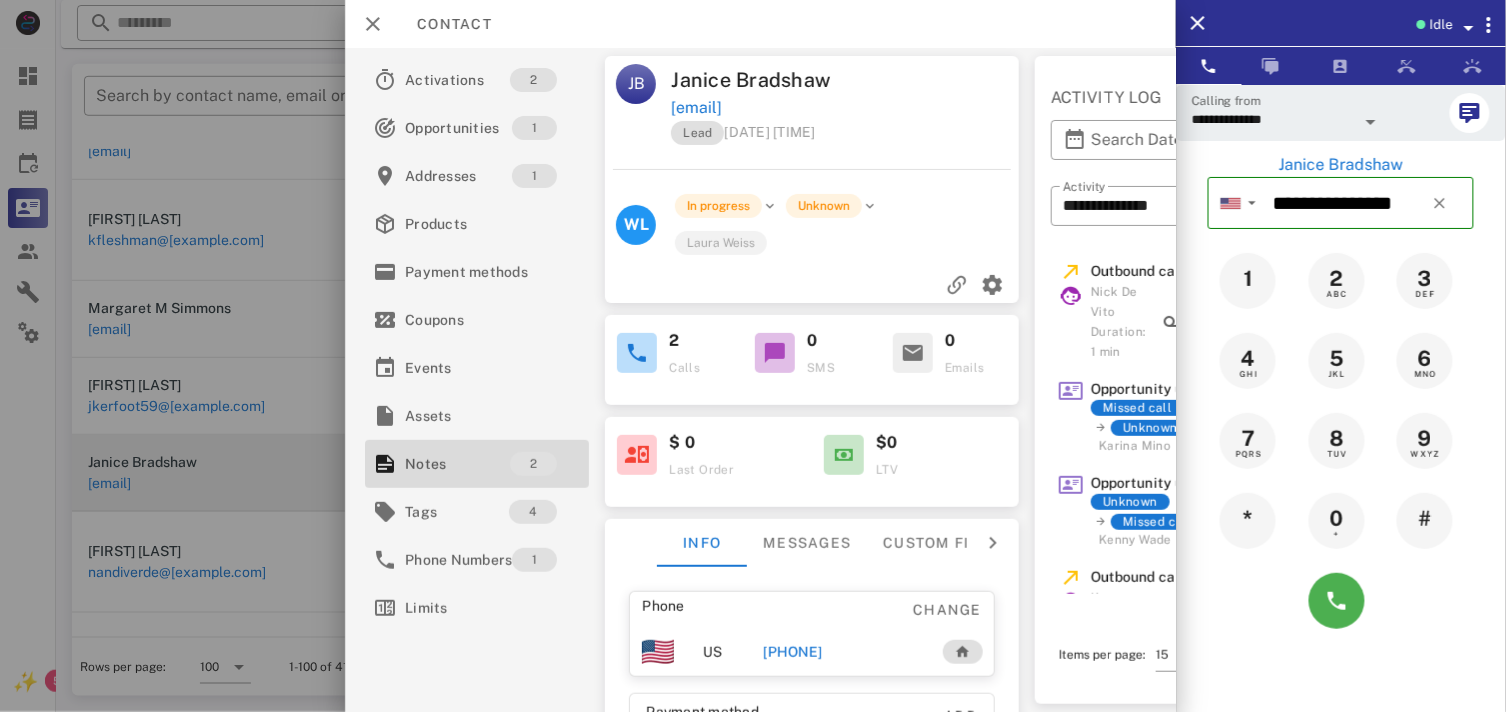 click on "**********" at bounding box center [760, 380] 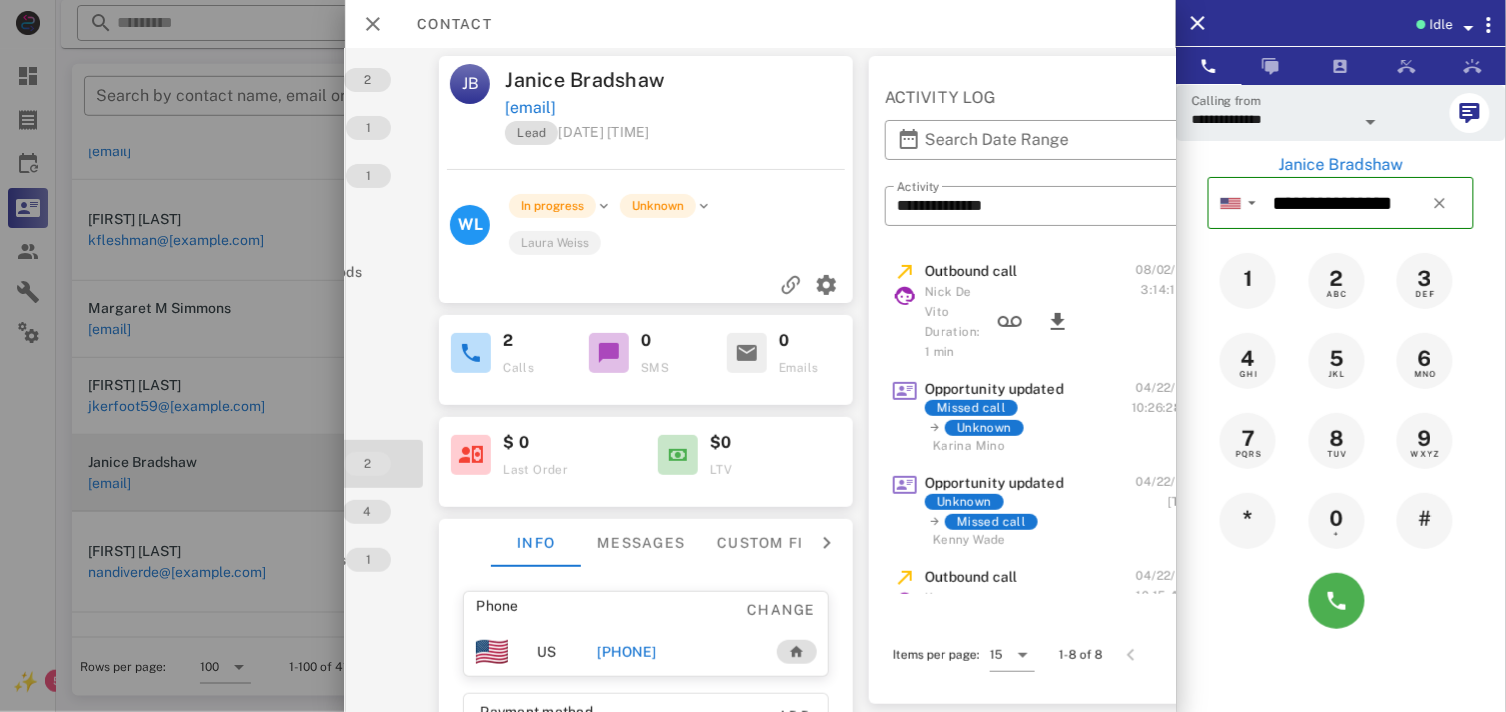 scroll, scrollTop: 0, scrollLeft: 242, axis: horizontal 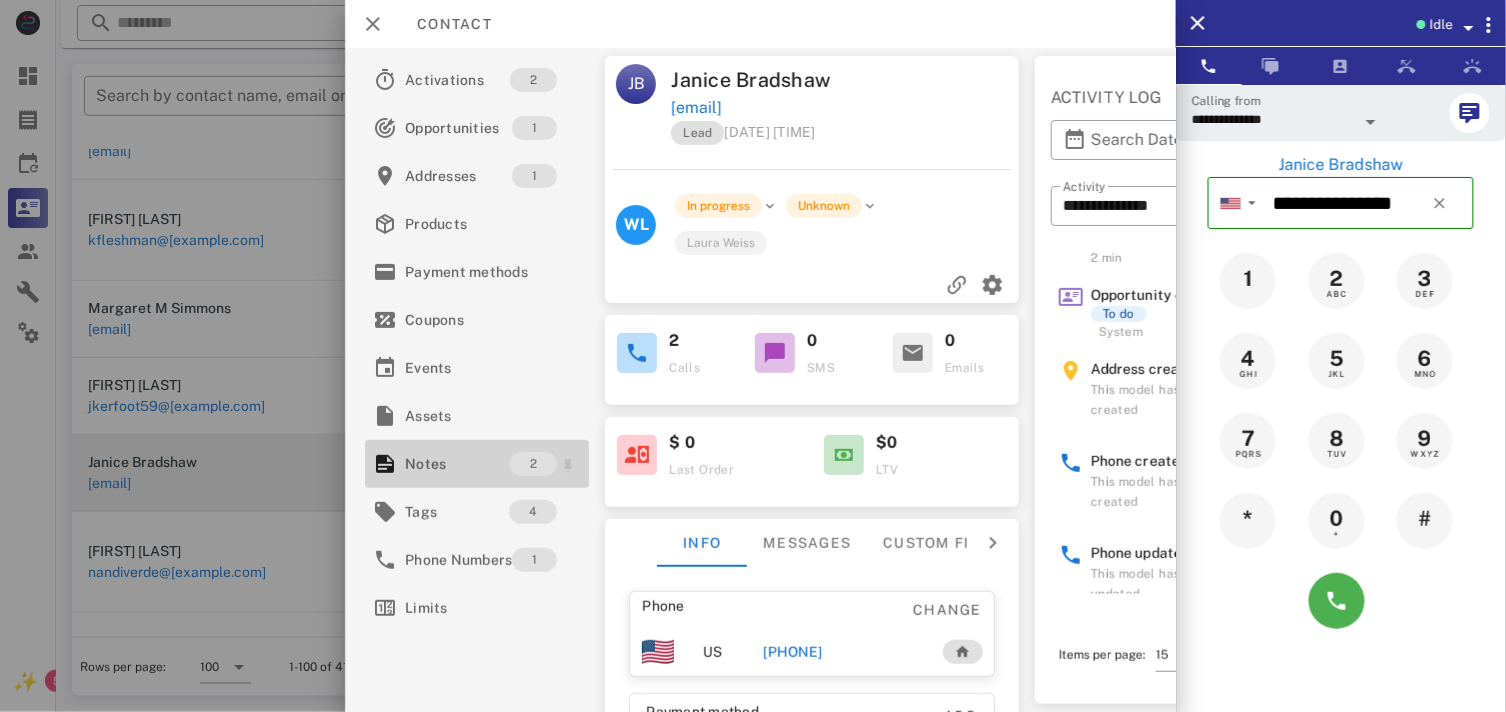click on "Notes" at bounding box center (457, 464) 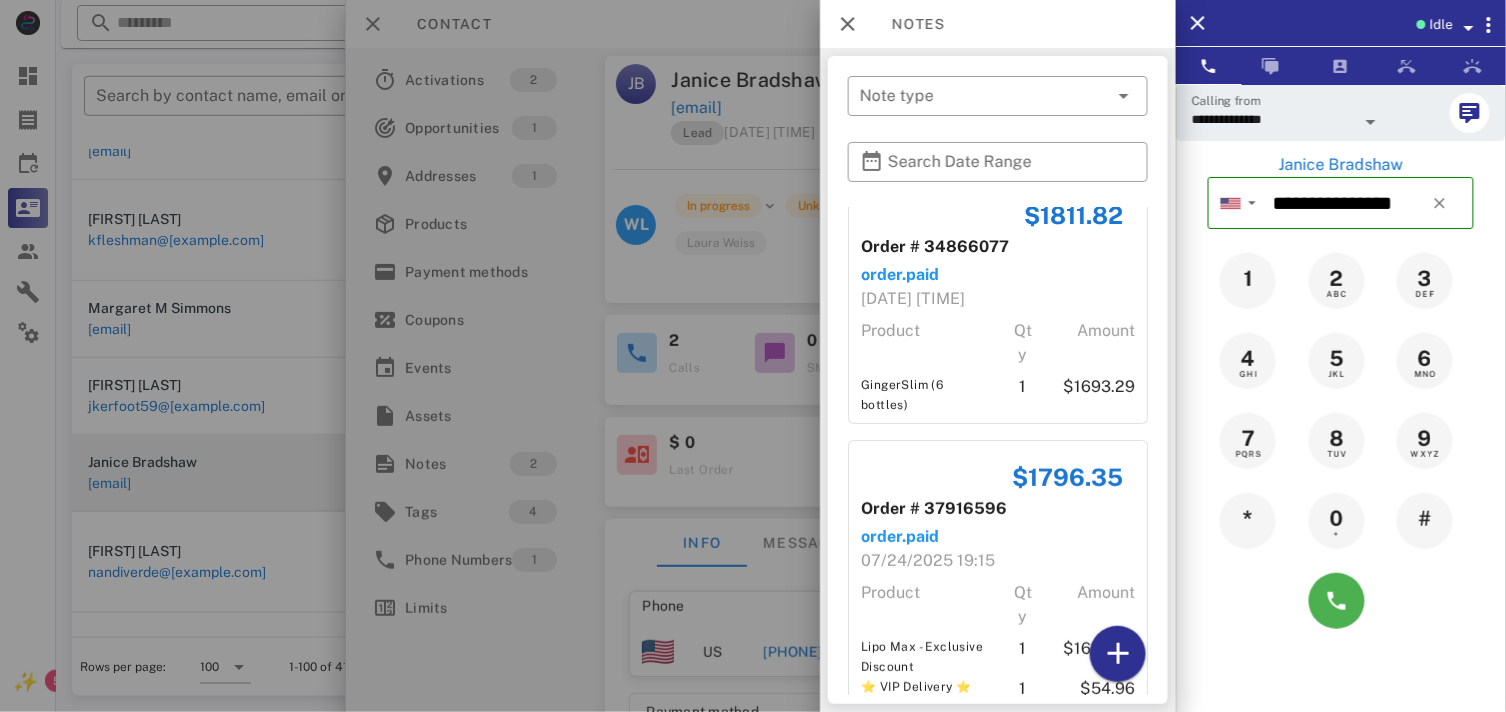 scroll, scrollTop: 0, scrollLeft: 0, axis: both 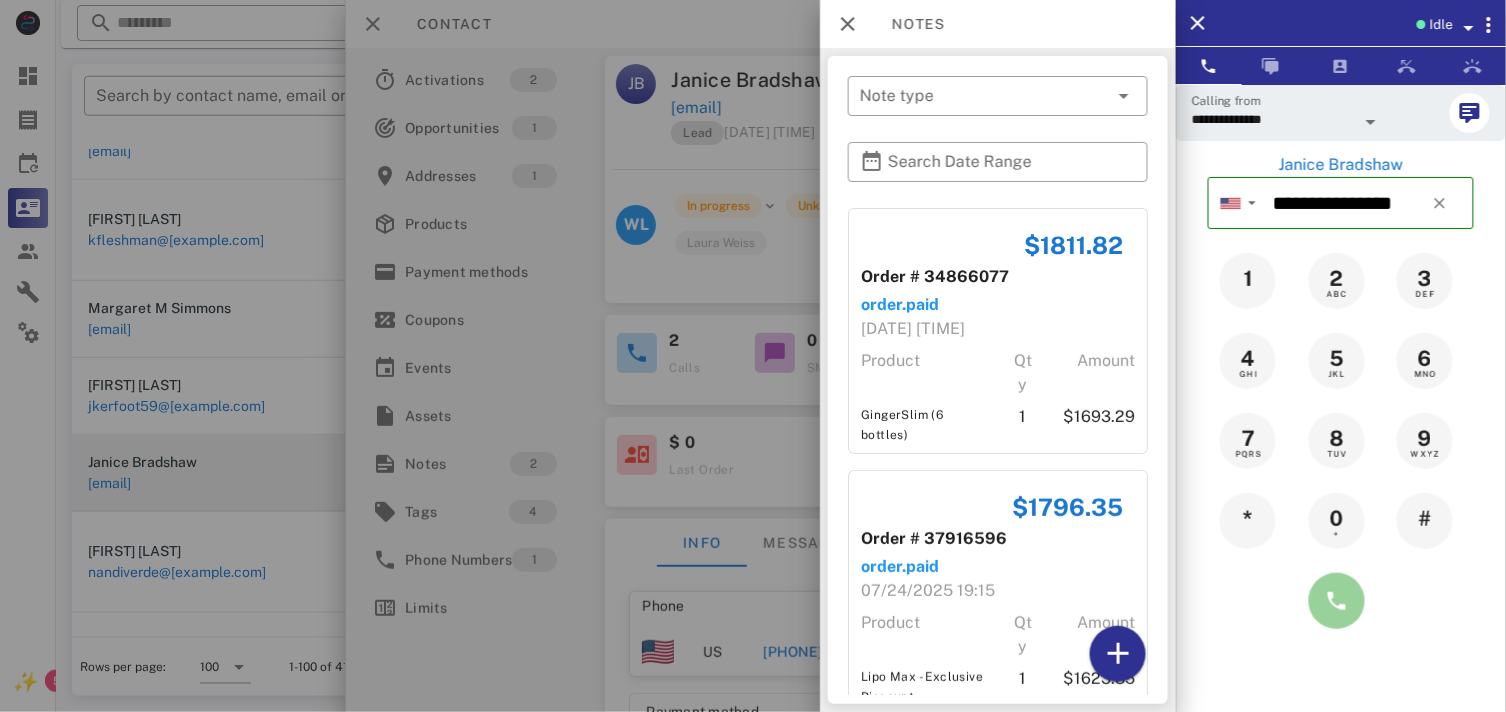 click at bounding box center [1337, 601] 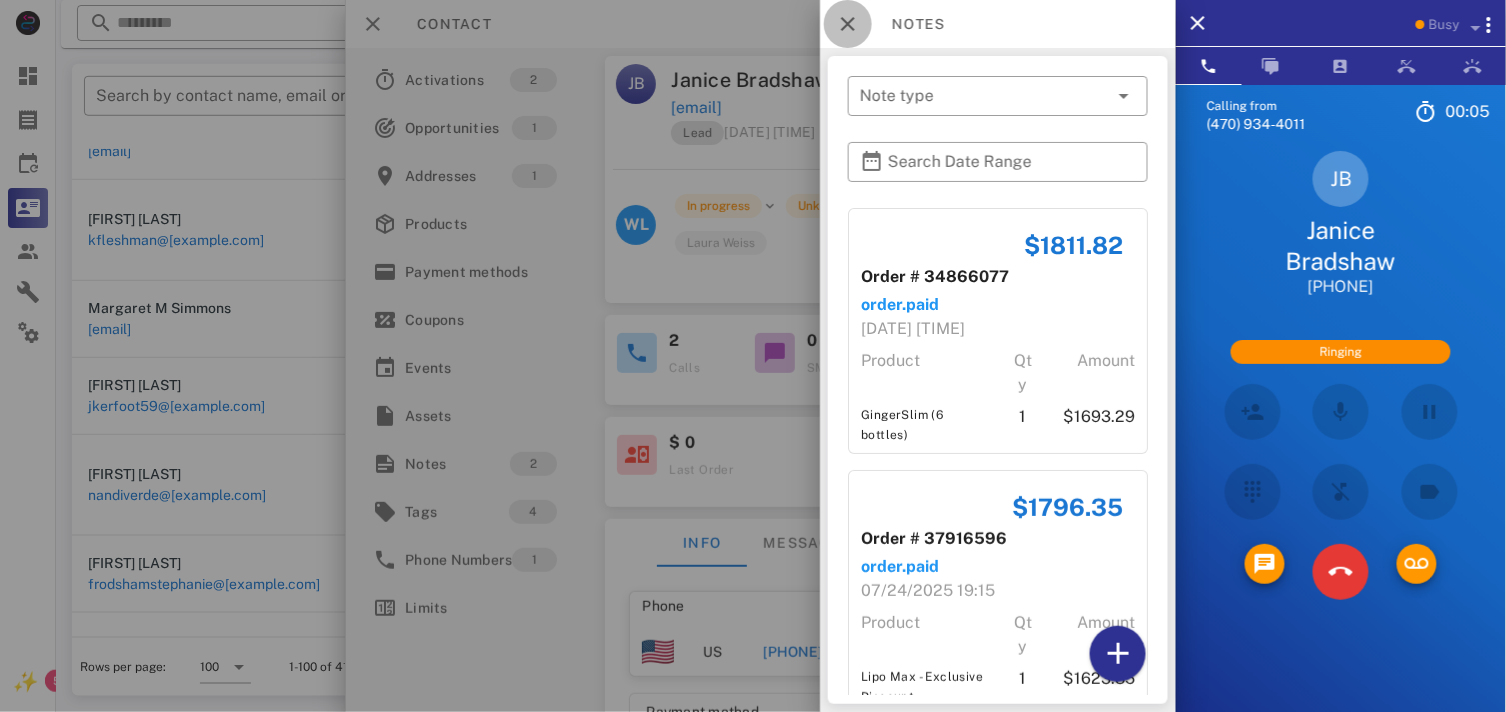 click at bounding box center (848, 24) 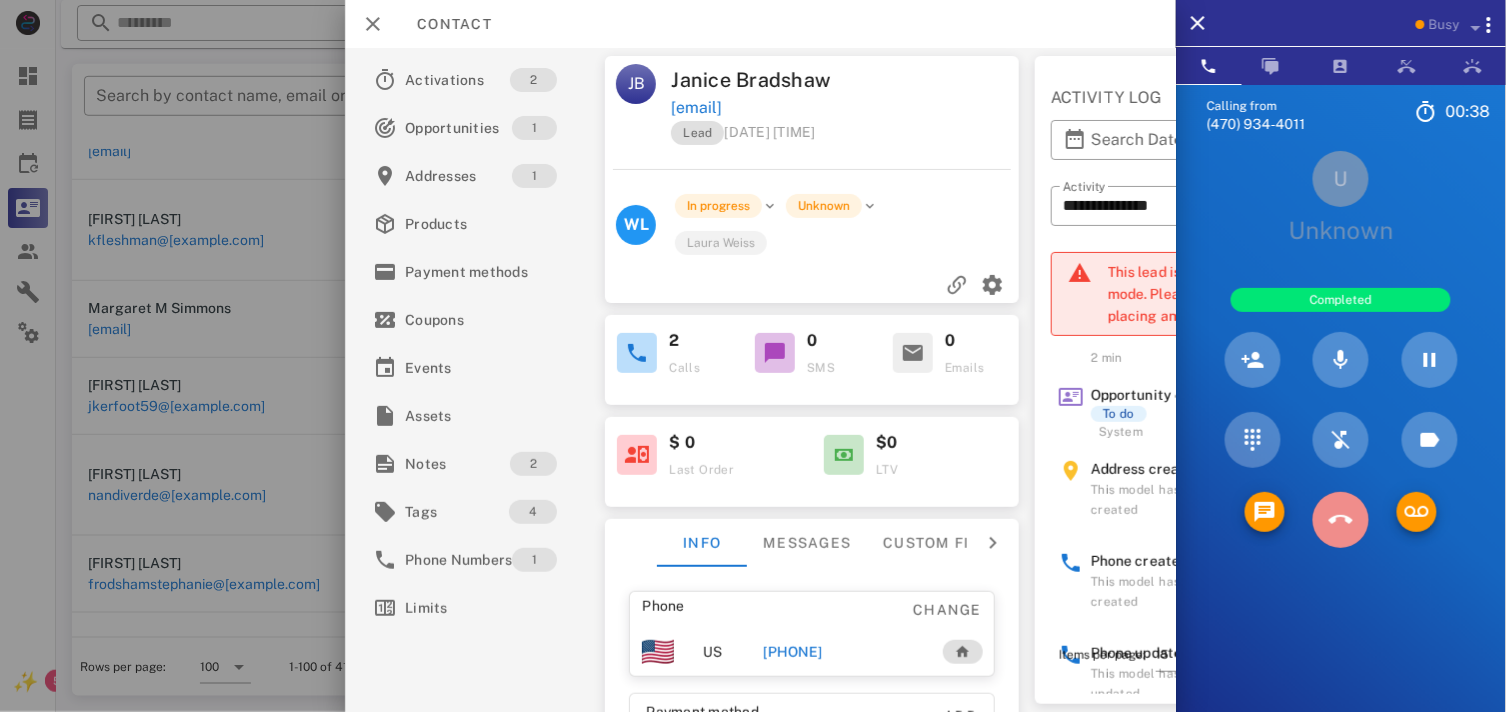 click at bounding box center (1341, 520) 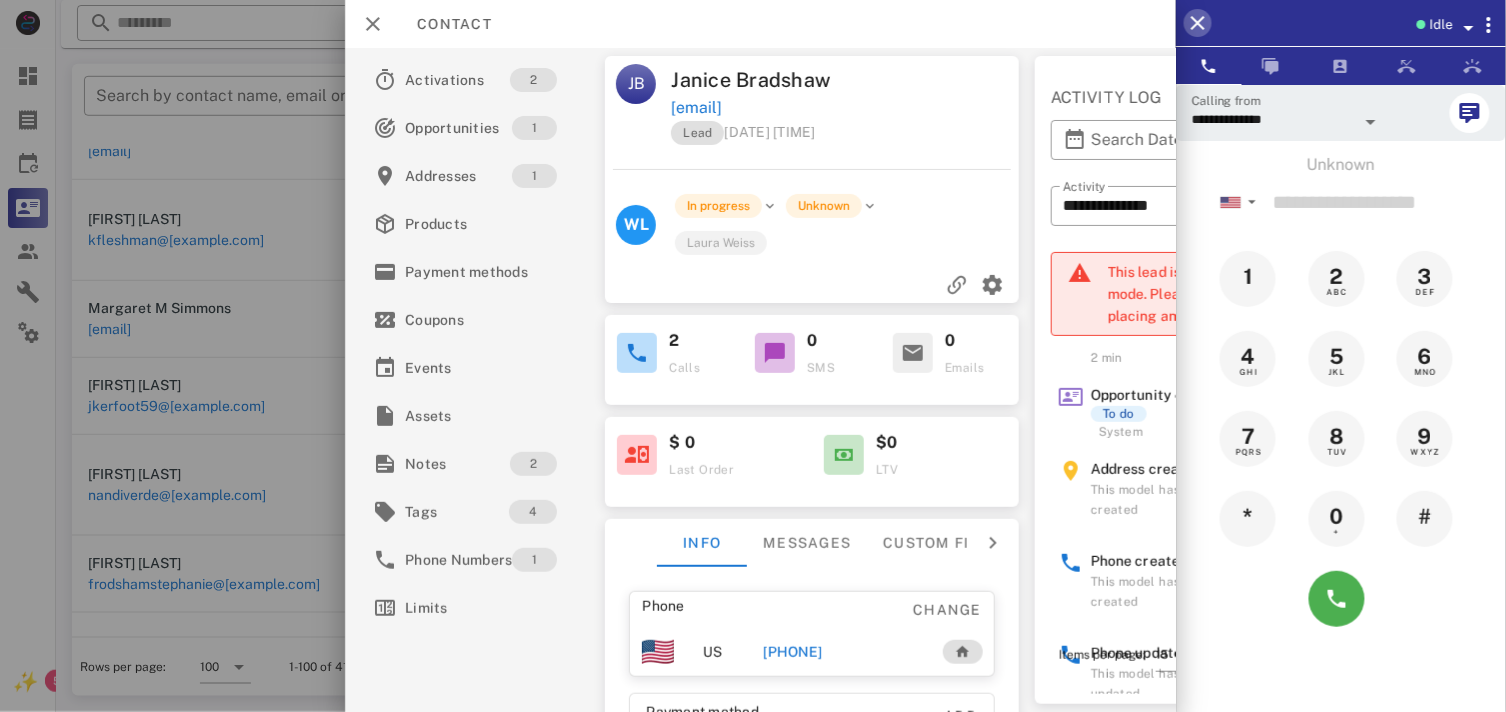 click at bounding box center (1198, 23) 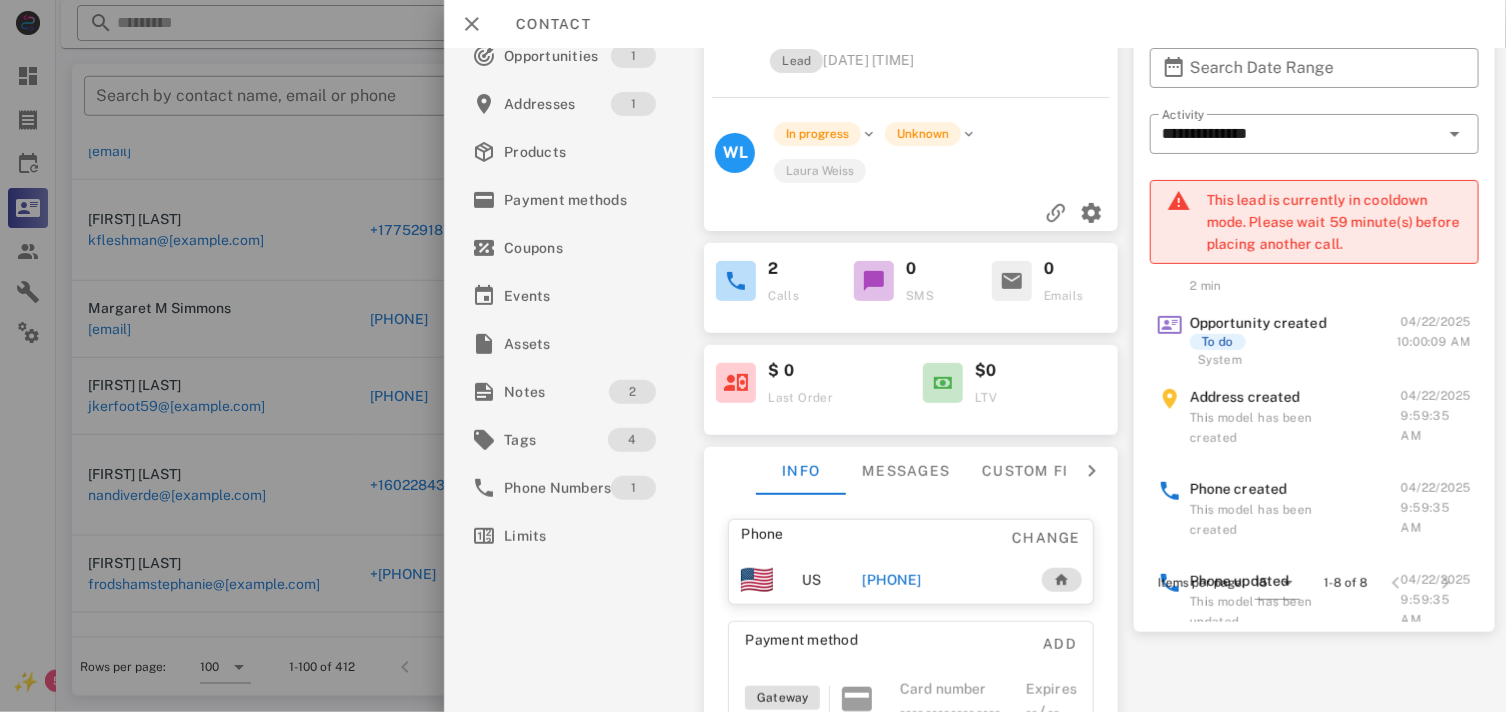 scroll, scrollTop: 111, scrollLeft: 0, axis: vertical 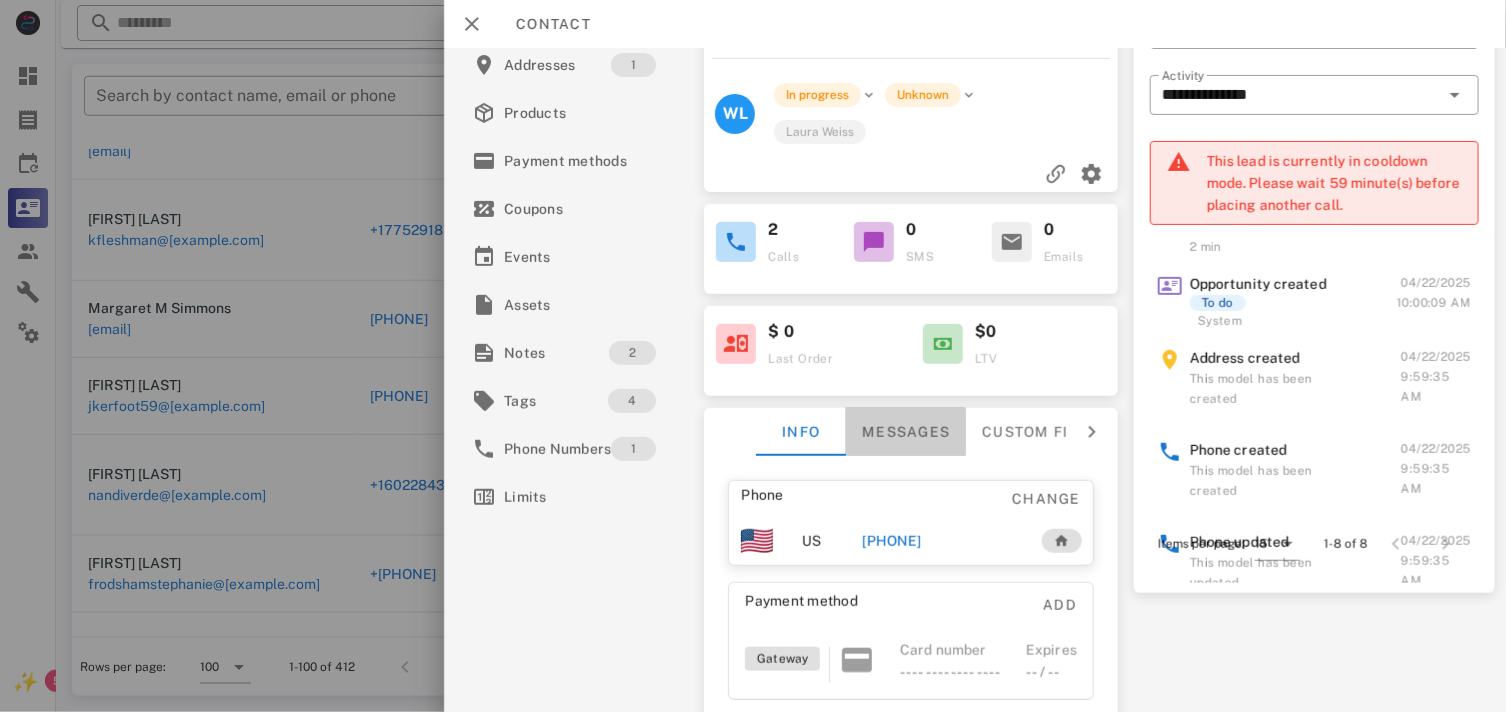 click on "Messages" at bounding box center [906, 432] 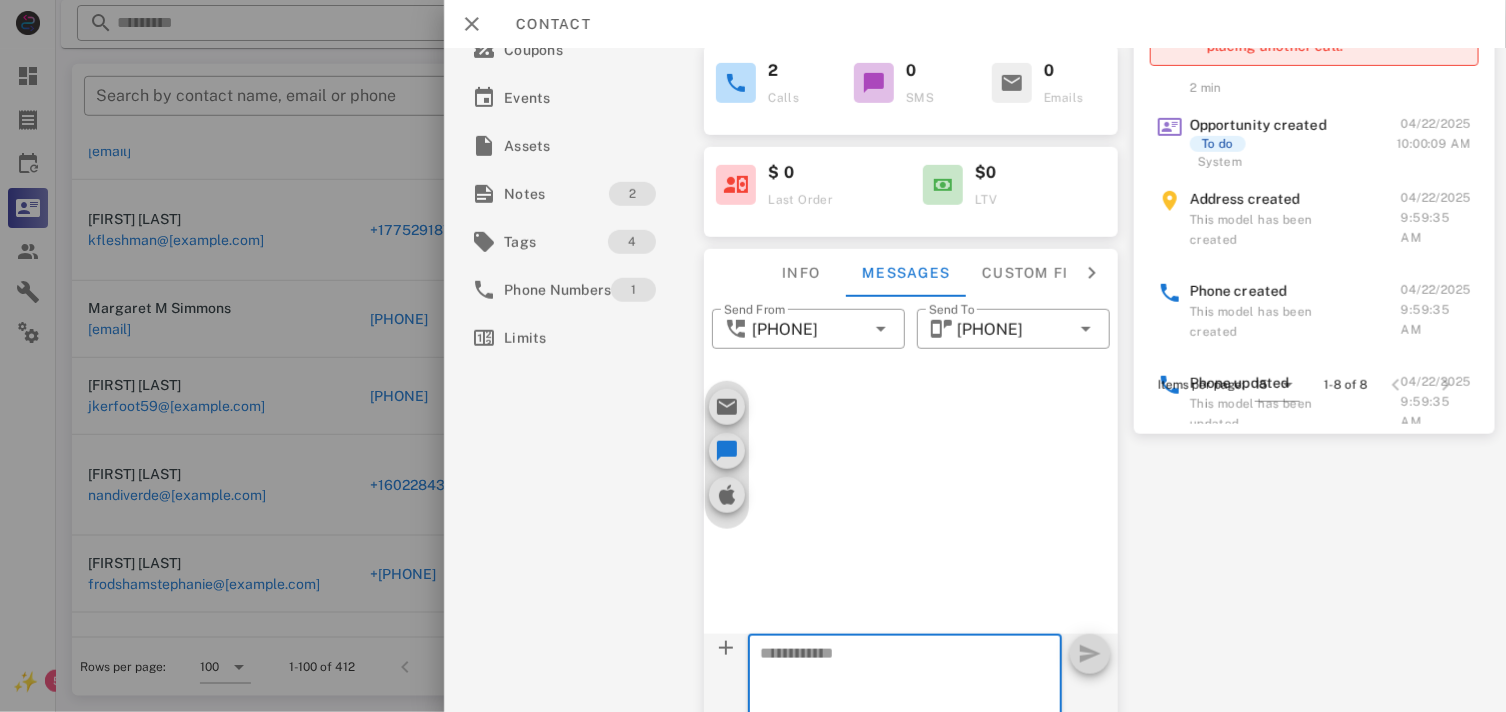 scroll, scrollTop: 220, scrollLeft: 0, axis: vertical 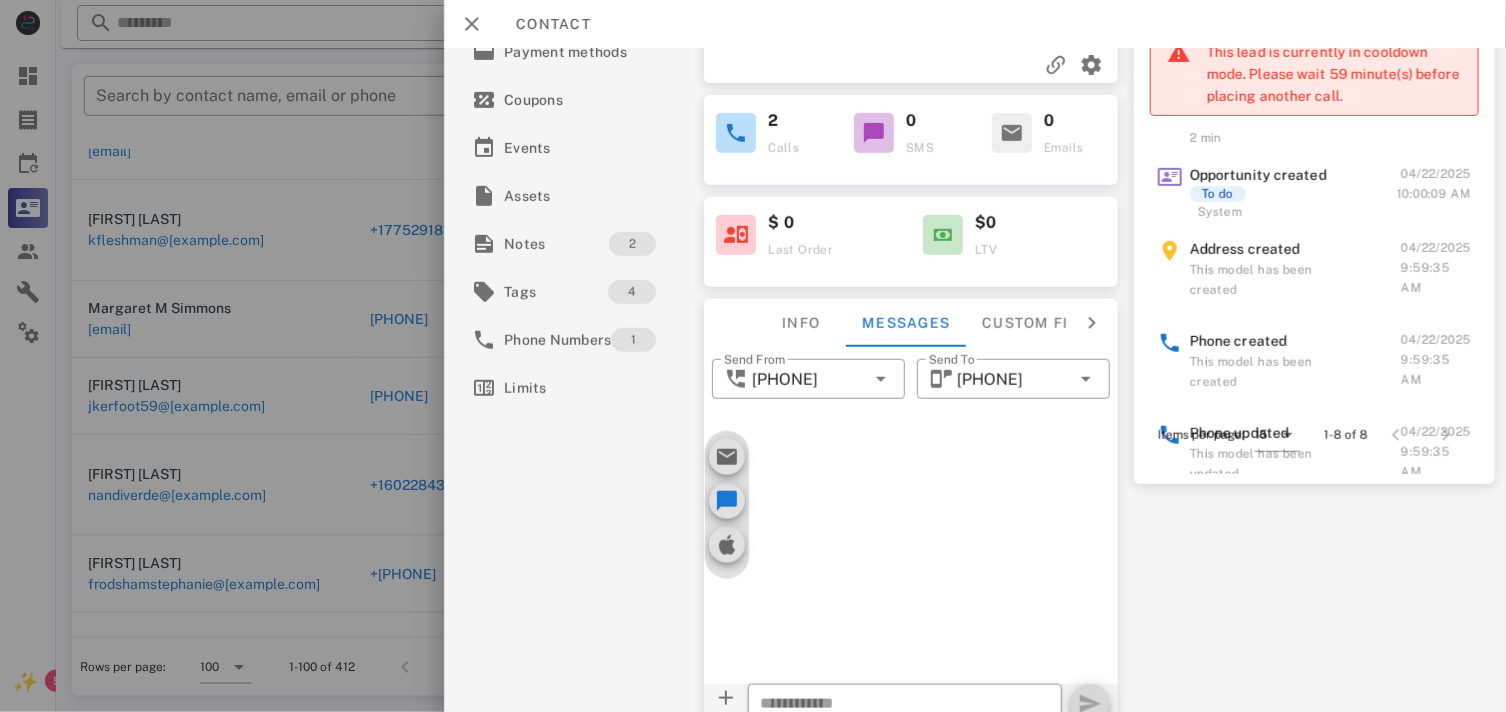 click at bounding box center [1092, 323] 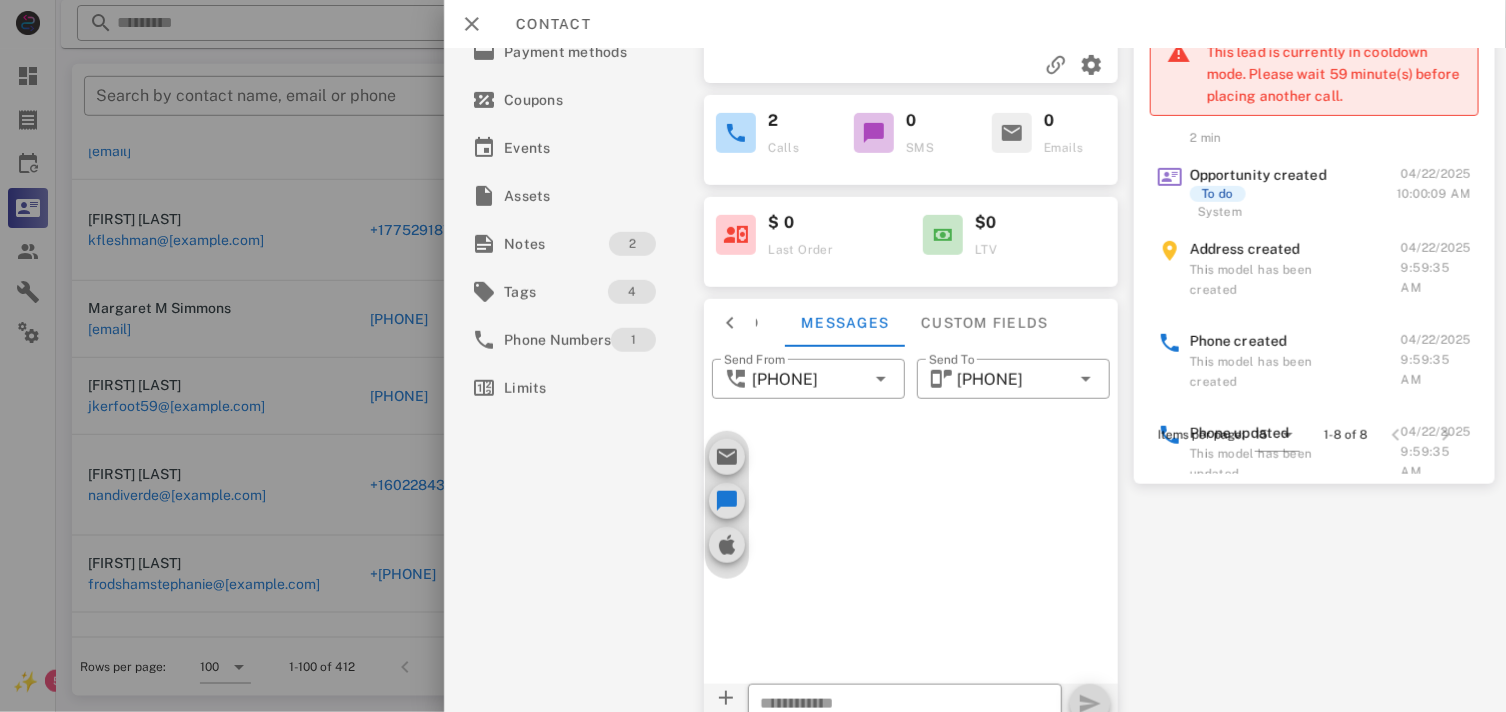 click at bounding box center [730, 323] 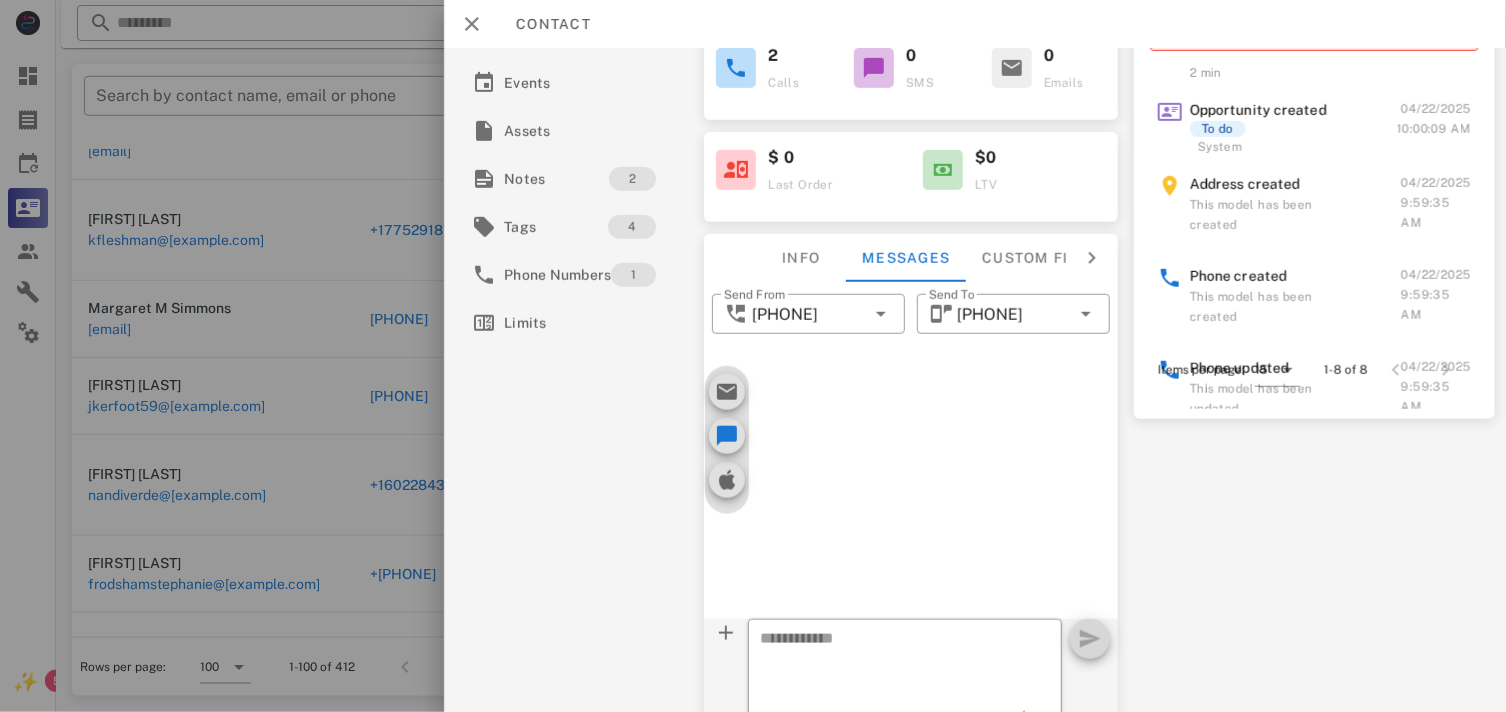 scroll, scrollTop: 330, scrollLeft: 0, axis: vertical 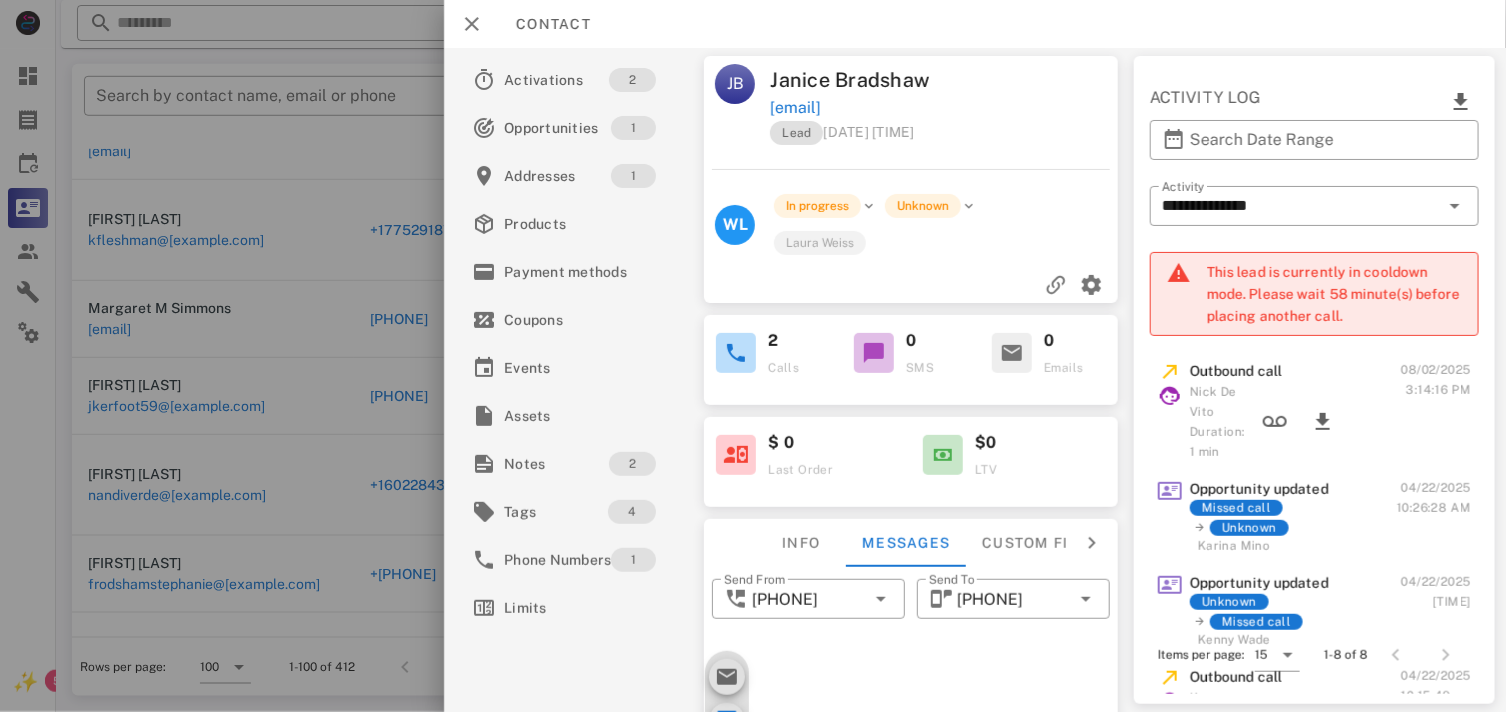 drag, startPoint x: 1210, startPoint y: 275, endPoint x: 1288, endPoint y: 307, distance: 84.30895 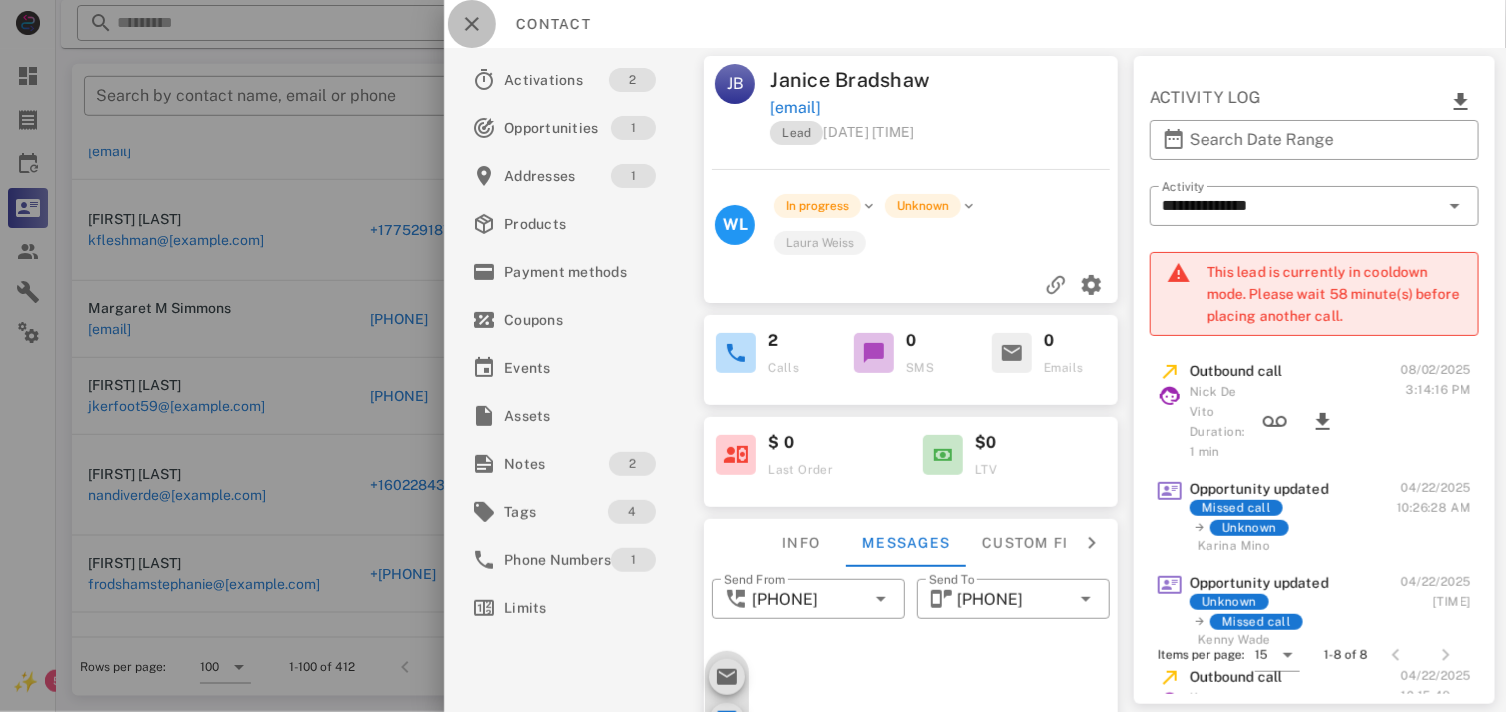 click at bounding box center (472, 24) 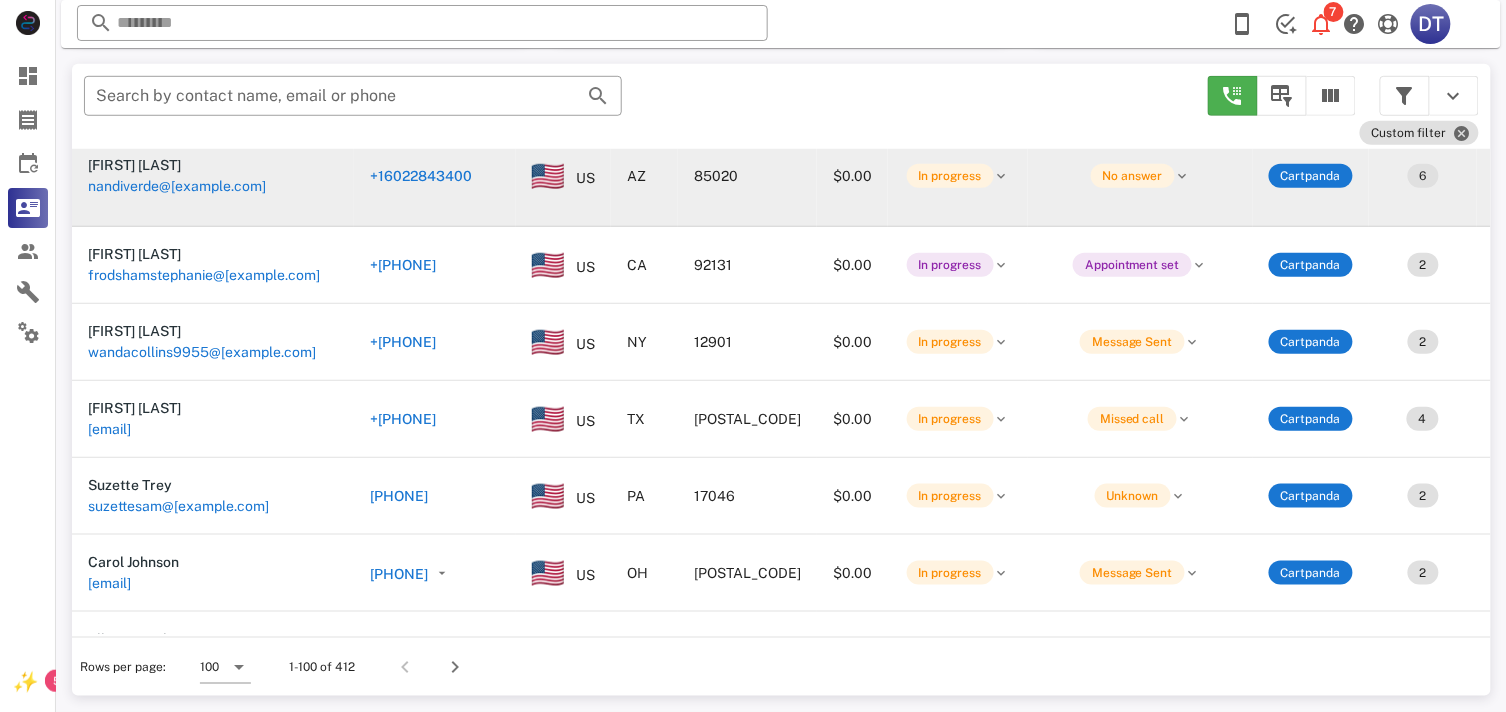 scroll, scrollTop: 6777, scrollLeft: 0, axis: vertical 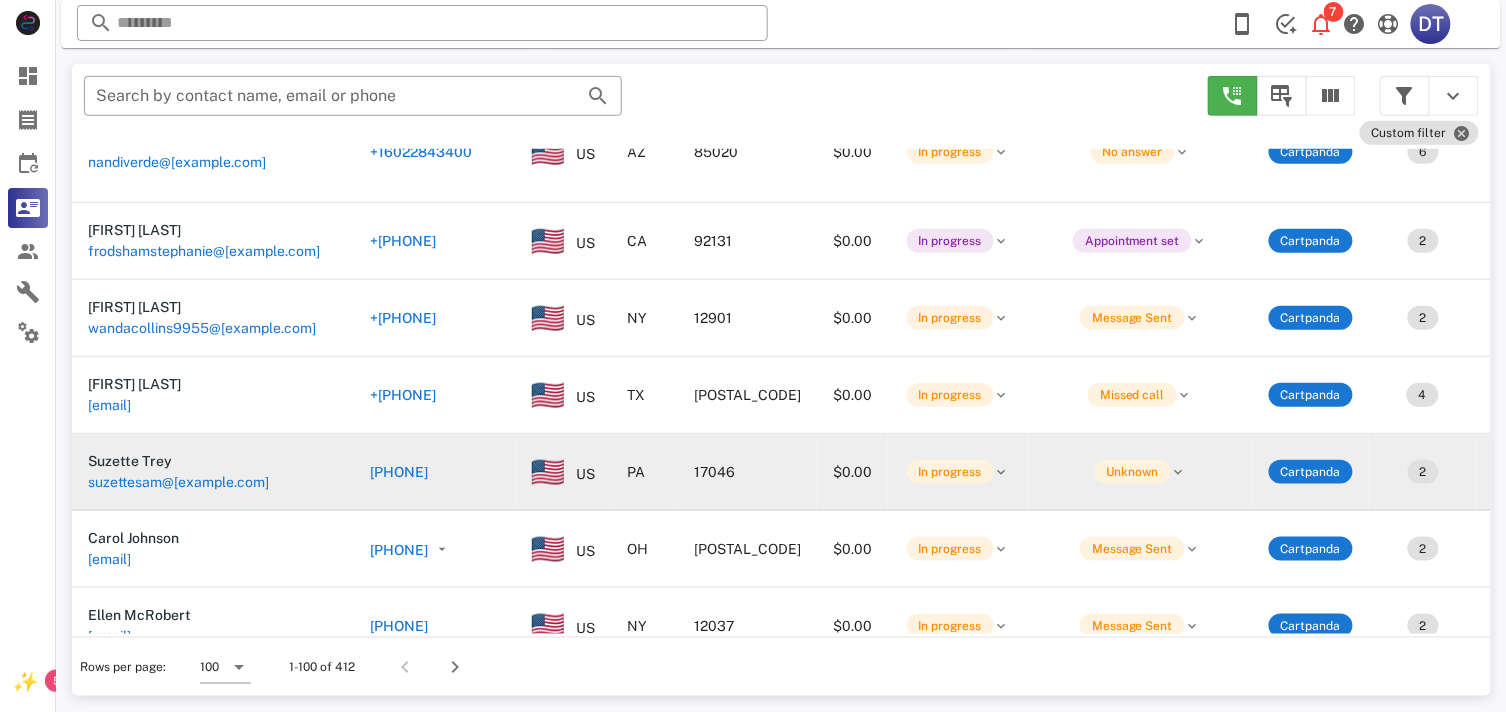 click on "[PHONE]" at bounding box center [399, 472] 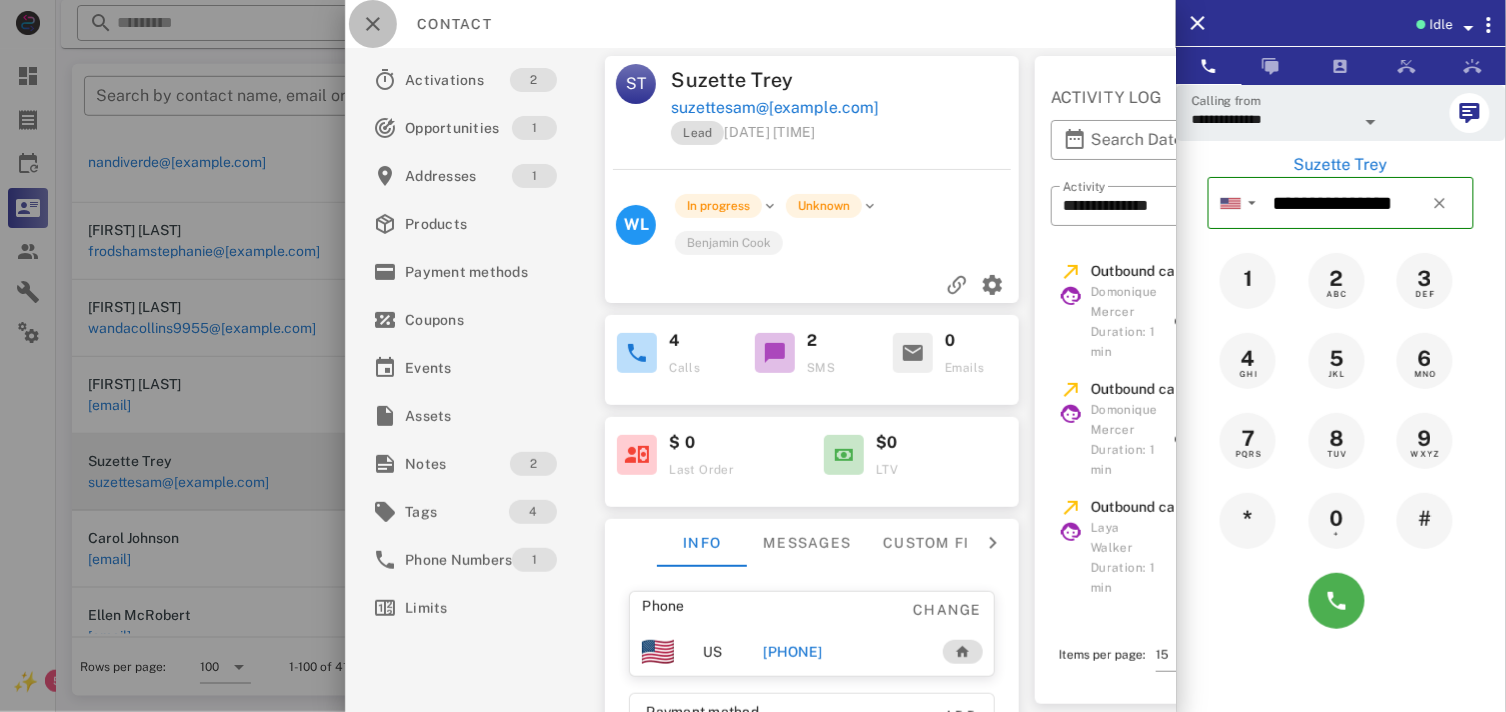 click at bounding box center (373, 24) 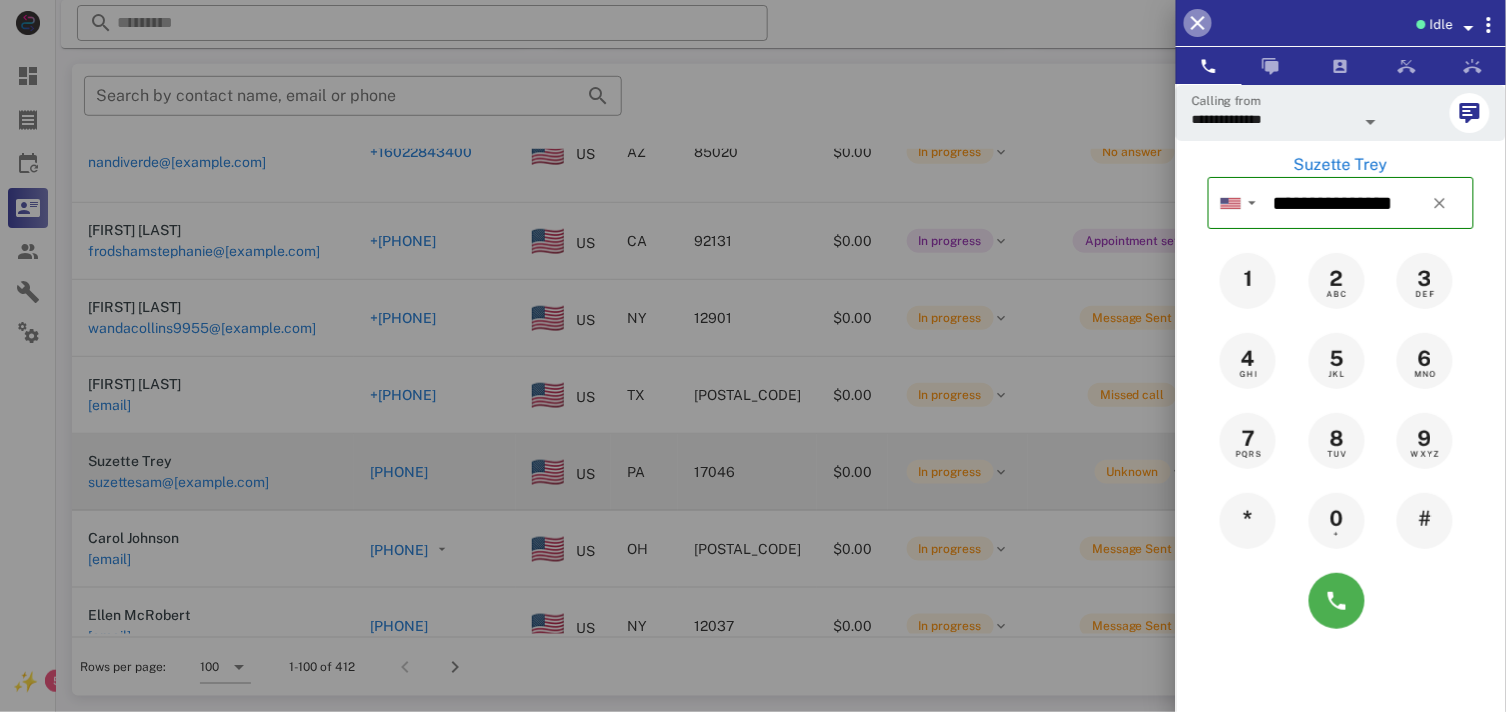 click at bounding box center (1198, 23) 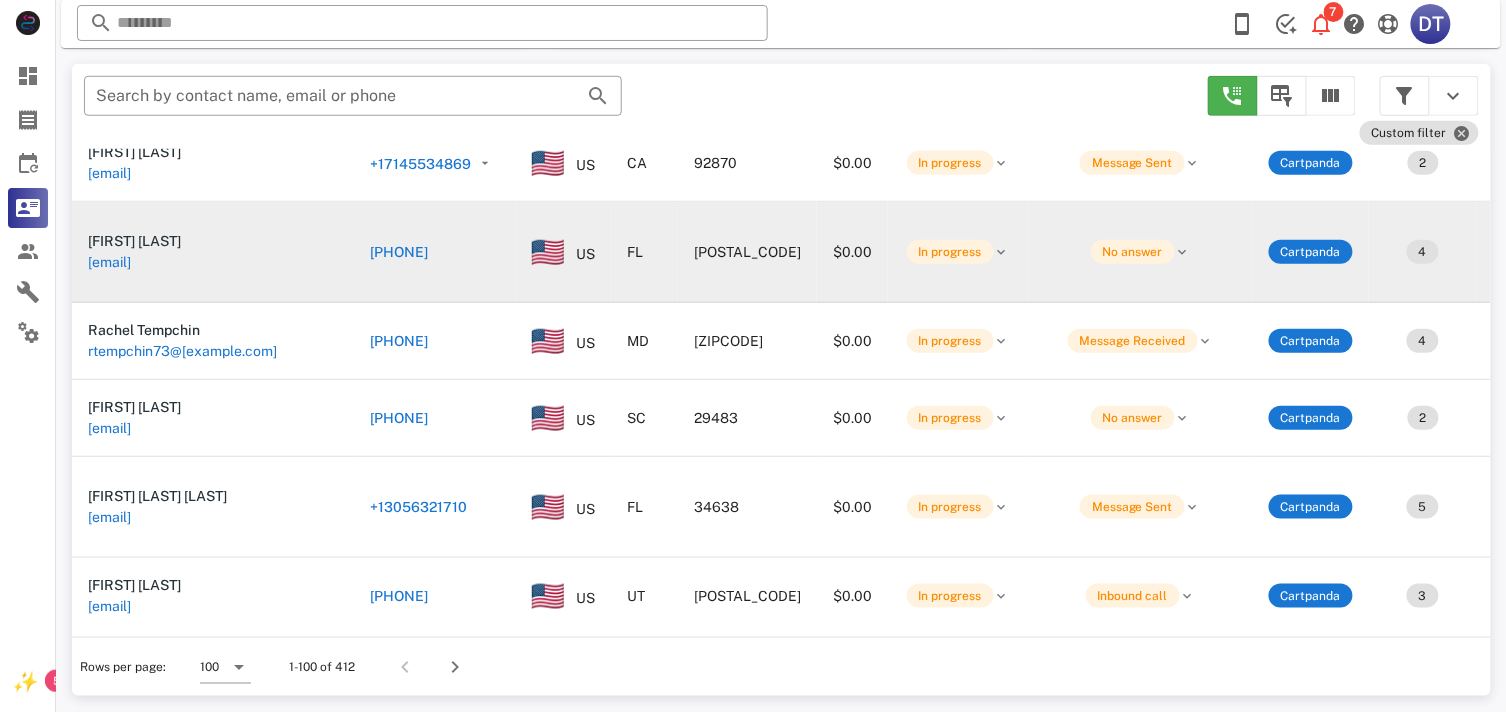 scroll, scrollTop: 7586, scrollLeft: 0, axis: vertical 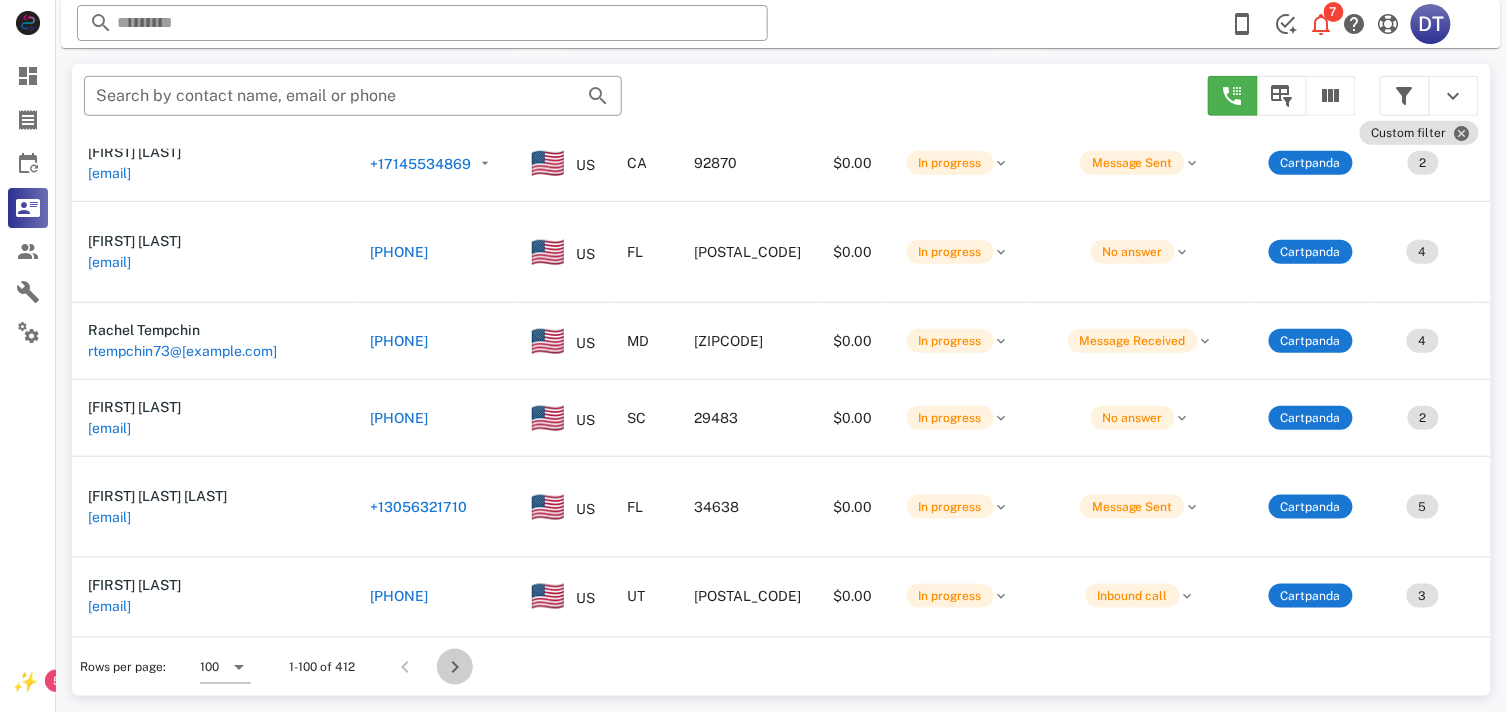 click at bounding box center (455, 667) 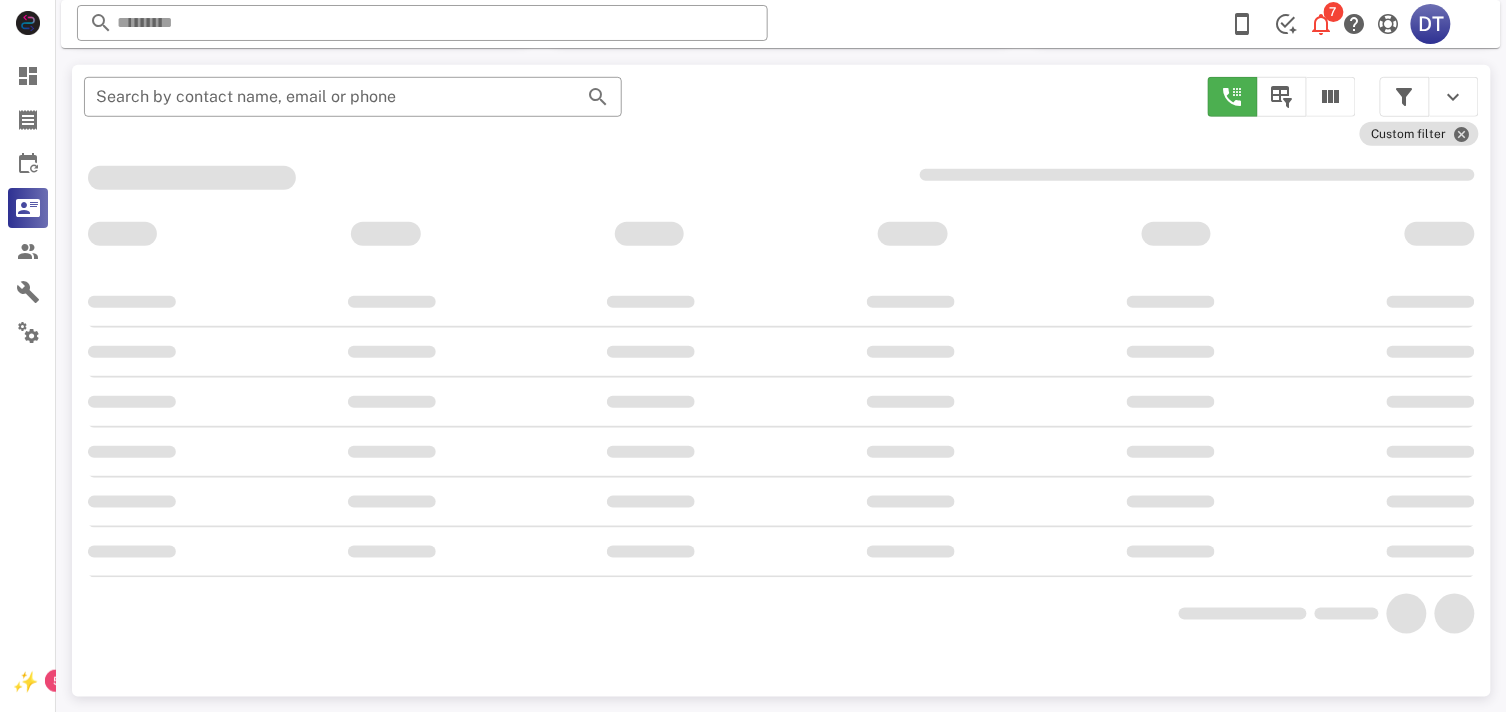 scroll, scrollTop: 380, scrollLeft: 0, axis: vertical 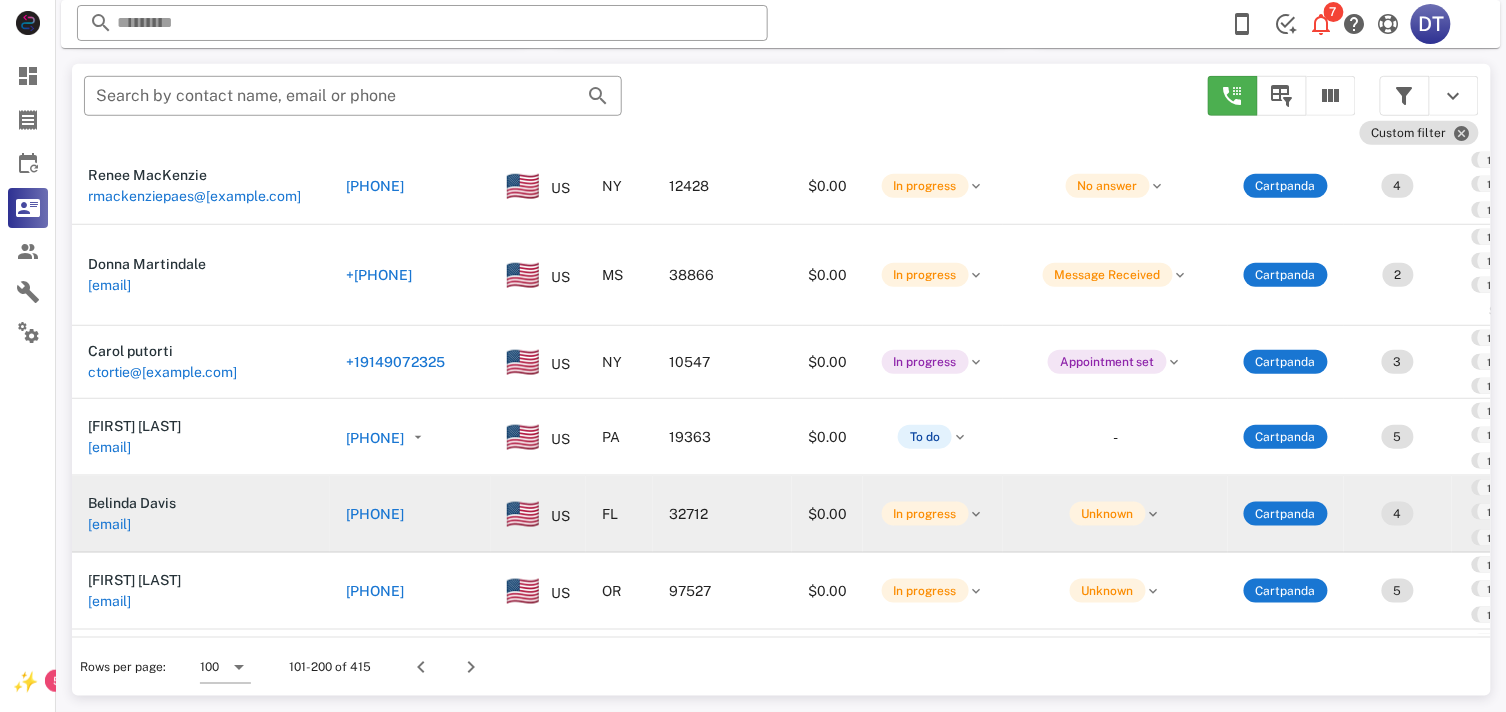 click on "[PHONE]" at bounding box center [375, 514] 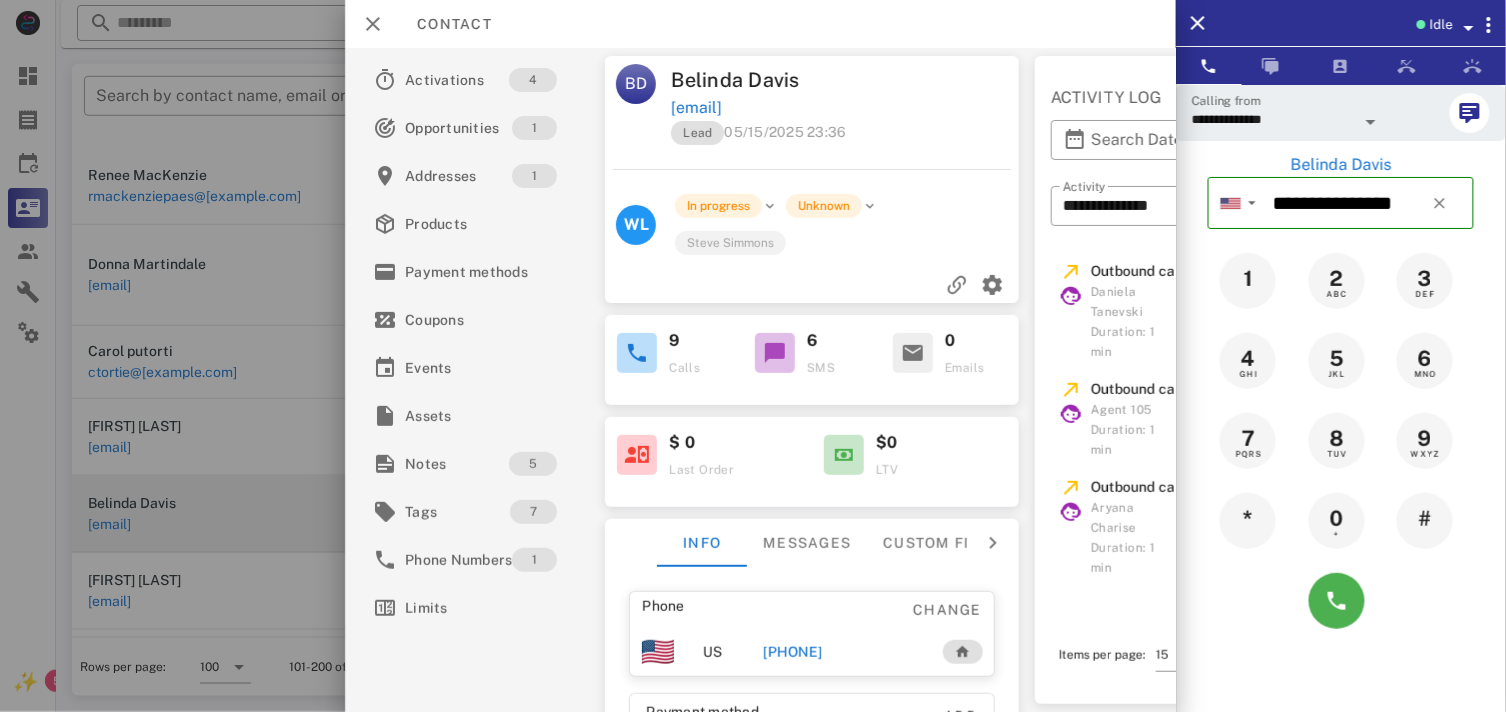 click at bounding box center [775, 353] 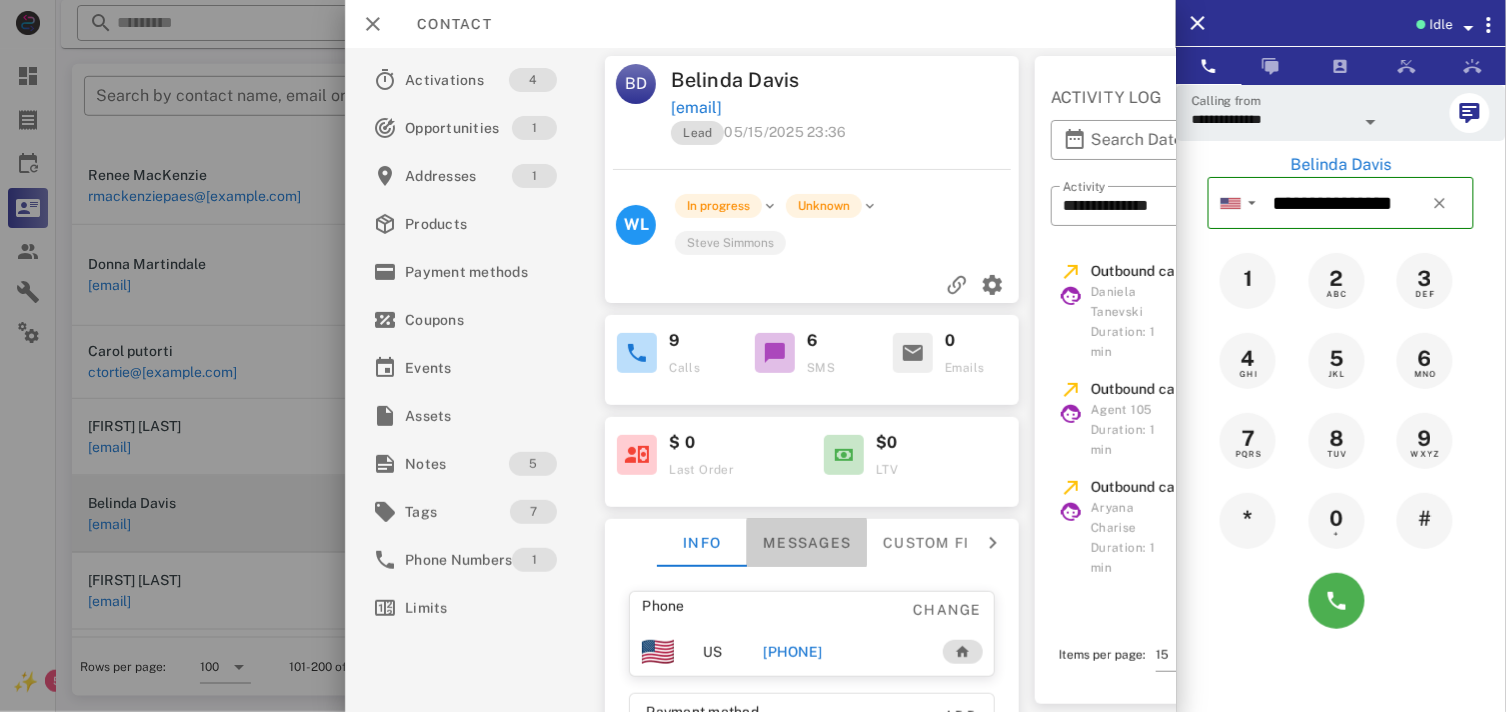 click on "Messages" at bounding box center (807, 543) 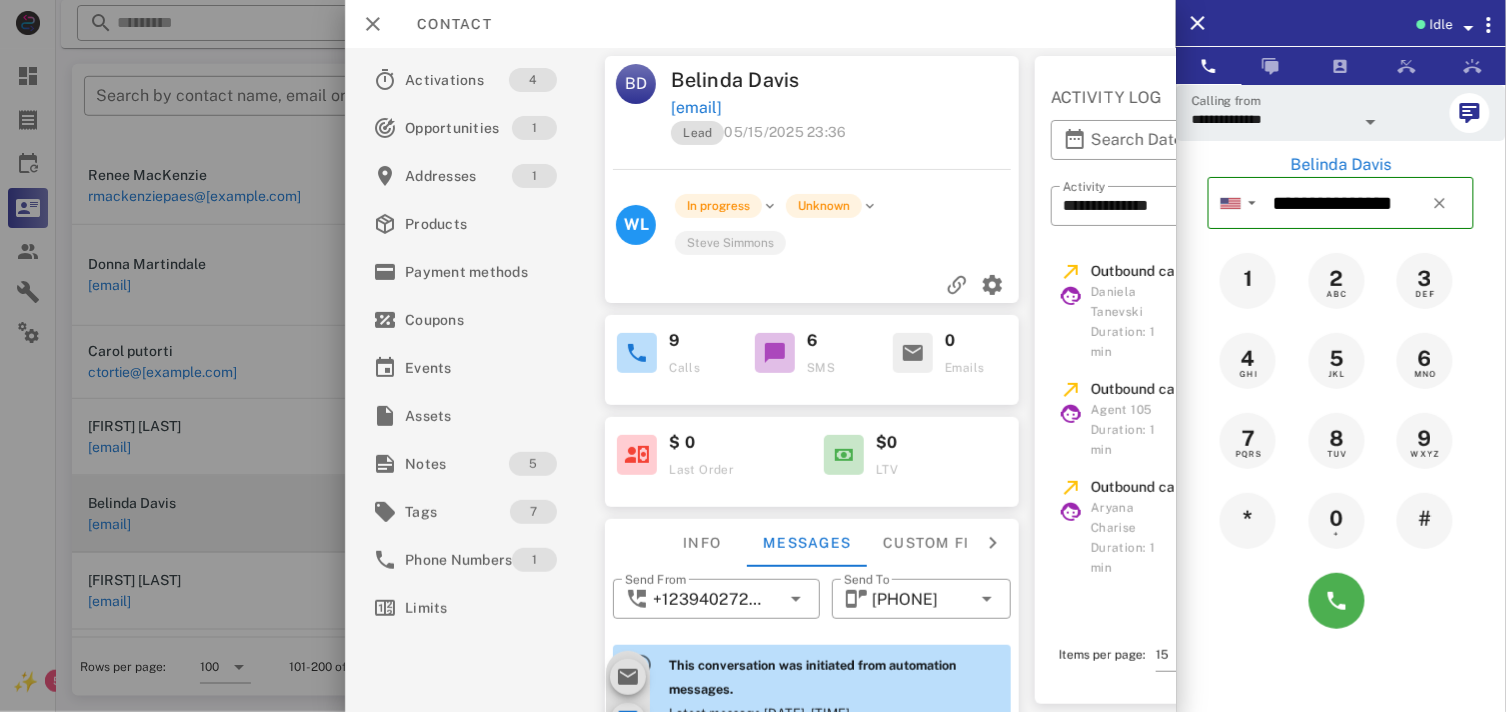 scroll, scrollTop: 860, scrollLeft: 0, axis: vertical 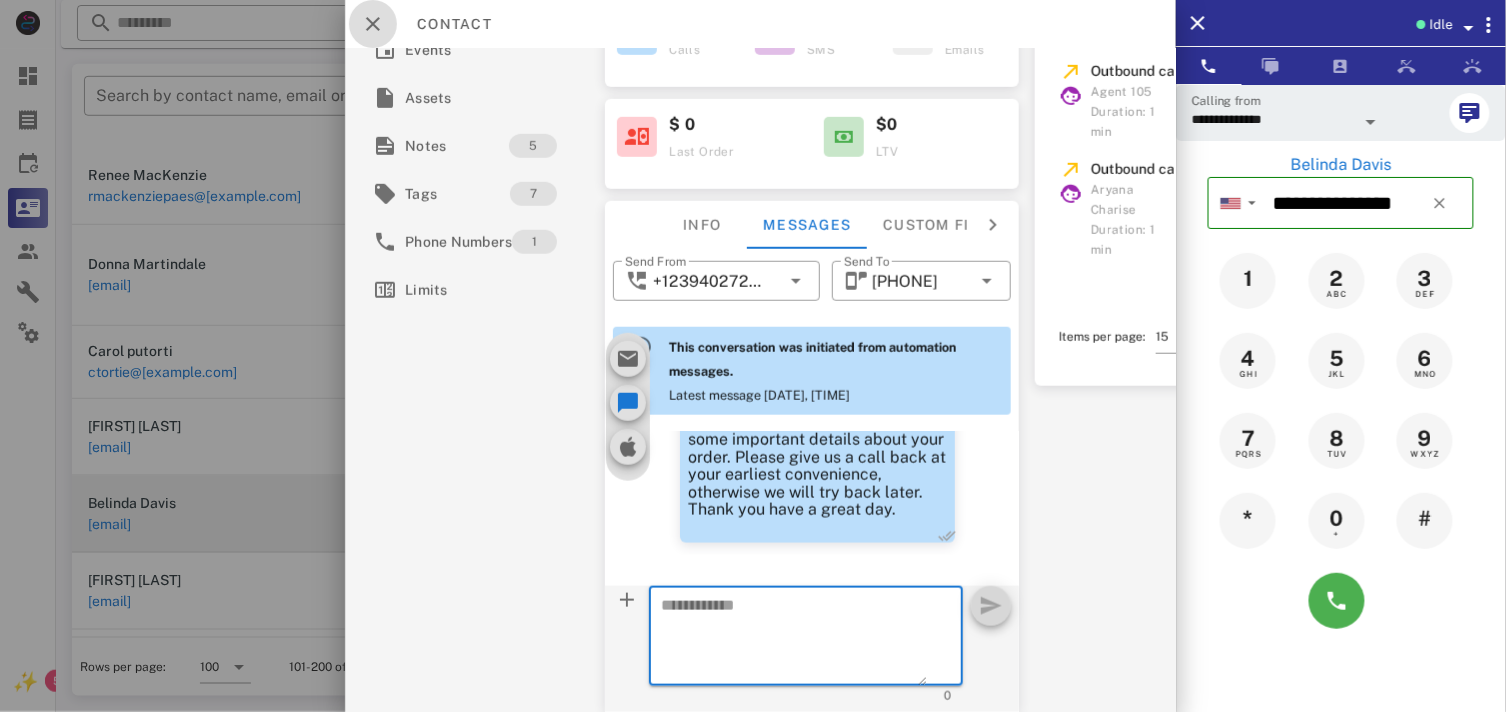 click at bounding box center [373, 24] 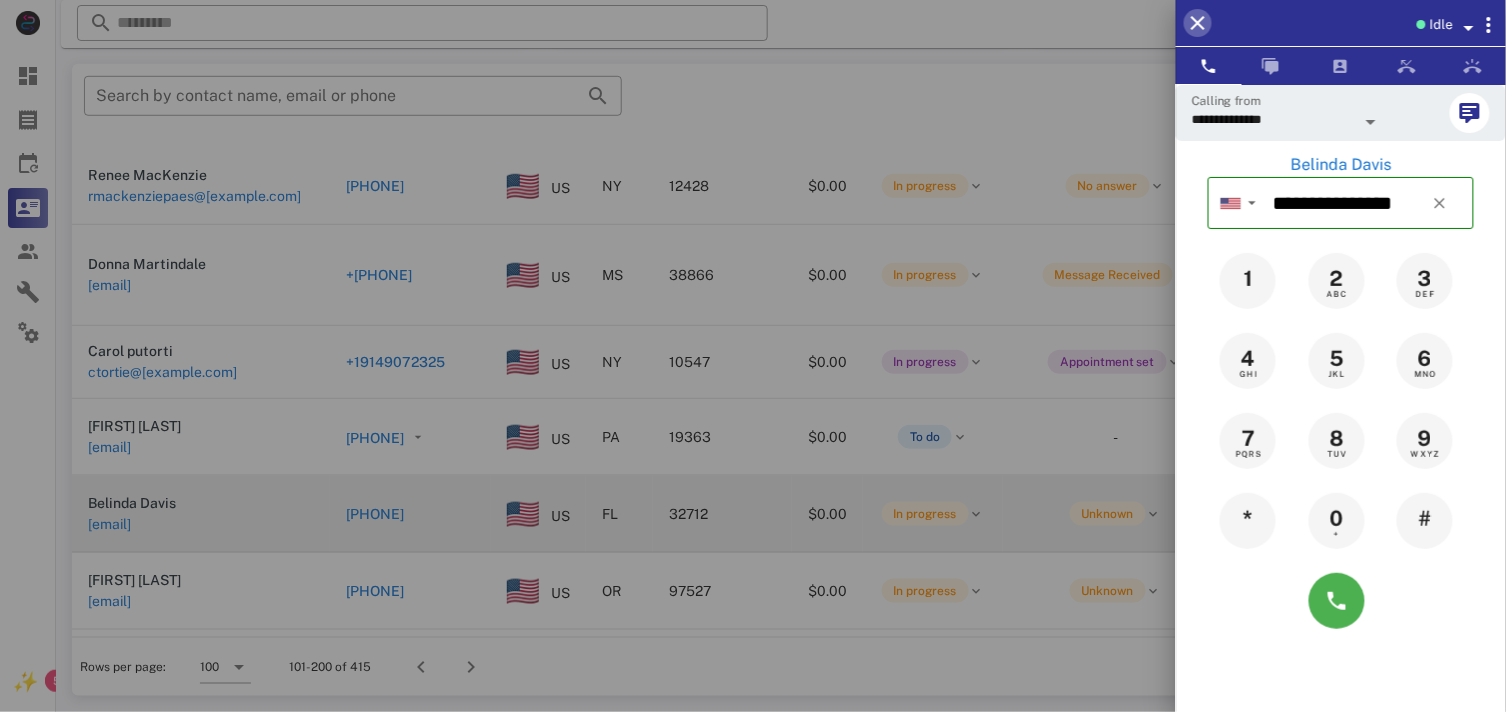 click at bounding box center (1198, 23) 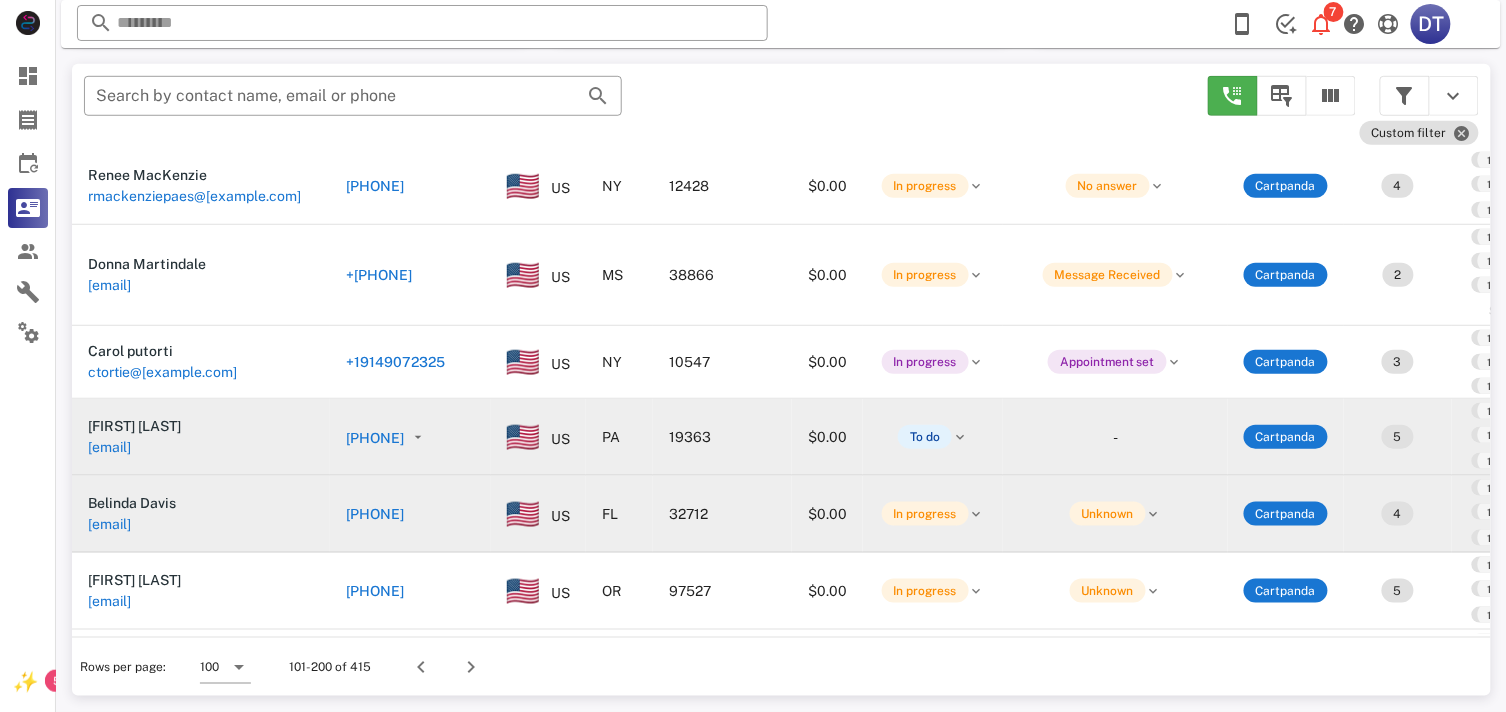 scroll, scrollTop: 3888, scrollLeft: 0, axis: vertical 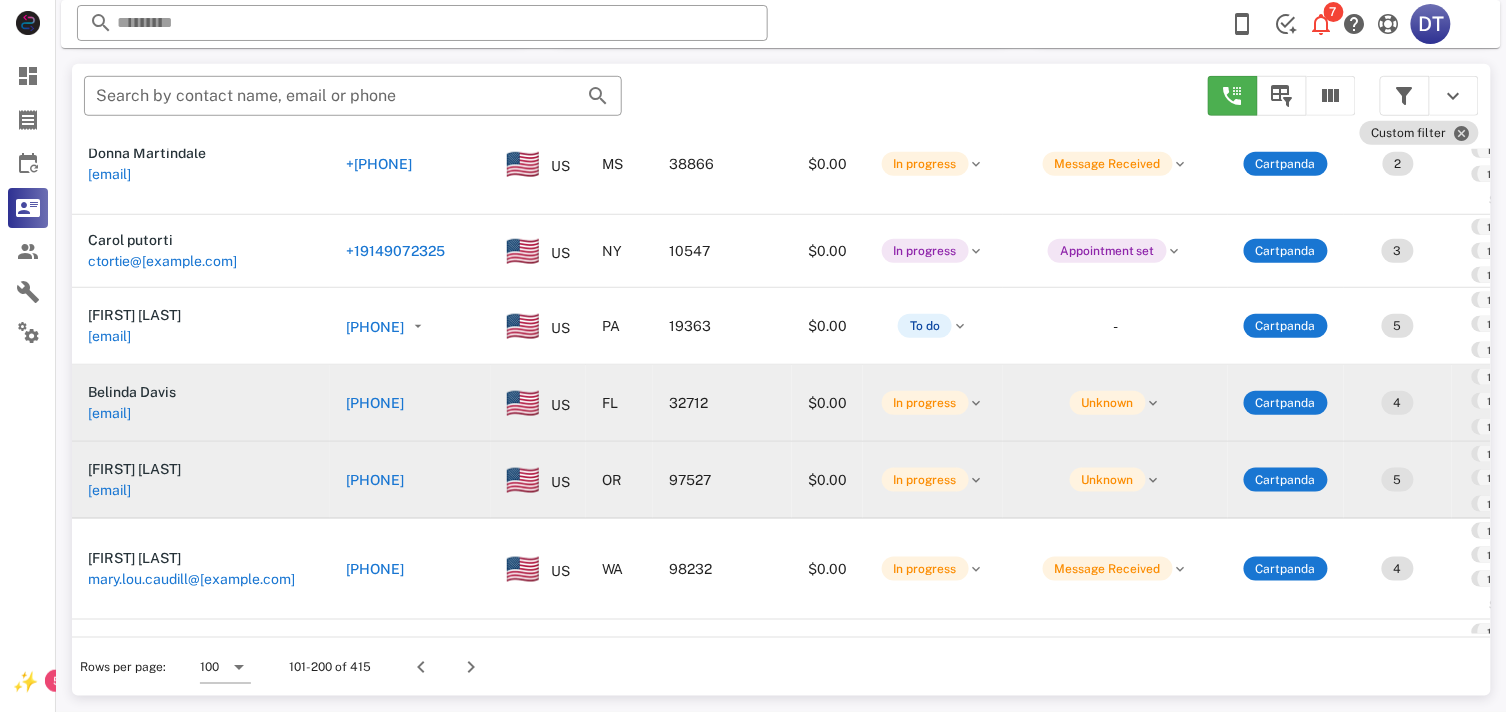 click on "[PHONE]" at bounding box center [375, 480] 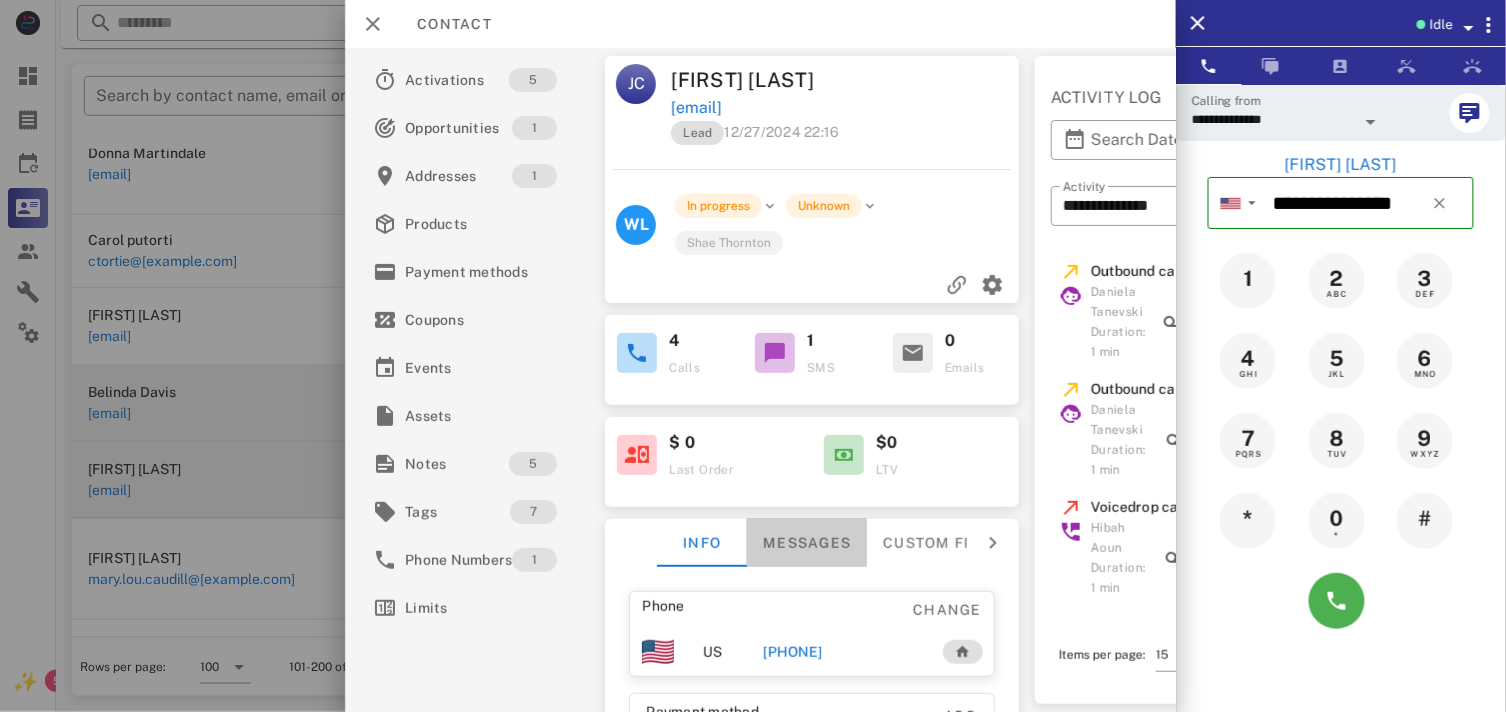 click on "Messages" at bounding box center [807, 543] 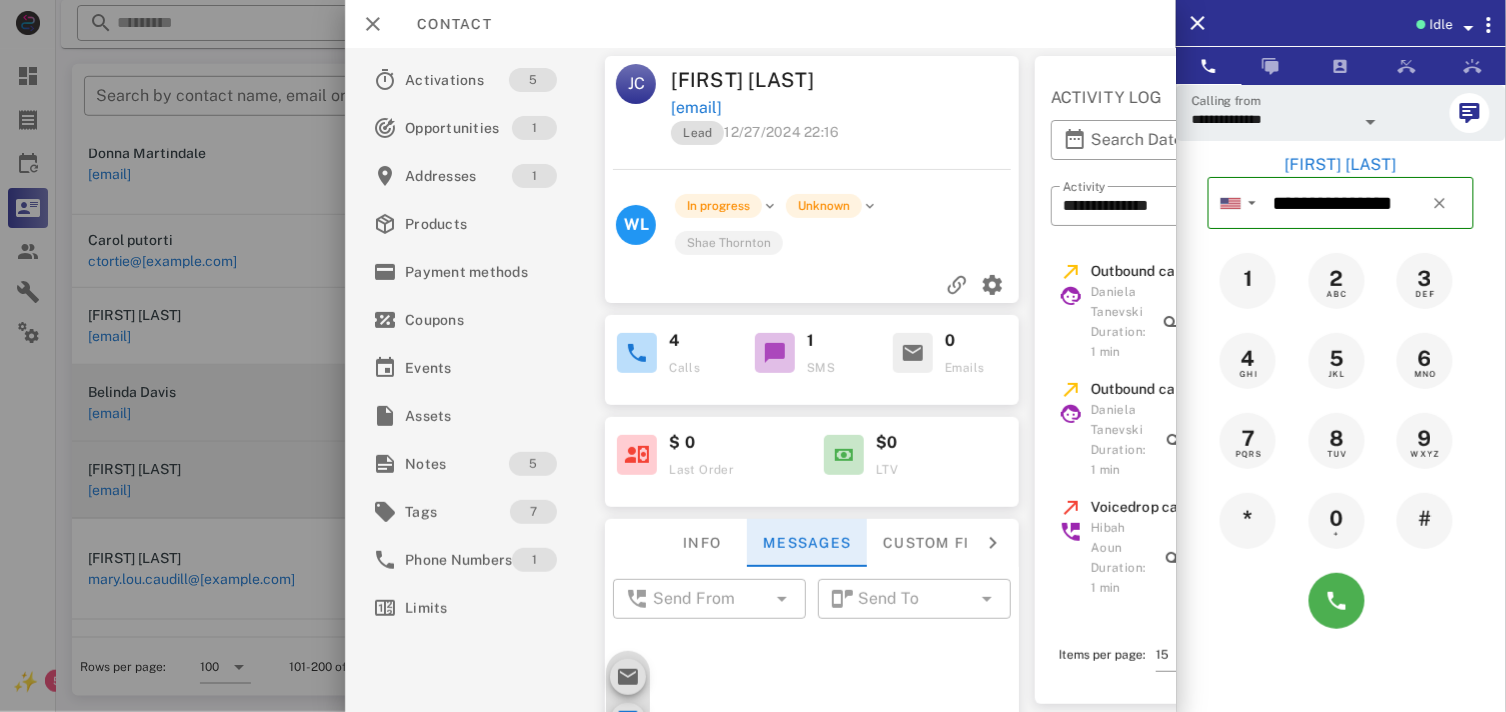 scroll, scrollTop: 121, scrollLeft: 0, axis: vertical 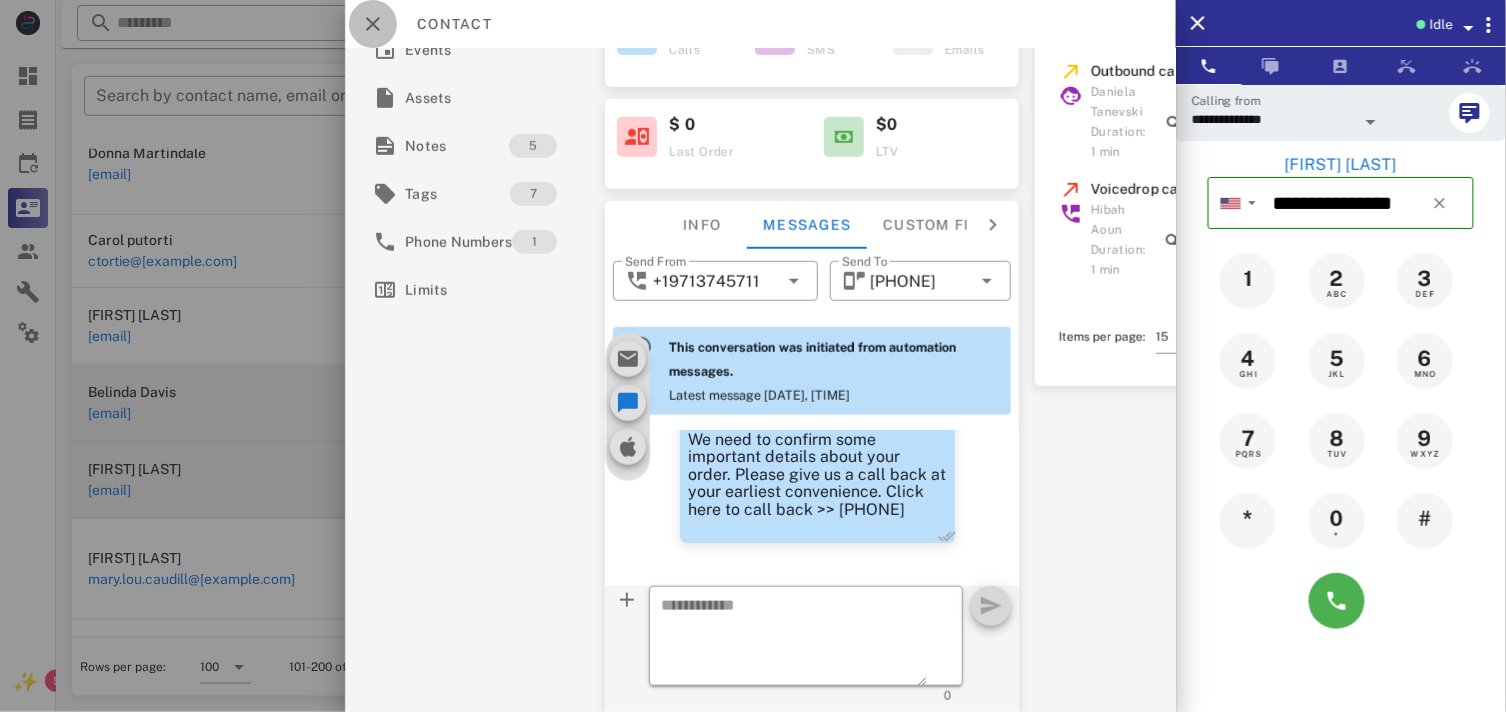 click at bounding box center [373, 24] 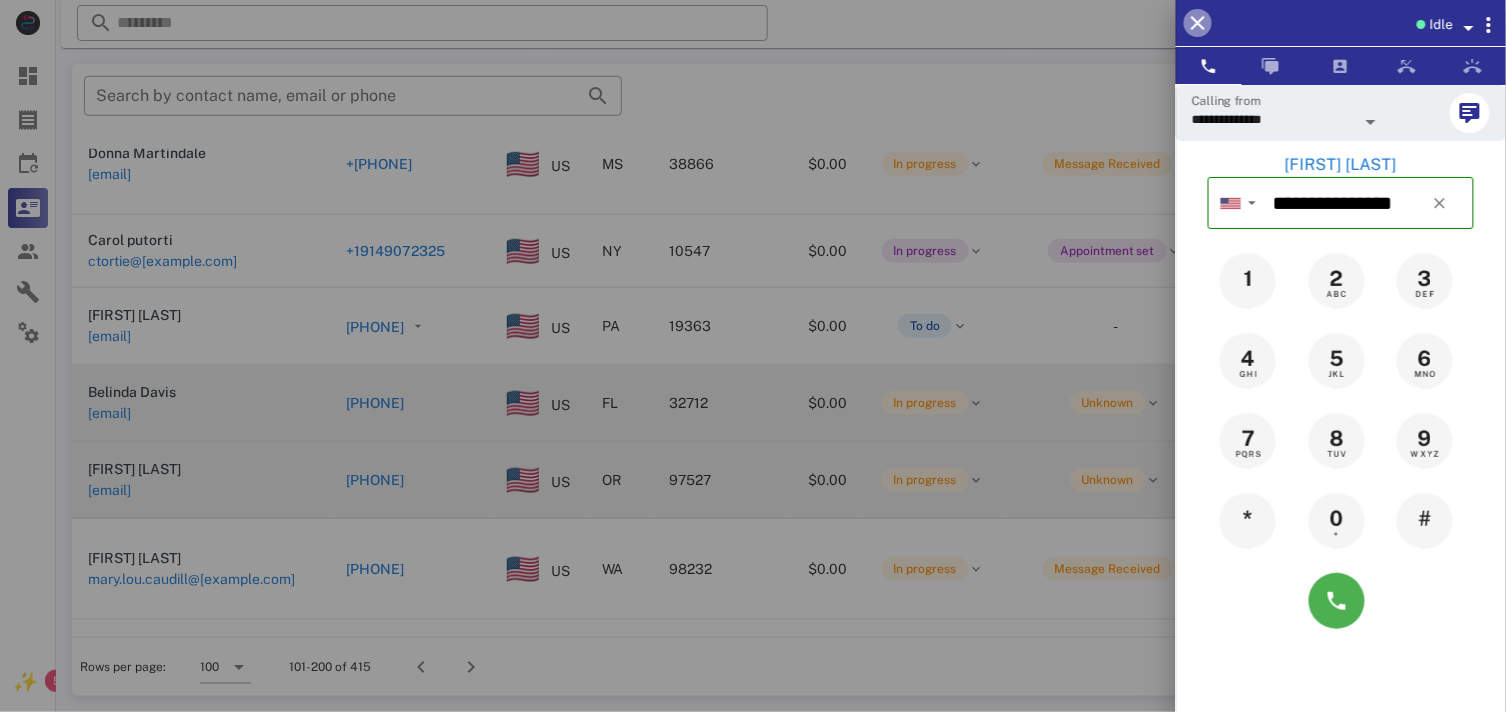 click at bounding box center [1198, 23] 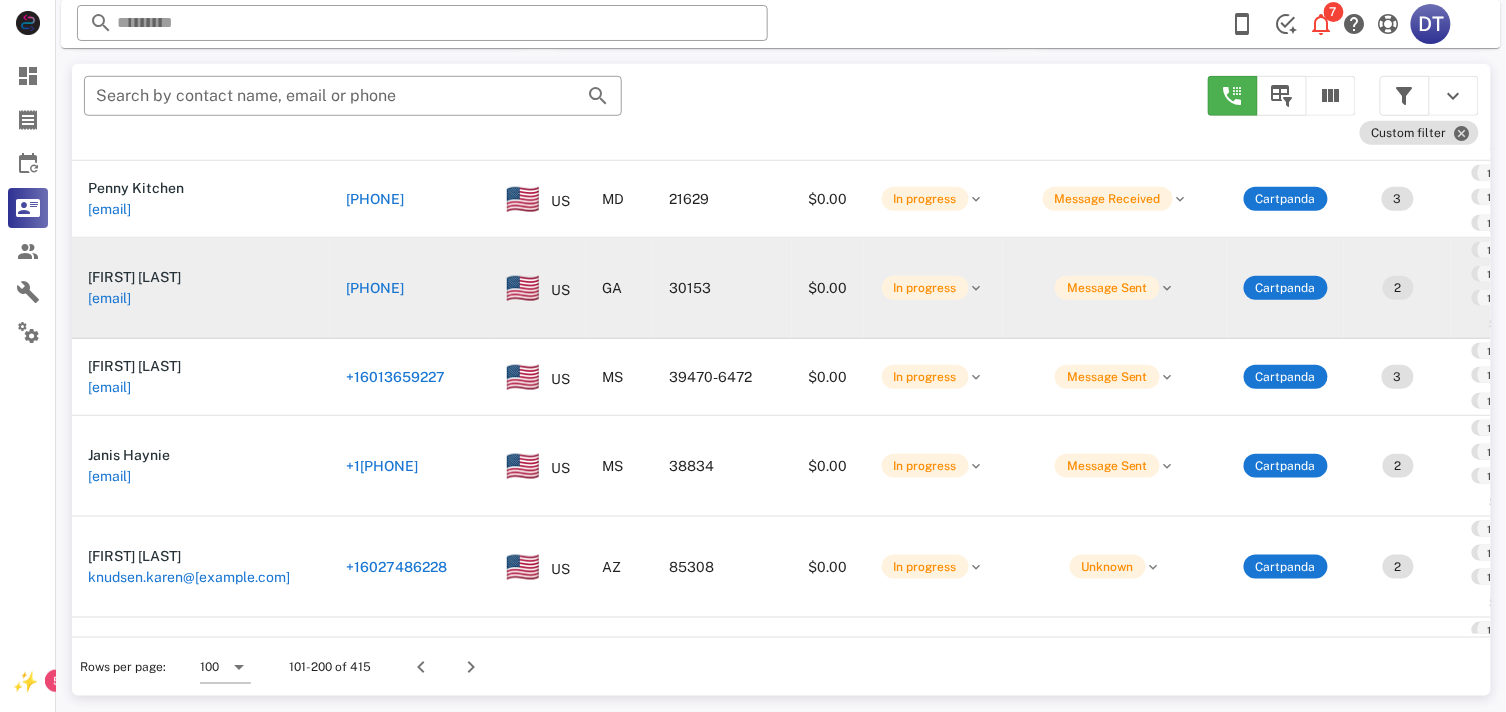 scroll, scrollTop: 6000, scrollLeft: 0, axis: vertical 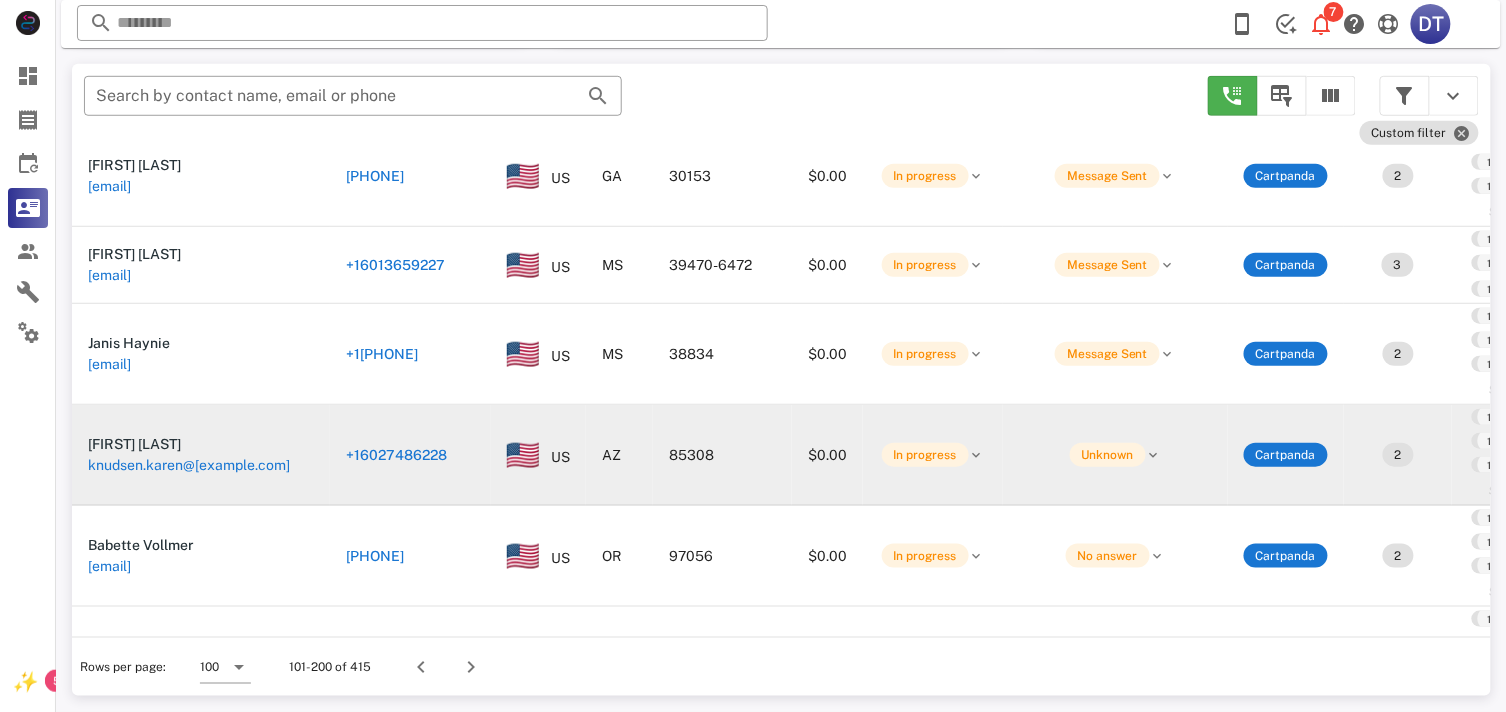 click on "+16027486228" at bounding box center (396, 455) 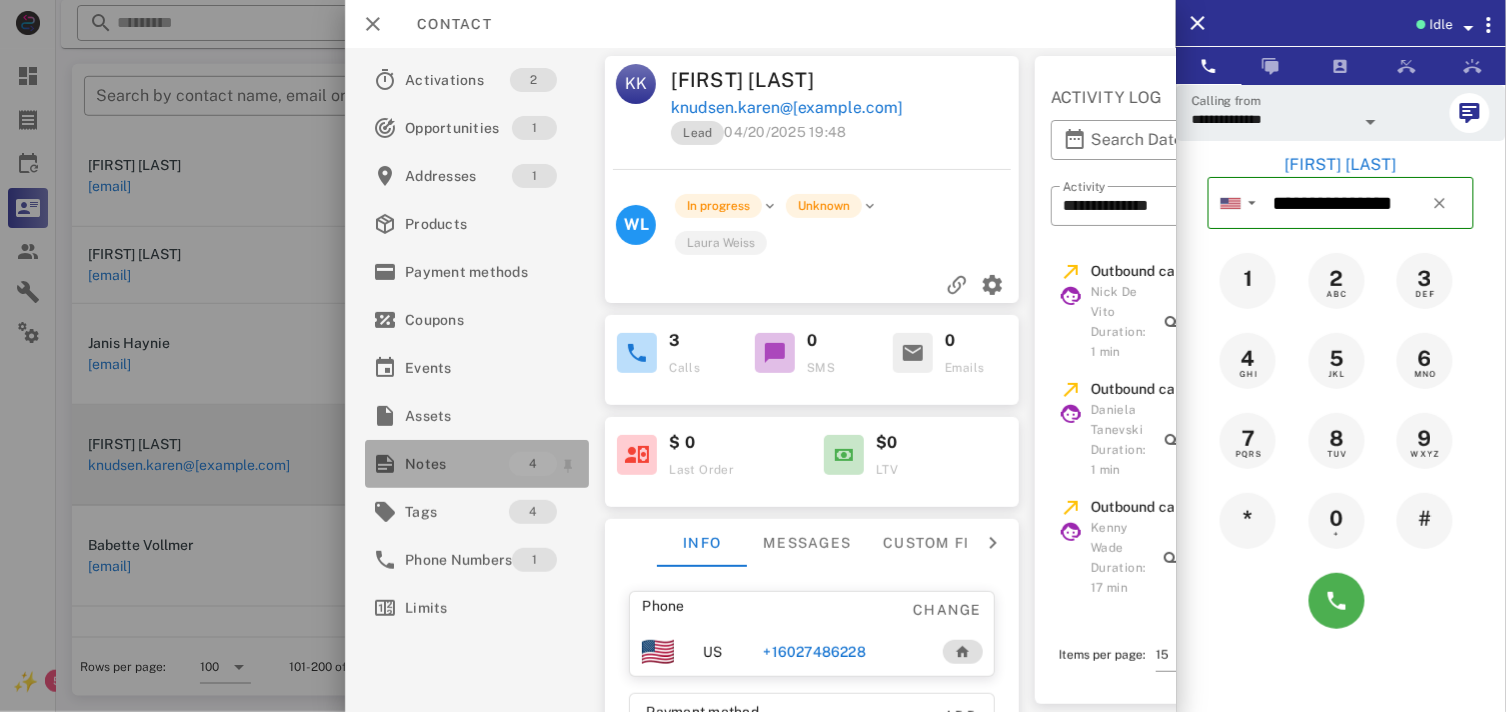 click on "Notes" at bounding box center [457, 464] 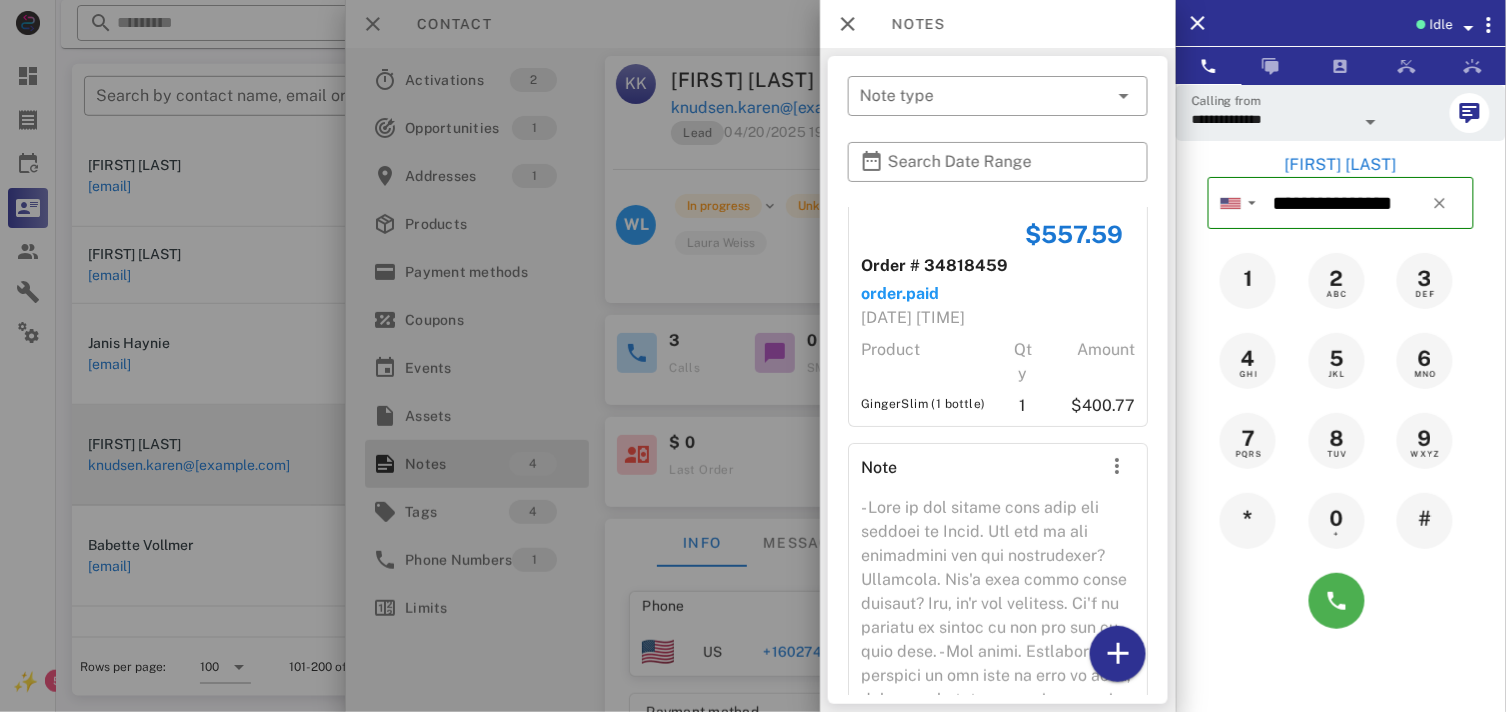 scroll, scrollTop: 0, scrollLeft: 0, axis: both 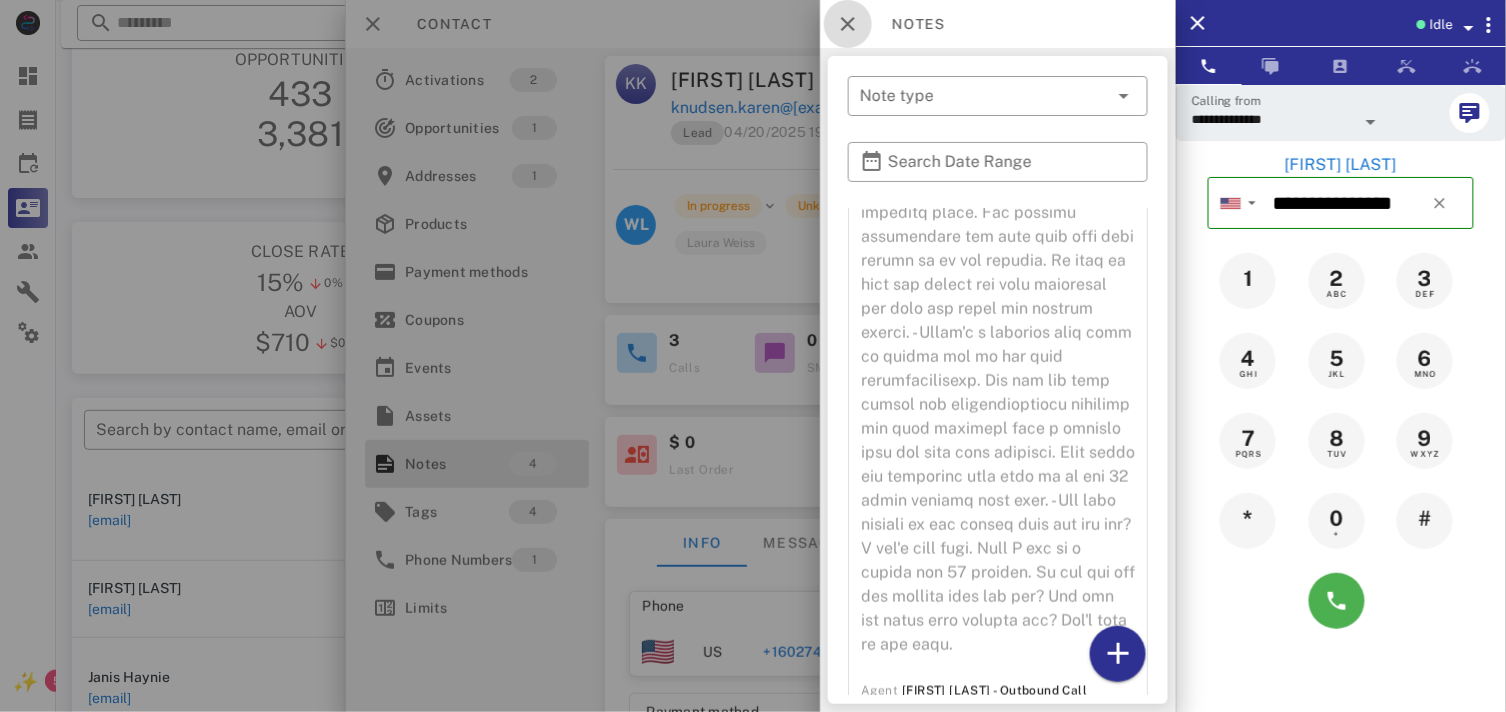 click at bounding box center [848, 24] 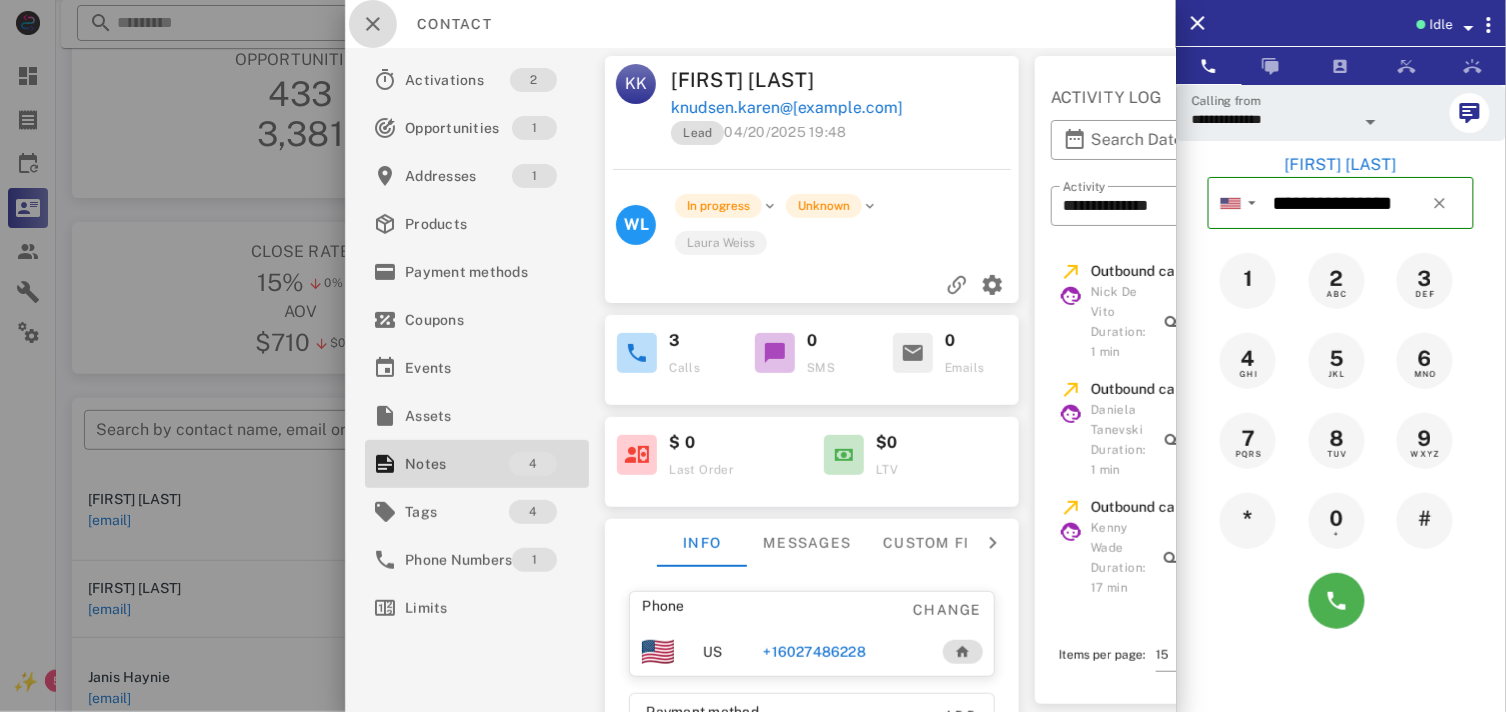 click at bounding box center [373, 24] 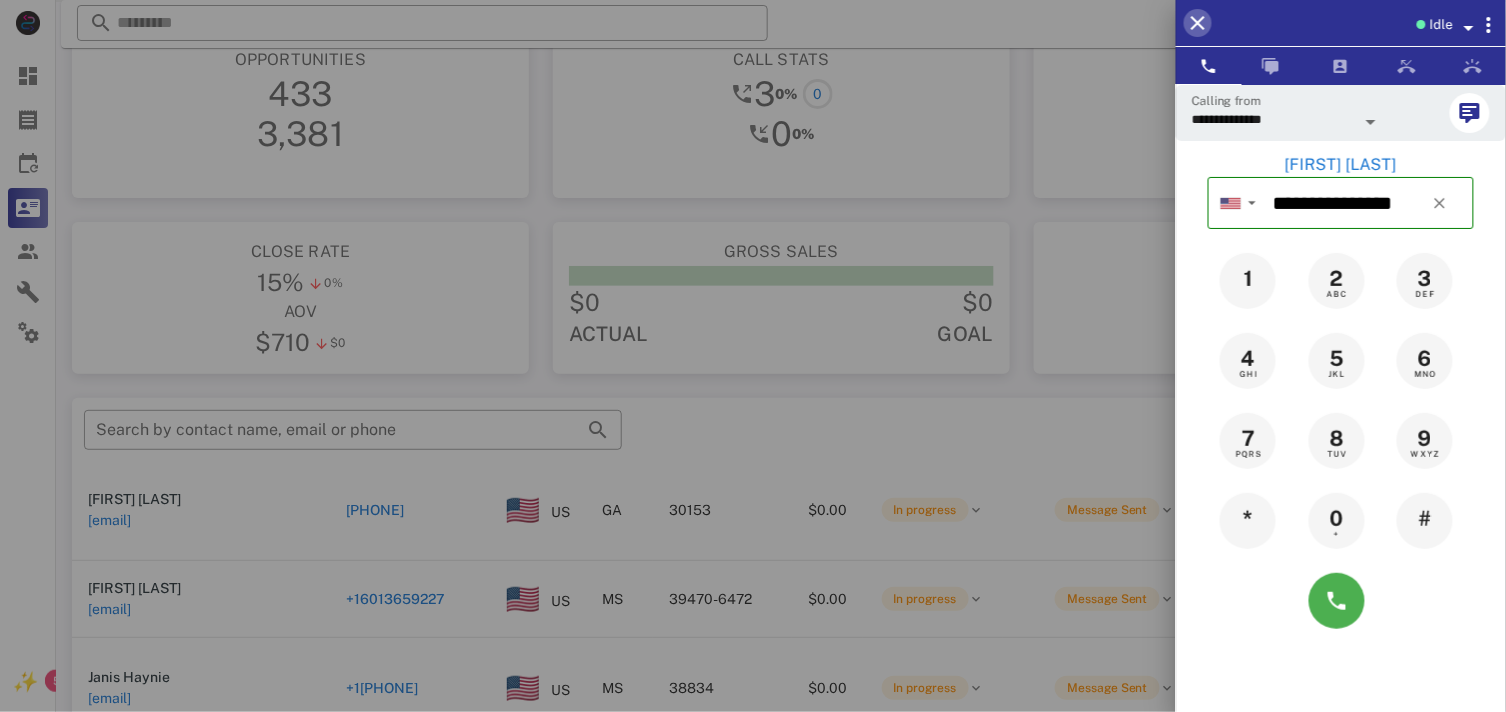 click at bounding box center (1198, 23) 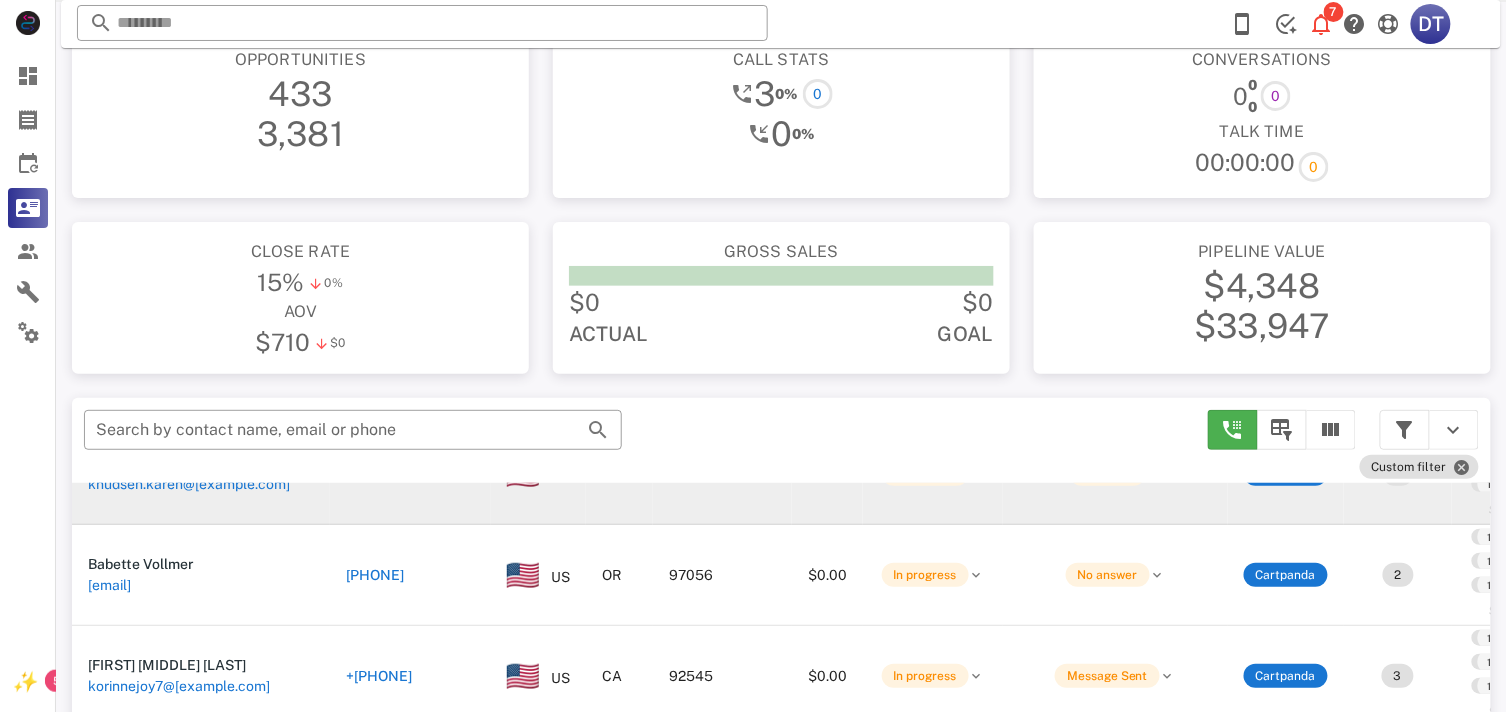scroll, scrollTop: 6333, scrollLeft: 0, axis: vertical 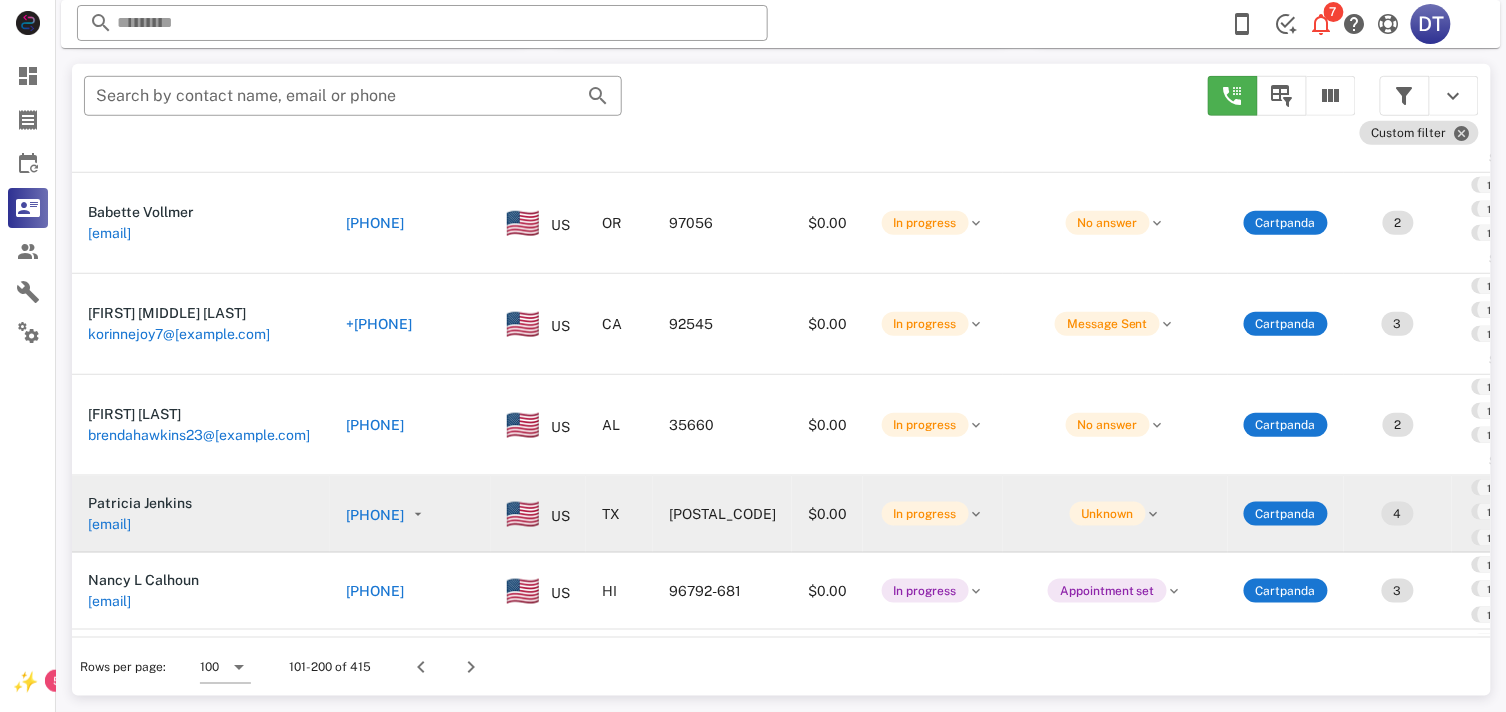 click on "[PHONE]" at bounding box center (375, 515) 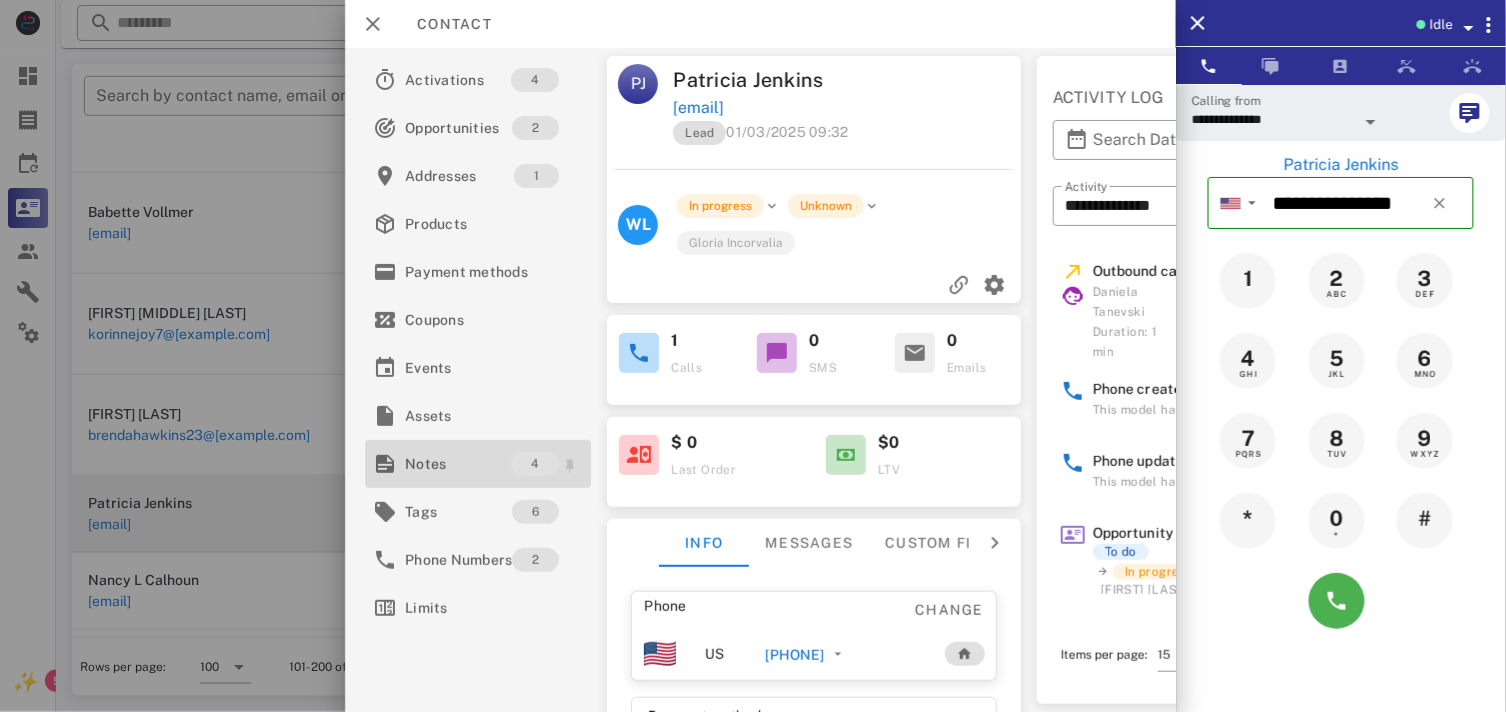 click on "Notes" at bounding box center [458, 464] 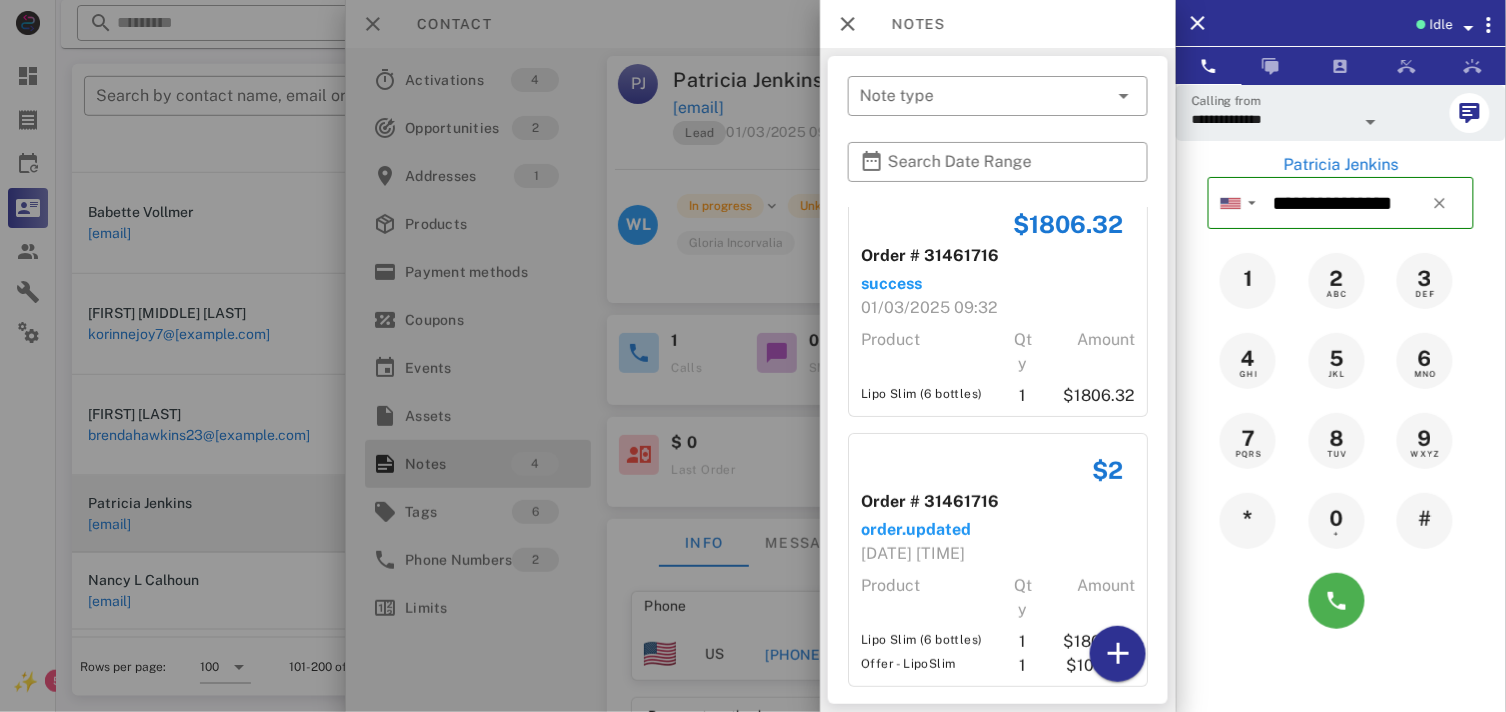 scroll, scrollTop: 0, scrollLeft: 0, axis: both 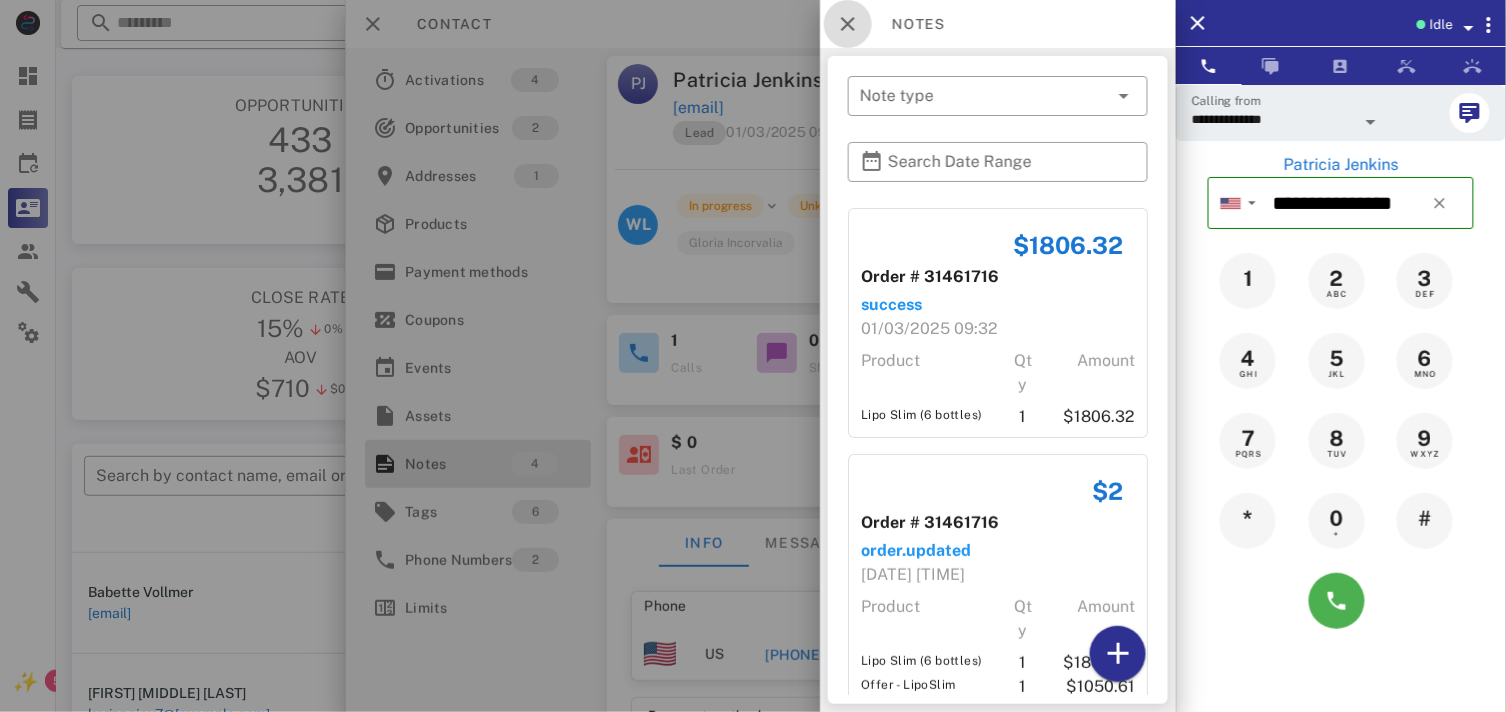 click at bounding box center [848, 24] 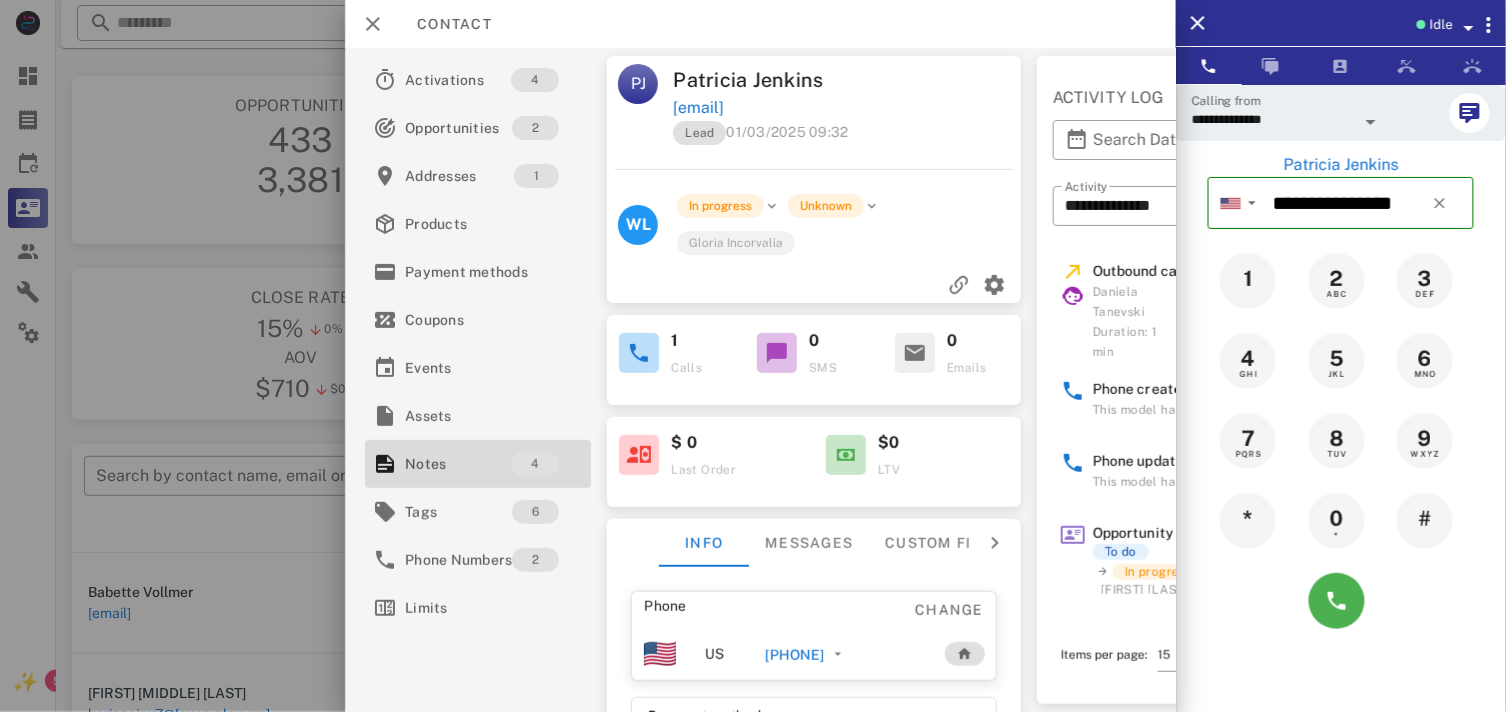 scroll, scrollTop: 0, scrollLeft: 276, axis: horizontal 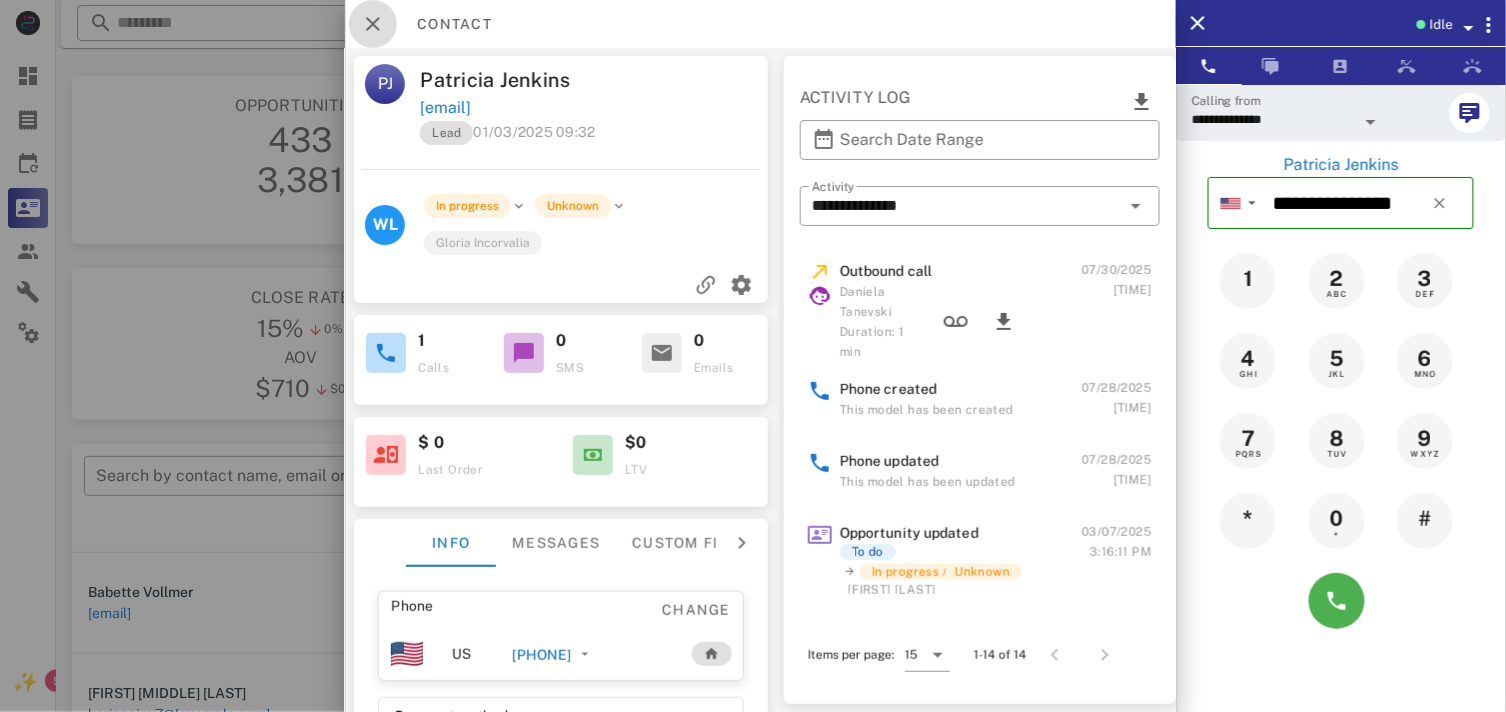 click at bounding box center [373, 24] 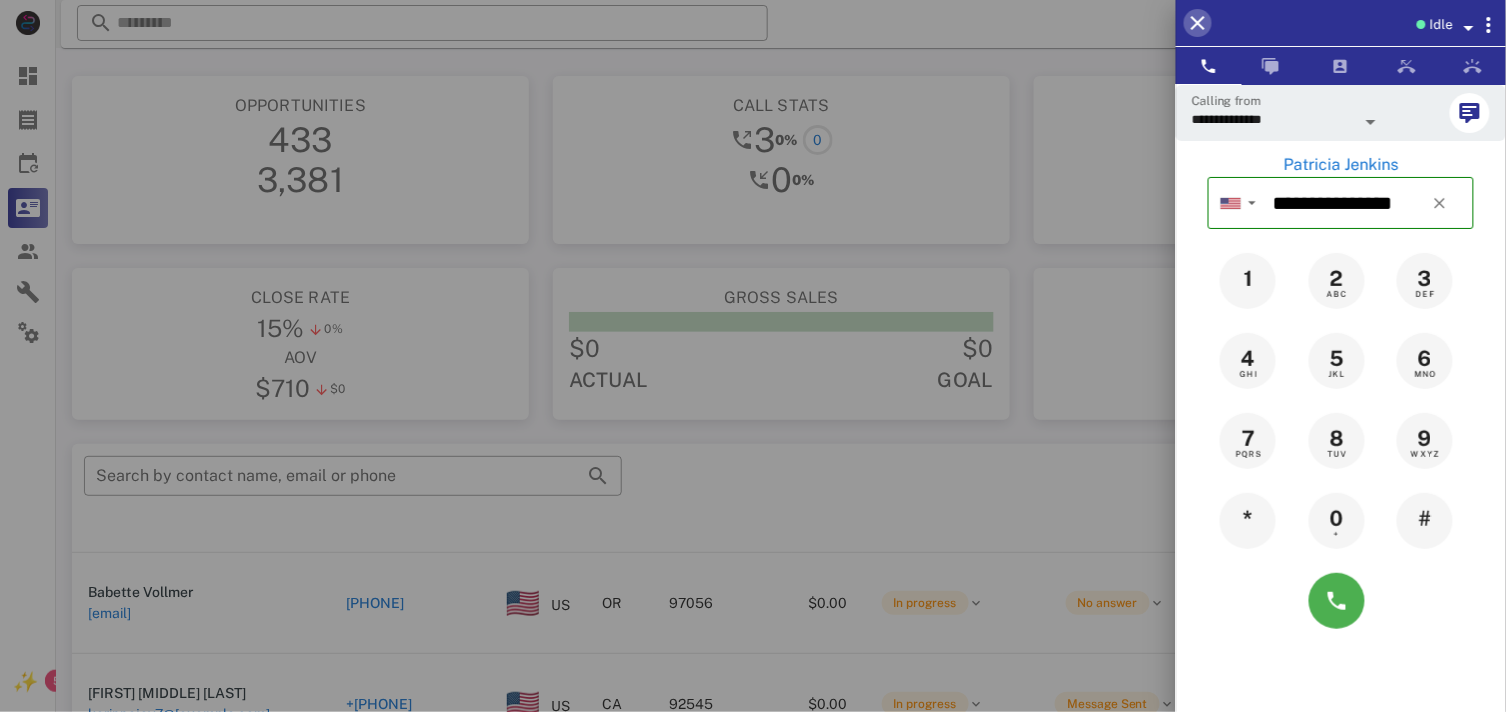 click at bounding box center (1198, 23) 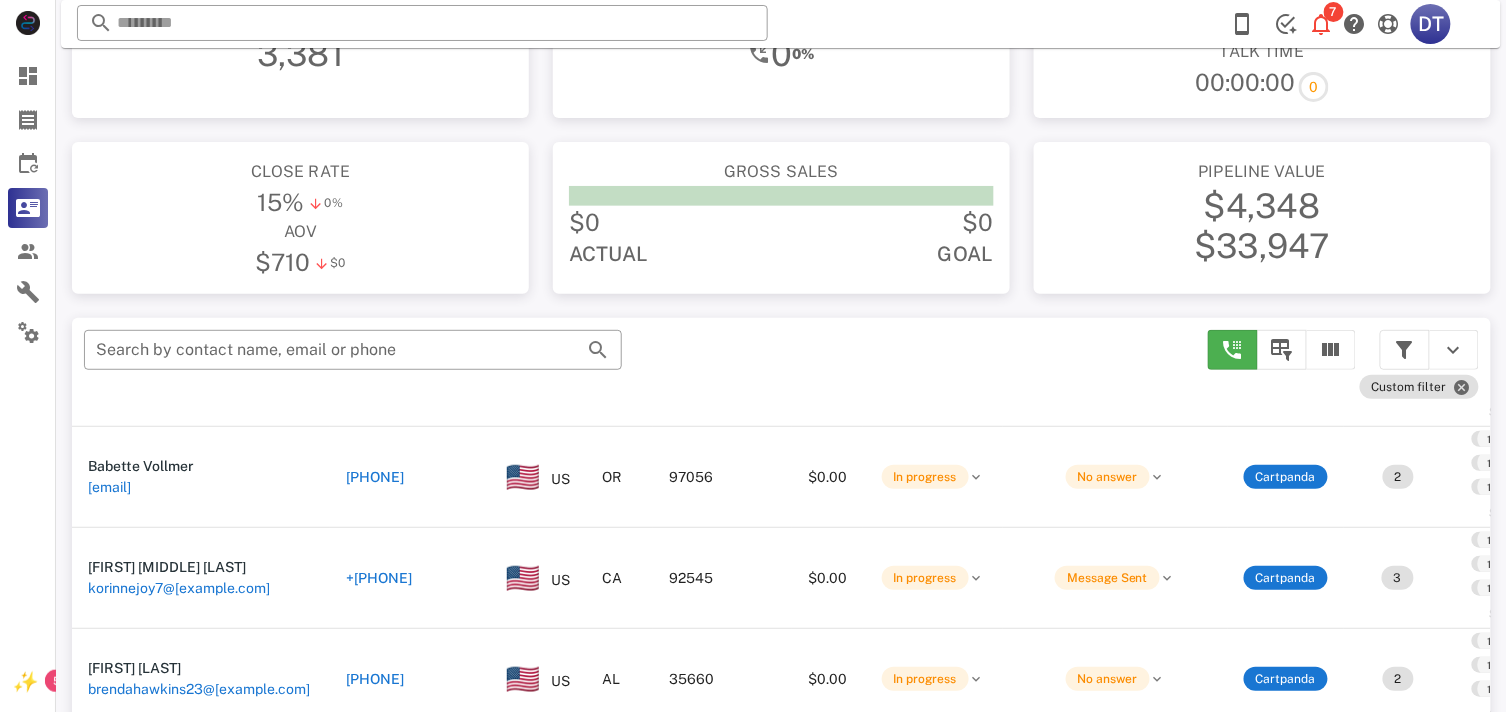 scroll, scrollTop: 380, scrollLeft: 0, axis: vertical 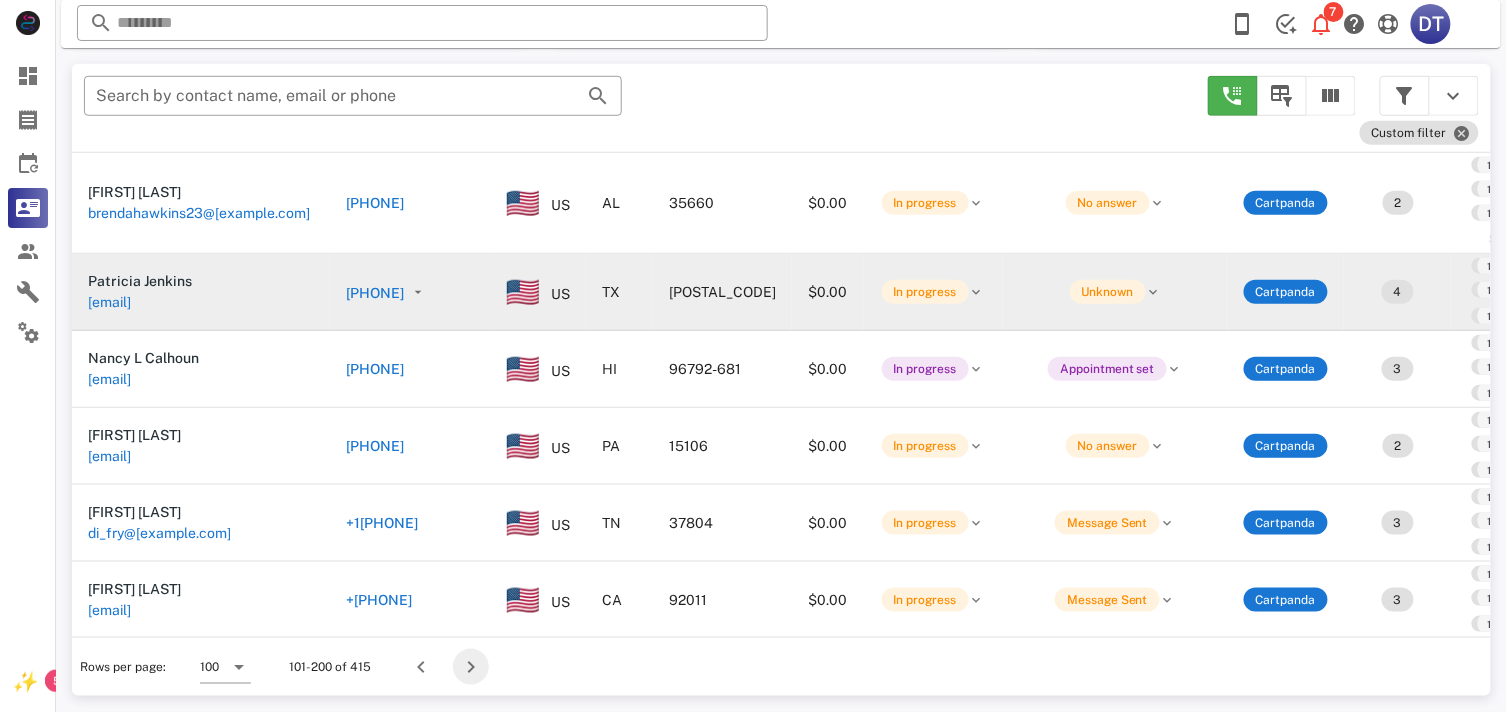 click at bounding box center [471, 667] 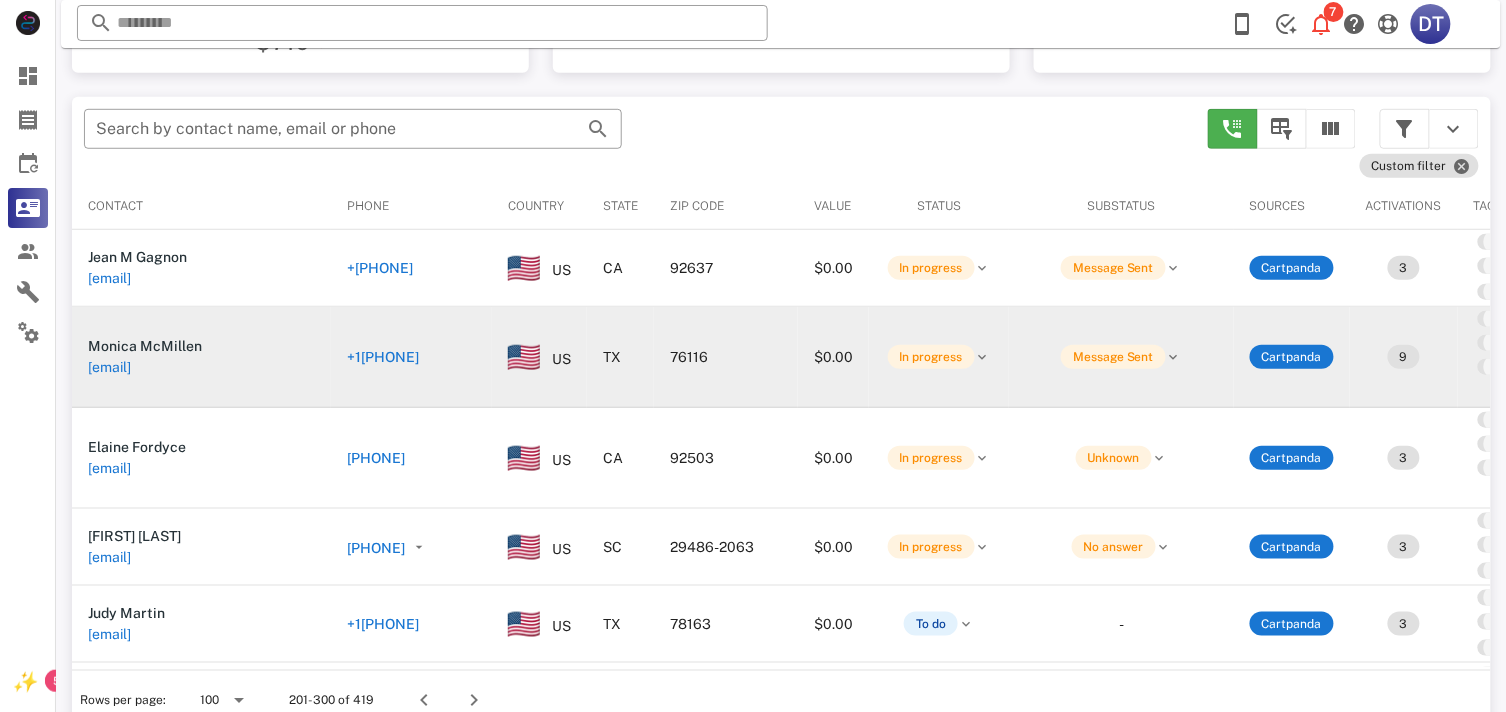 scroll, scrollTop: 380, scrollLeft: 0, axis: vertical 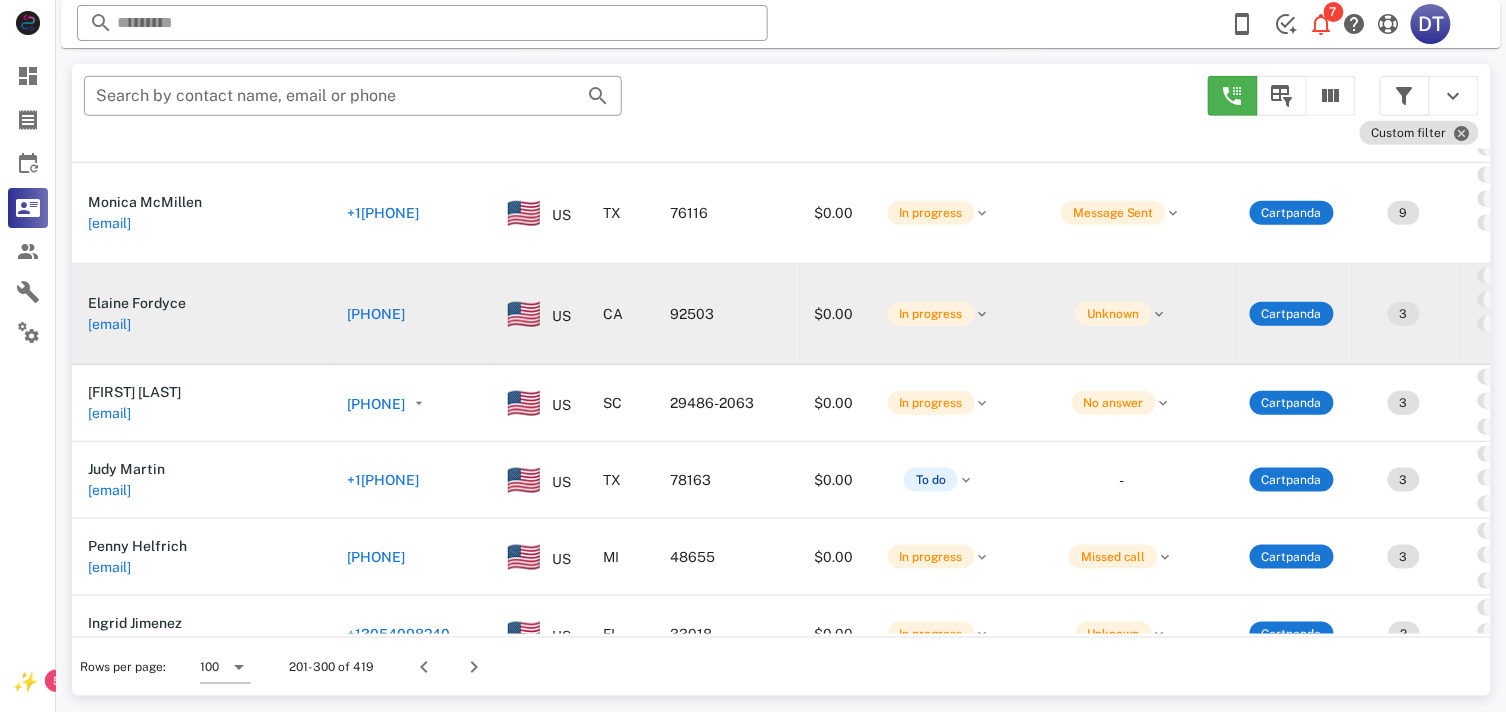click on "[PHONE]" at bounding box center (376, 314) 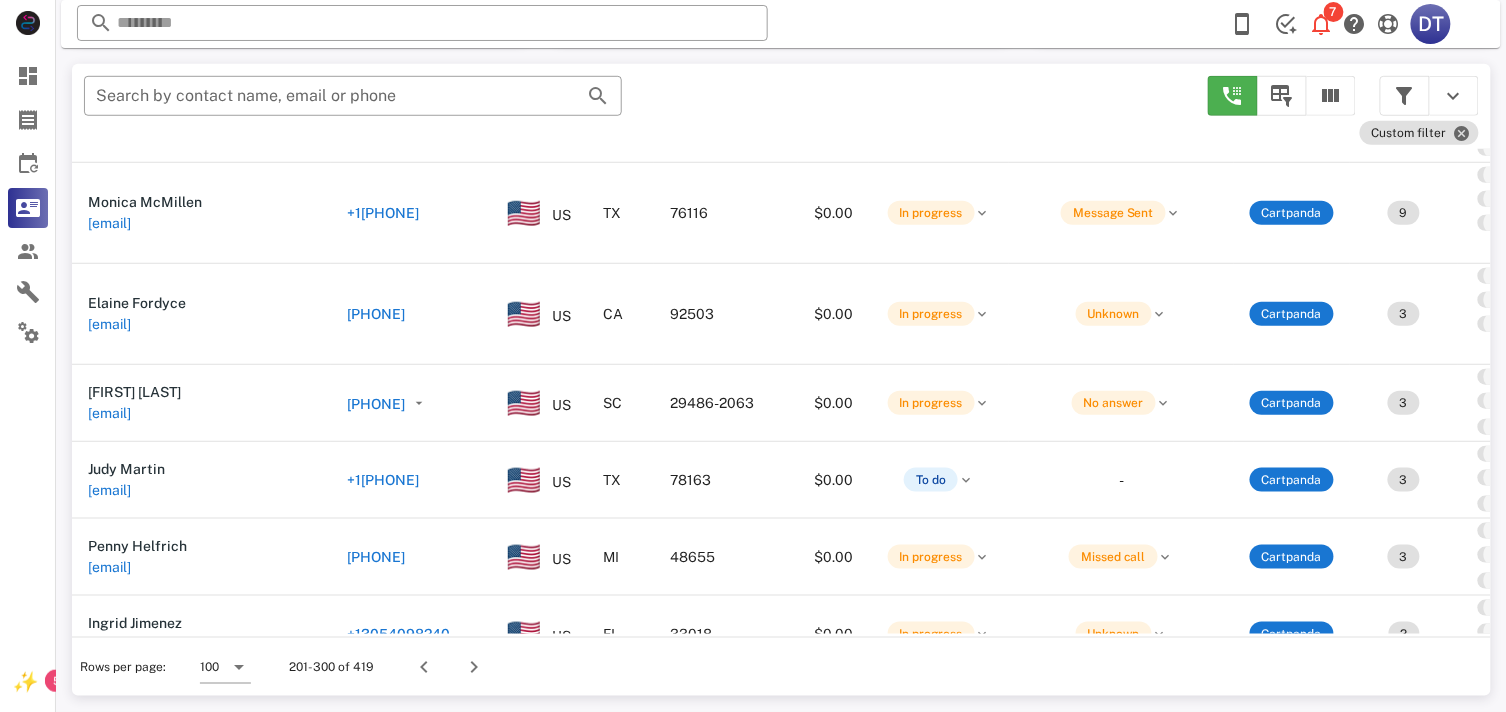 type on "**********" 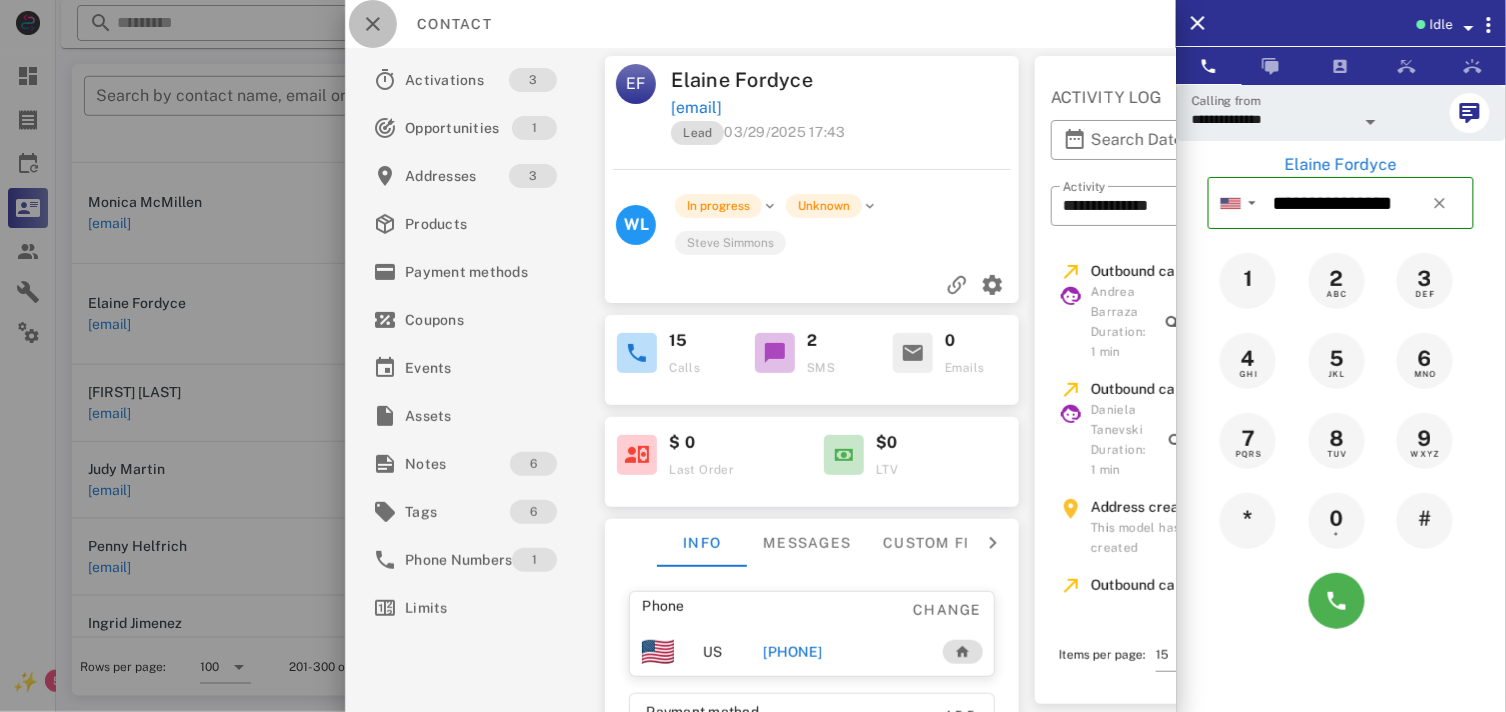 click at bounding box center (373, 24) 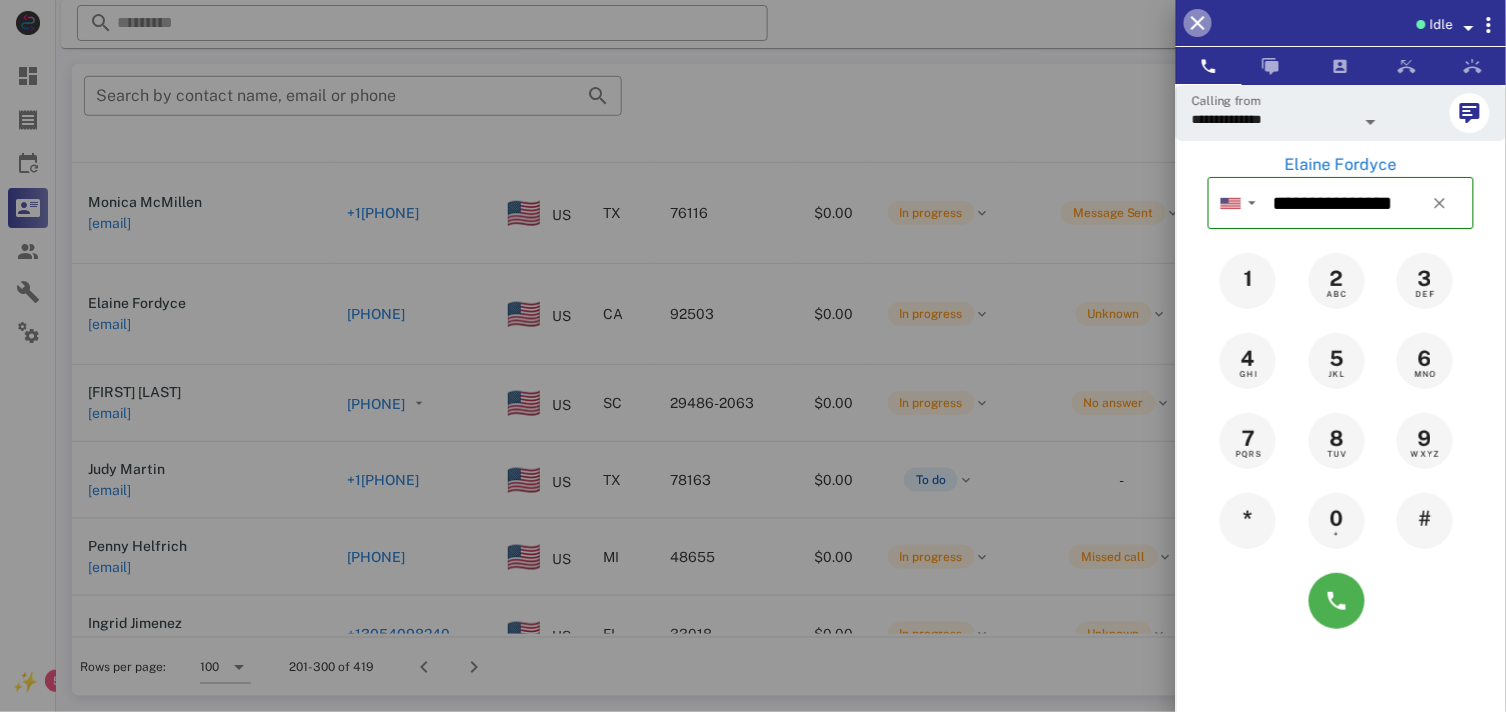 click at bounding box center [1198, 23] 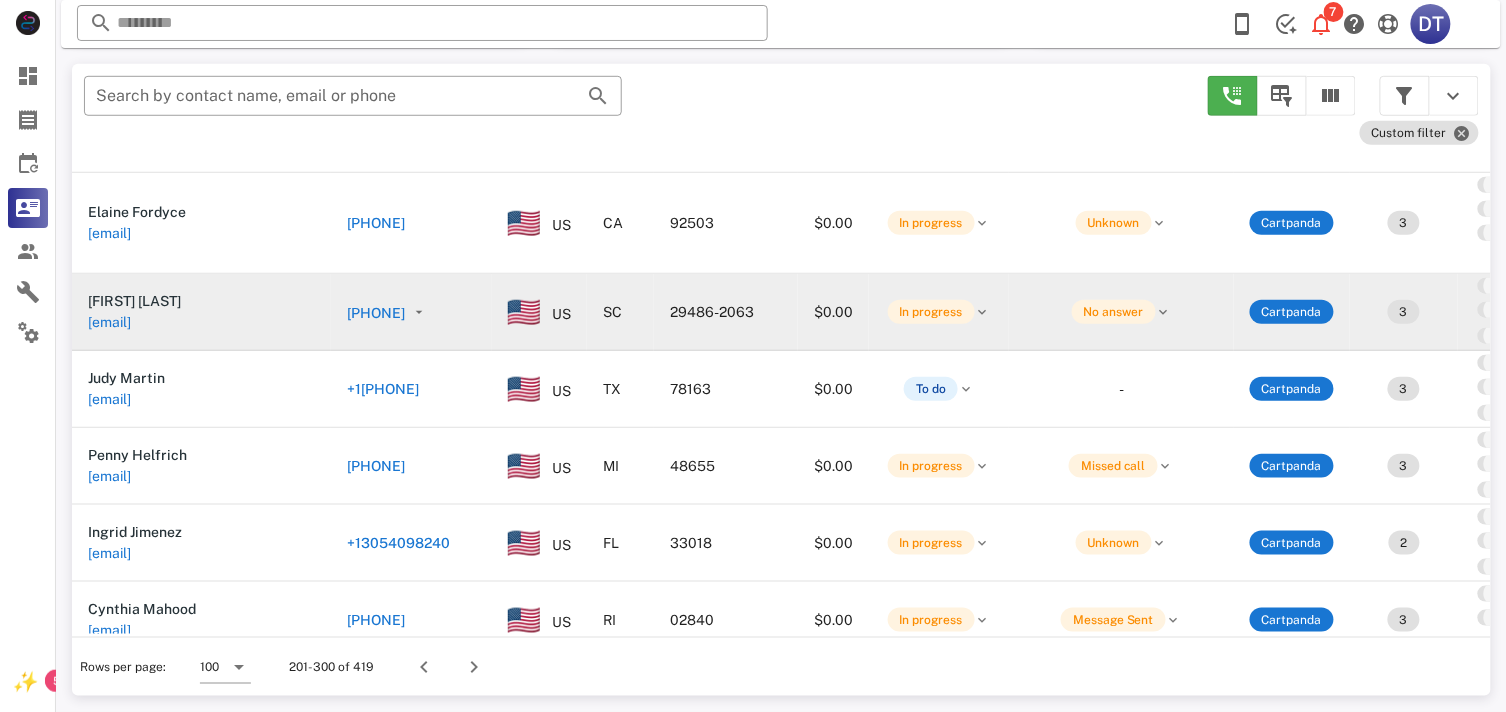 scroll, scrollTop: 222, scrollLeft: 0, axis: vertical 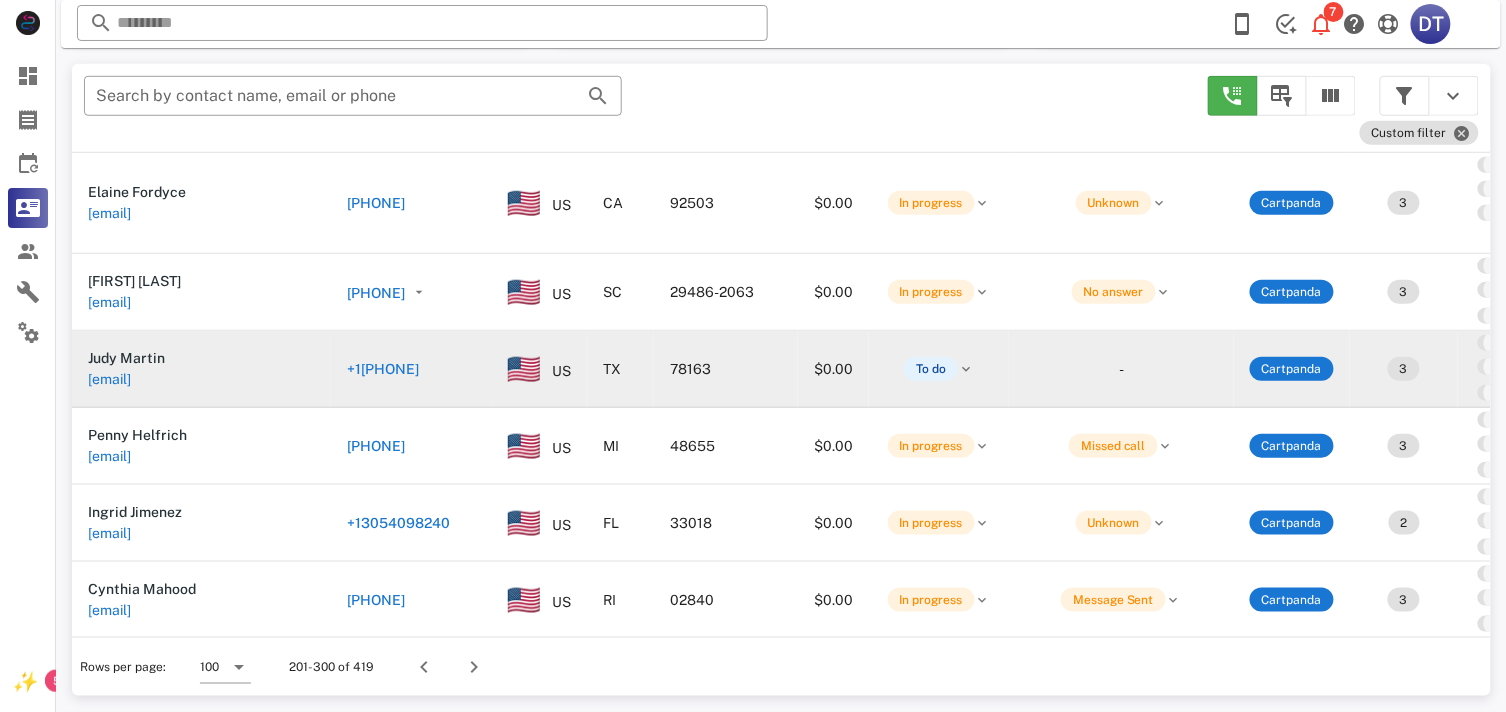 click on "+1[PHONE]" at bounding box center [383, 369] 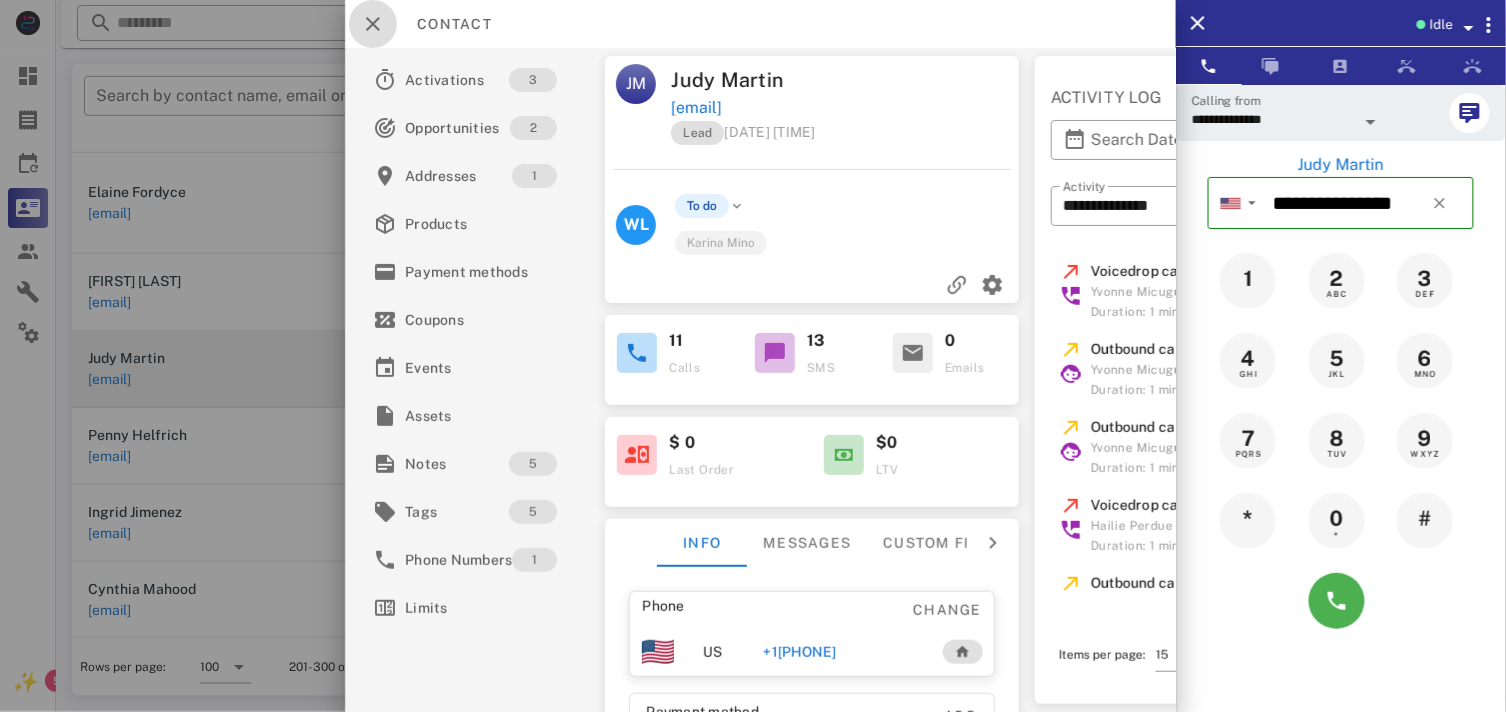 click at bounding box center [373, 24] 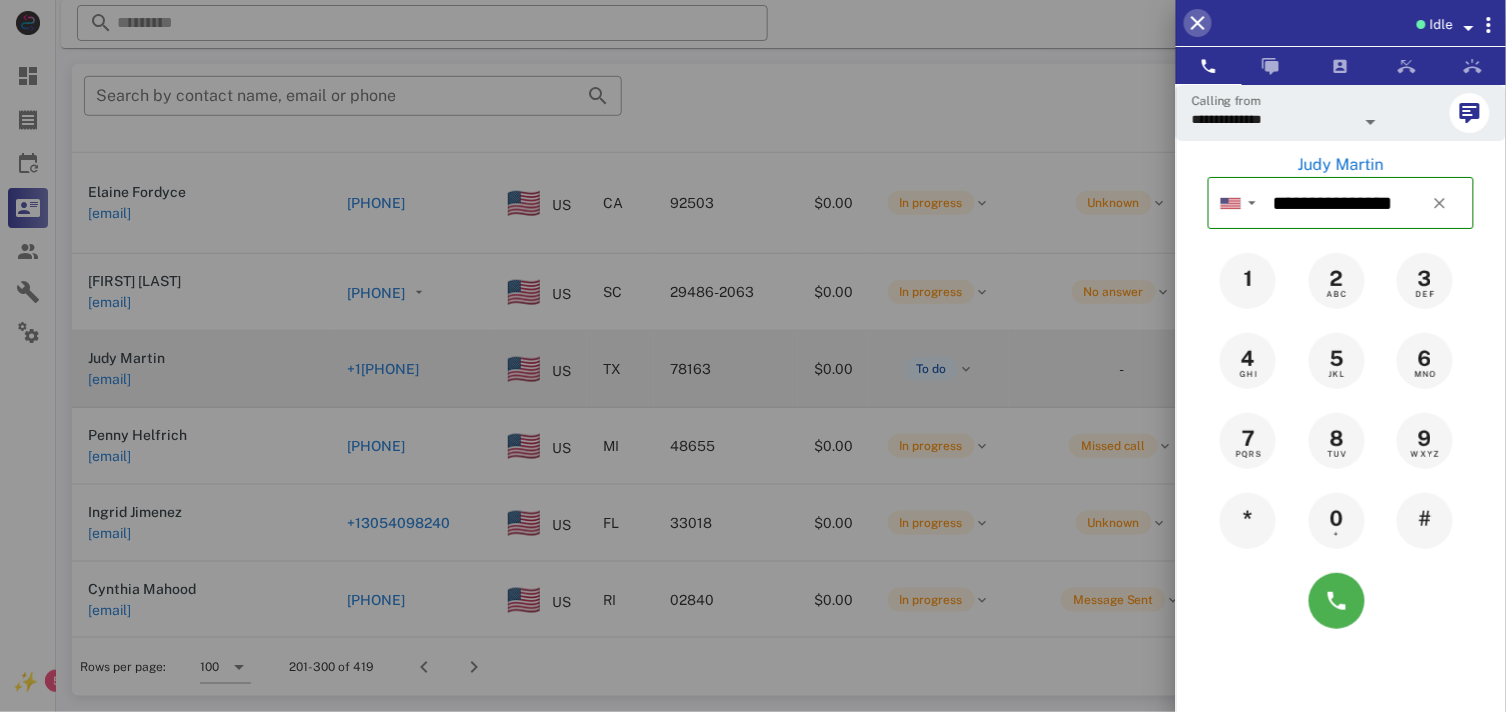 click at bounding box center (1198, 23) 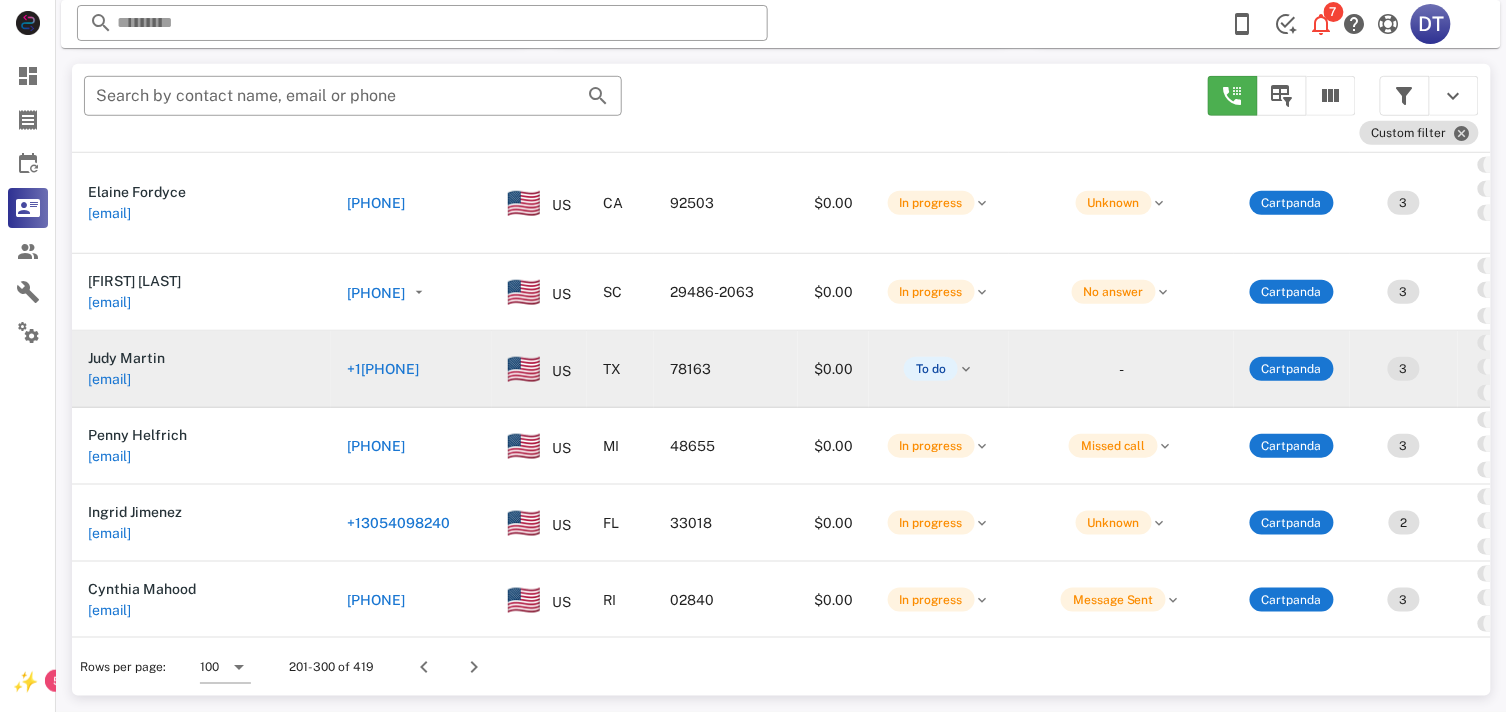scroll, scrollTop: 333, scrollLeft: 0, axis: vertical 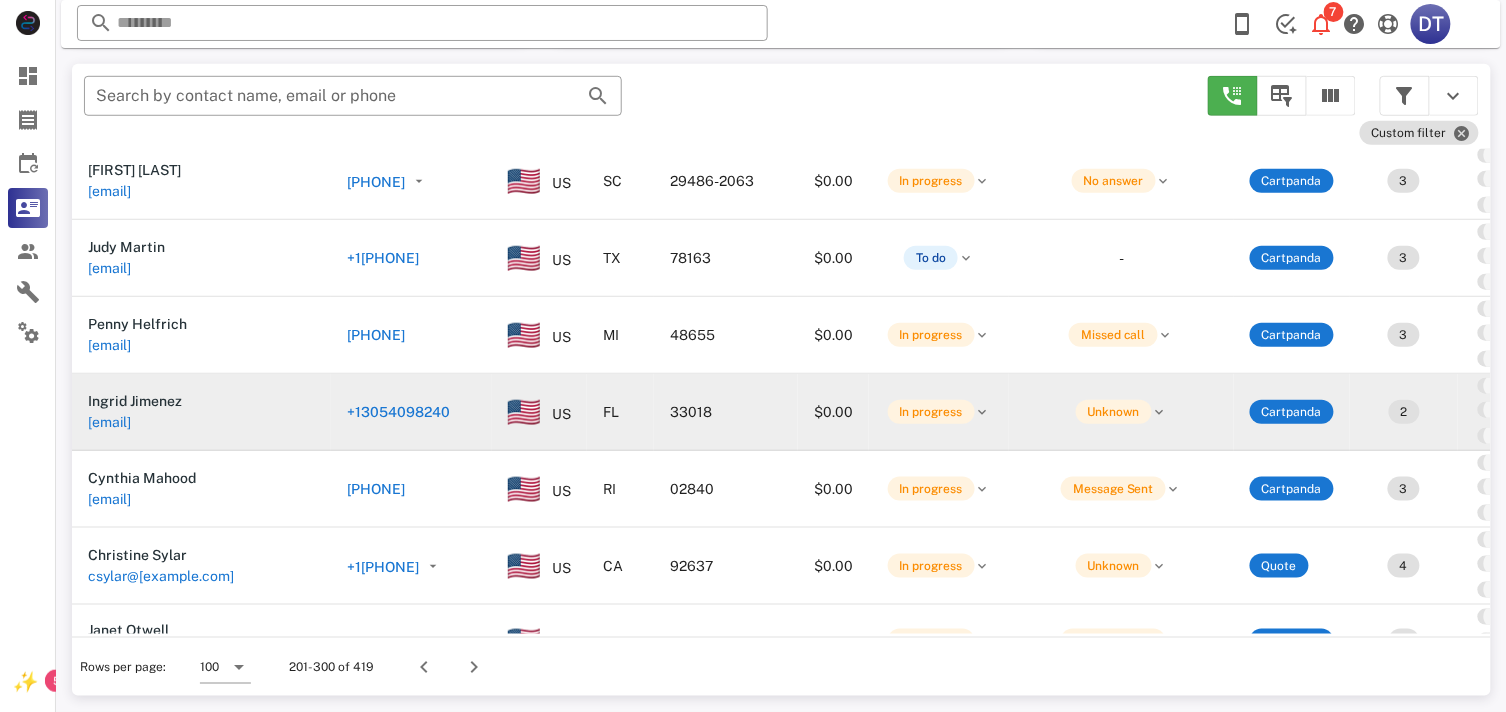 click on "+13054098240" at bounding box center (398, 412) 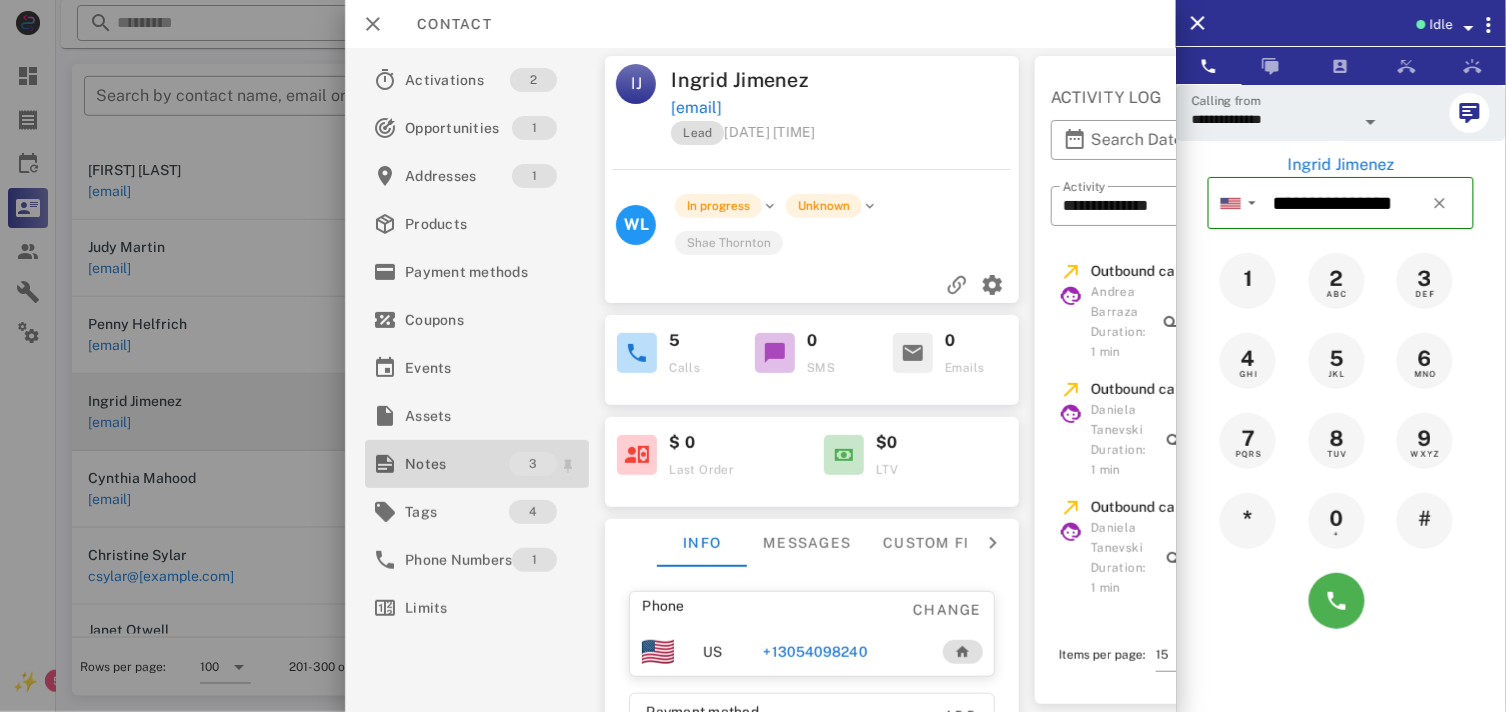 click on "Notes" at bounding box center (457, 464) 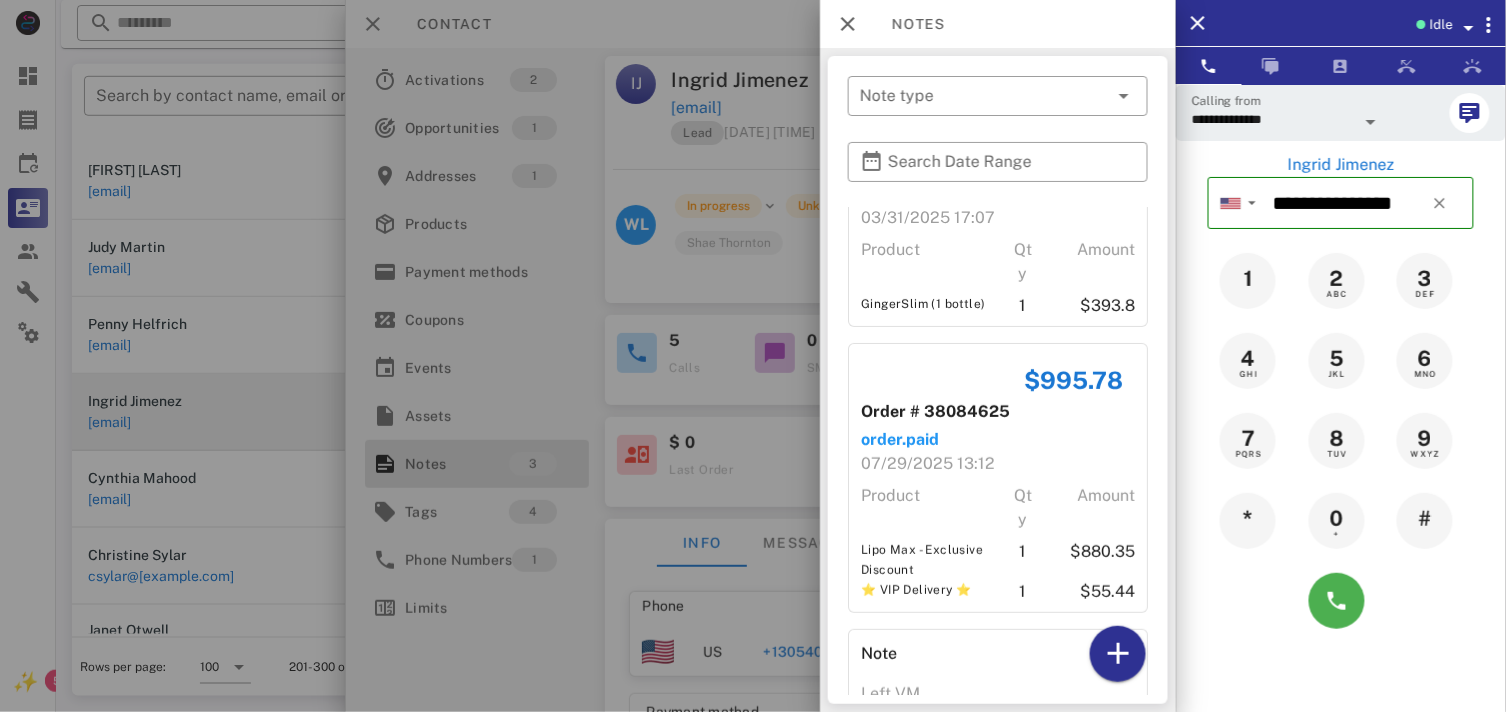 scroll, scrollTop: 222, scrollLeft: 0, axis: vertical 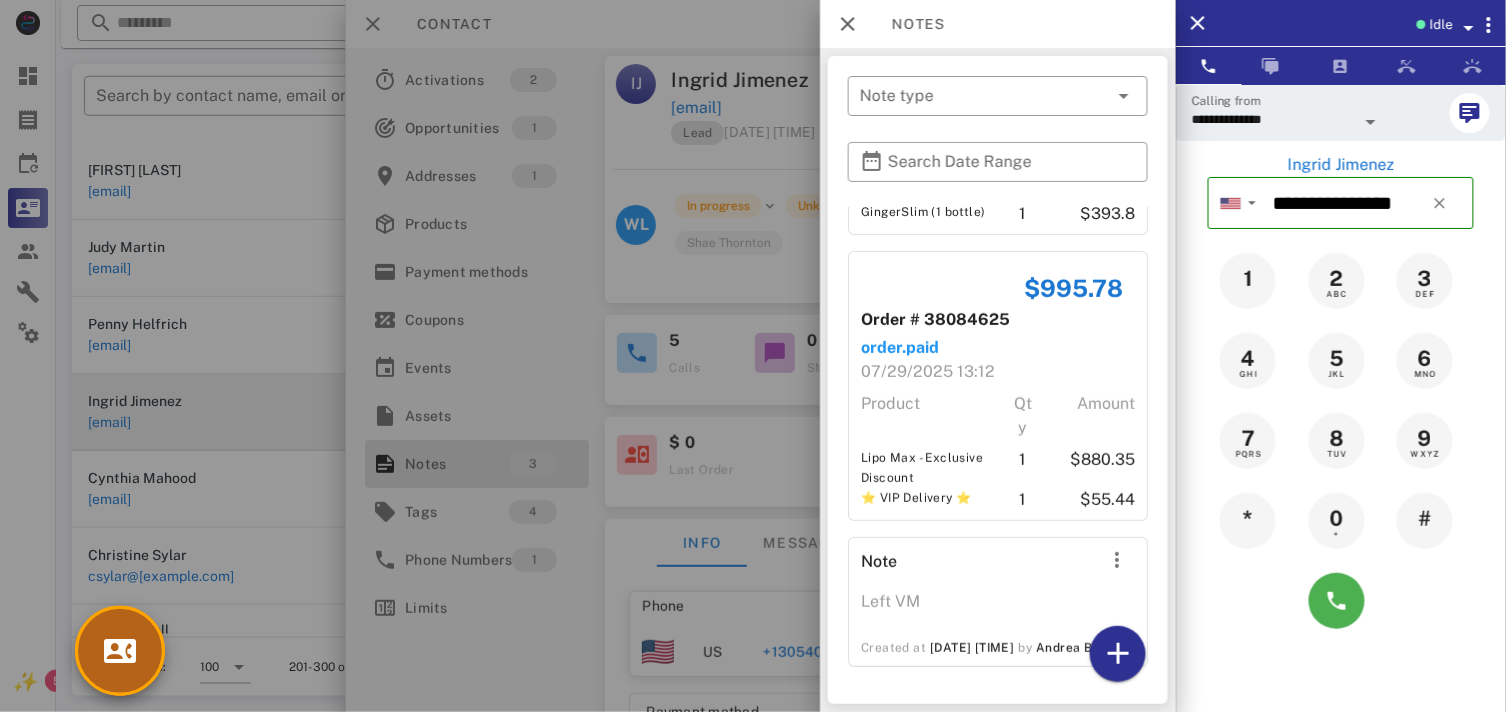 click at bounding box center [120, 651] 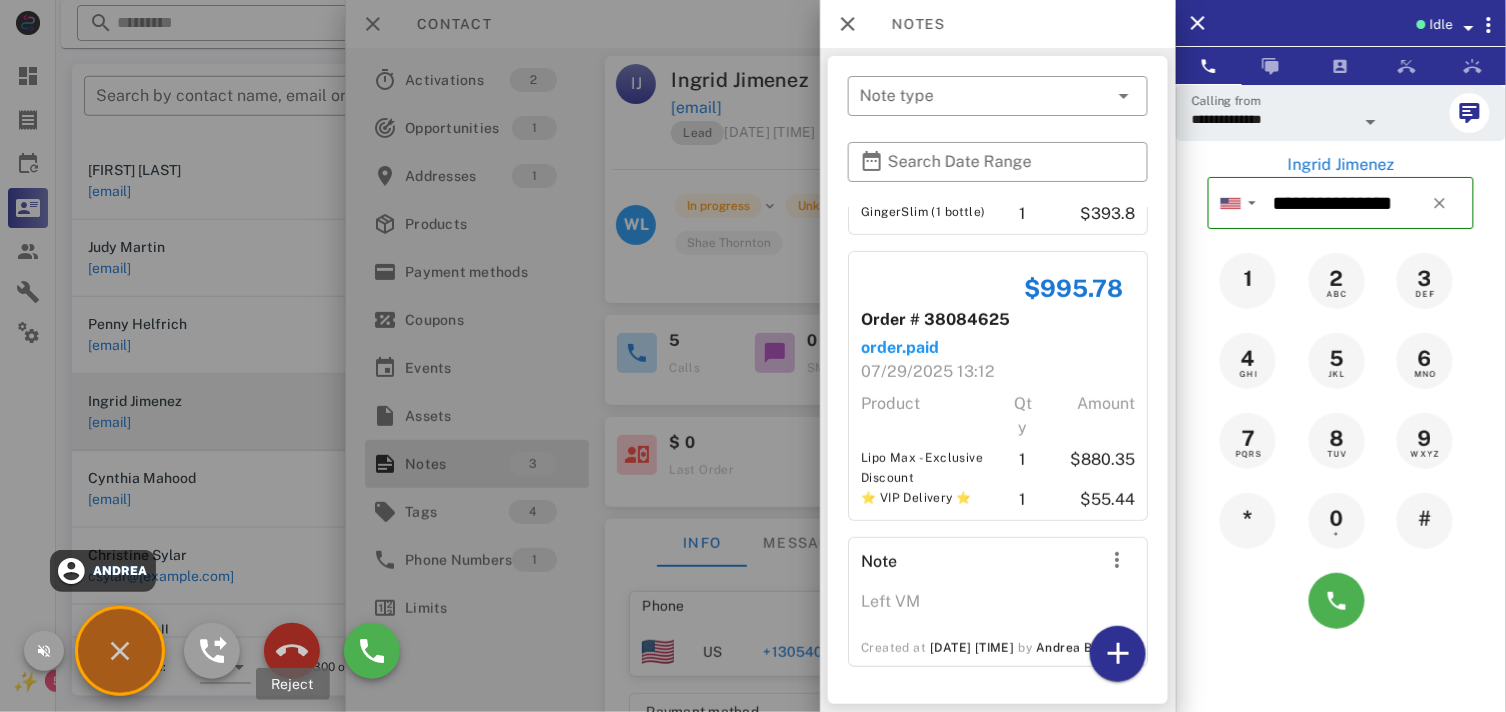 click at bounding box center [292, 651] 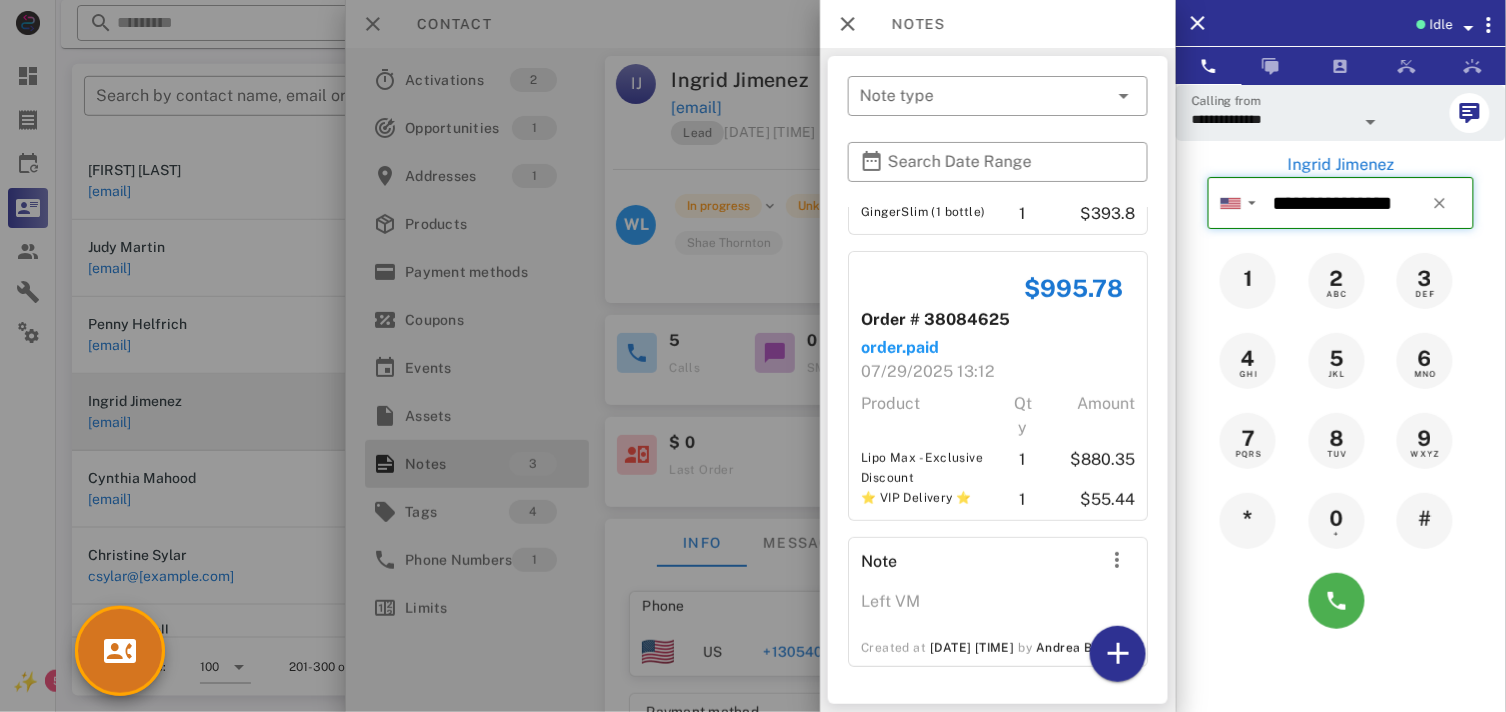 type 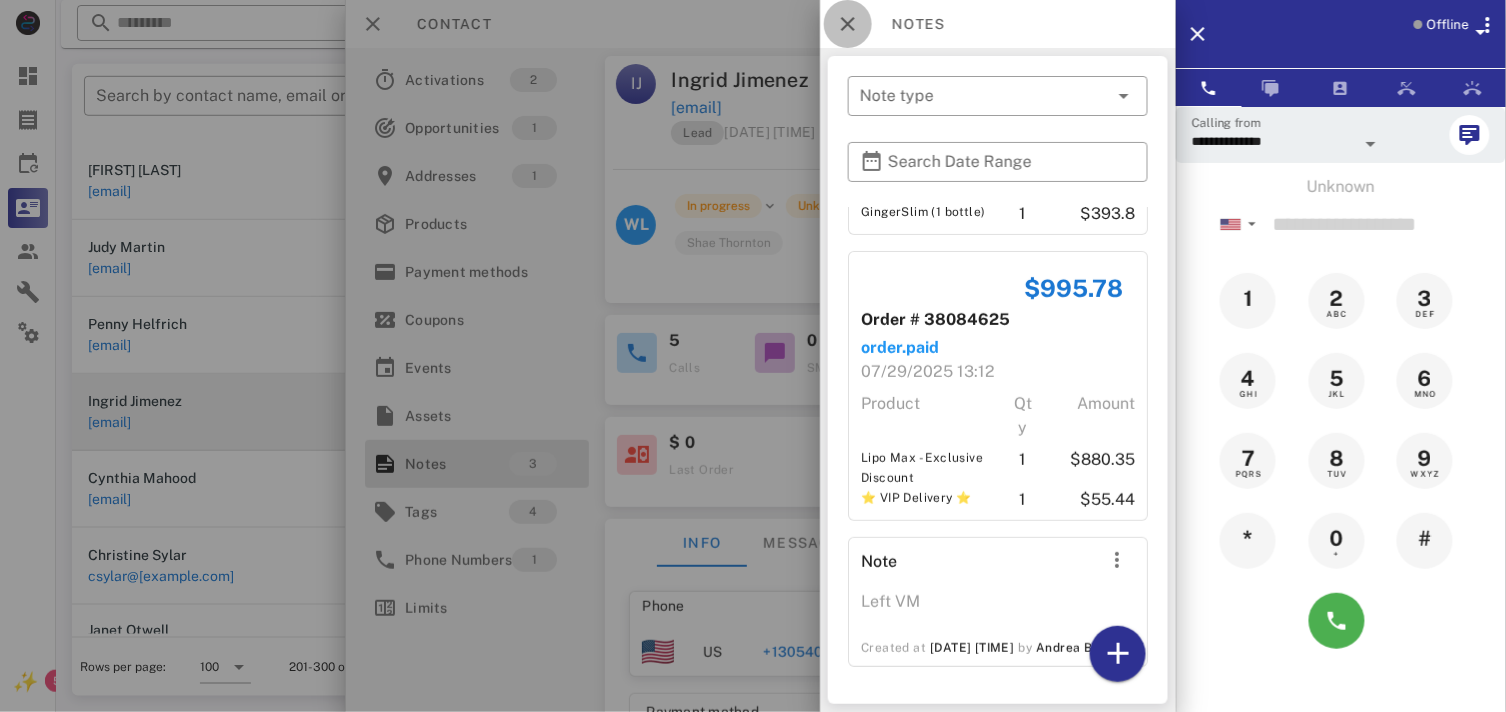 click at bounding box center (848, 24) 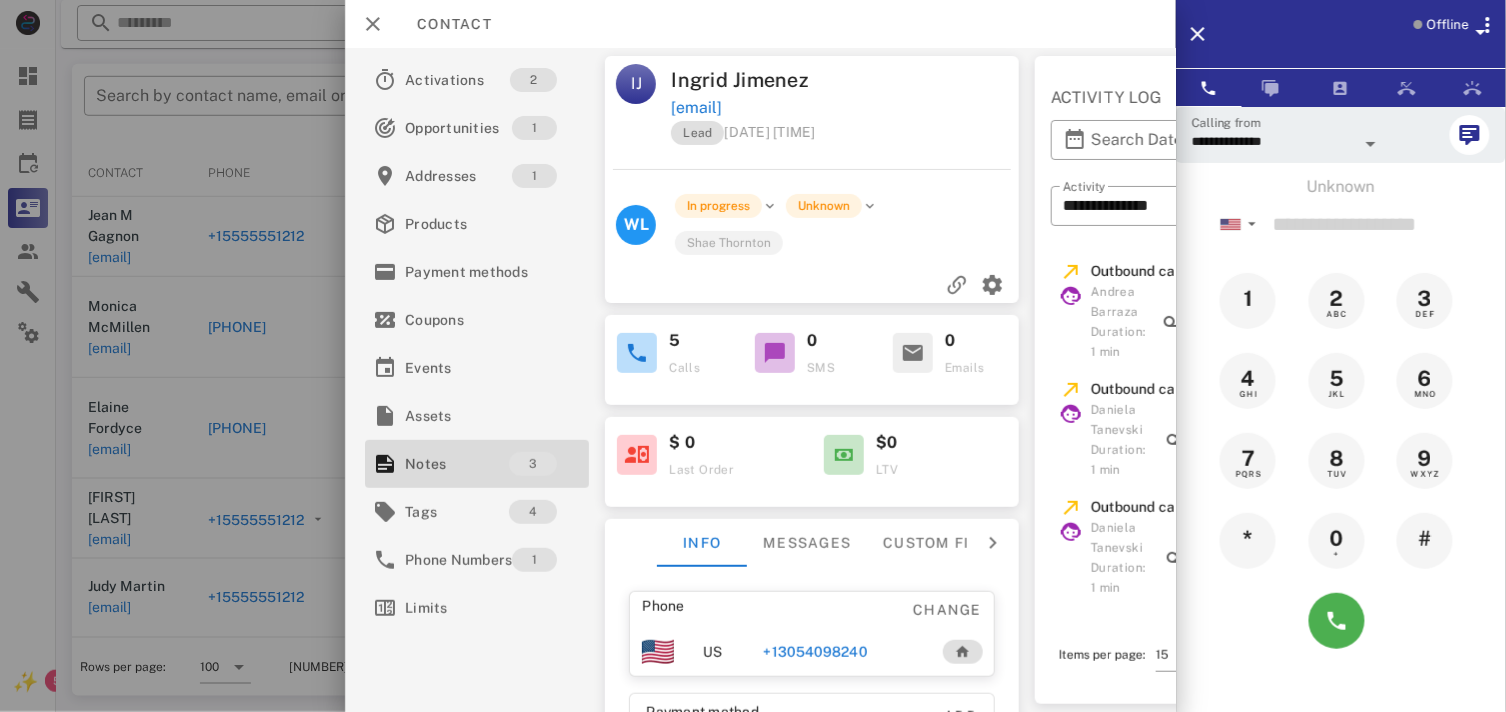 scroll, scrollTop: 380, scrollLeft: 0, axis: vertical 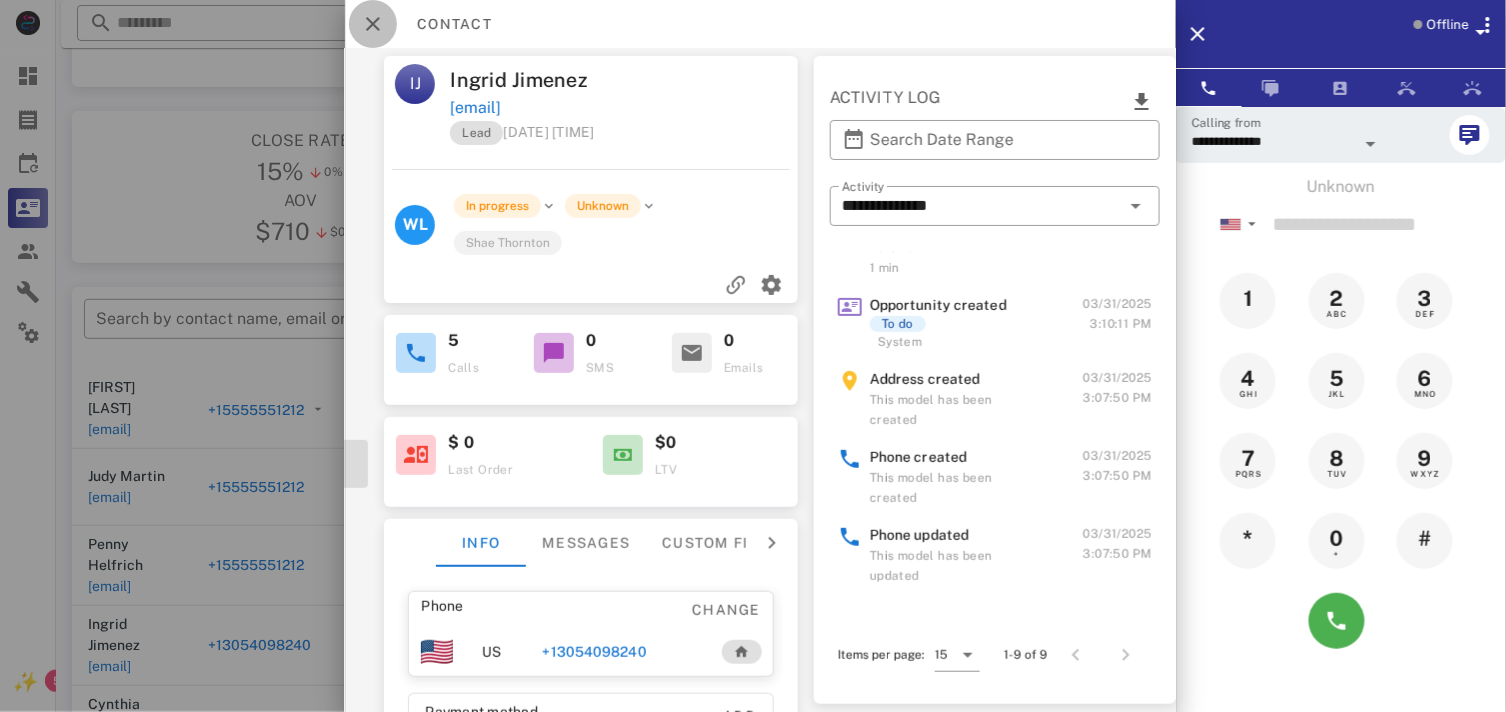 click at bounding box center (373, 24) 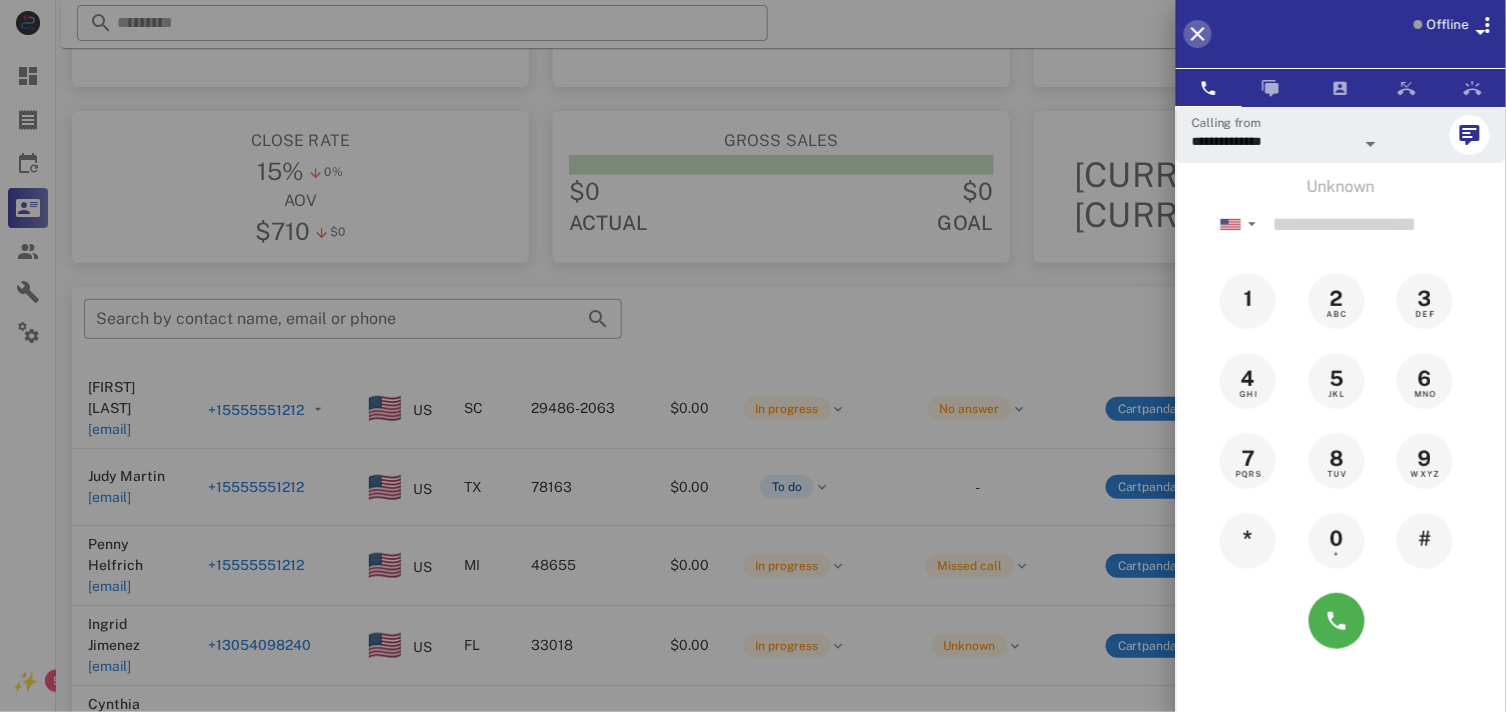 click at bounding box center (1198, 34) 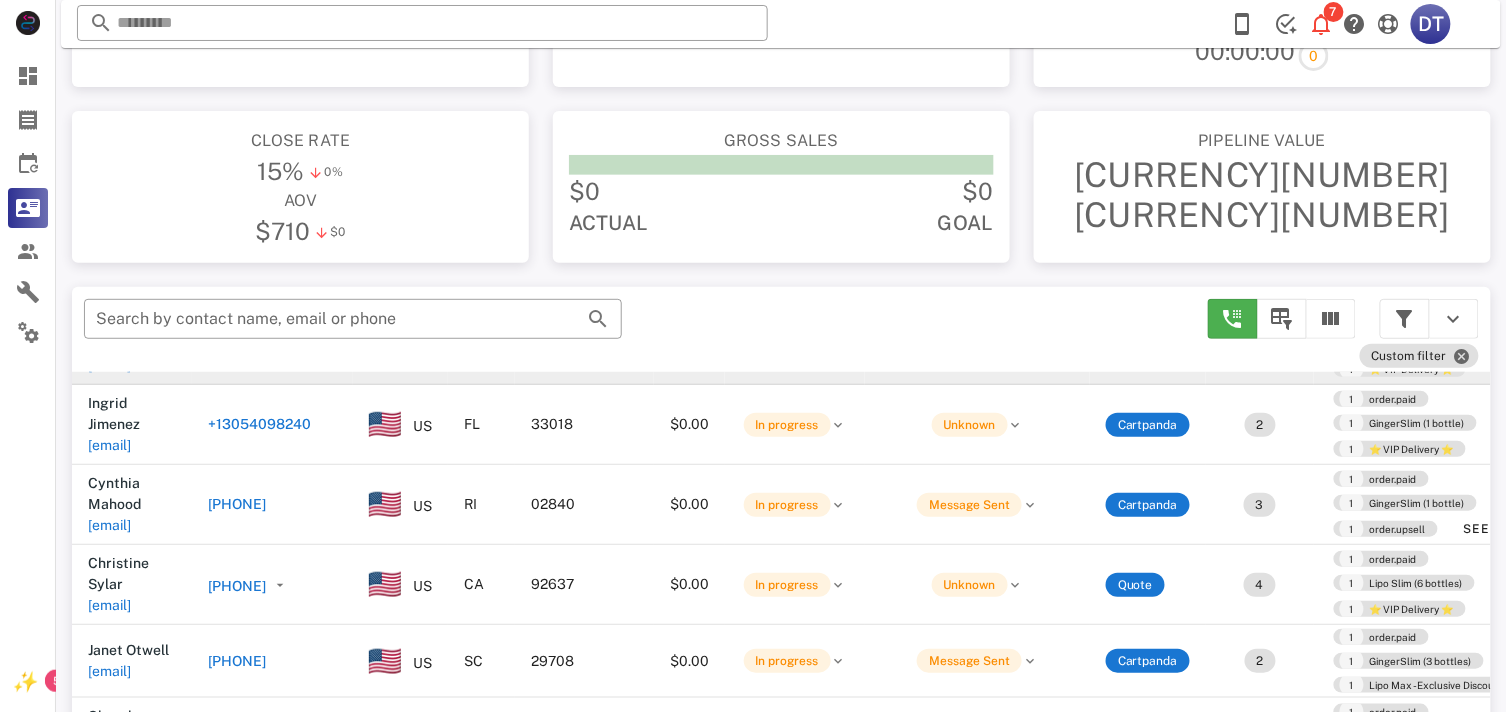 scroll, scrollTop: 555, scrollLeft: 0, axis: vertical 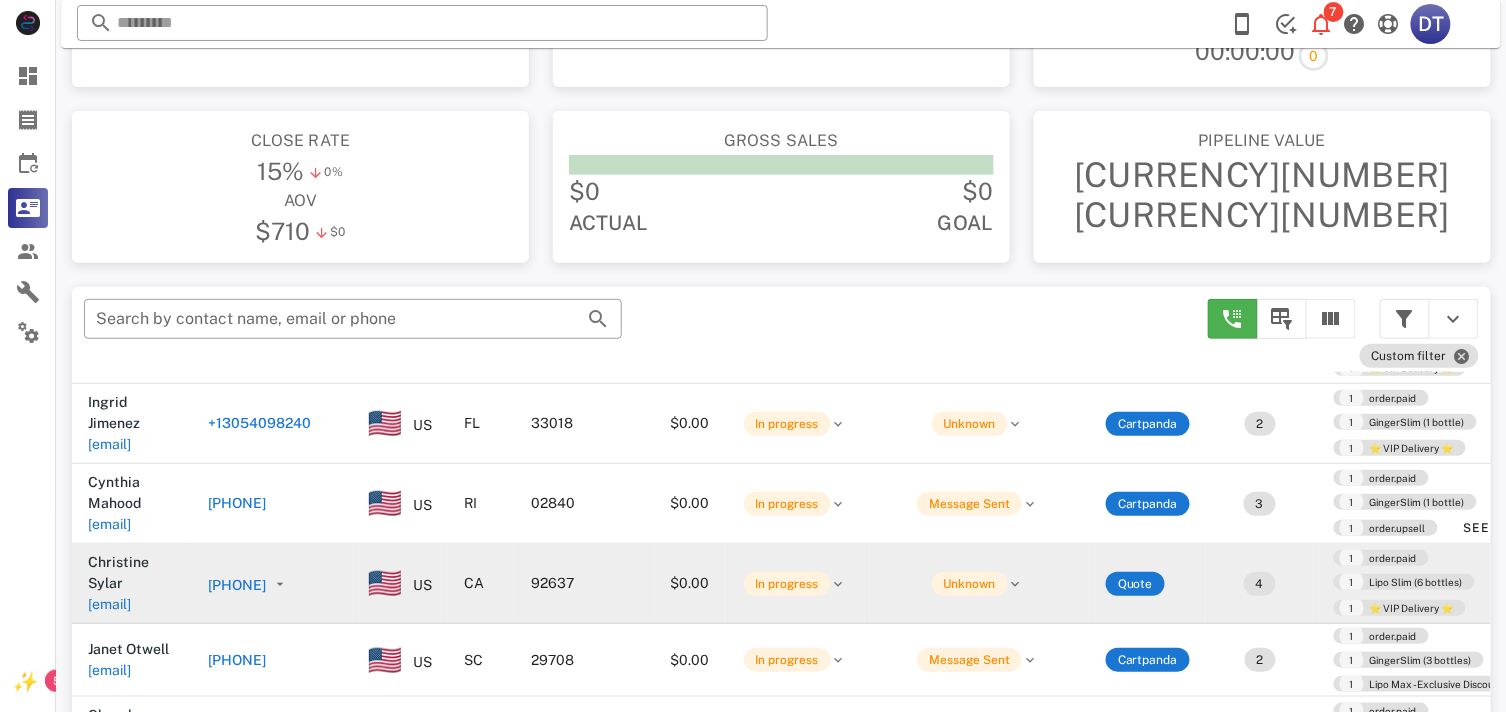 click on "+1[PHONE]" at bounding box center (237, 585) 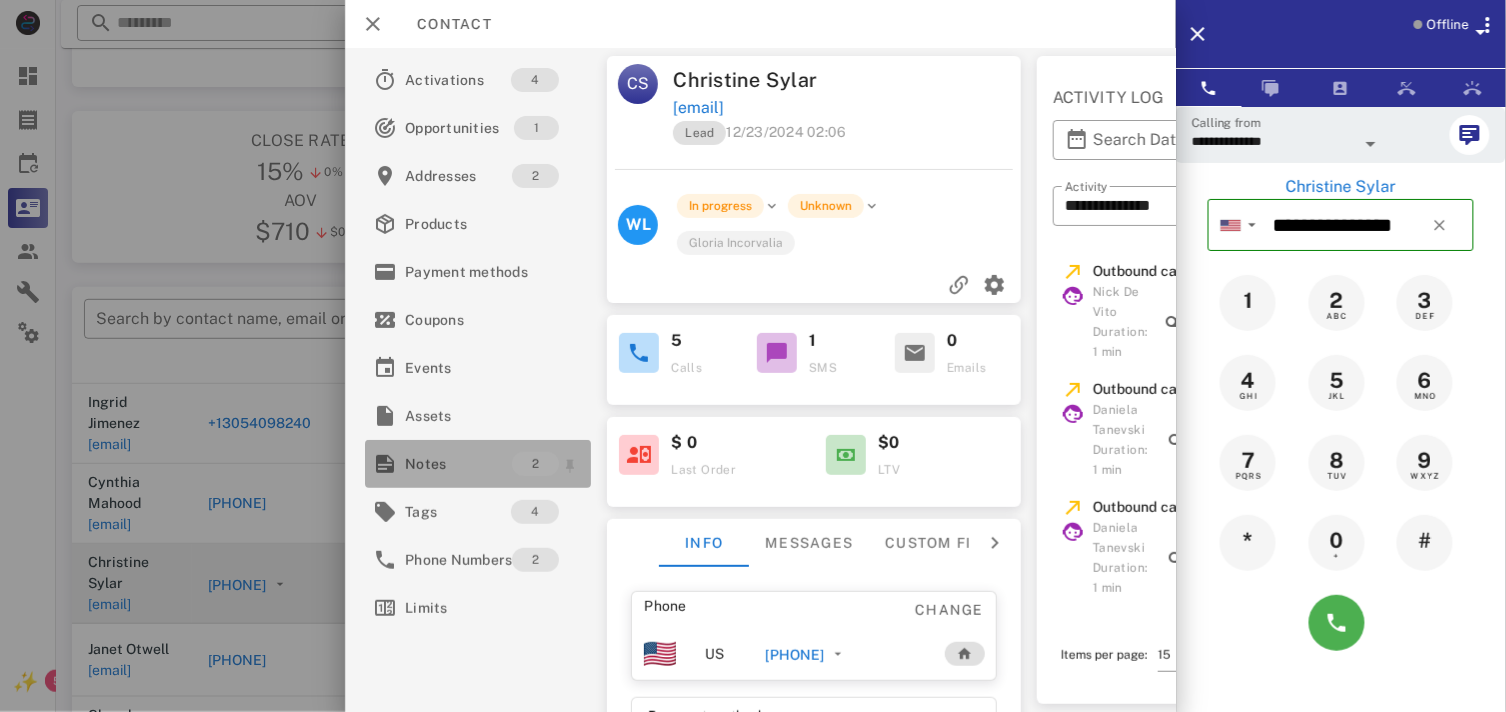 click on "Notes" at bounding box center [458, 464] 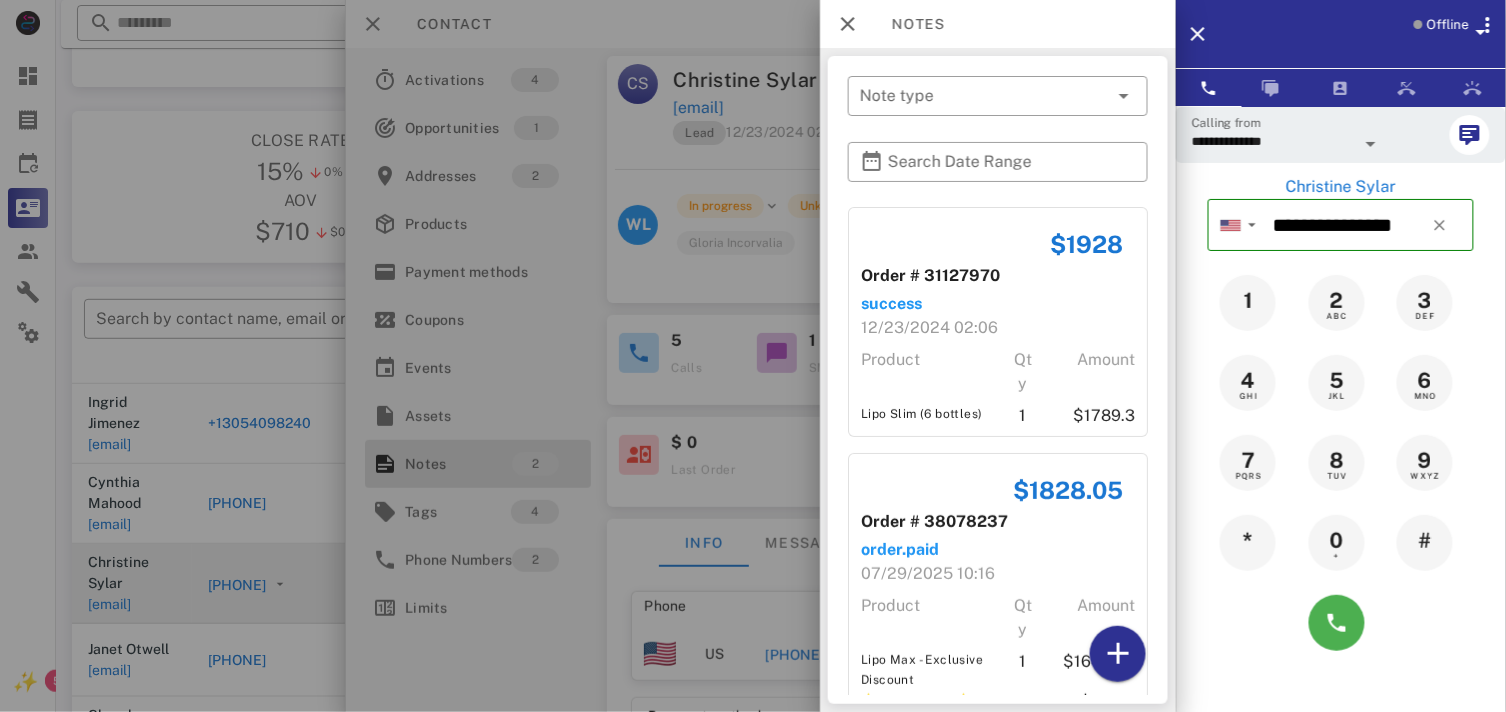 scroll, scrollTop: 0, scrollLeft: 0, axis: both 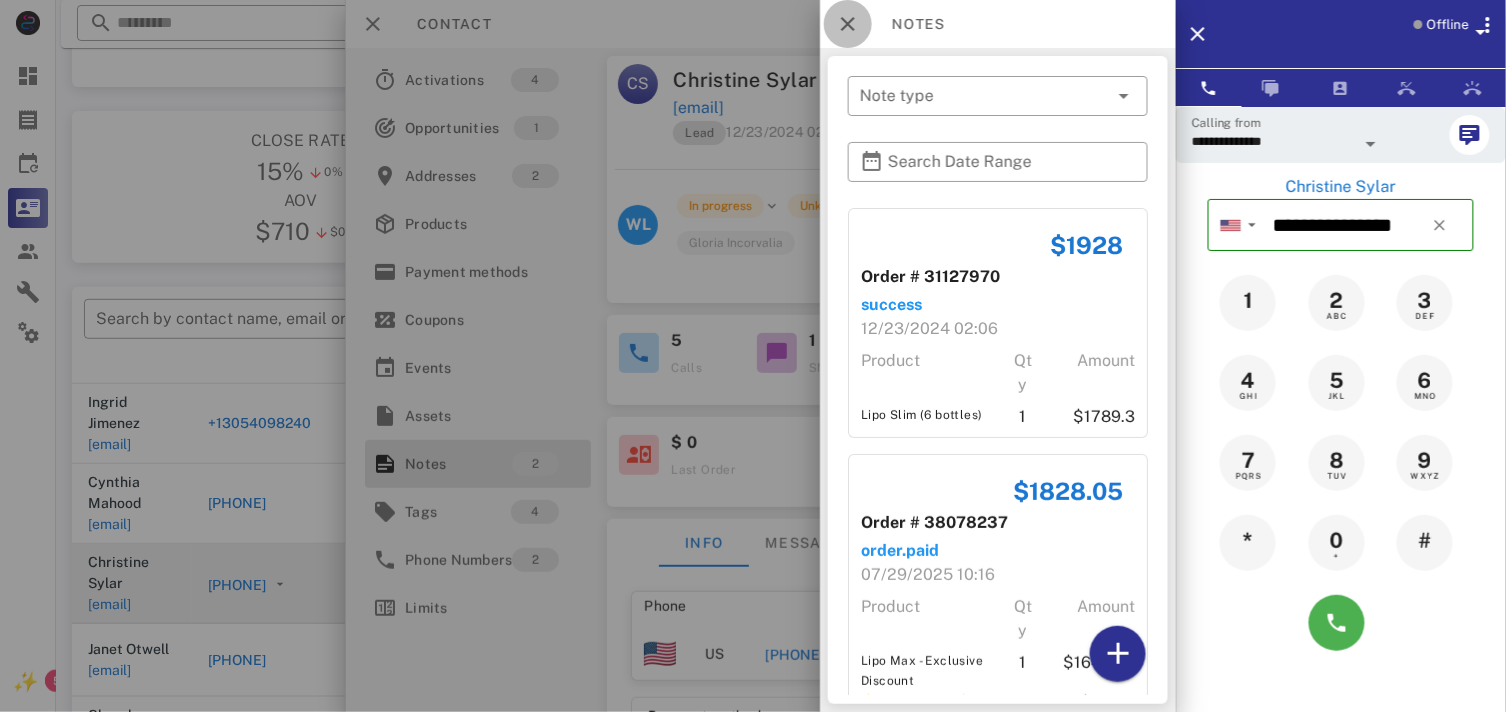 click at bounding box center [848, 24] 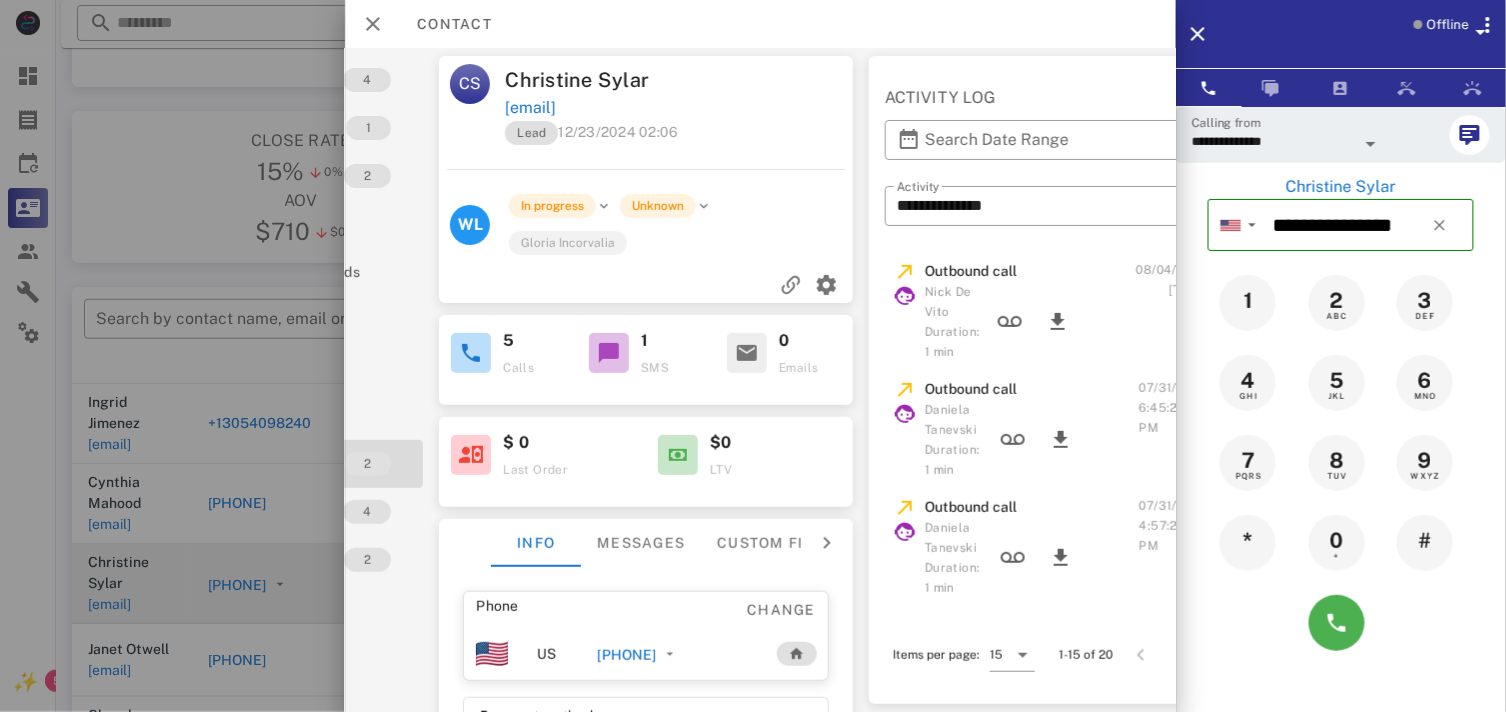 scroll, scrollTop: 0, scrollLeft: 245, axis: horizontal 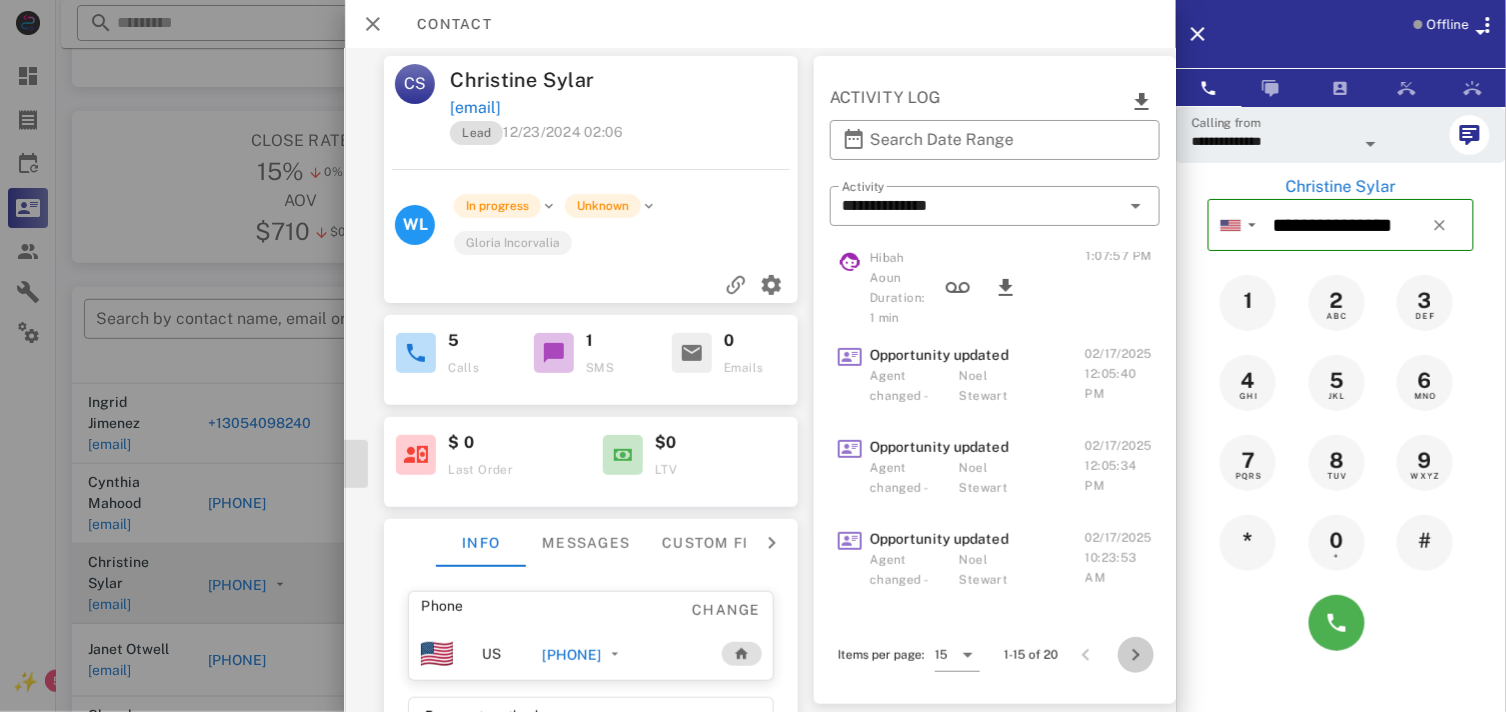 click at bounding box center [1136, 655] 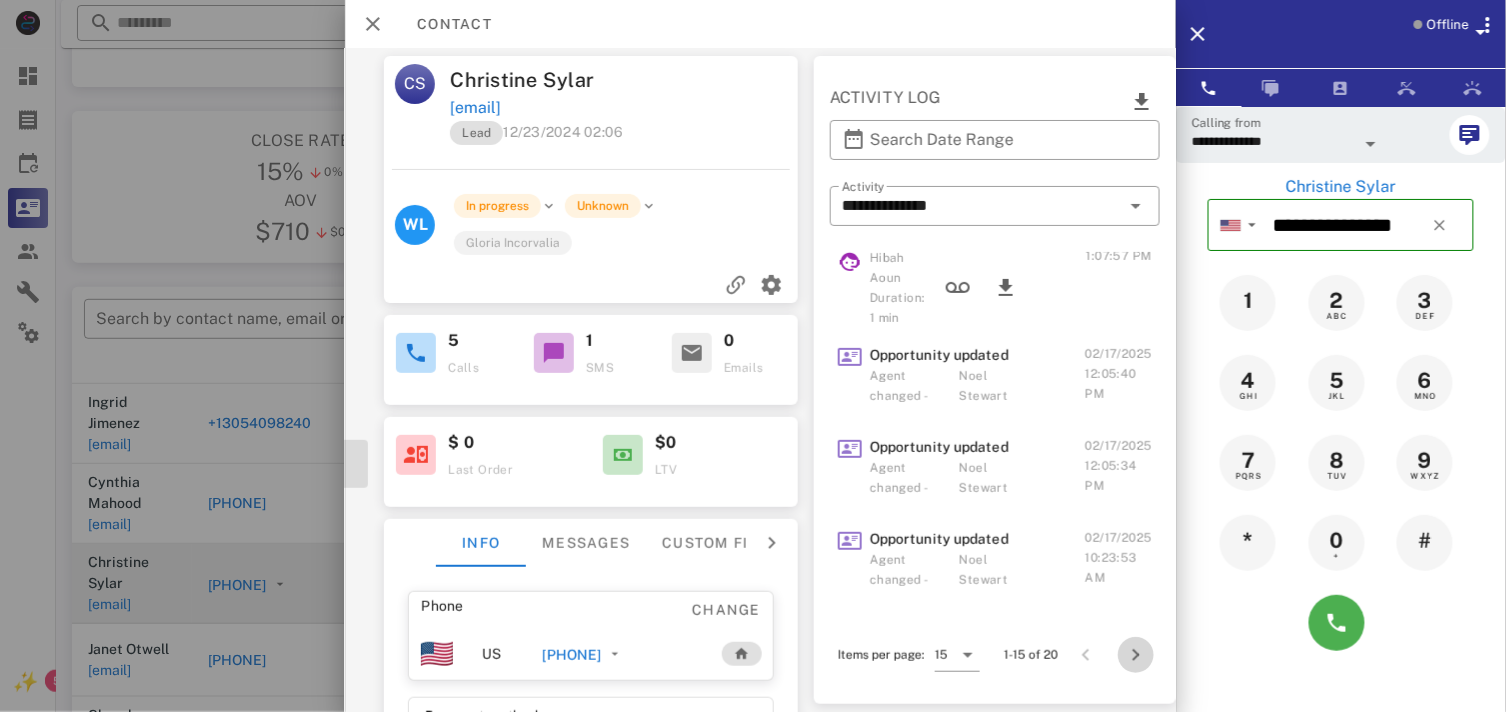 scroll, scrollTop: 0, scrollLeft: 12, axis: horizontal 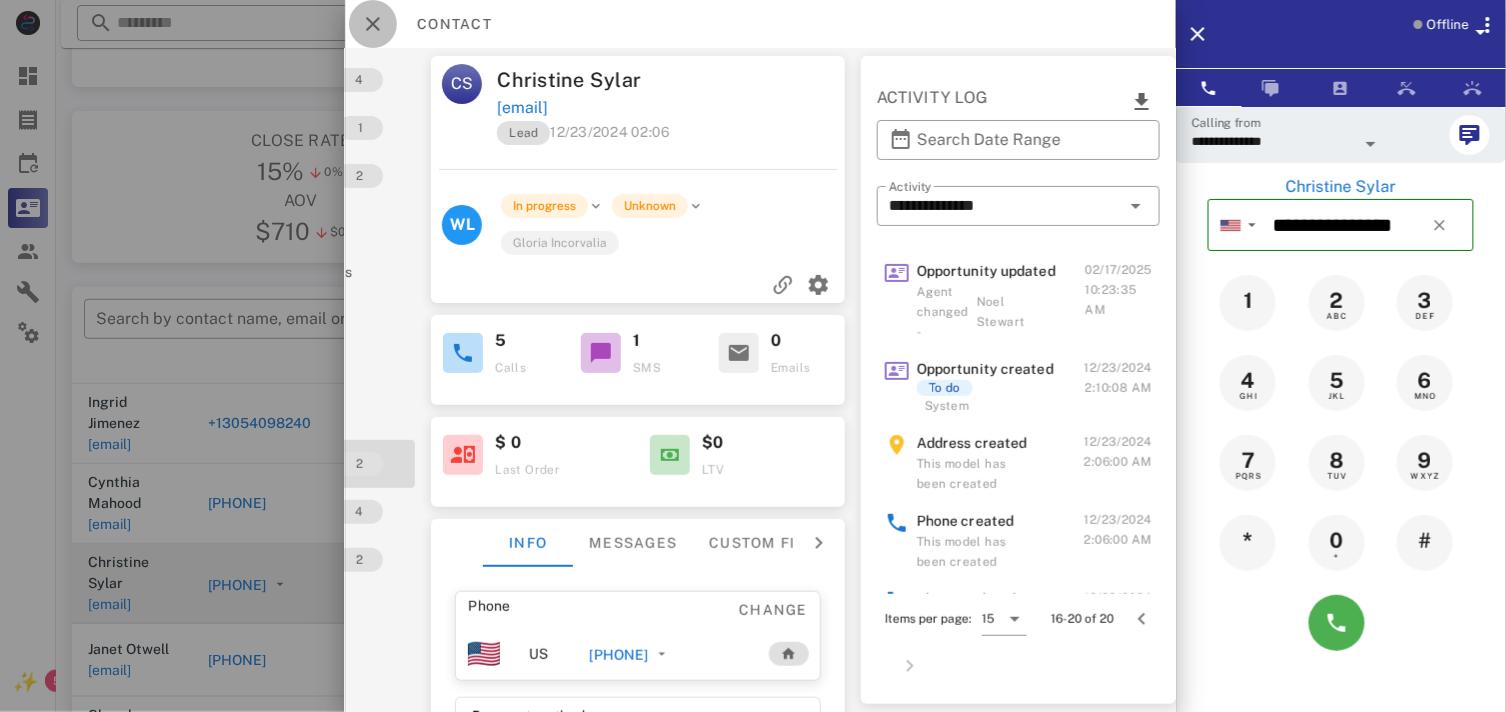 click at bounding box center (373, 24) 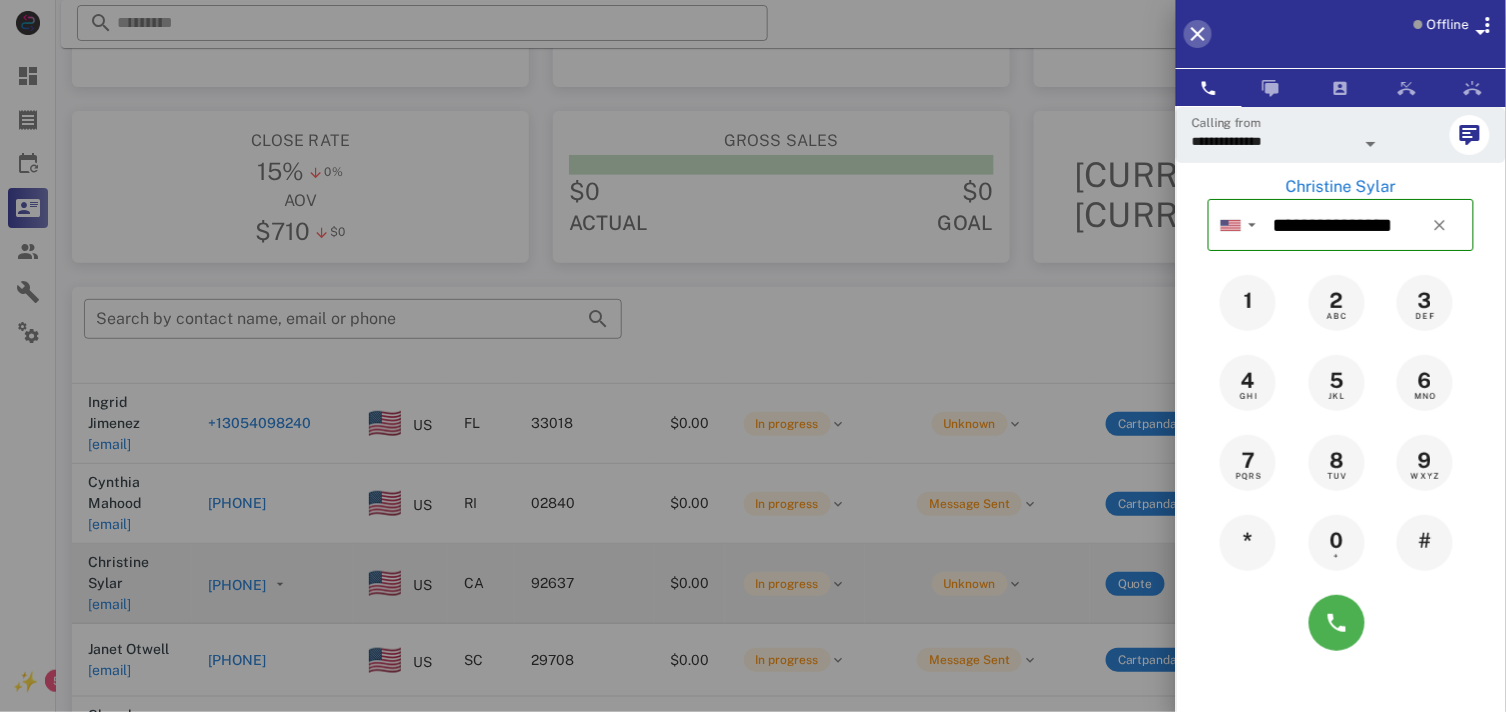 click at bounding box center [1198, 34] 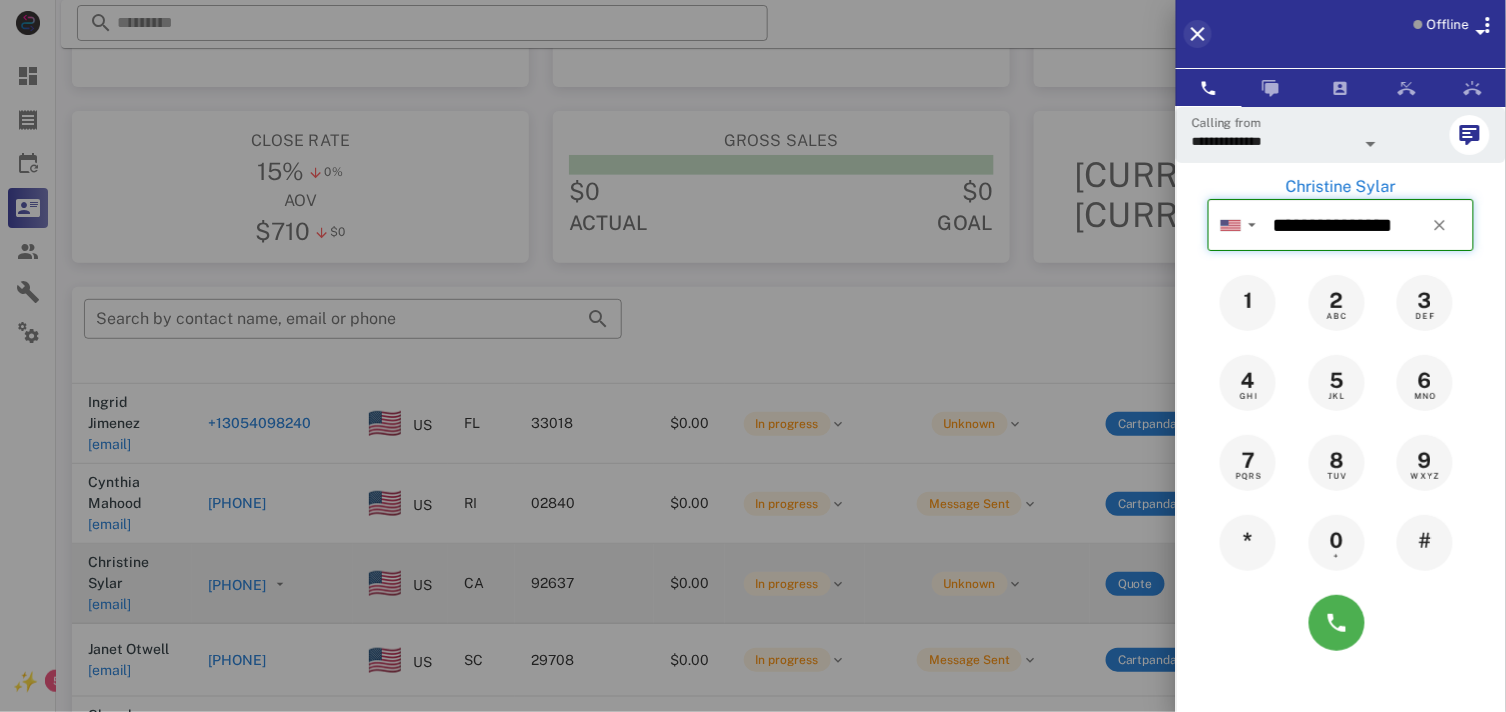 type 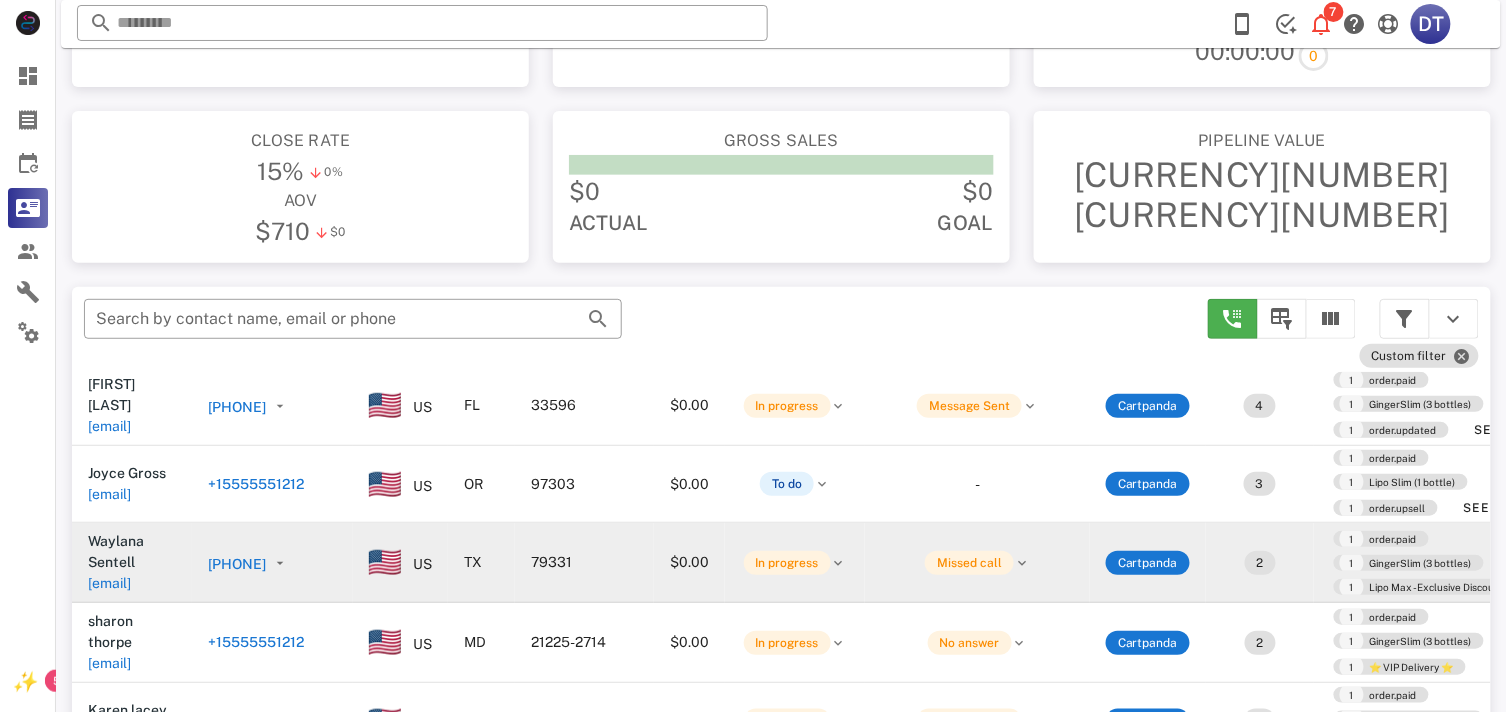 scroll, scrollTop: 1111, scrollLeft: 0, axis: vertical 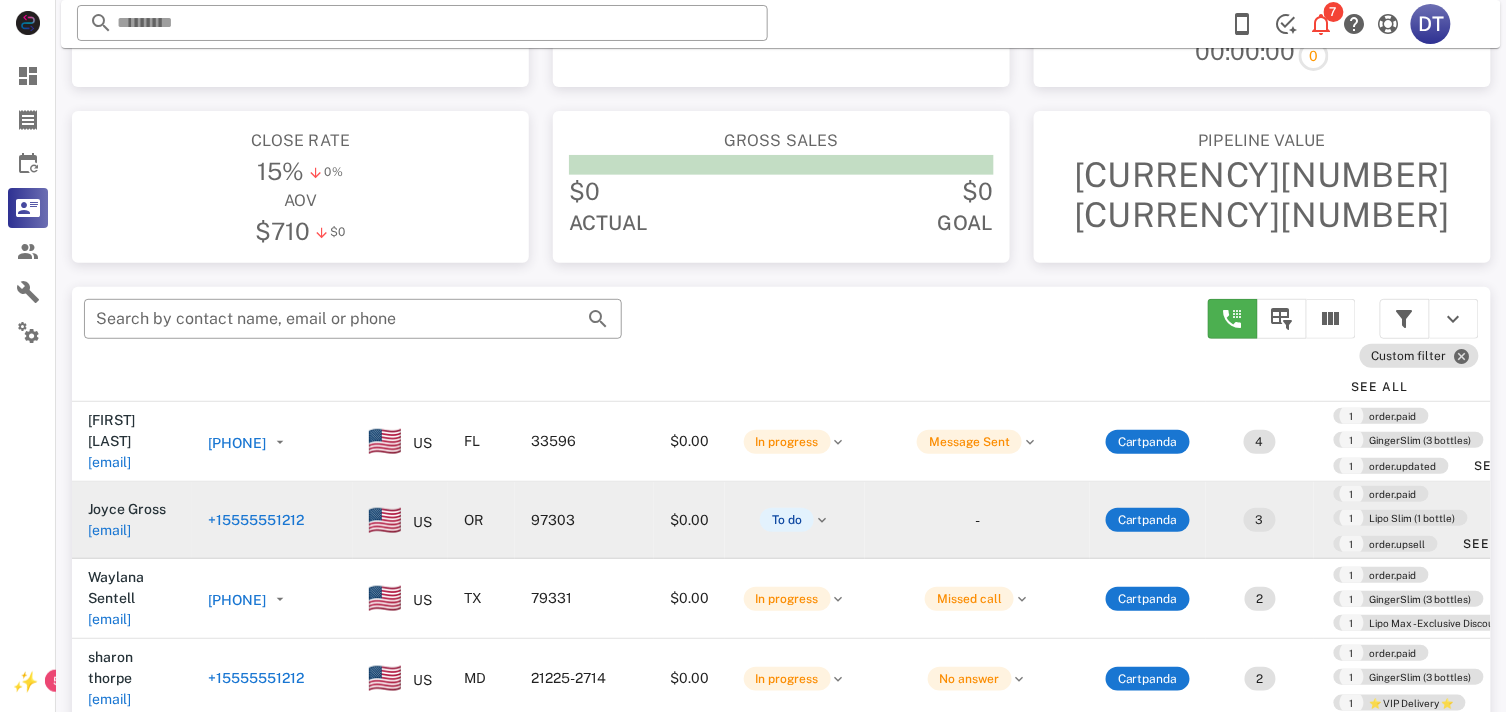 click on "[PHONE]" at bounding box center (256, 520) 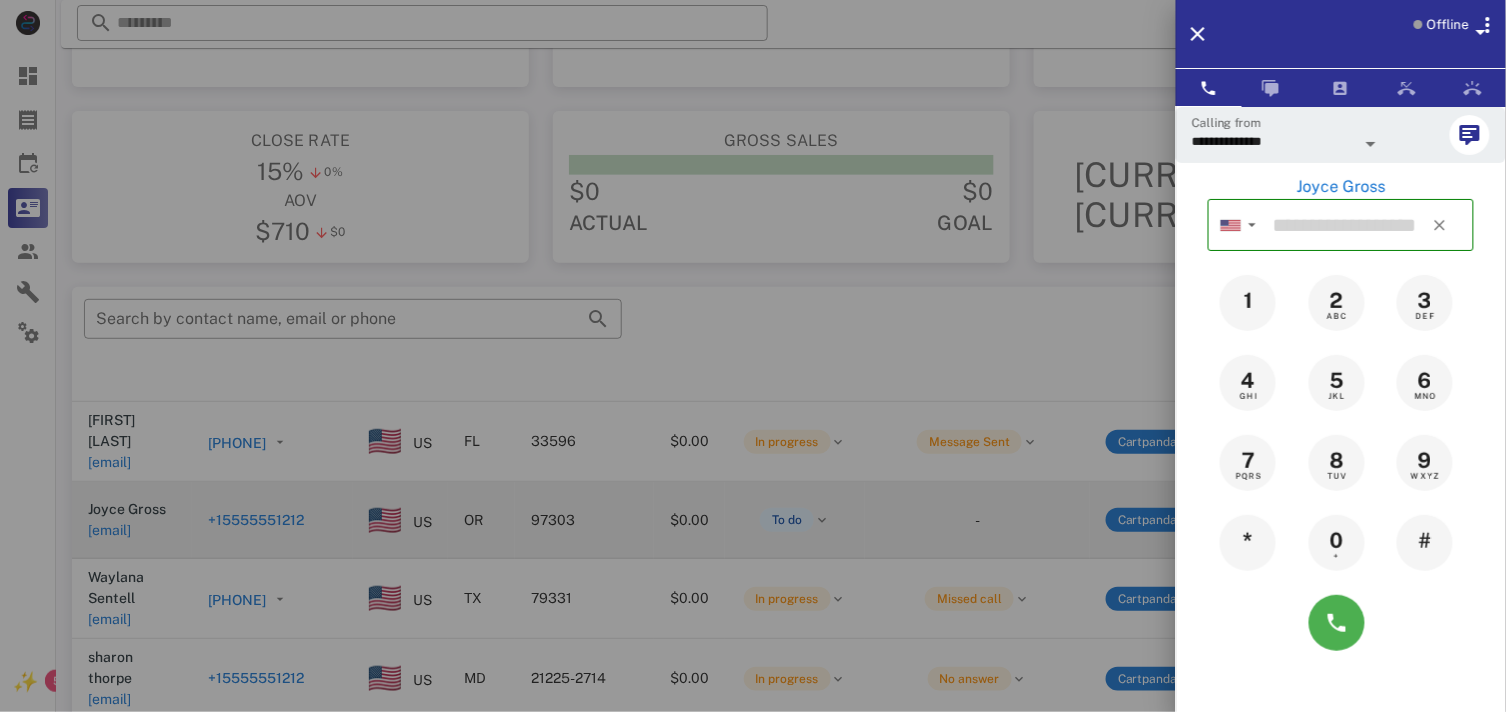 type on "**********" 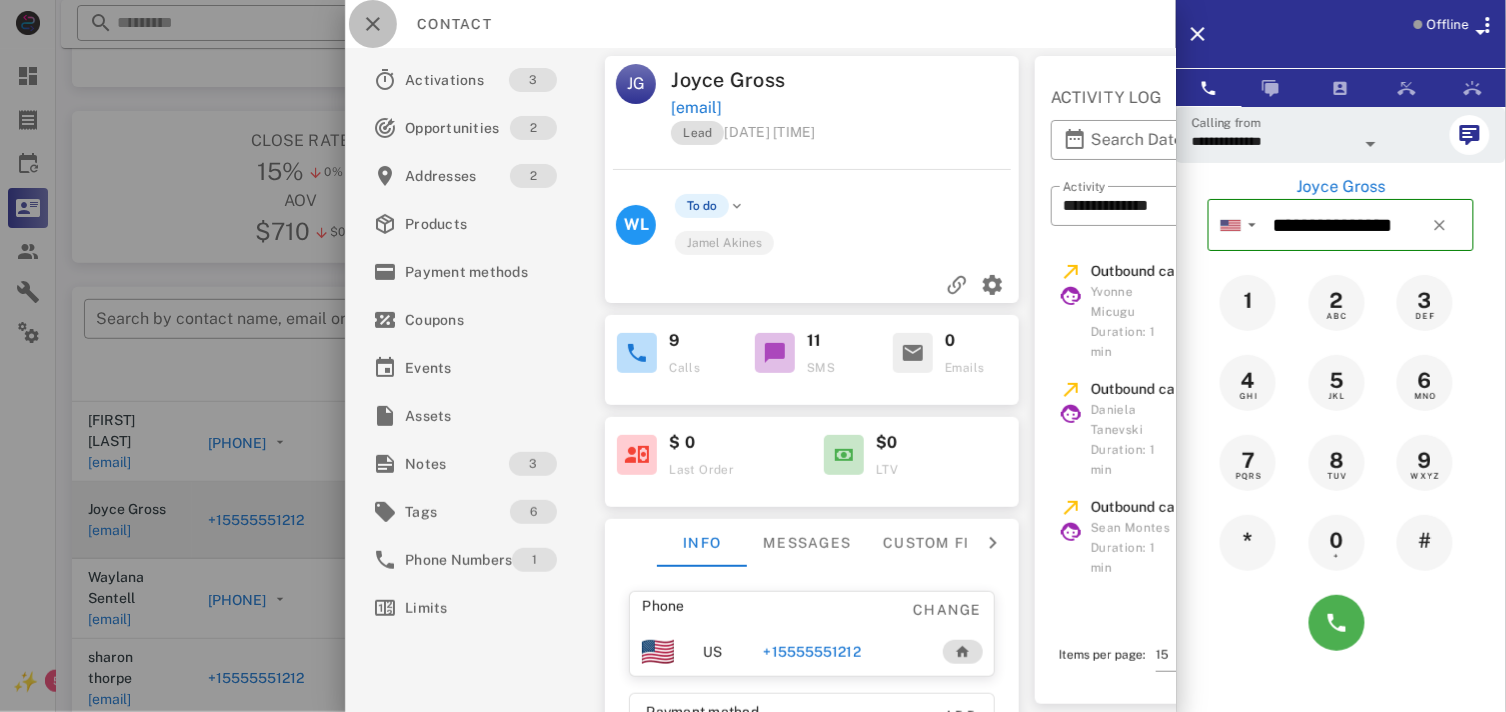 click at bounding box center [373, 24] 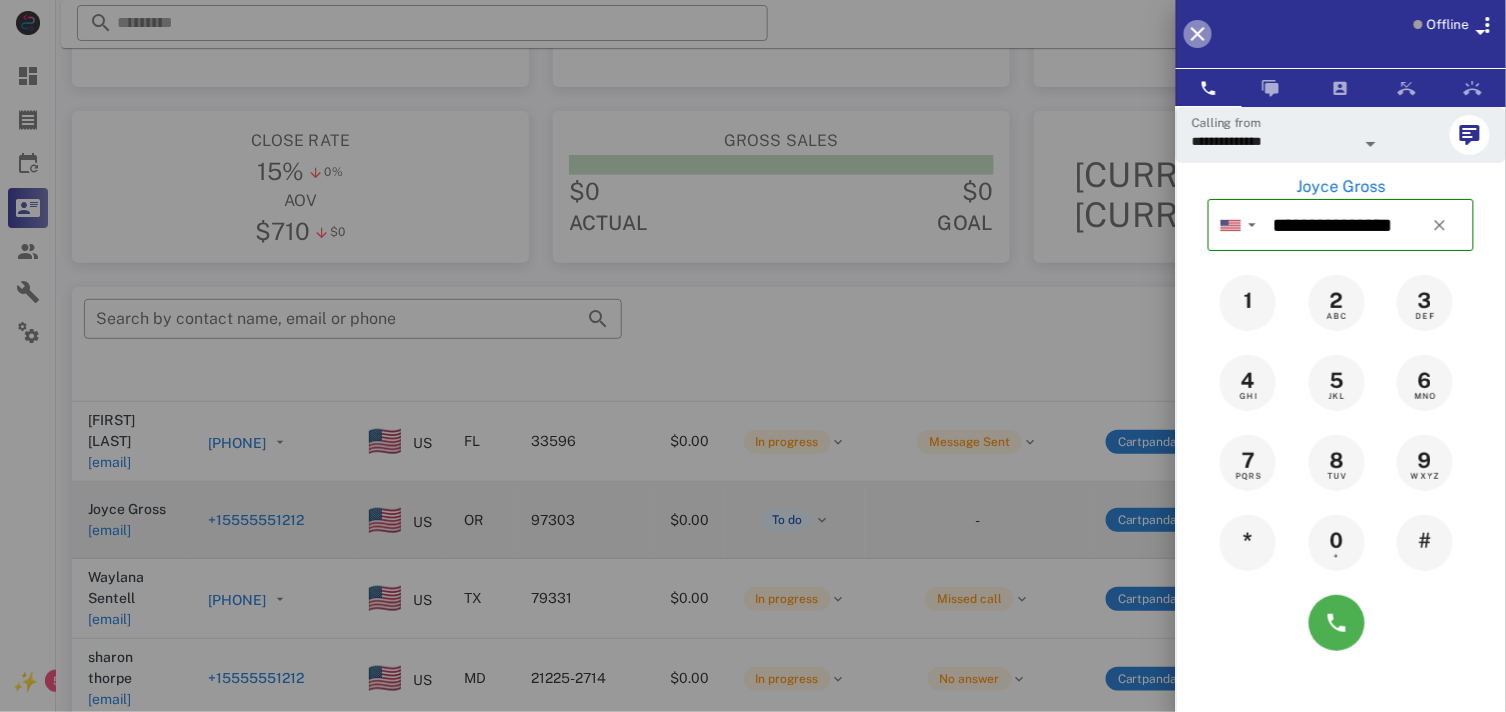click at bounding box center [1198, 34] 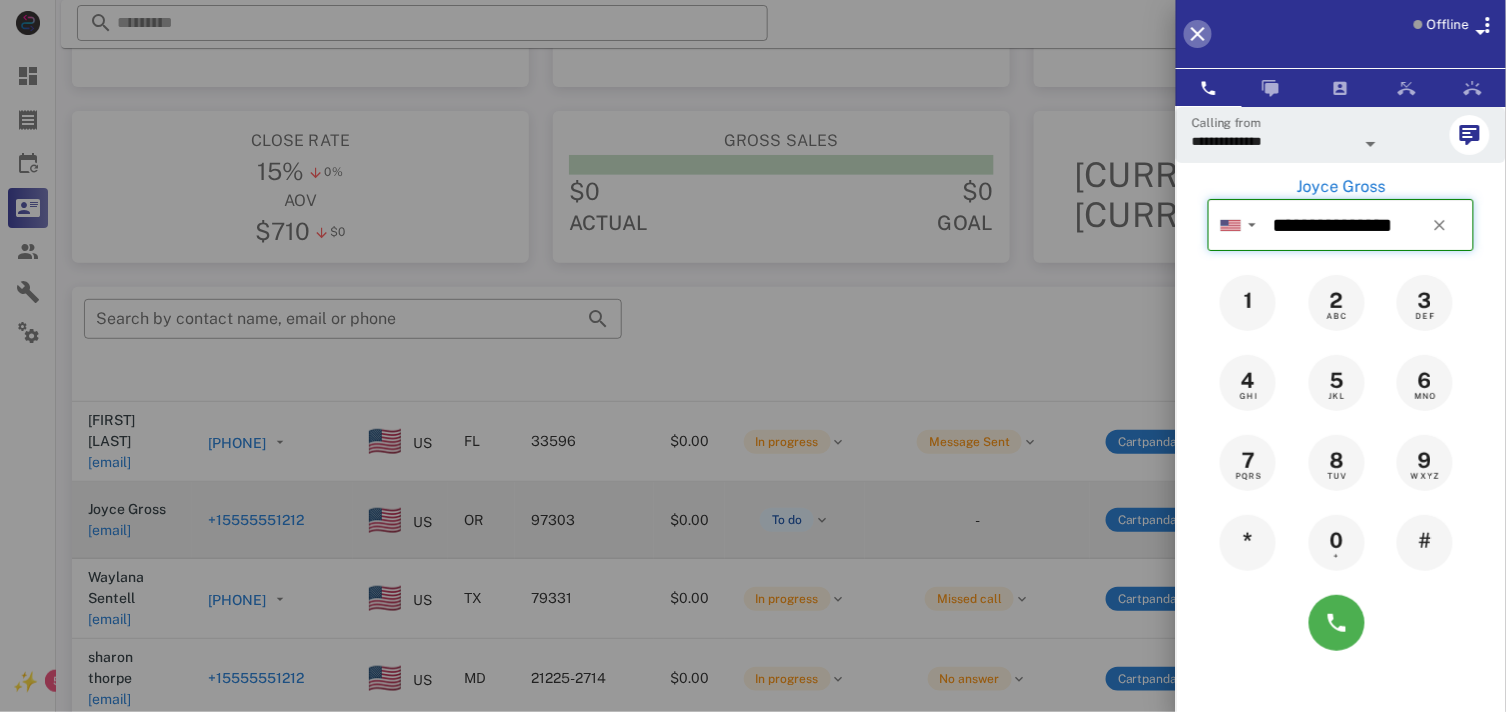 type 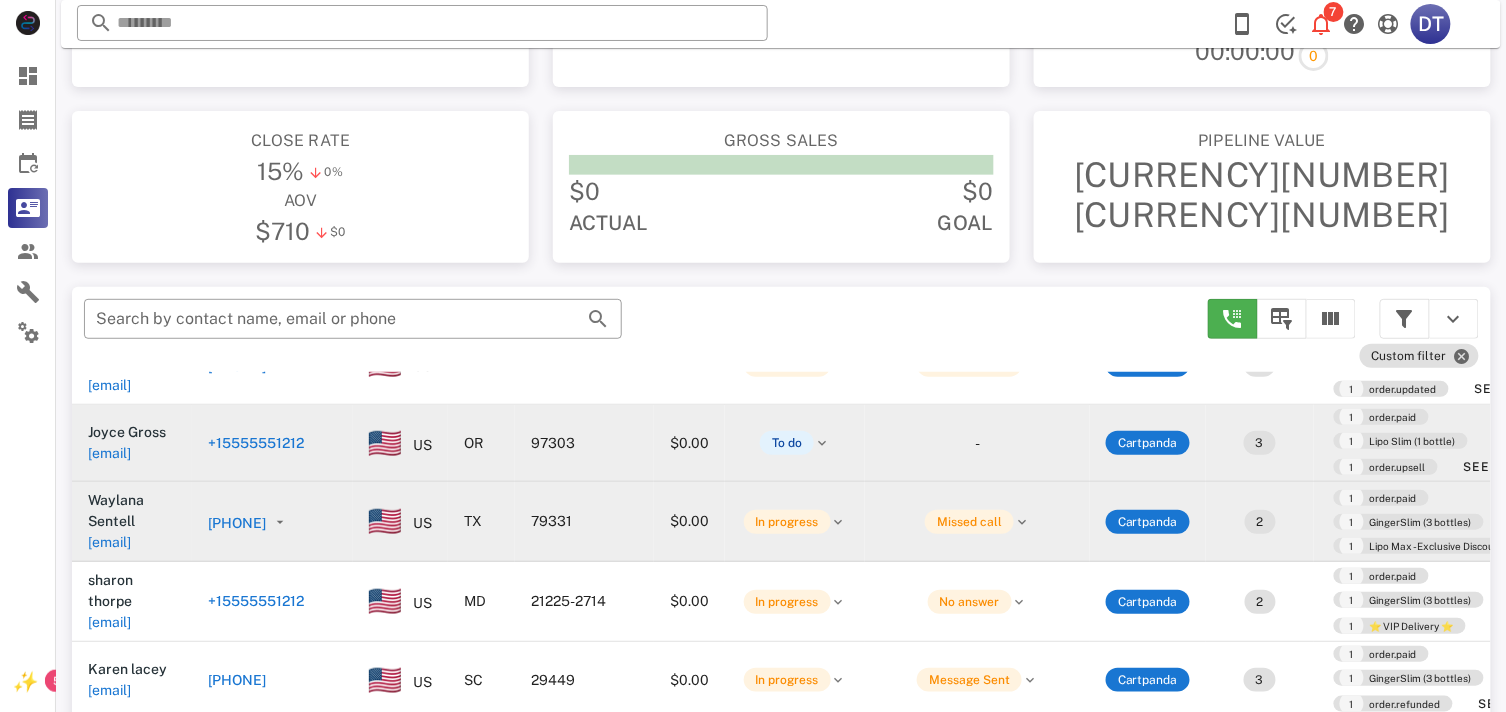 scroll, scrollTop: 1222, scrollLeft: 0, axis: vertical 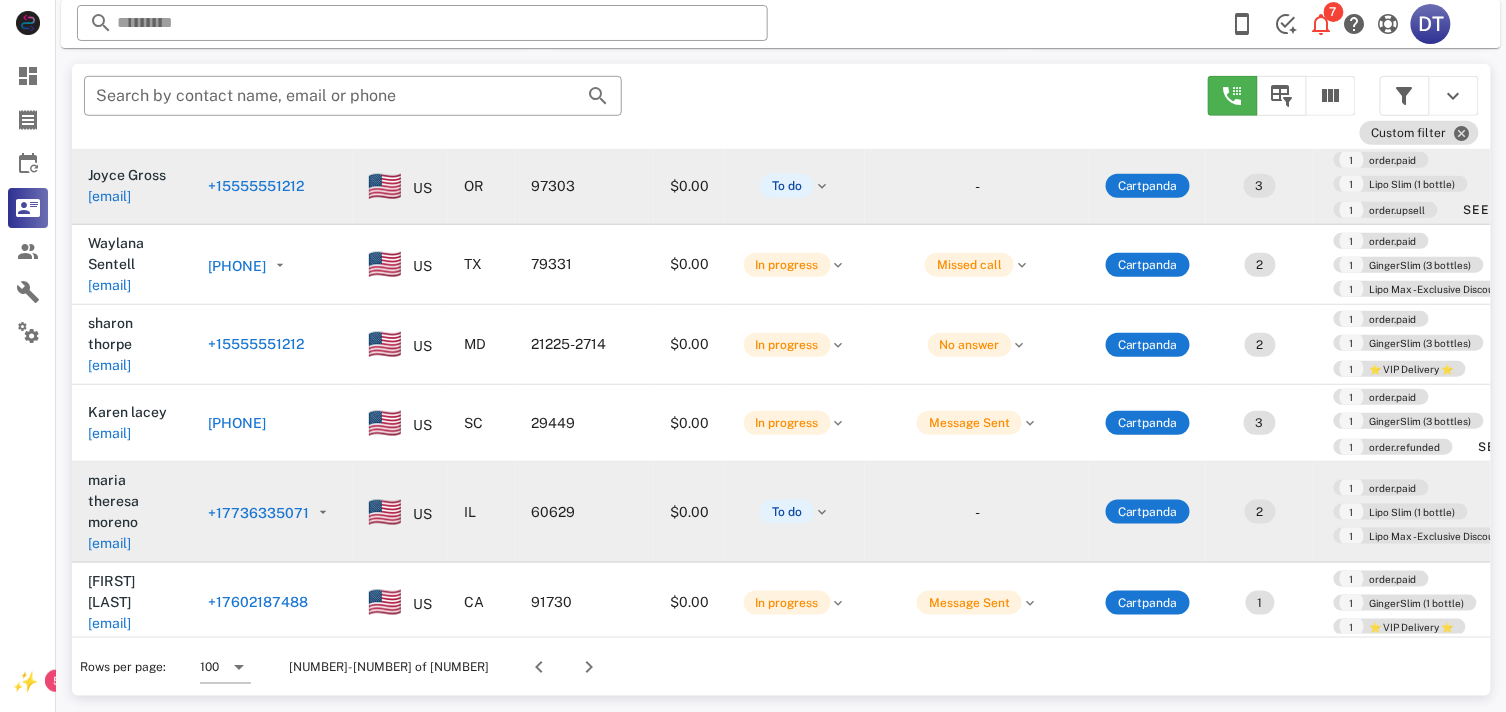 click on "+17736335071" at bounding box center (258, 513) 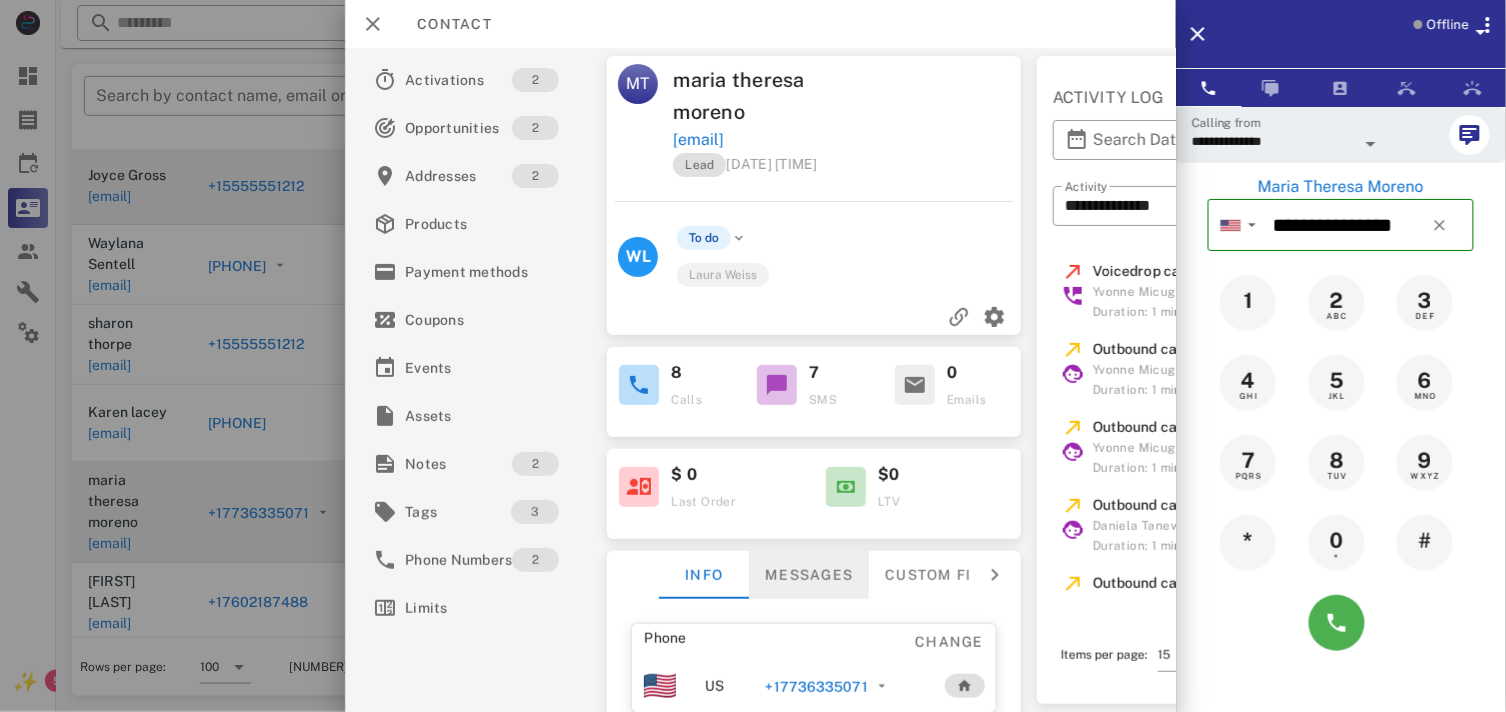 click on "Messages" at bounding box center [809, 575] 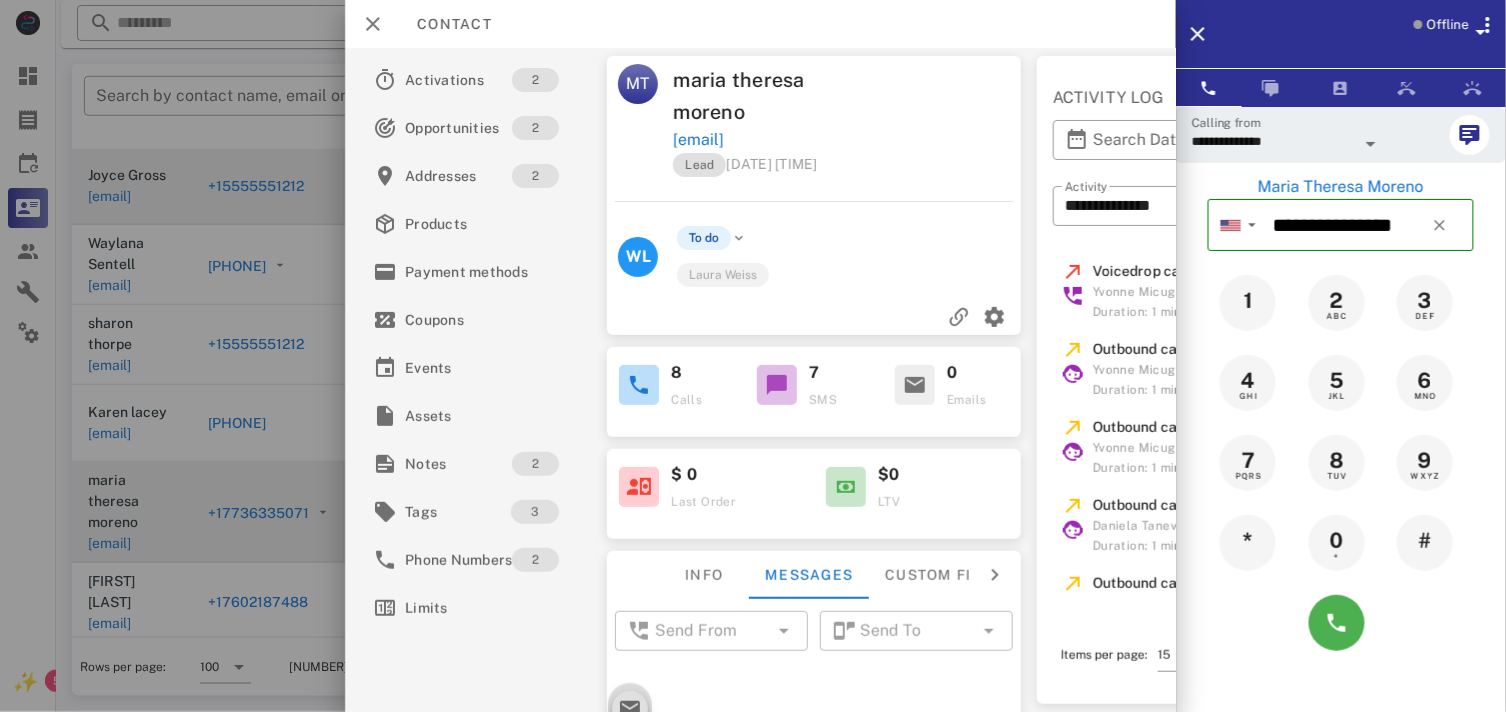 scroll, scrollTop: 1010, scrollLeft: 0, axis: vertical 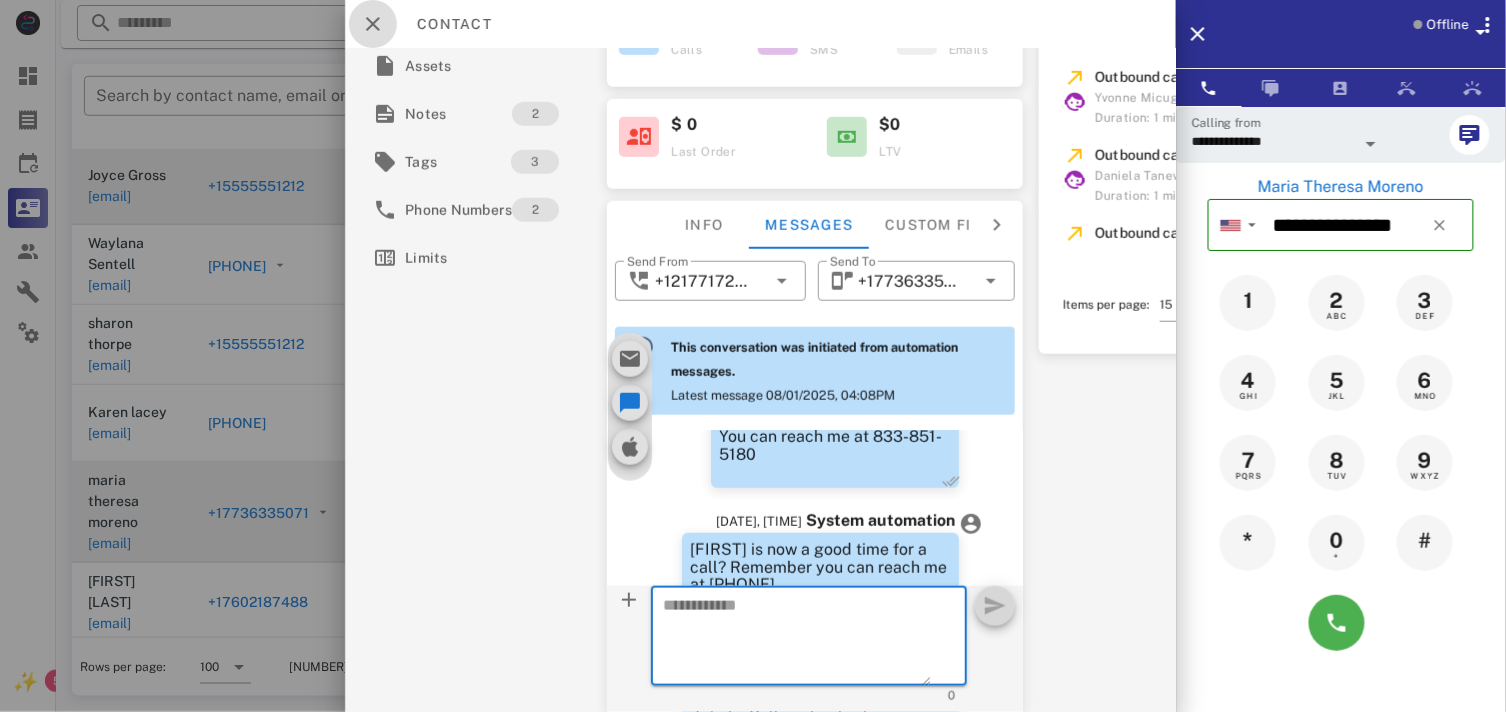 click at bounding box center [373, 24] 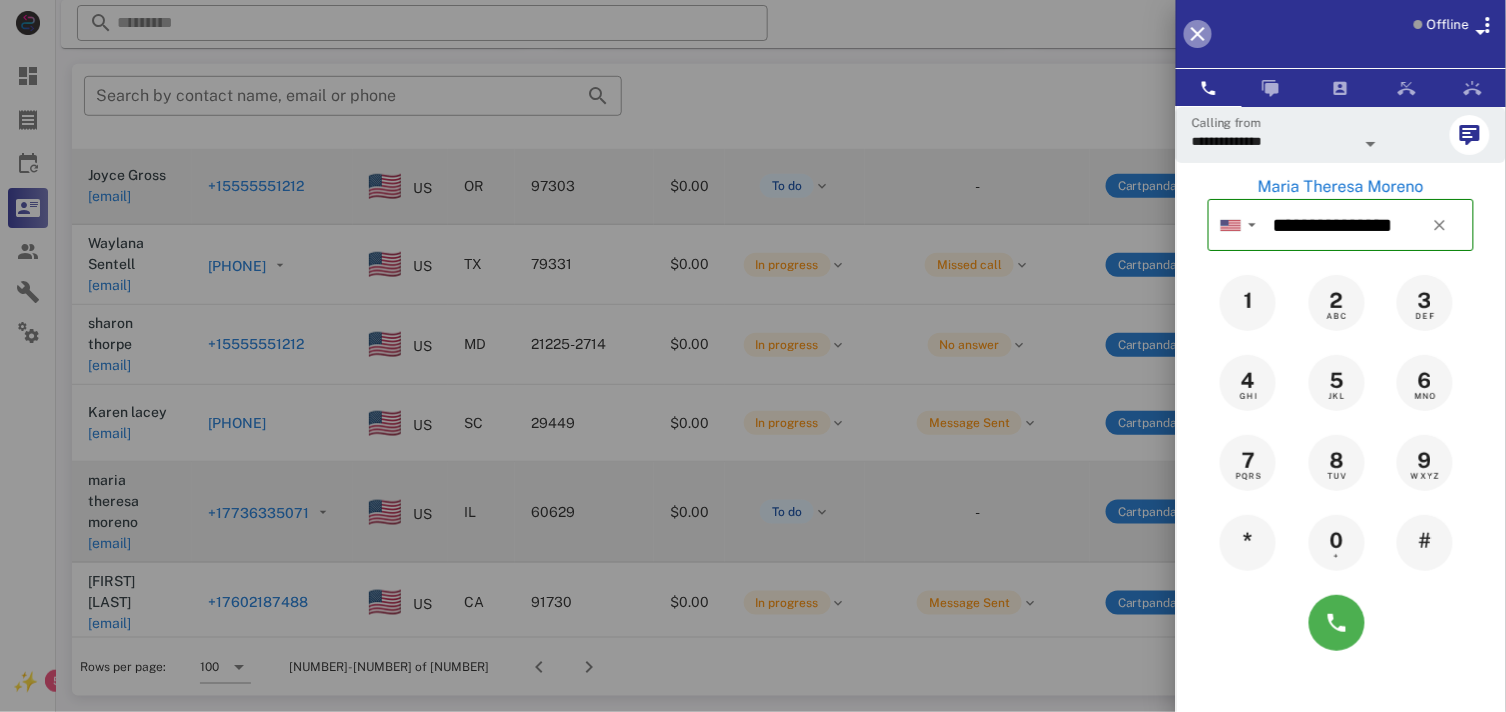 click at bounding box center [1198, 34] 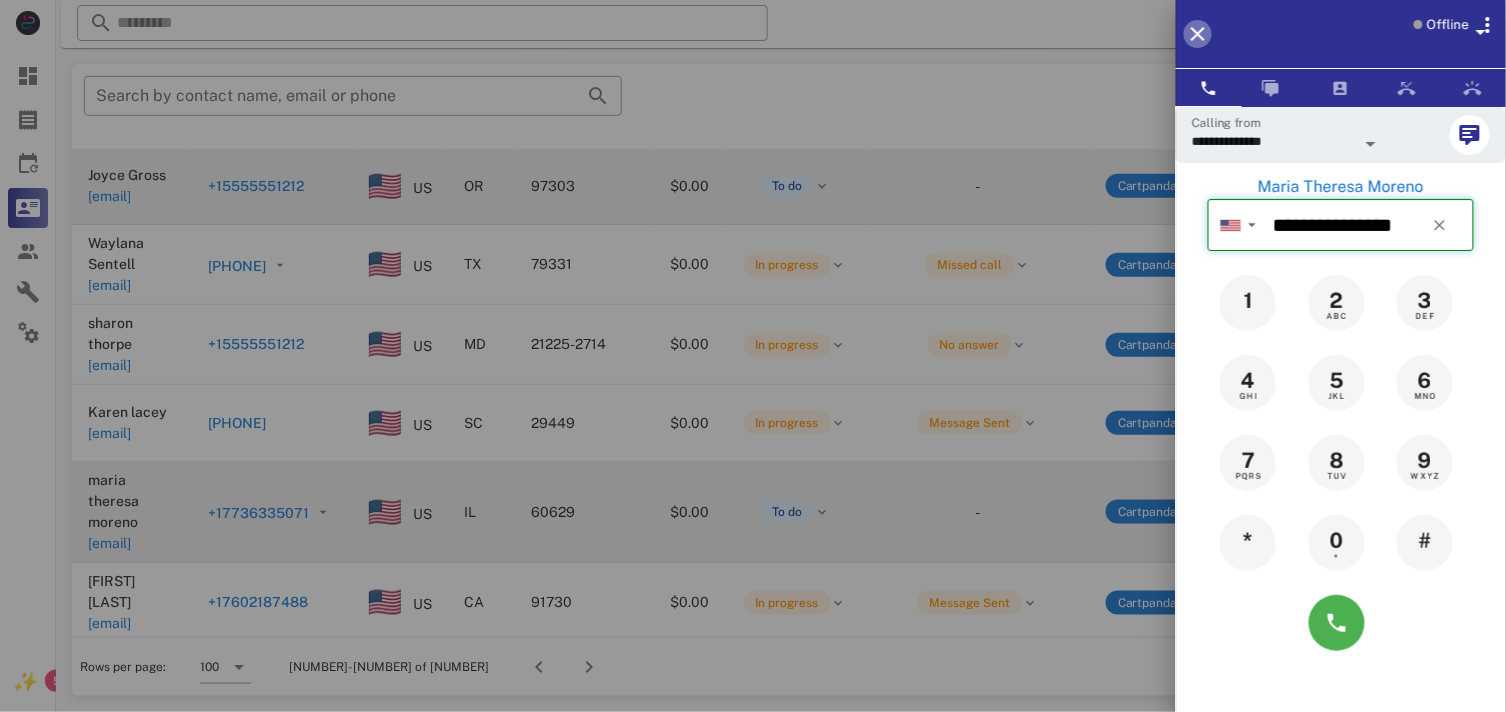type 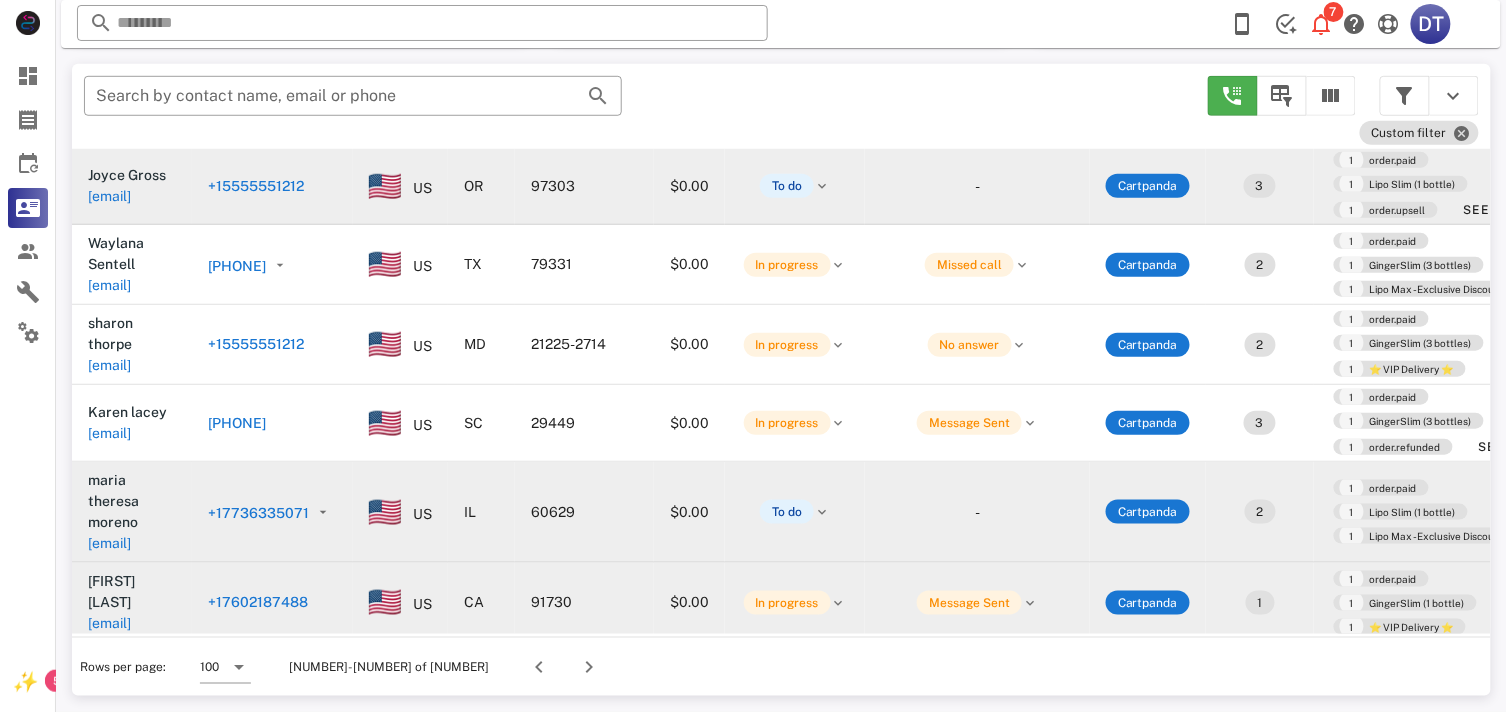 scroll, scrollTop: 1444, scrollLeft: 0, axis: vertical 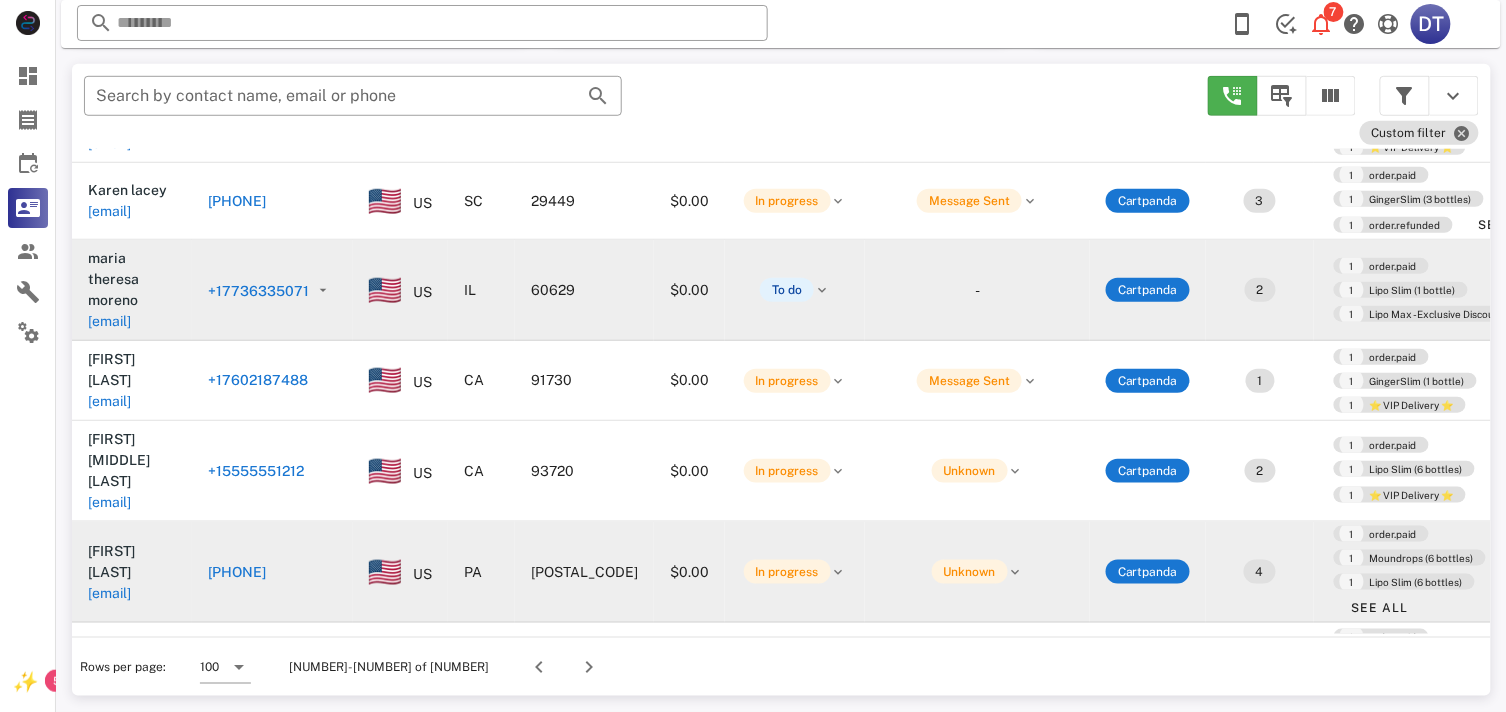 click on "[PHONE]" at bounding box center (237, 572) 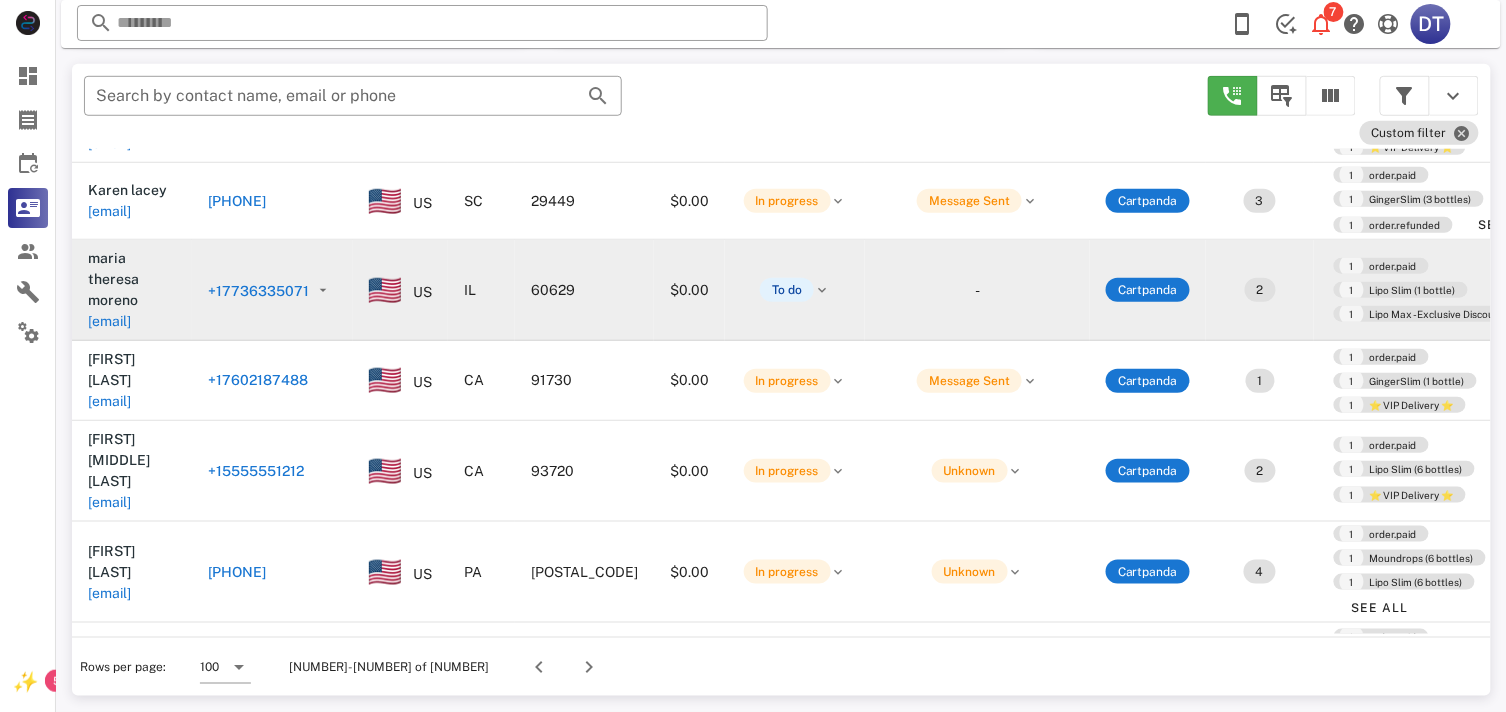 type on "**********" 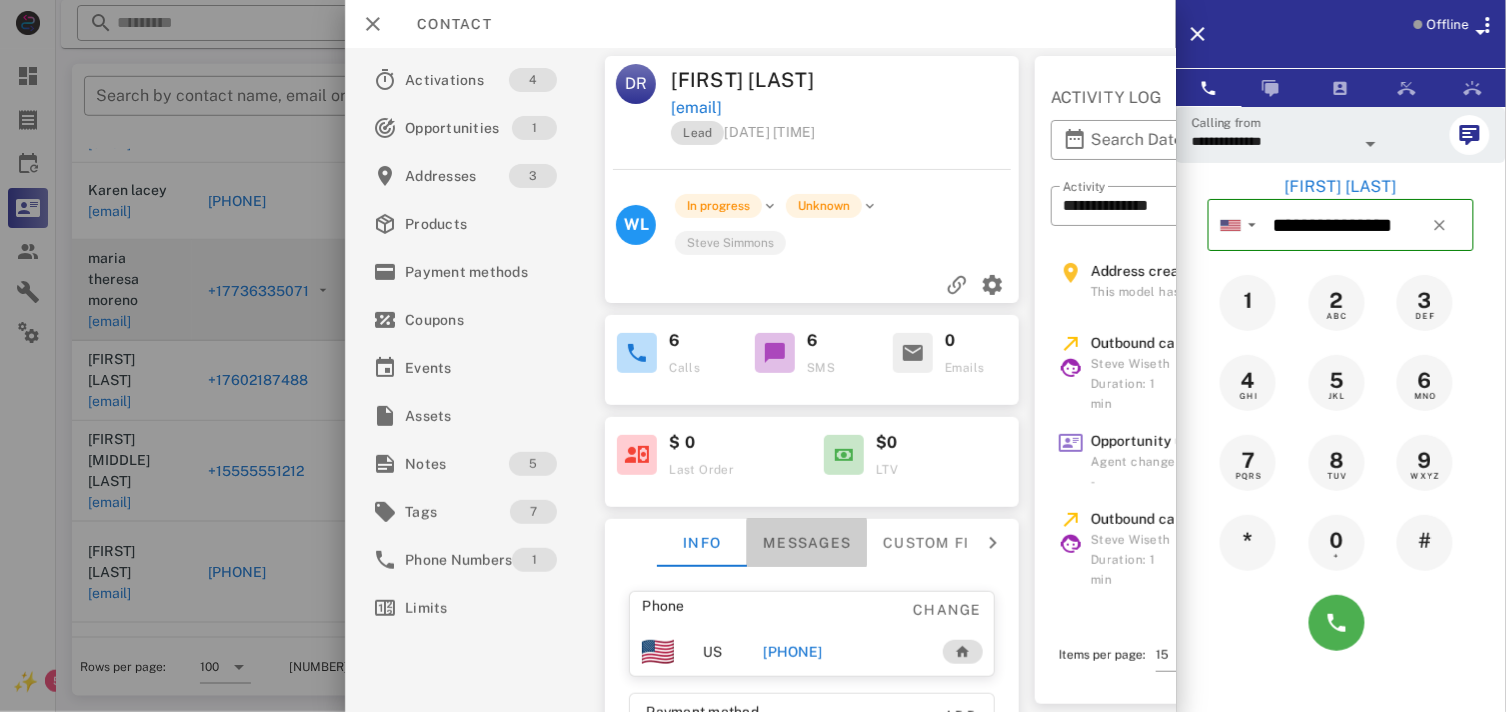 click on "Messages" at bounding box center (807, 543) 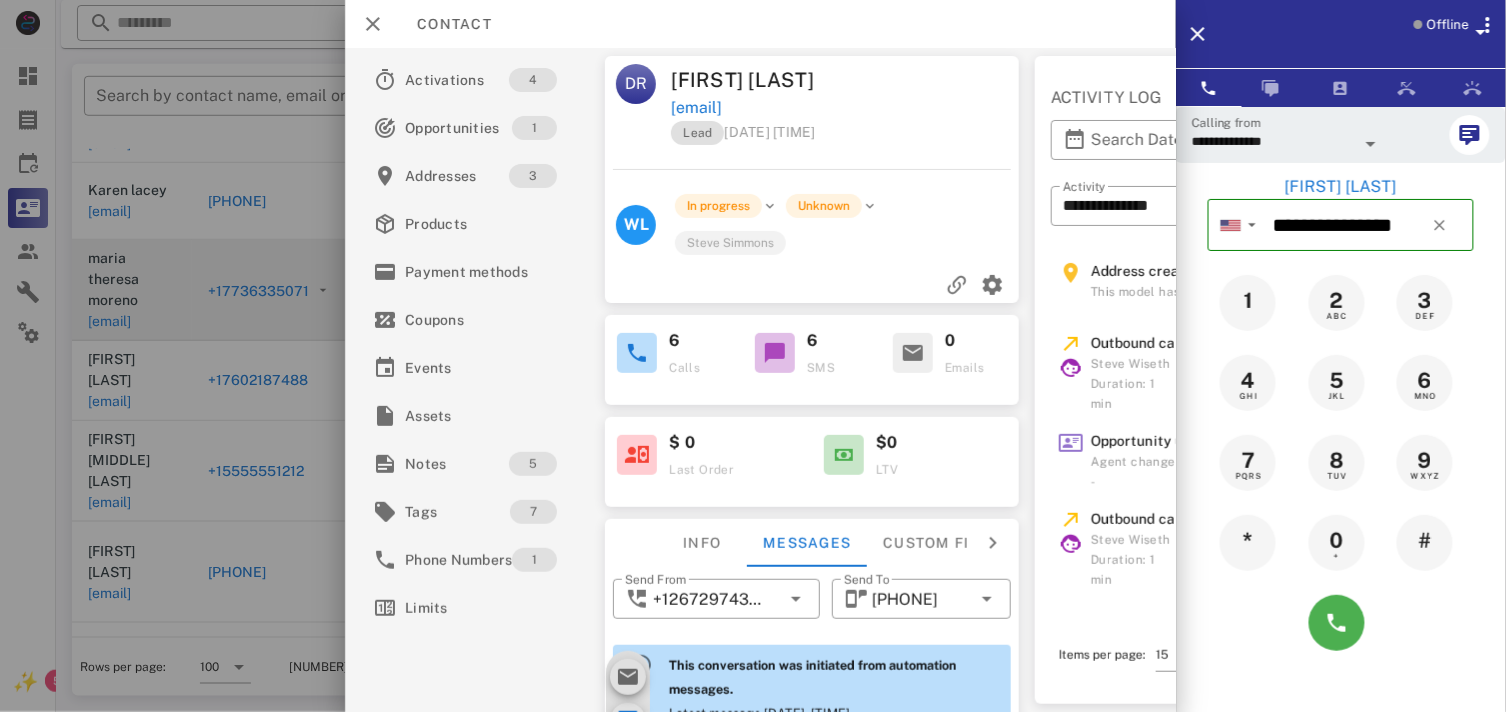 scroll, scrollTop: 895, scrollLeft: 0, axis: vertical 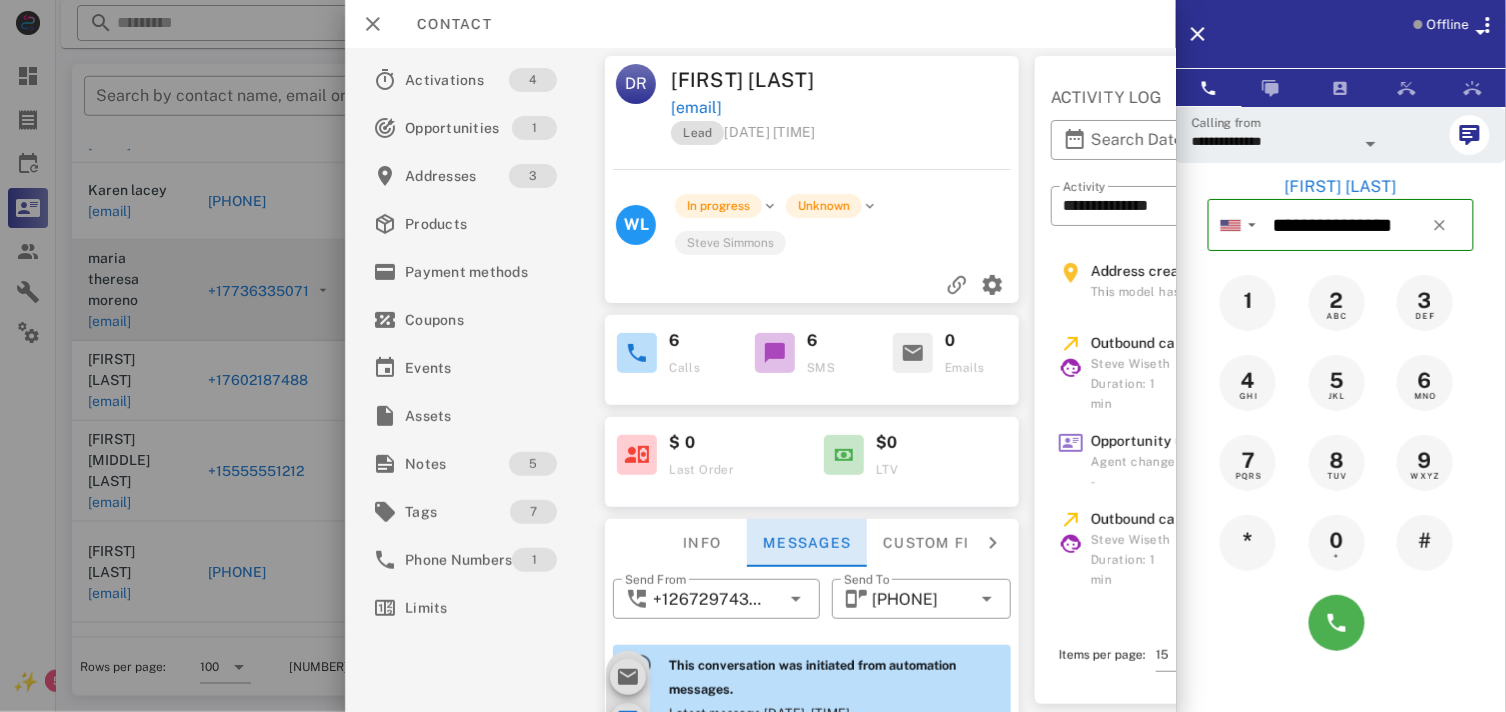 click on "Messages" at bounding box center (807, 543) 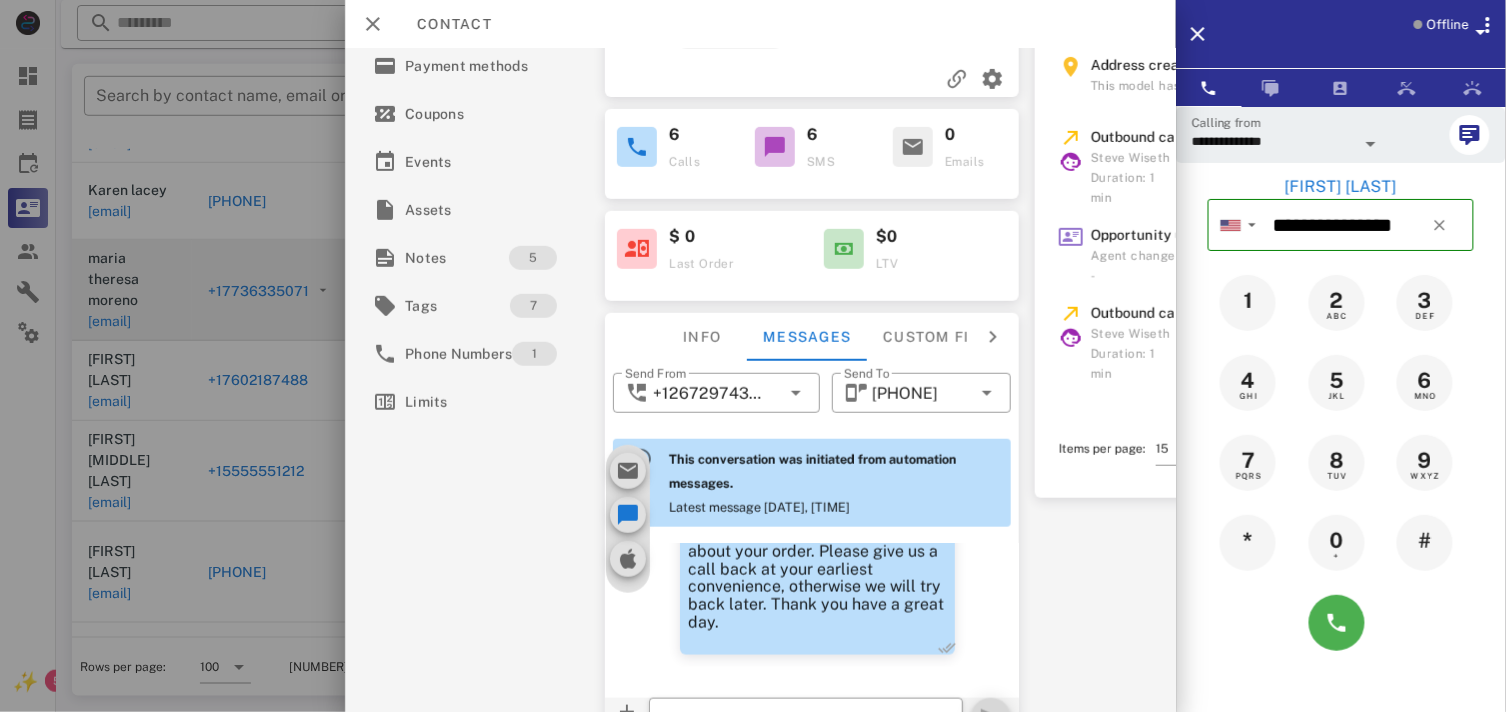 scroll, scrollTop: 330, scrollLeft: 0, axis: vertical 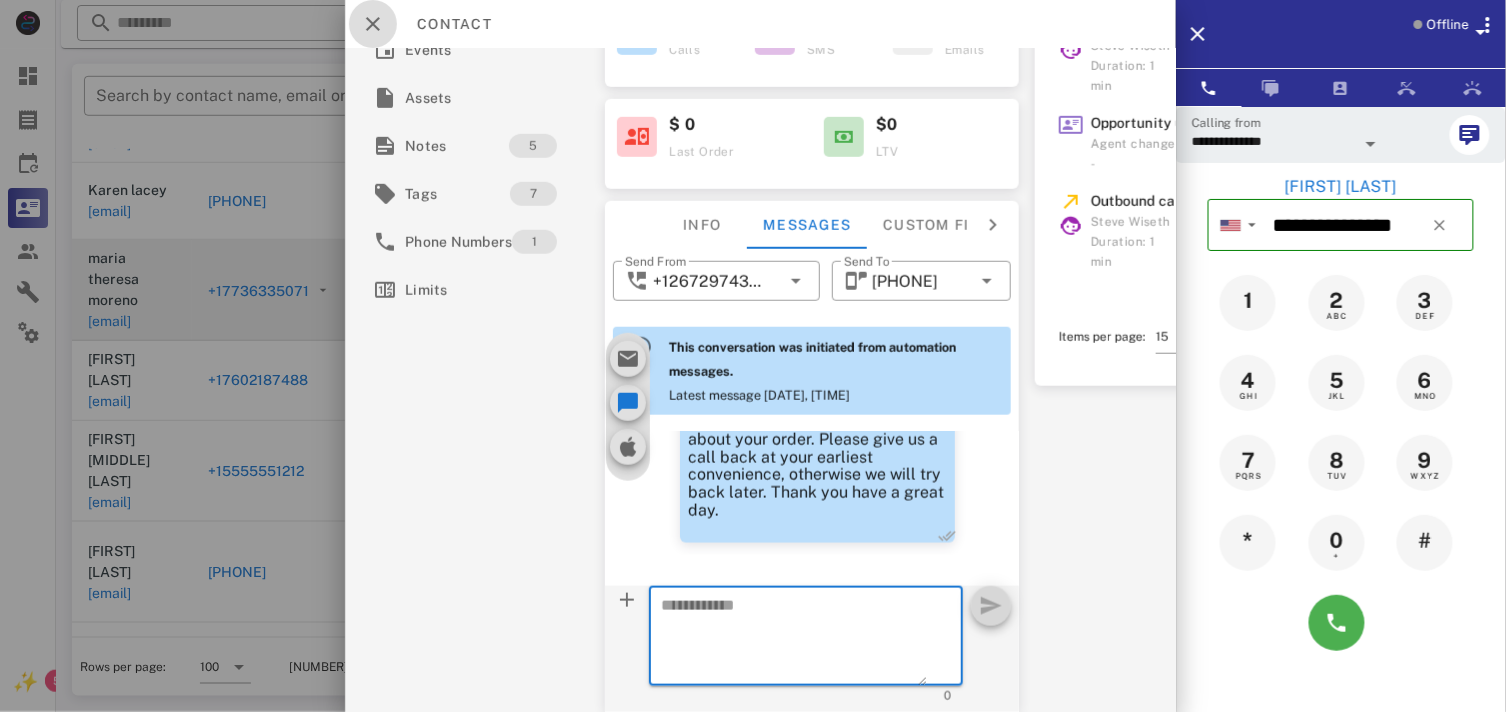 click at bounding box center [373, 24] 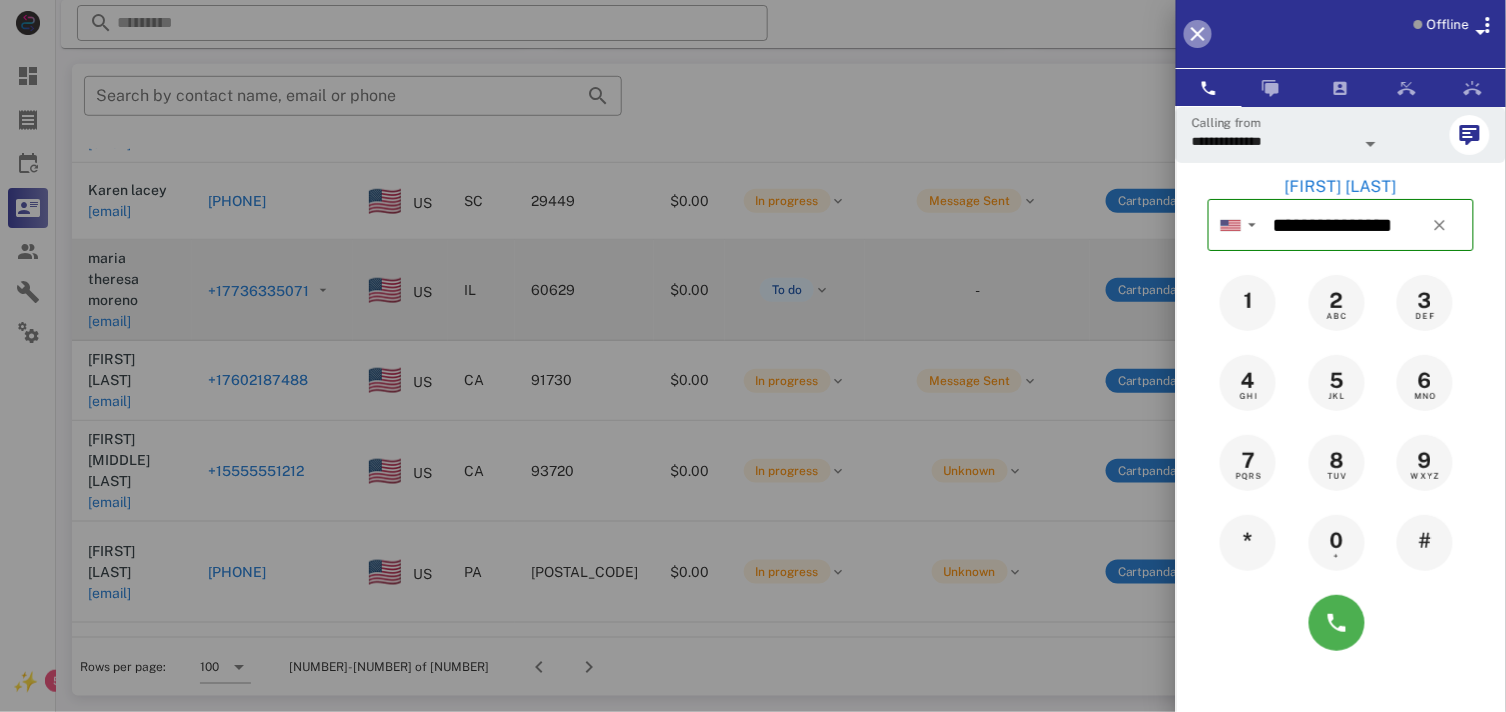 click at bounding box center [1198, 34] 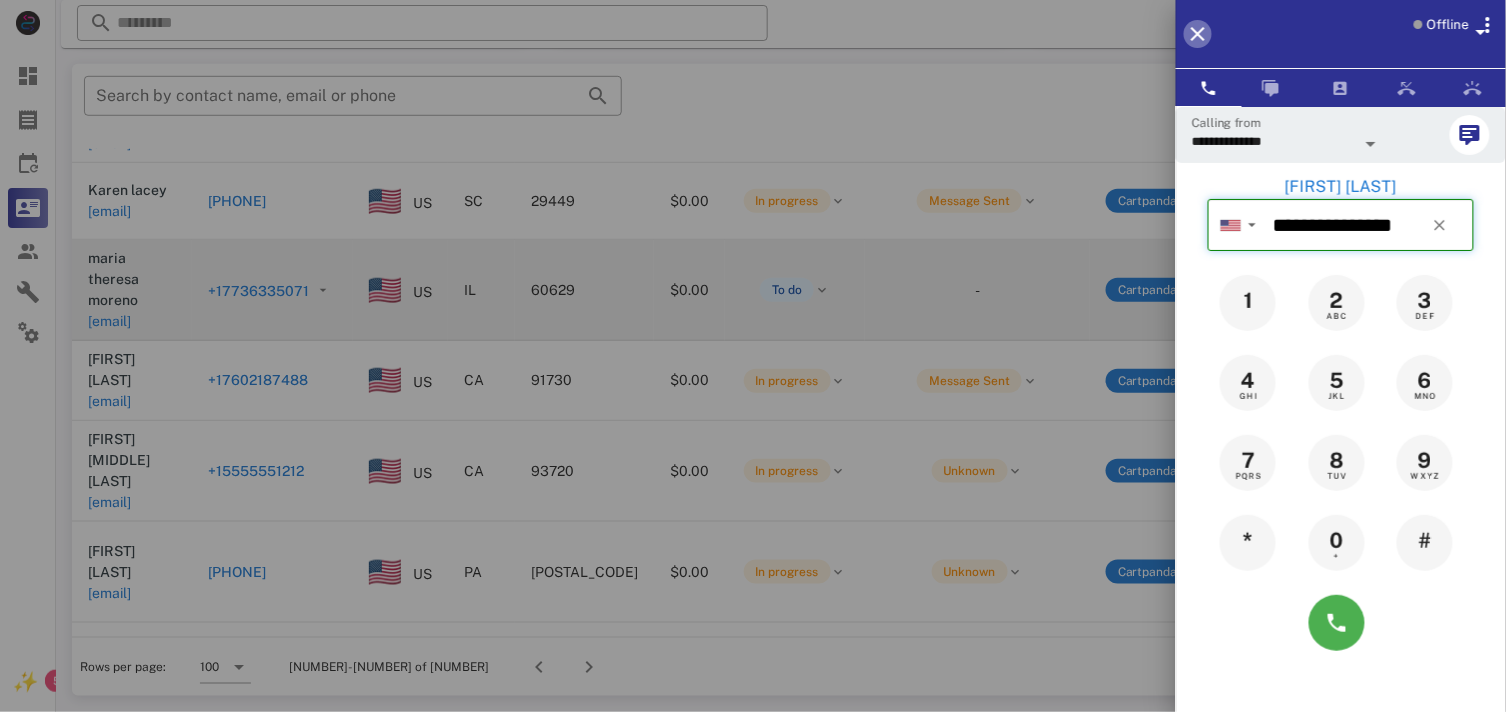type 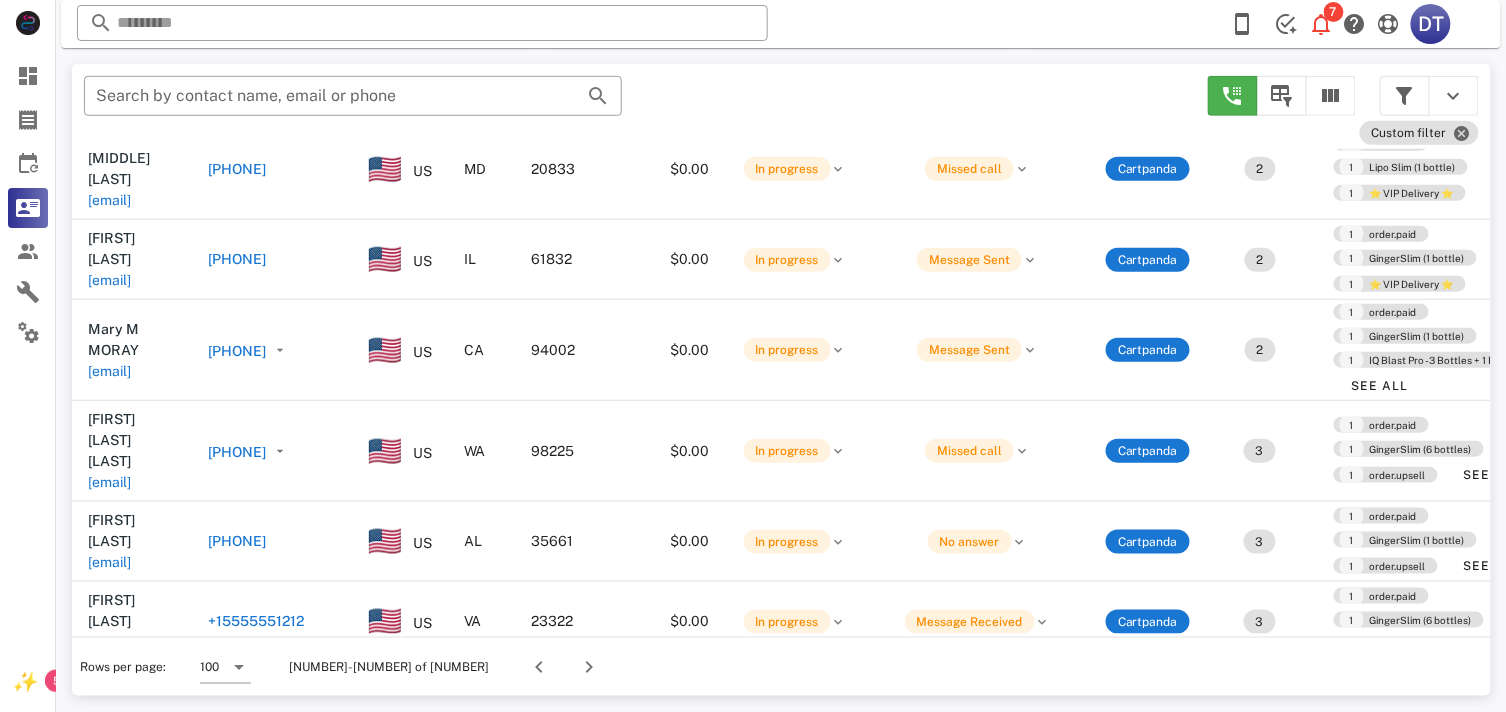 scroll, scrollTop: 2111, scrollLeft: 0, axis: vertical 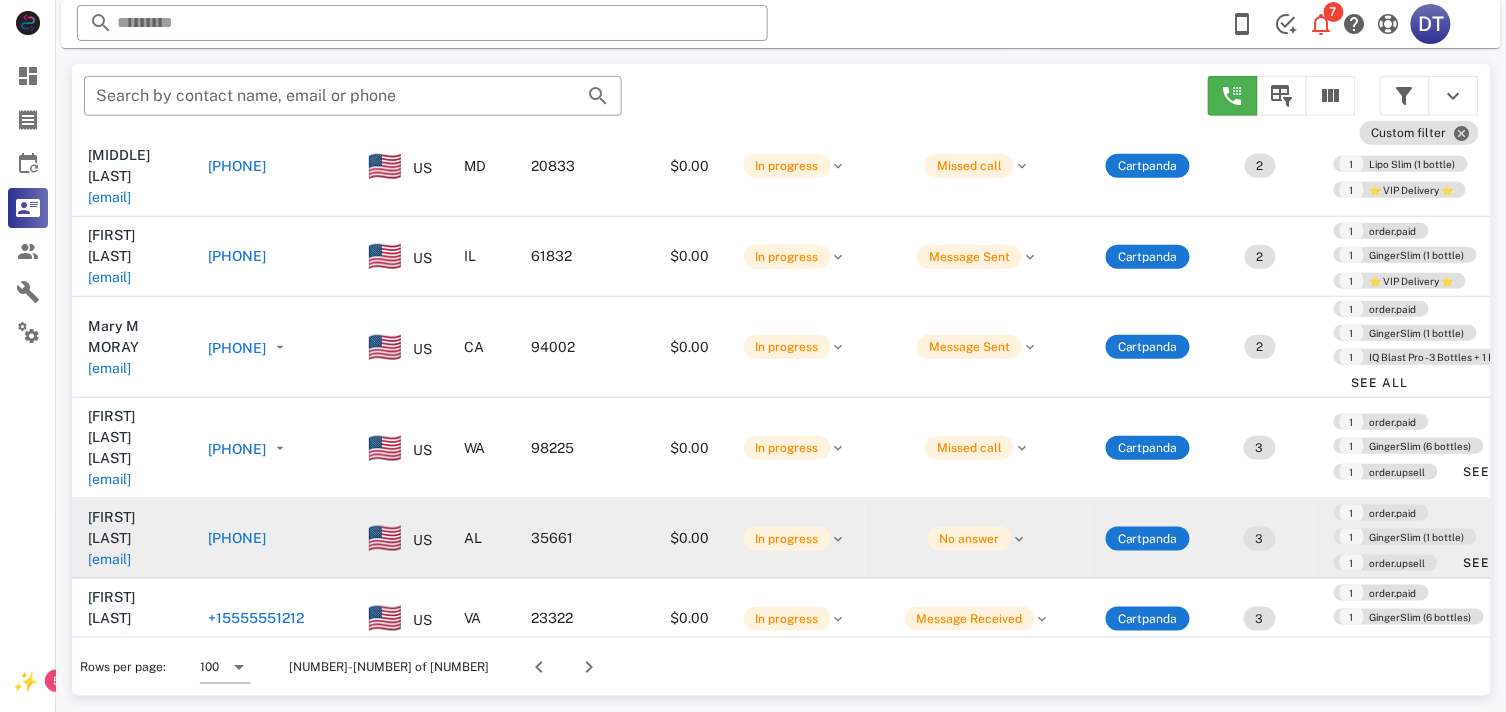 click on "+1[PHONE]" at bounding box center (237, 538) 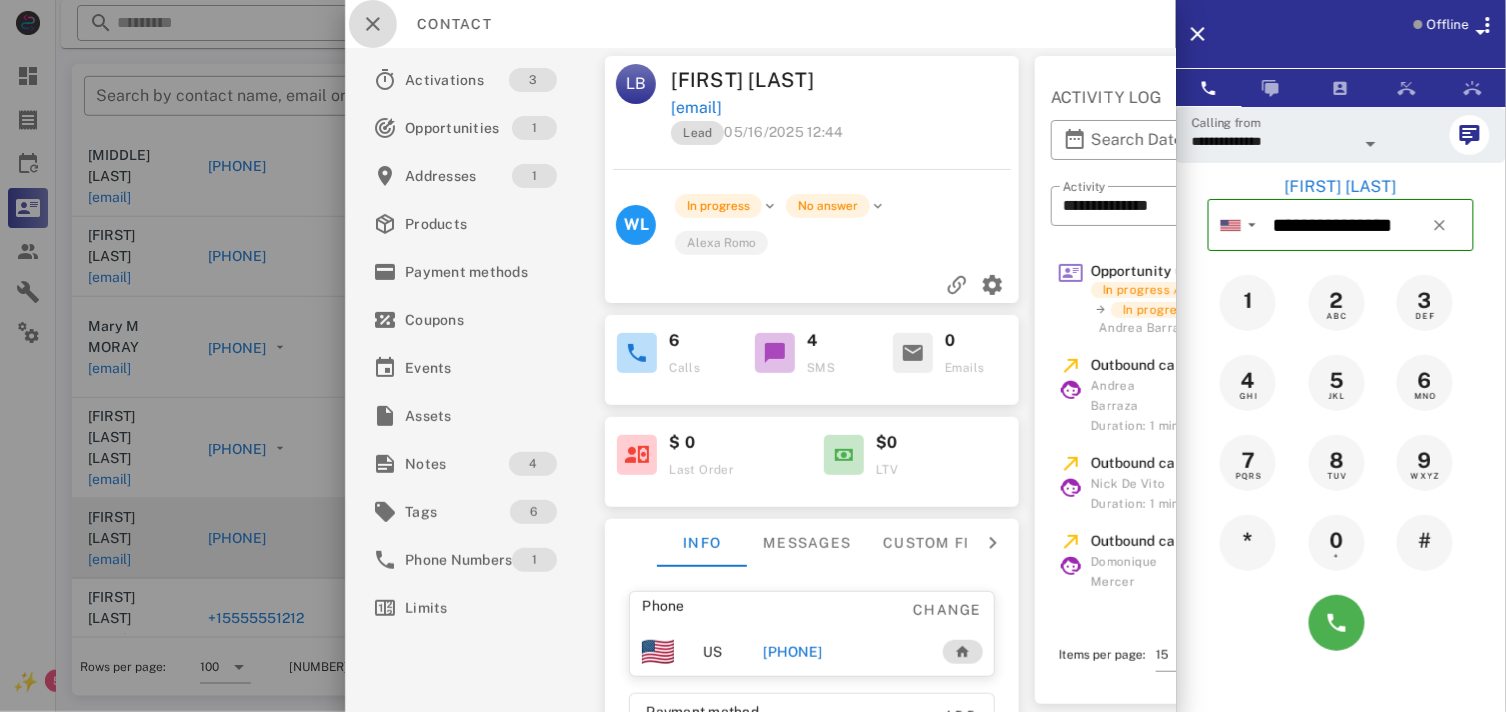 click at bounding box center [373, 24] 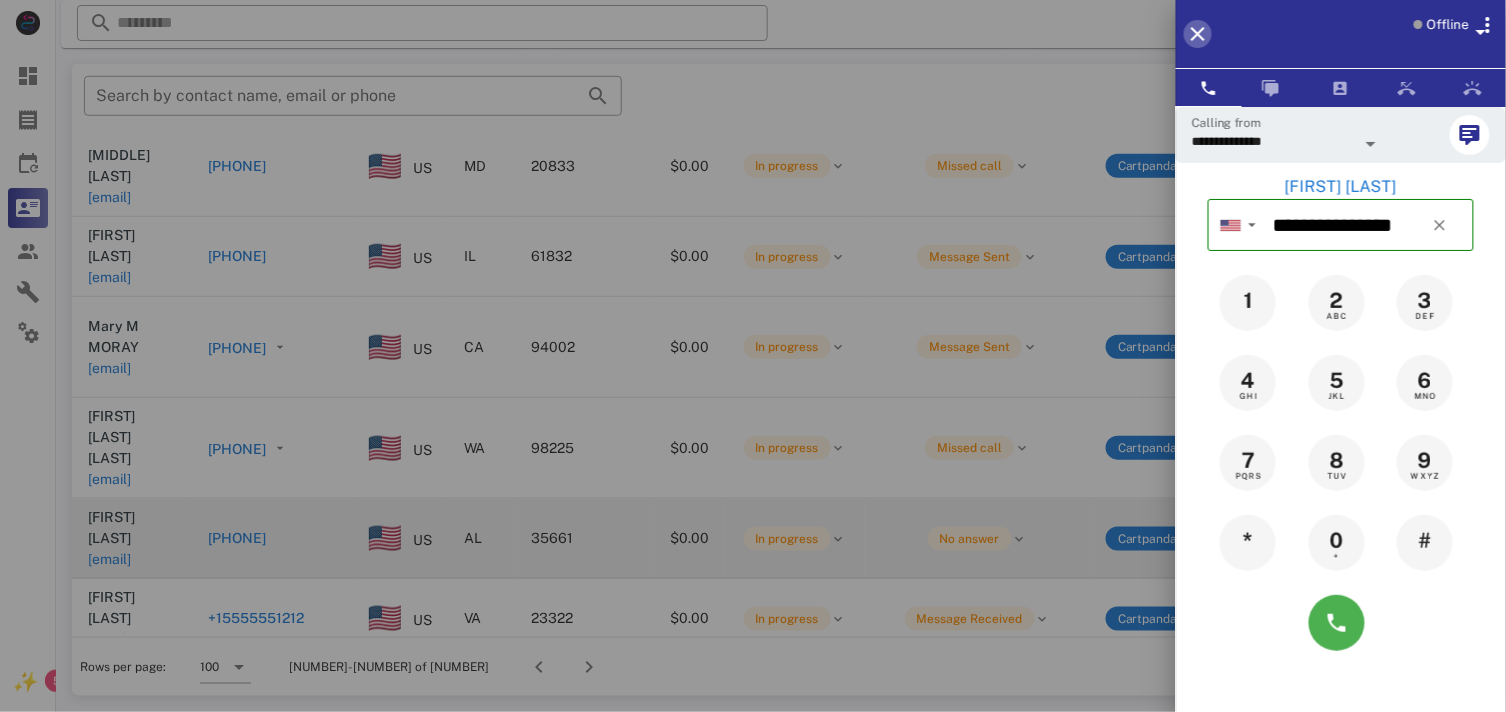 click at bounding box center [1198, 34] 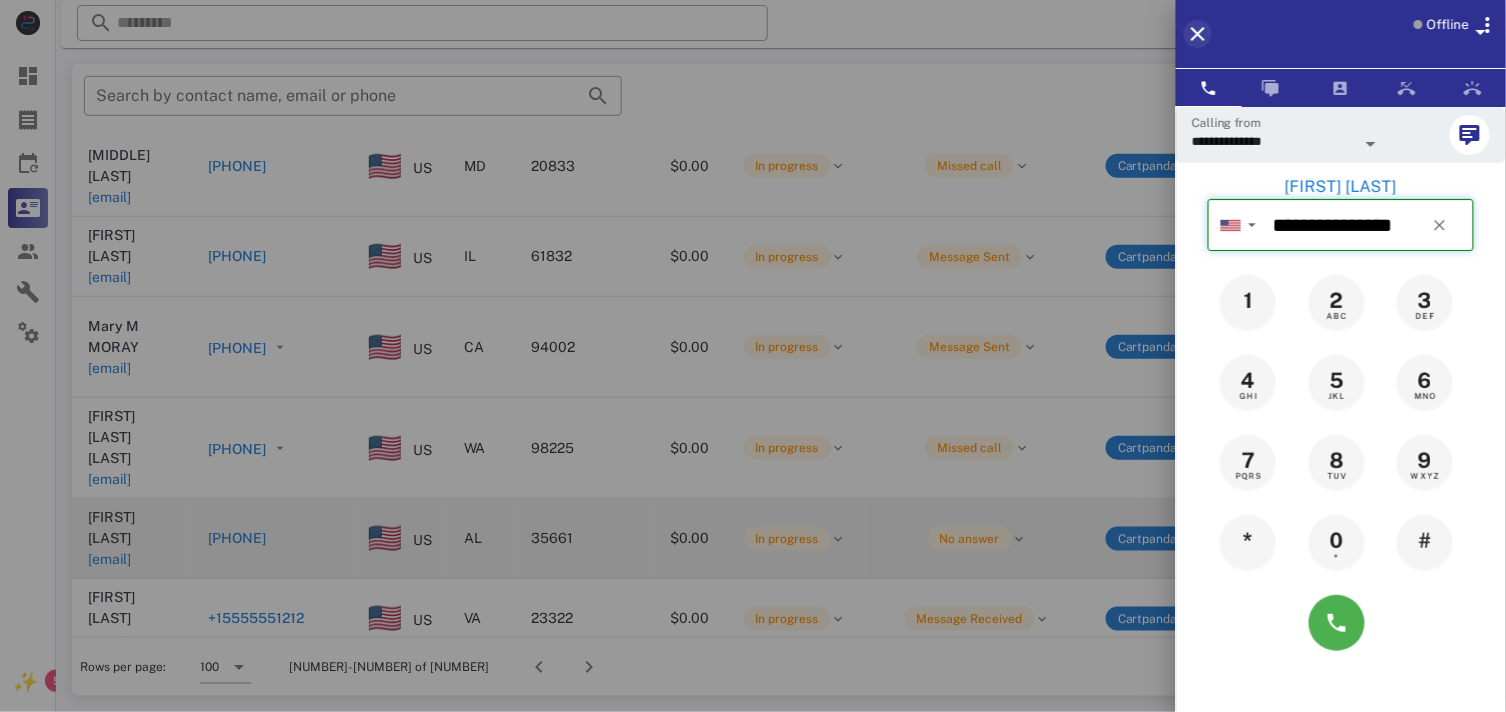 type 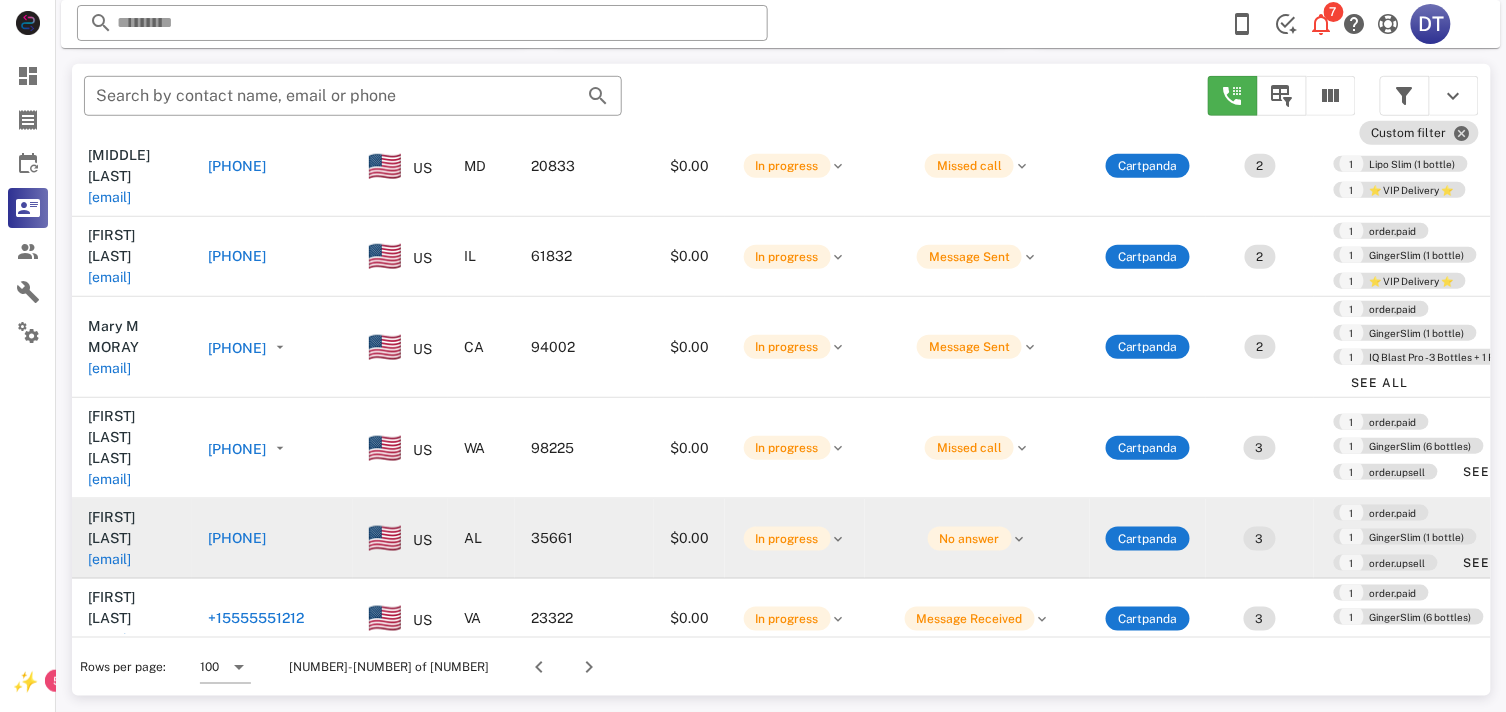 click on "[PHONE]" at bounding box center [237, 698] 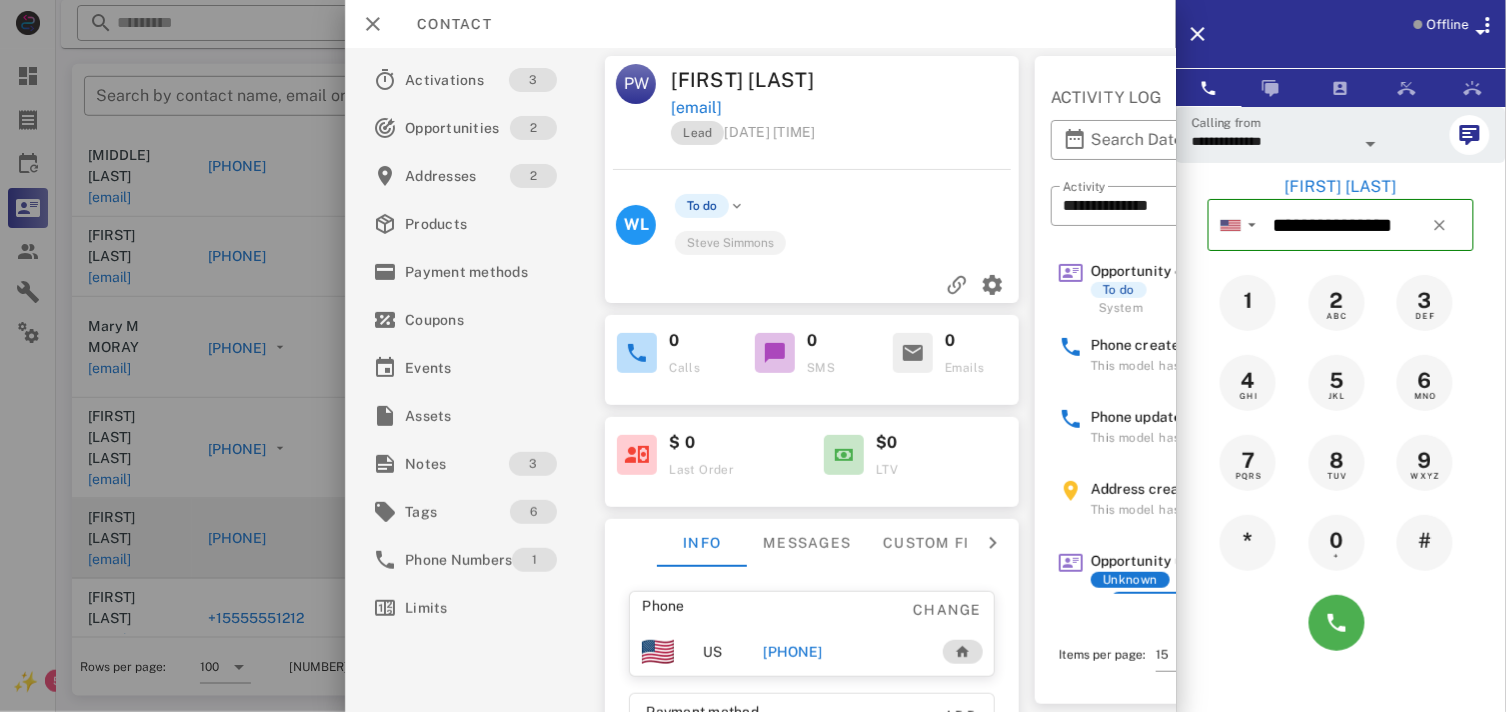 scroll, scrollTop: 0, scrollLeft: 274, axis: horizontal 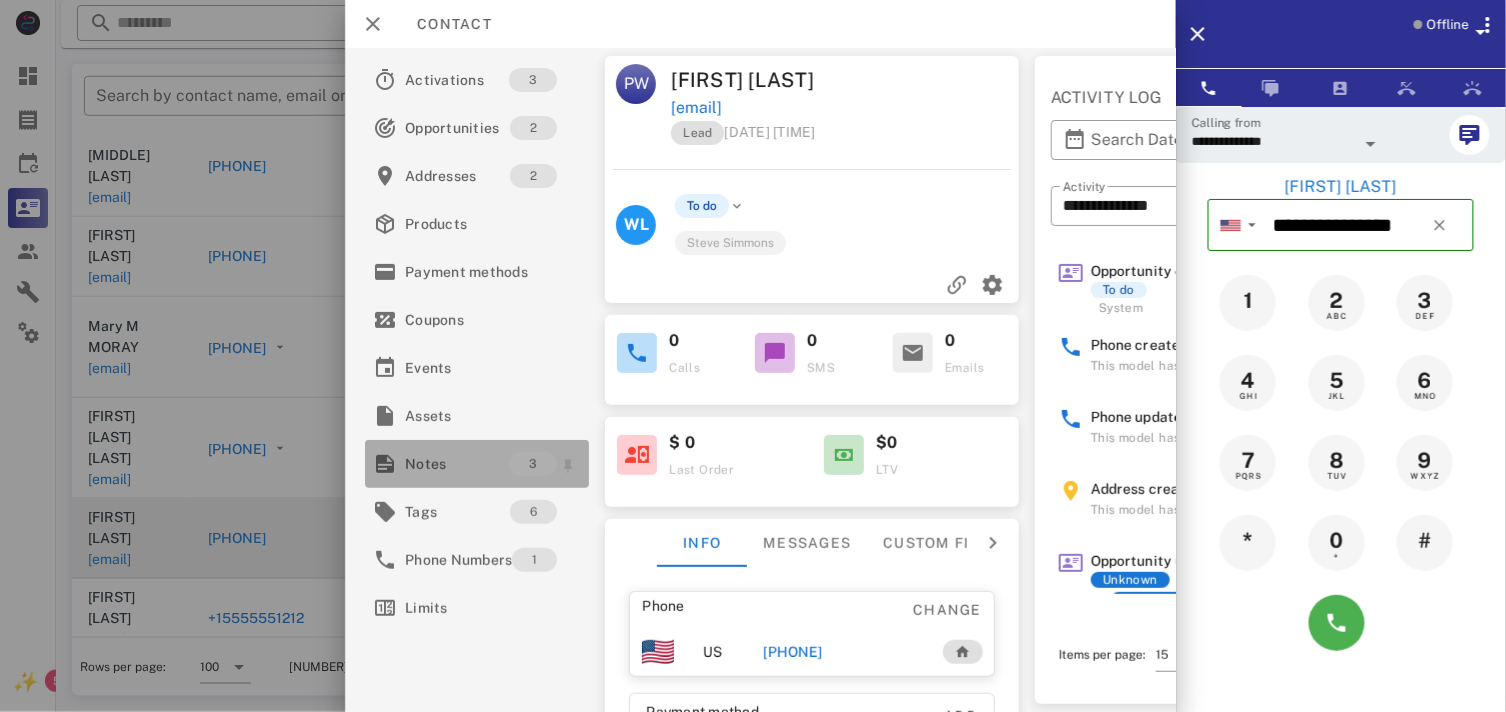 click on "Notes" at bounding box center [457, 464] 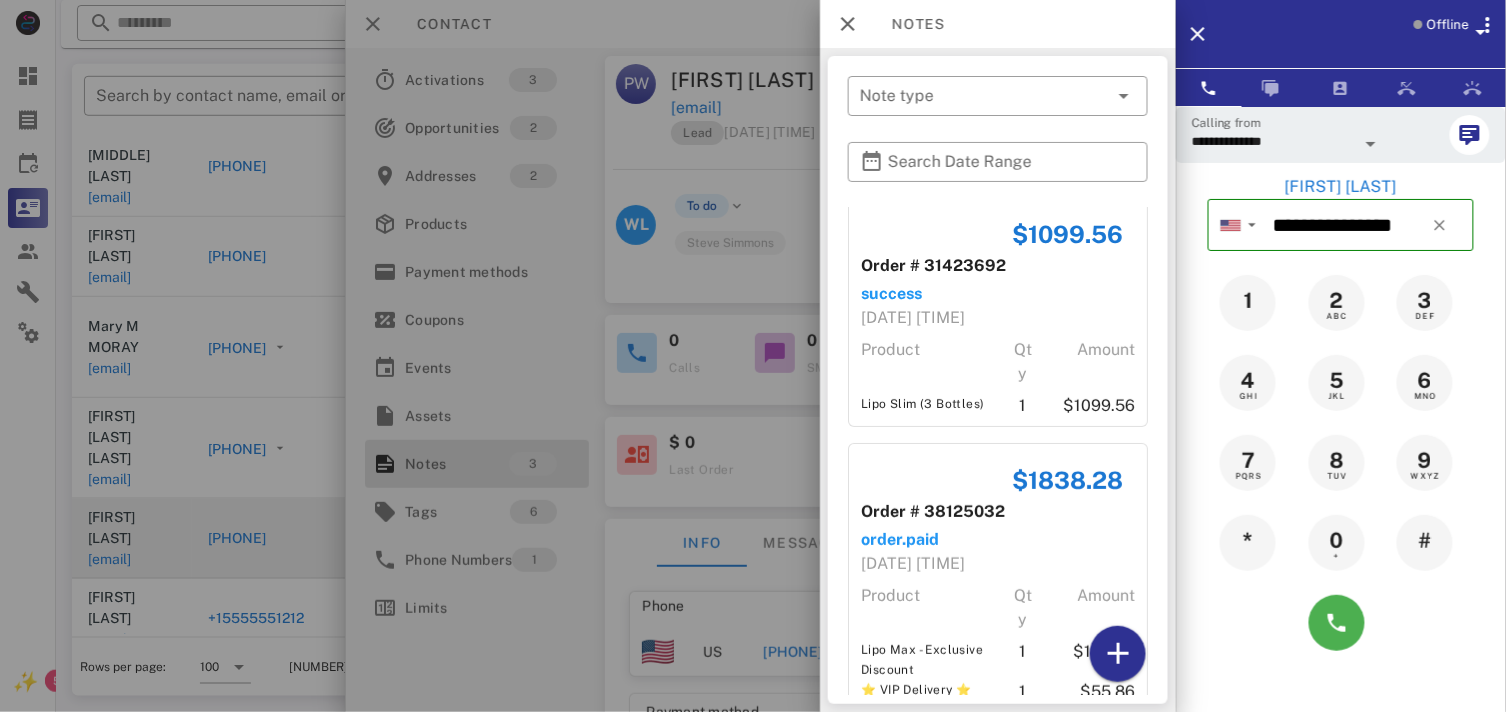 scroll, scrollTop: 0, scrollLeft: 0, axis: both 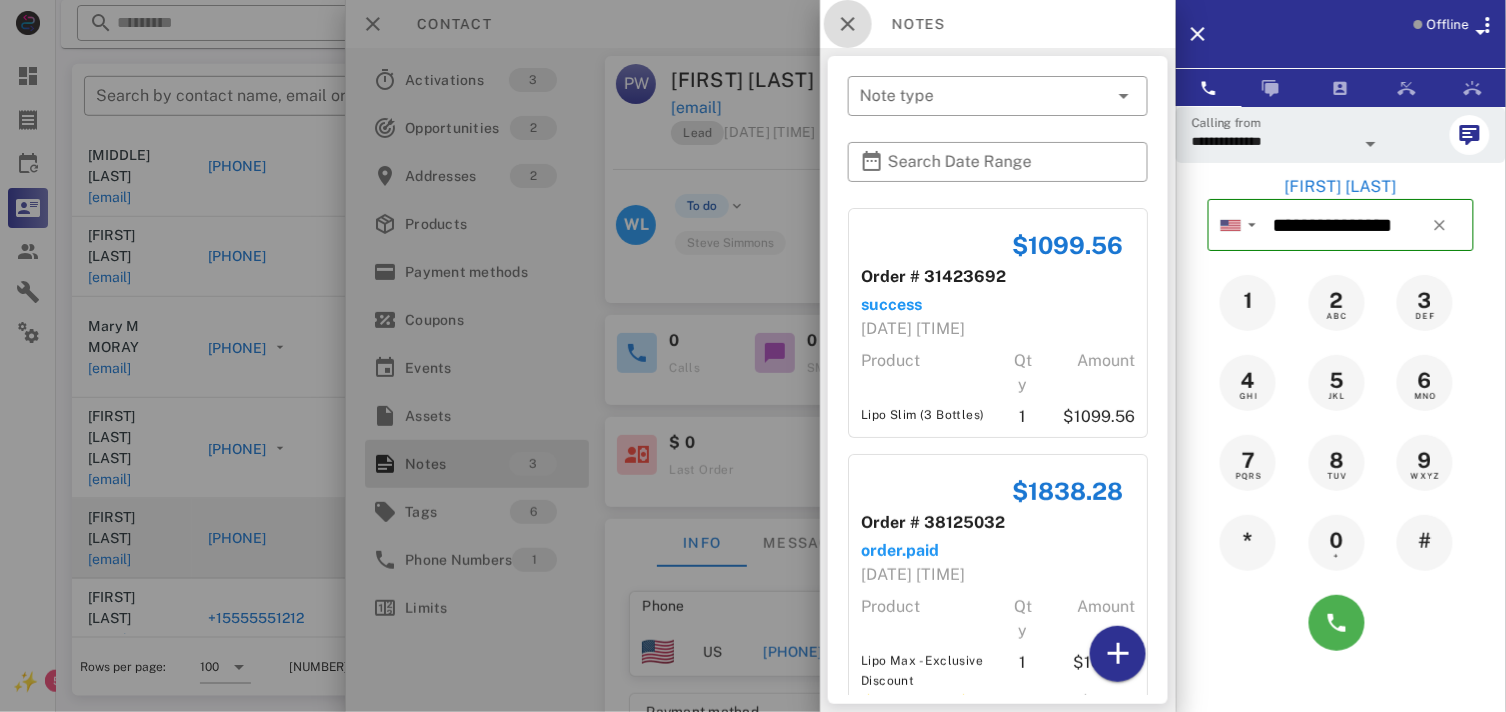 click at bounding box center (848, 24) 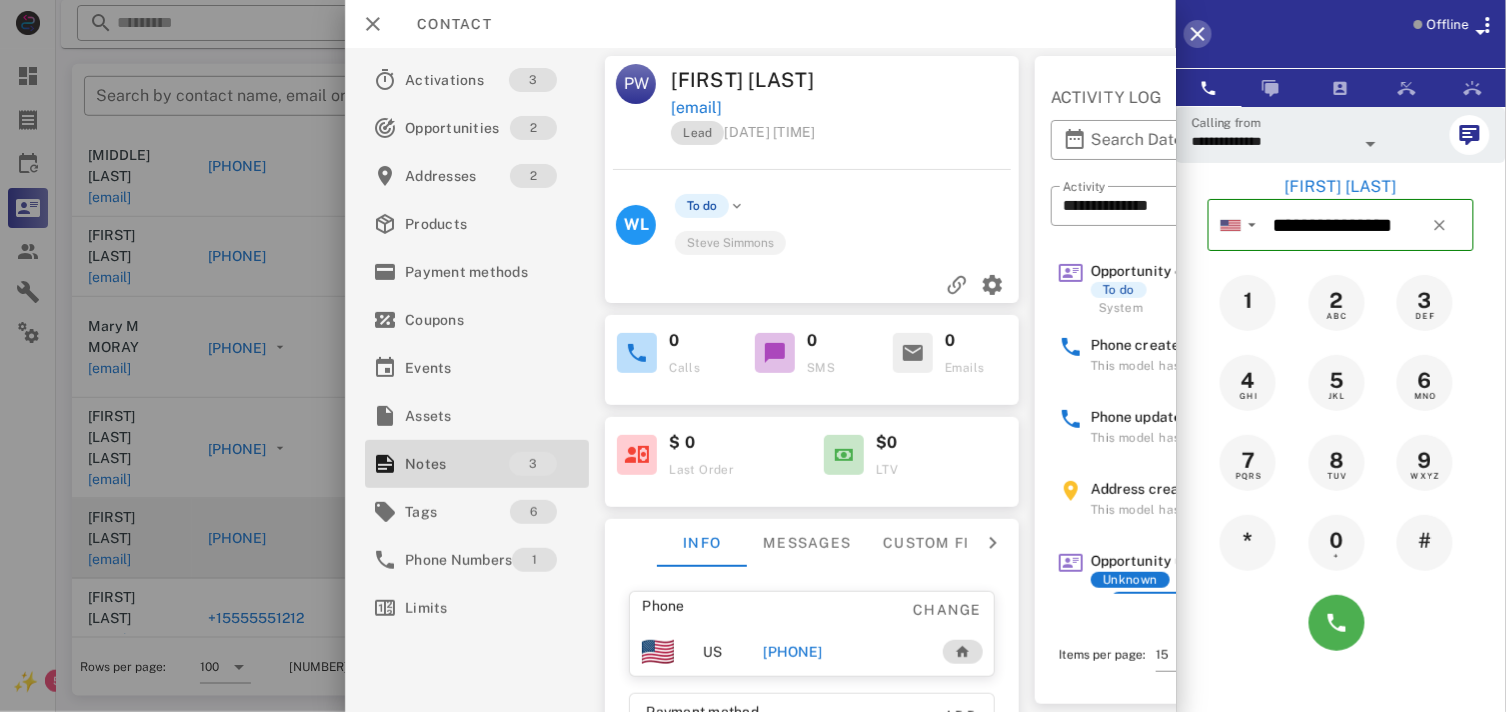 click at bounding box center [1198, 34] 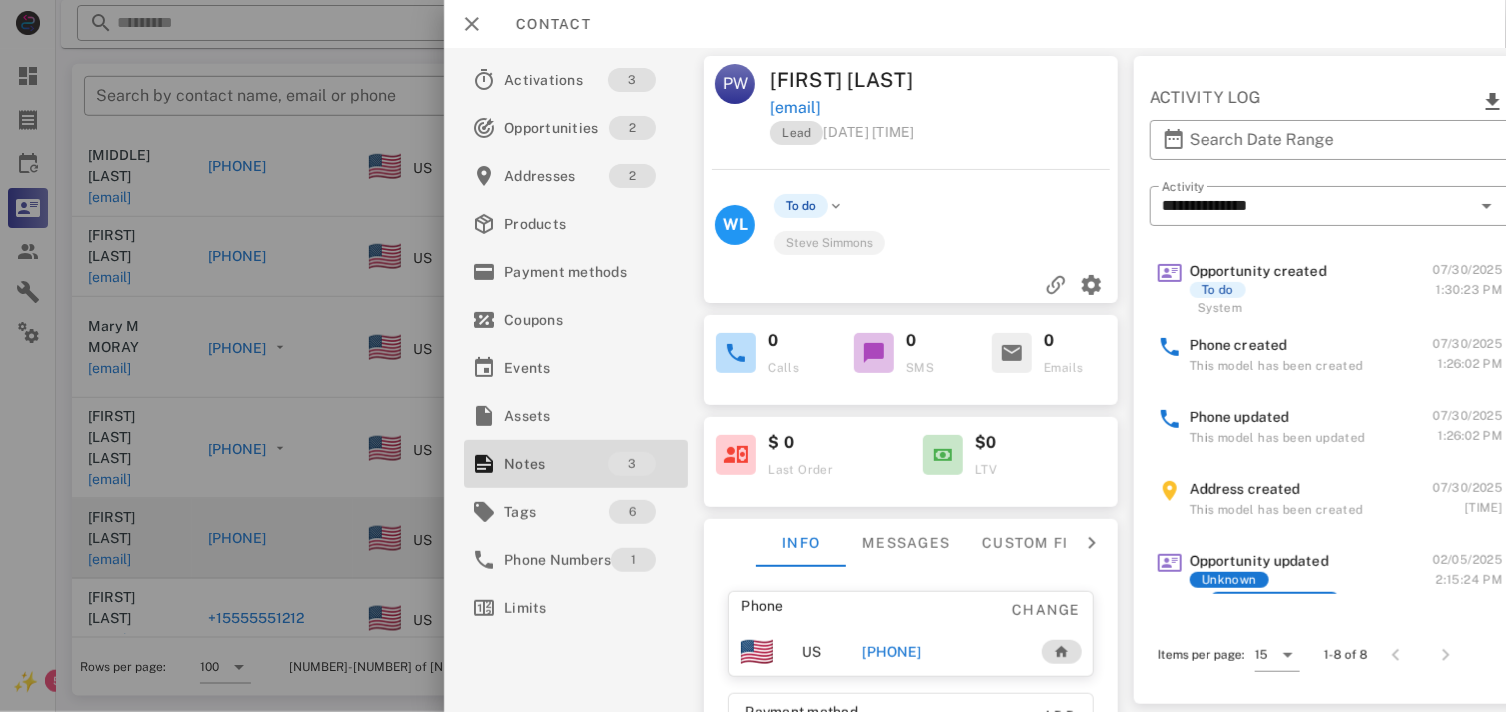 click on "[PHONE]" at bounding box center [892, 652] 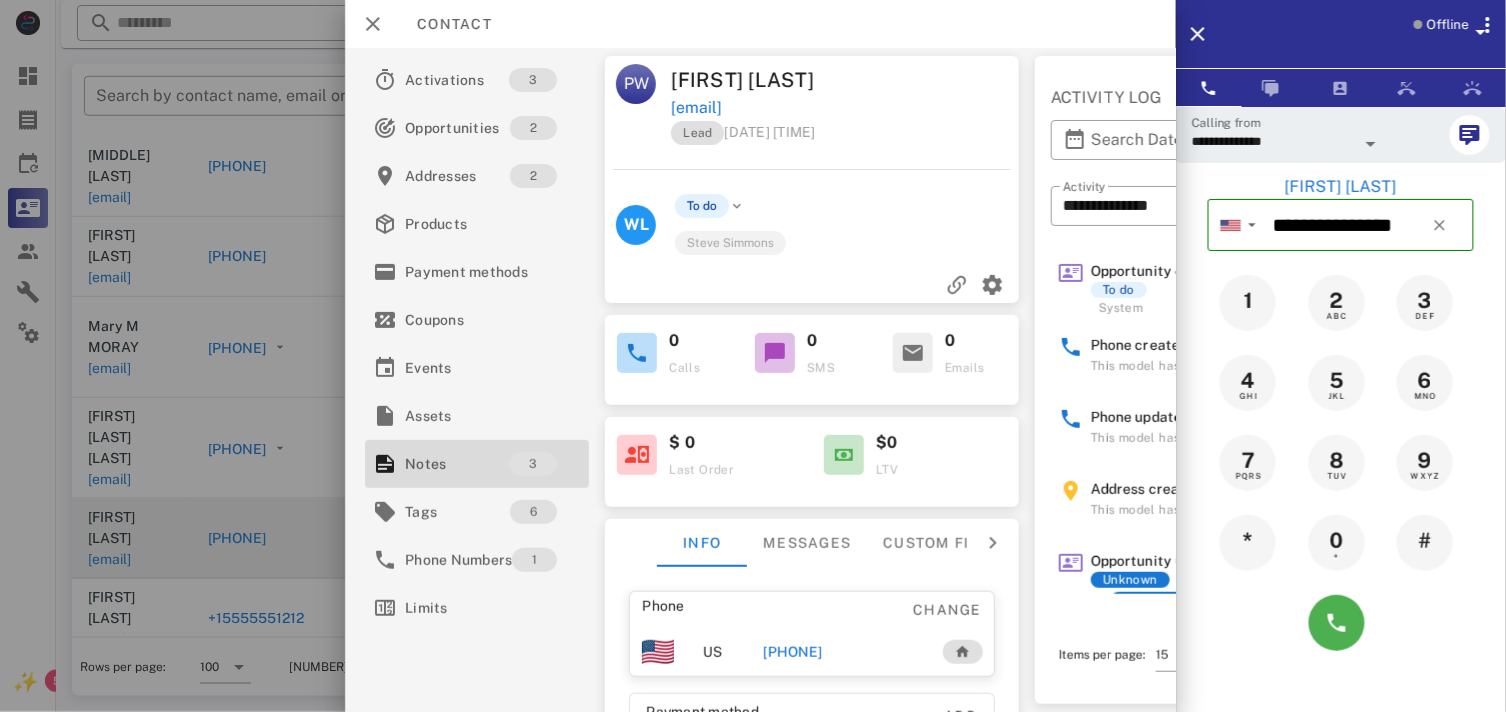click on "Offline" at bounding box center [1448, 25] 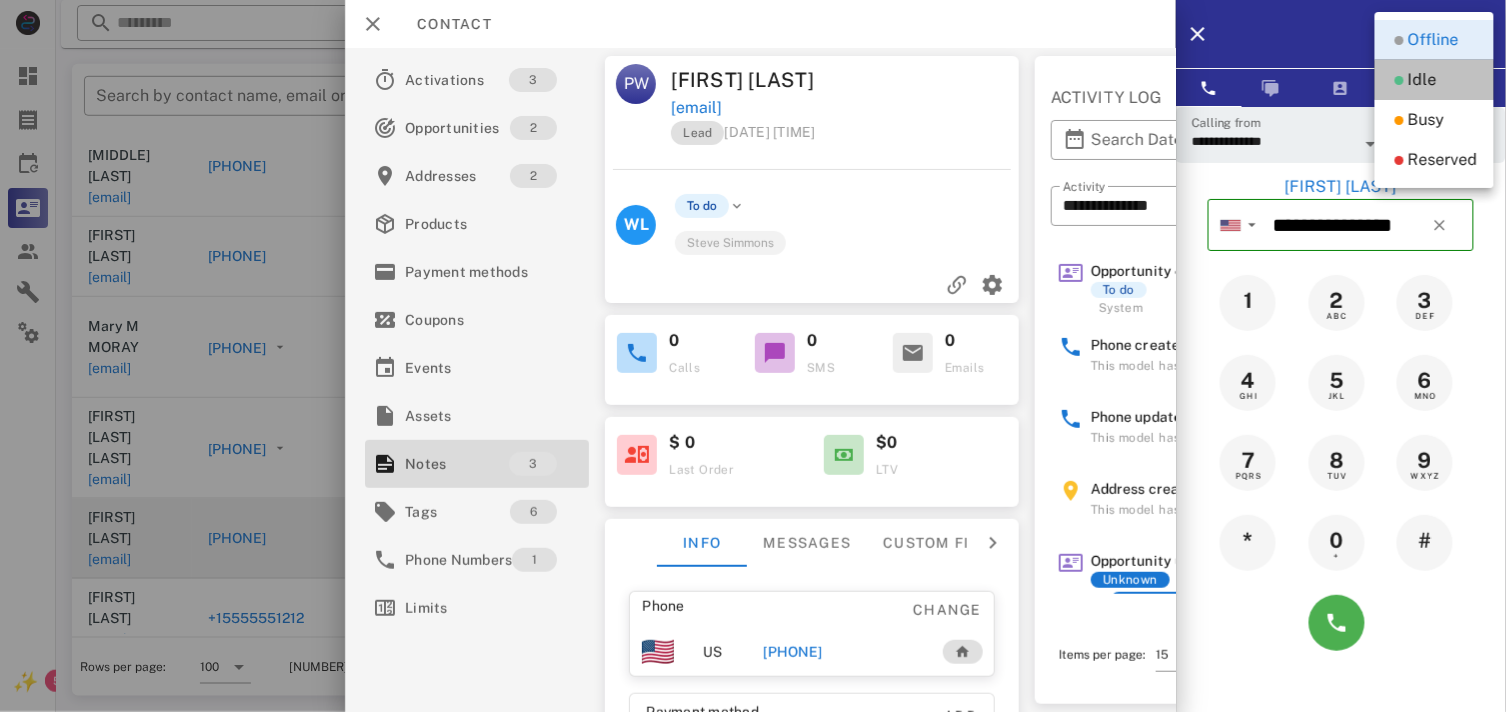 click on "Idle" at bounding box center (1422, 80) 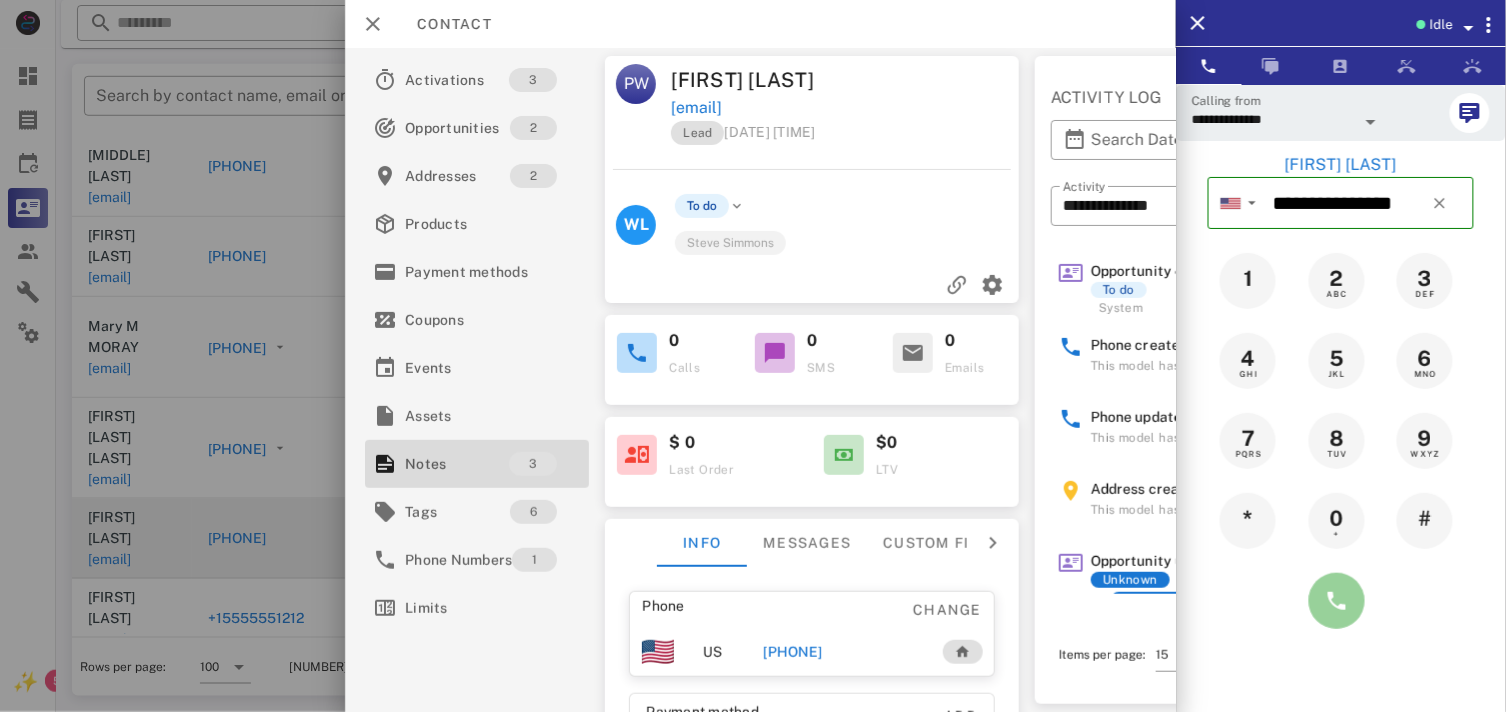 click at bounding box center (1337, 601) 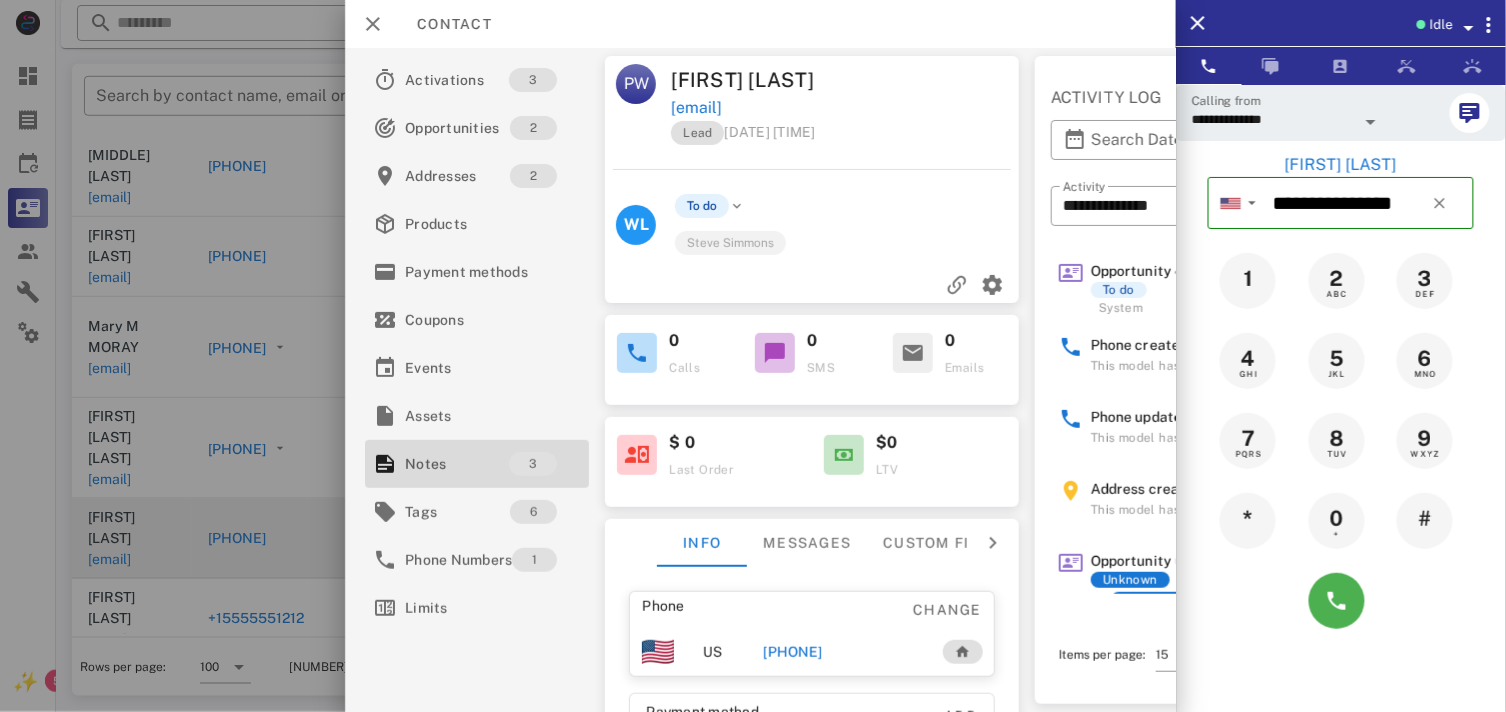 type 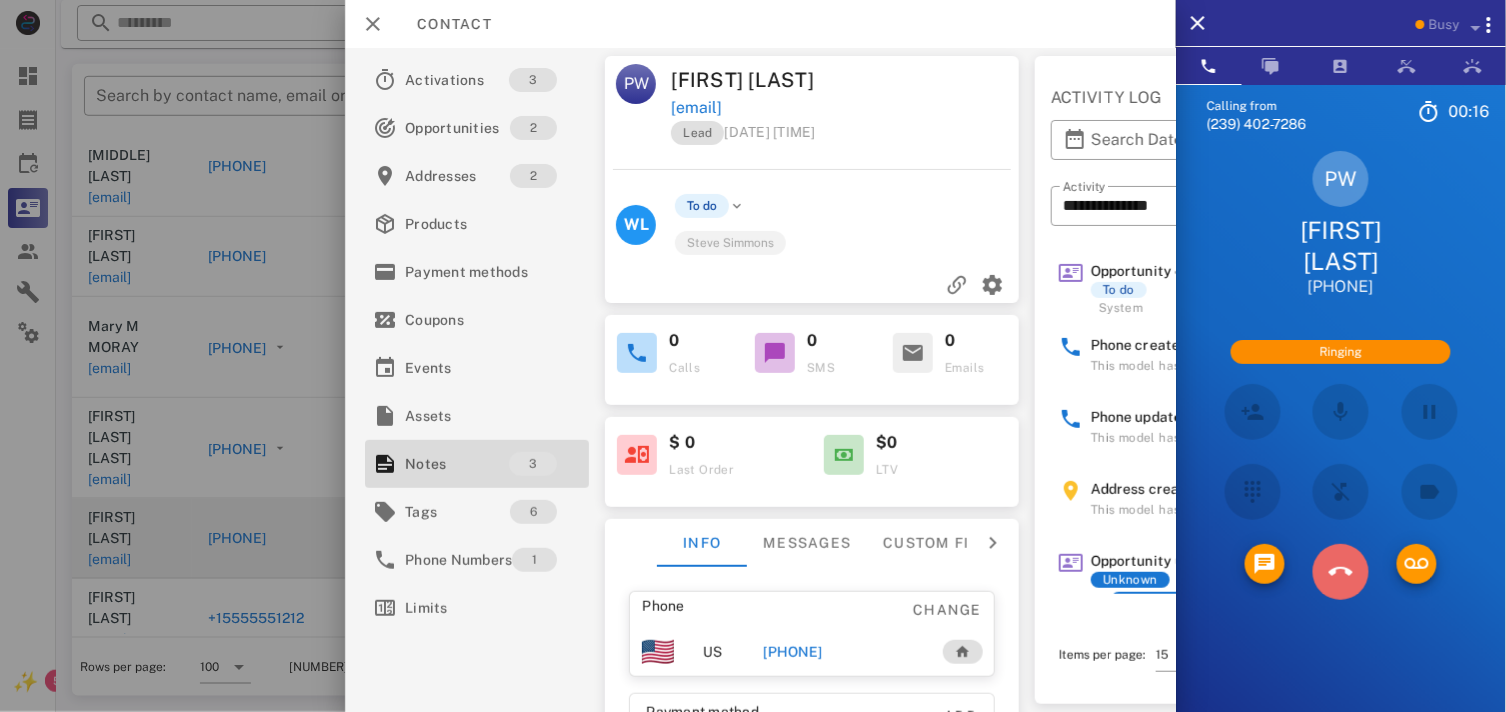 click at bounding box center (1341, 572) 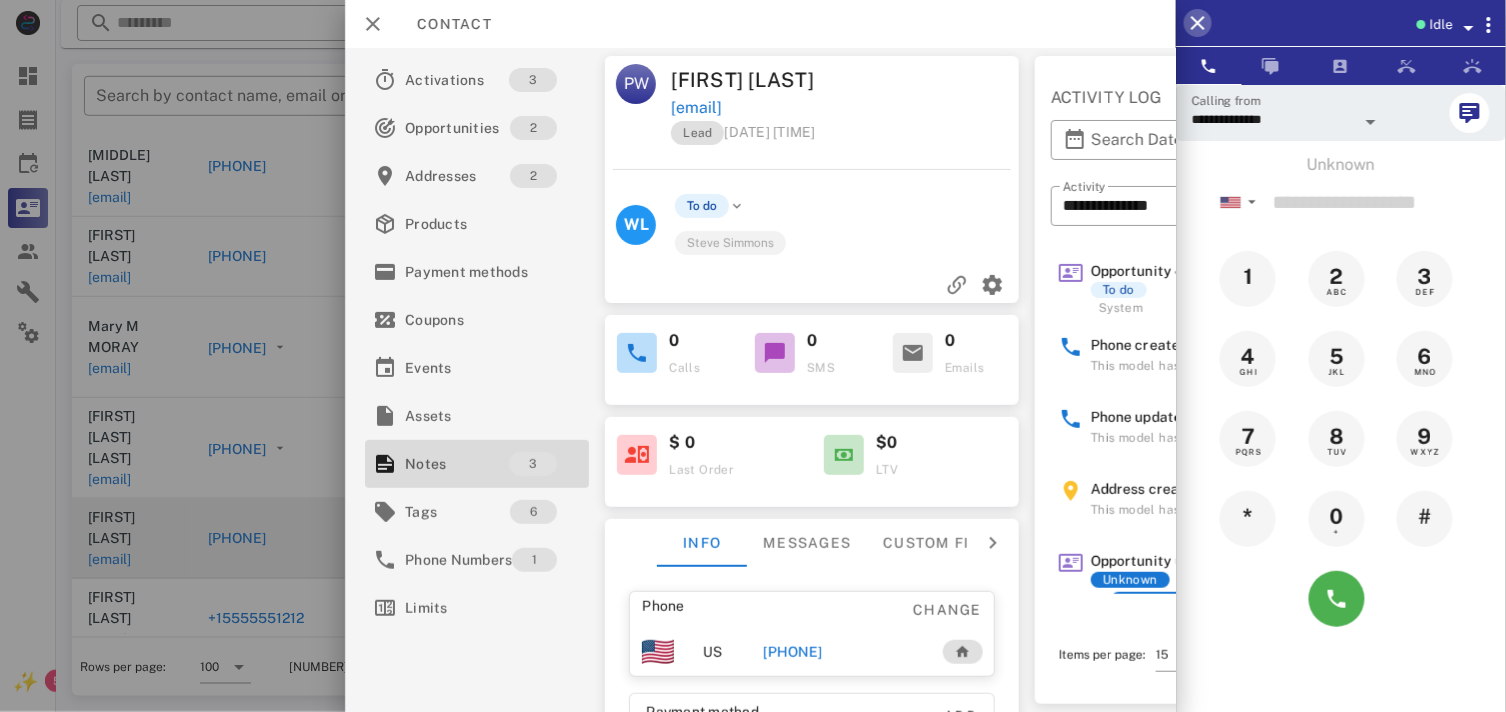 click at bounding box center [1198, 23] 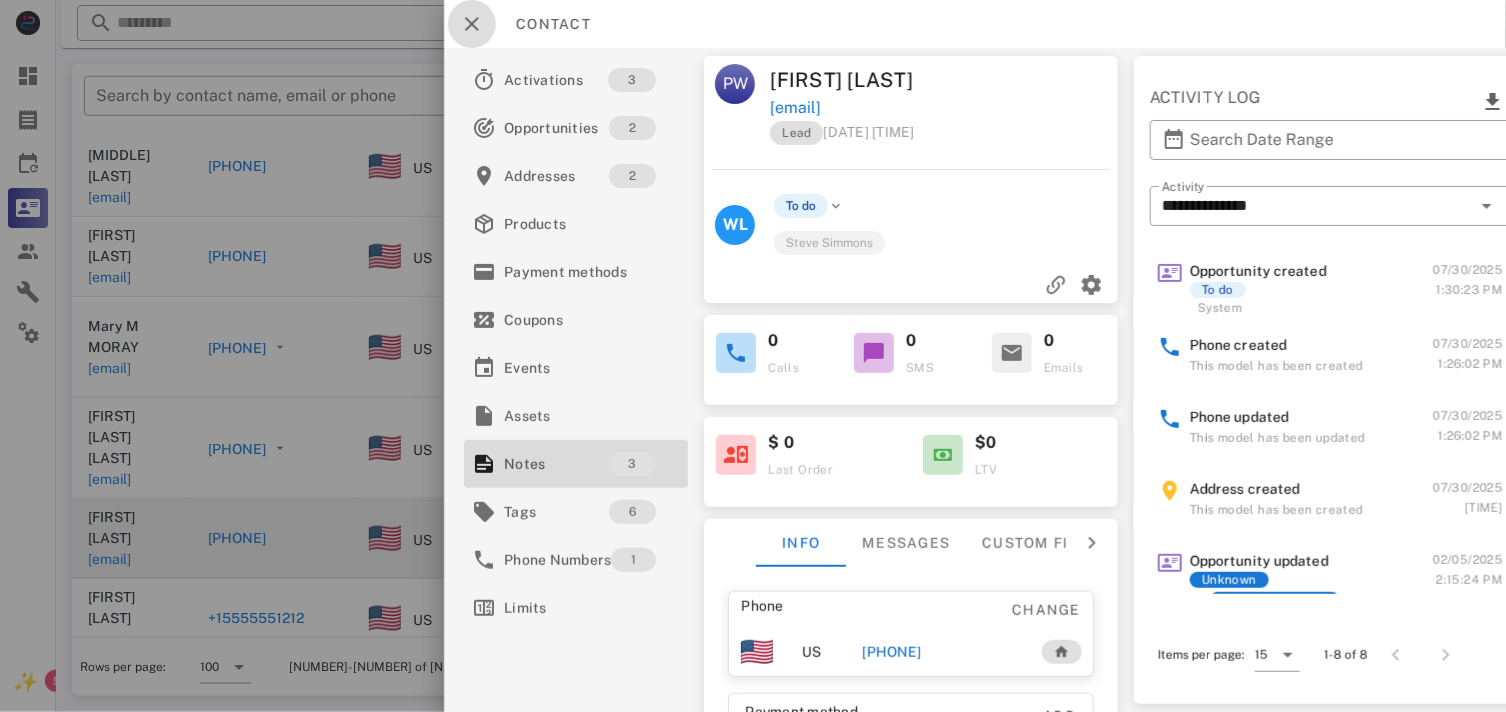 click at bounding box center (472, 24) 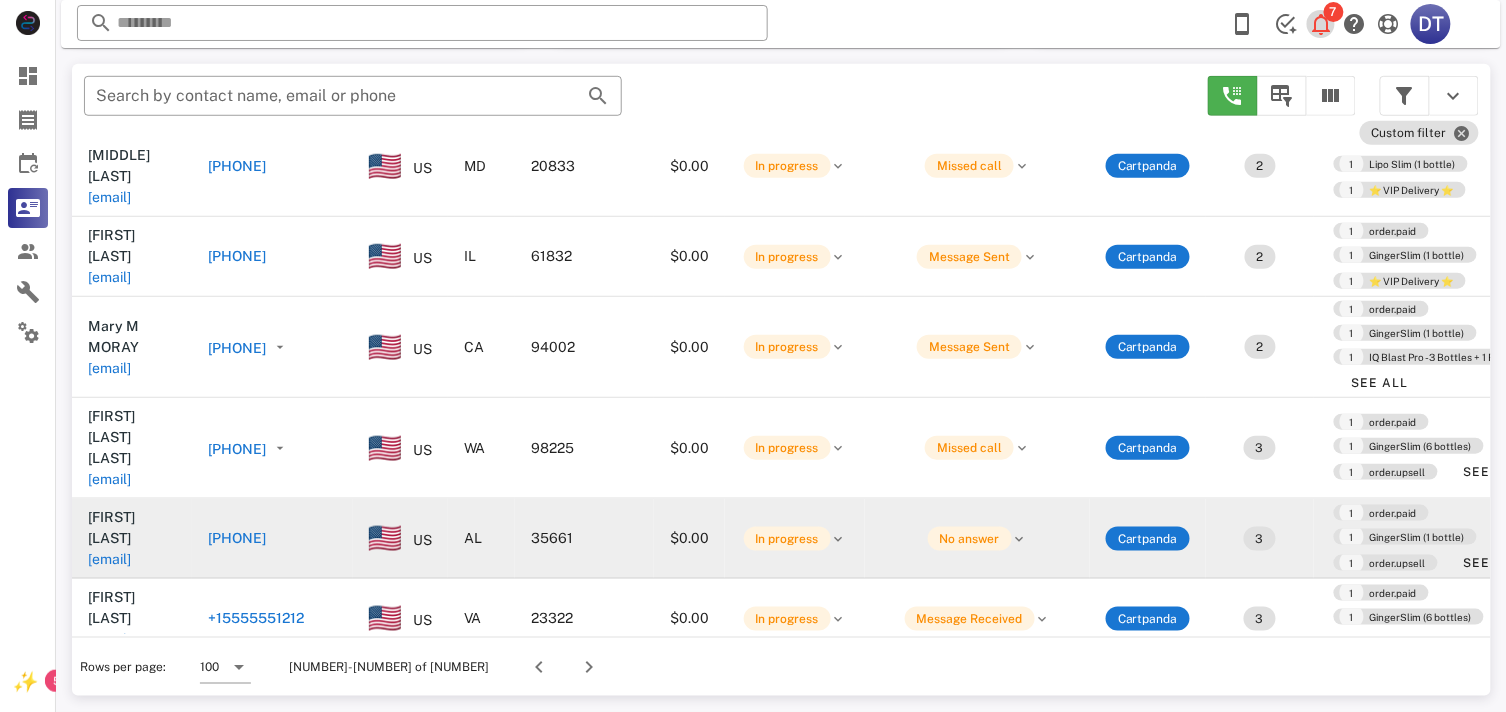 click at bounding box center (1322, 24) 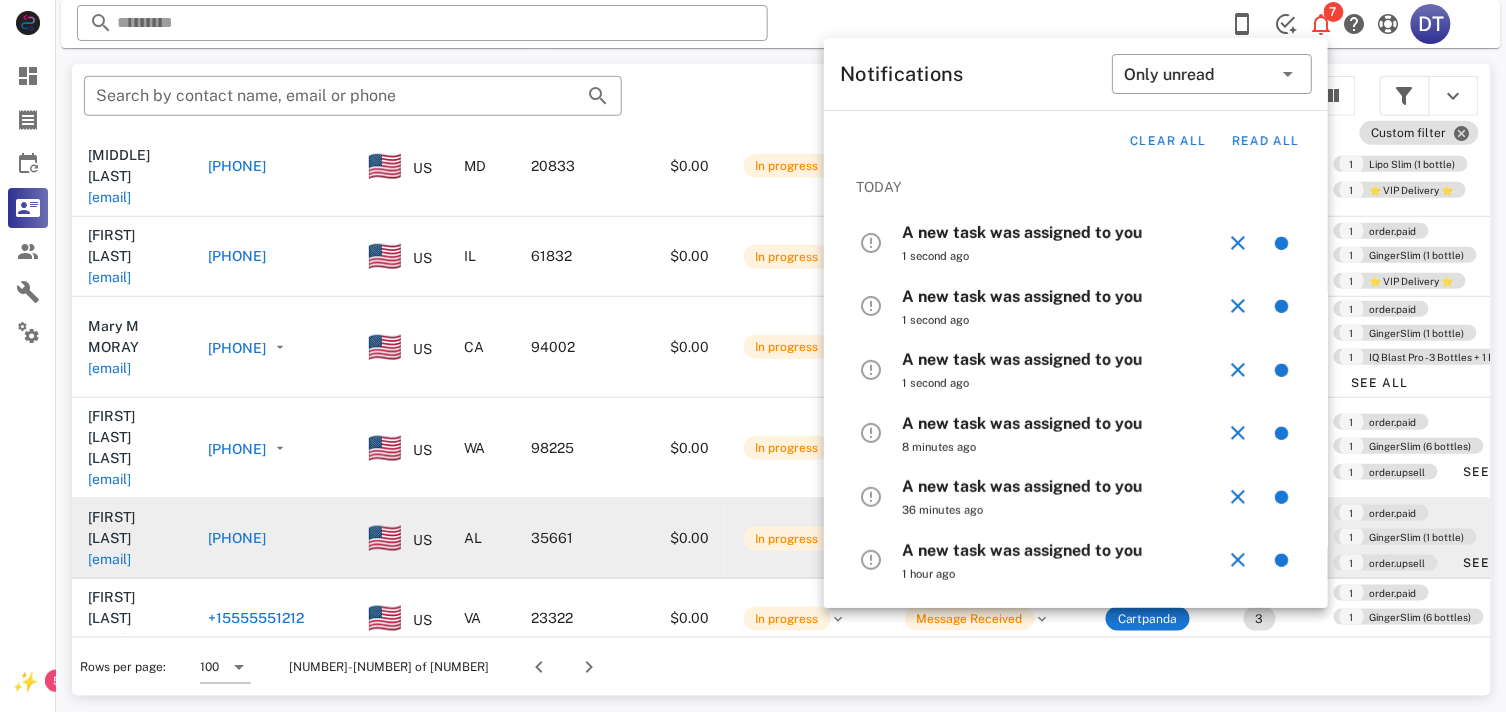 click on "A new task was assigned to you" at bounding box center [1022, 232] 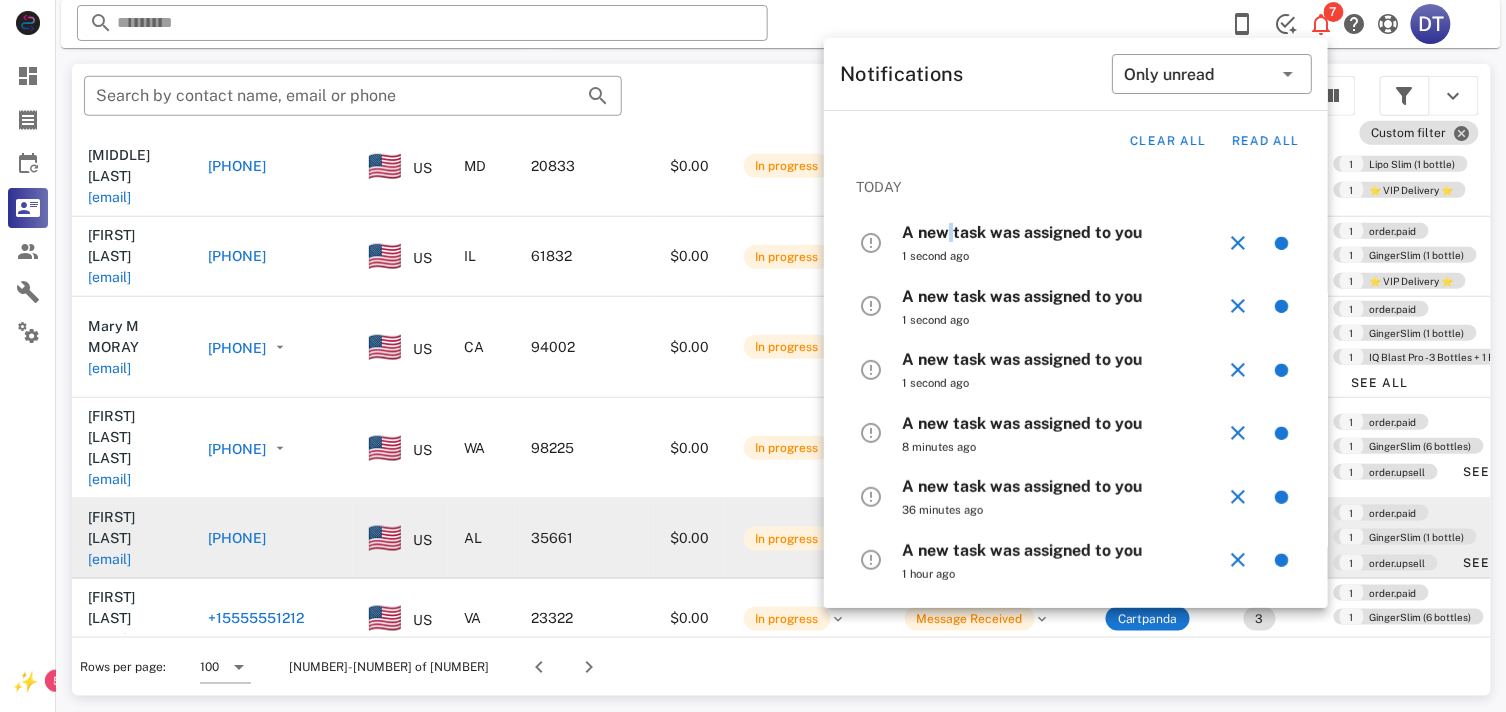 click on "A new task was assigned to you" at bounding box center (1022, 232) 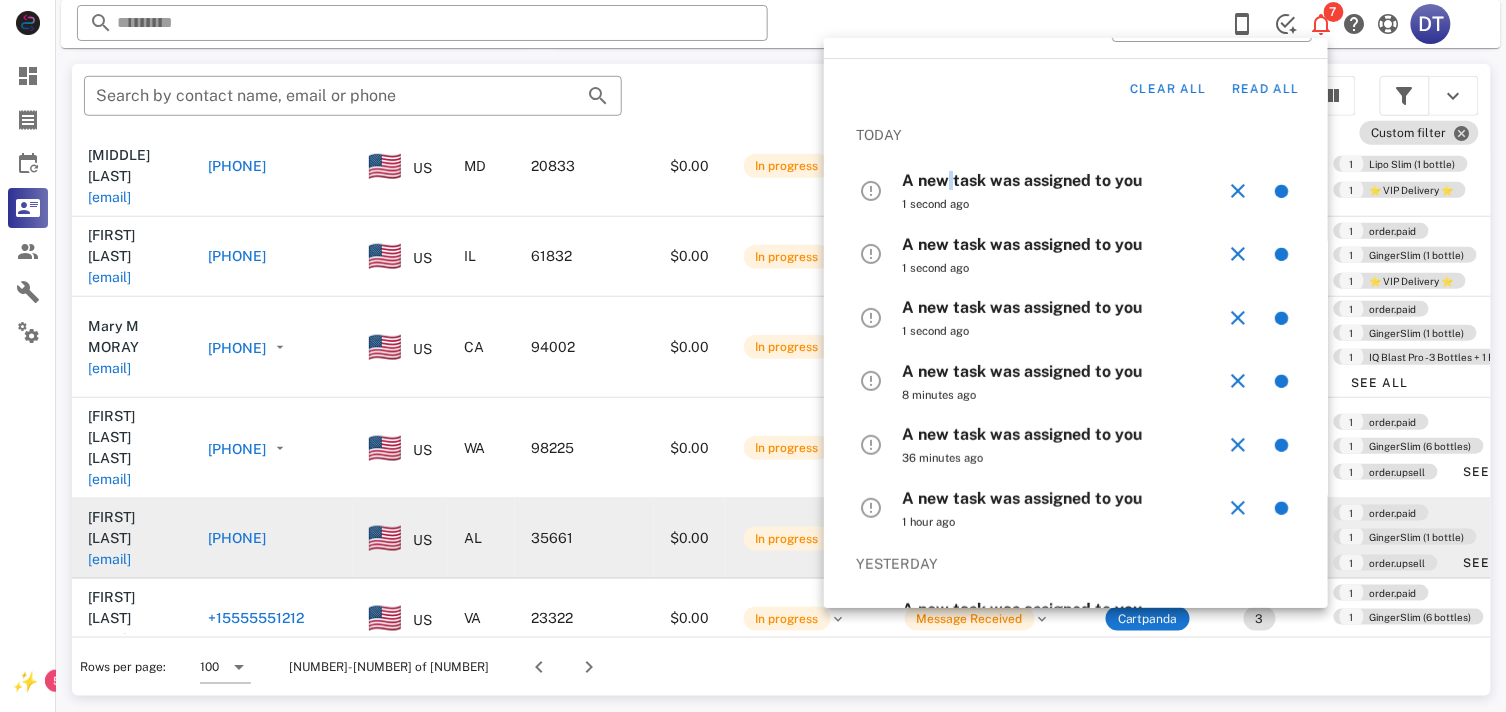 scroll, scrollTop: 0, scrollLeft: 0, axis: both 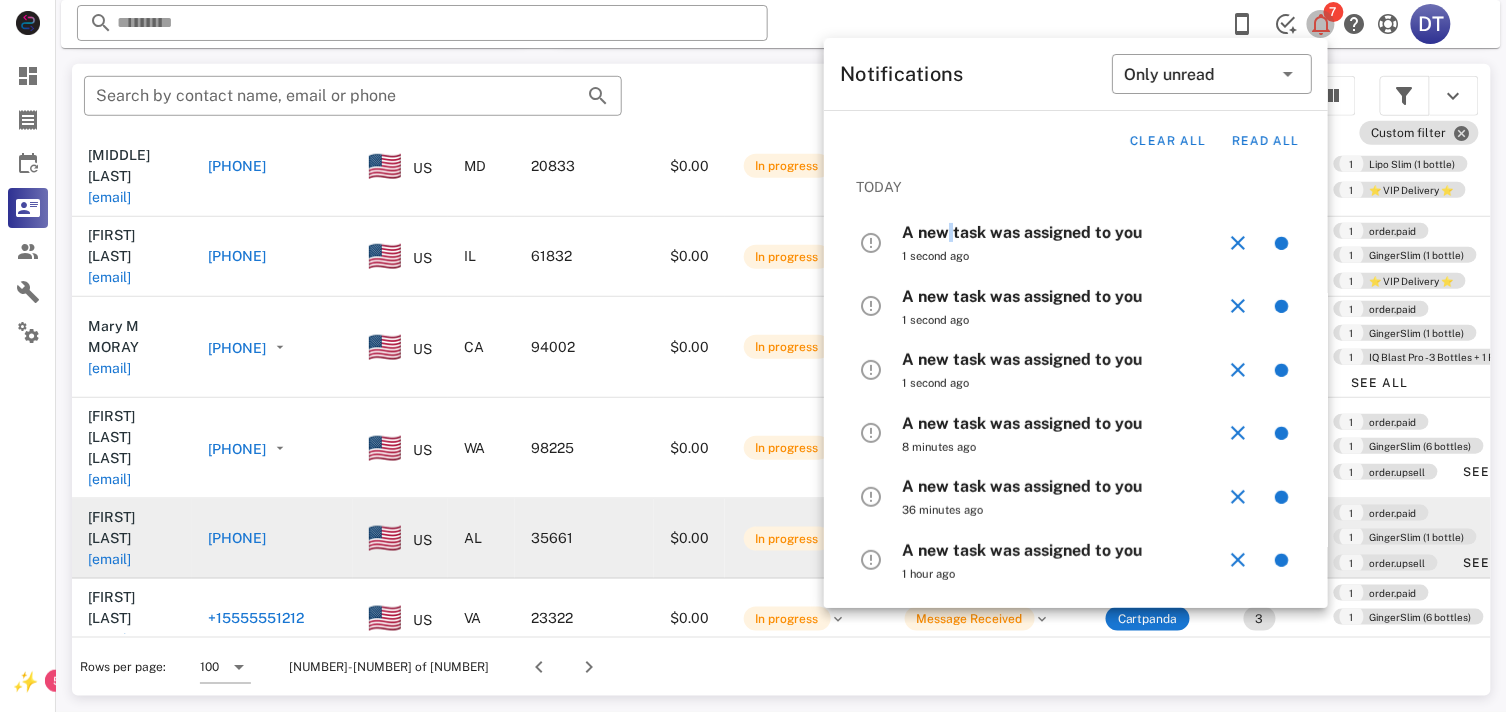 click at bounding box center (1322, 24) 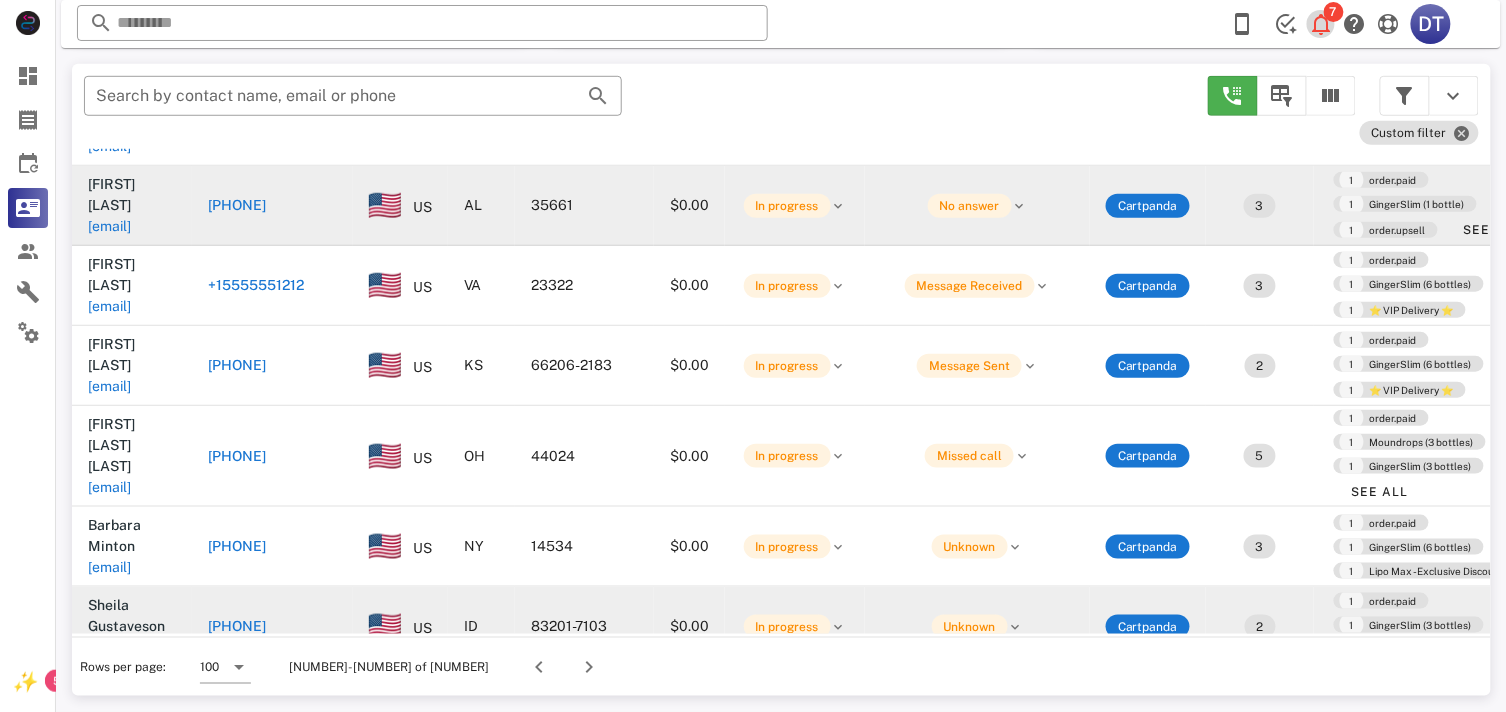 scroll, scrollTop: 2666, scrollLeft: 0, axis: vertical 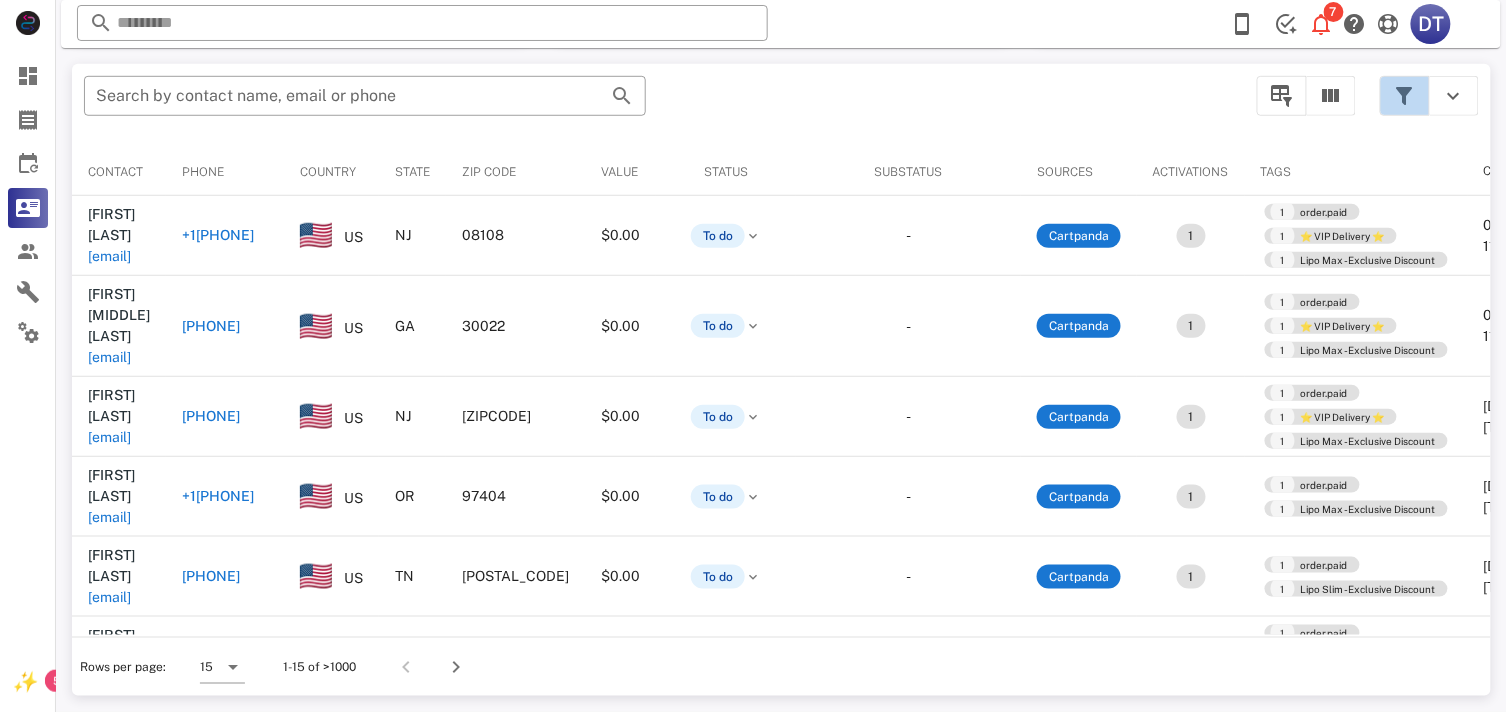 click at bounding box center [1405, 96] 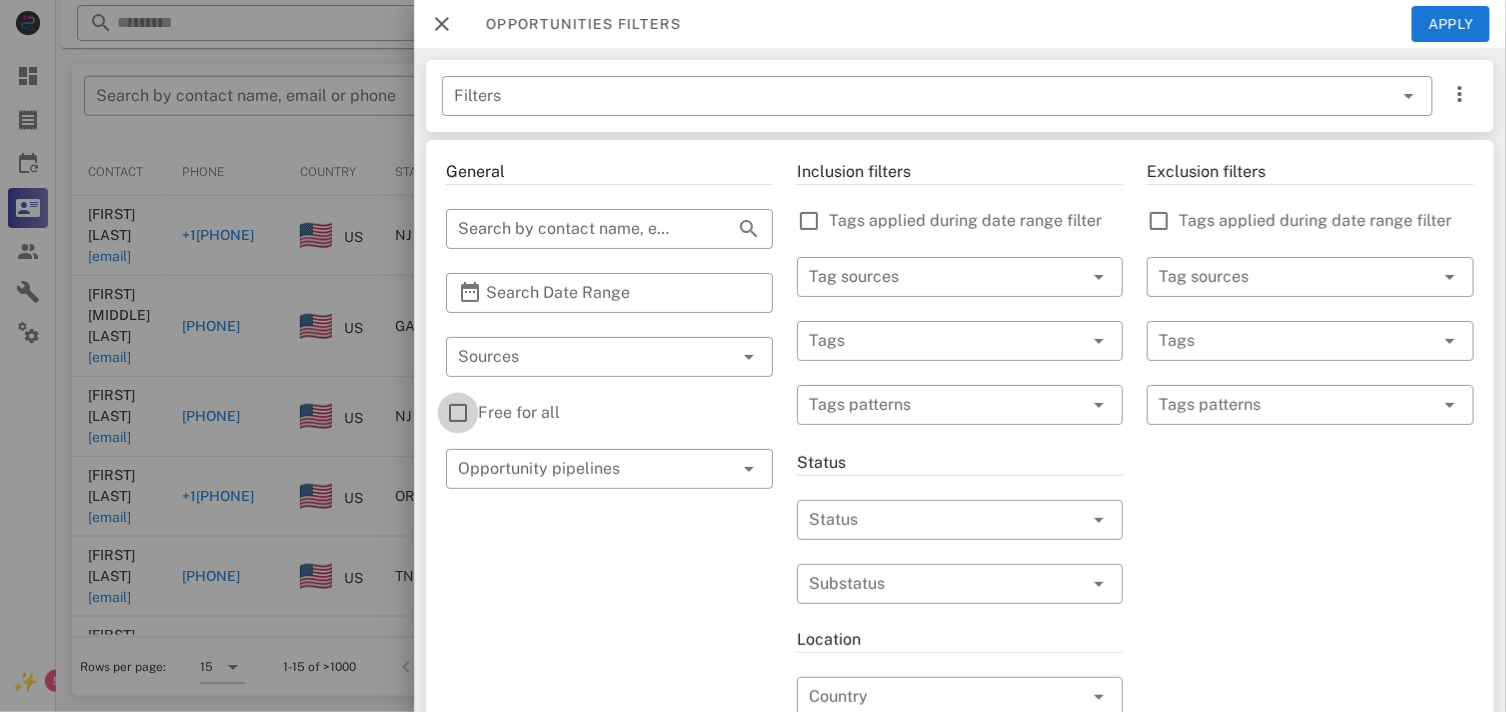 click at bounding box center (458, 413) 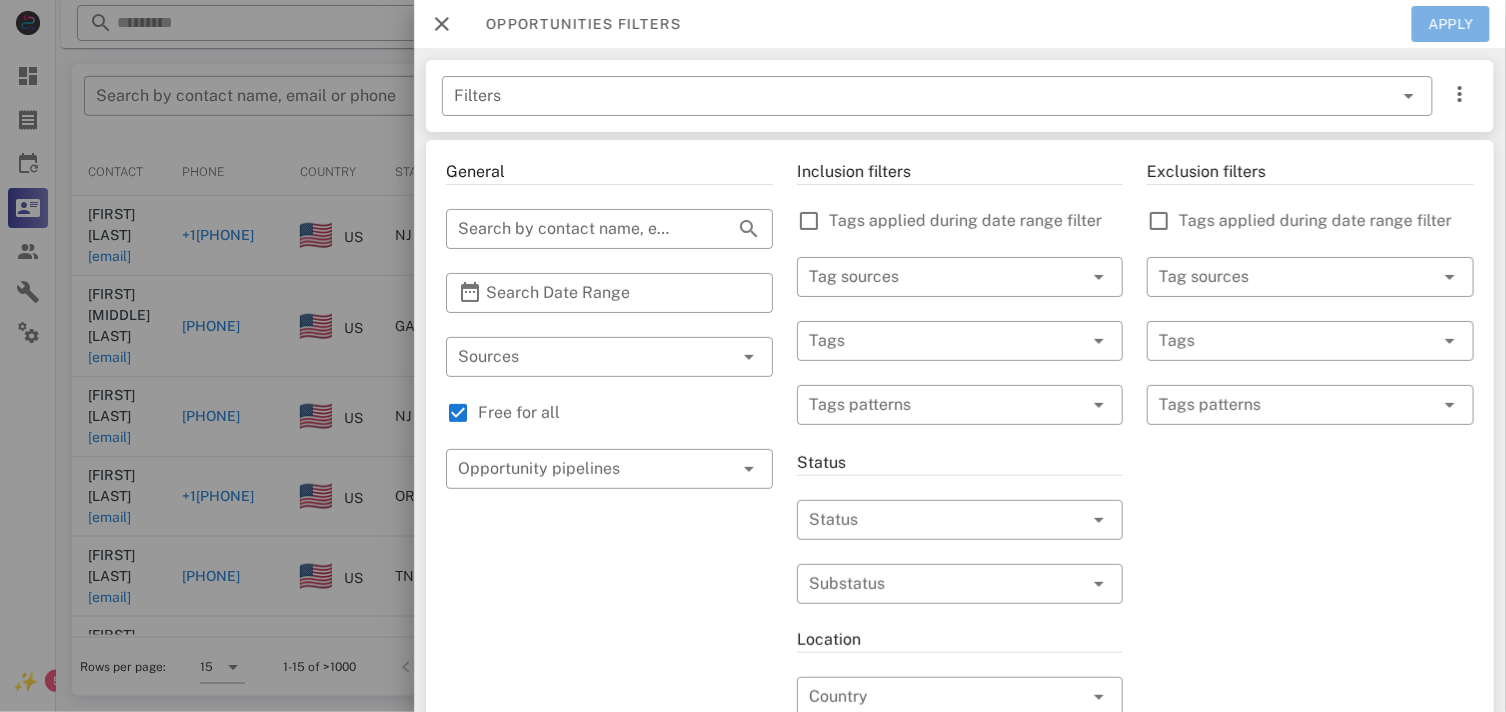 click on "Apply" at bounding box center [1451, 24] 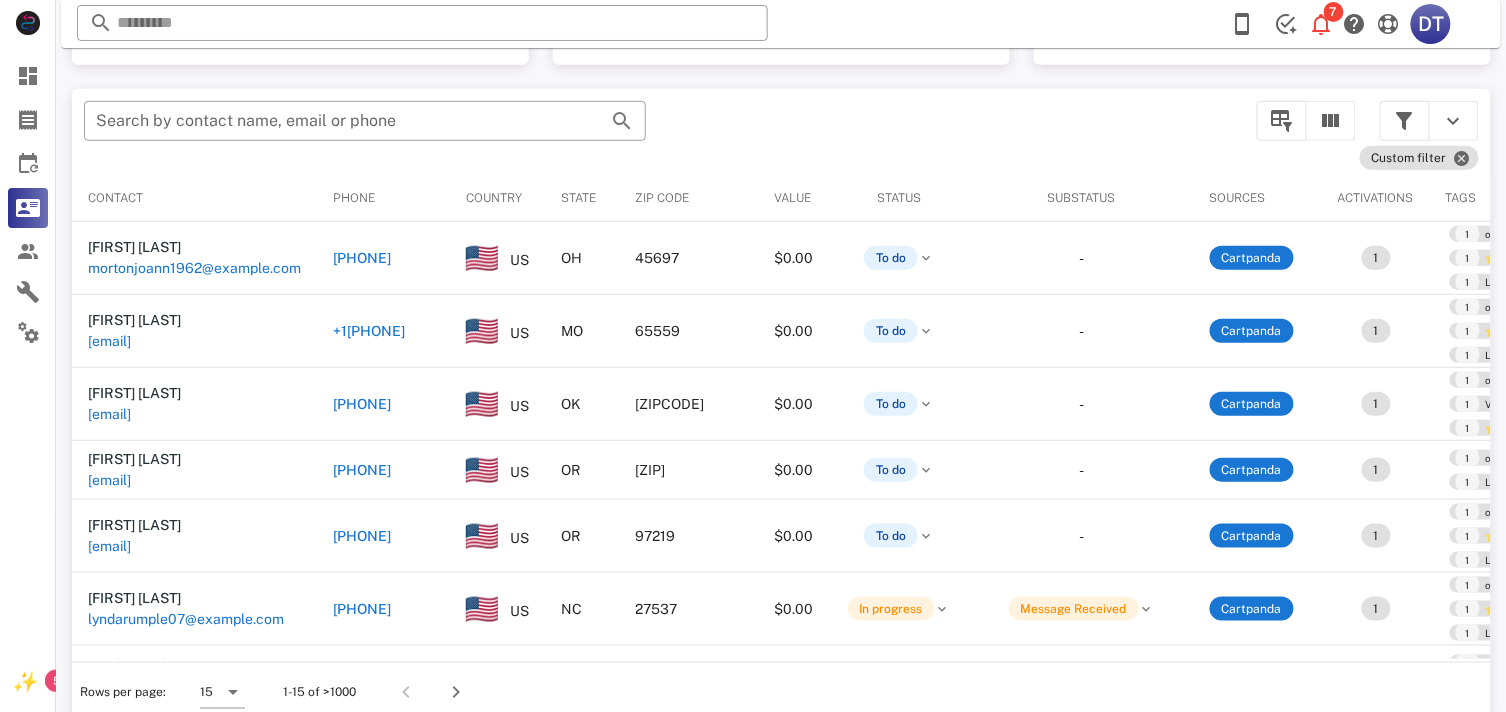 scroll, scrollTop: 380, scrollLeft: 0, axis: vertical 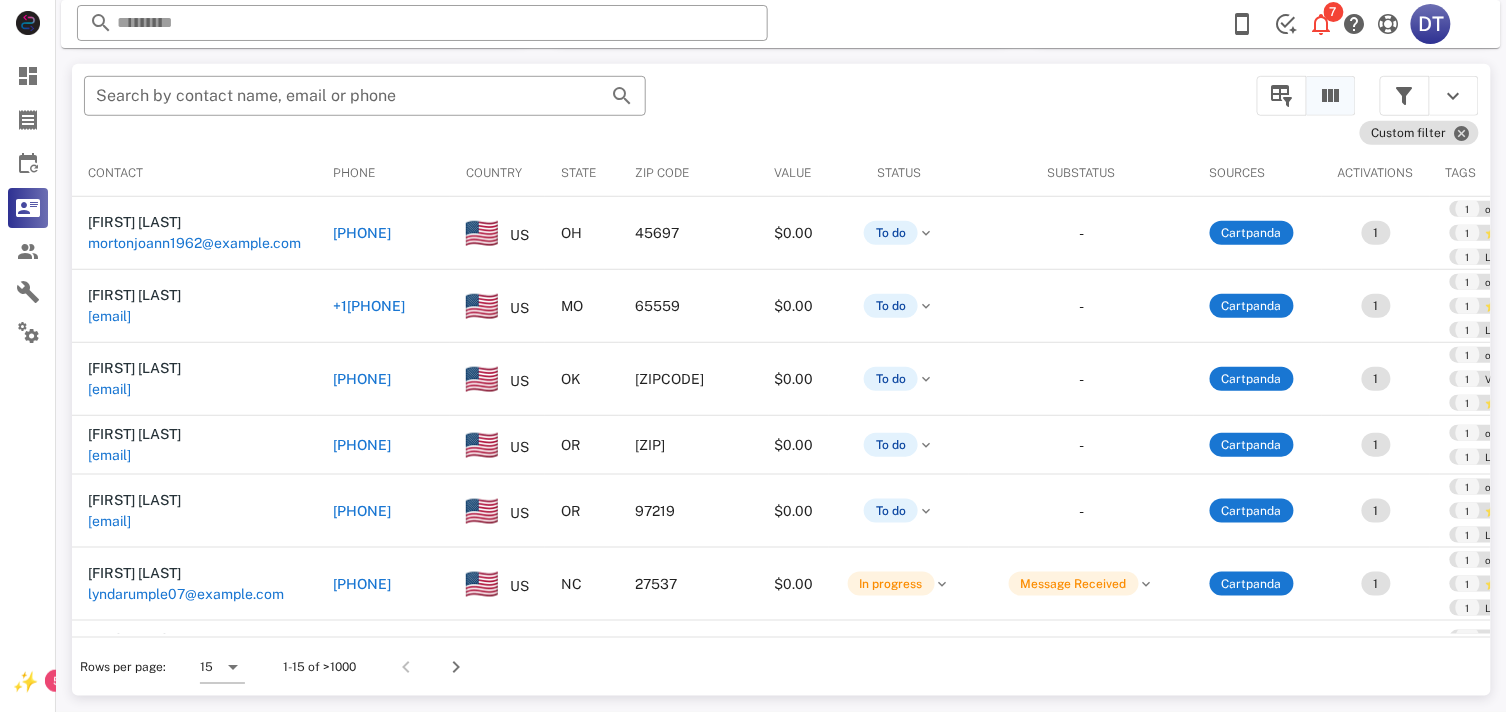 click at bounding box center [1331, 96] 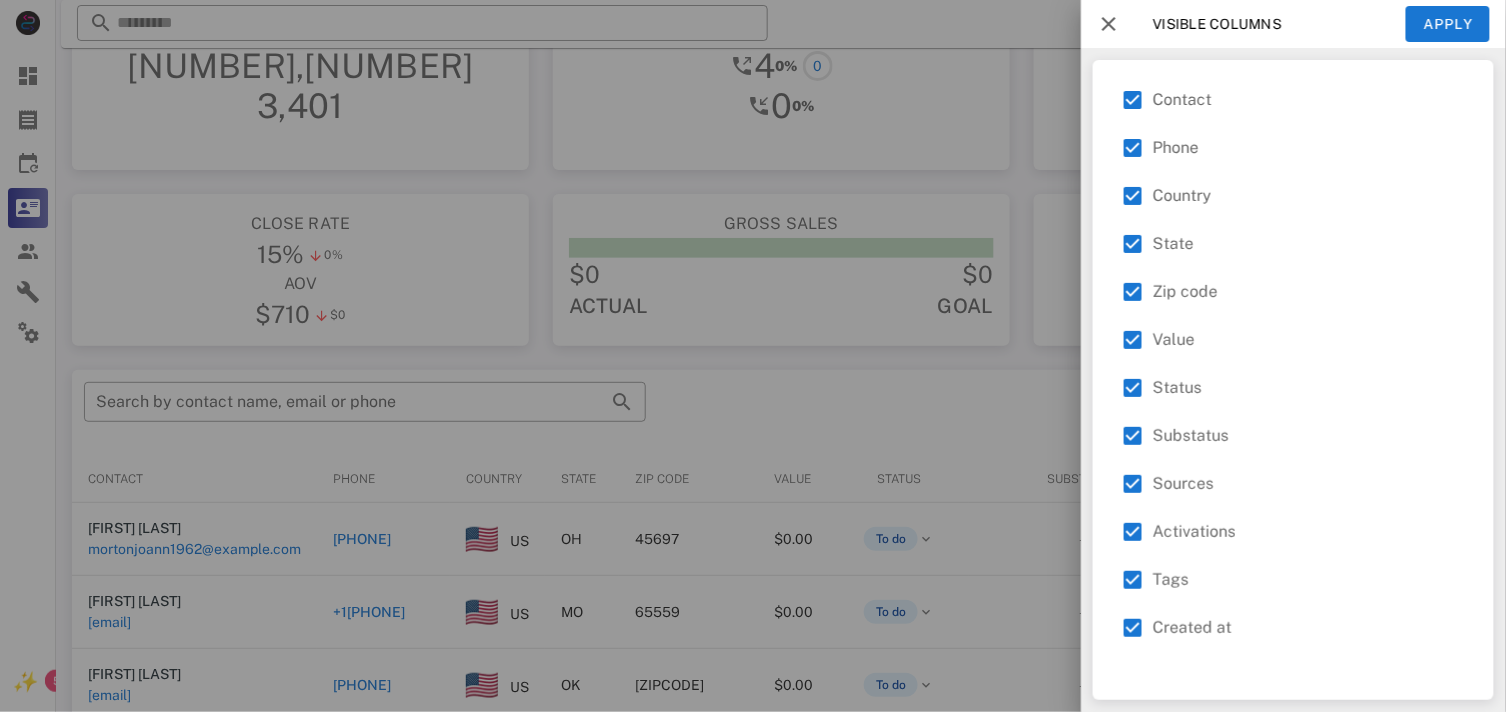 scroll, scrollTop: 0, scrollLeft: 0, axis: both 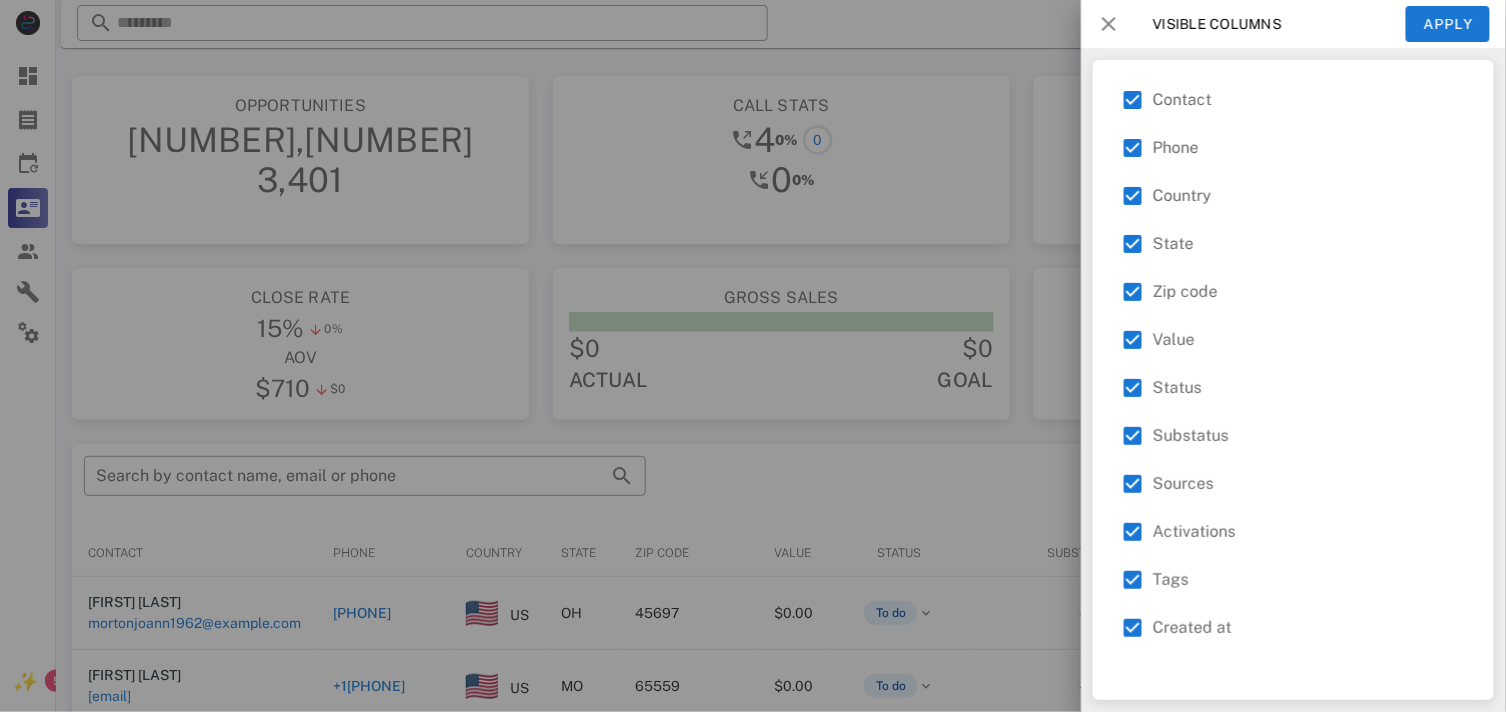 click at bounding box center (1109, 24) 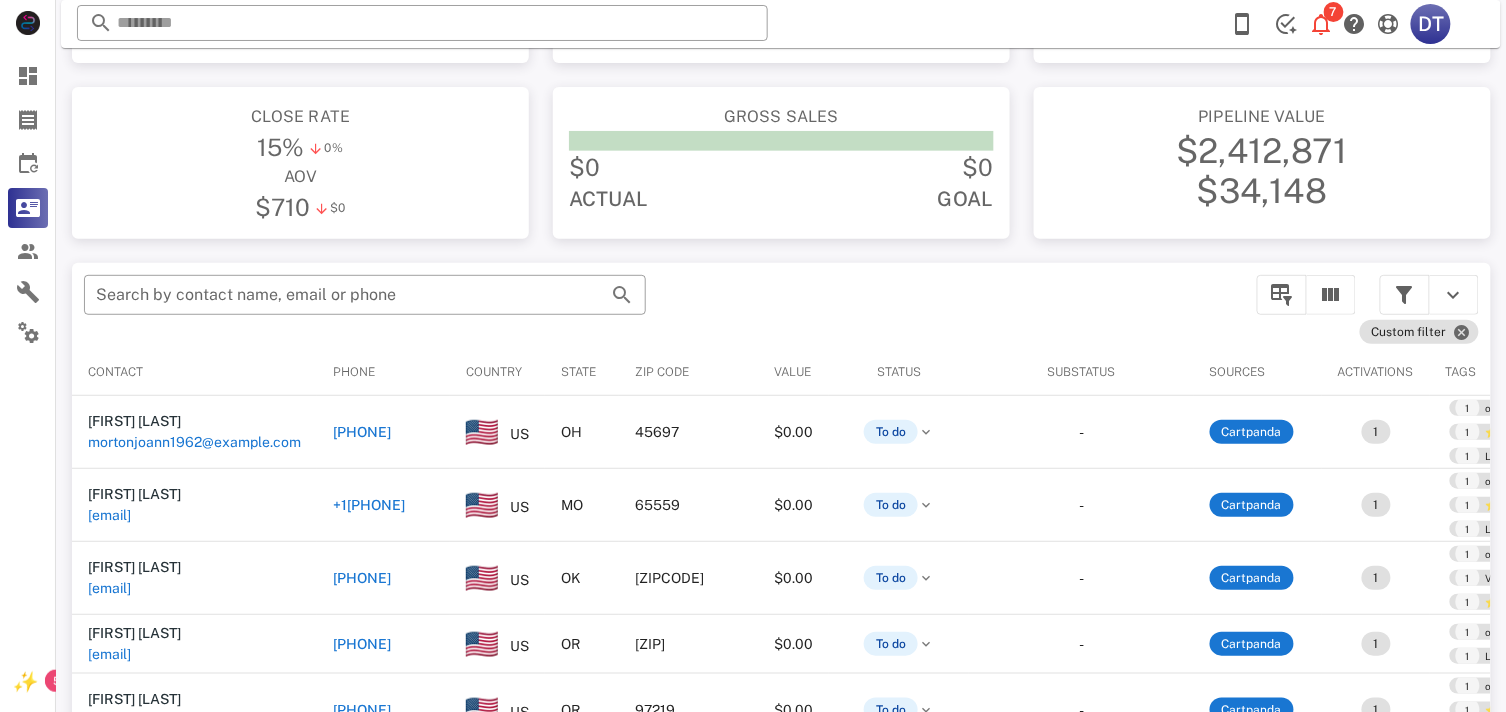 scroll, scrollTop: 380, scrollLeft: 0, axis: vertical 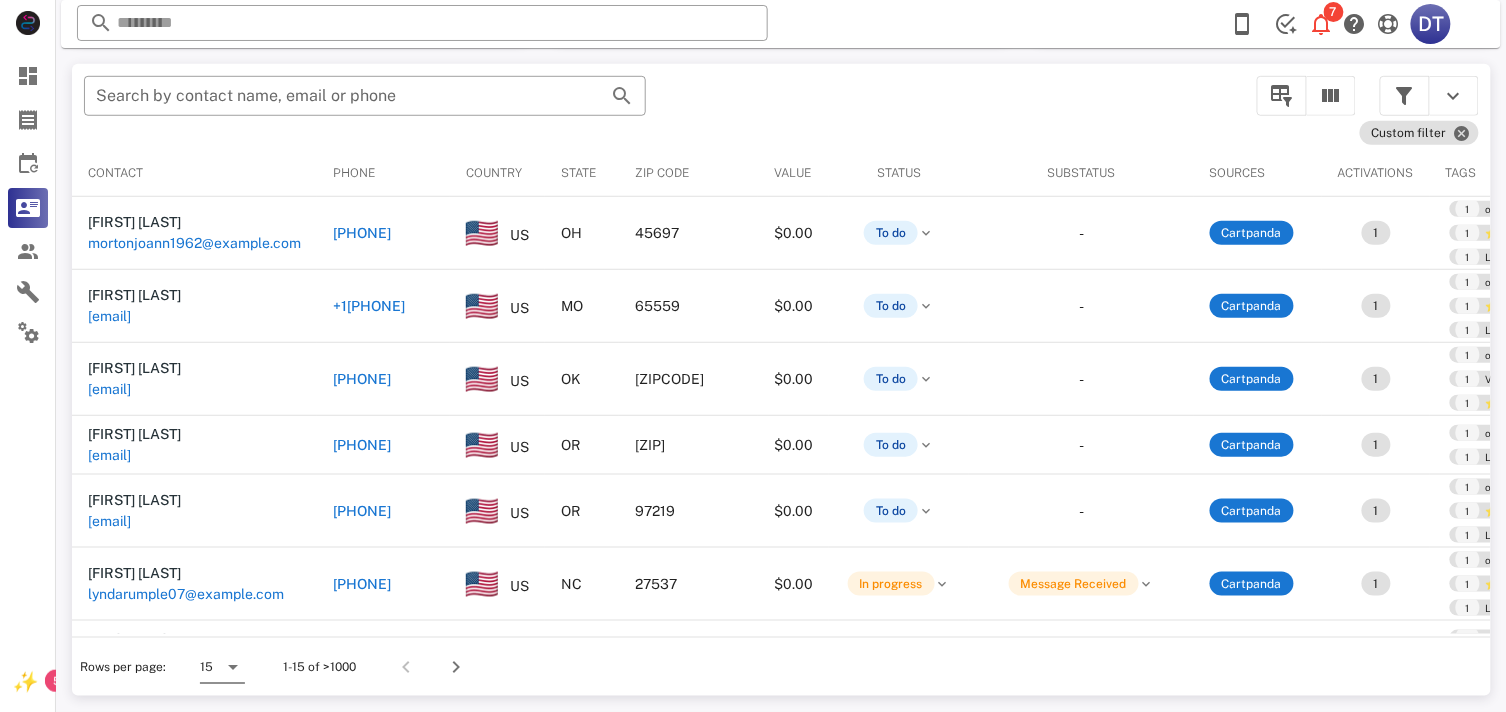 click at bounding box center (233, 667) 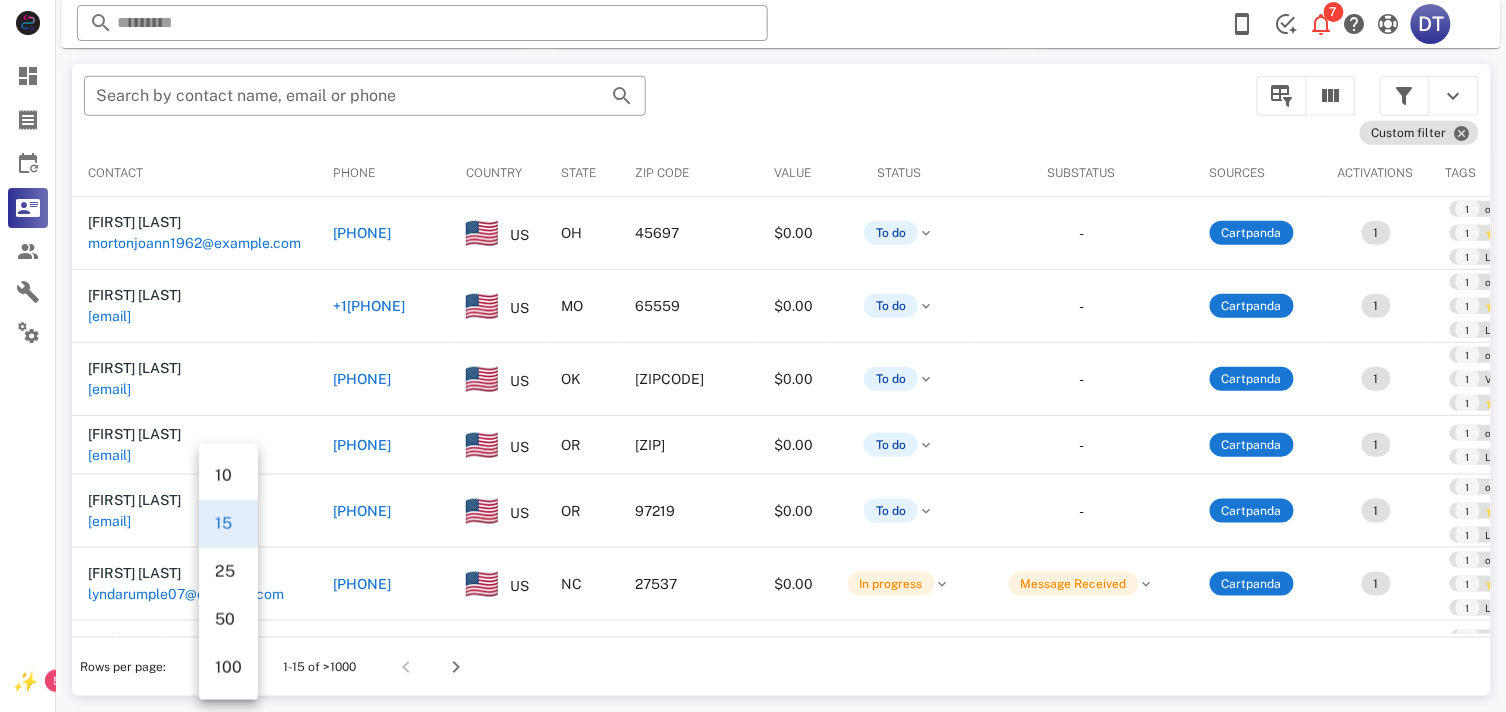 click on "100" at bounding box center (228, 667) 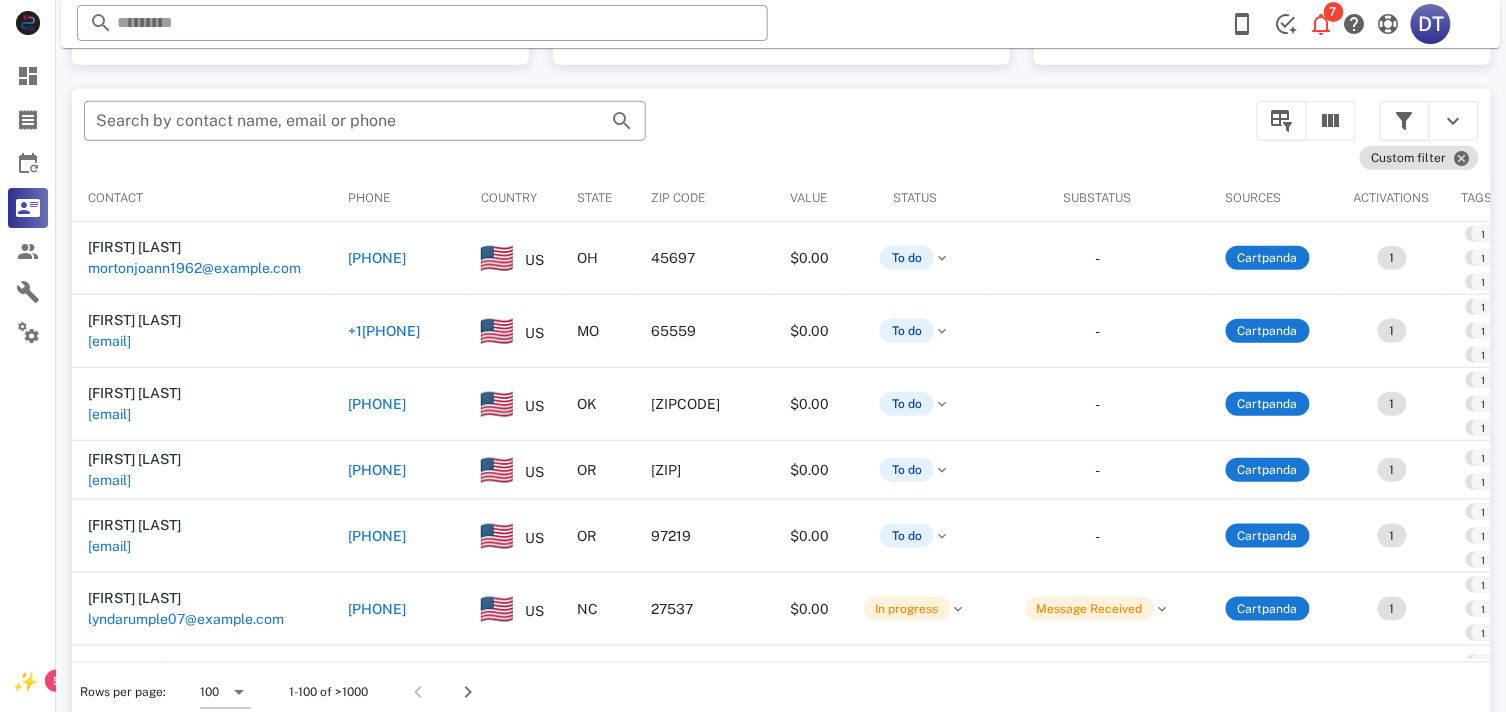 scroll, scrollTop: 380, scrollLeft: 0, axis: vertical 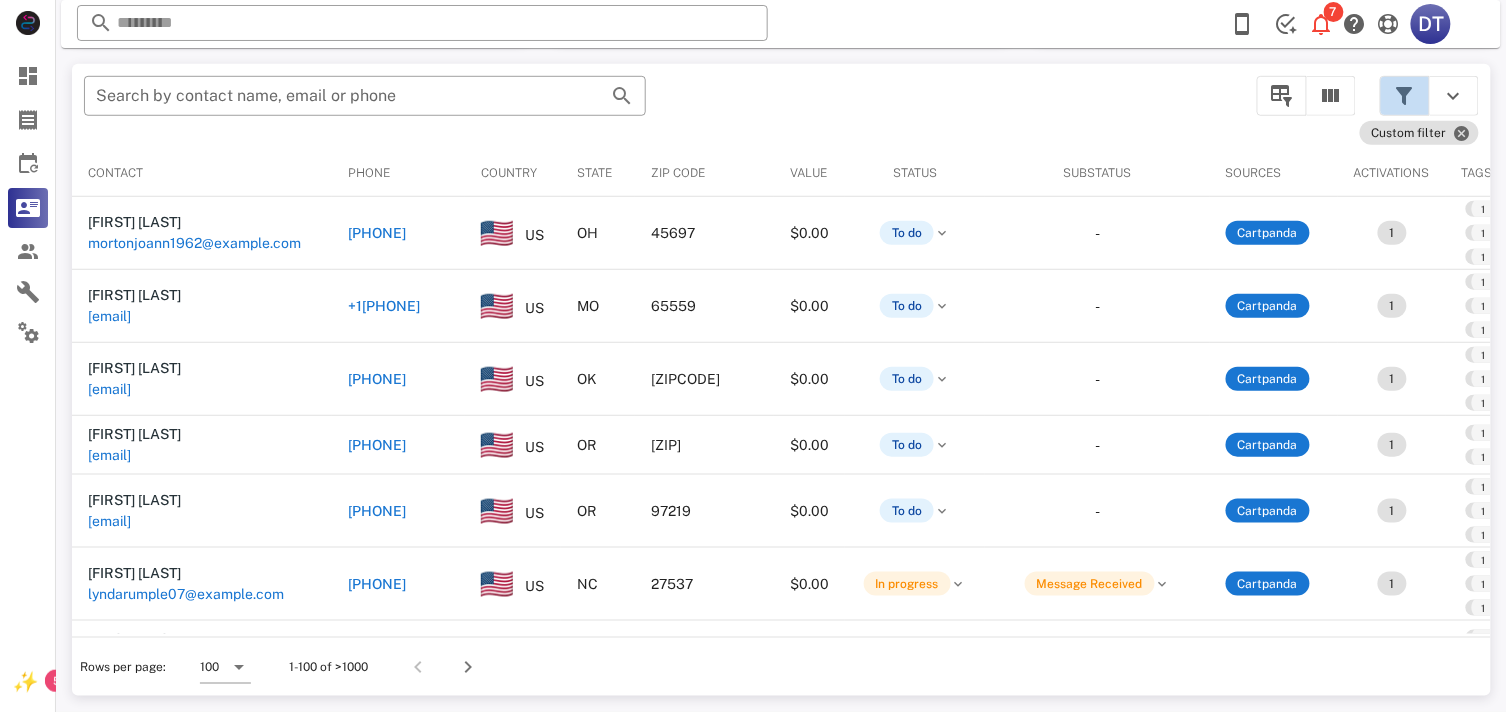 click at bounding box center [1405, 96] 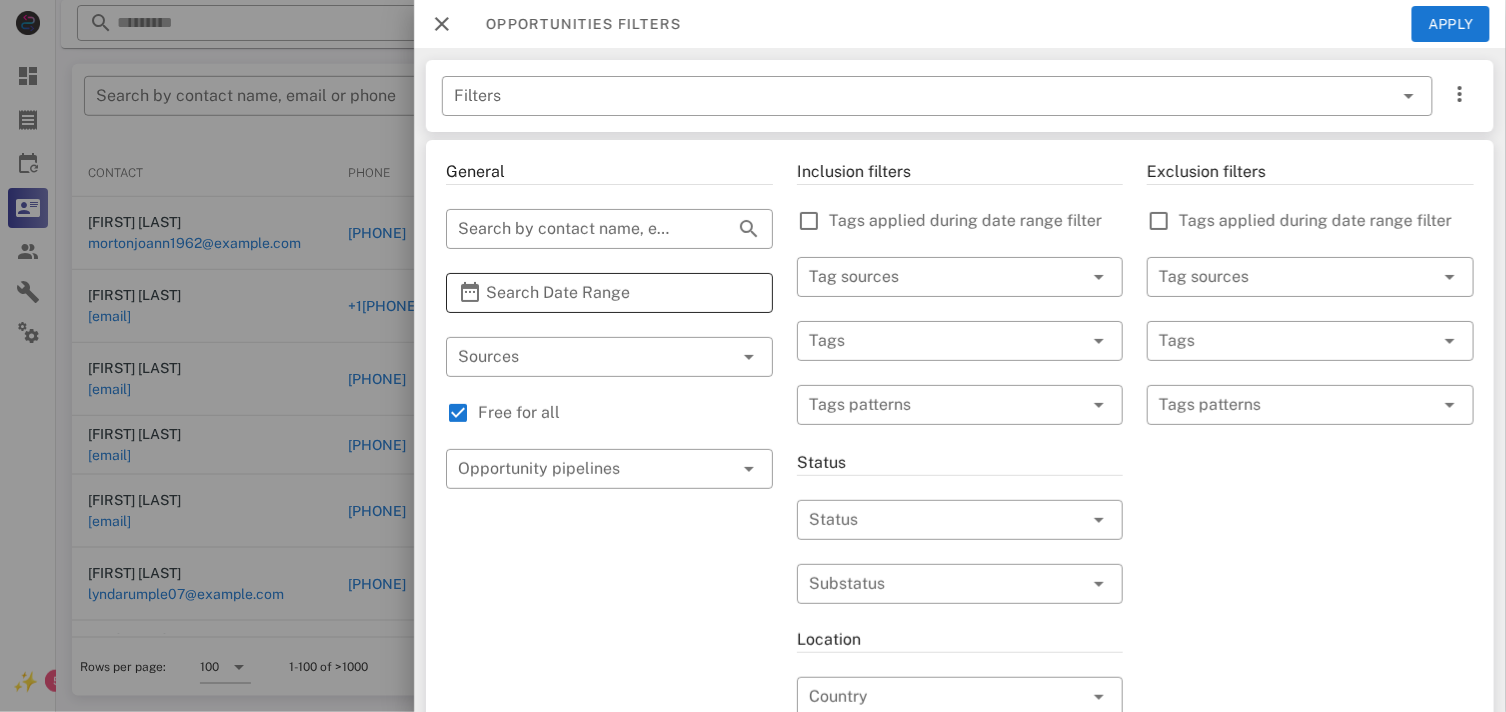 click on "Search Date Range" at bounding box center (609, 293) 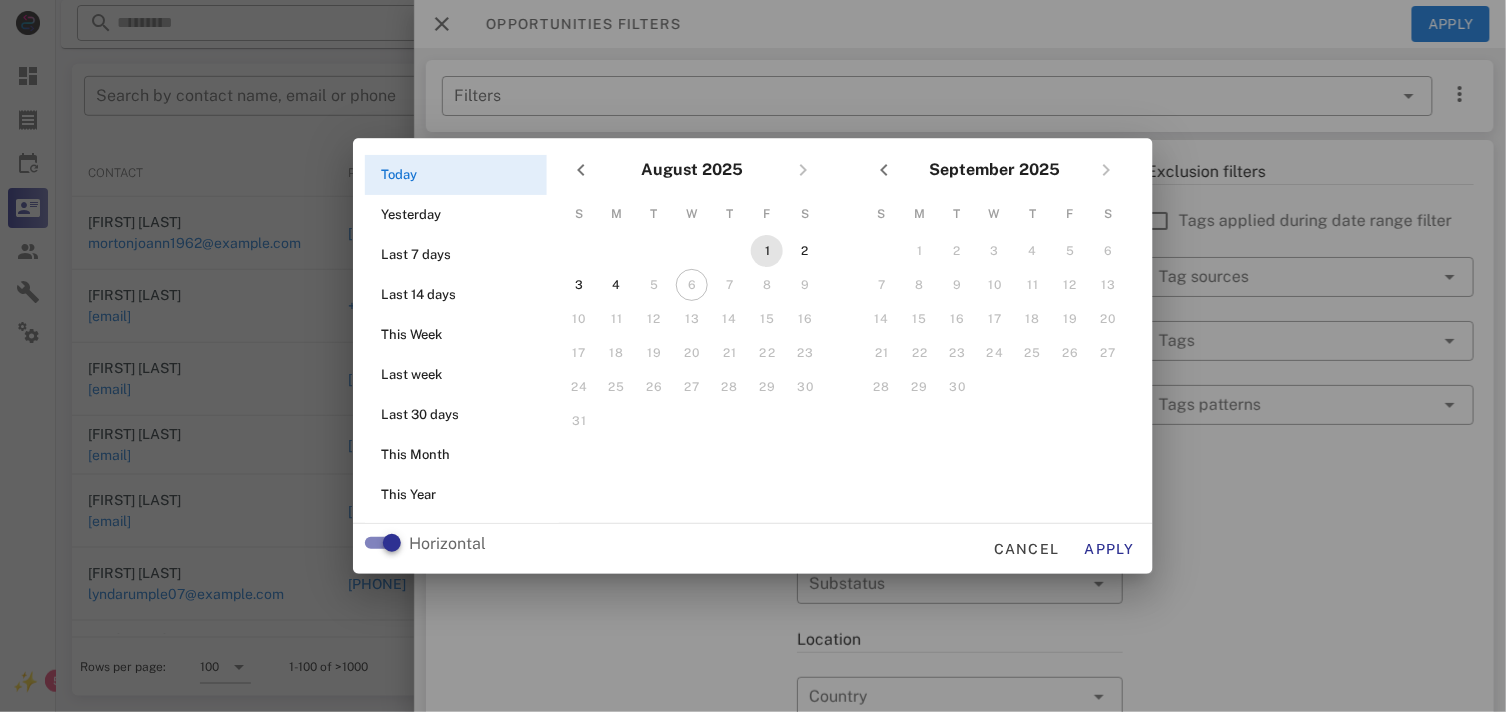 click on "1" at bounding box center [767, 251] 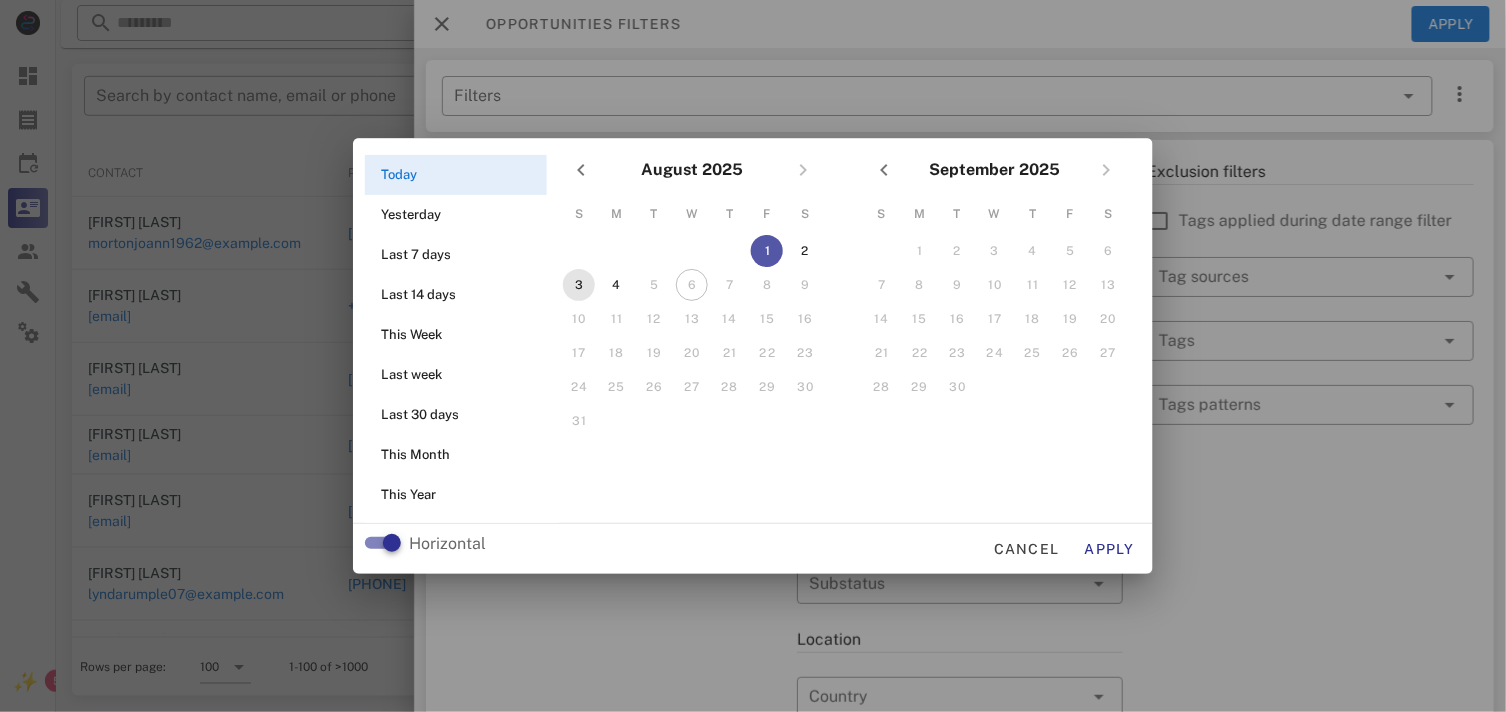 click on "3" at bounding box center [579, 285] 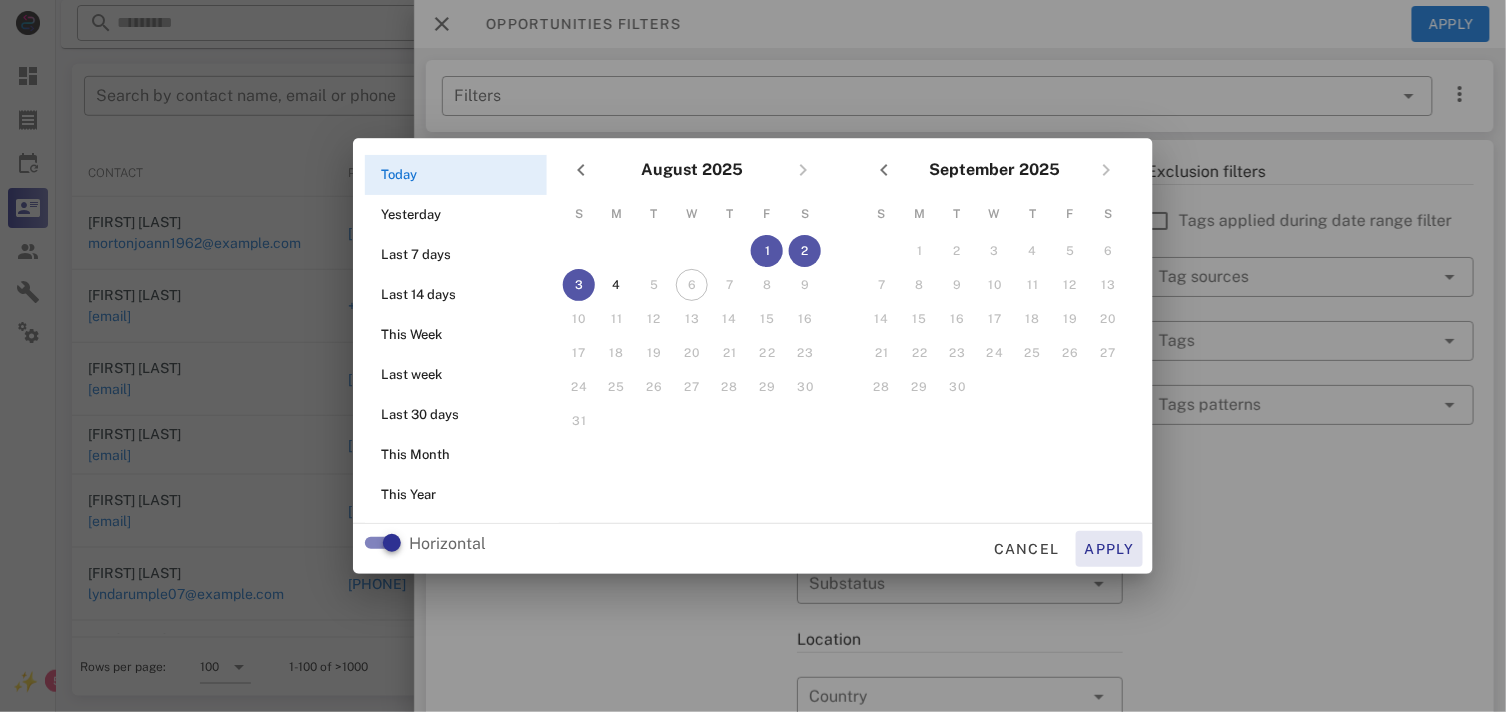 click on "Apply" at bounding box center [1110, 549] 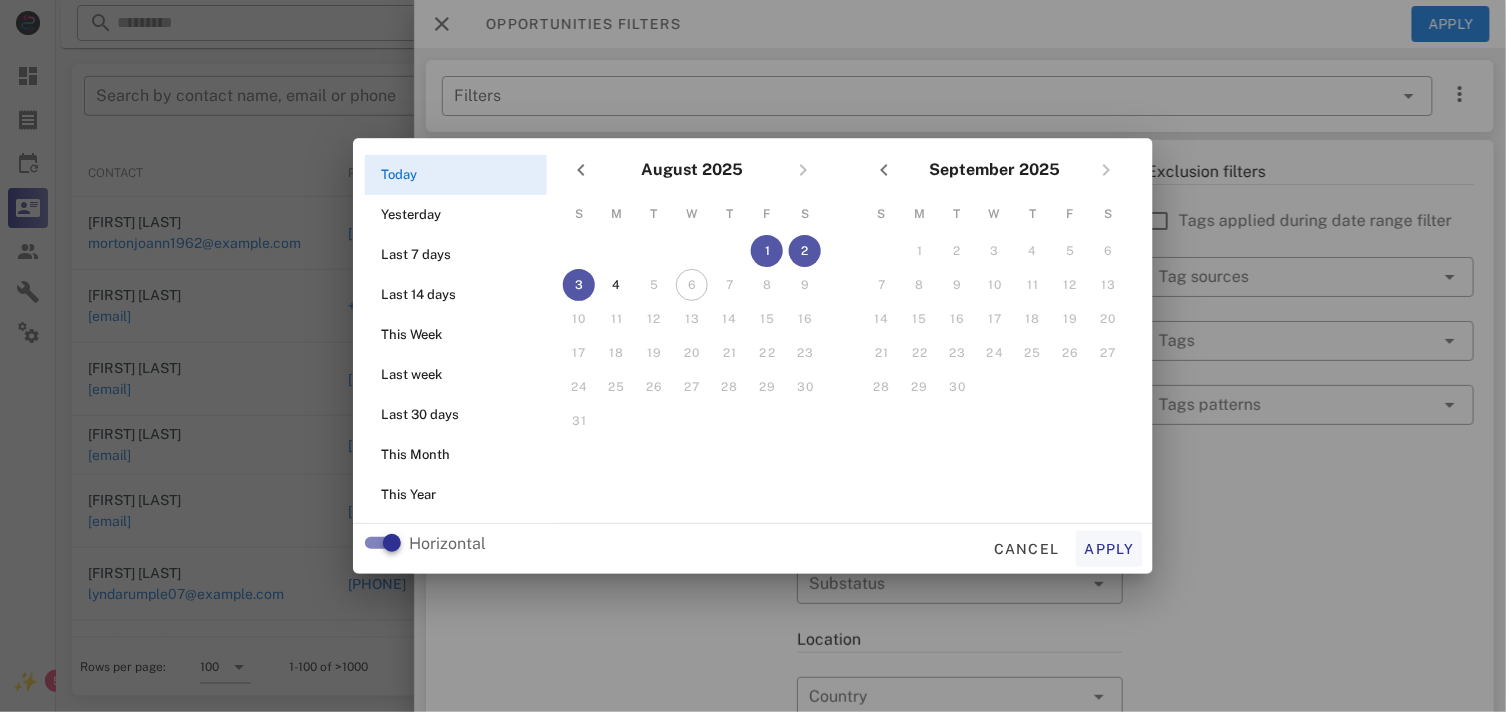type on "**********" 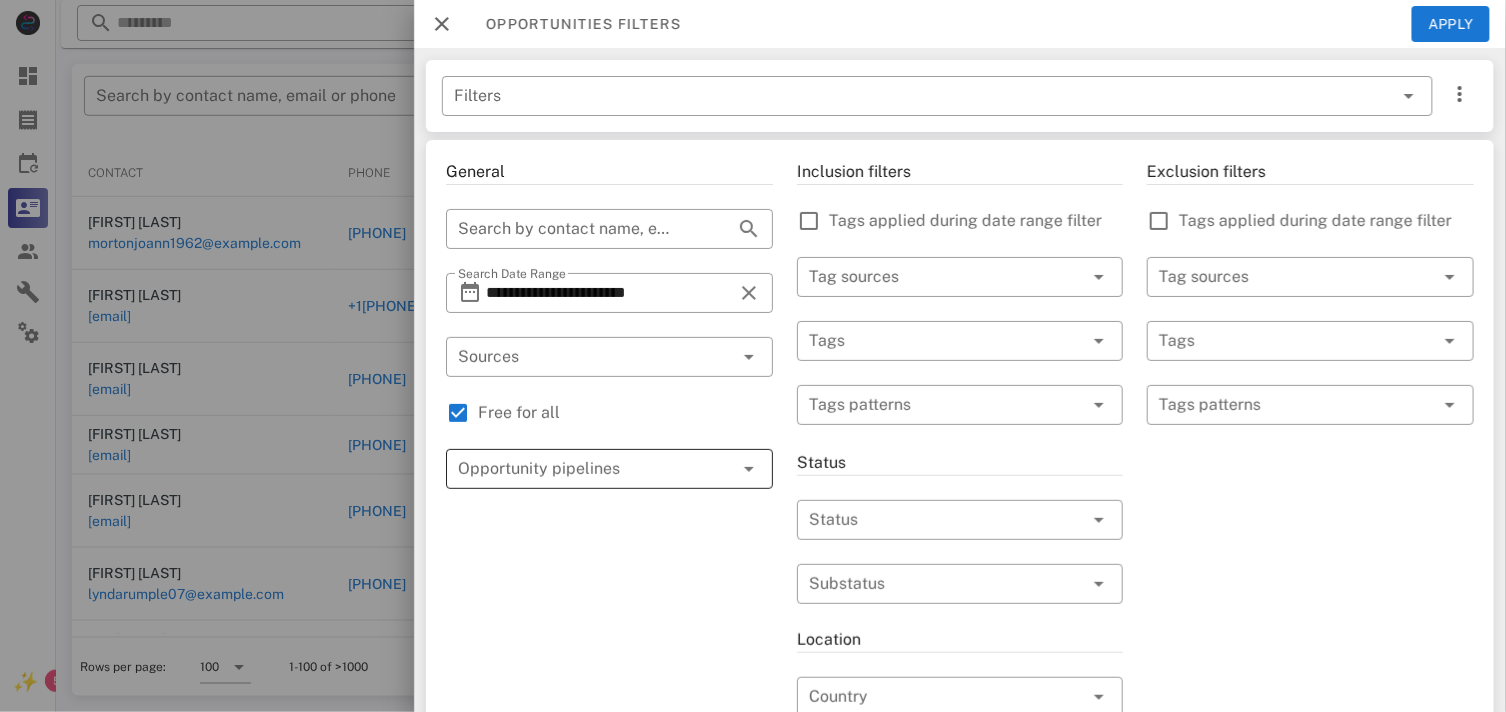 click at bounding box center [581, 469] 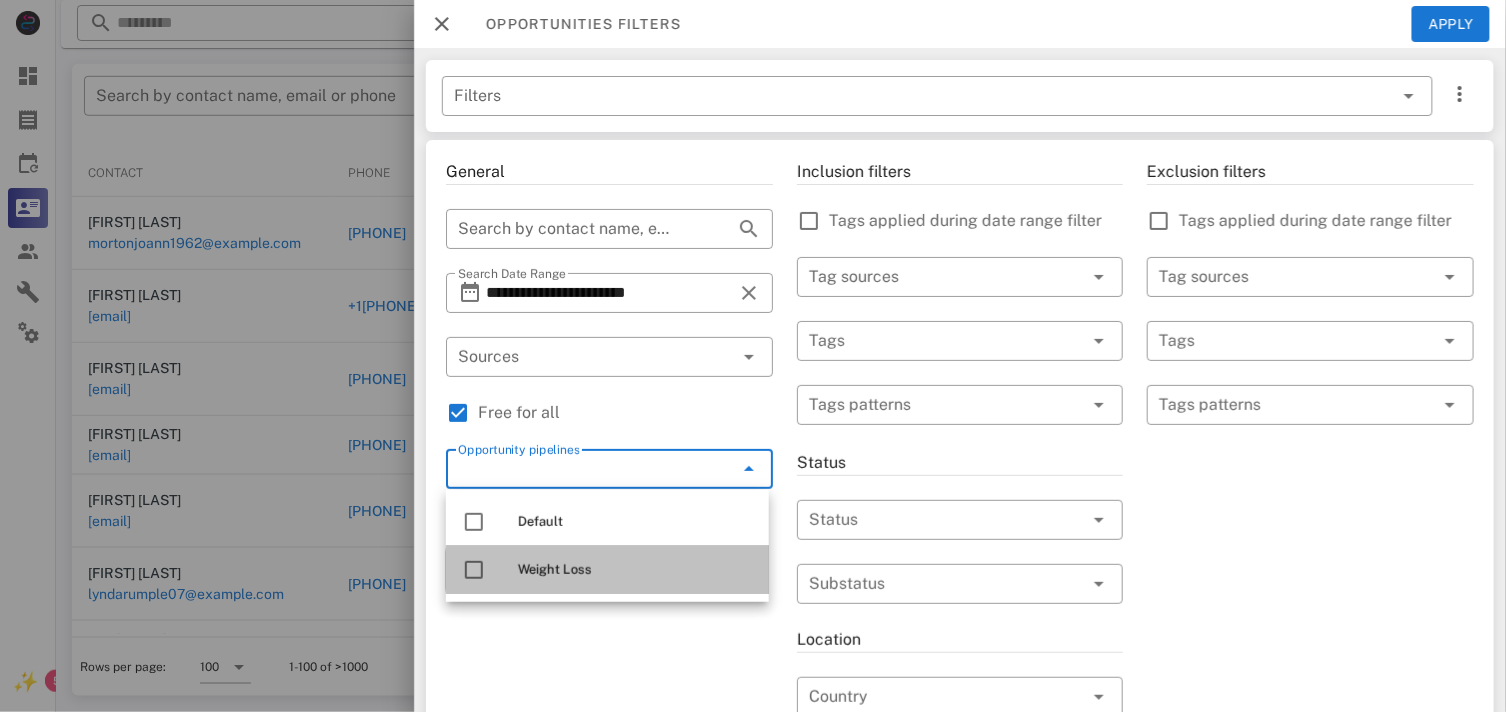 click at bounding box center (474, 570) 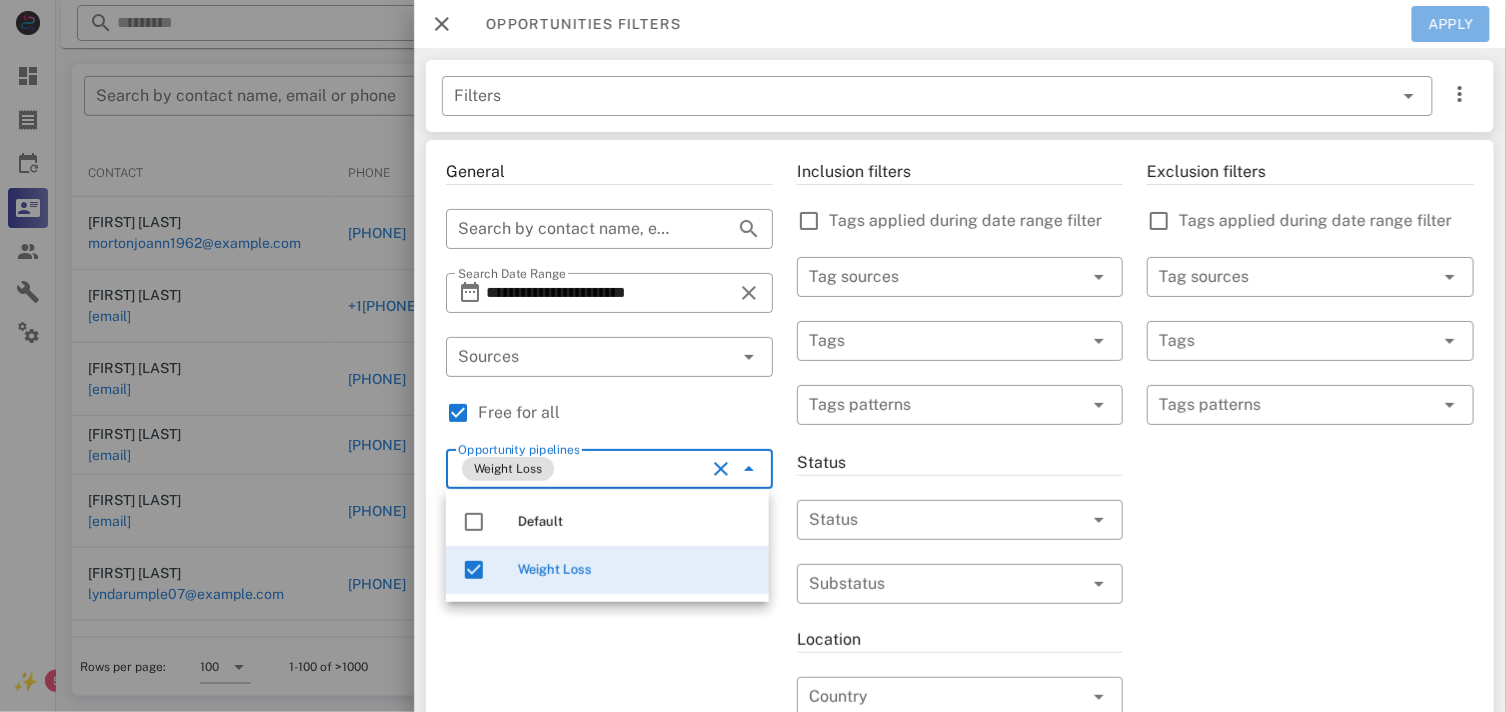 click on "Apply" at bounding box center (1451, 24) 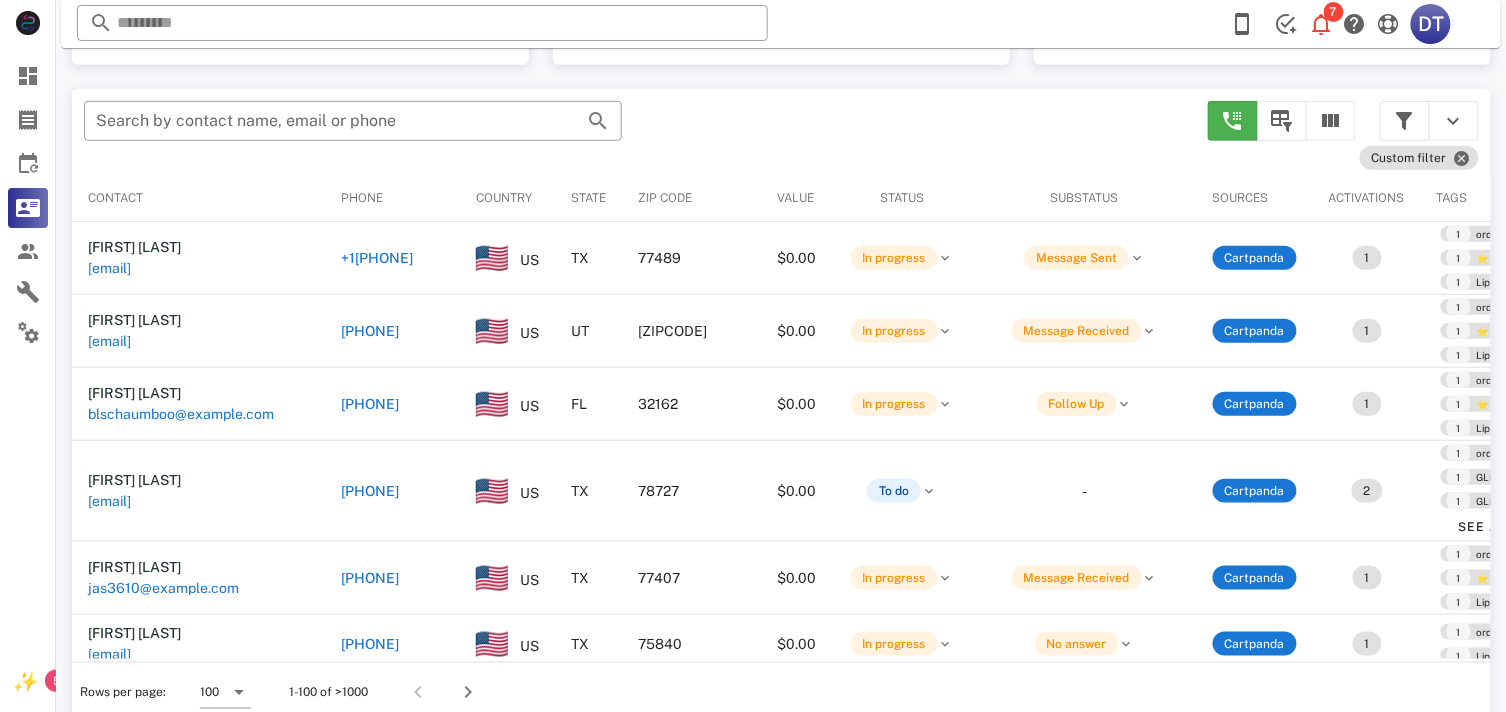 scroll, scrollTop: 380, scrollLeft: 0, axis: vertical 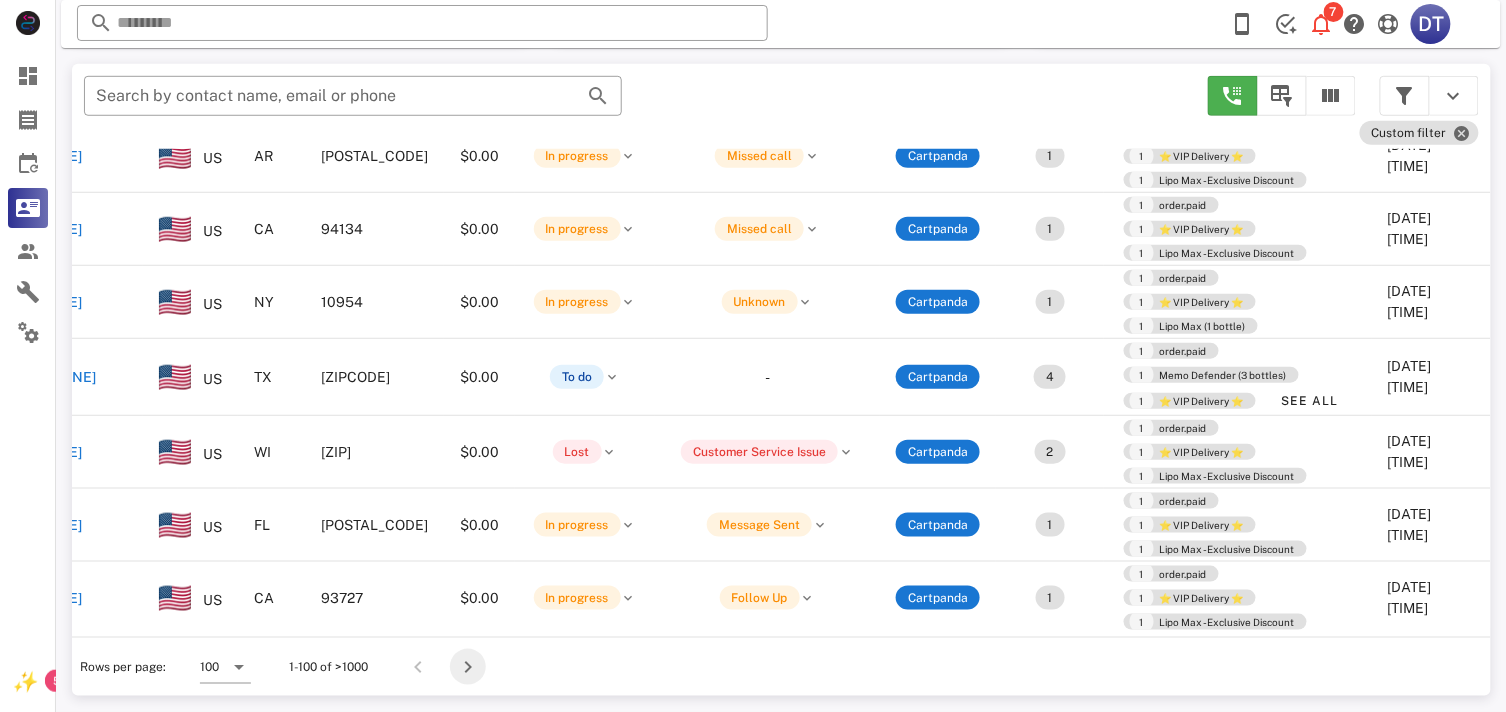 click at bounding box center (468, 667) 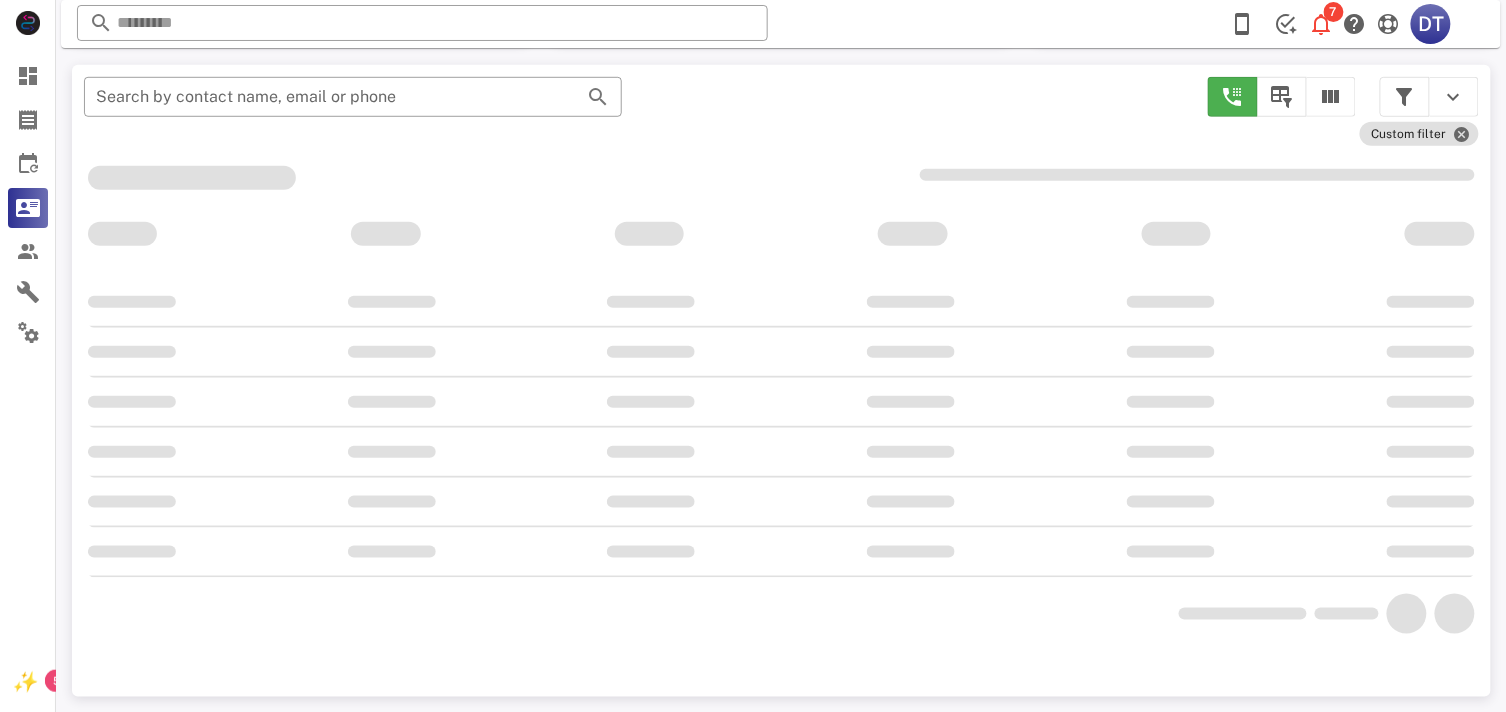 scroll, scrollTop: 380, scrollLeft: 0, axis: vertical 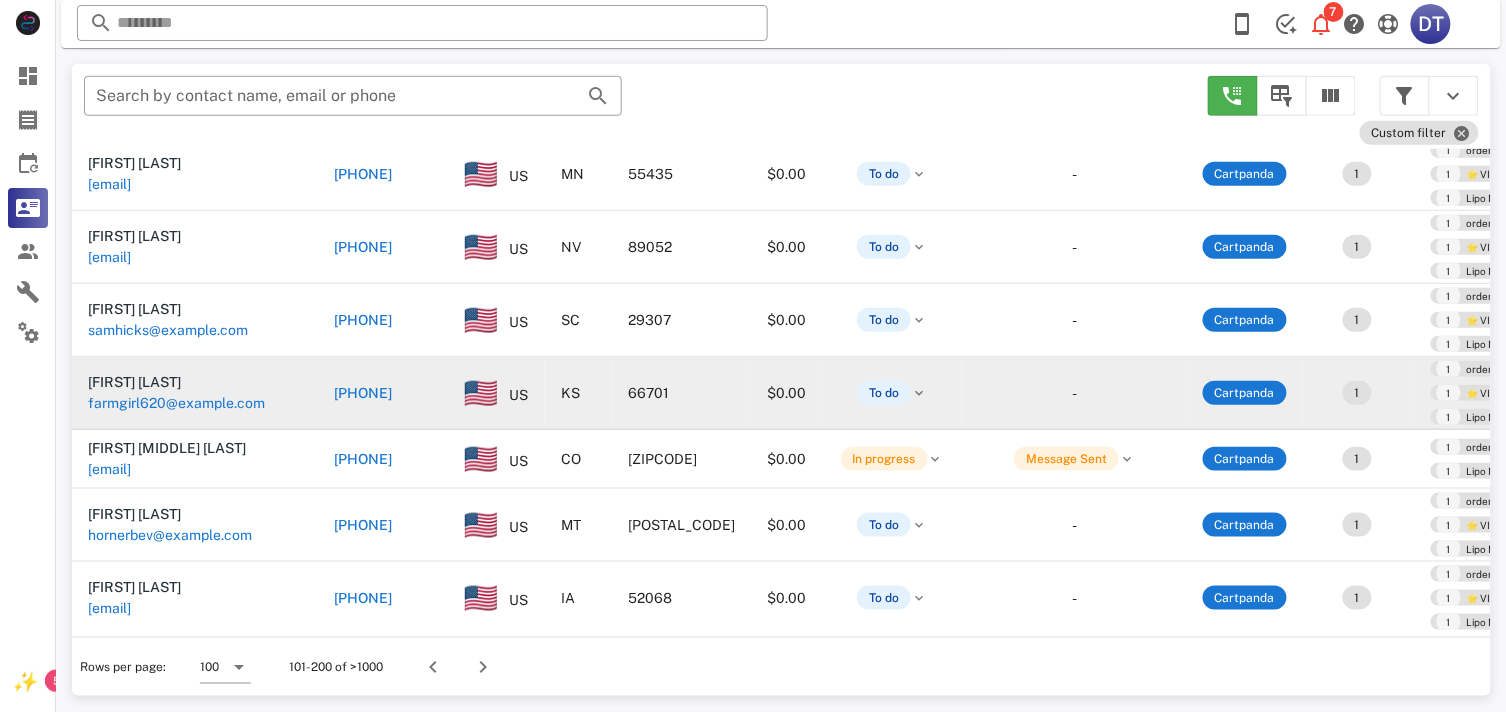 click on "+16202159605" at bounding box center [363, 393] 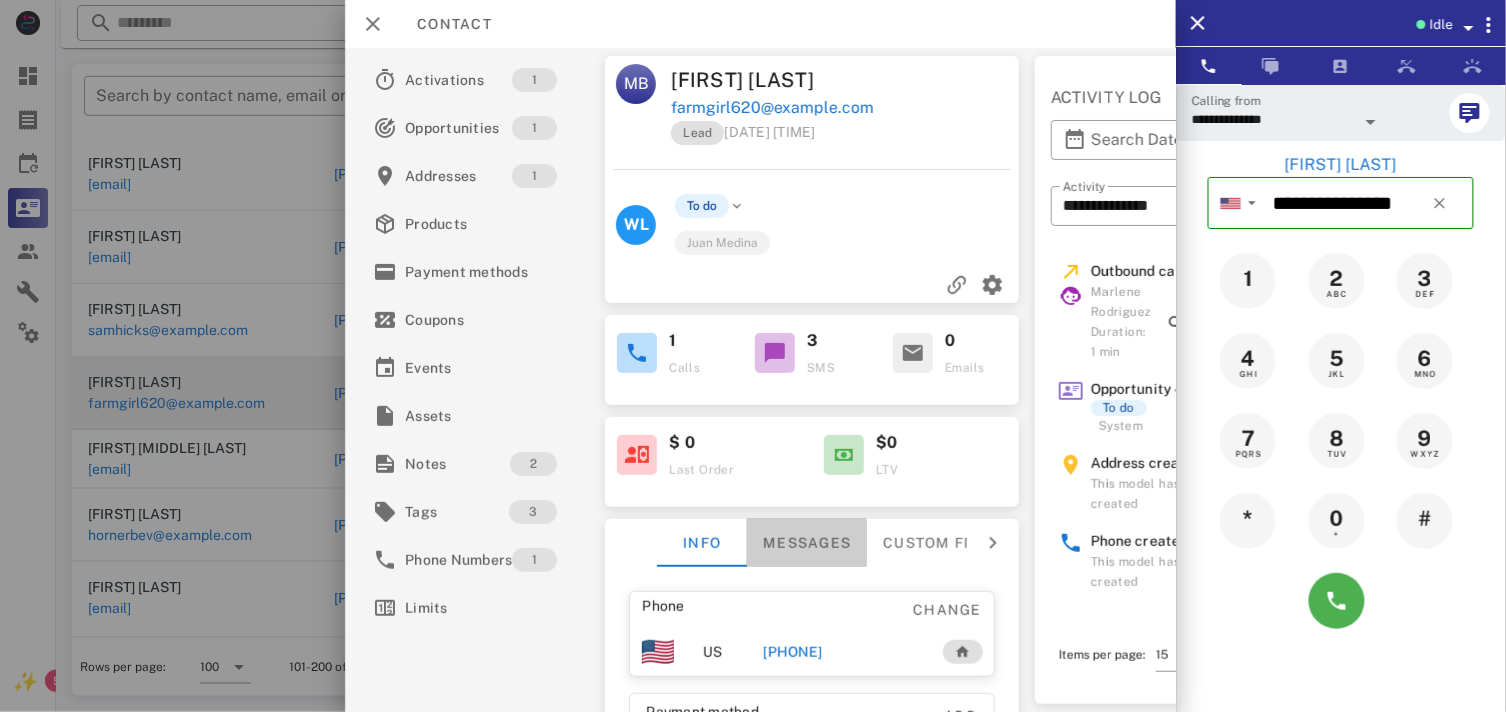 click on "Messages" at bounding box center (807, 543) 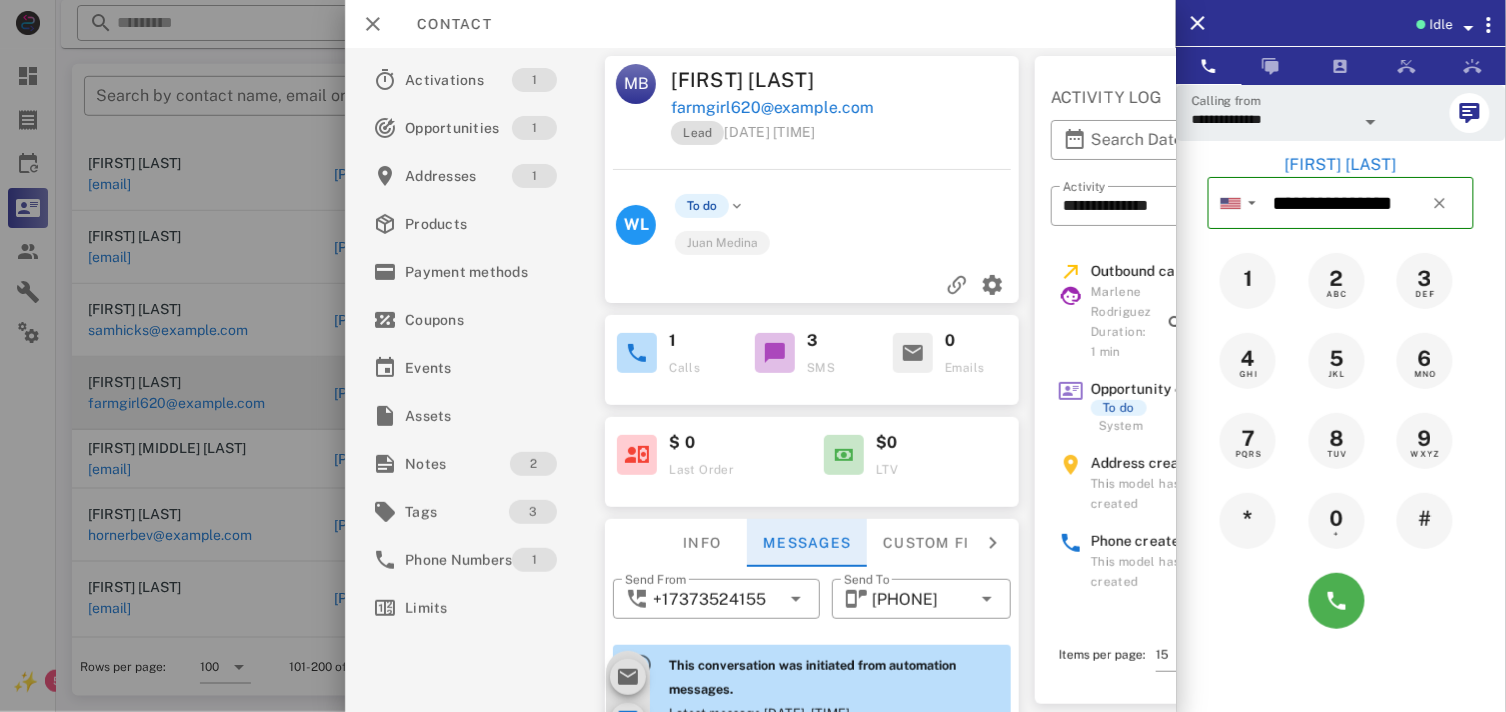 scroll, scrollTop: 660, scrollLeft: 0, axis: vertical 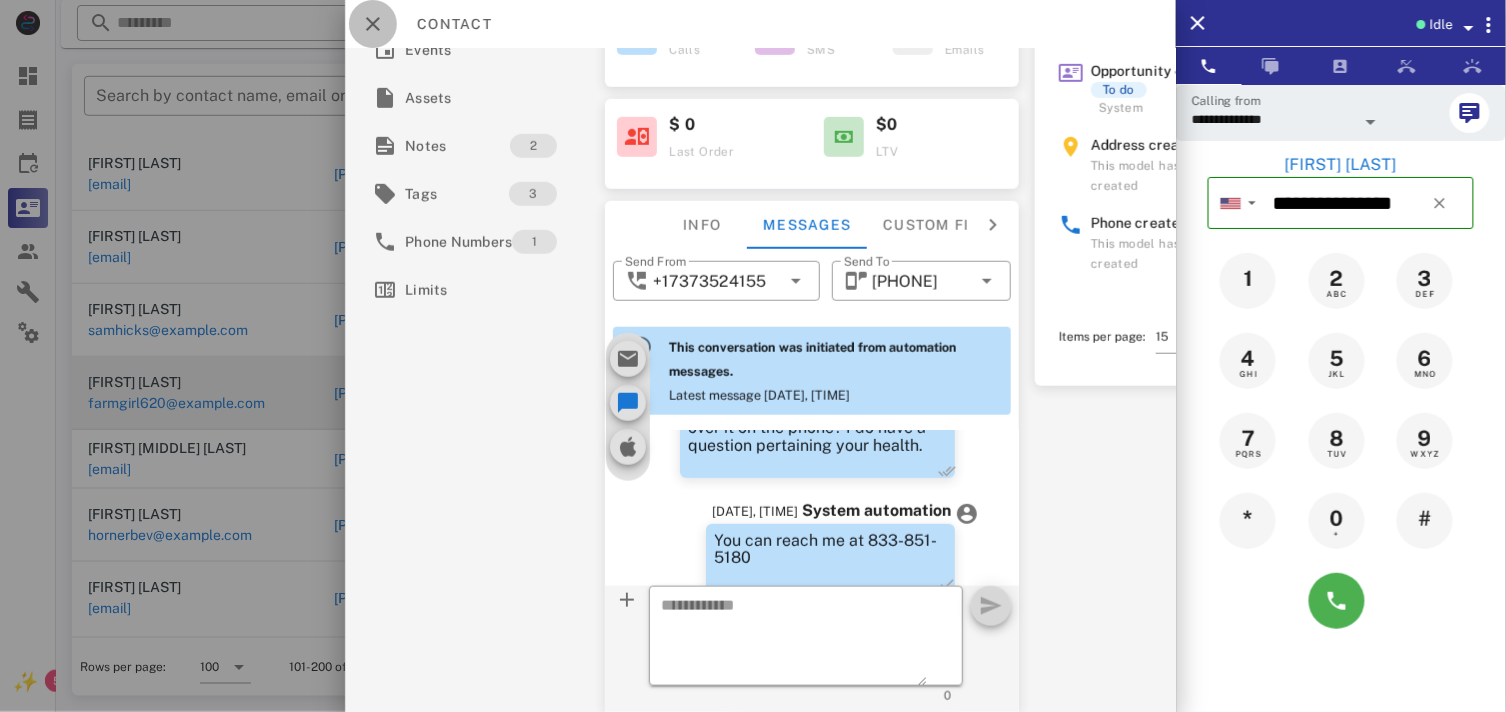 click at bounding box center [373, 24] 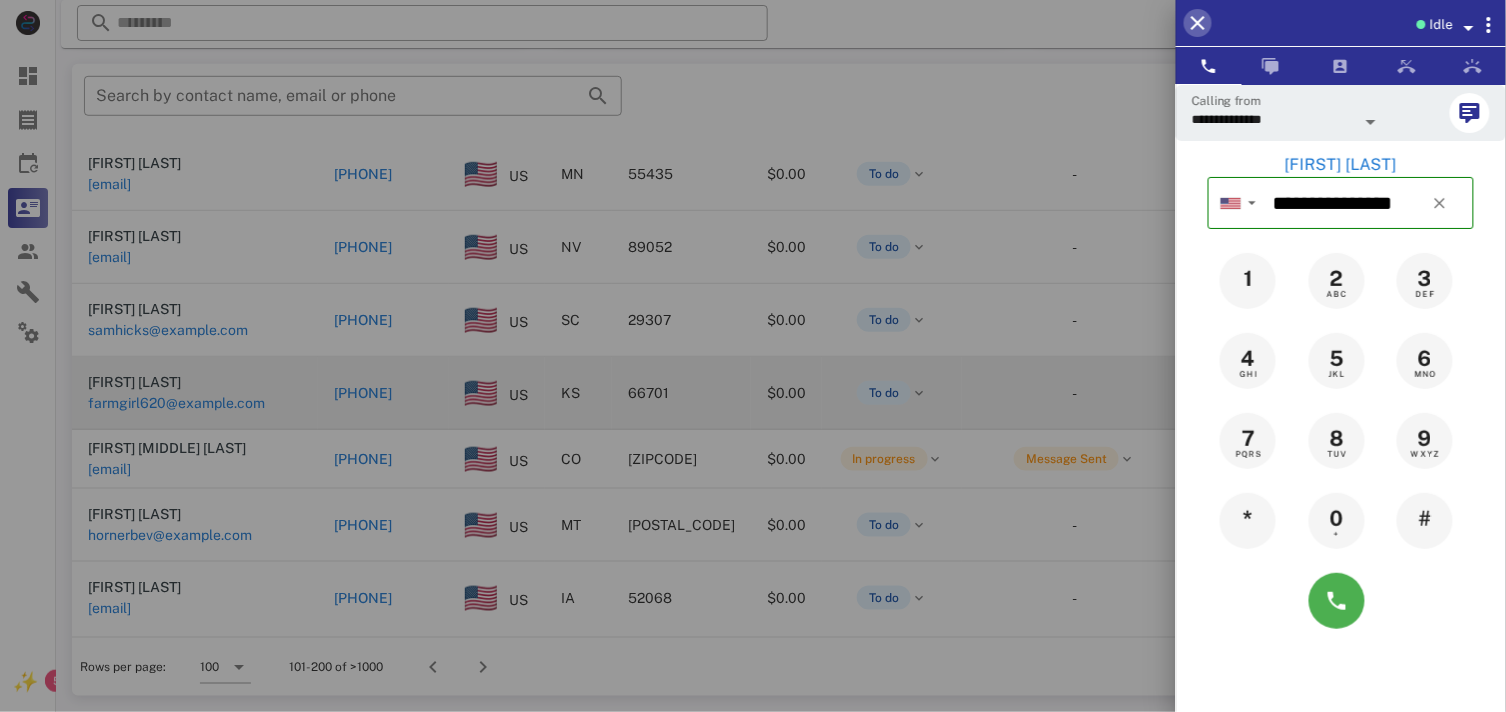 click at bounding box center [1198, 23] 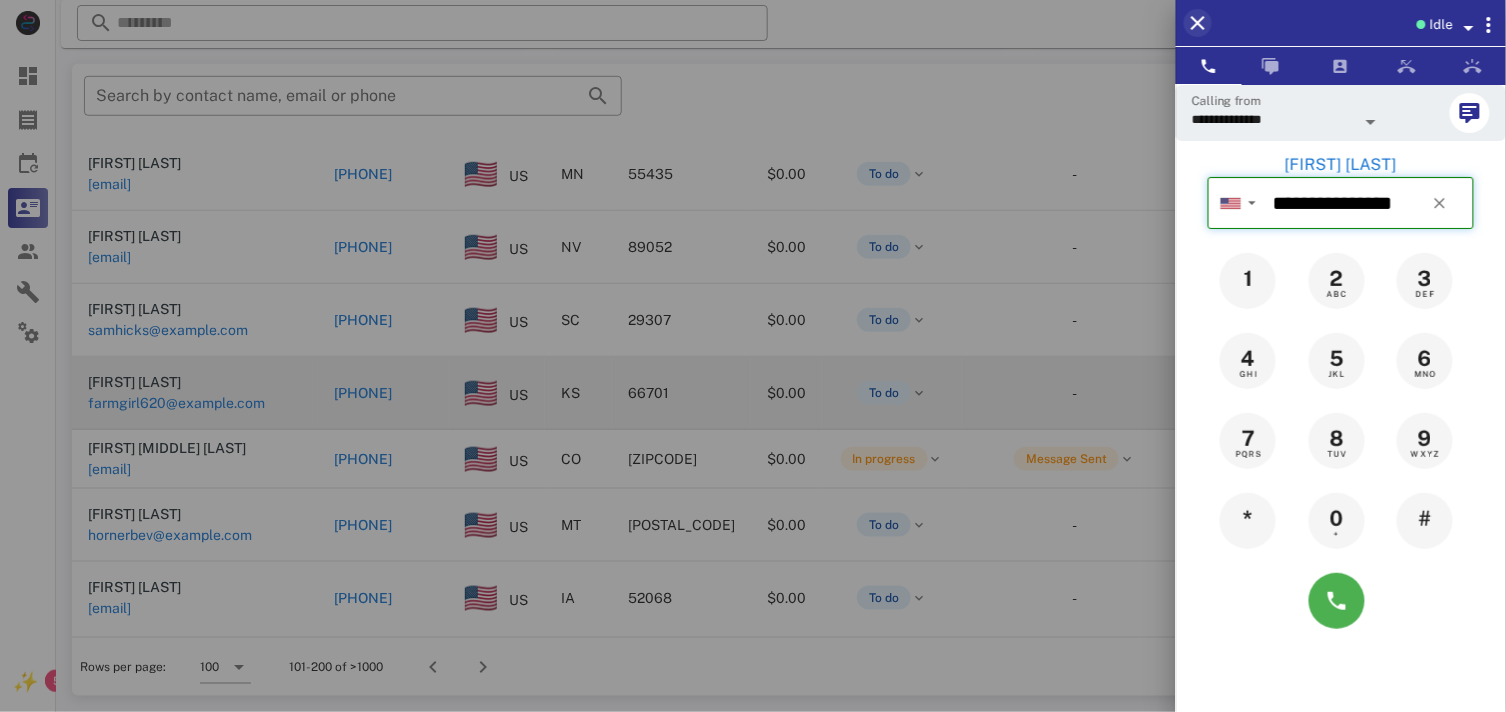 type 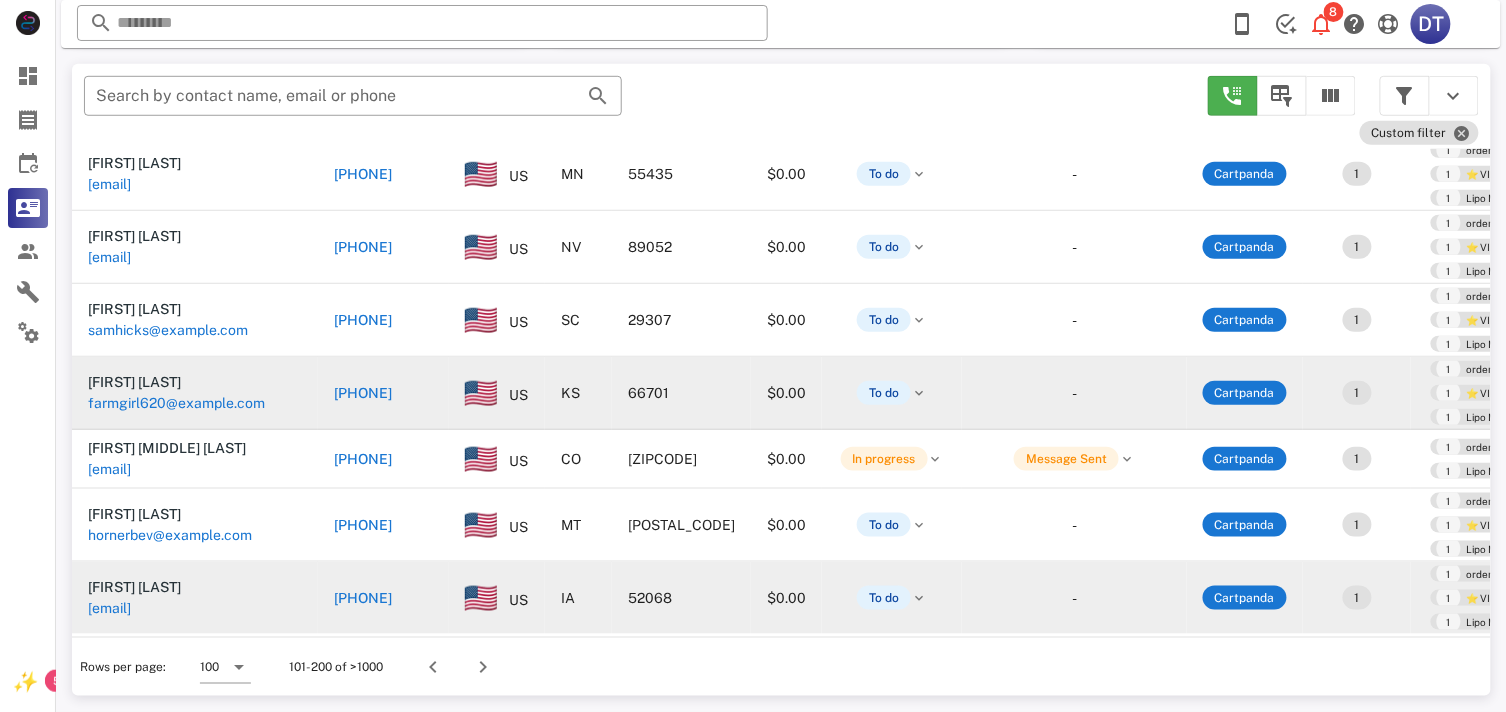 click on "1" at bounding box center [1357, 598] 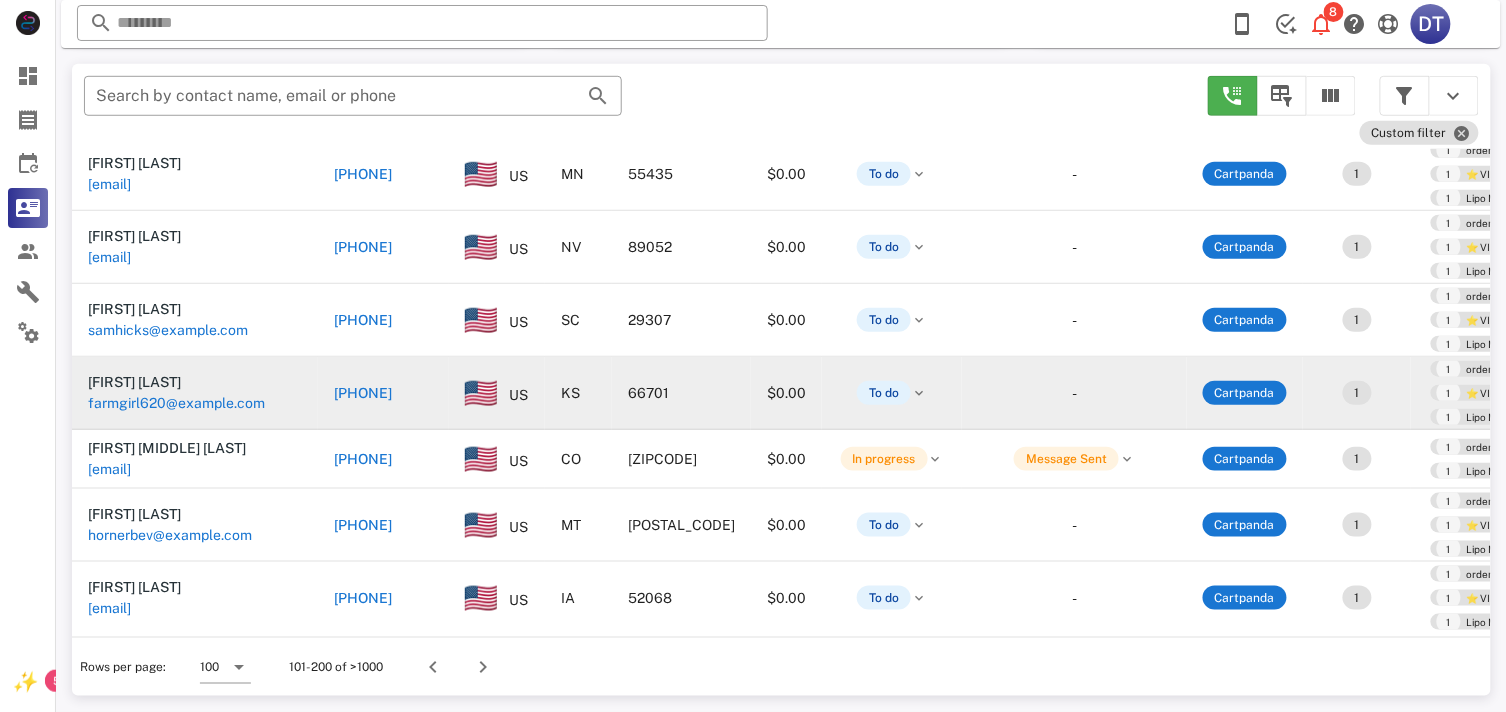 scroll, scrollTop: 7366, scrollLeft: 254, axis: both 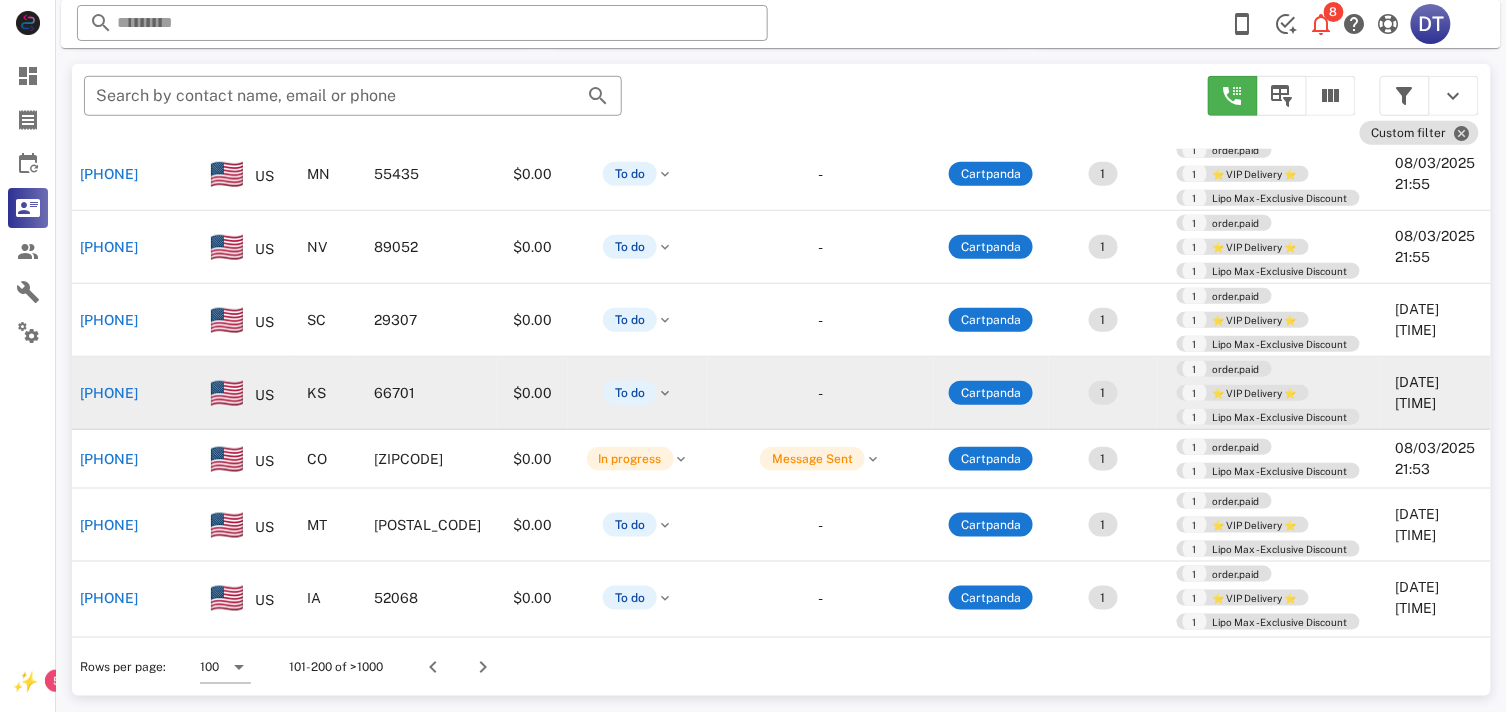 drag, startPoint x: 1505, startPoint y: 192, endPoint x: 1507, endPoint y: 178, distance: 14.142136 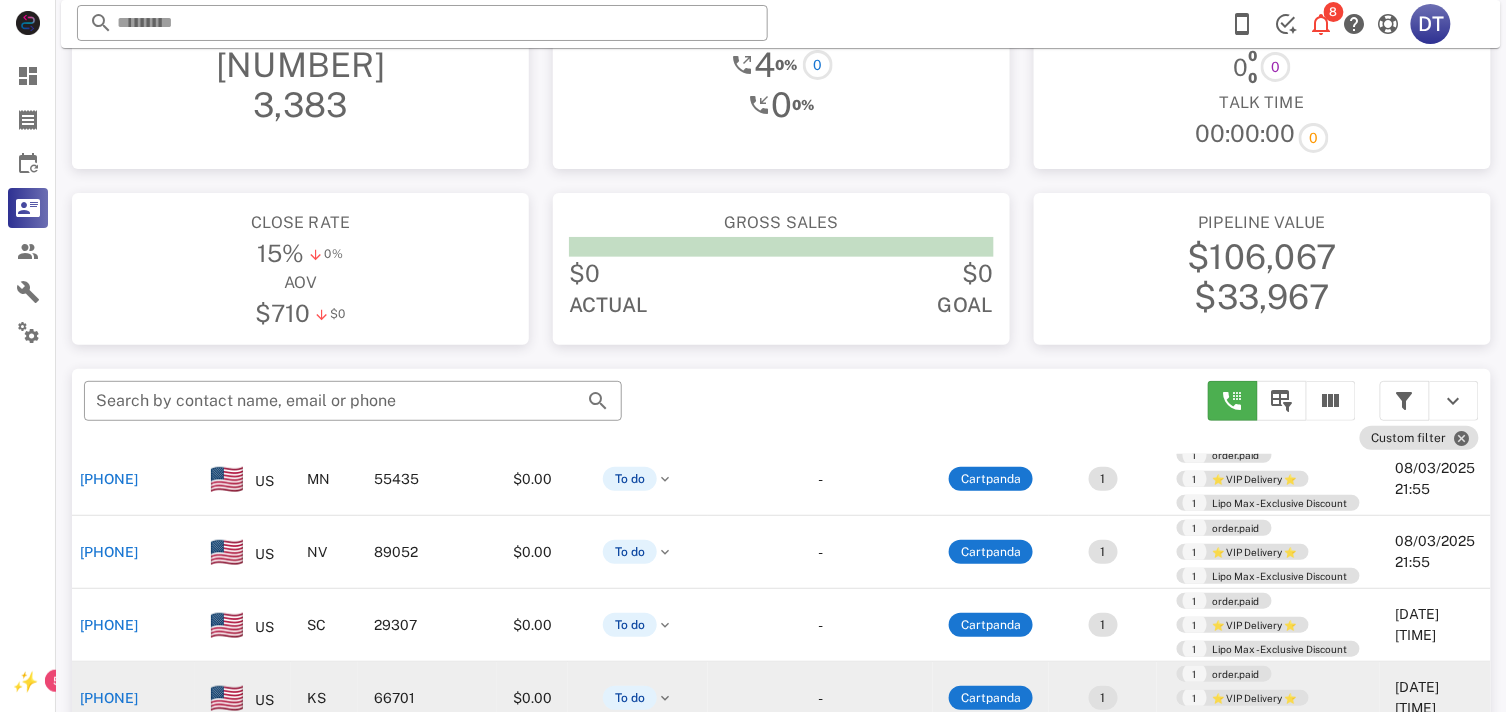 scroll, scrollTop: 63, scrollLeft: 0, axis: vertical 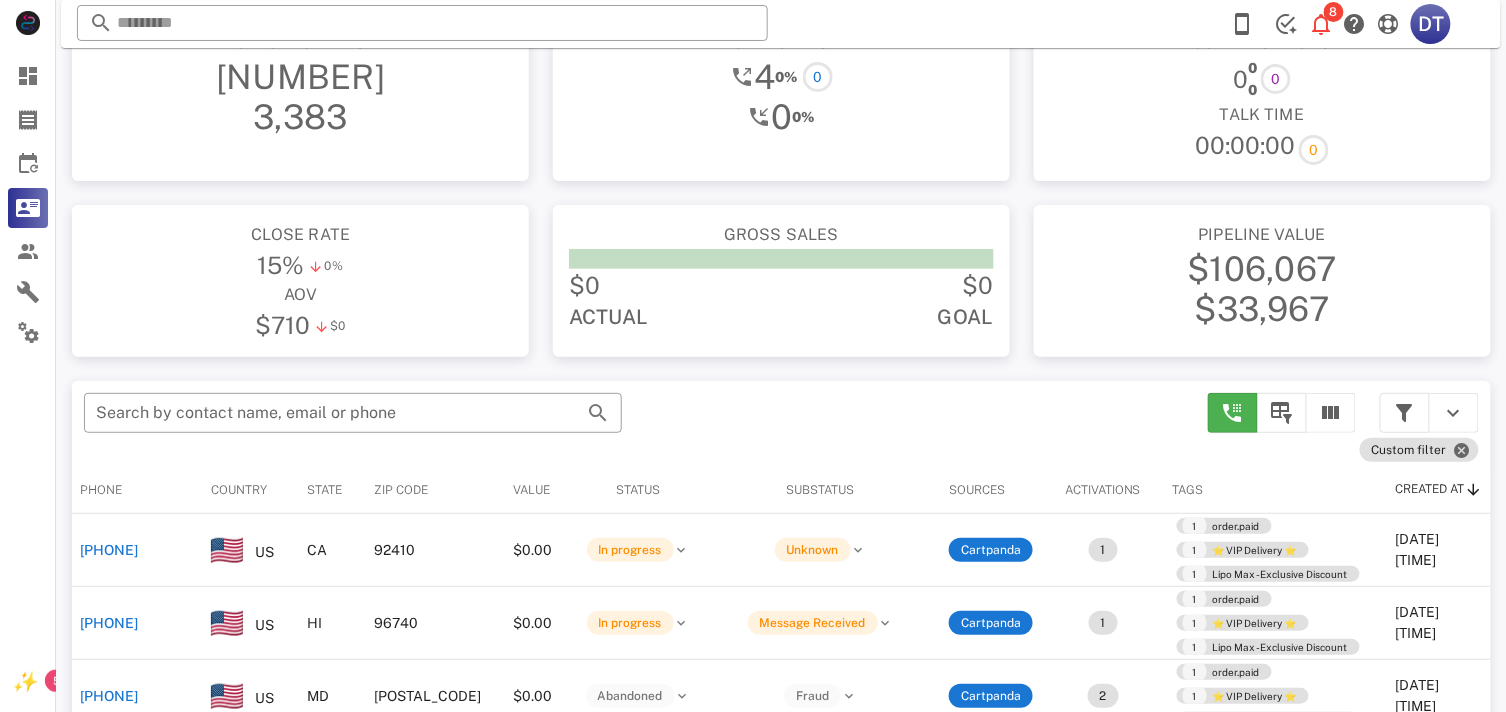 click at bounding box center (1474, 490) 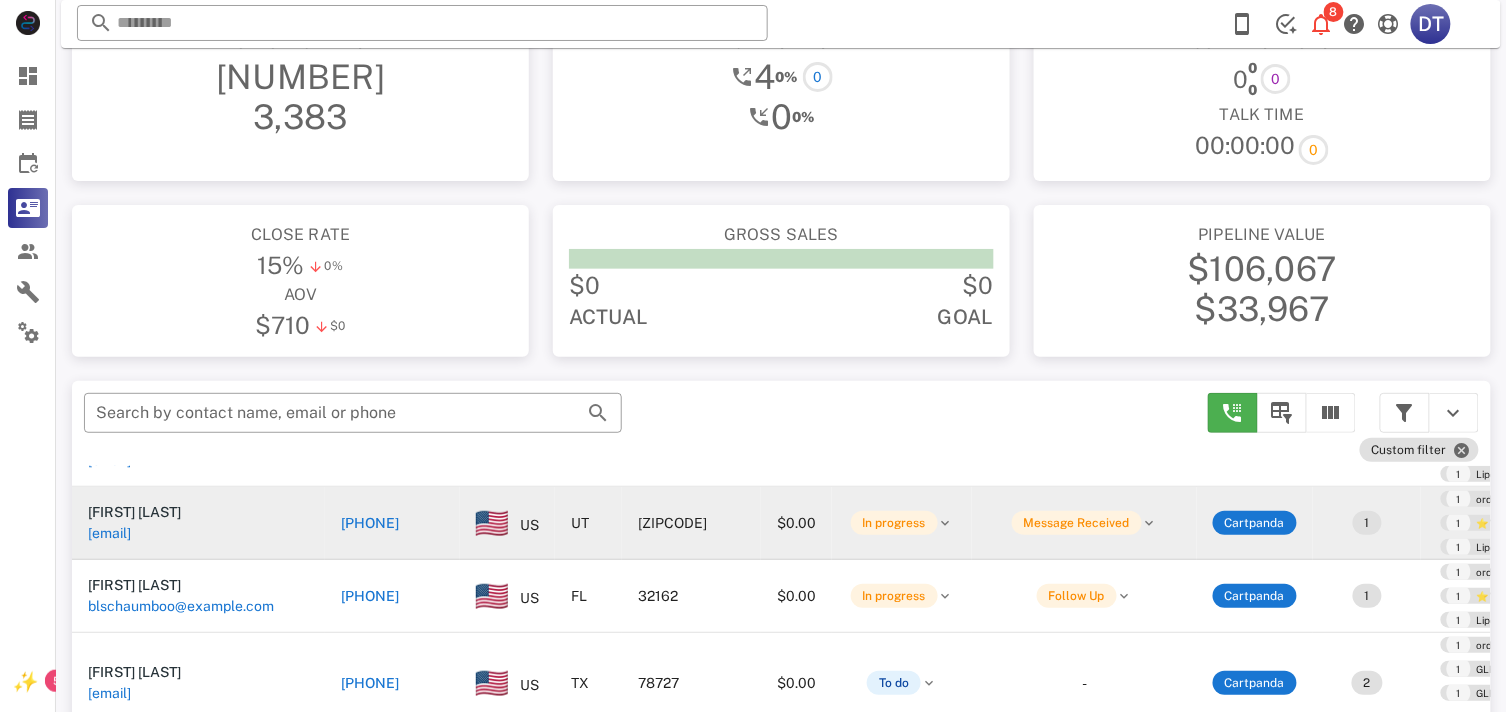 scroll, scrollTop: 222, scrollLeft: 0, axis: vertical 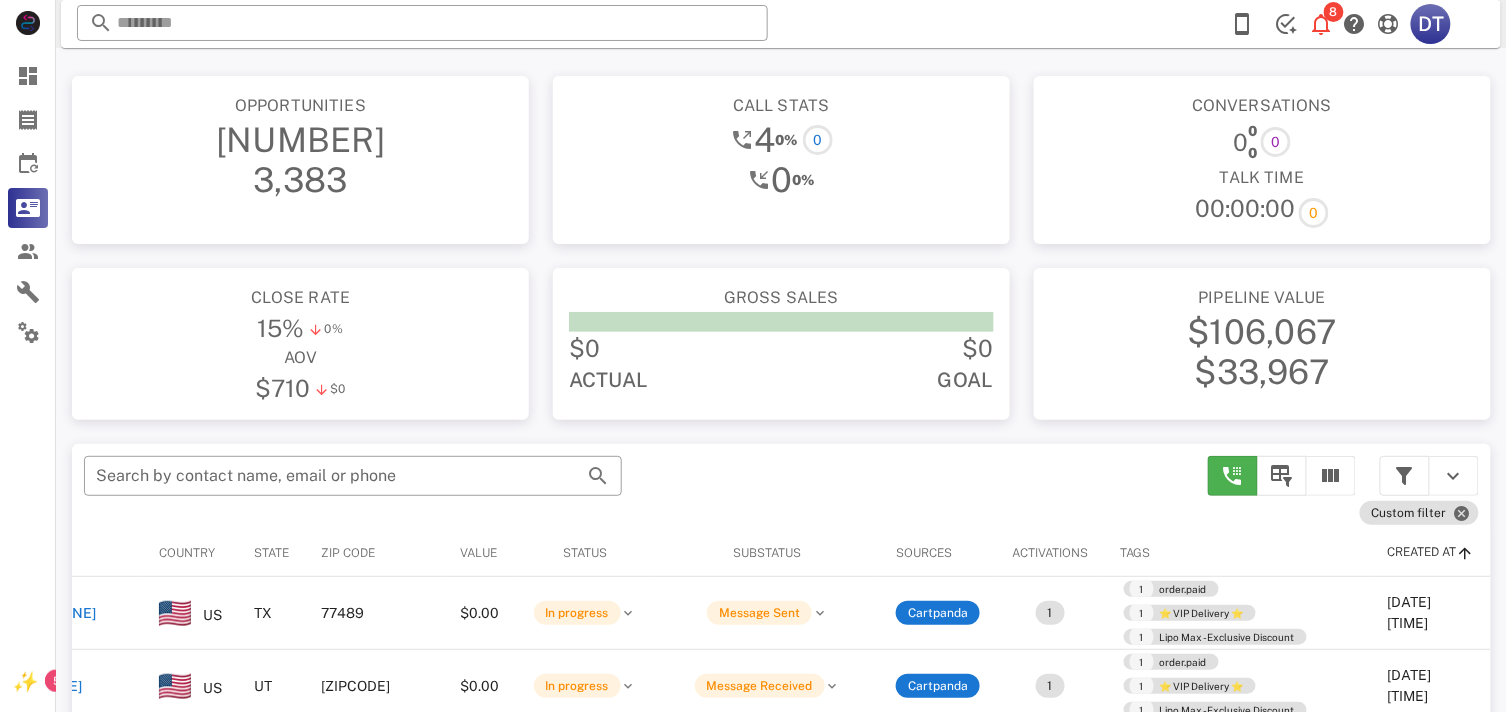click at bounding box center [1466, 553] 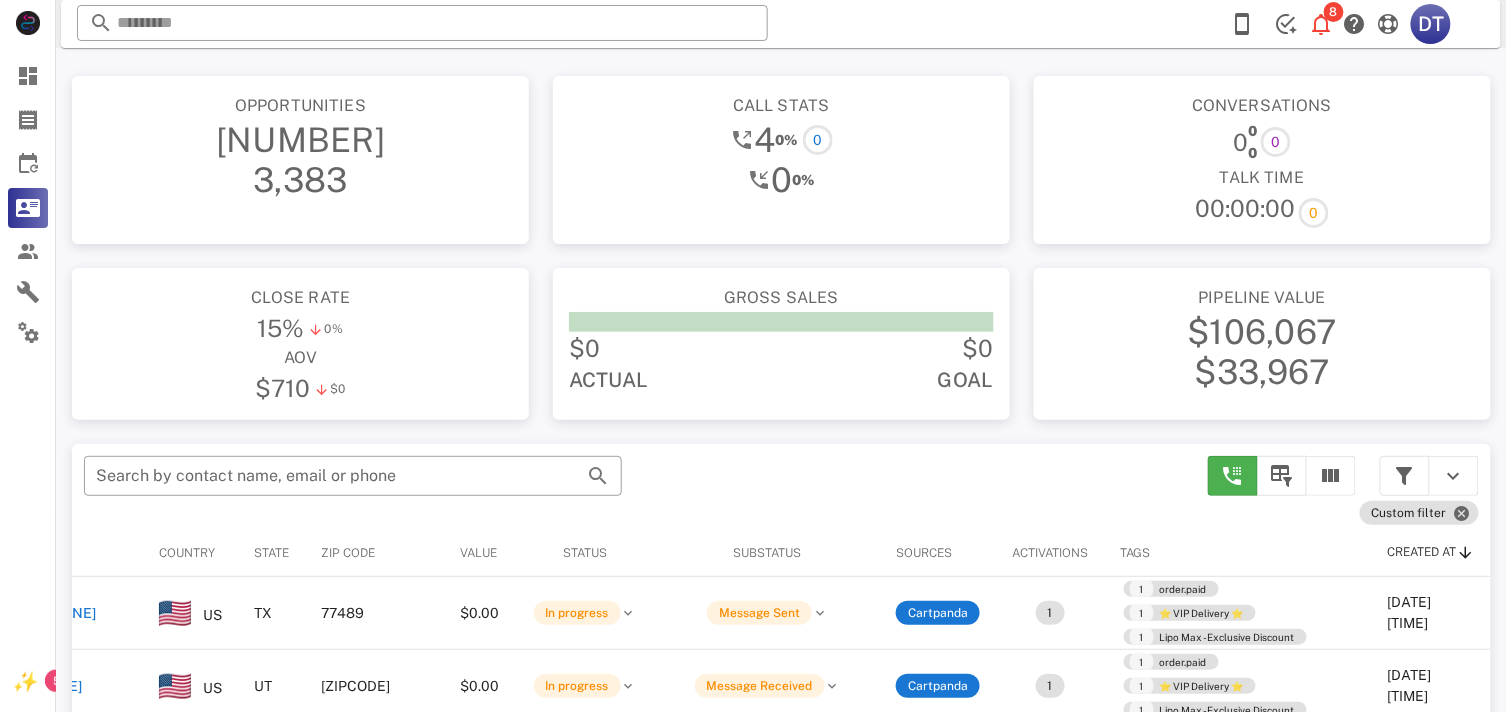 click on "Created at" at bounding box center (1422, 552) 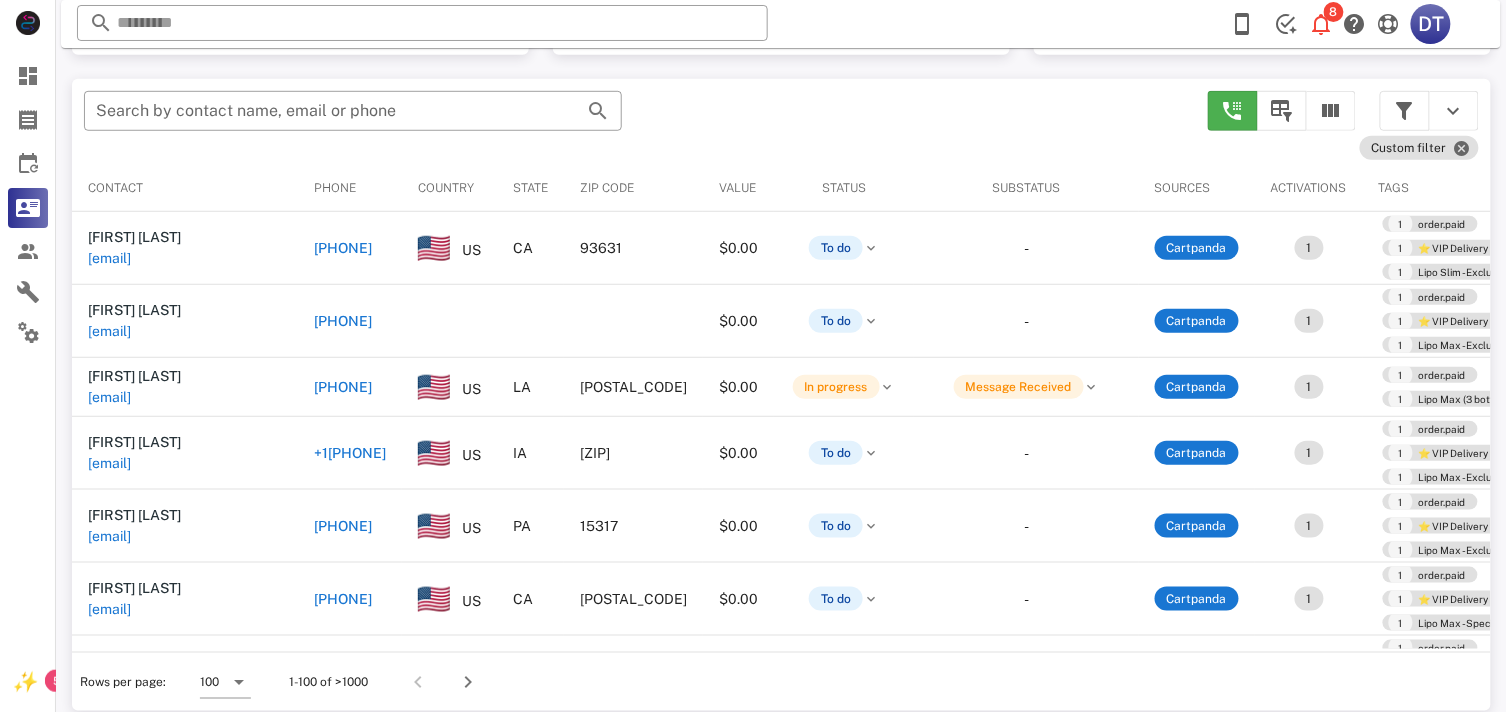 scroll, scrollTop: 380, scrollLeft: 0, axis: vertical 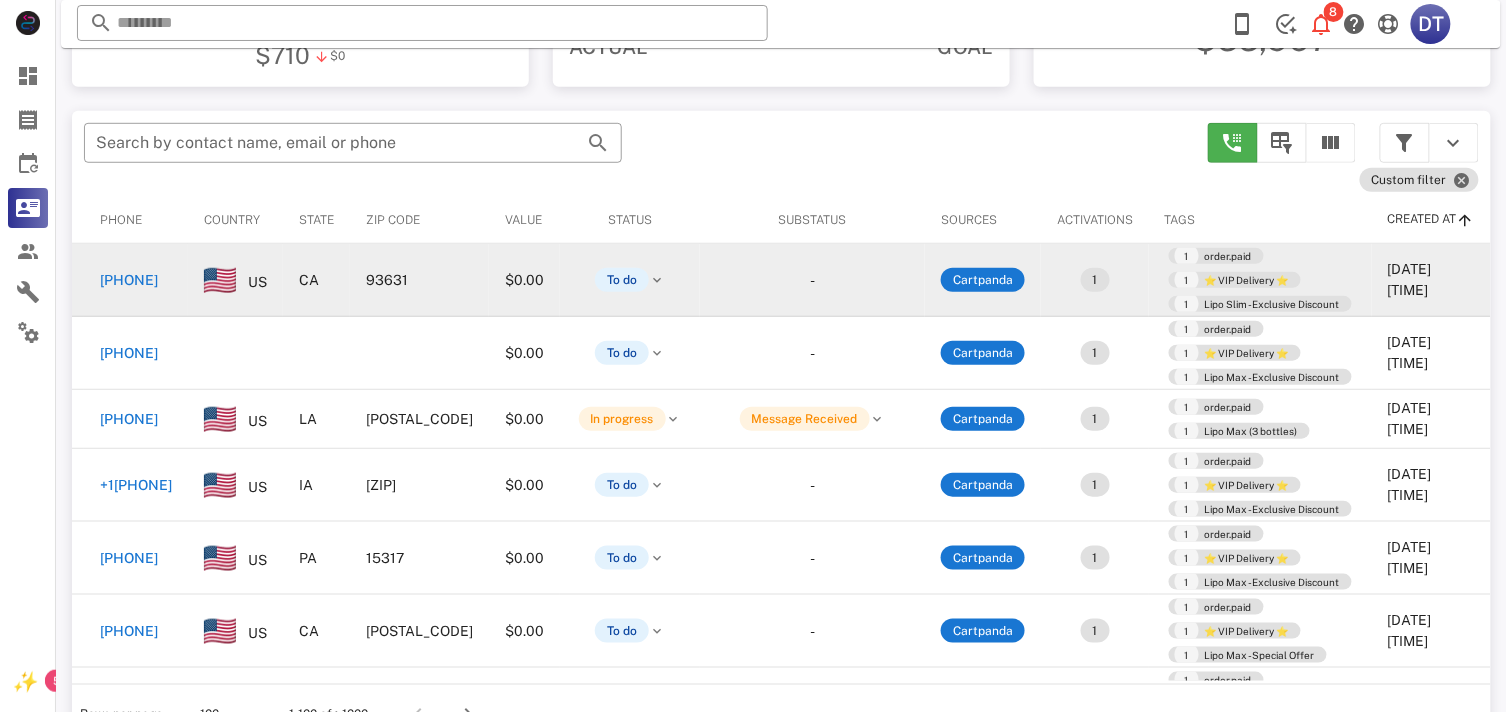 click on "+15597704283" at bounding box center [129, 280] 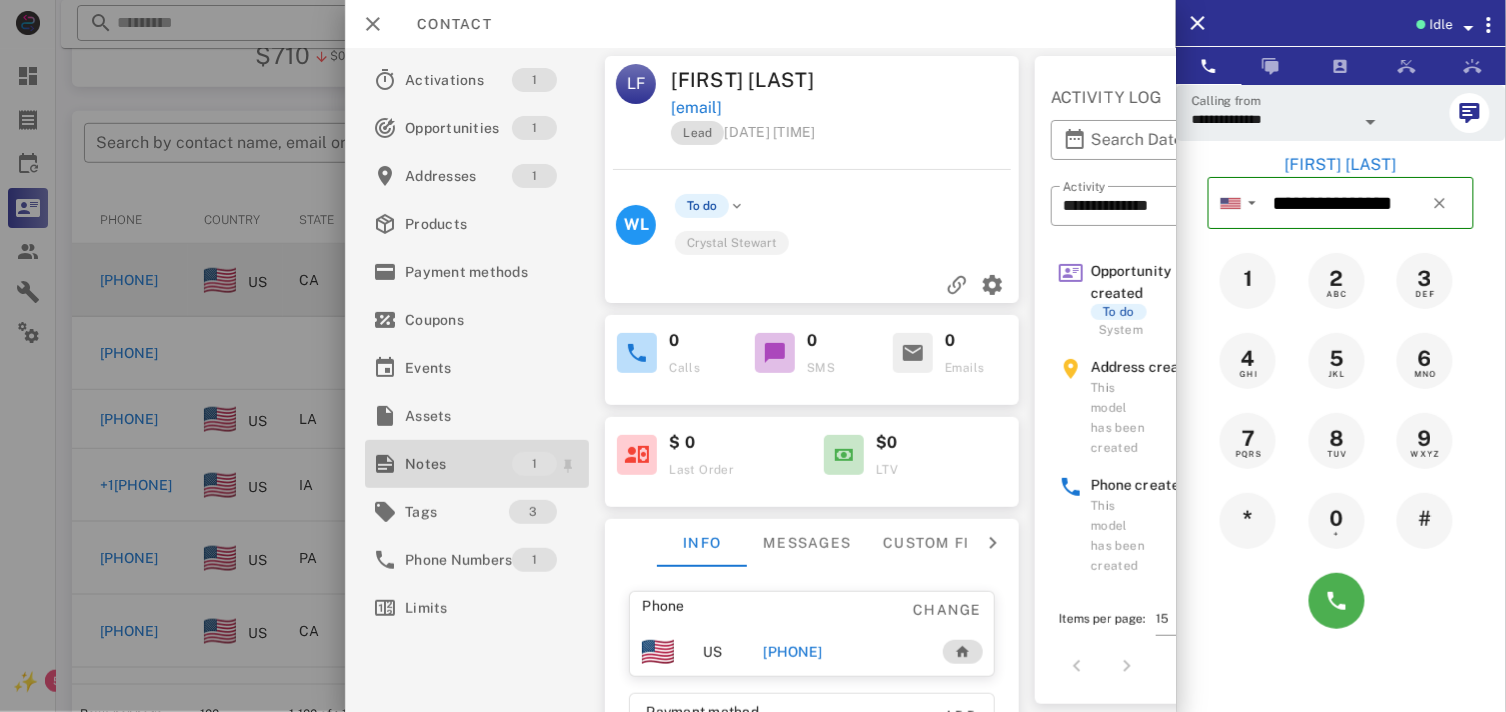 click on "Notes" at bounding box center (458, 464) 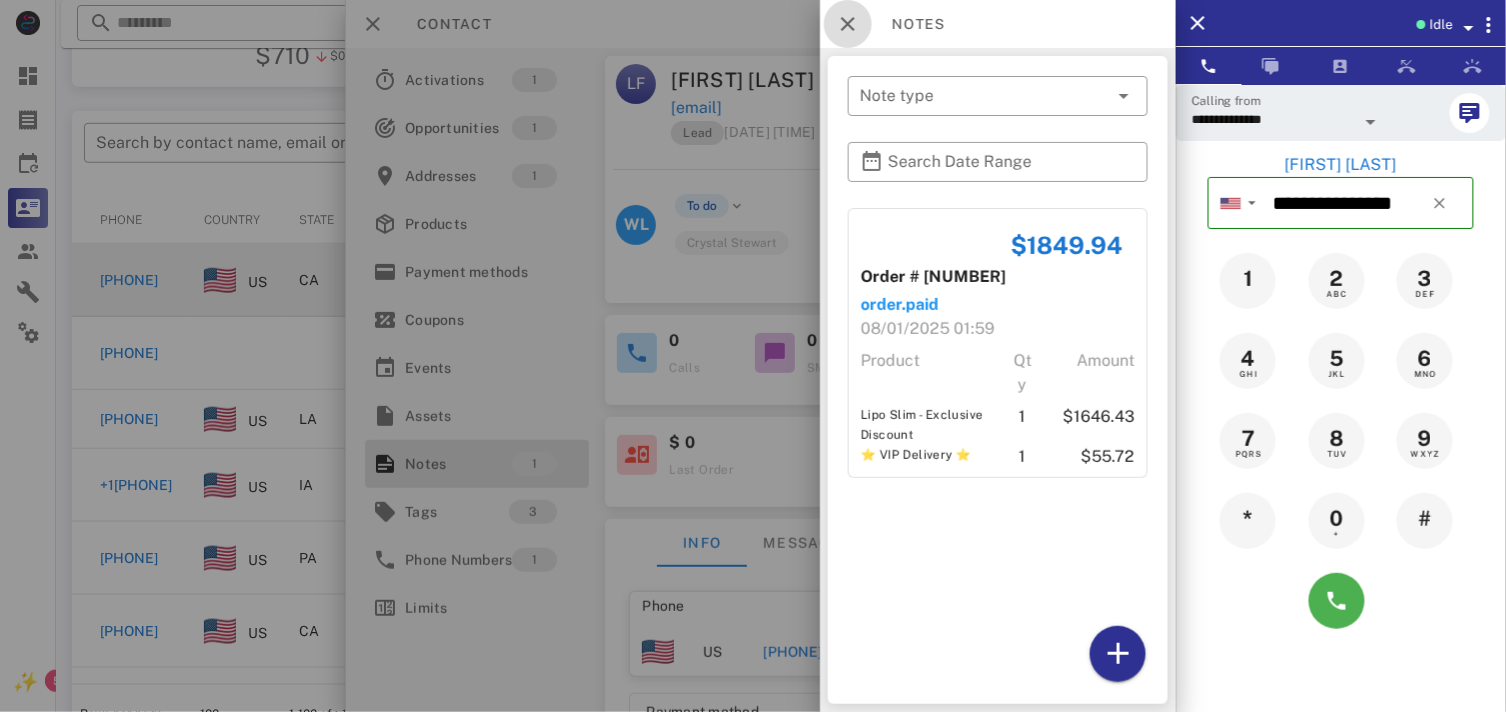 click at bounding box center (848, 24) 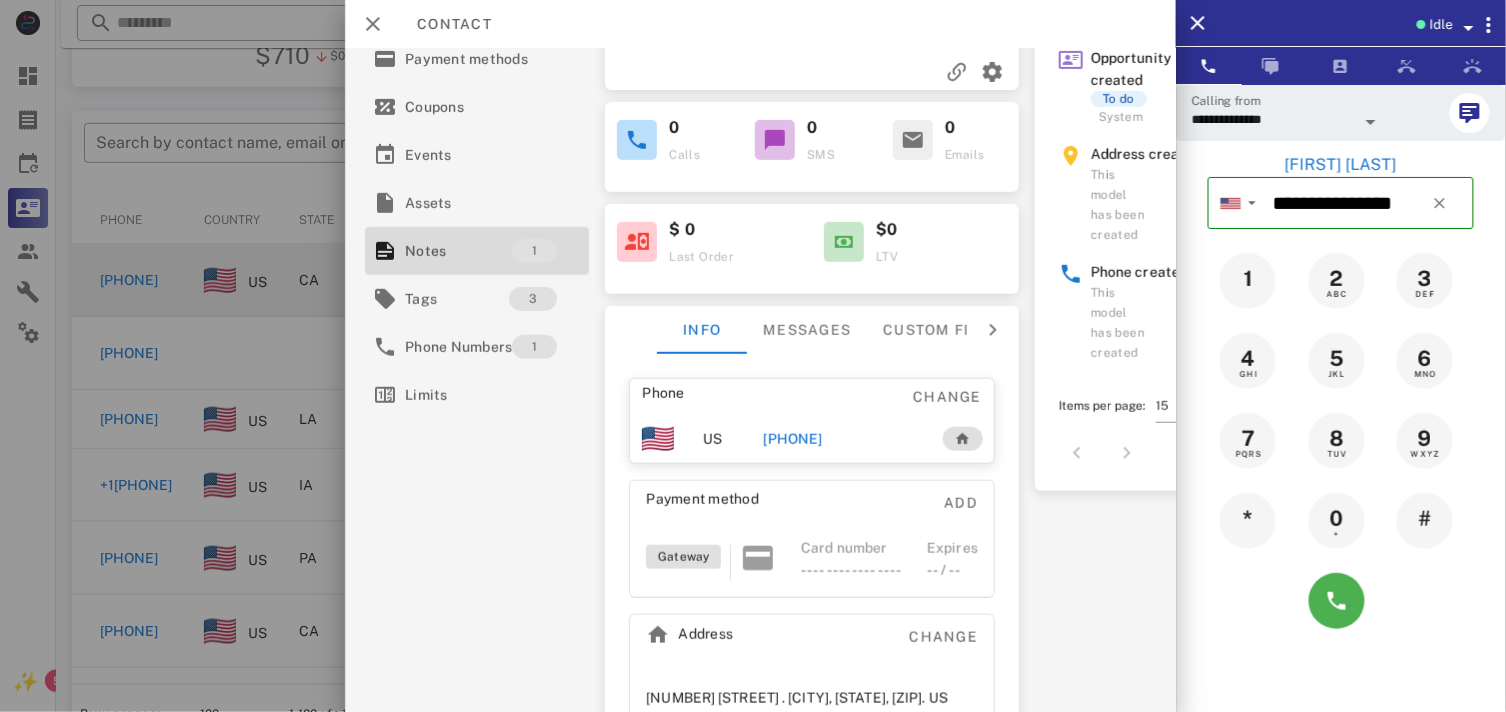 scroll, scrollTop: 222, scrollLeft: 0, axis: vertical 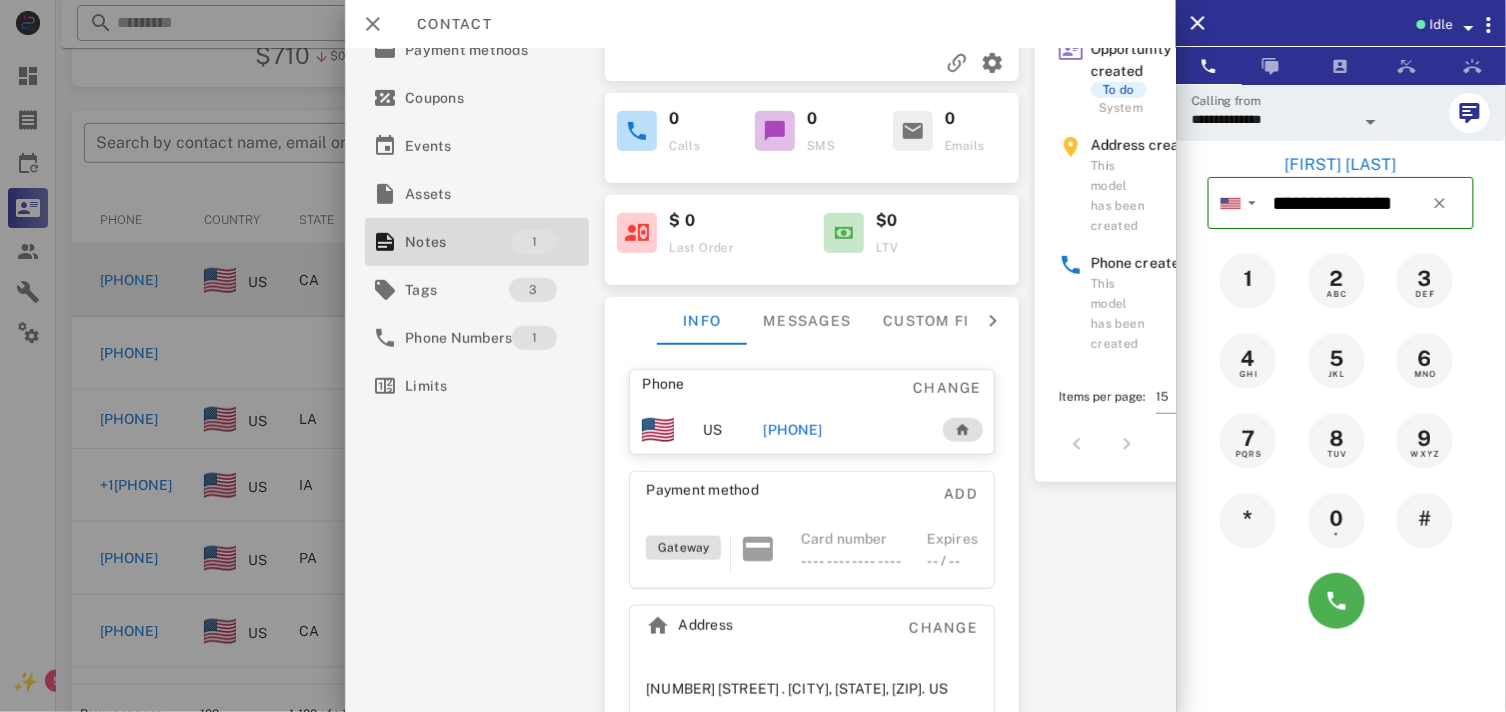 click on "+15597704283" at bounding box center (793, 430) 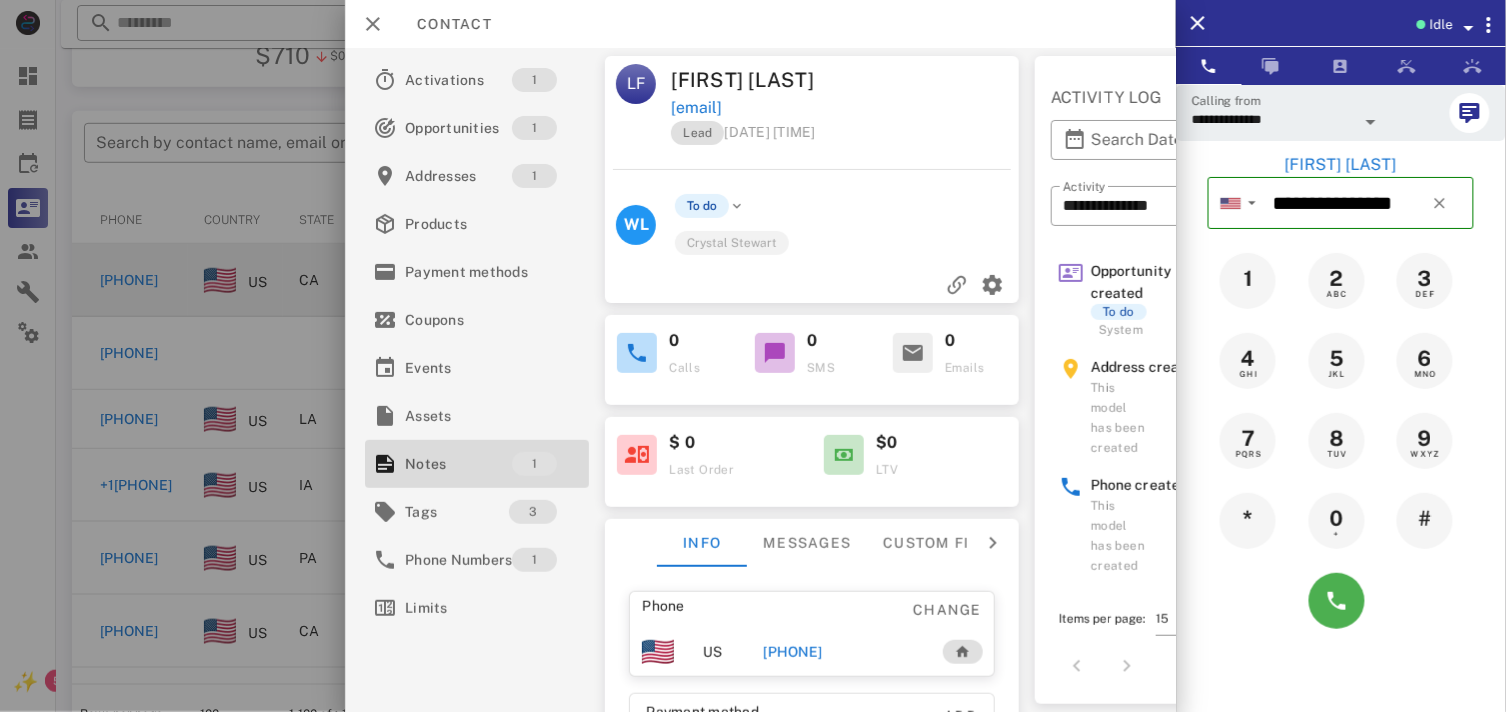 scroll, scrollTop: 111, scrollLeft: 0, axis: vertical 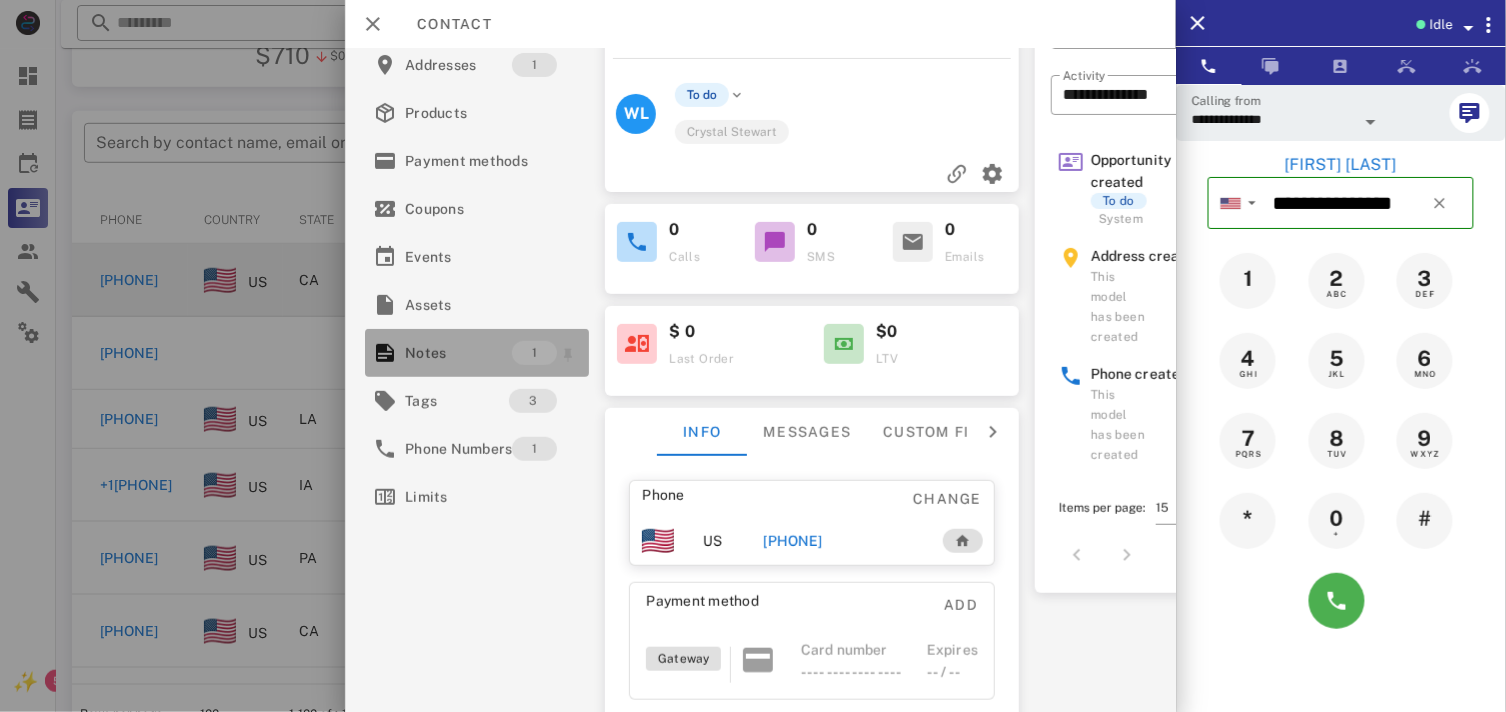 click on "Notes" at bounding box center [458, 353] 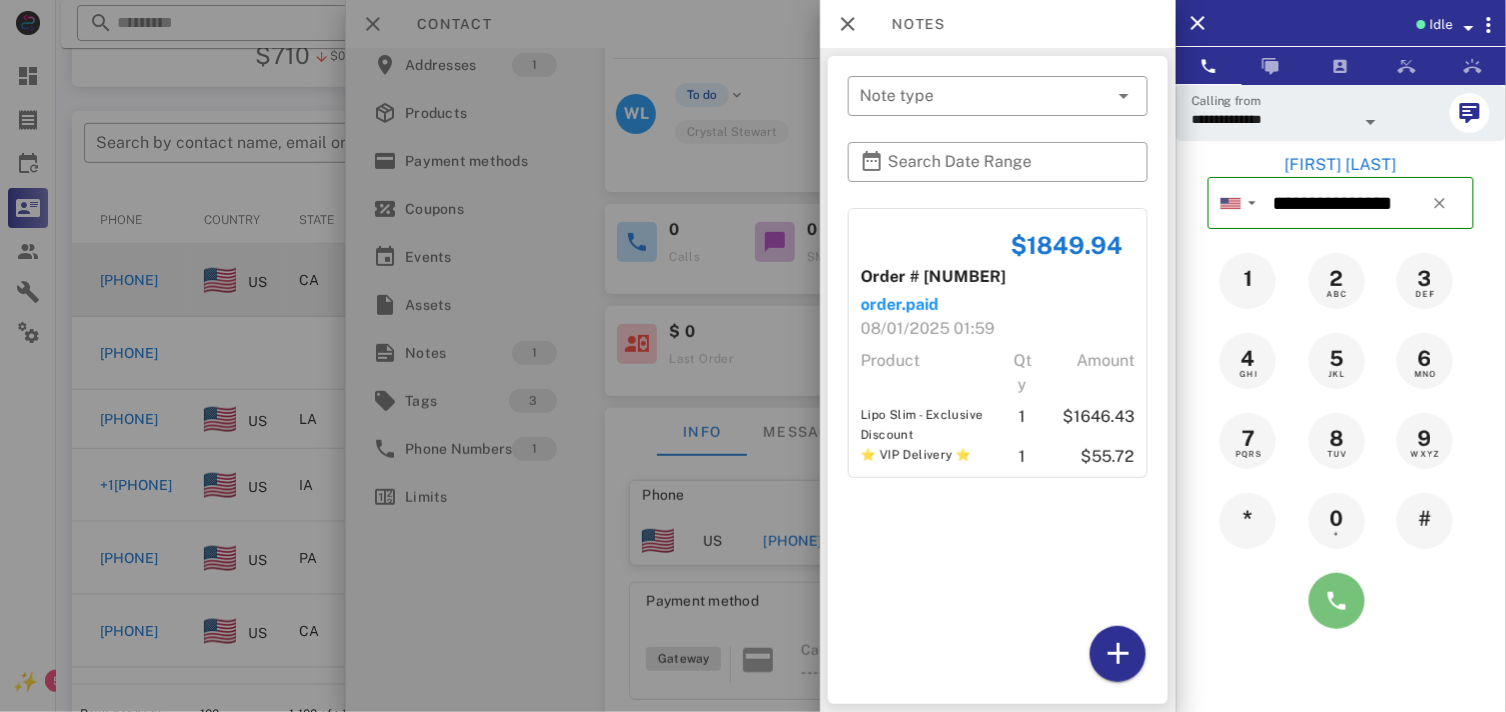 click at bounding box center (1337, 601) 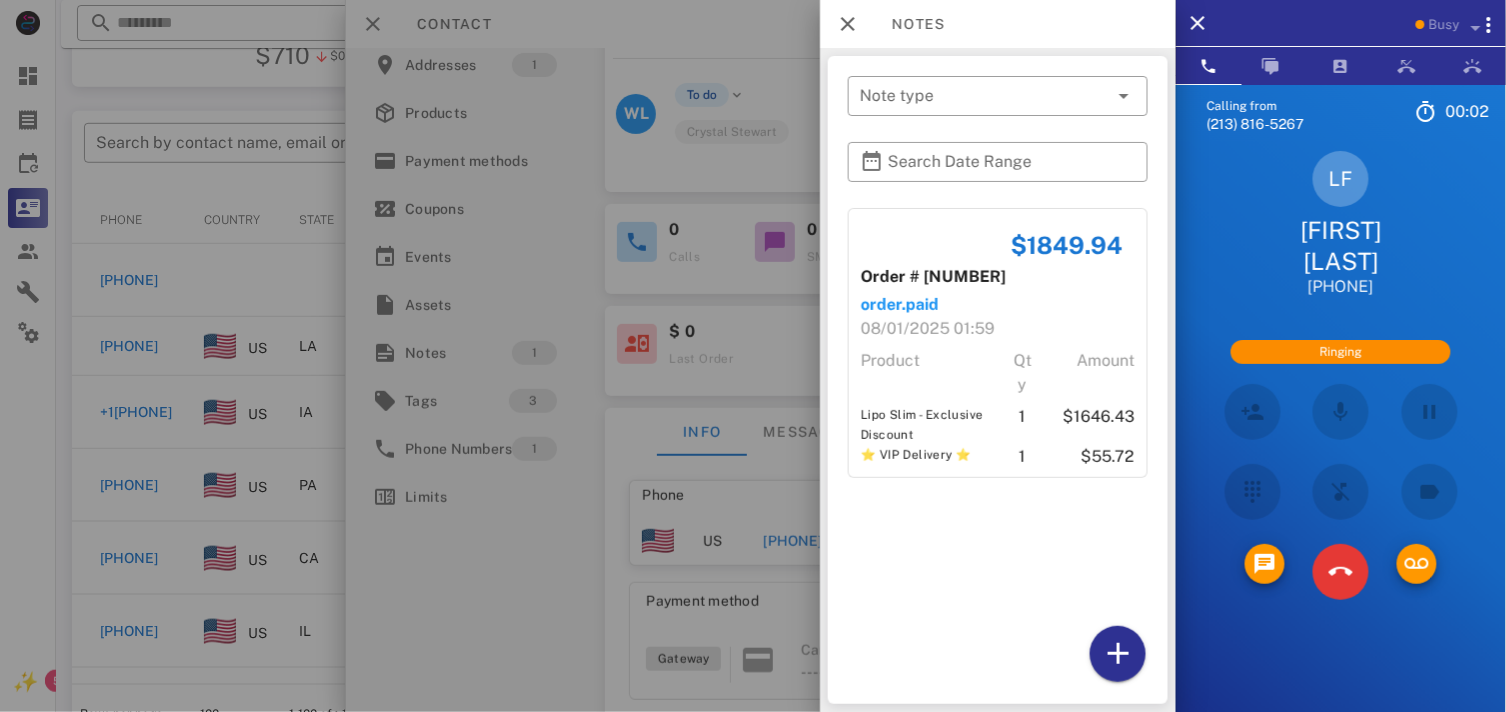 scroll, scrollTop: 111, scrollLeft: 0, axis: vertical 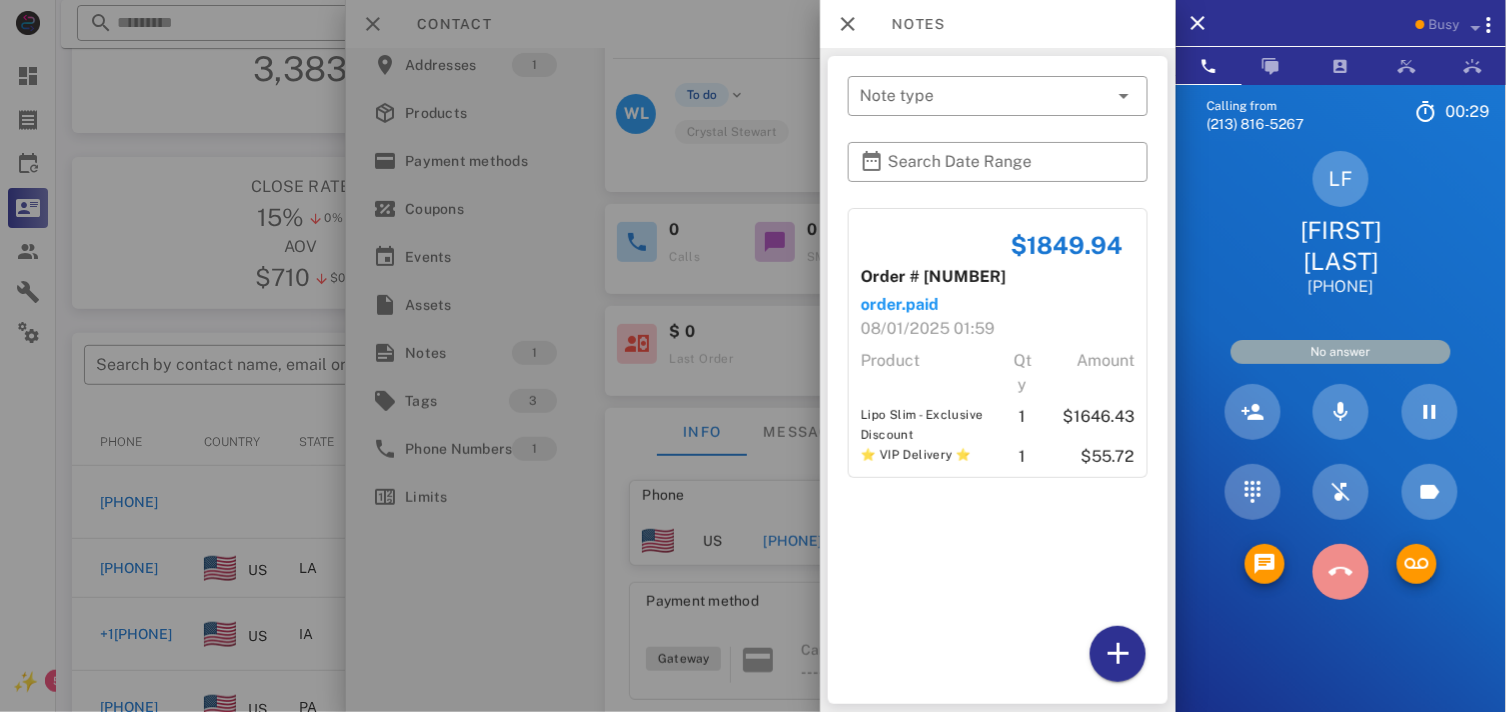 click at bounding box center [1341, 572] 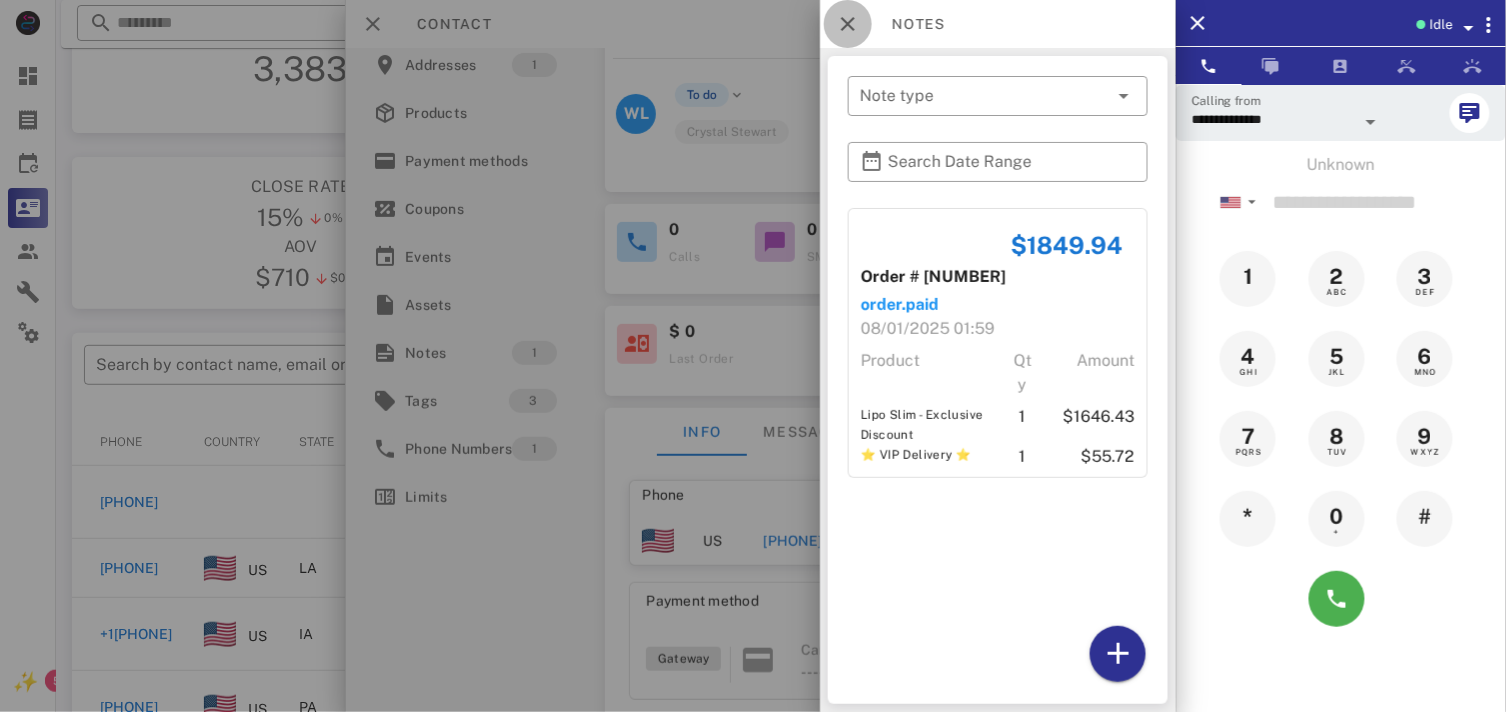 click at bounding box center (848, 24) 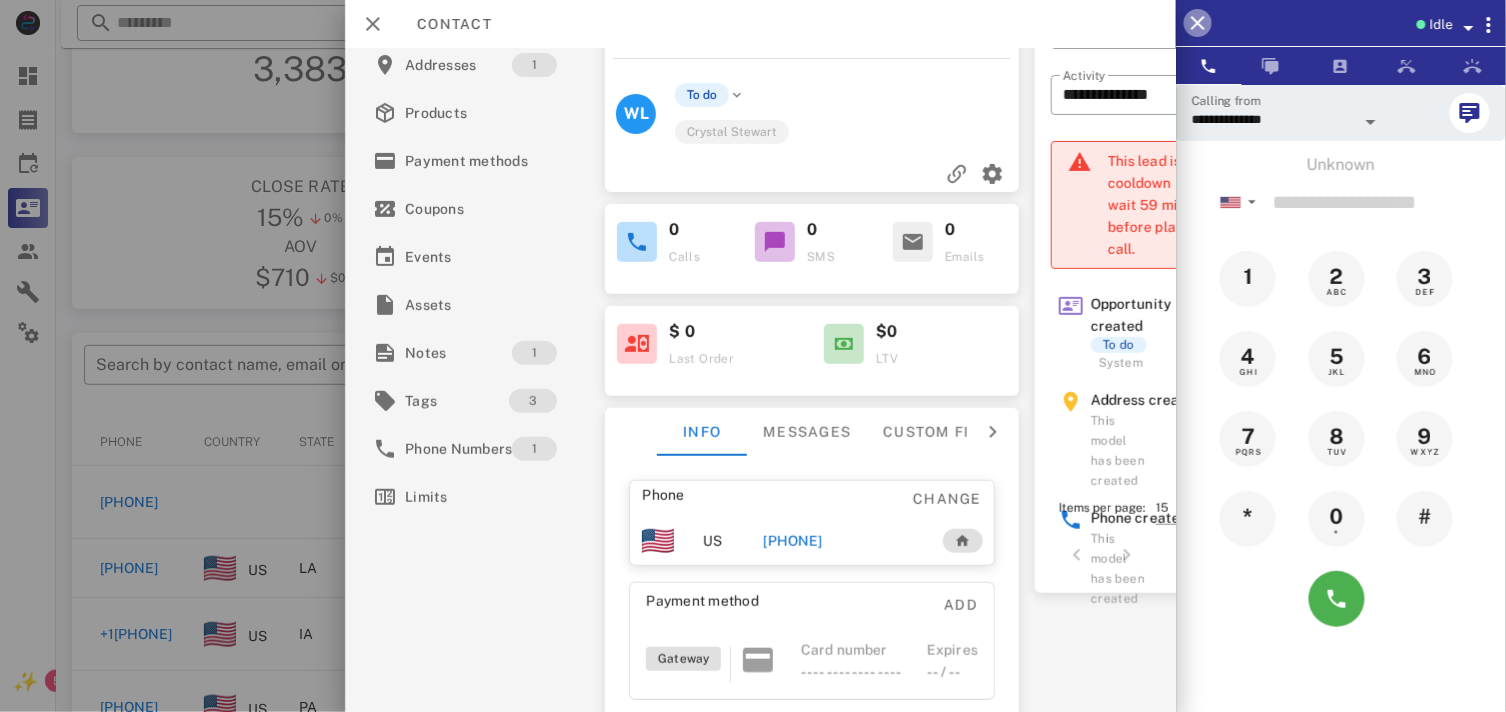 click at bounding box center (1198, 23) 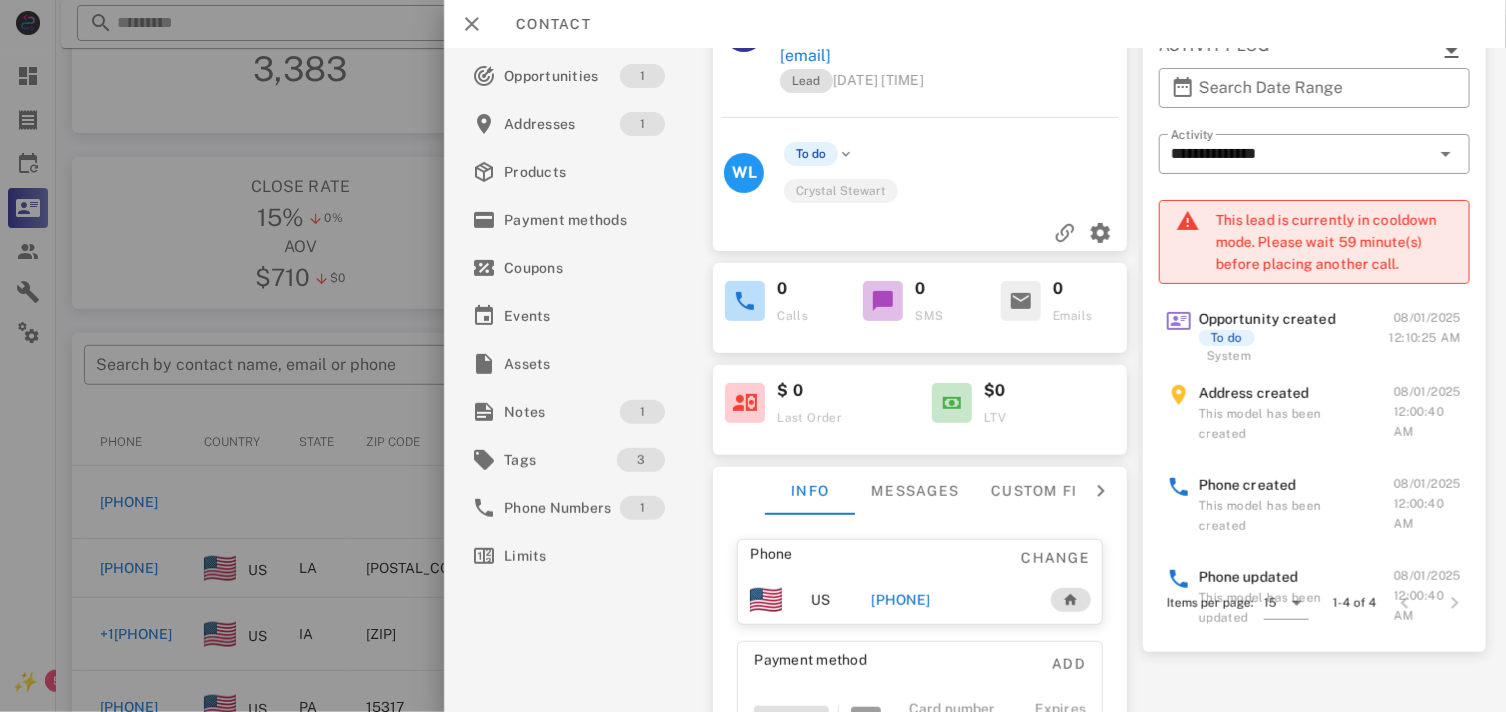 scroll, scrollTop: 0, scrollLeft: 0, axis: both 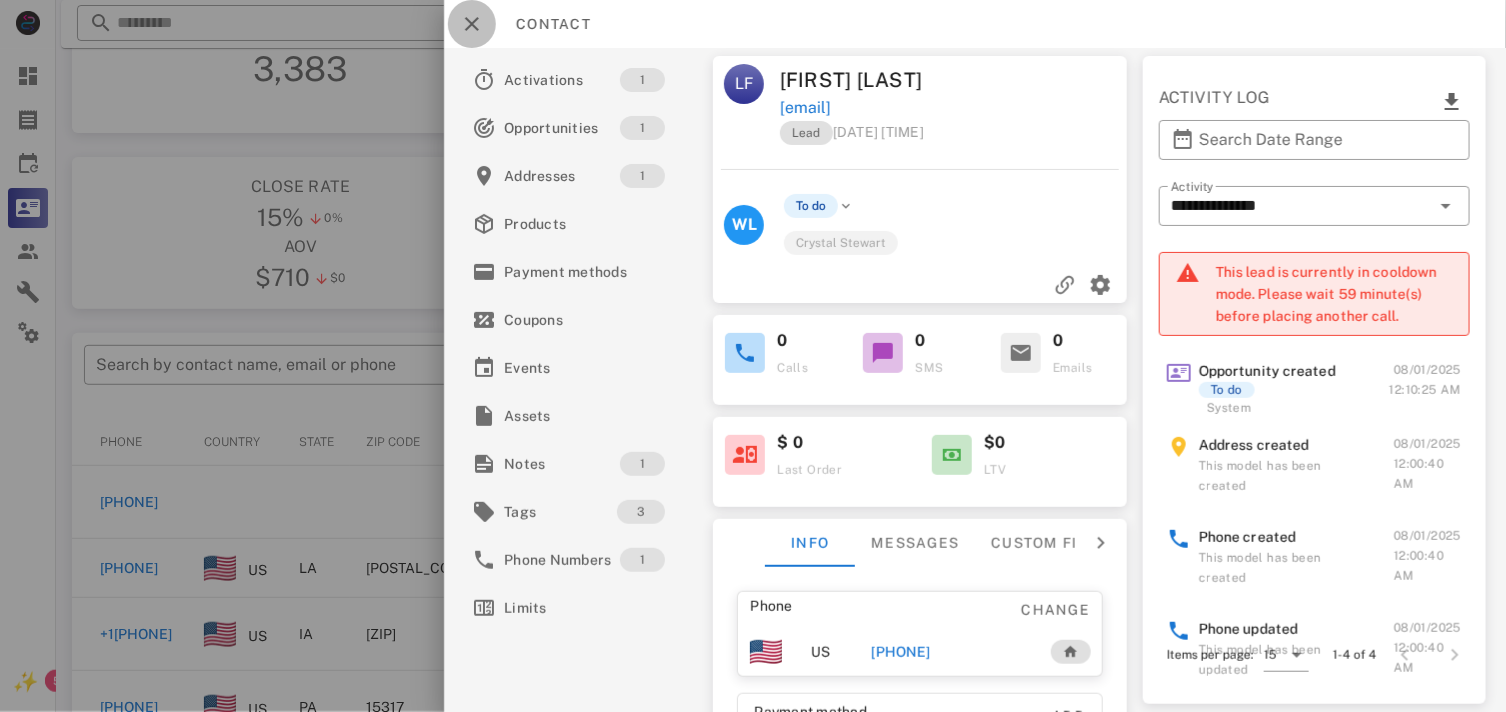 click at bounding box center [472, 24] 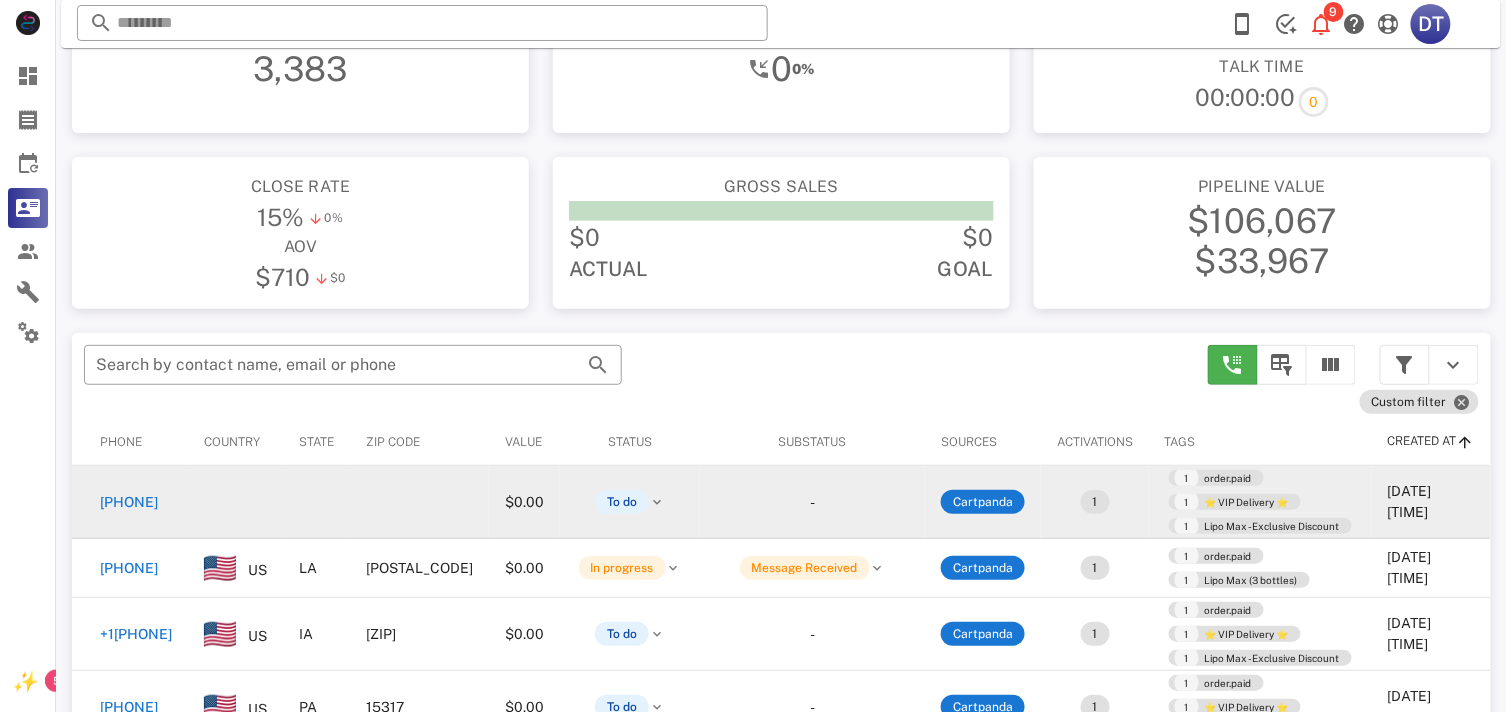 scroll, scrollTop: 111, scrollLeft: 233, axis: both 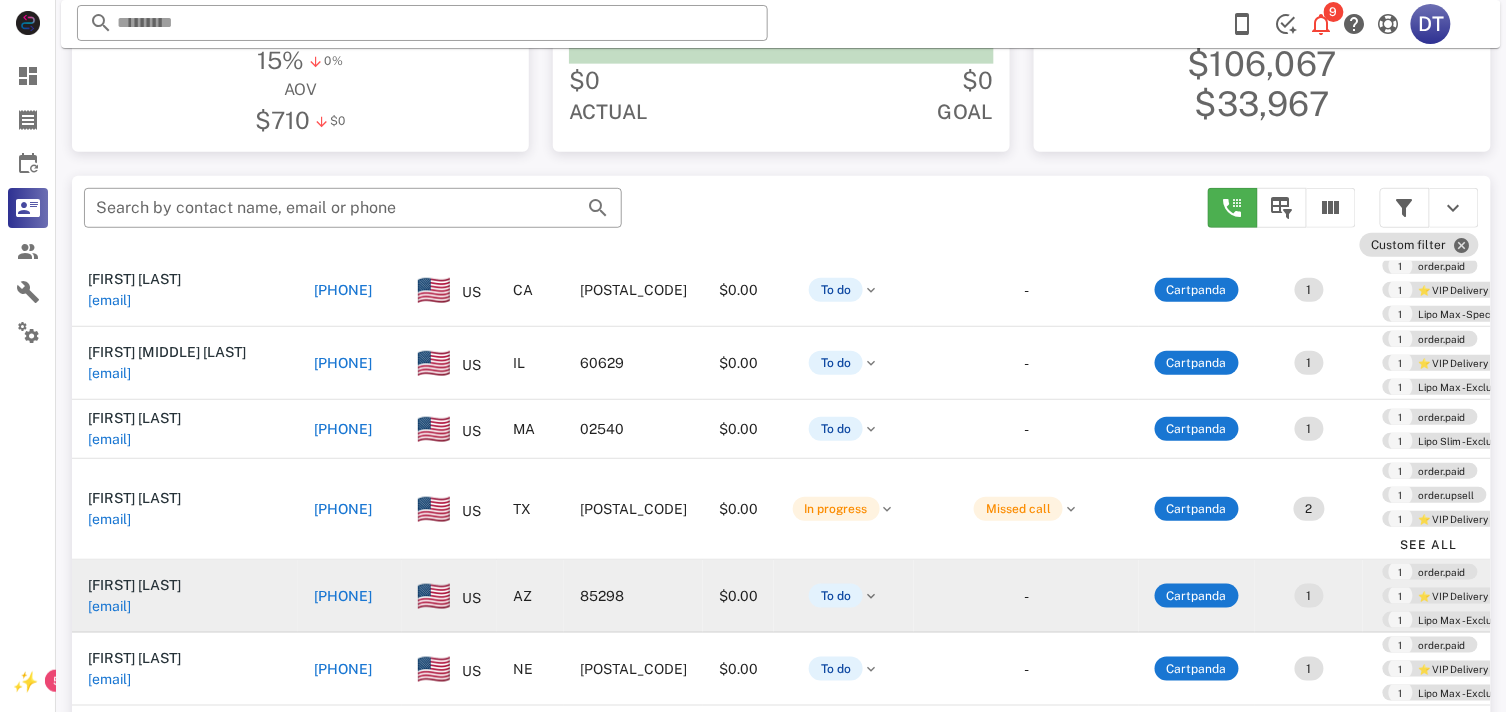 click on "+19207280595" at bounding box center [343, 596] 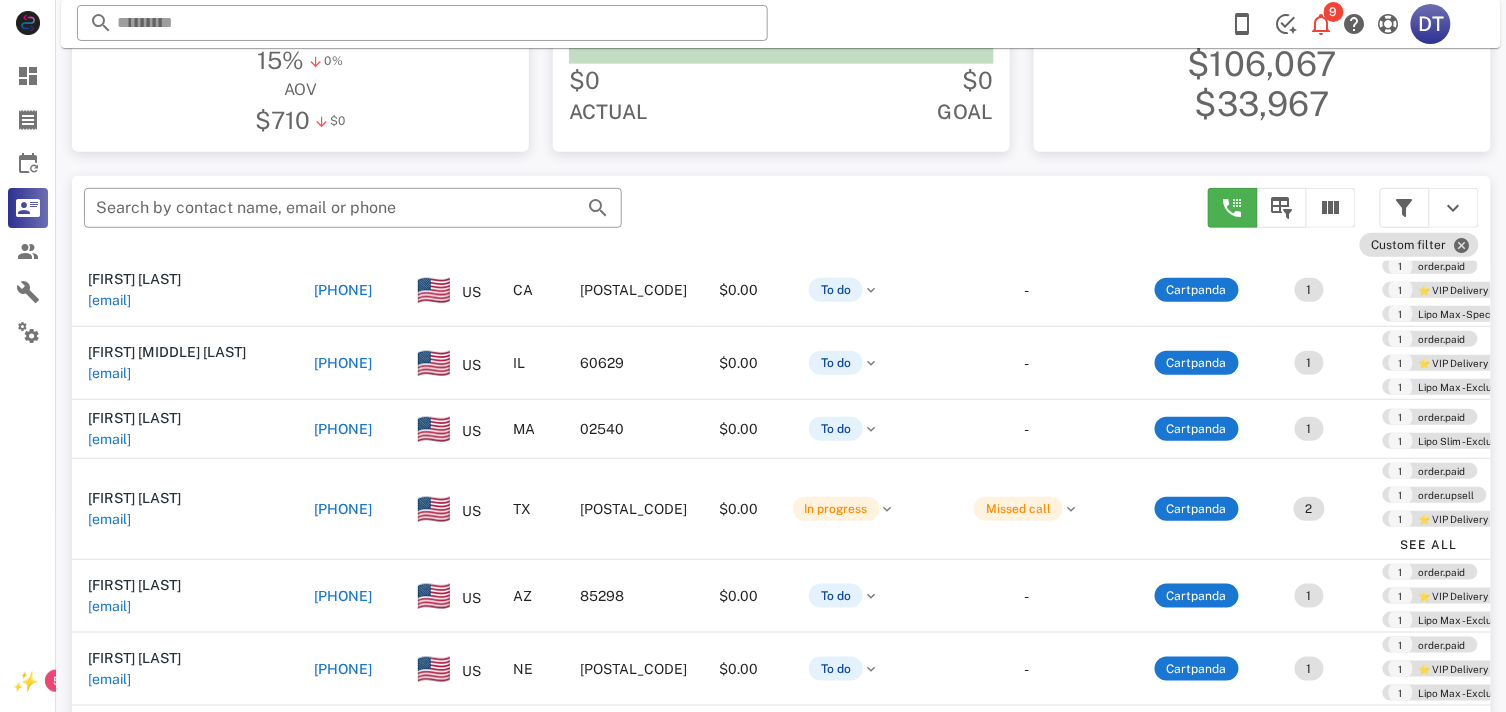type on "**********" 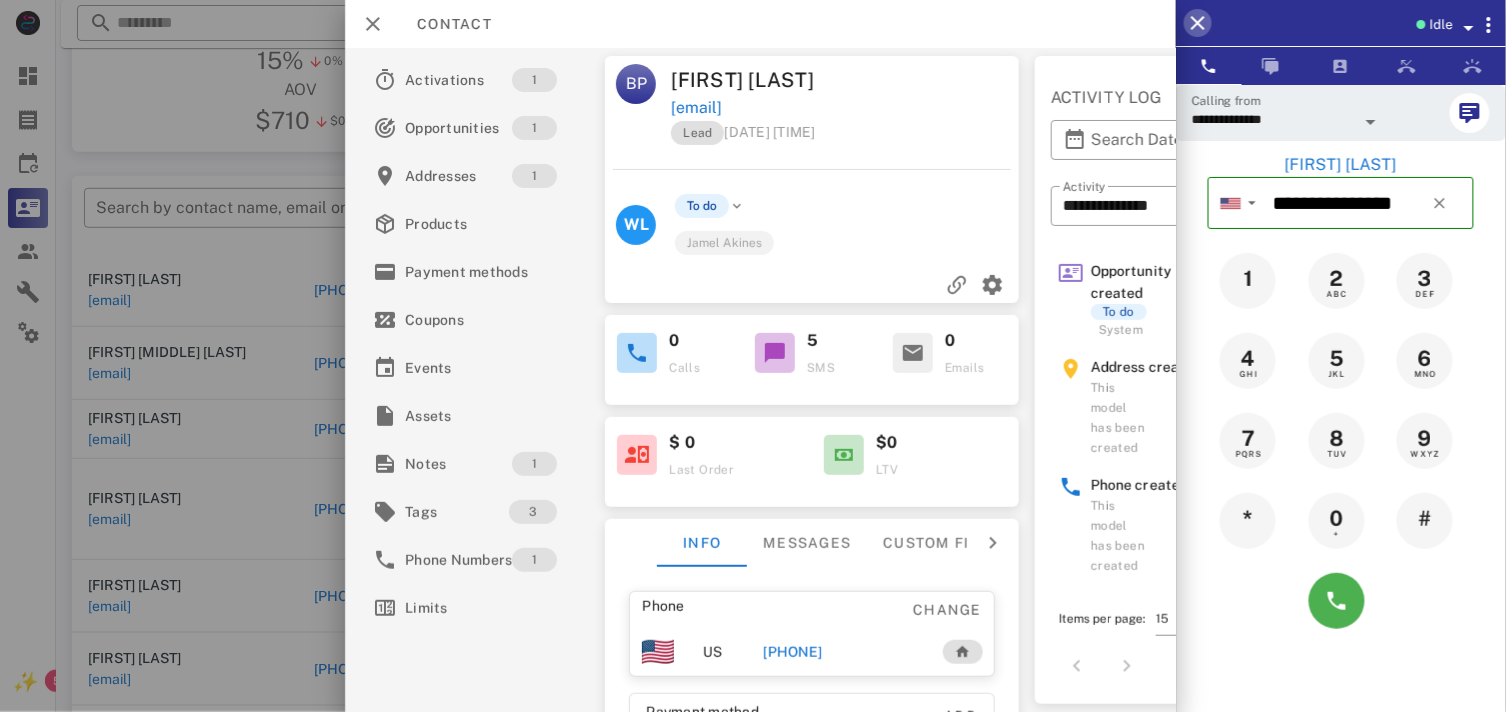 click at bounding box center (1198, 23) 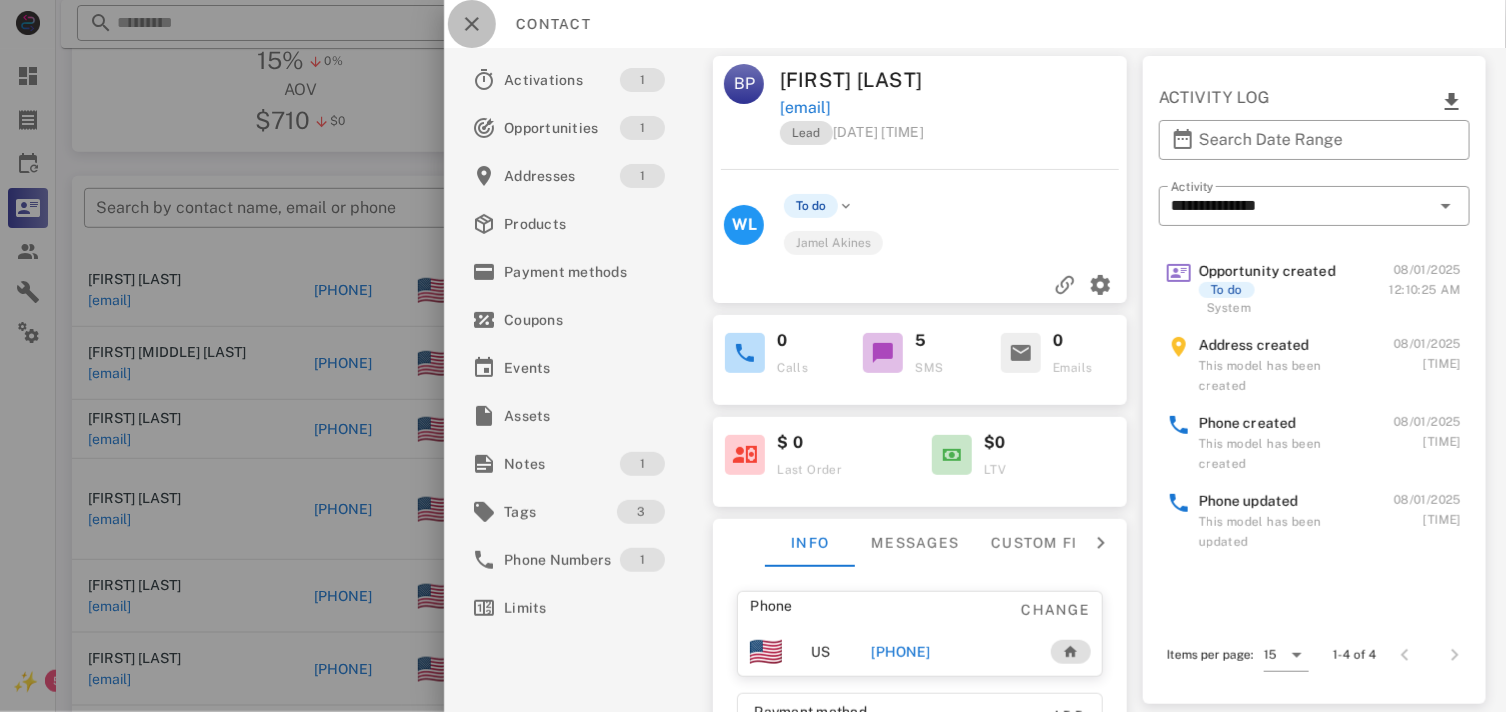 click at bounding box center [472, 24] 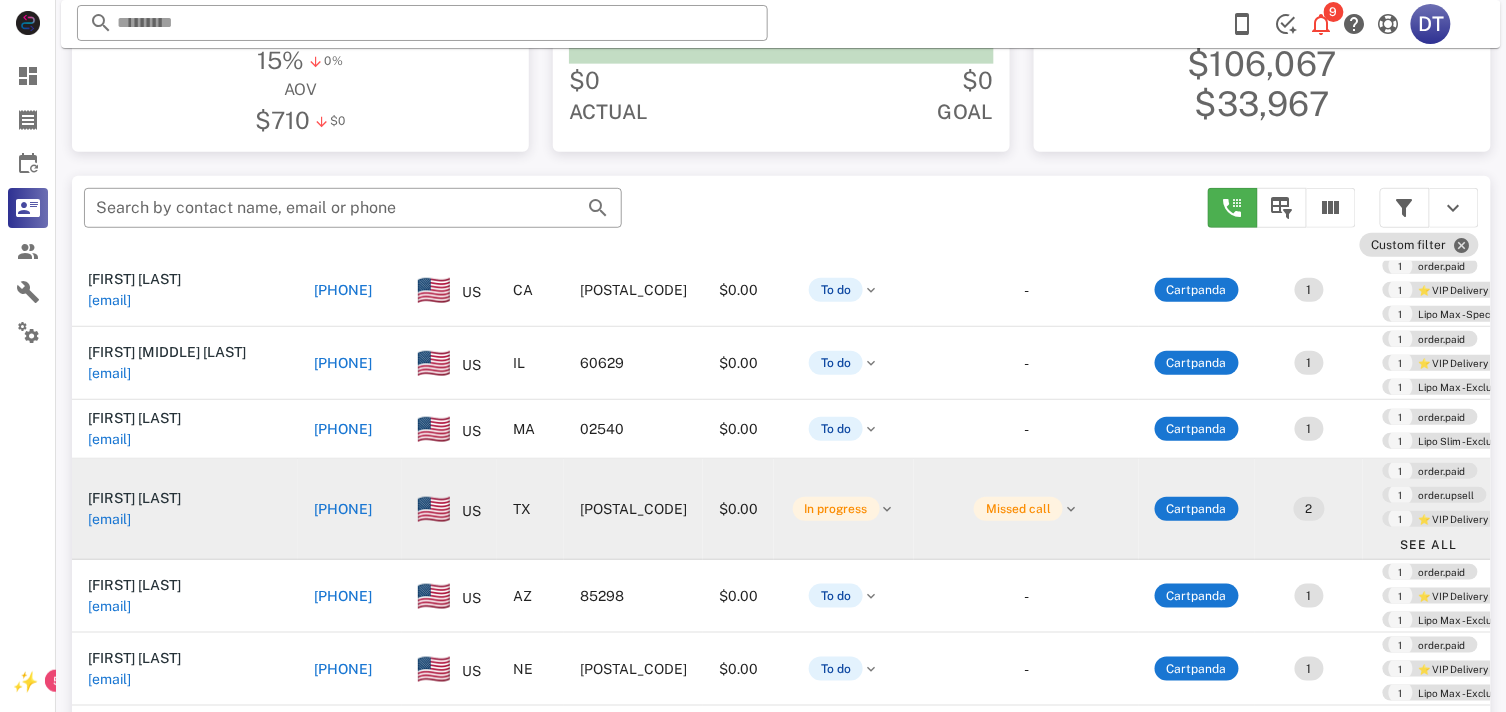 scroll, scrollTop: 444, scrollLeft: 0, axis: vertical 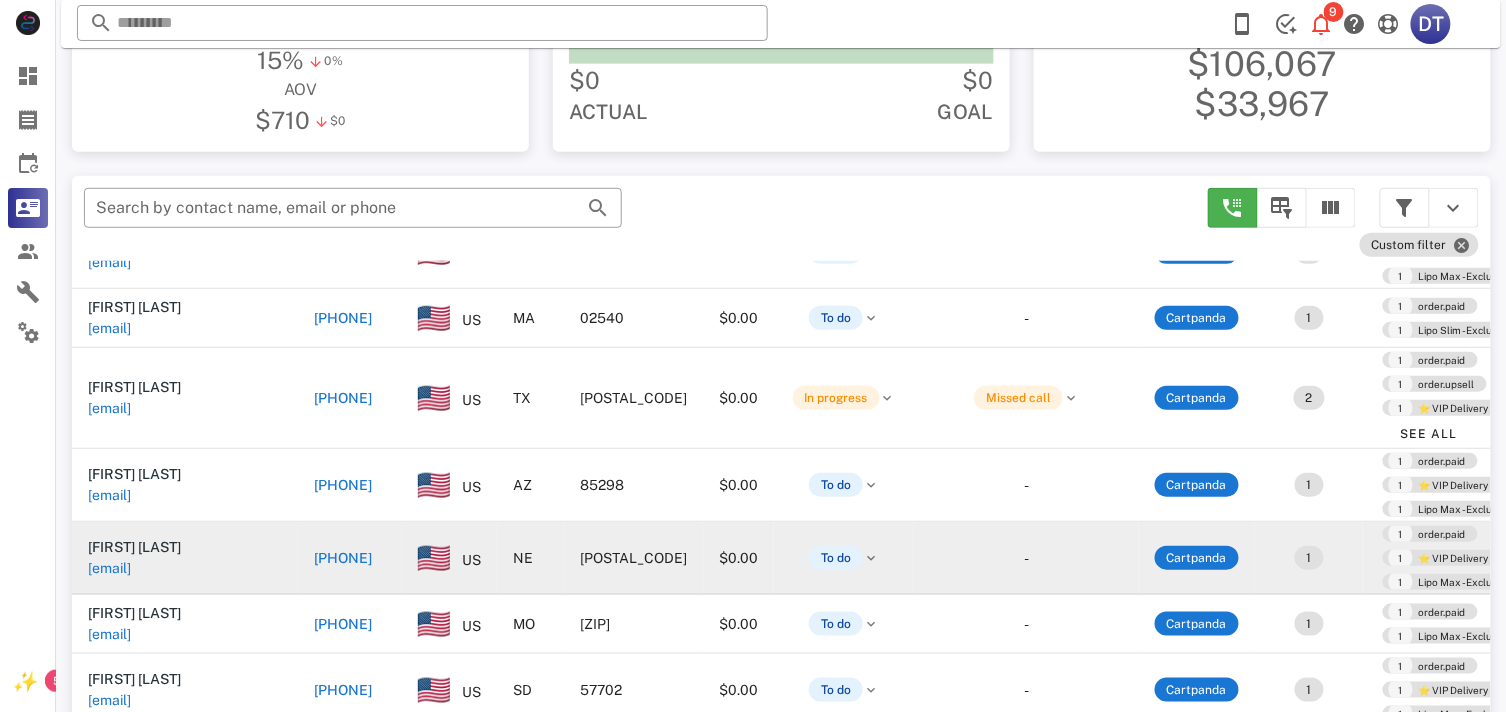 click on "+14026706755" at bounding box center (343, 558) 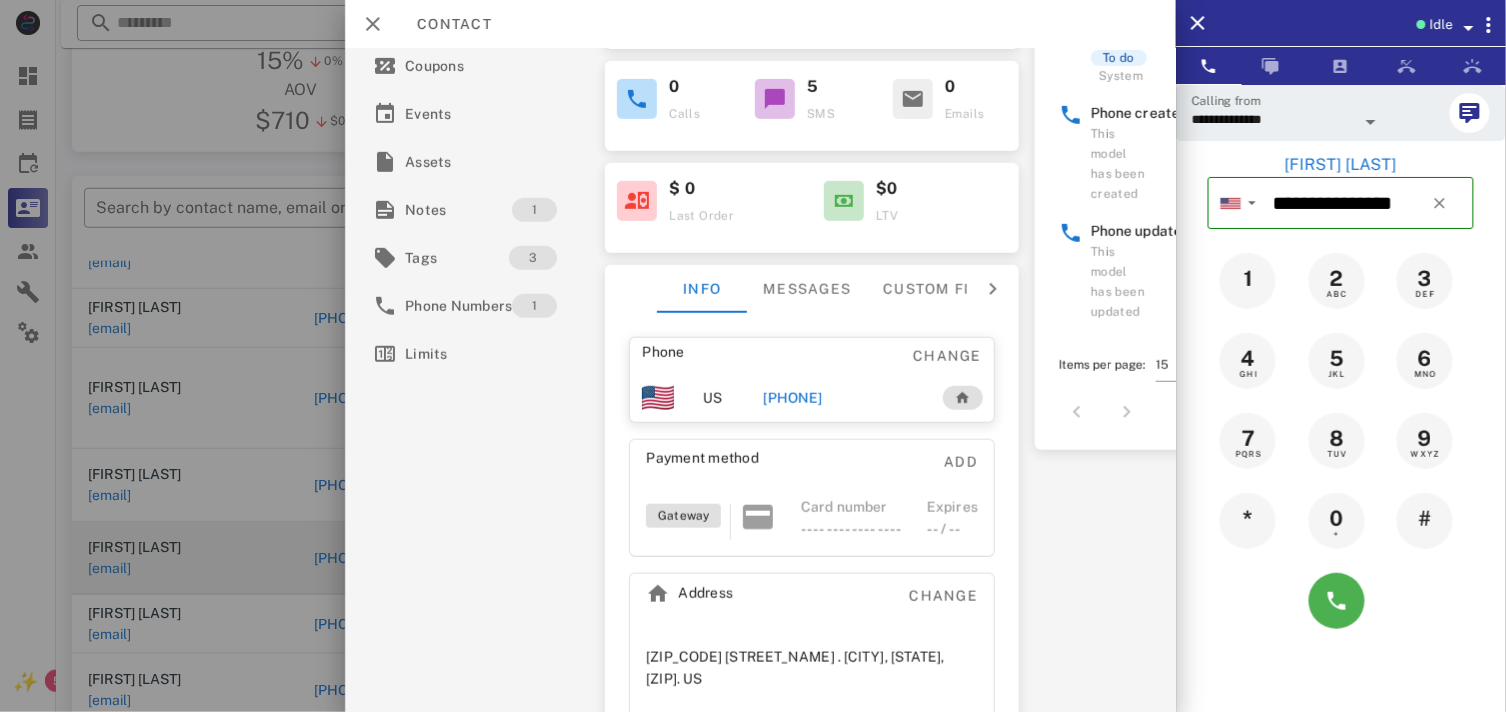 scroll, scrollTop: 280, scrollLeft: 0, axis: vertical 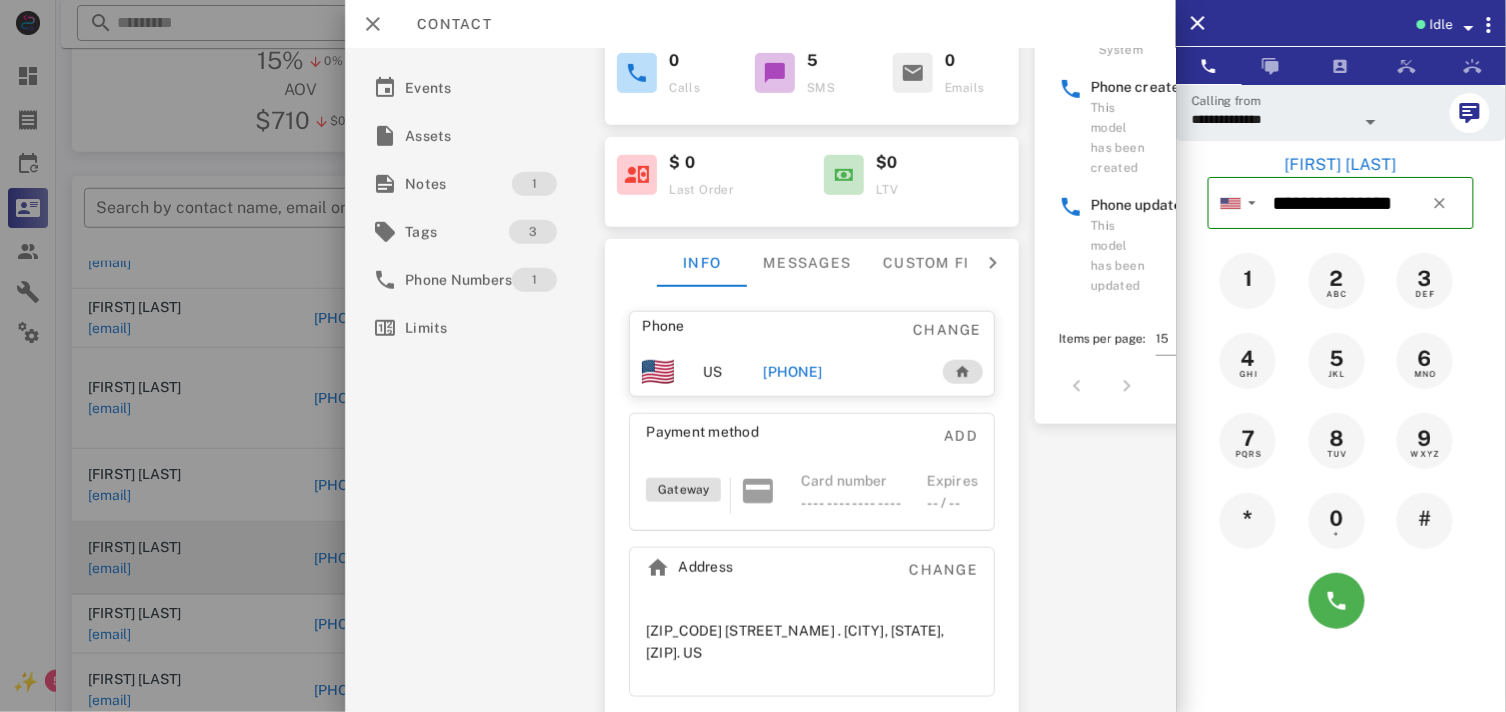 click on "+14026706755" at bounding box center [793, 372] 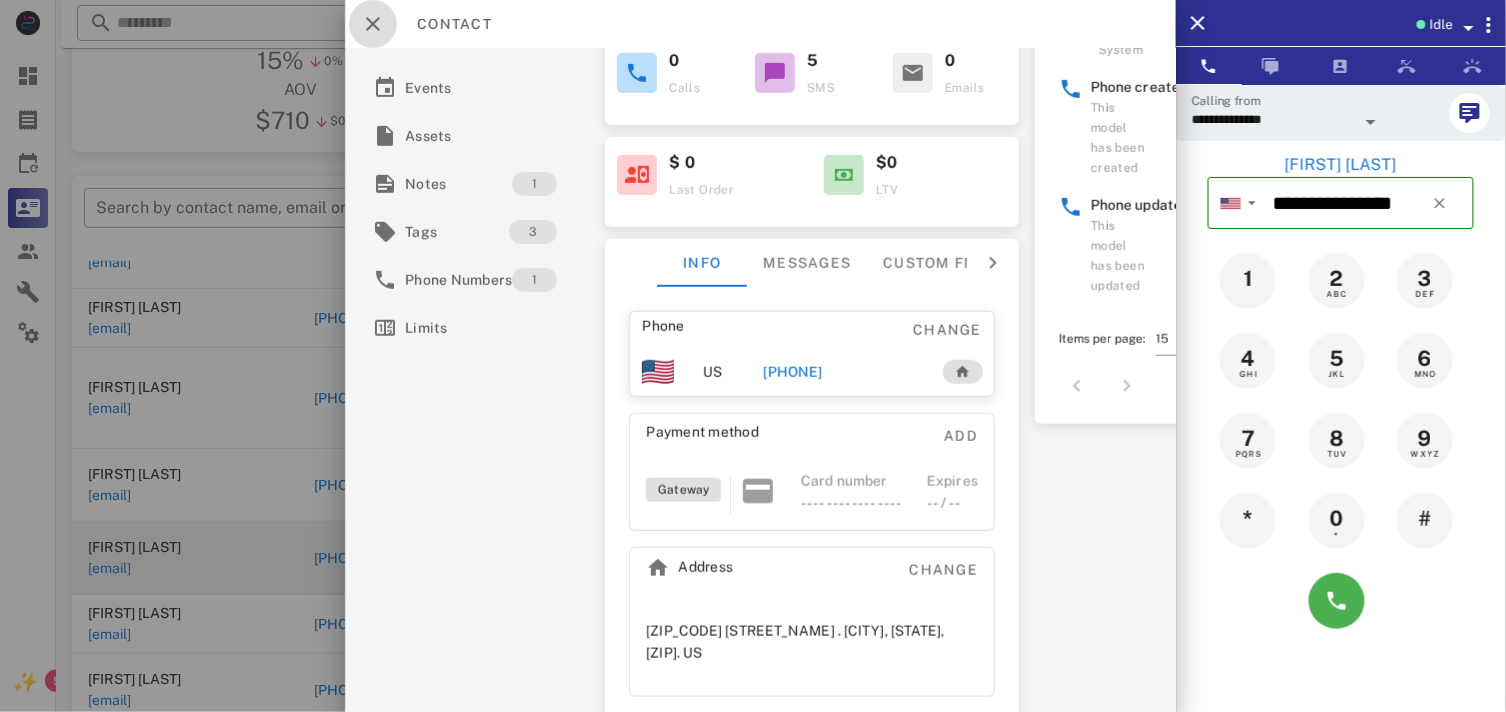 click at bounding box center (373, 24) 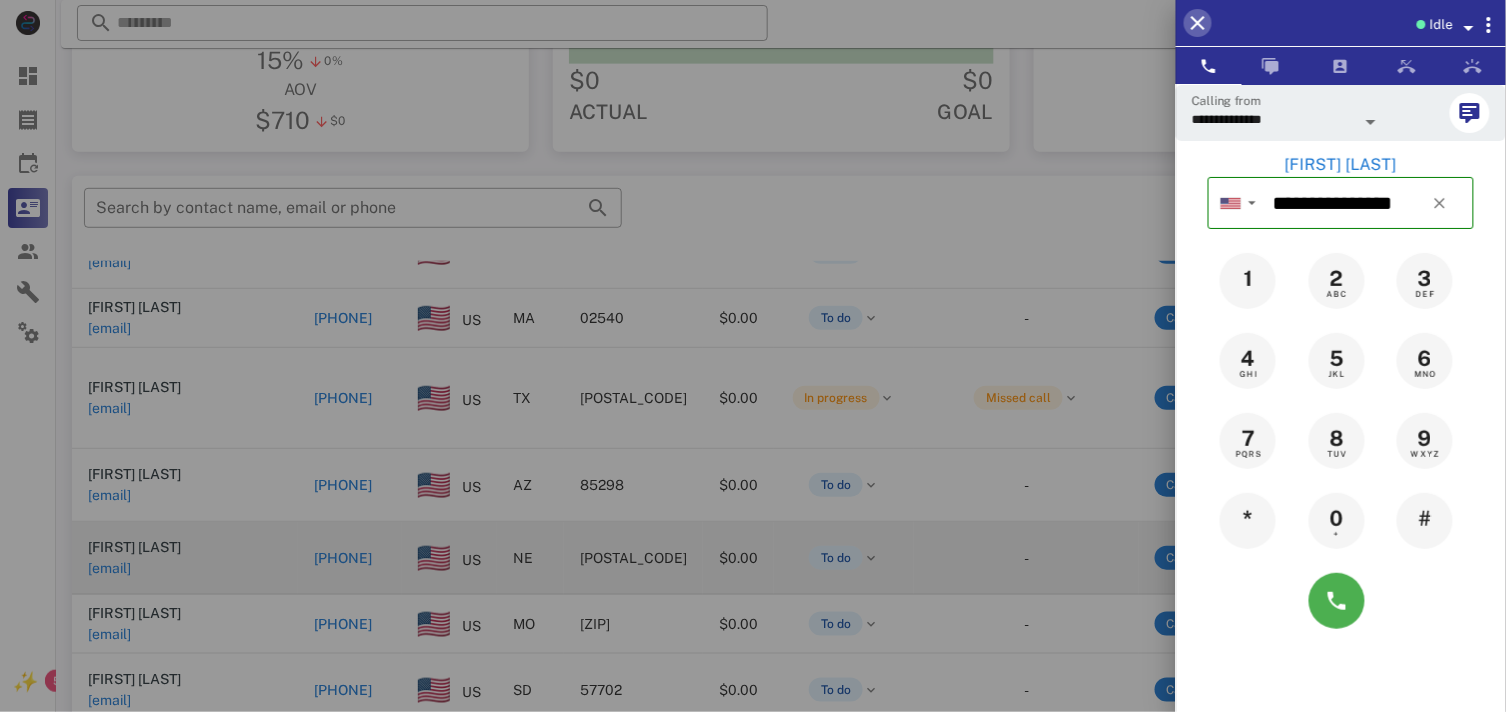 click at bounding box center (1198, 23) 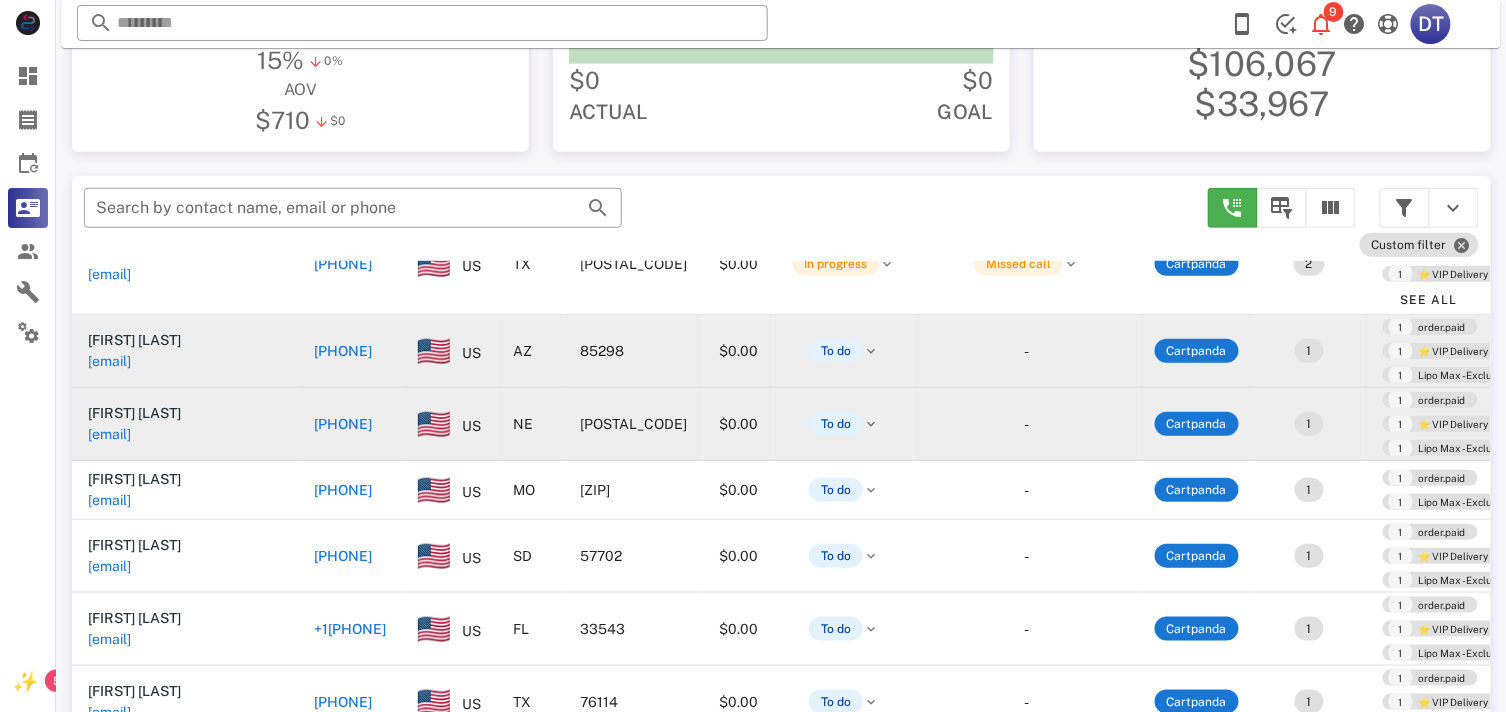 scroll, scrollTop: 666, scrollLeft: 0, axis: vertical 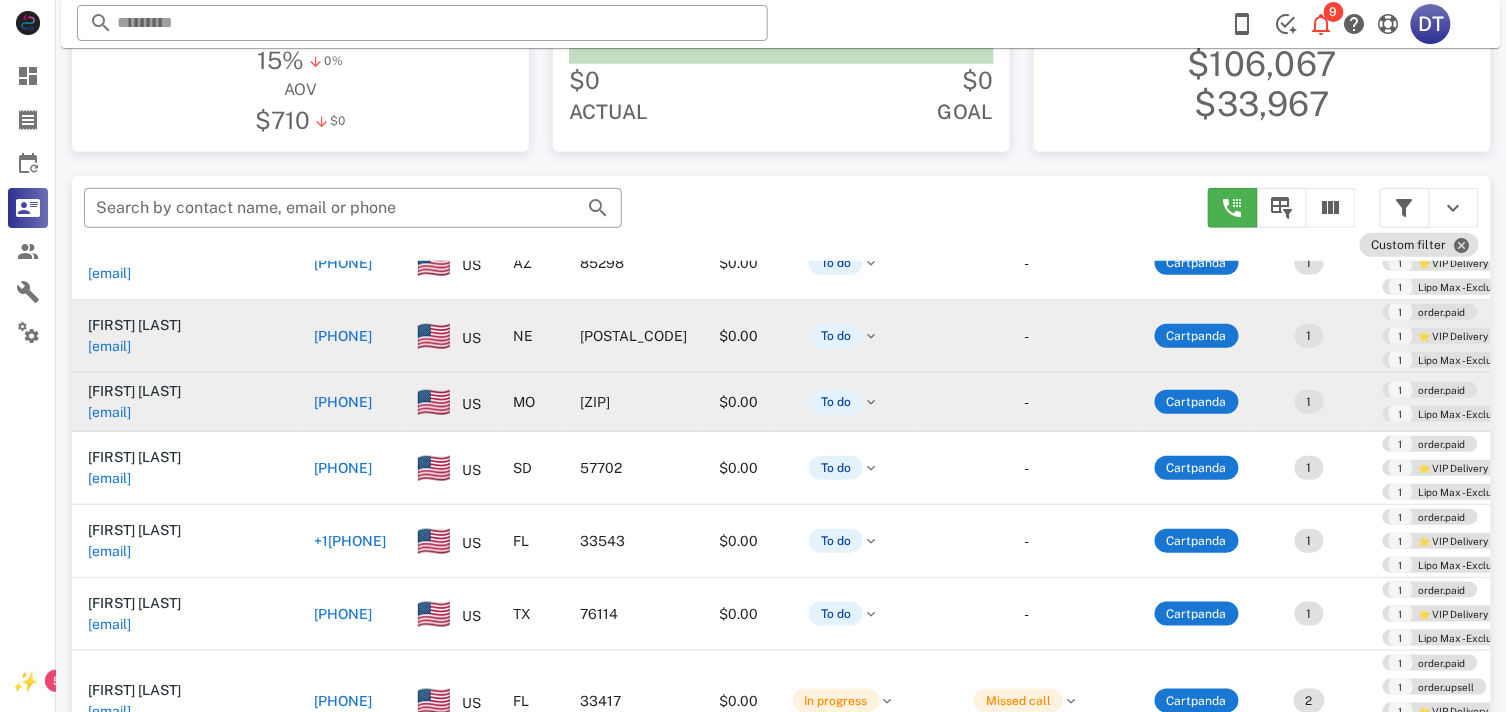 click on "+13146031099" at bounding box center [343, 402] 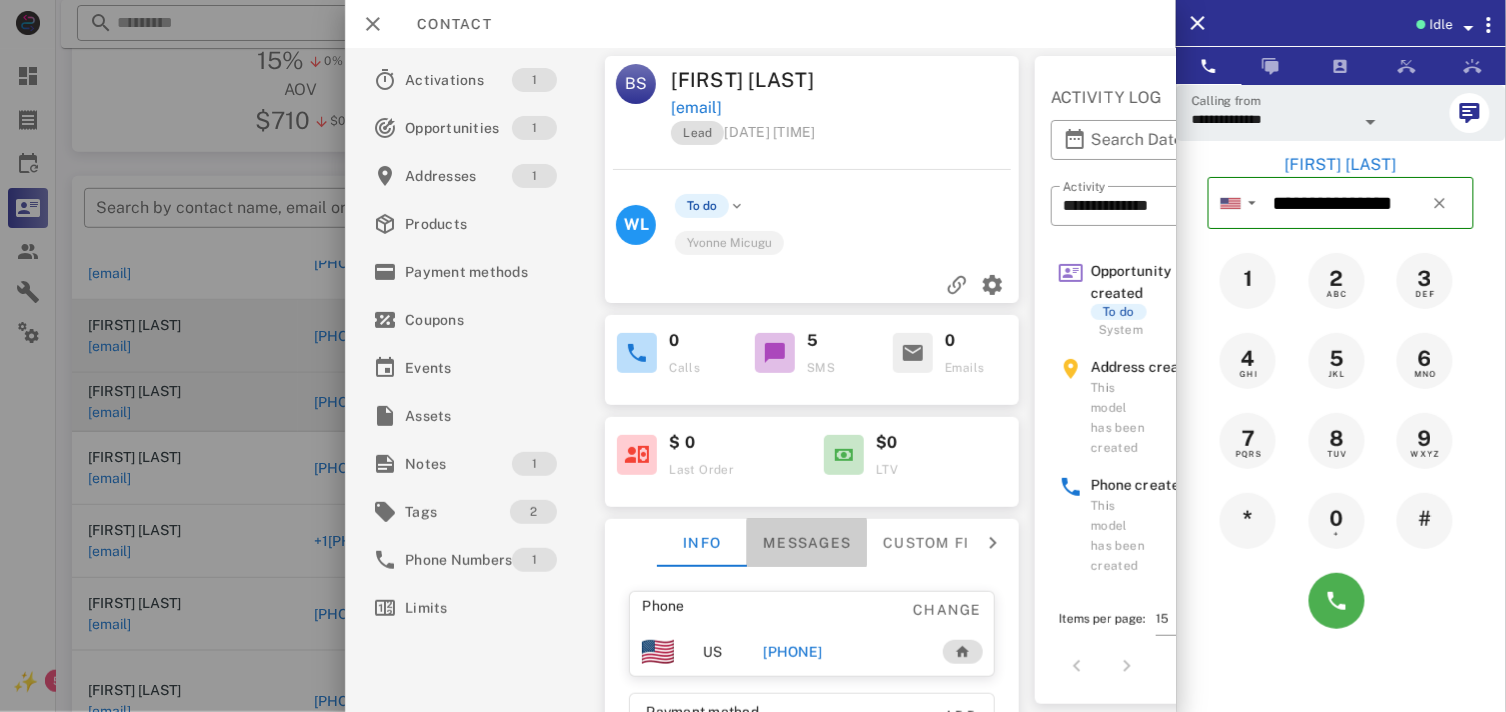 click on "Messages" at bounding box center (807, 543) 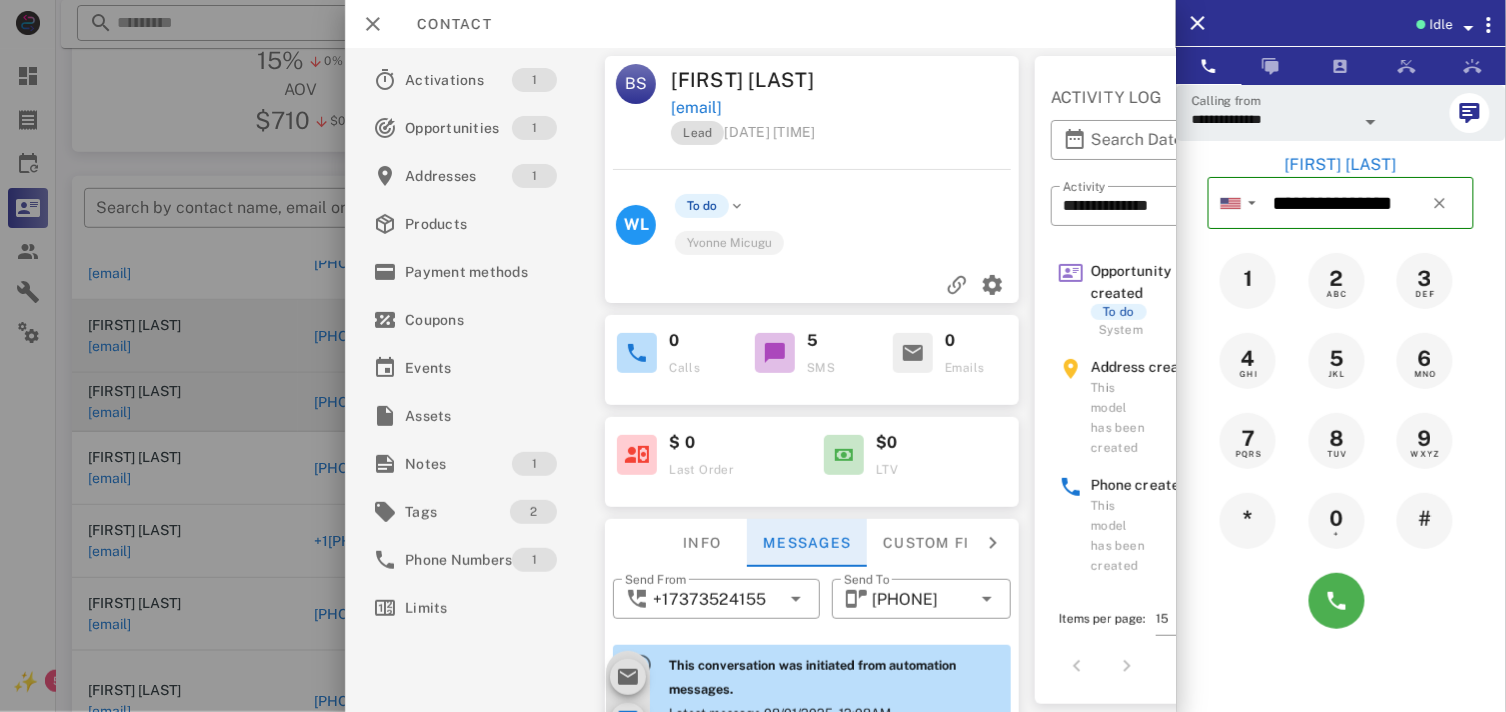scroll, scrollTop: 660, scrollLeft: 0, axis: vertical 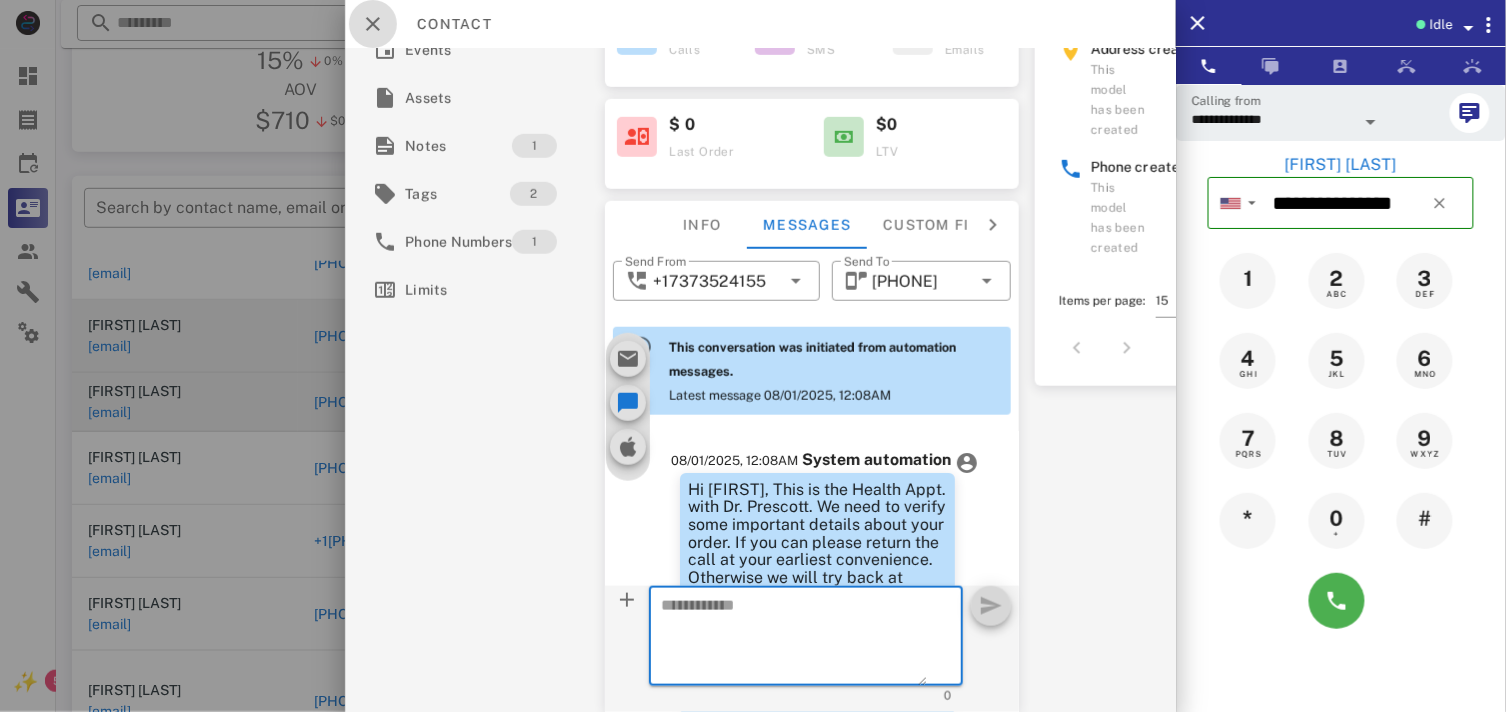 click at bounding box center (373, 24) 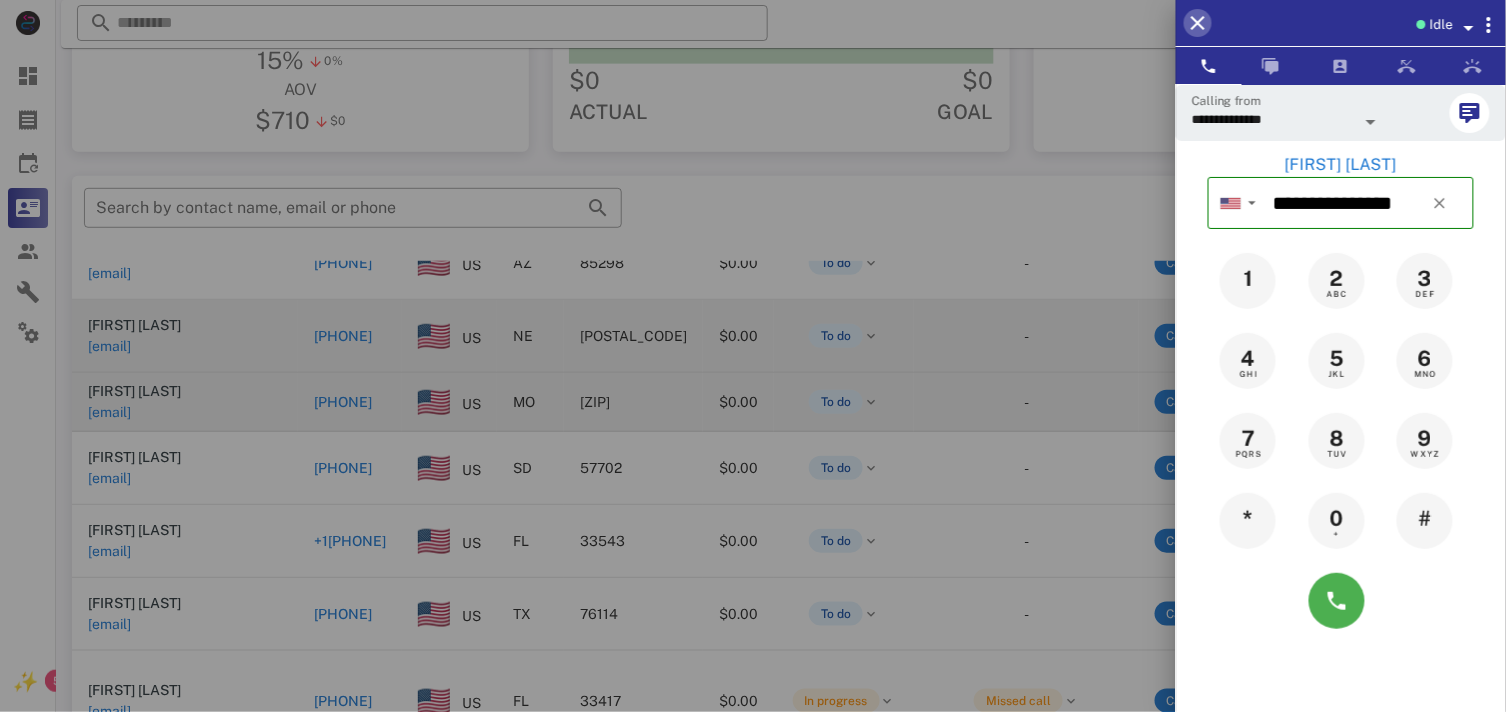 click at bounding box center [1198, 23] 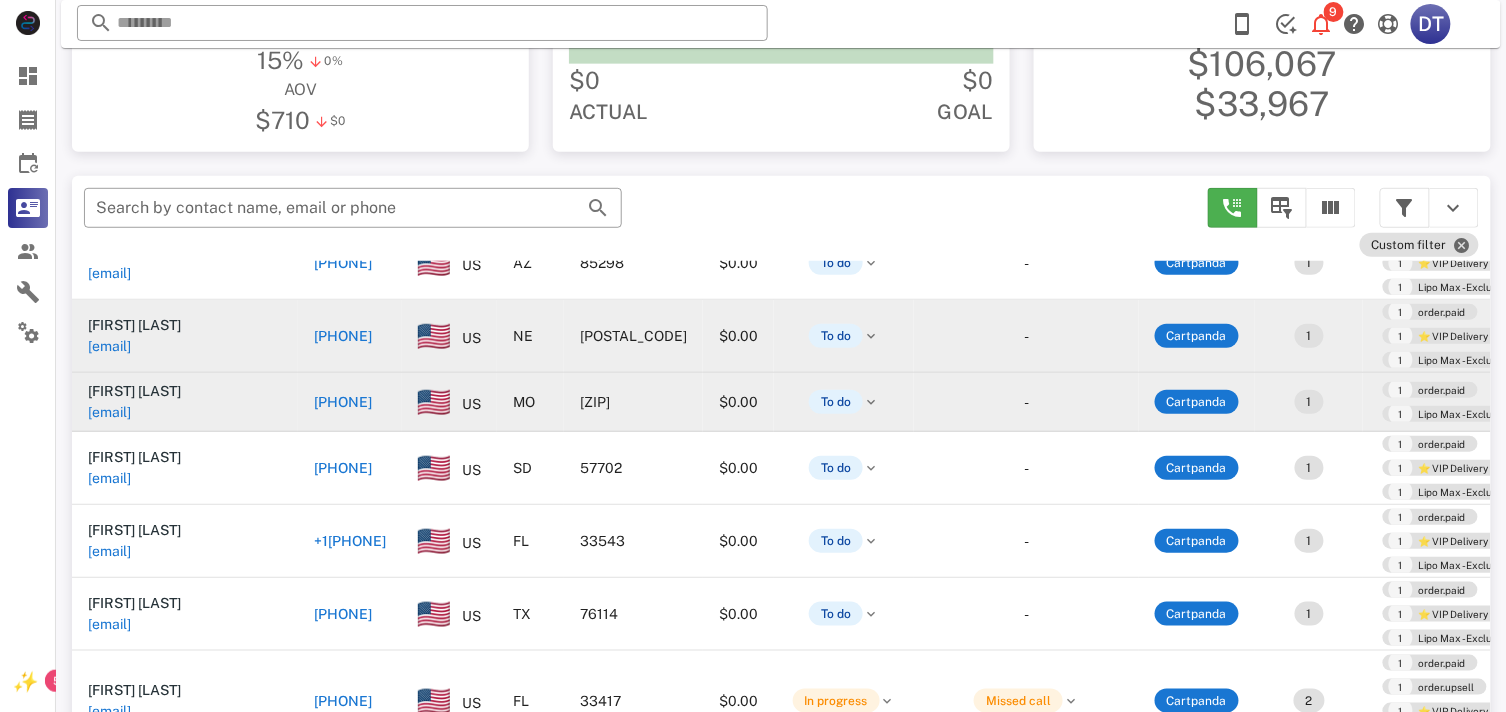 scroll, scrollTop: 888, scrollLeft: 0, axis: vertical 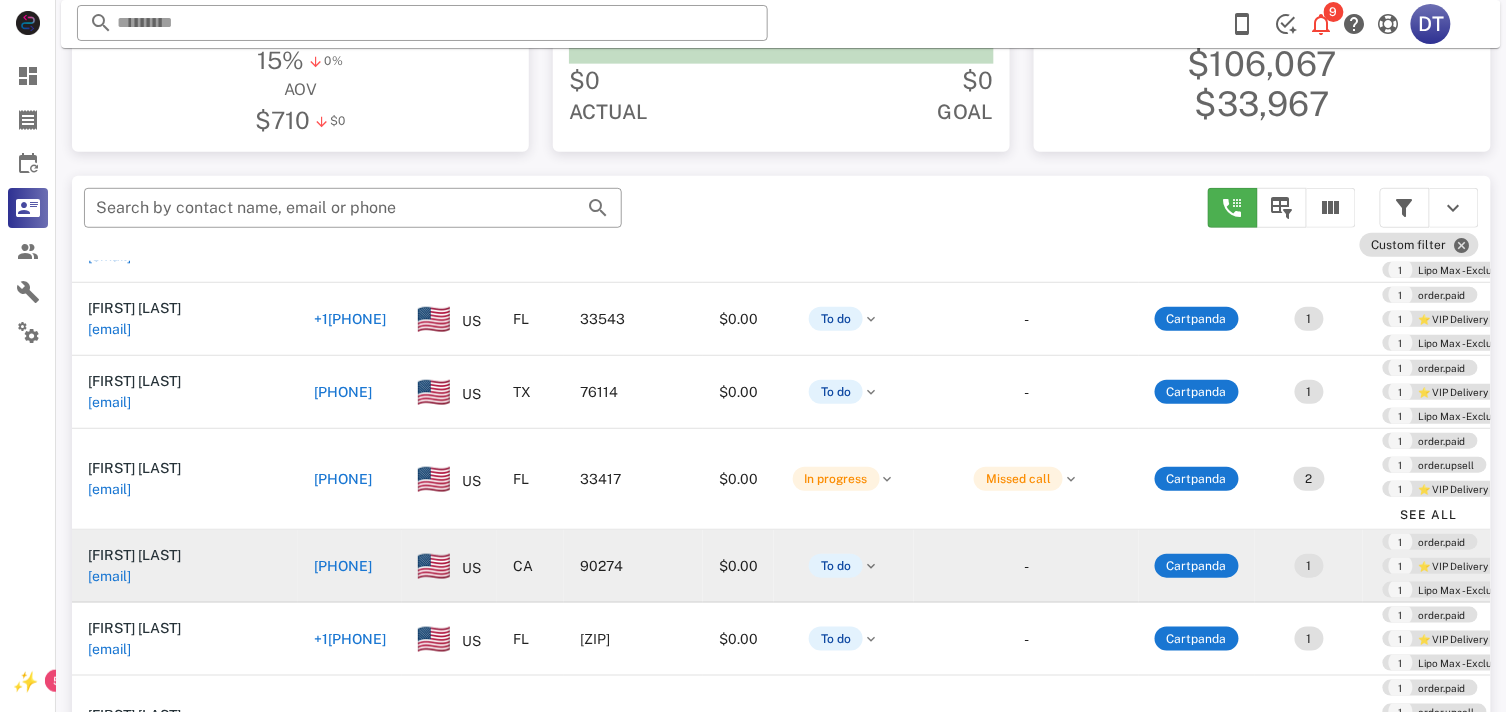 click on "+13106197653" at bounding box center (343, 566) 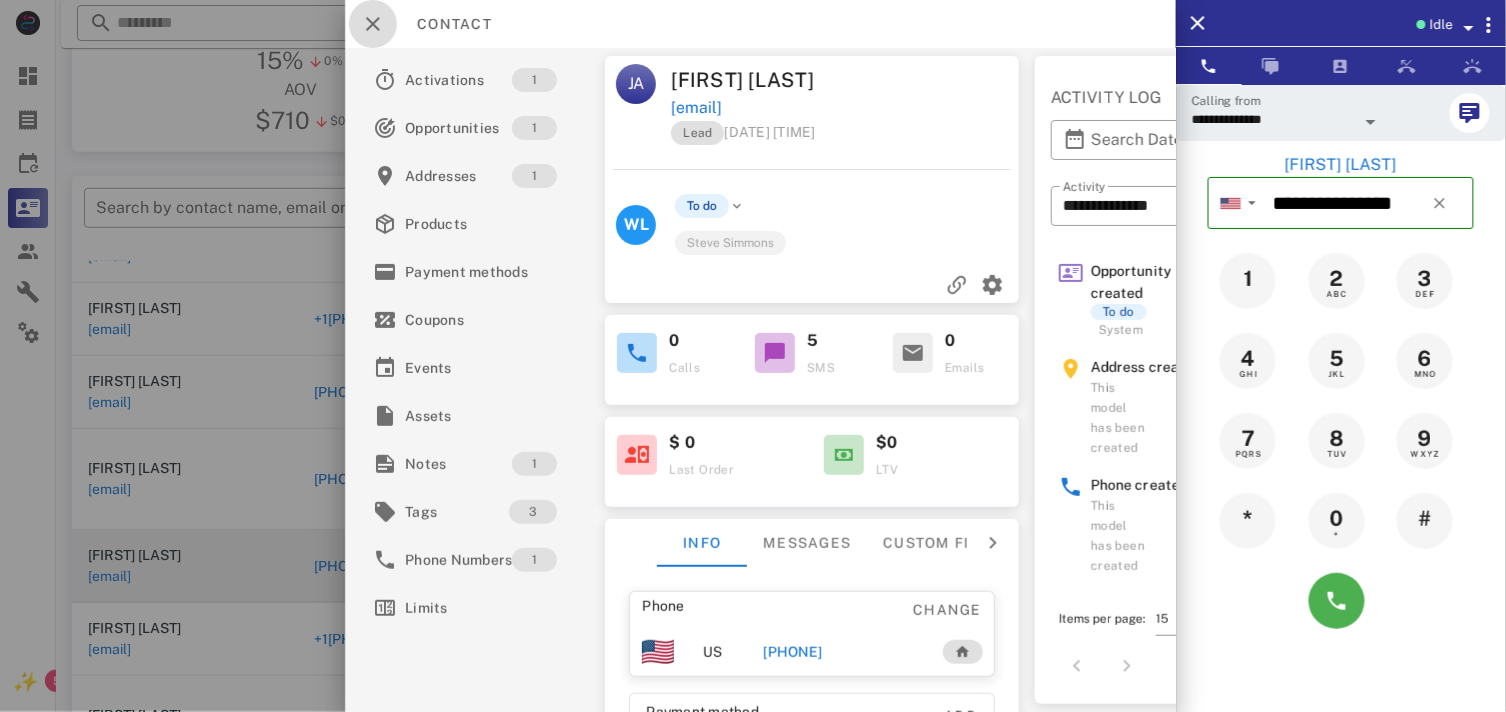 click at bounding box center [373, 24] 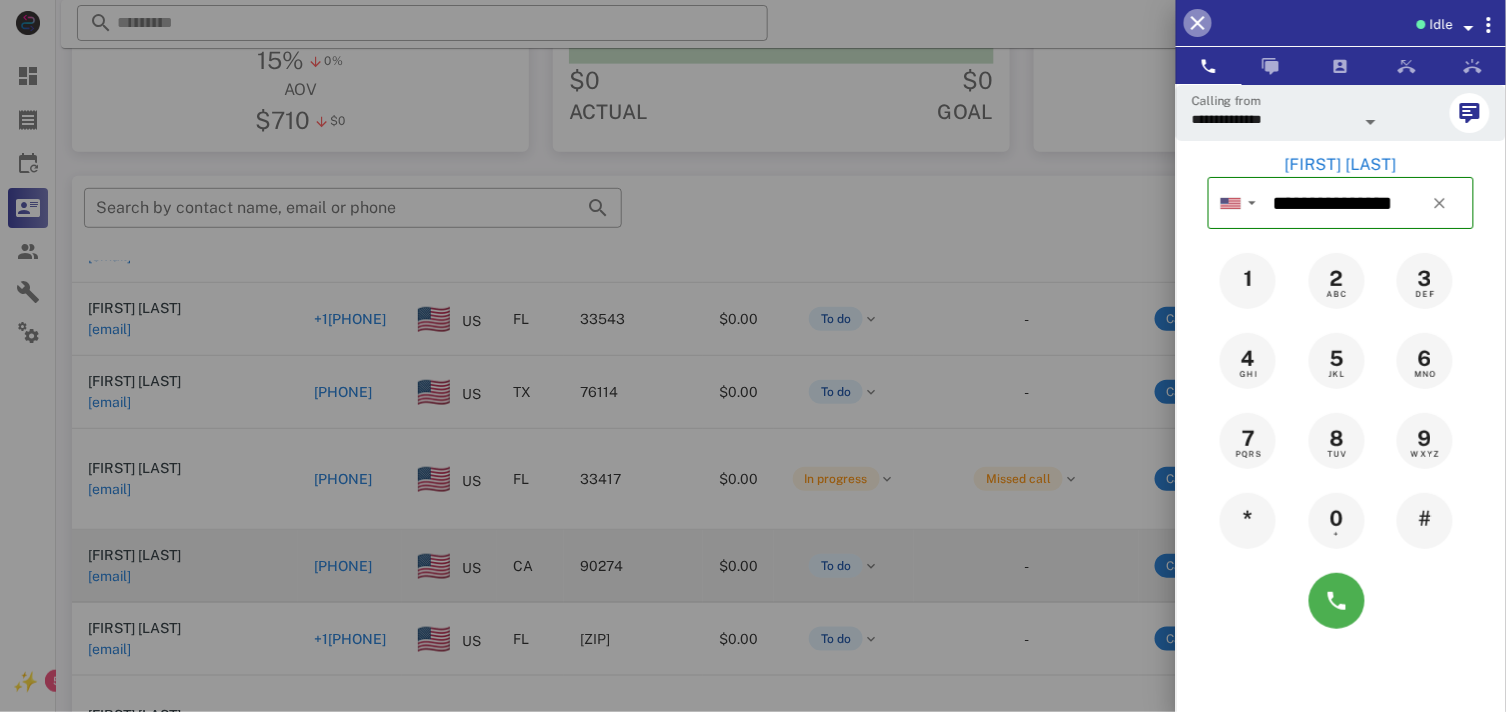 click at bounding box center (1198, 23) 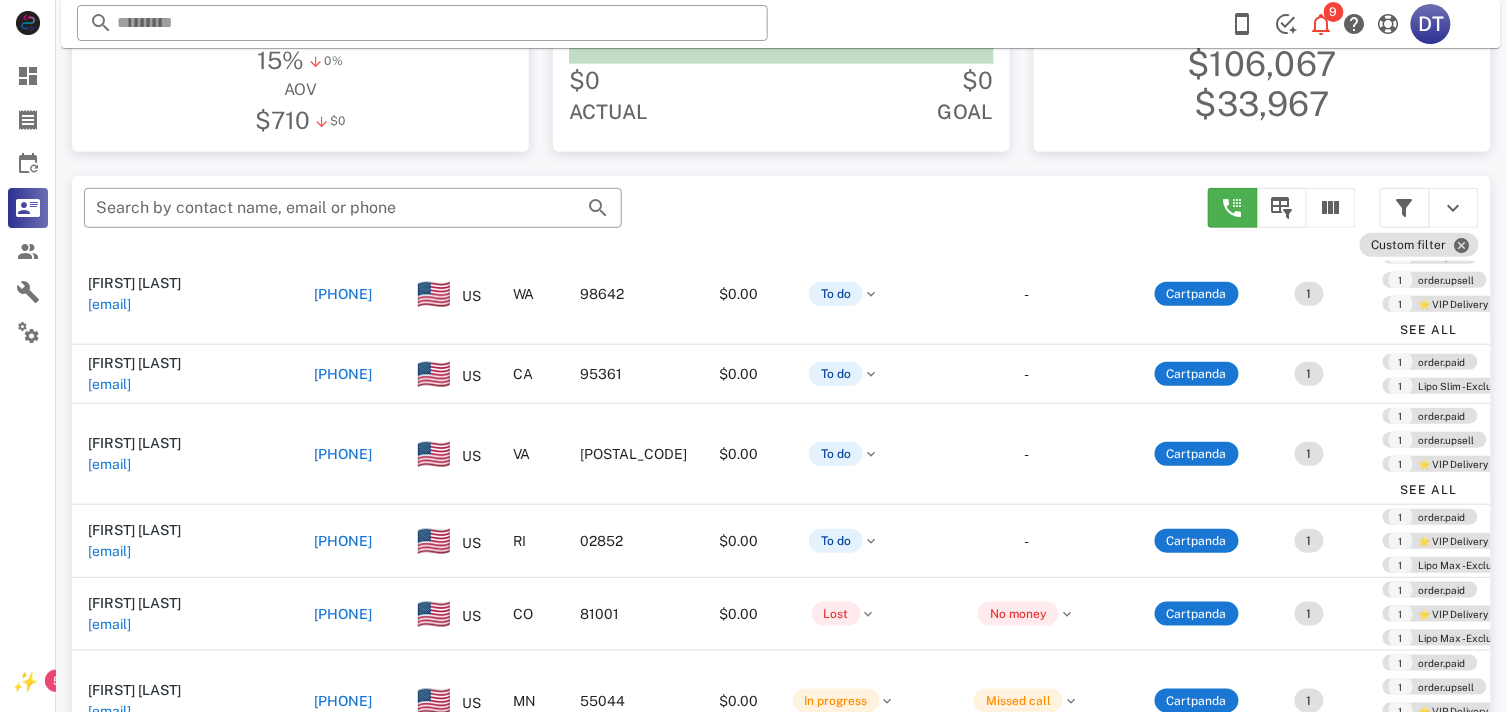 scroll, scrollTop: 1444, scrollLeft: 0, axis: vertical 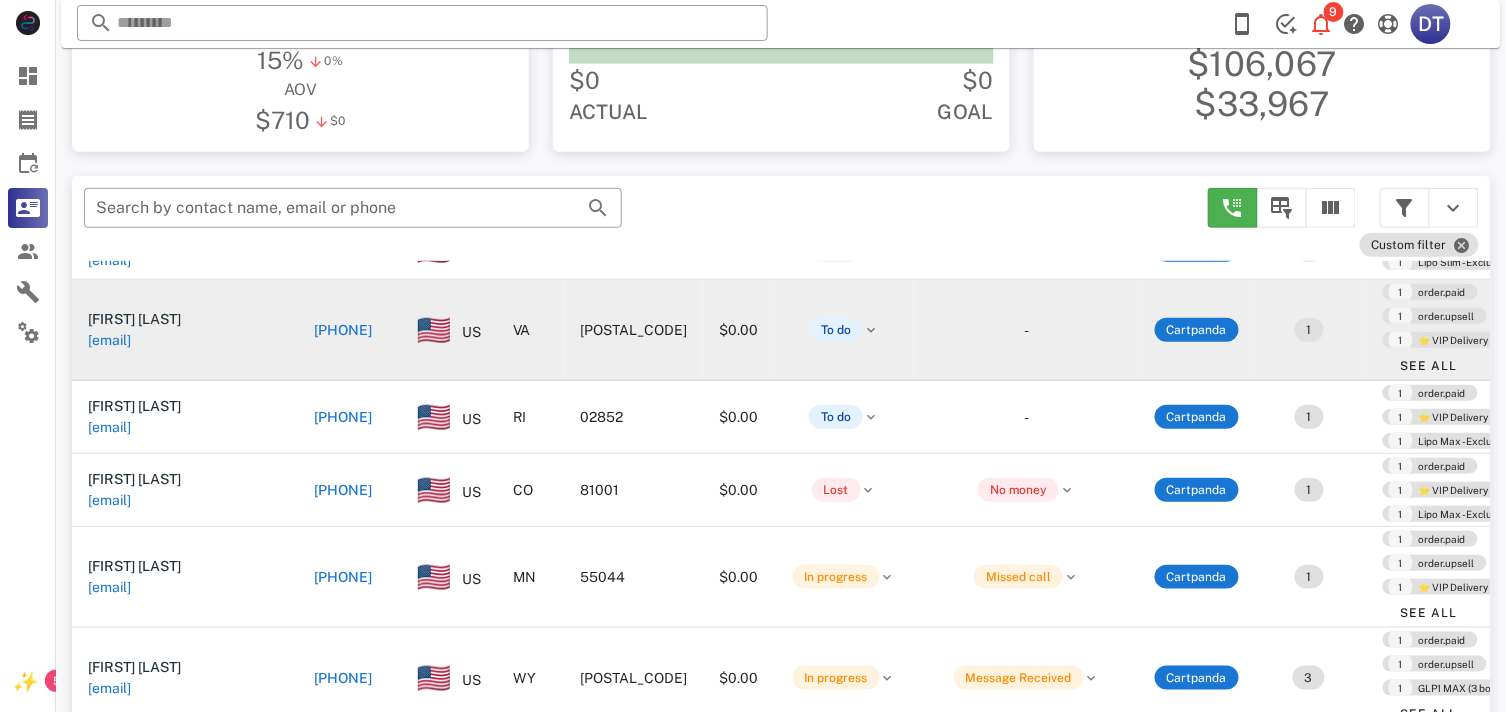 click on "+14344663280" at bounding box center [343, 330] 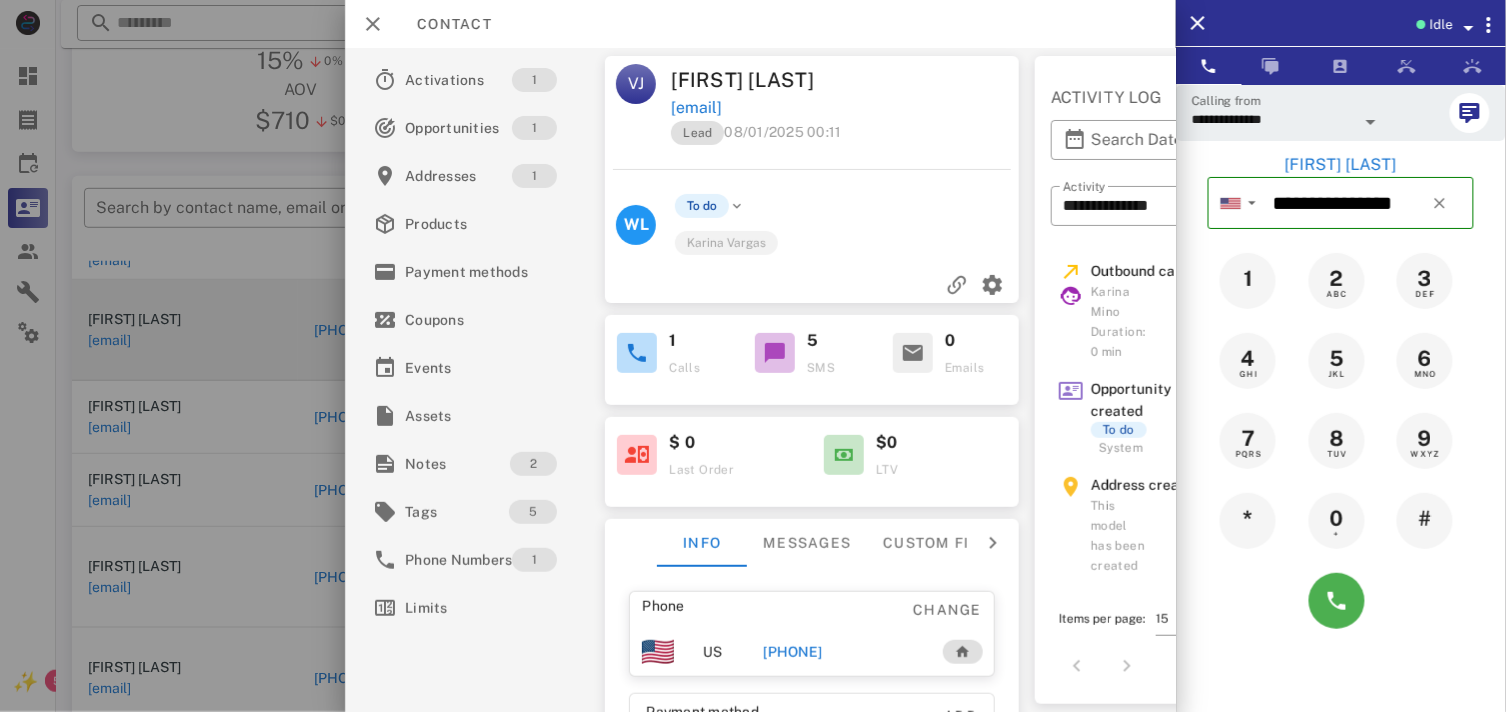 drag, startPoint x: 387, startPoint y: 320, endPoint x: 917, endPoint y: 196, distance: 544.31244 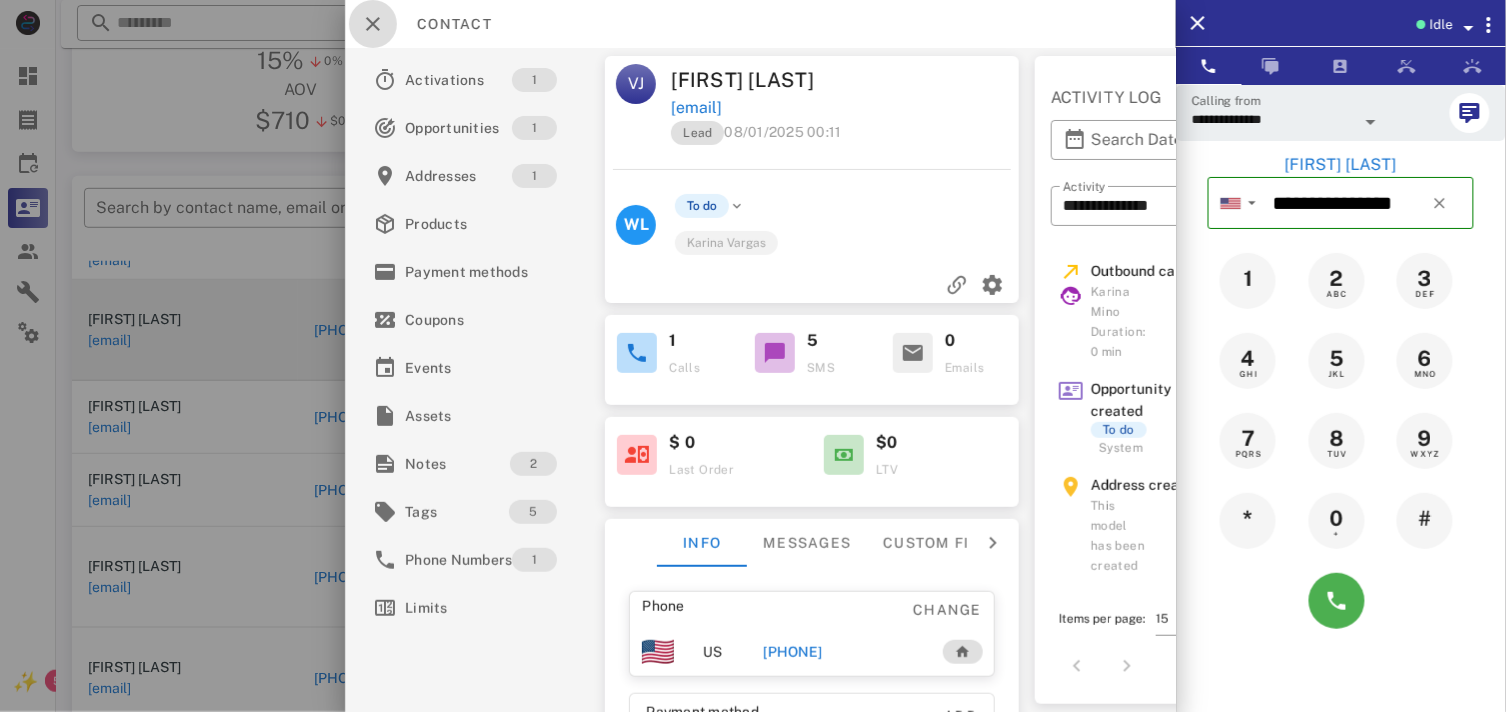 click at bounding box center (373, 24) 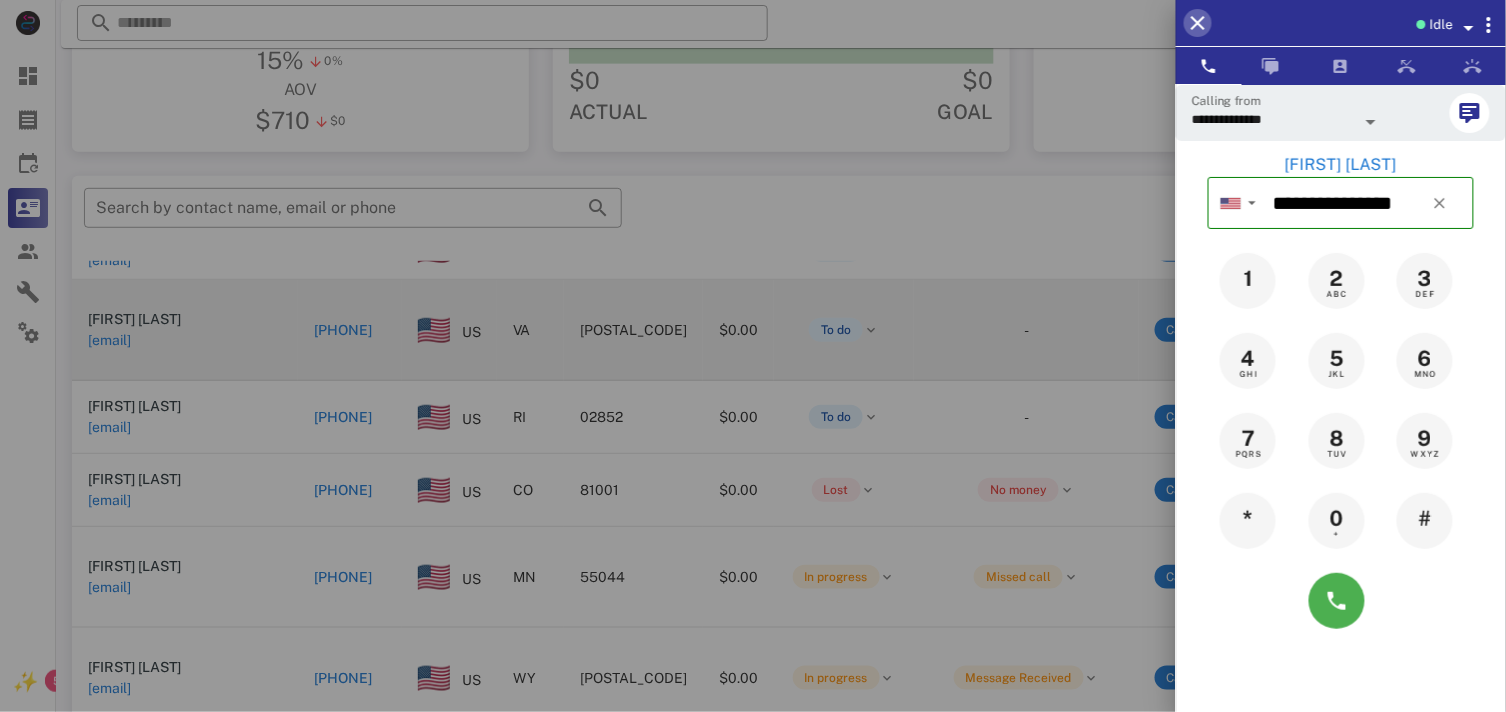 click at bounding box center (1198, 23) 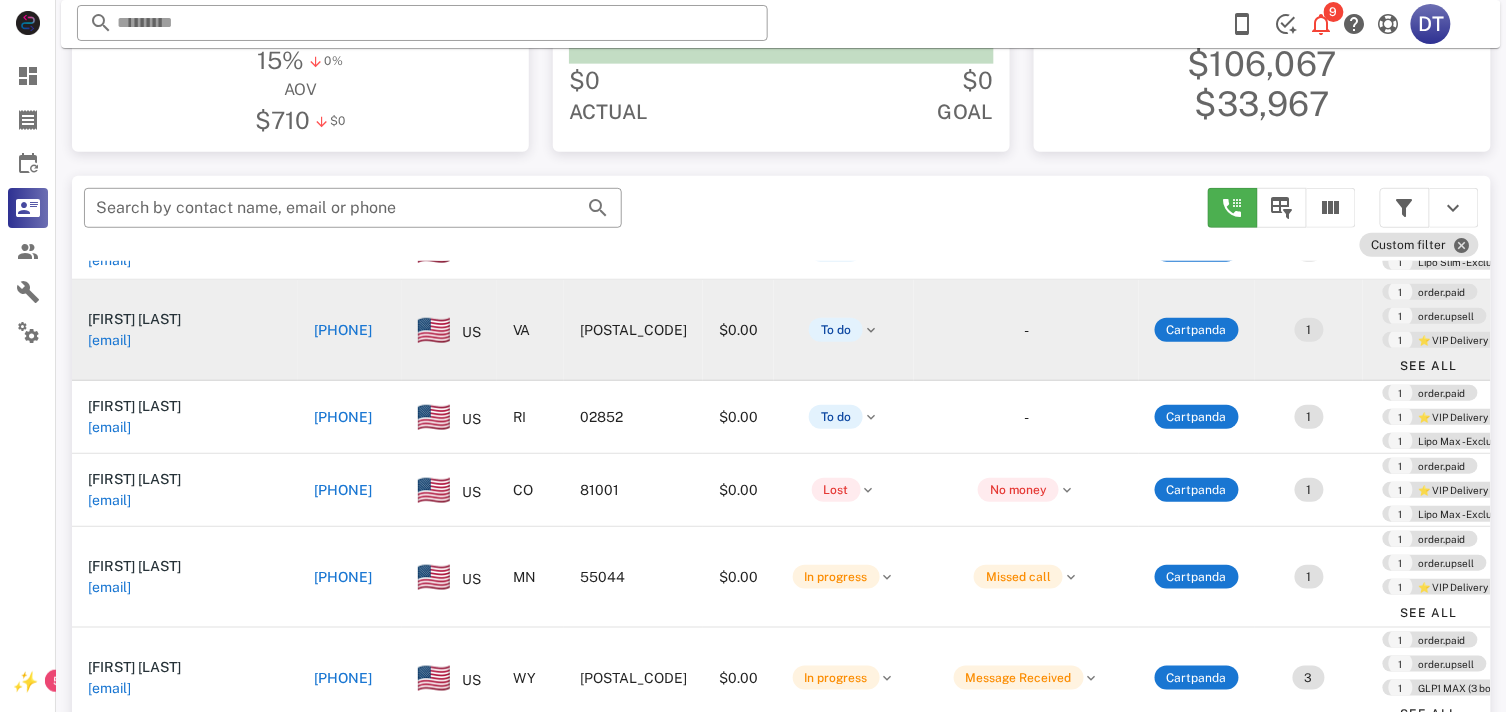 type 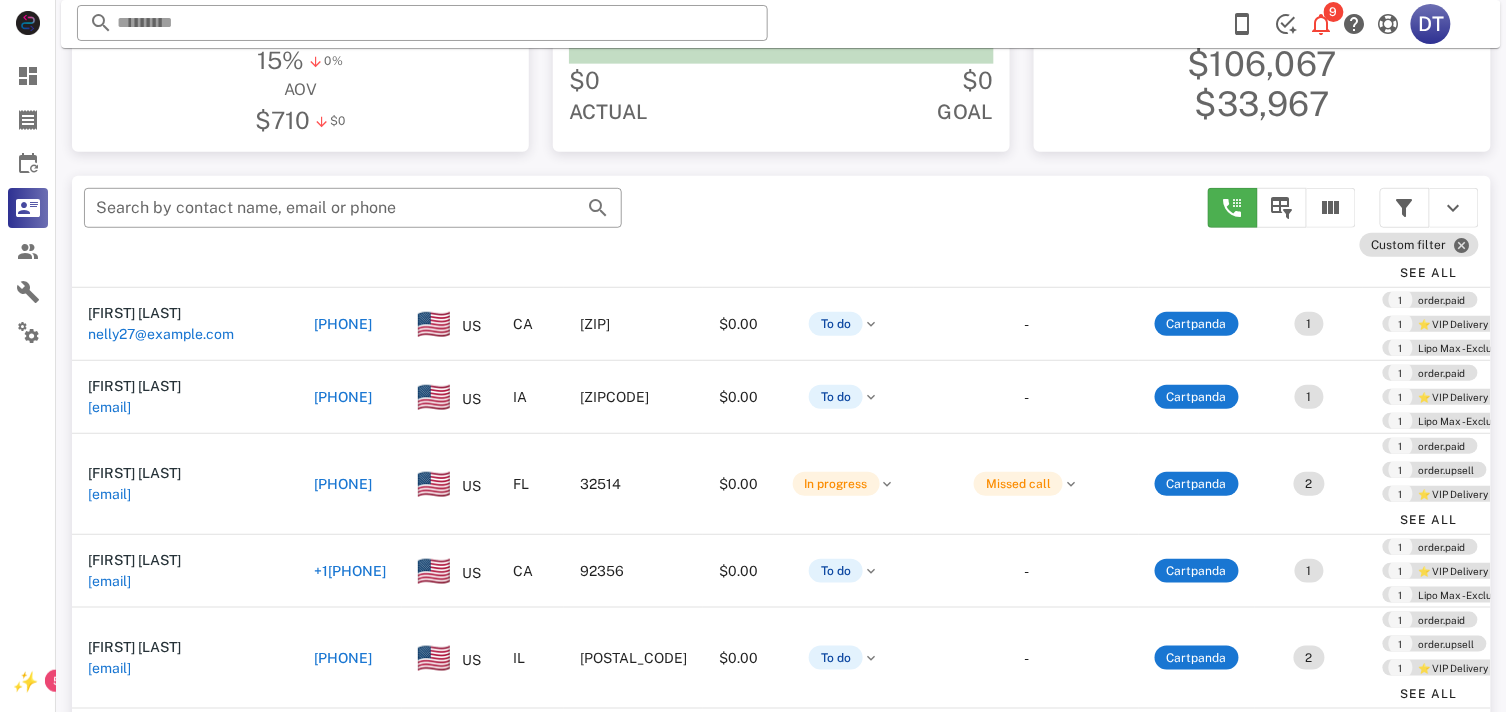 scroll, scrollTop: 1888, scrollLeft: 0, axis: vertical 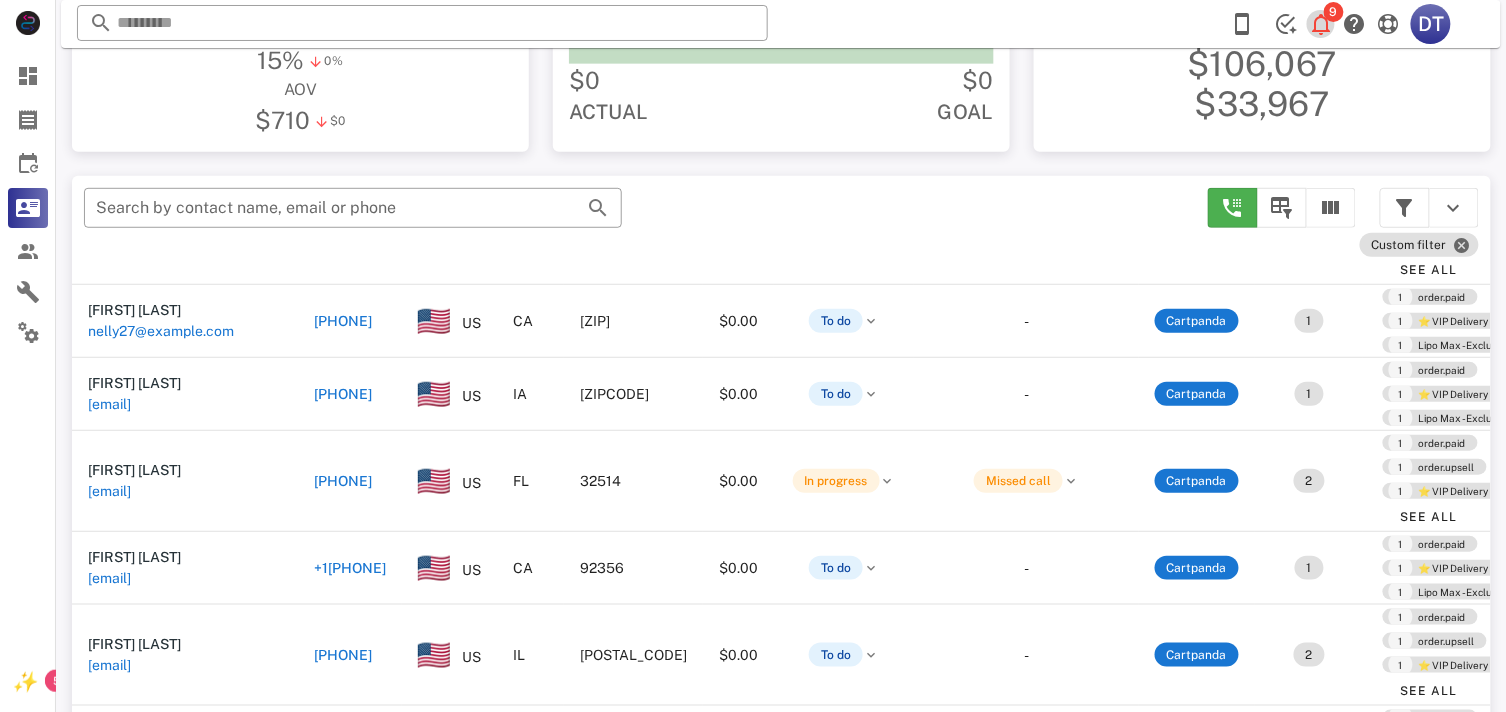 click at bounding box center (1322, 24) 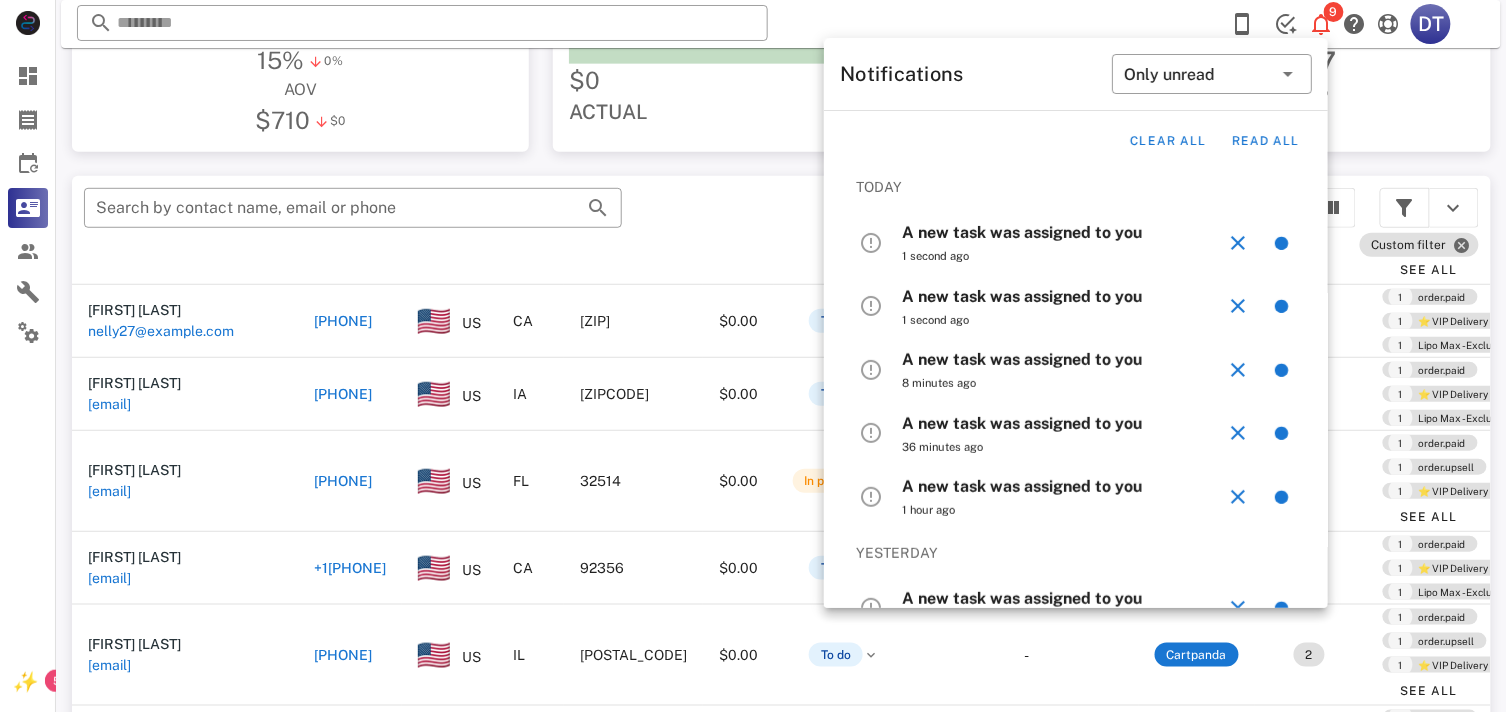 click on "A new task was assigned to you" at bounding box center (1022, 232) 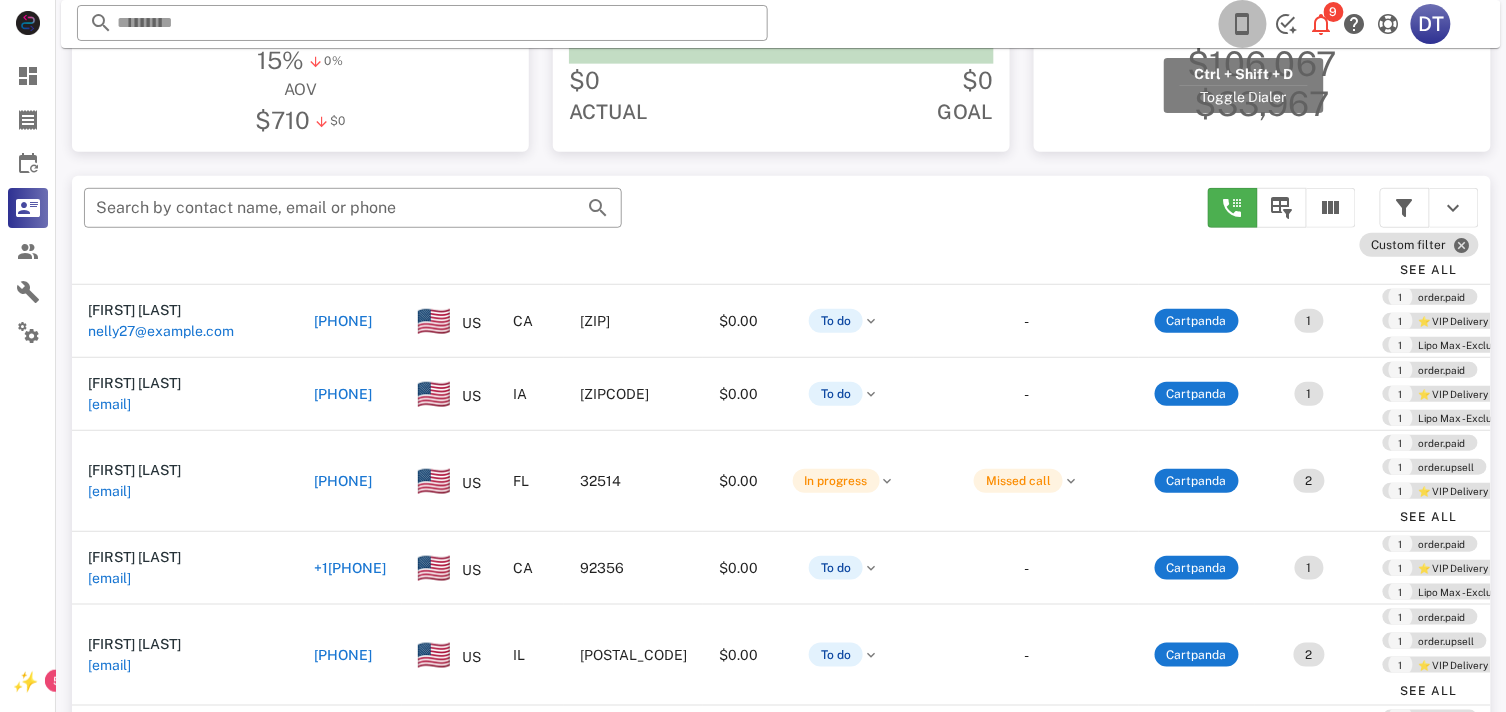 click at bounding box center (1243, 24) 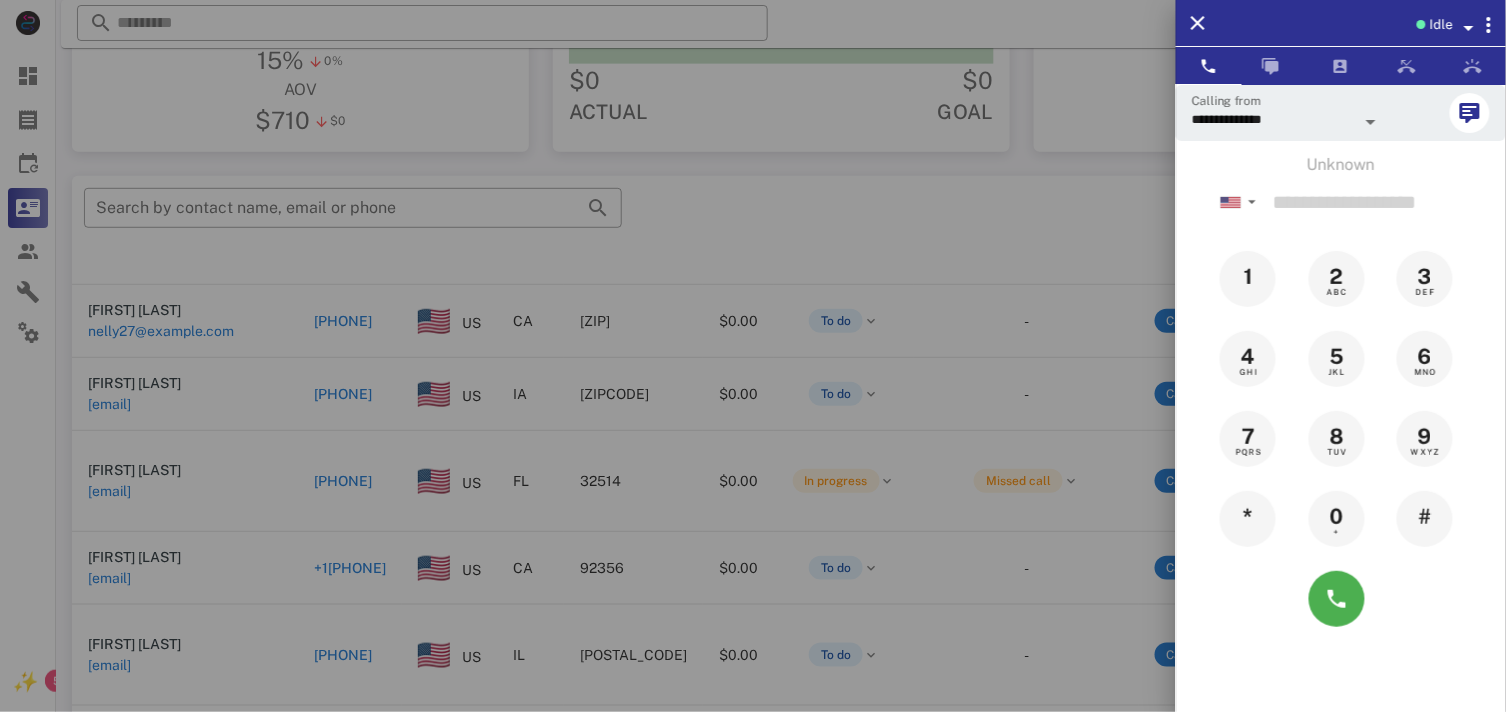 click at bounding box center (1469, 28) 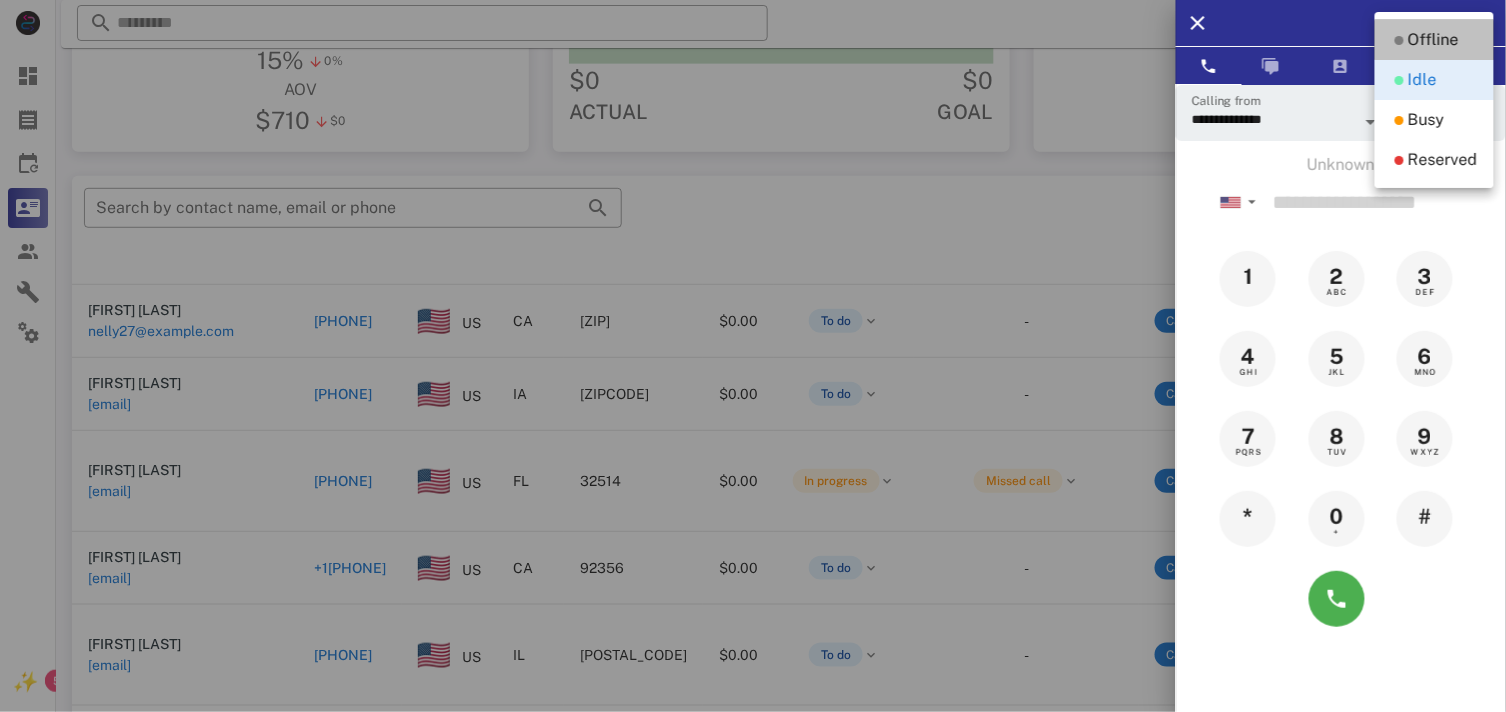 click on "Offline" at bounding box center [1433, 40] 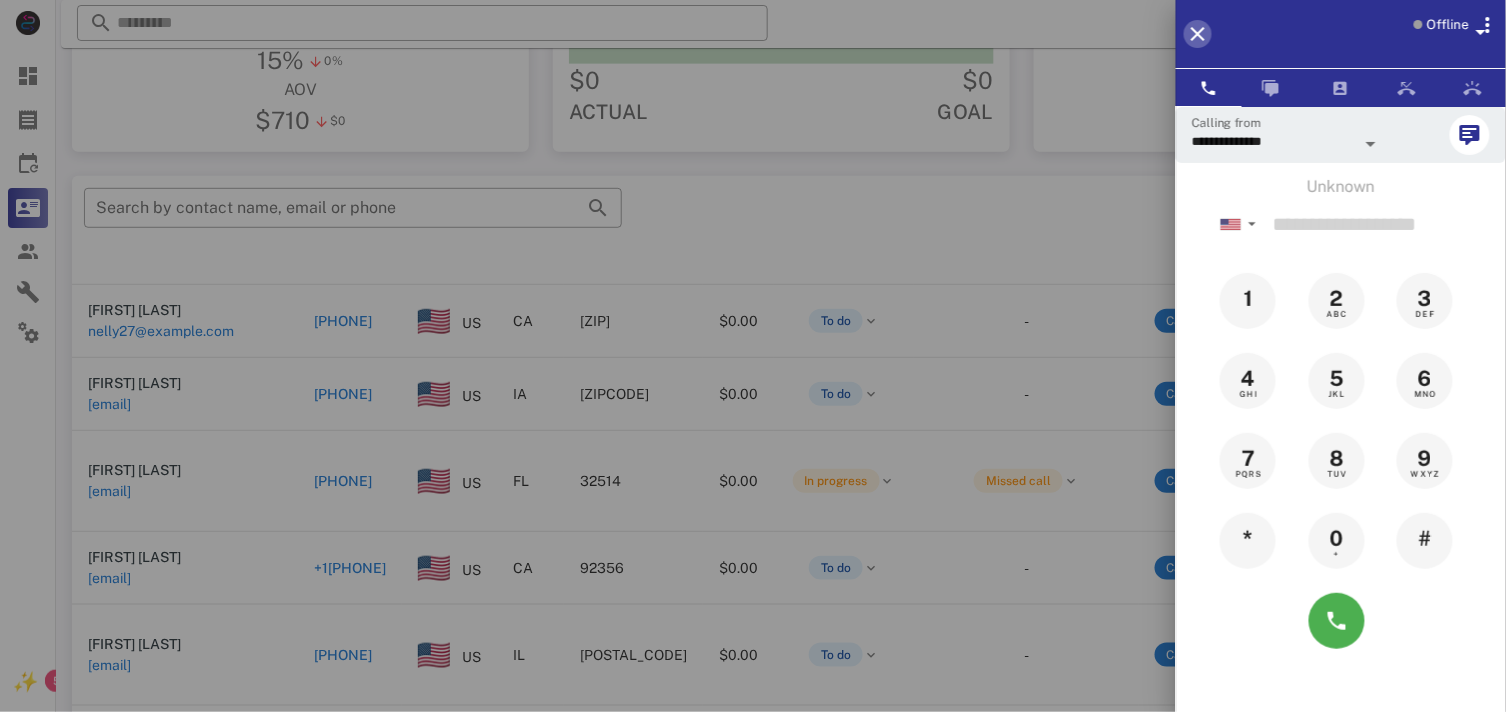click at bounding box center (1198, 34) 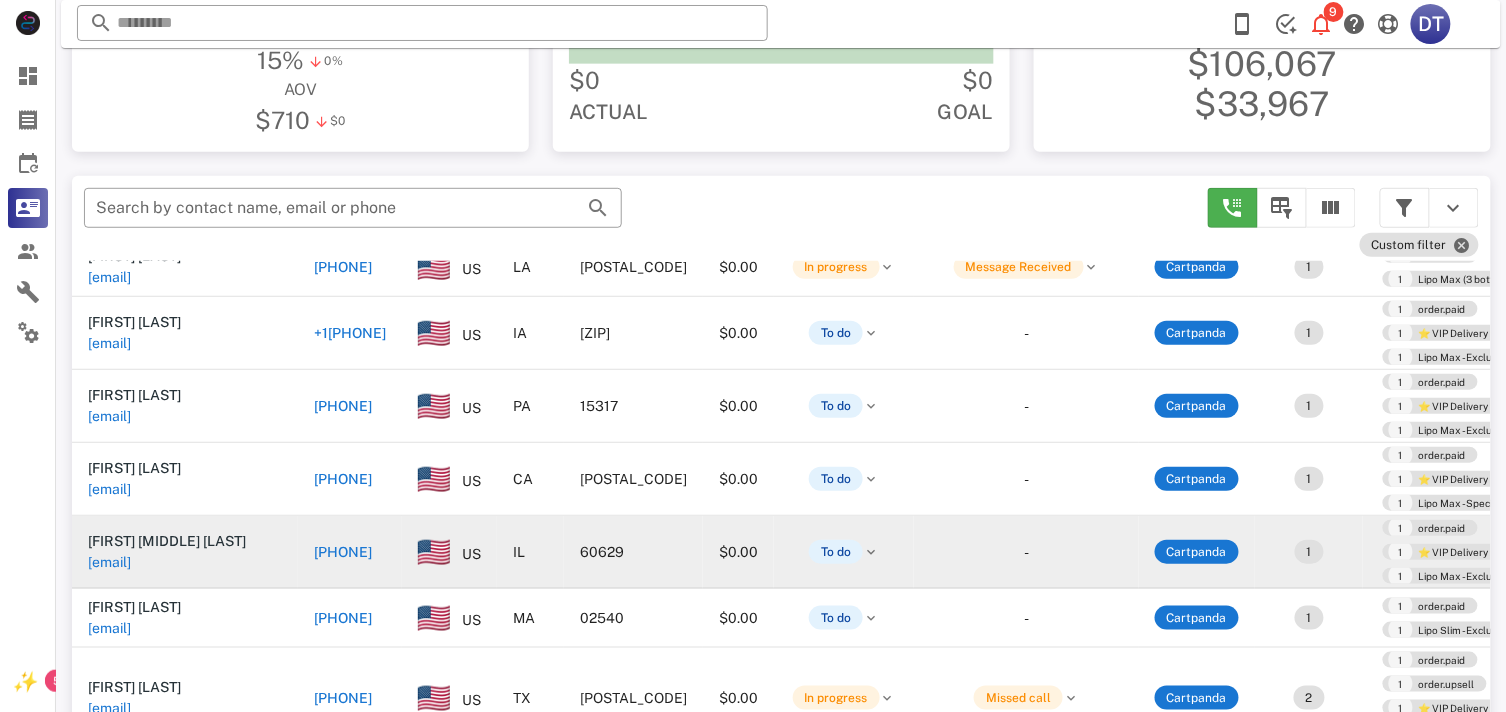 scroll, scrollTop: 0, scrollLeft: 0, axis: both 